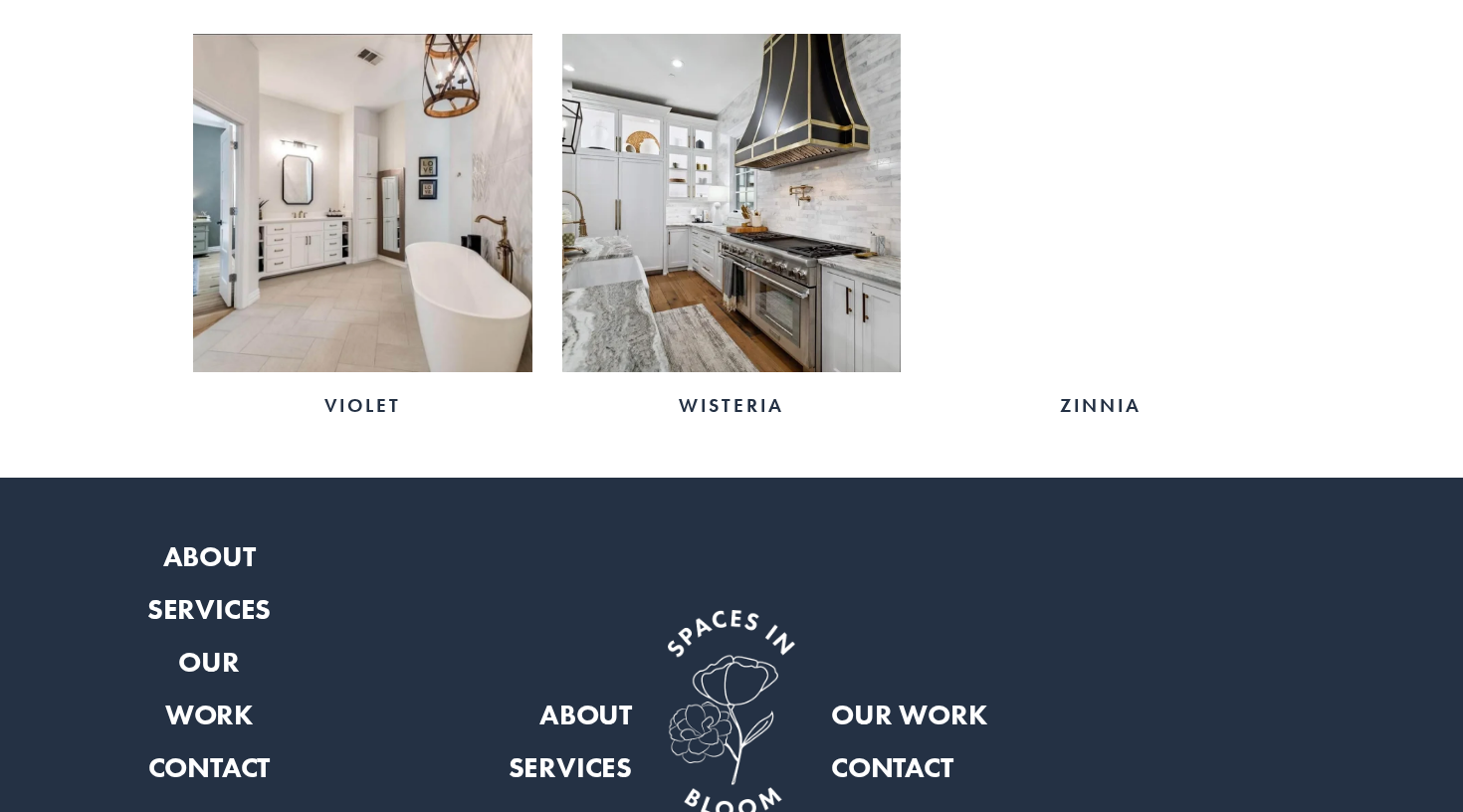 scroll, scrollTop: 3869, scrollLeft: 0, axis: vertical 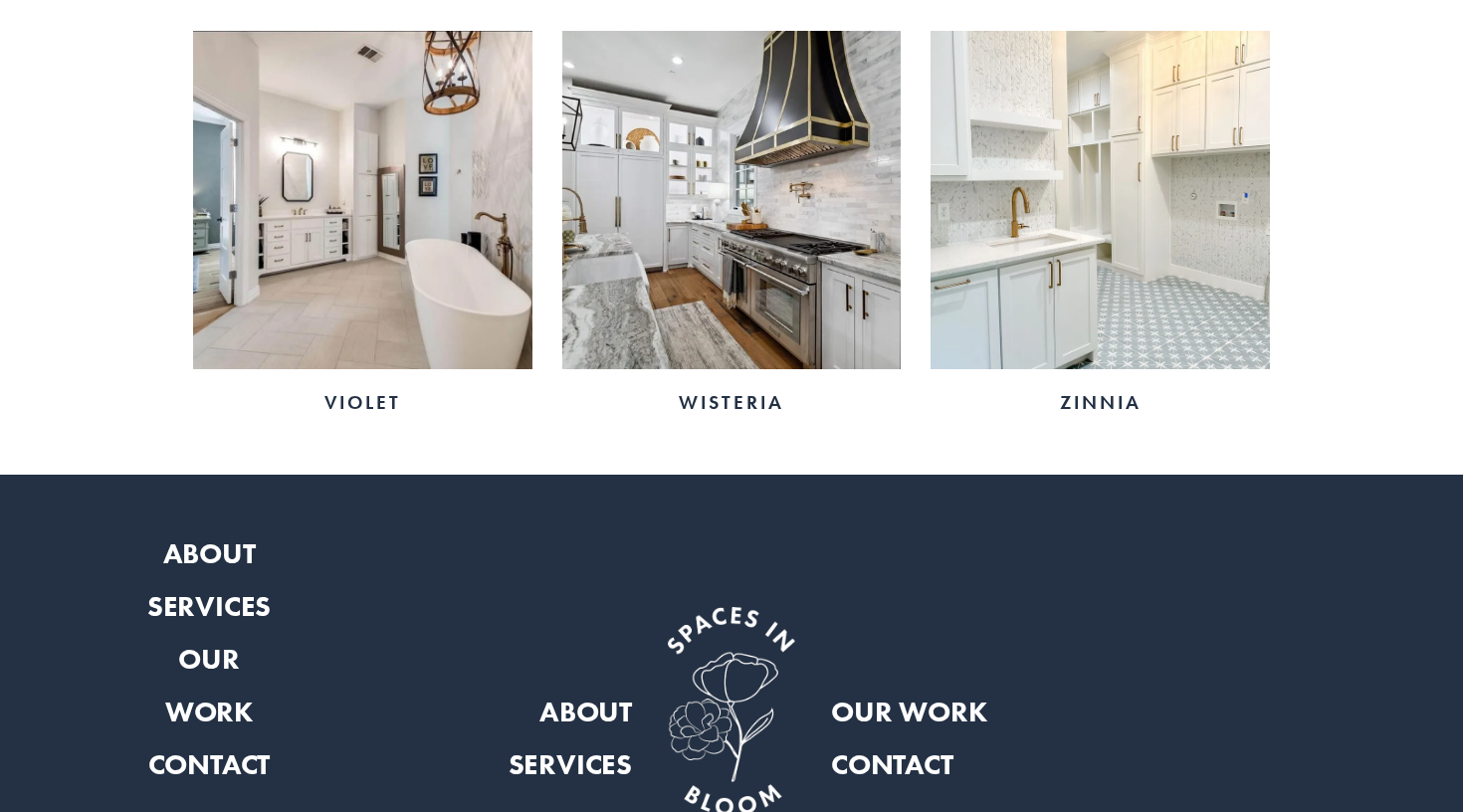 click at bounding box center (1100, 200) 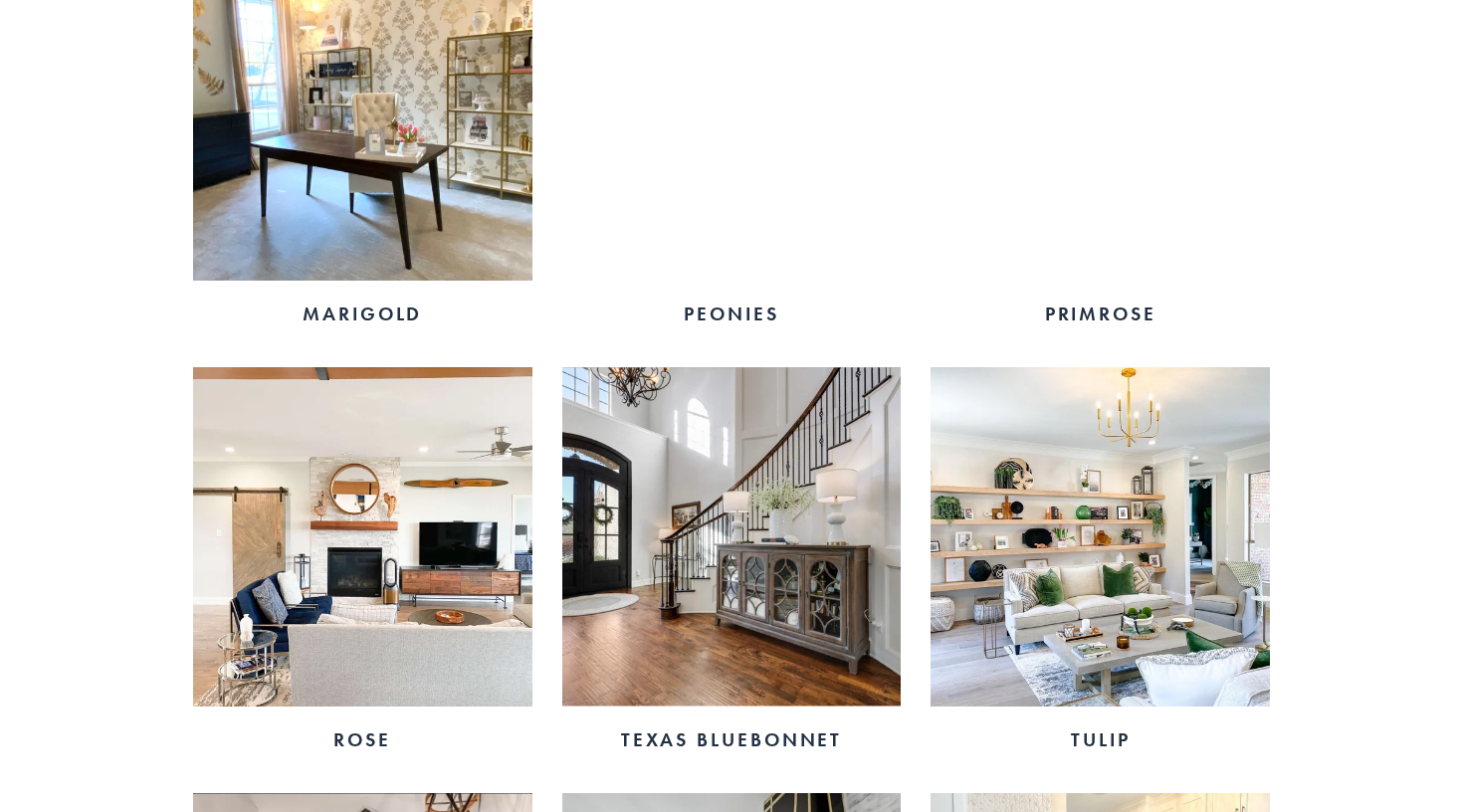 scroll, scrollTop: 3109, scrollLeft: 0, axis: vertical 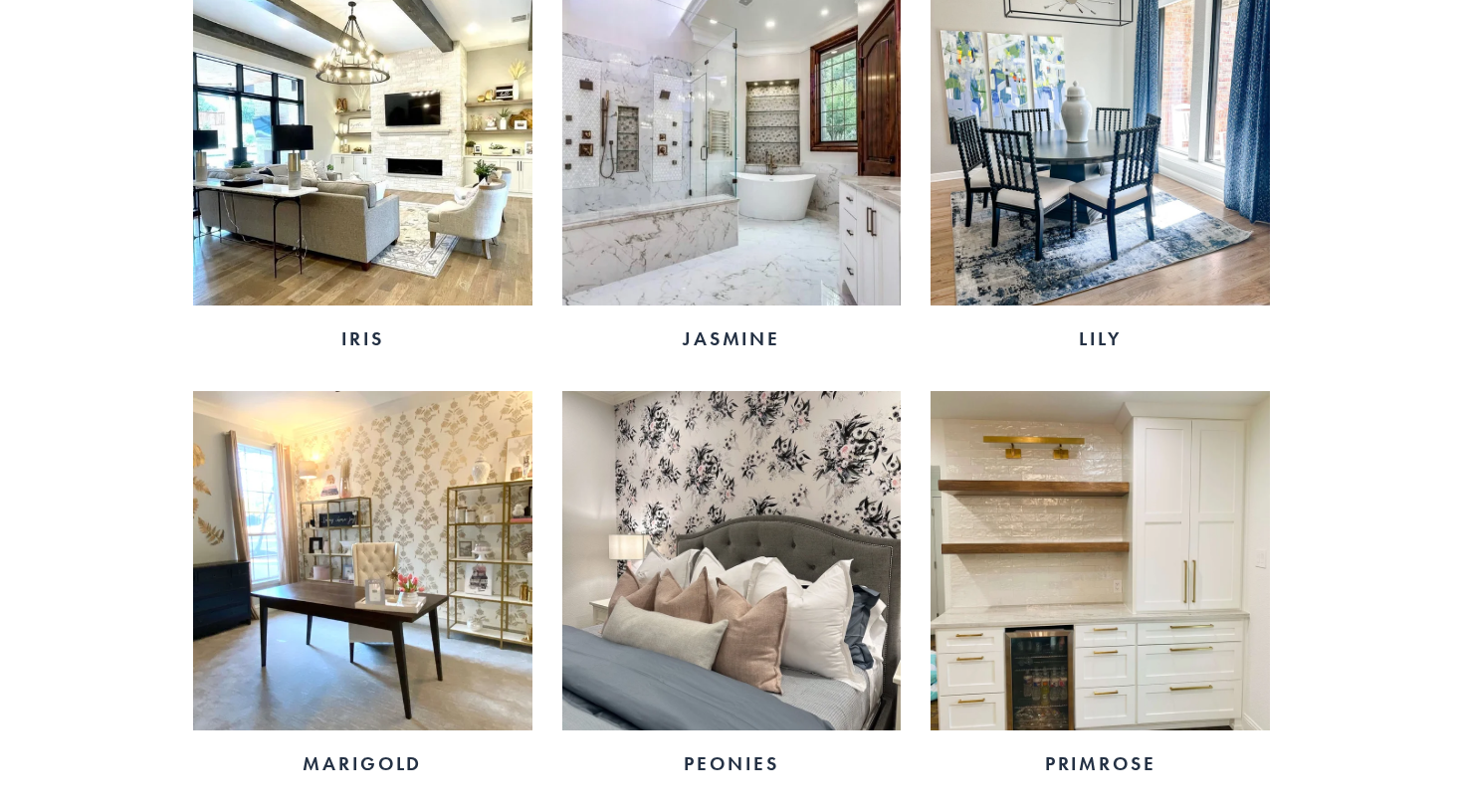 click at bounding box center (1100, 560) 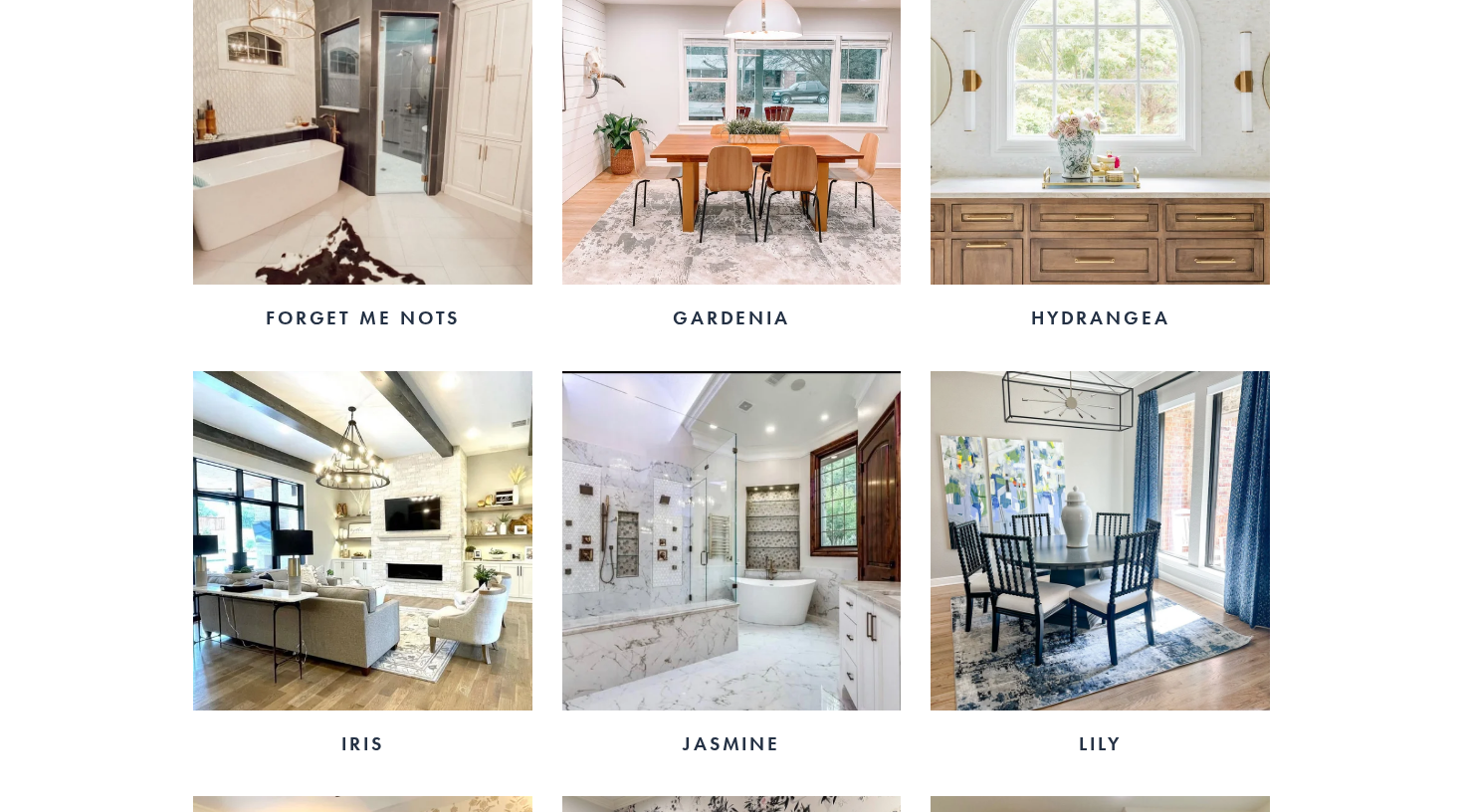 scroll, scrollTop: 2239, scrollLeft: 0, axis: vertical 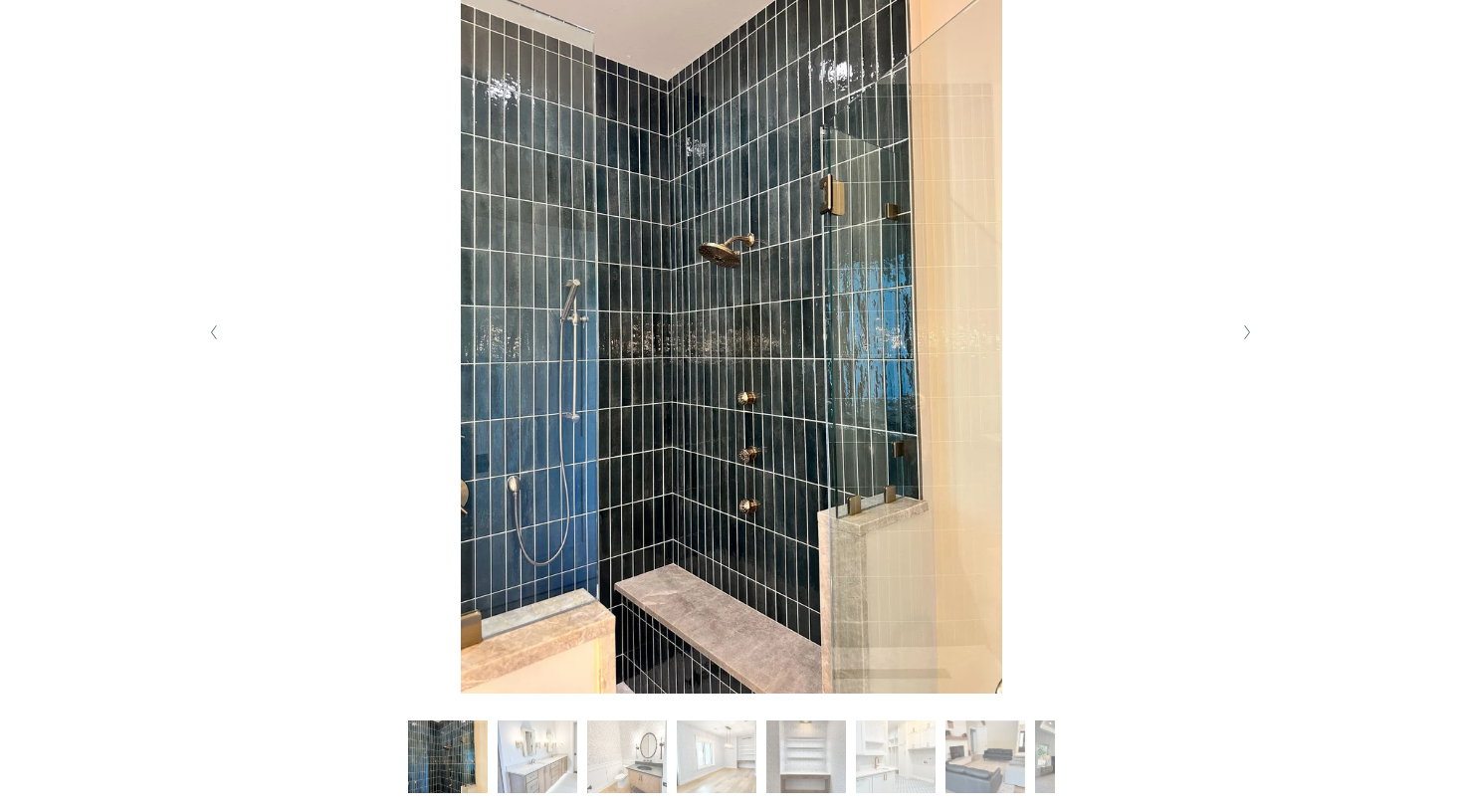 click at bounding box center (1246, 332) 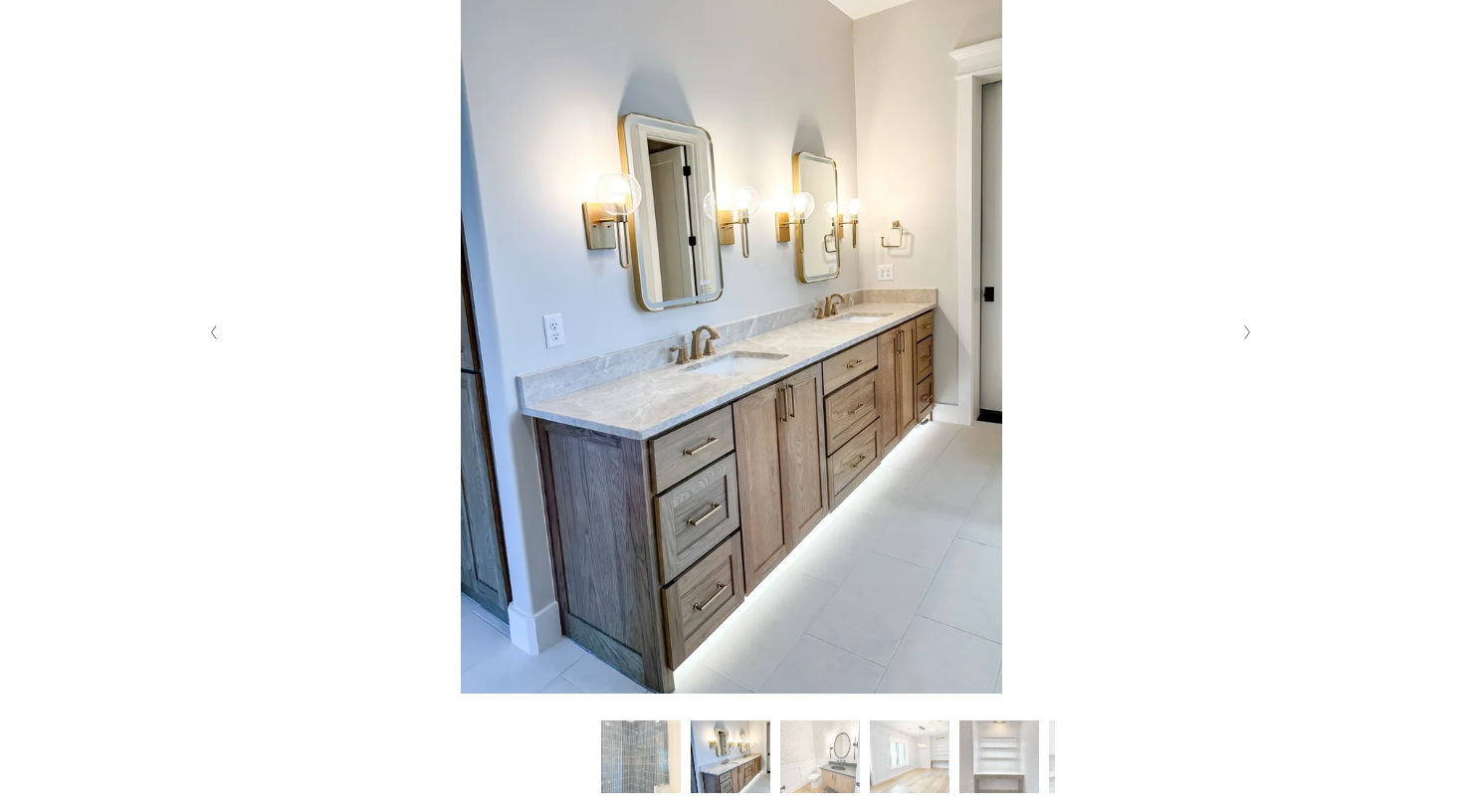 click at bounding box center (1246, 332) 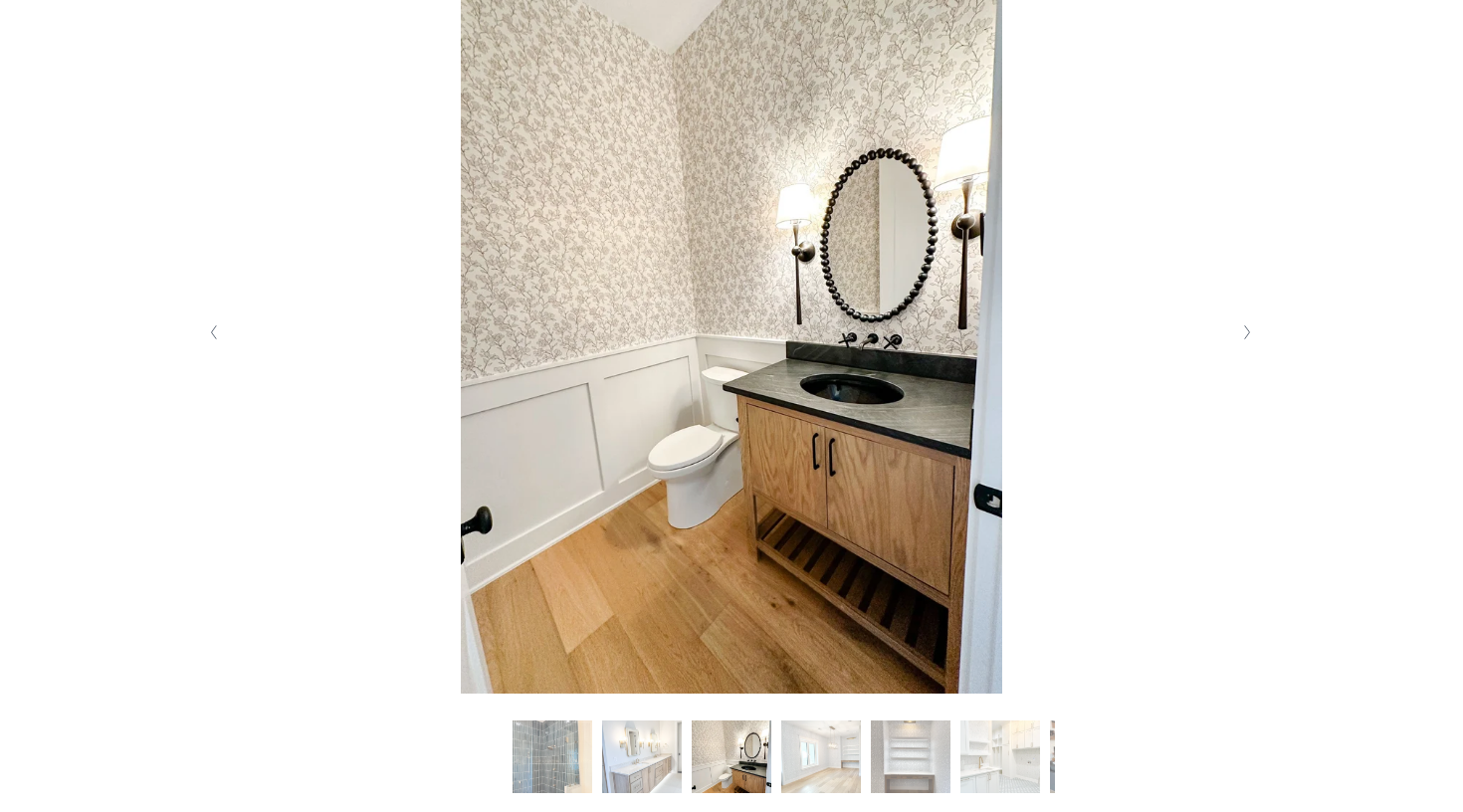 click at bounding box center [1246, 332] 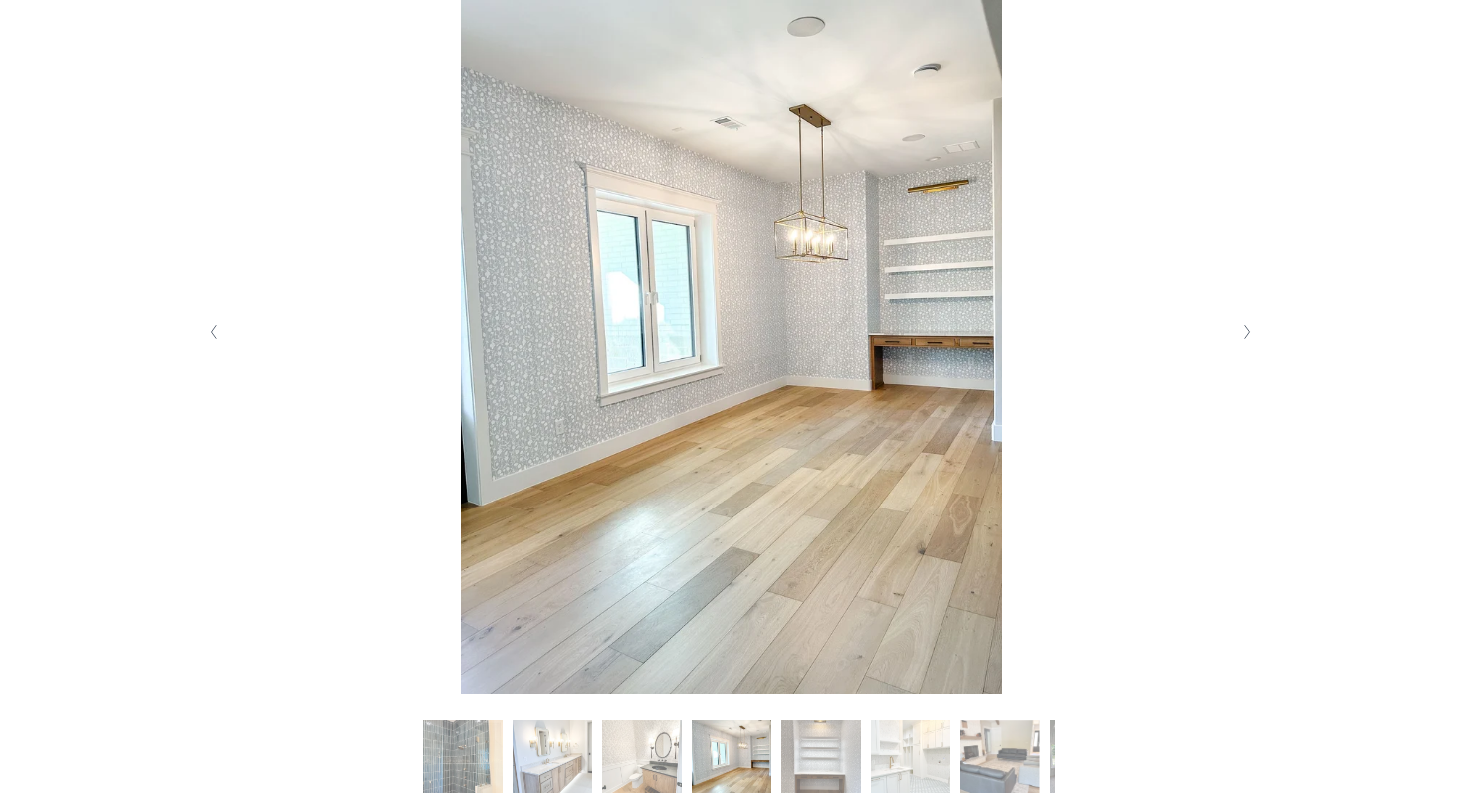 click at bounding box center [1246, 332] 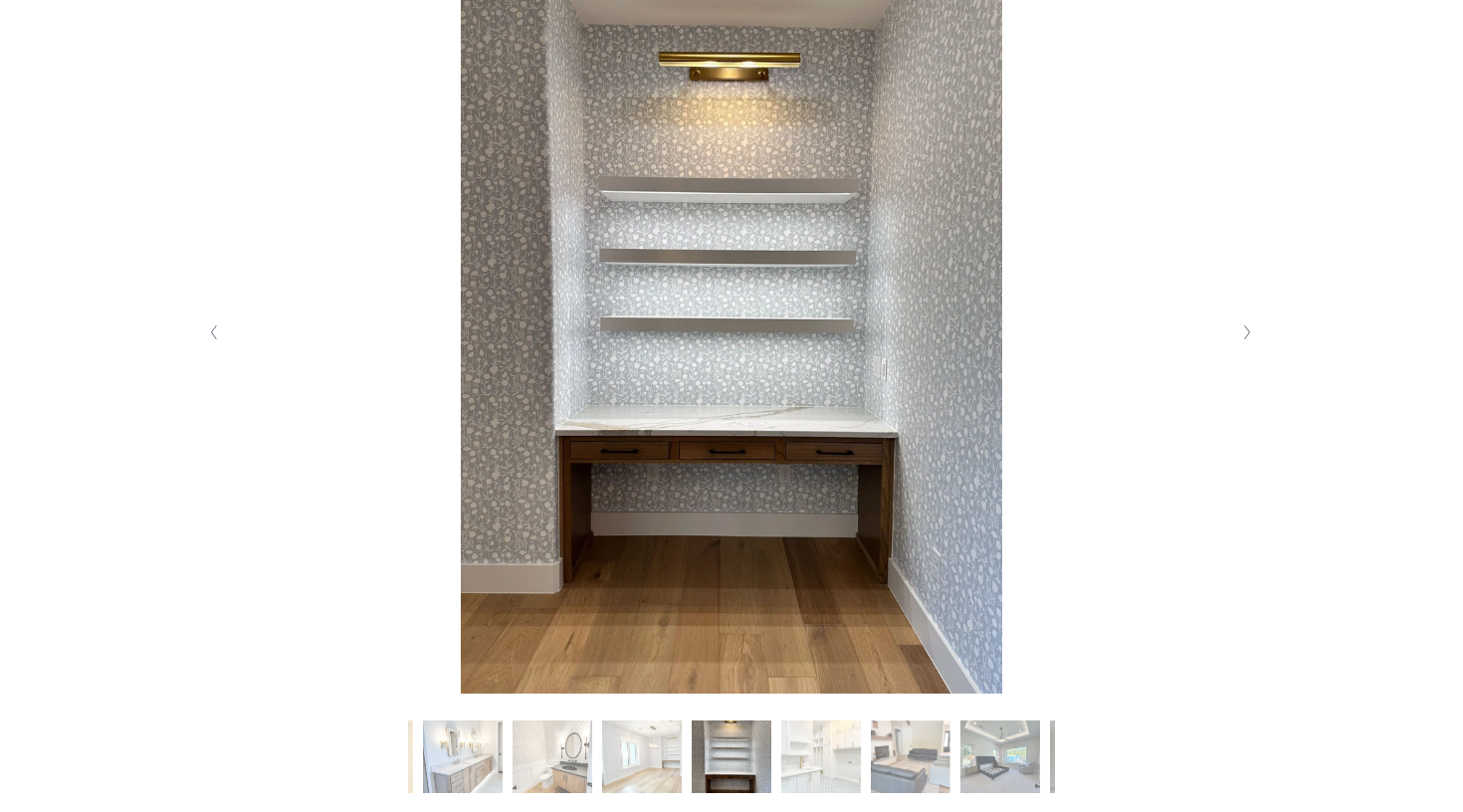 click at bounding box center [1246, 332] 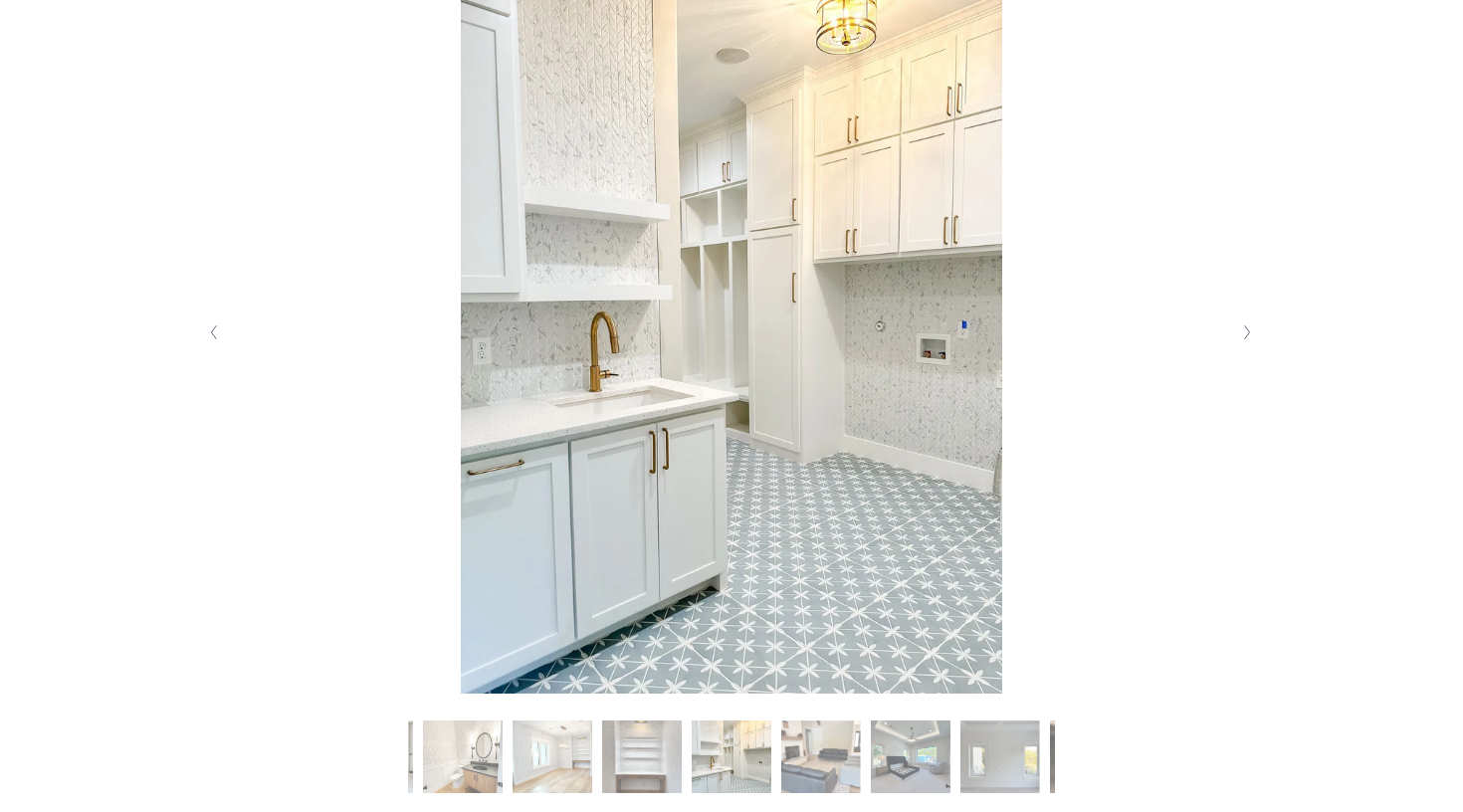 click on "Slide 3
Slide 3 (current slide)" at bounding box center (463, 760) 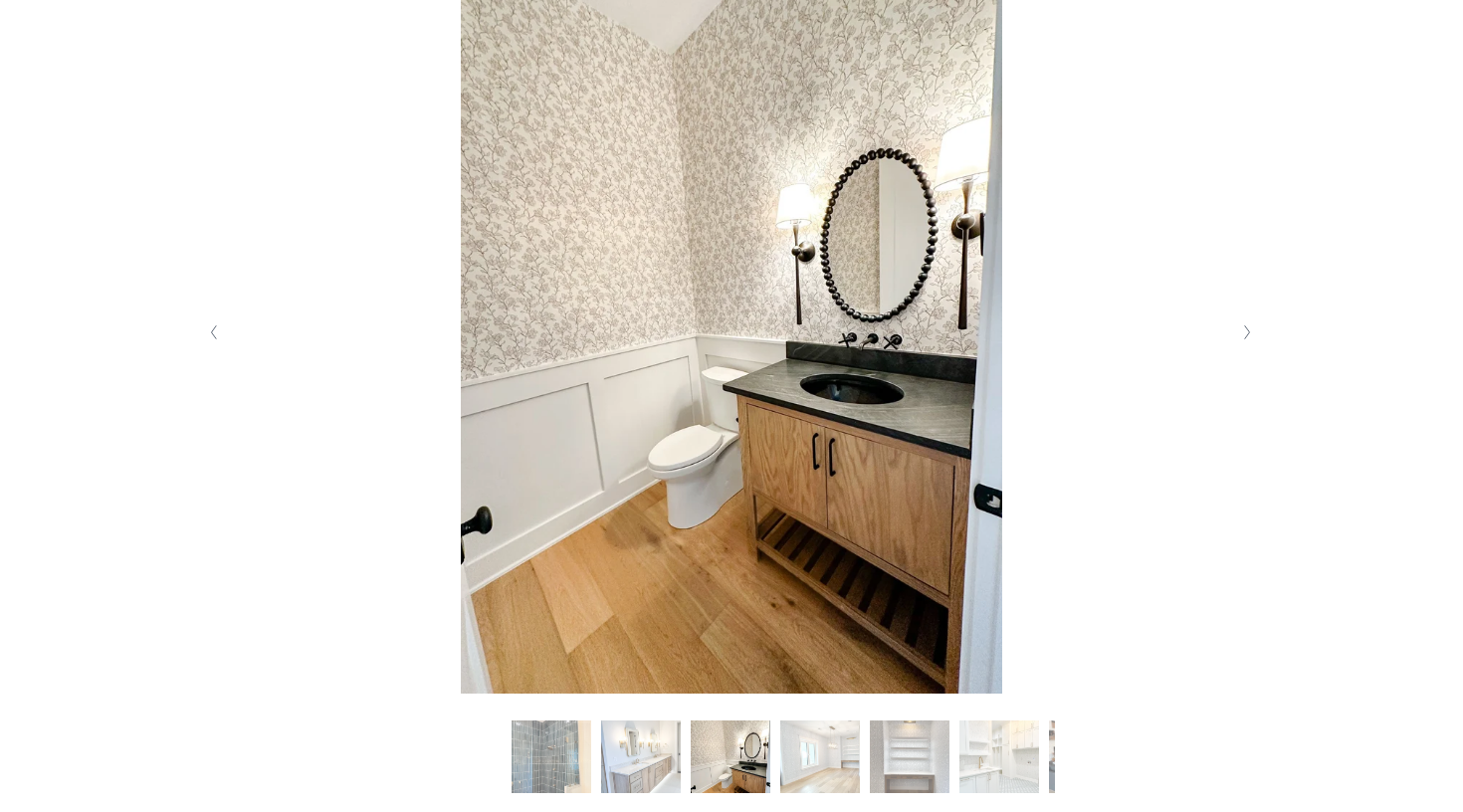 click on "Slide 6
Slide 6 (current slide)" at bounding box center [1000, 760] 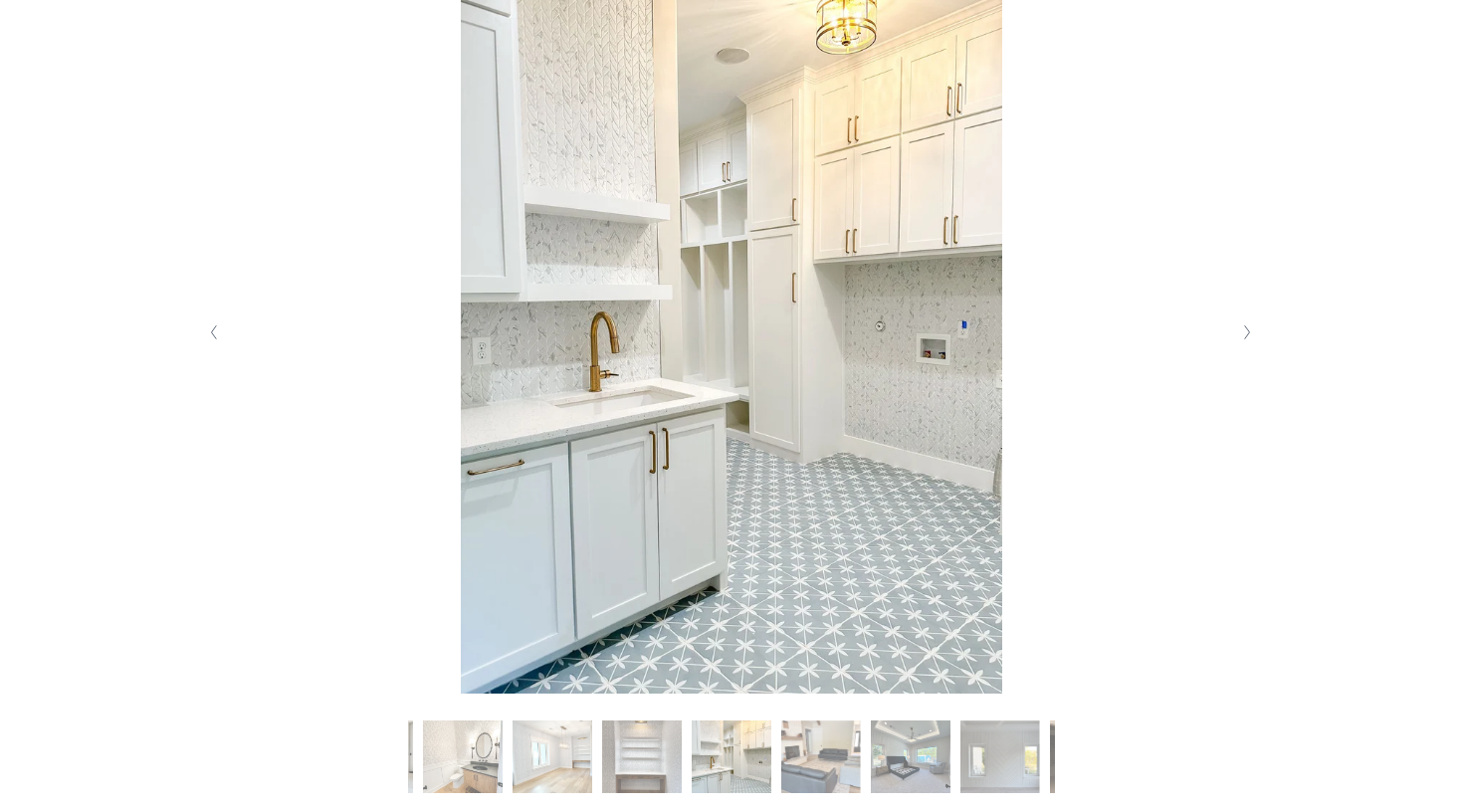 click at bounding box center (1247, 332) 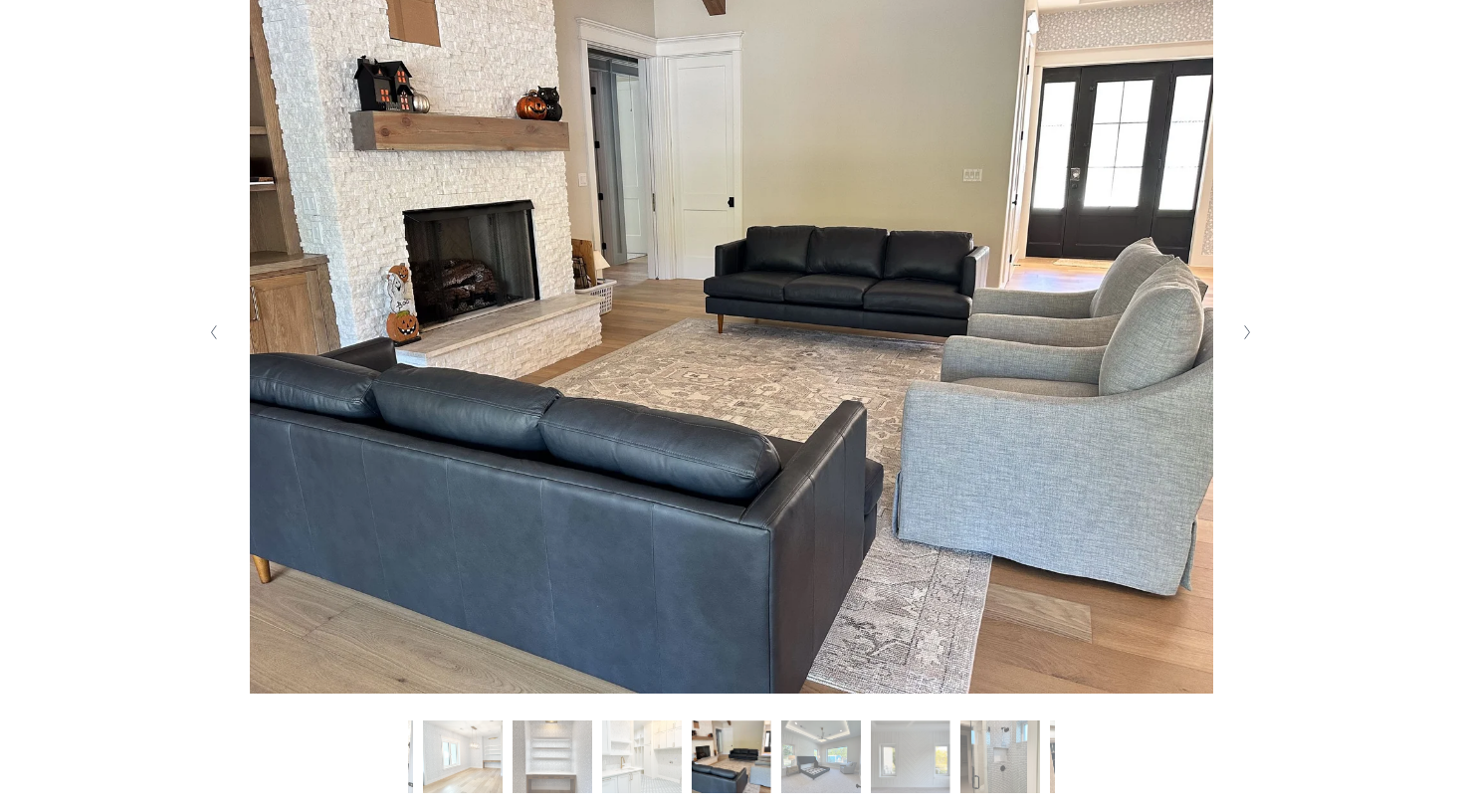click at bounding box center [1247, 332] 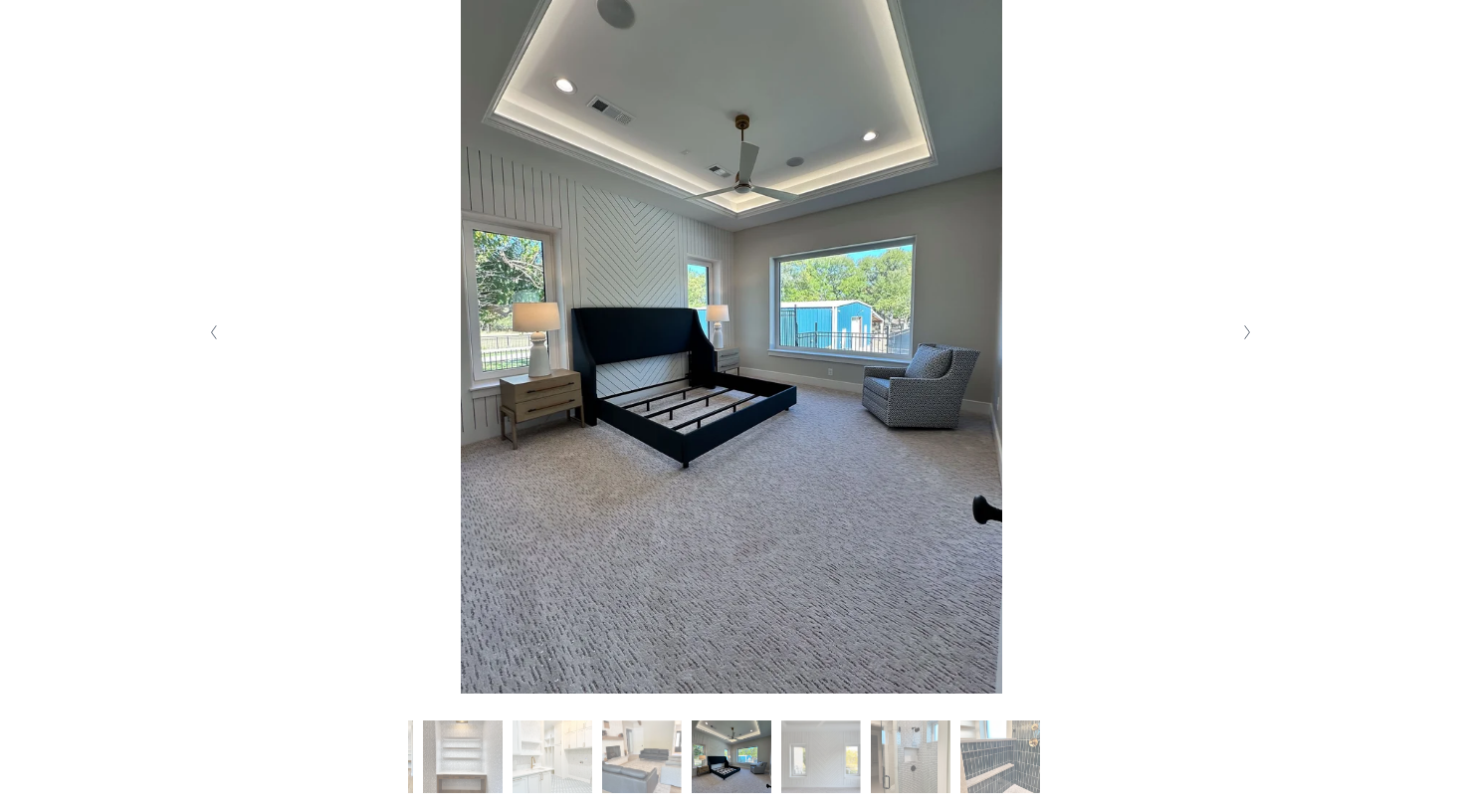 click at bounding box center (1247, 332) 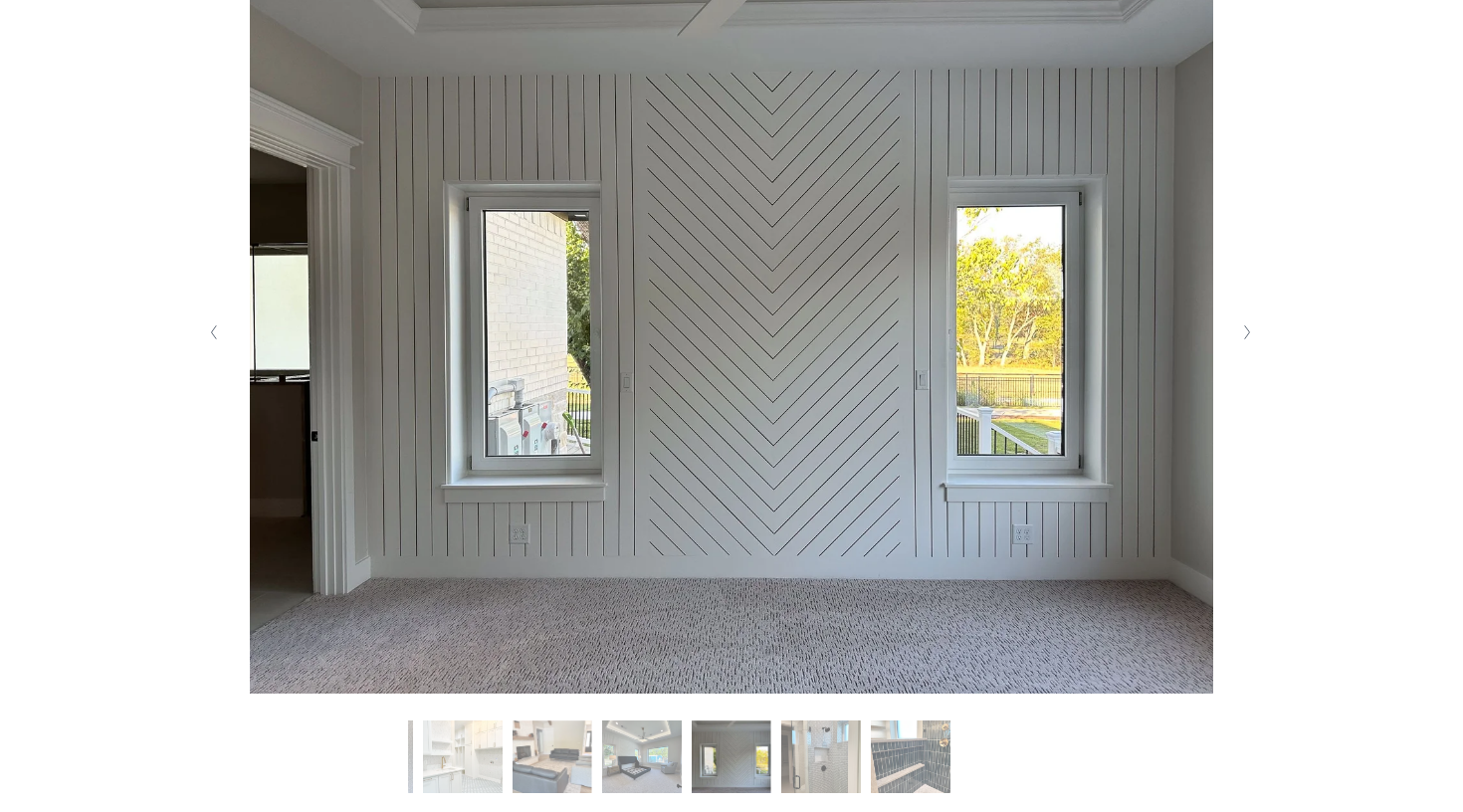 click at bounding box center [1247, 332] 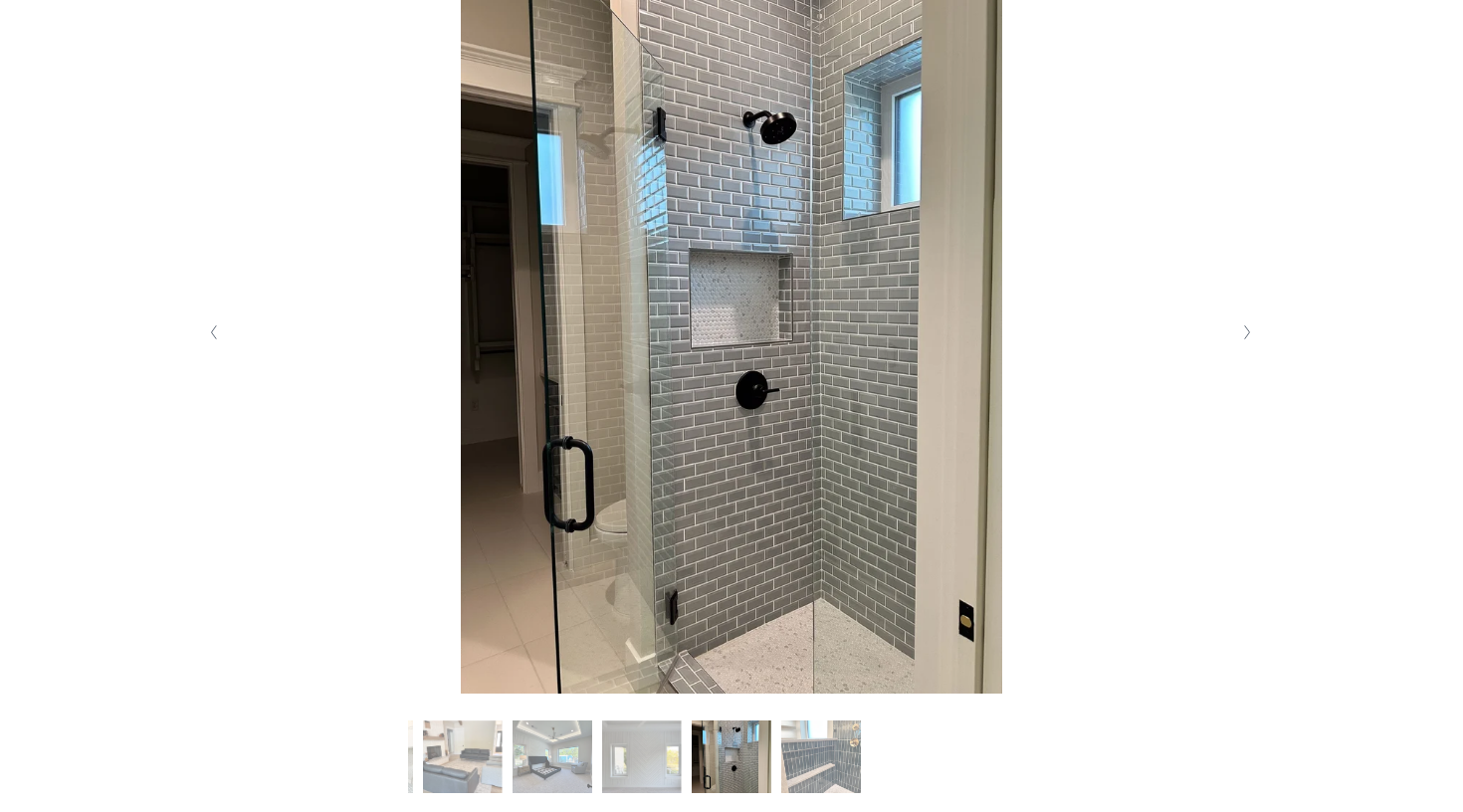 click at bounding box center (1247, 332) 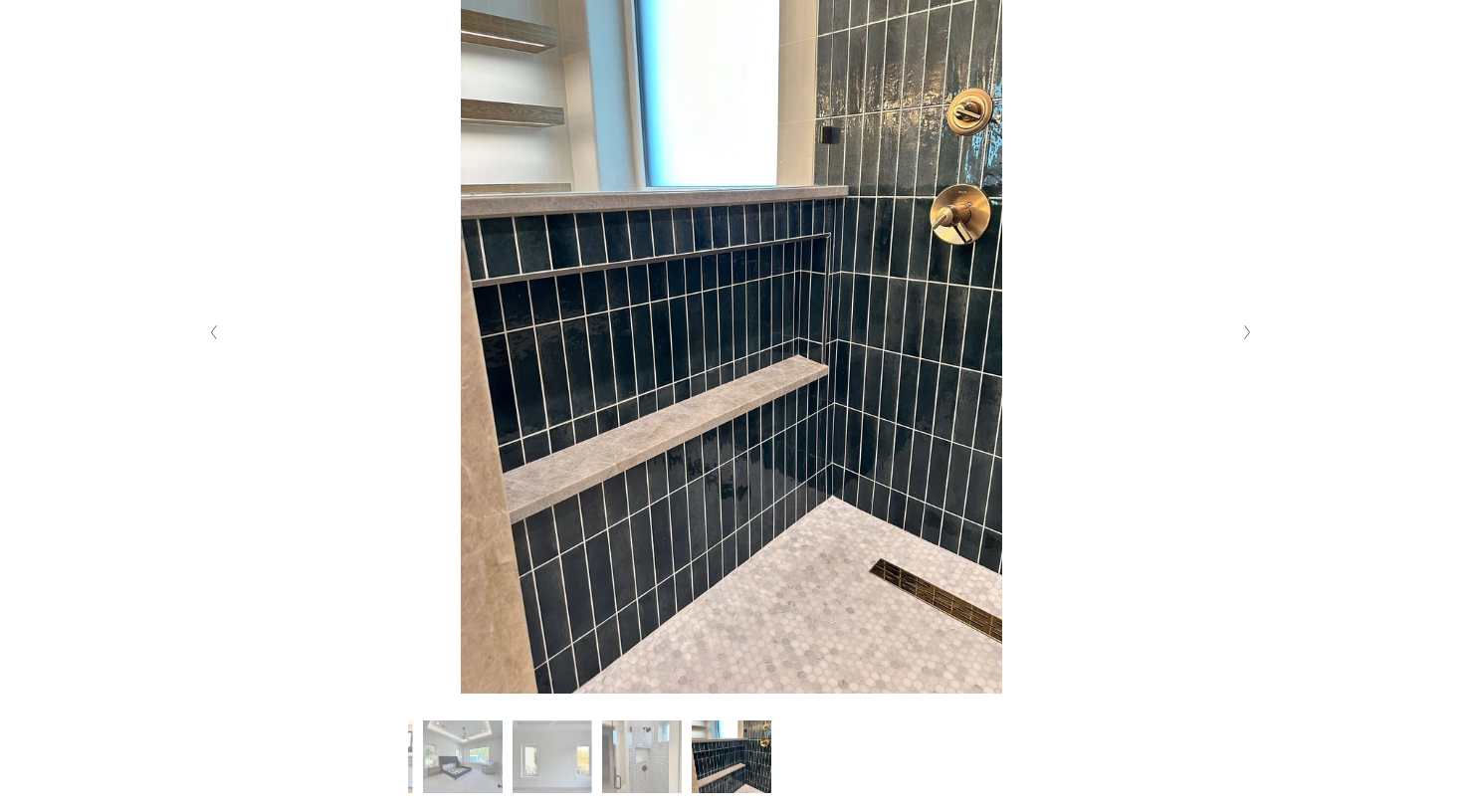 click at bounding box center (1247, 332) 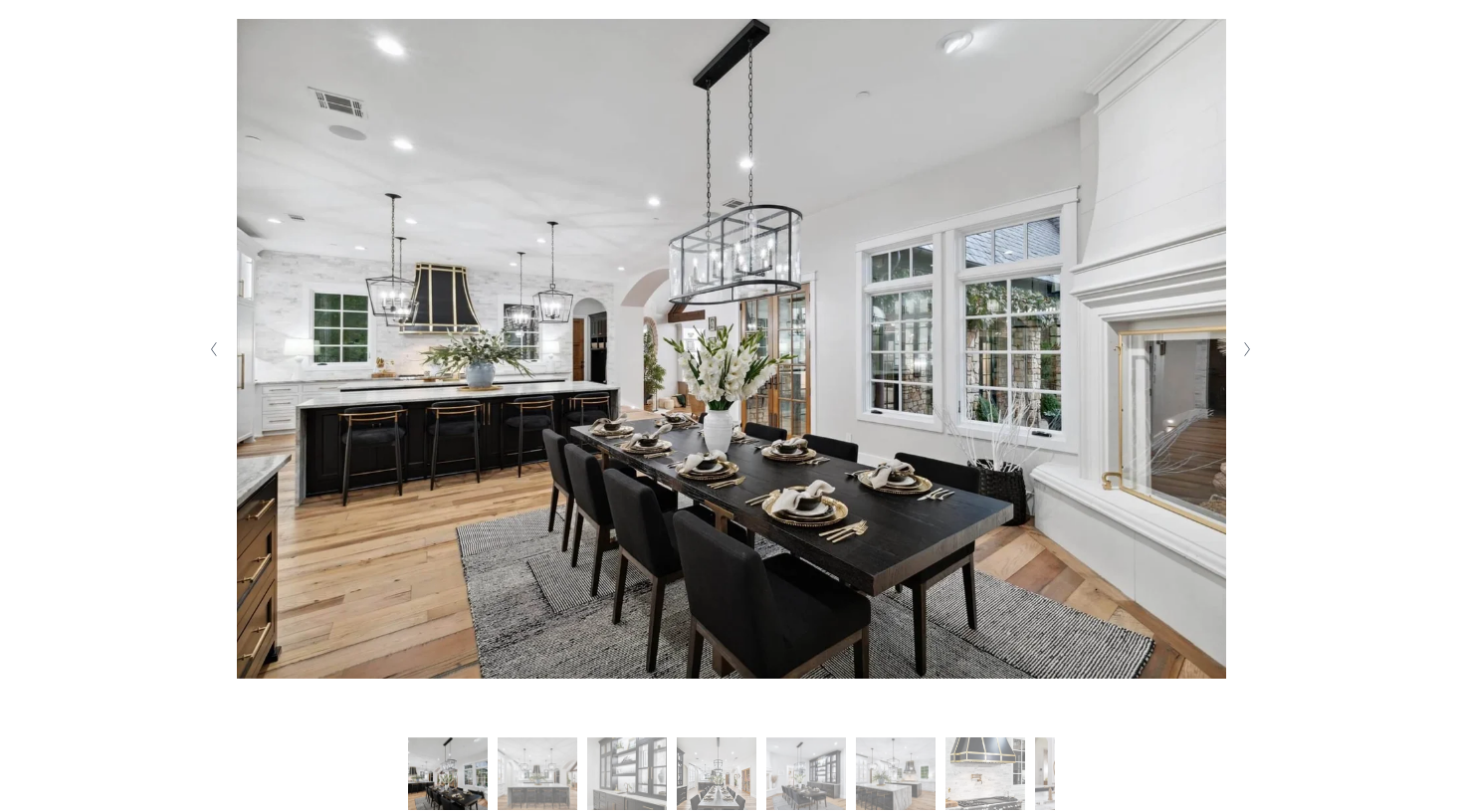 scroll, scrollTop: 452, scrollLeft: 0, axis: vertical 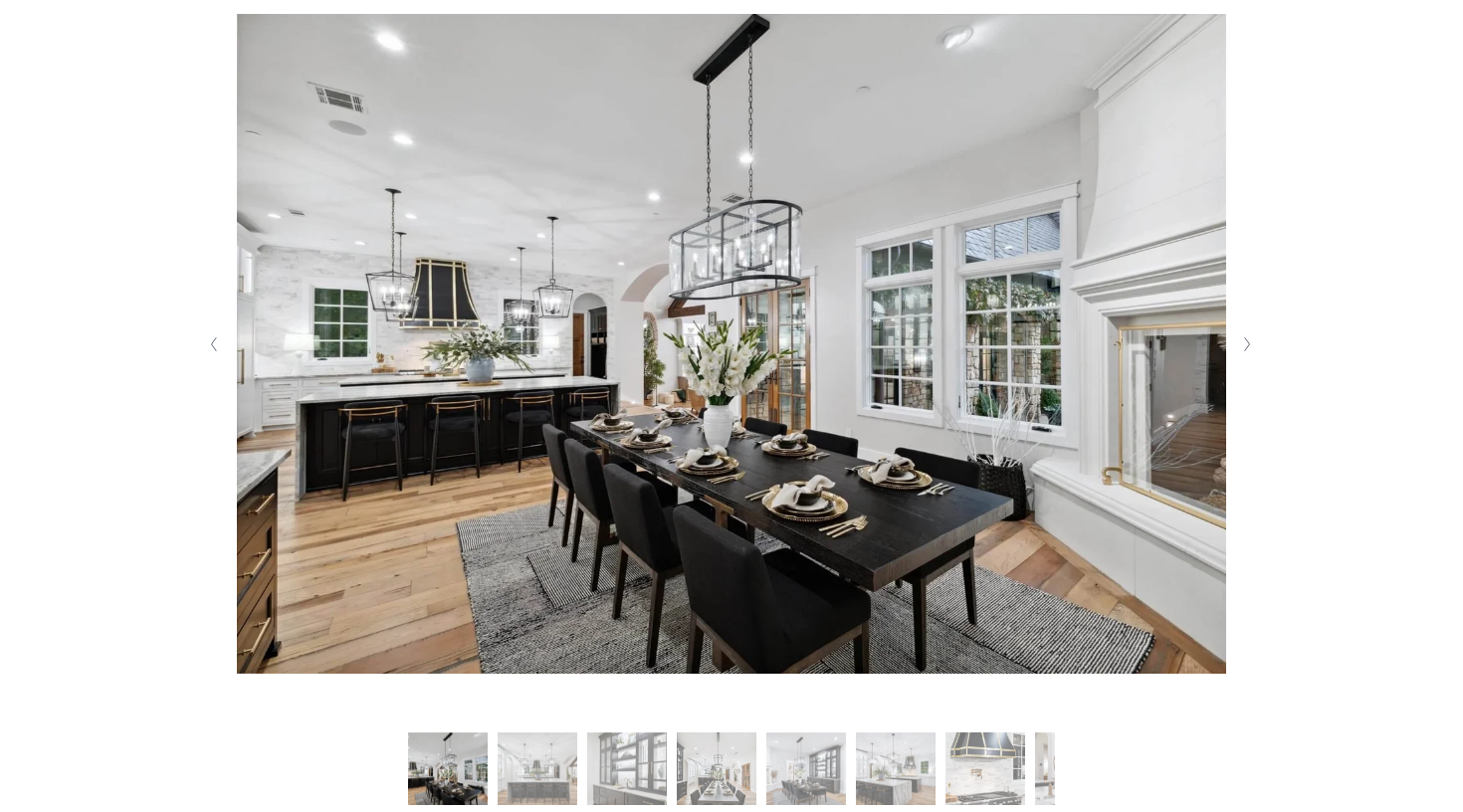 click at bounding box center [1246, 344] 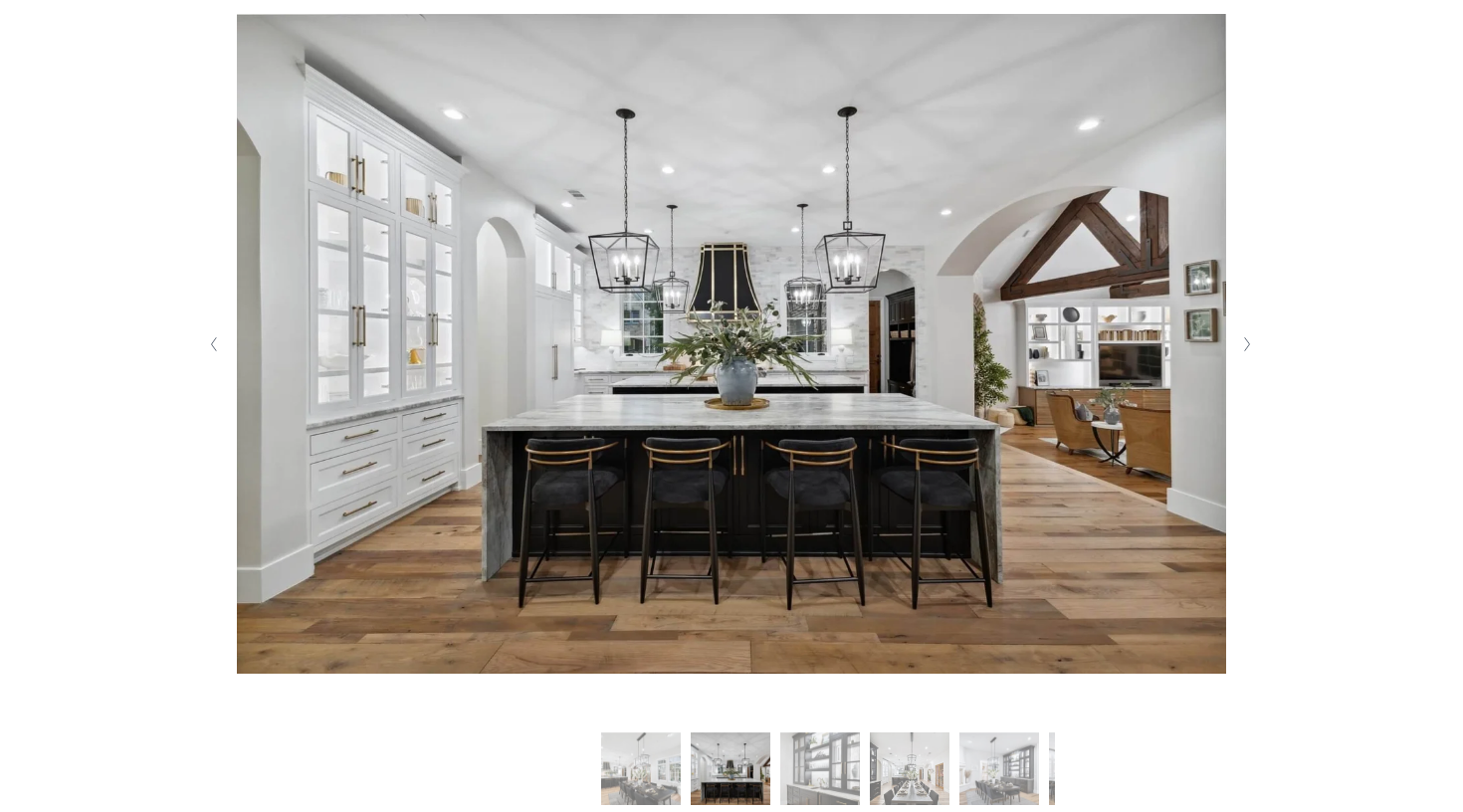 click at bounding box center [1246, 344] 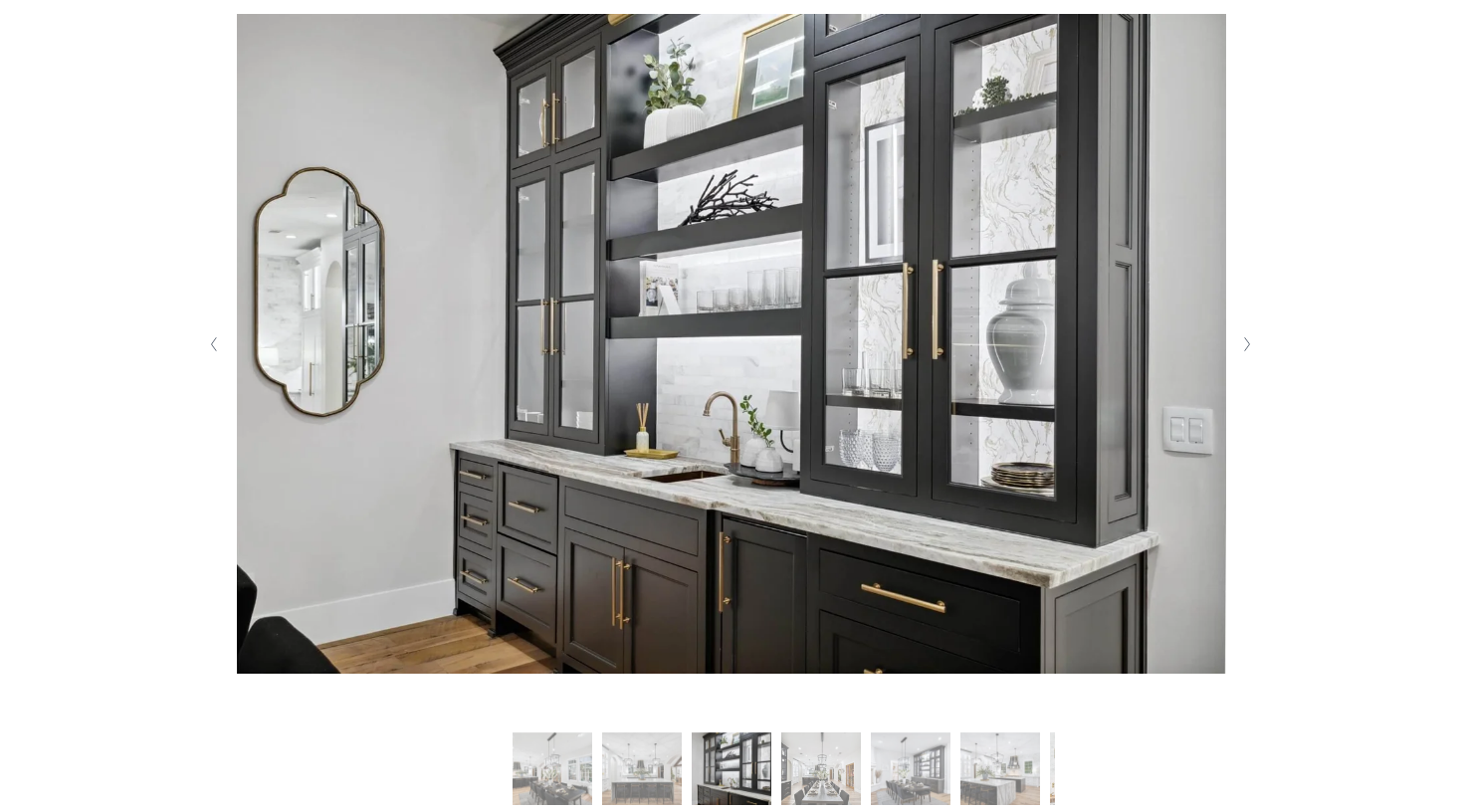 click at bounding box center [1247, 344] 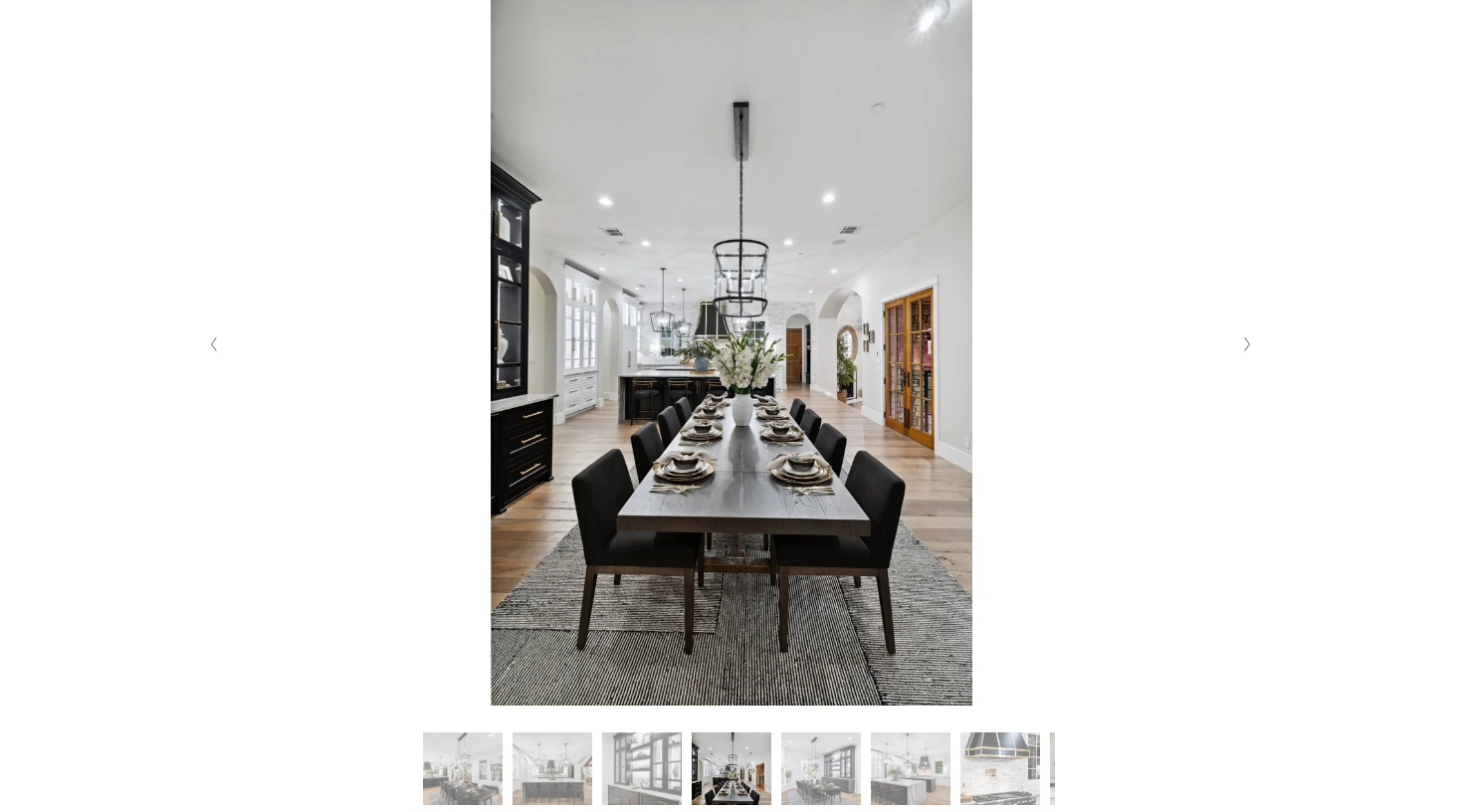 click at bounding box center (1247, 344) 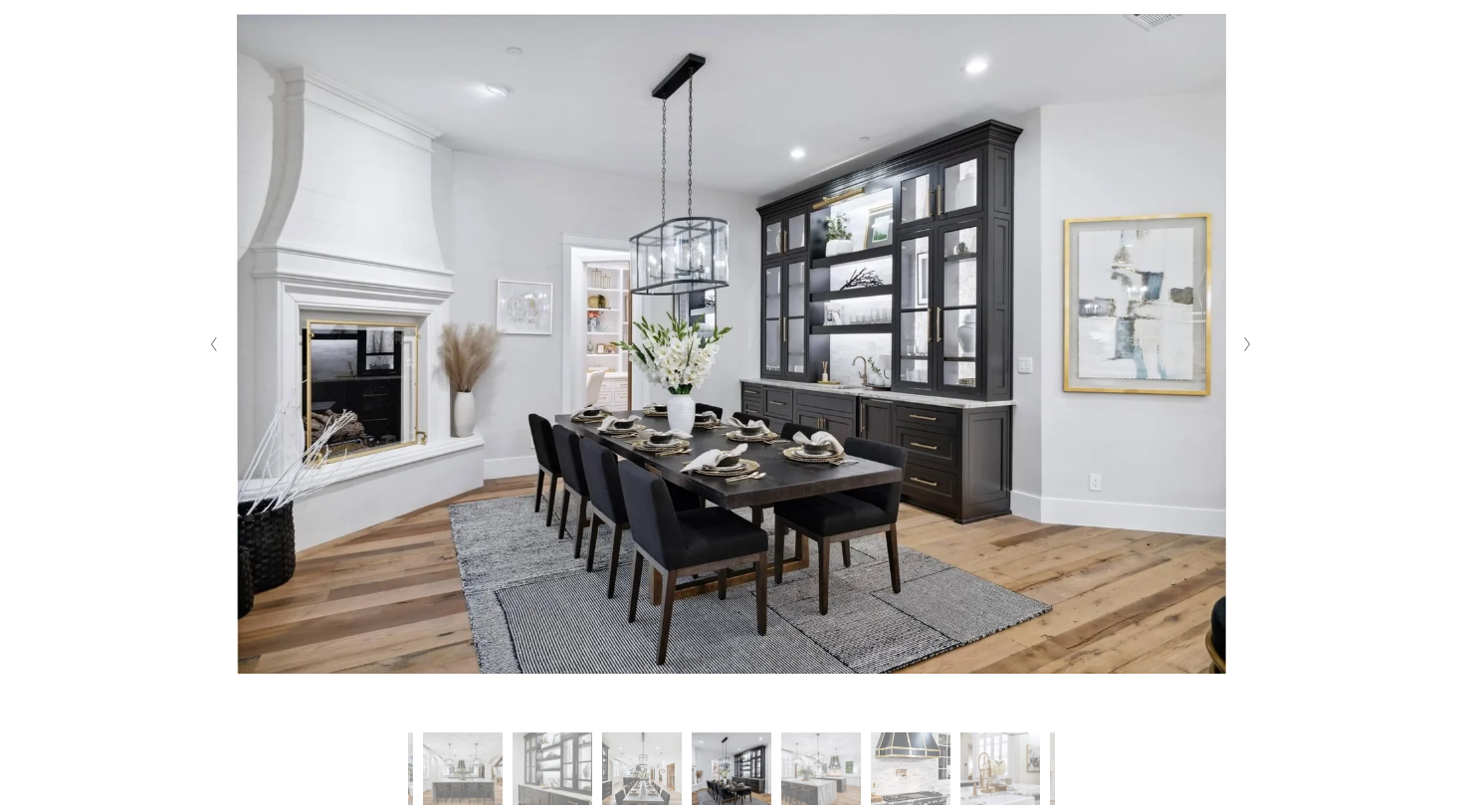 click at bounding box center [1247, 344] 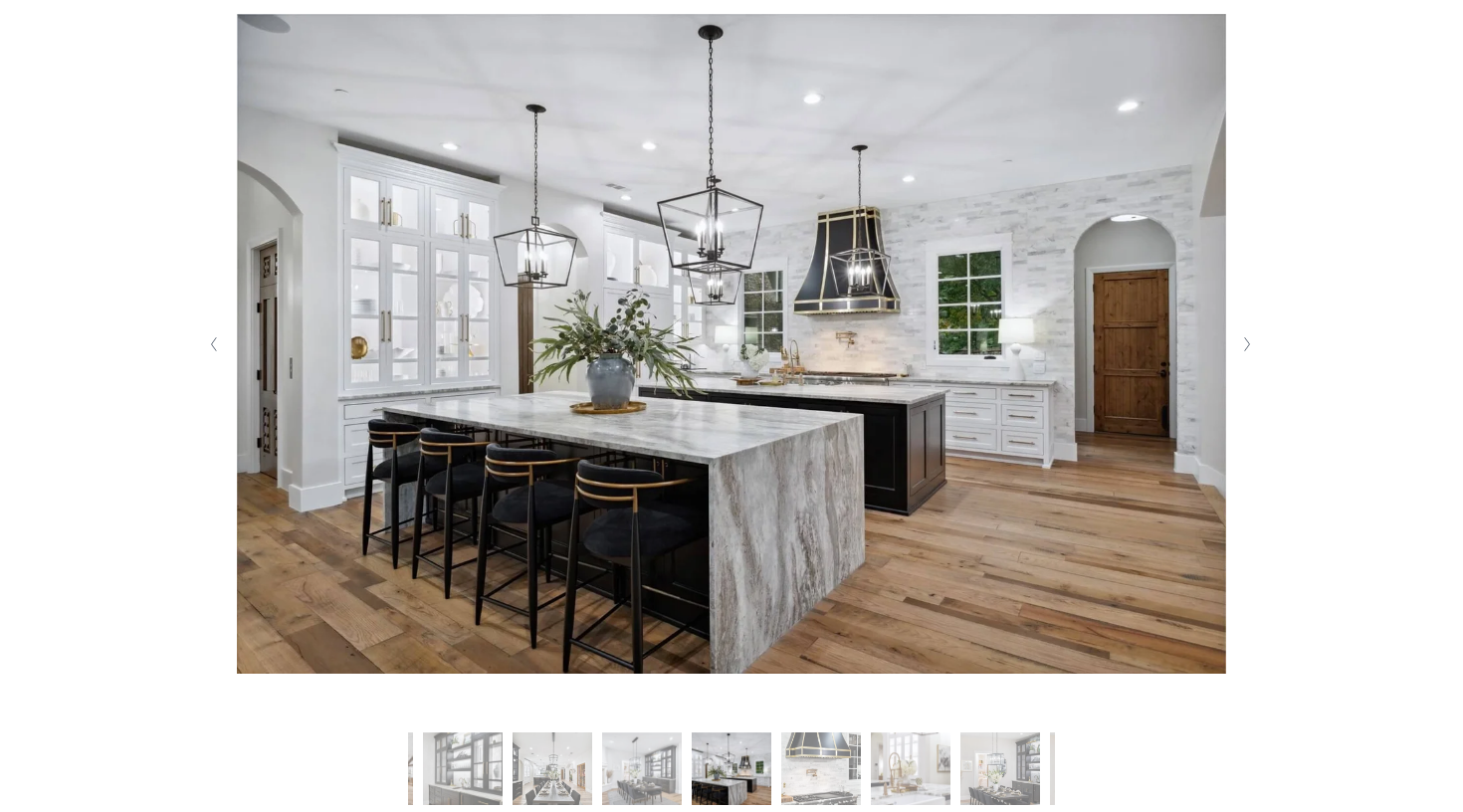 click at bounding box center (1247, 344) 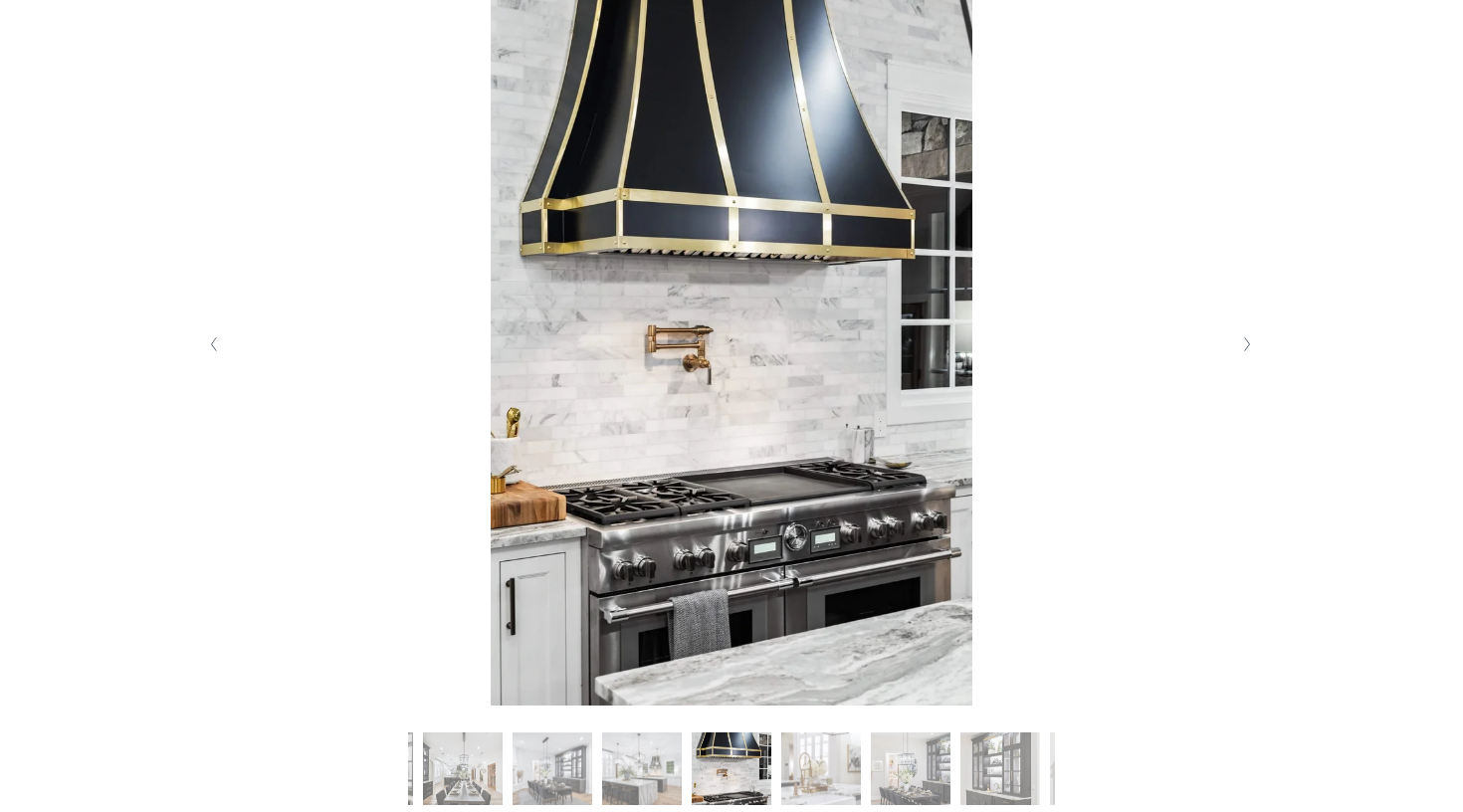 click at bounding box center [1247, 344] 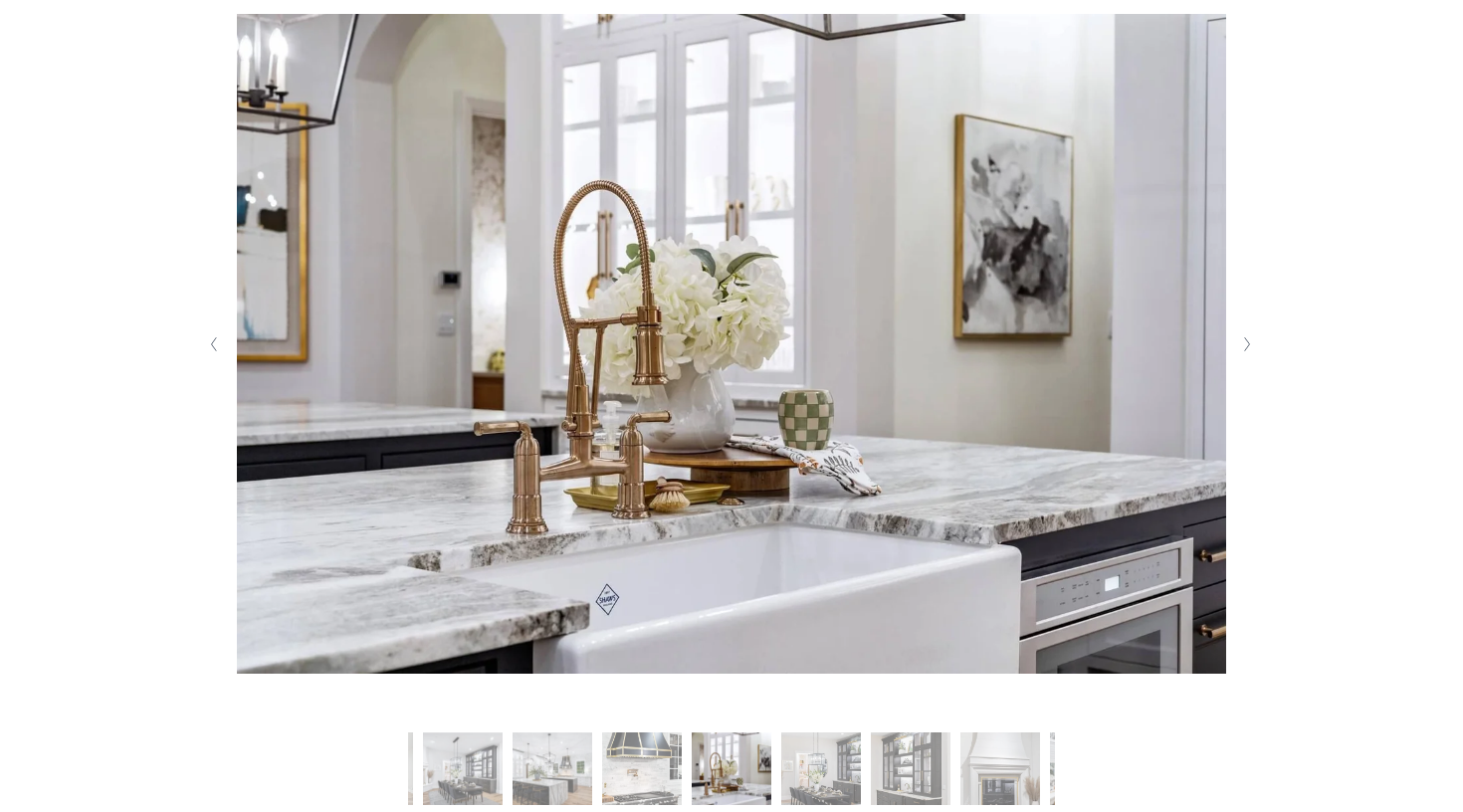 click at bounding box center [1247, 344] 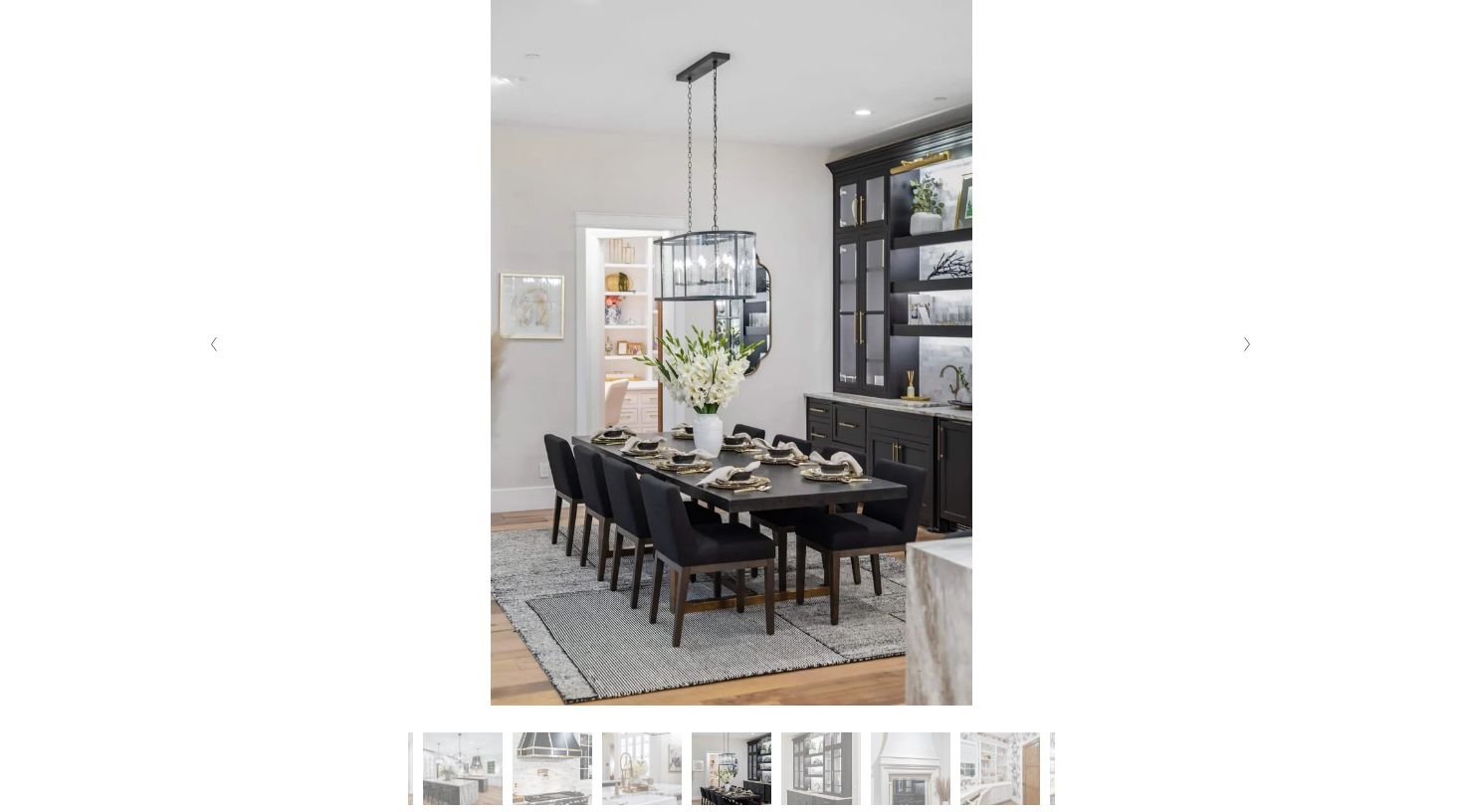 click at bounding box center (1247, 344) 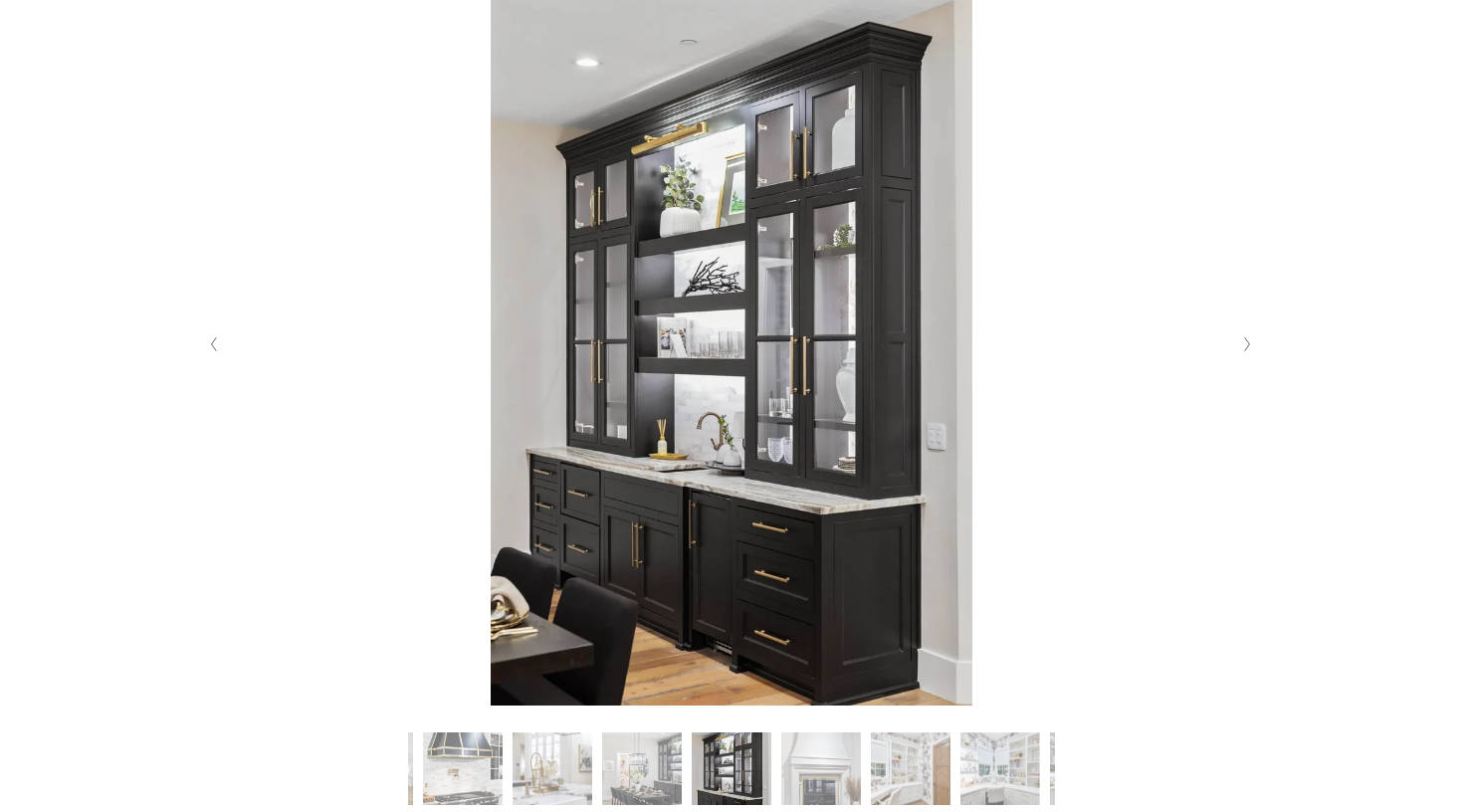 click at bounding box center [1247, 344] 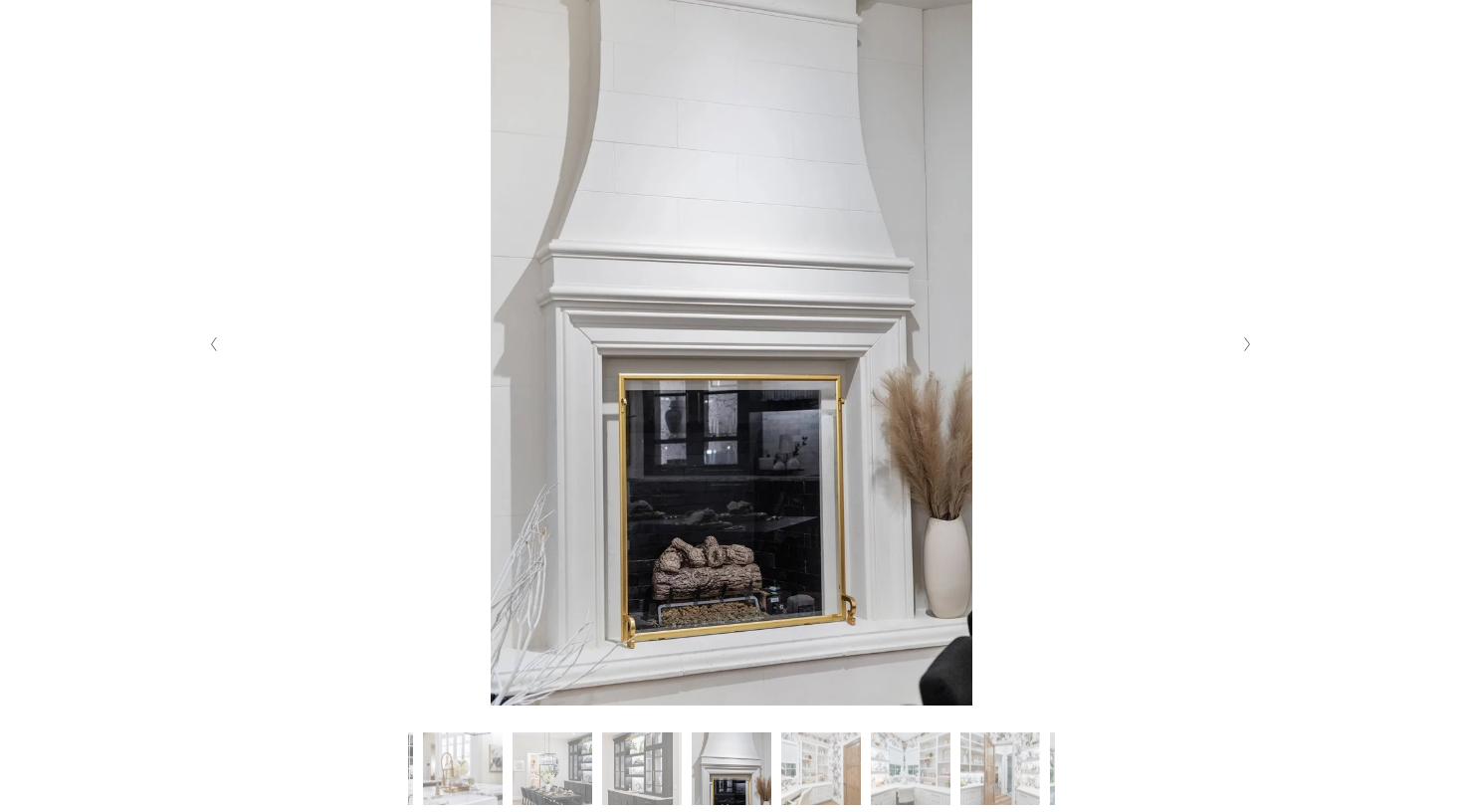 click at bounding box center [1247, 344] 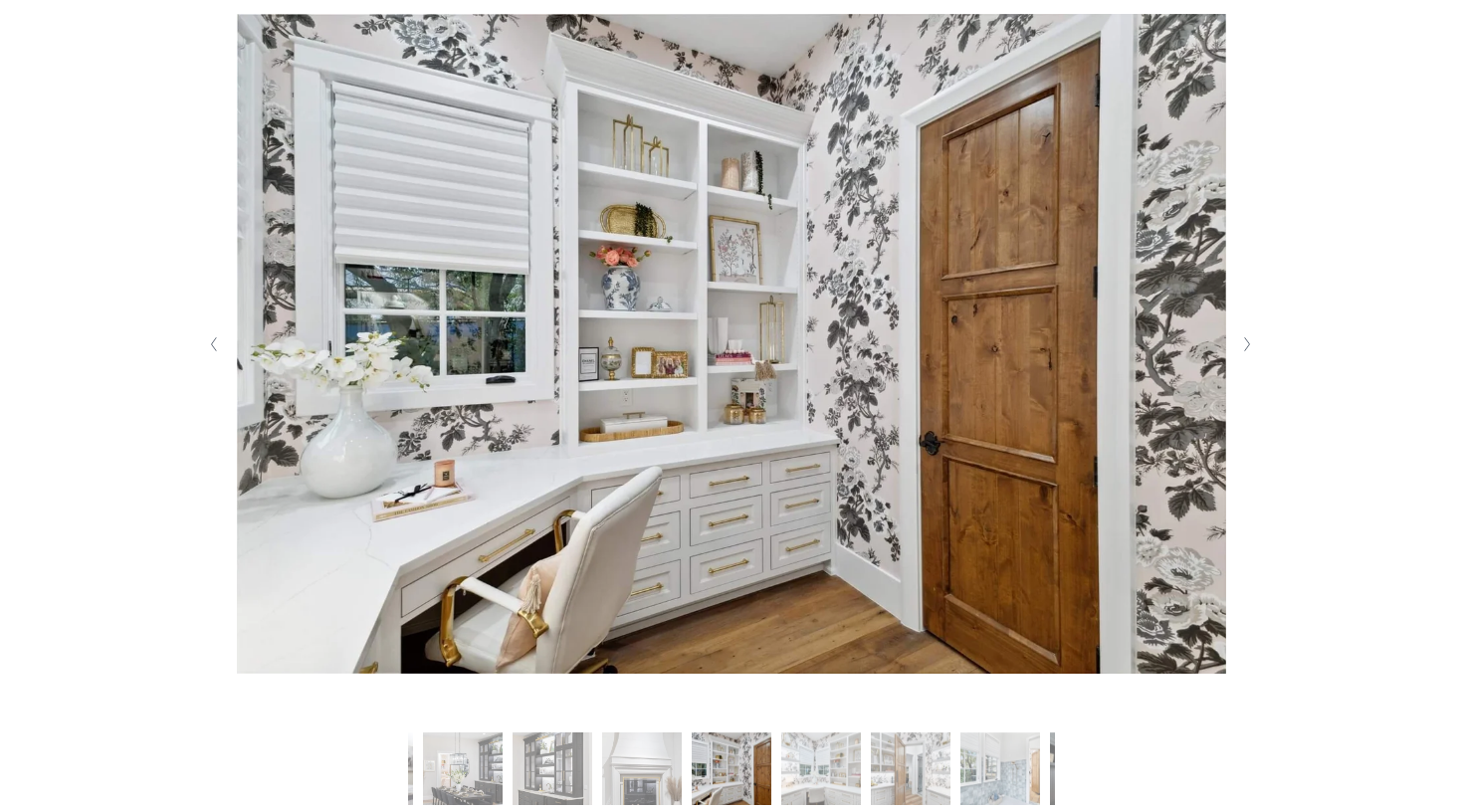 click at bounding box center (1247, 344) 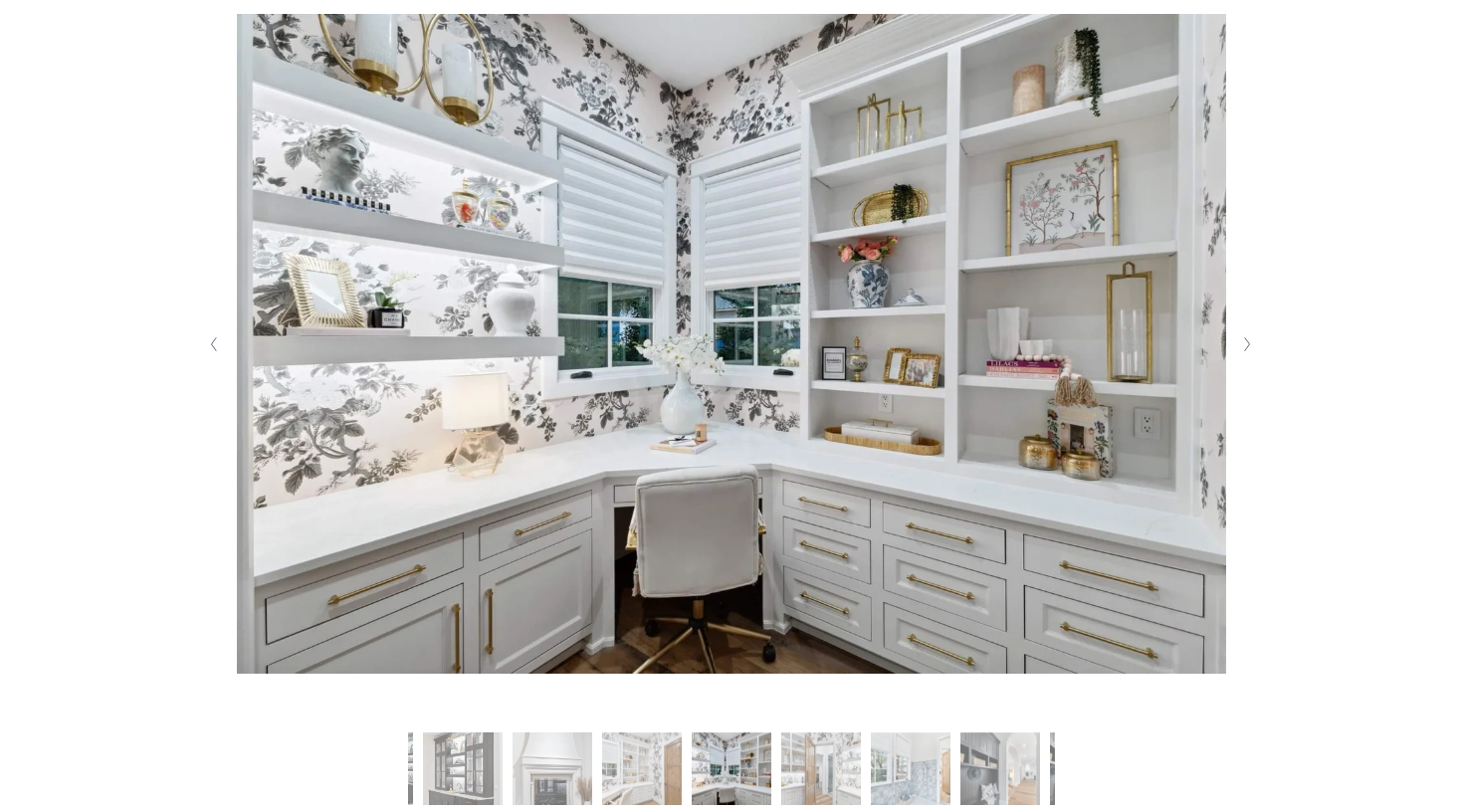 click at bounding box center (214, 344) 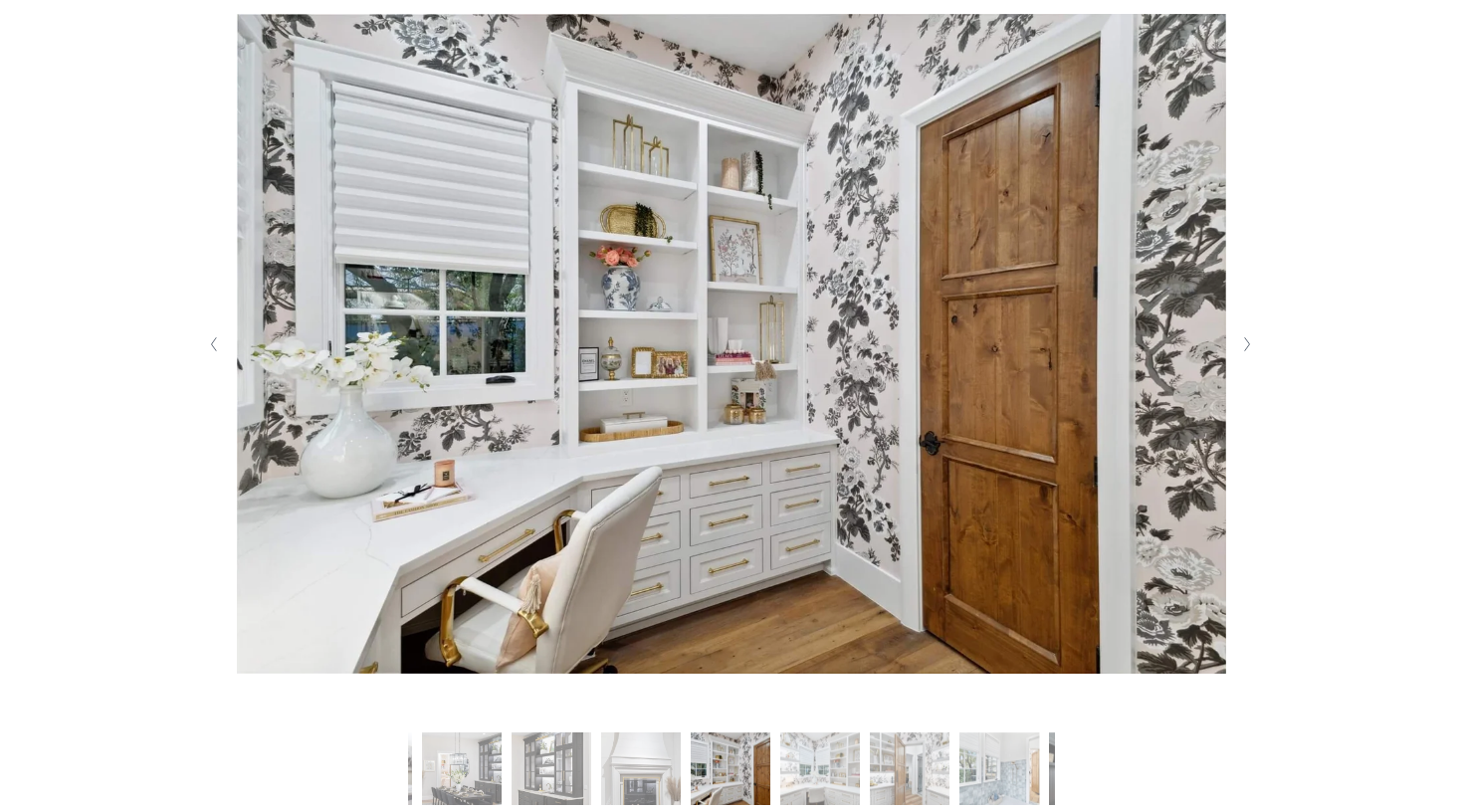 click at bounding box center [1248, 344] 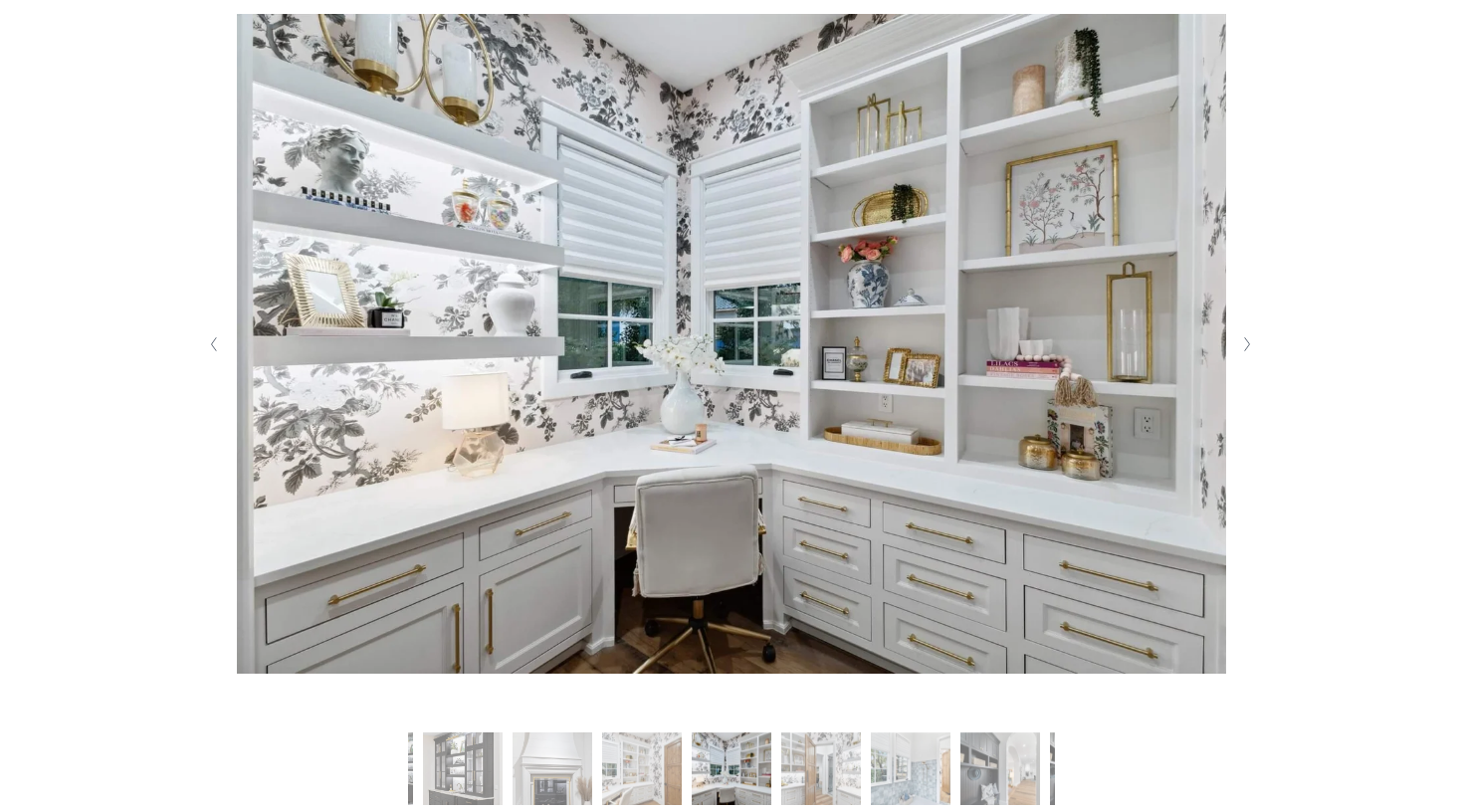 click at bounding box center [1247, 344] 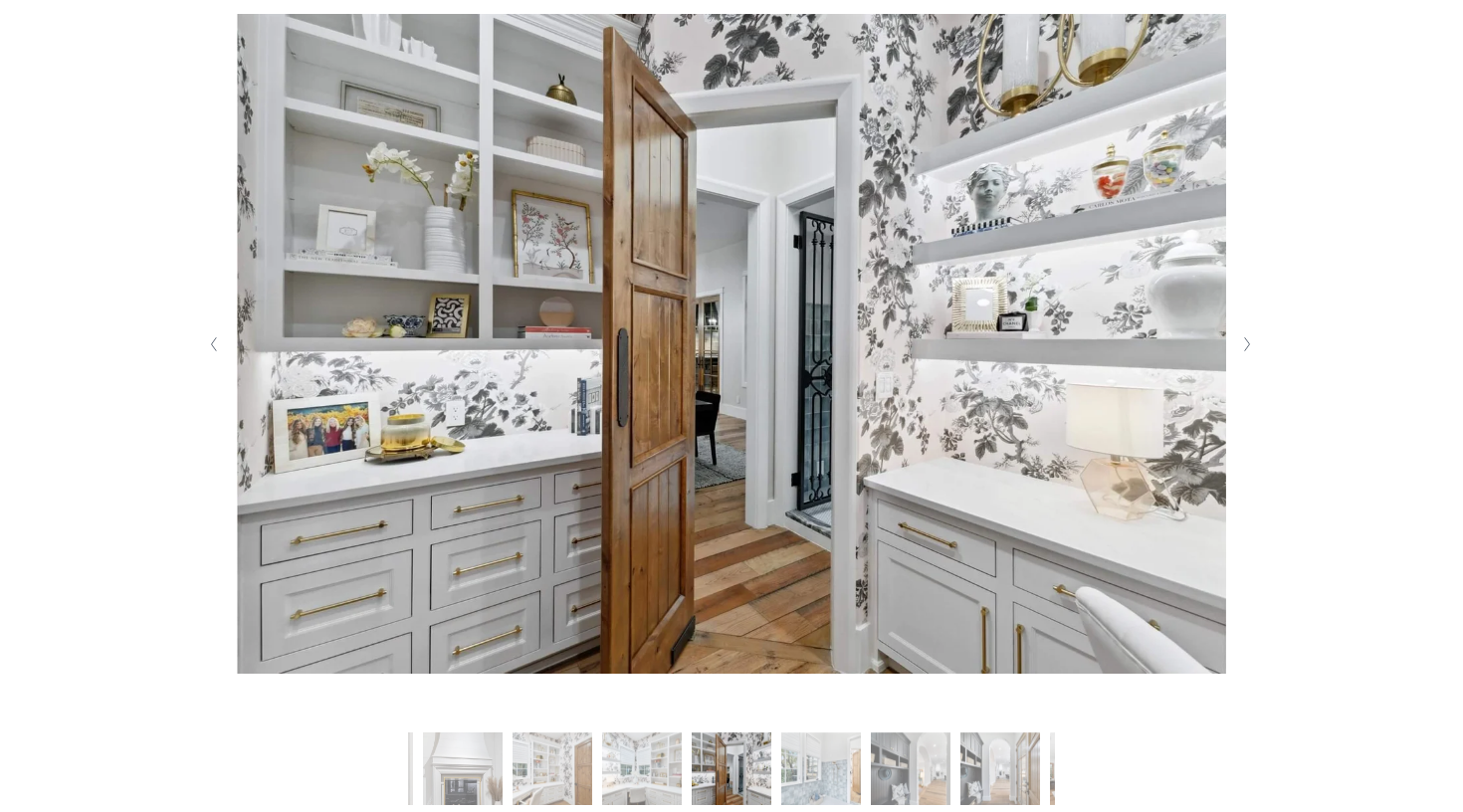 click at bounding box center (1247, 344) 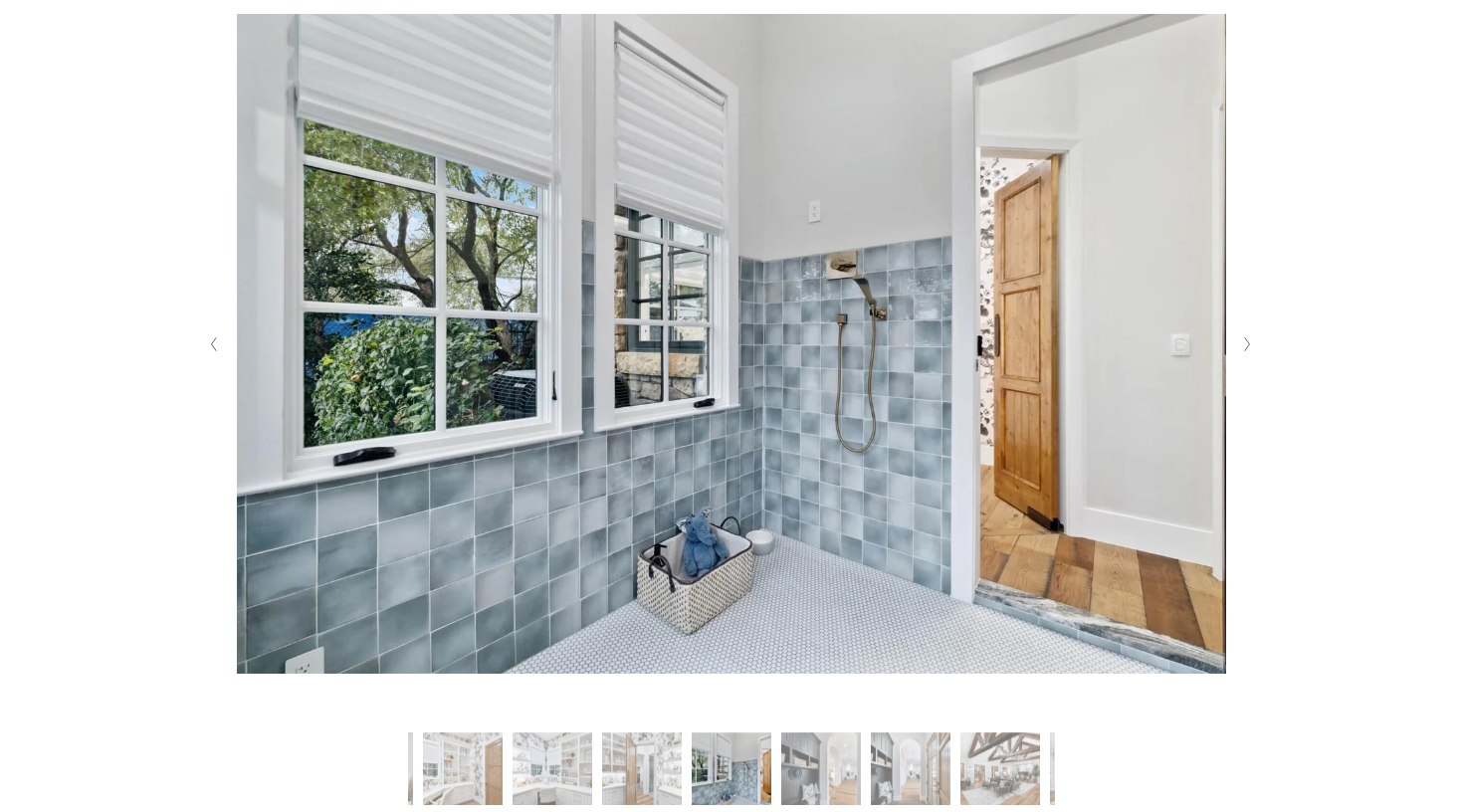 click at bounding box center (1247, 344) 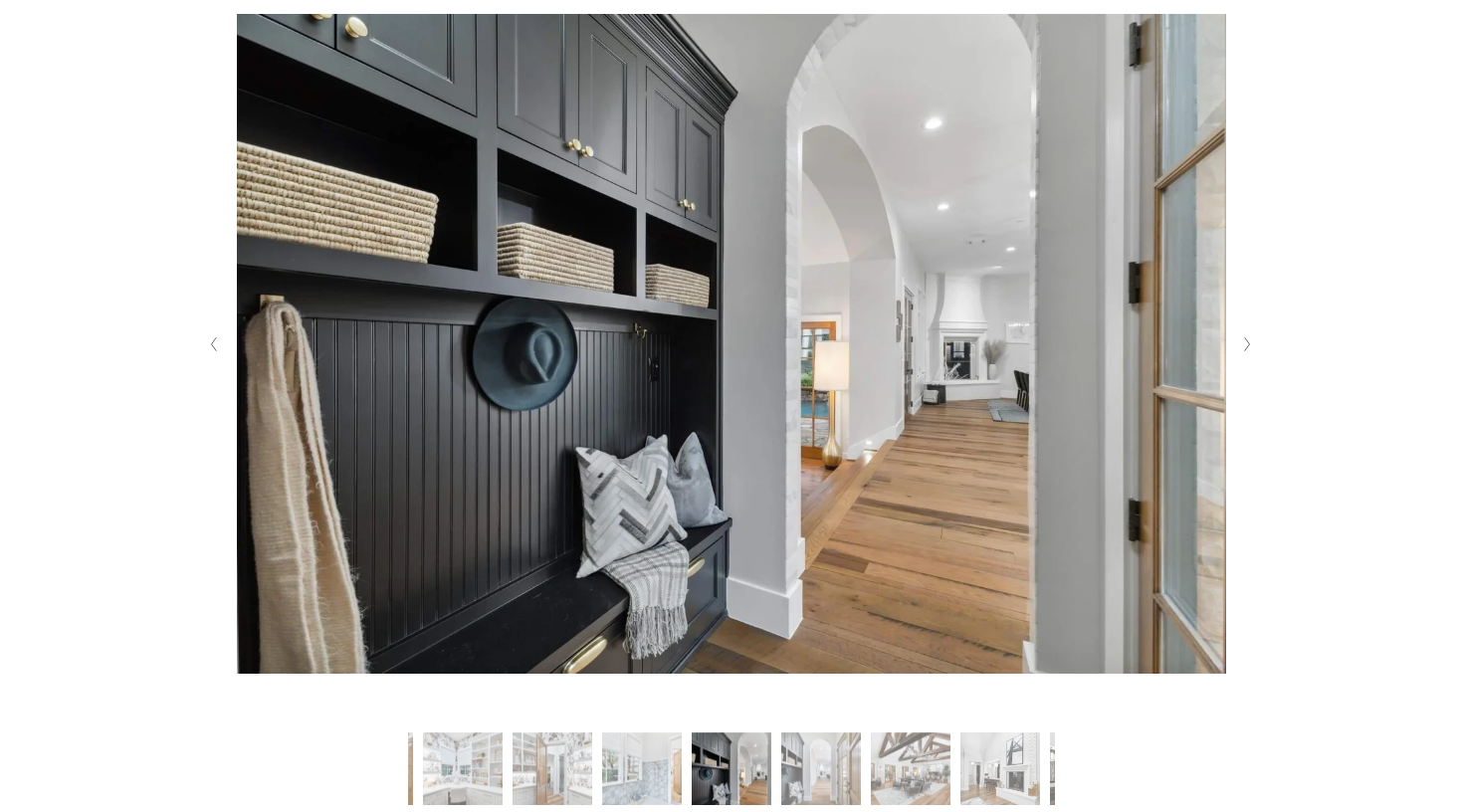 click at bounding box center (1247, 344) 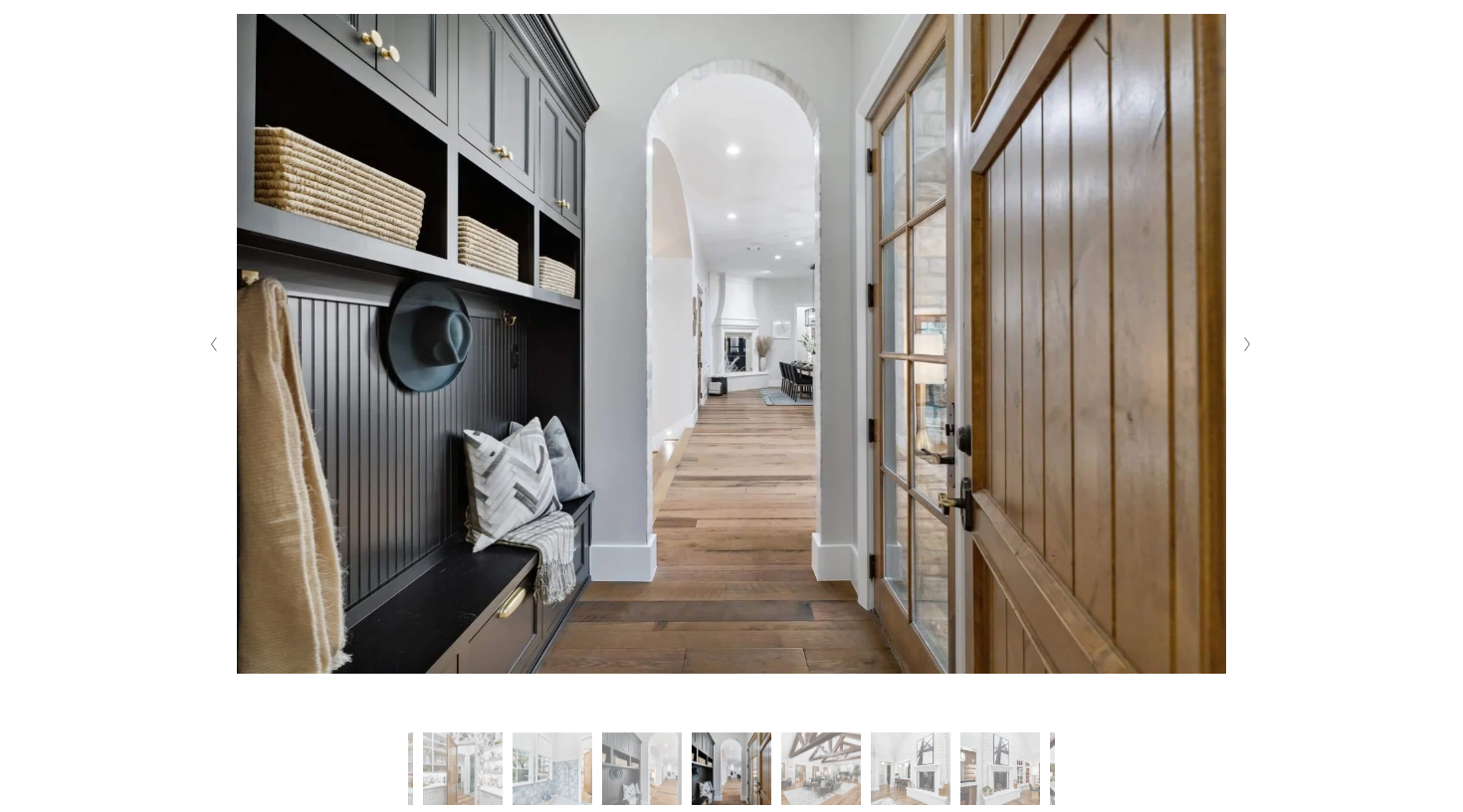 click at bounding box center (1247, 344) 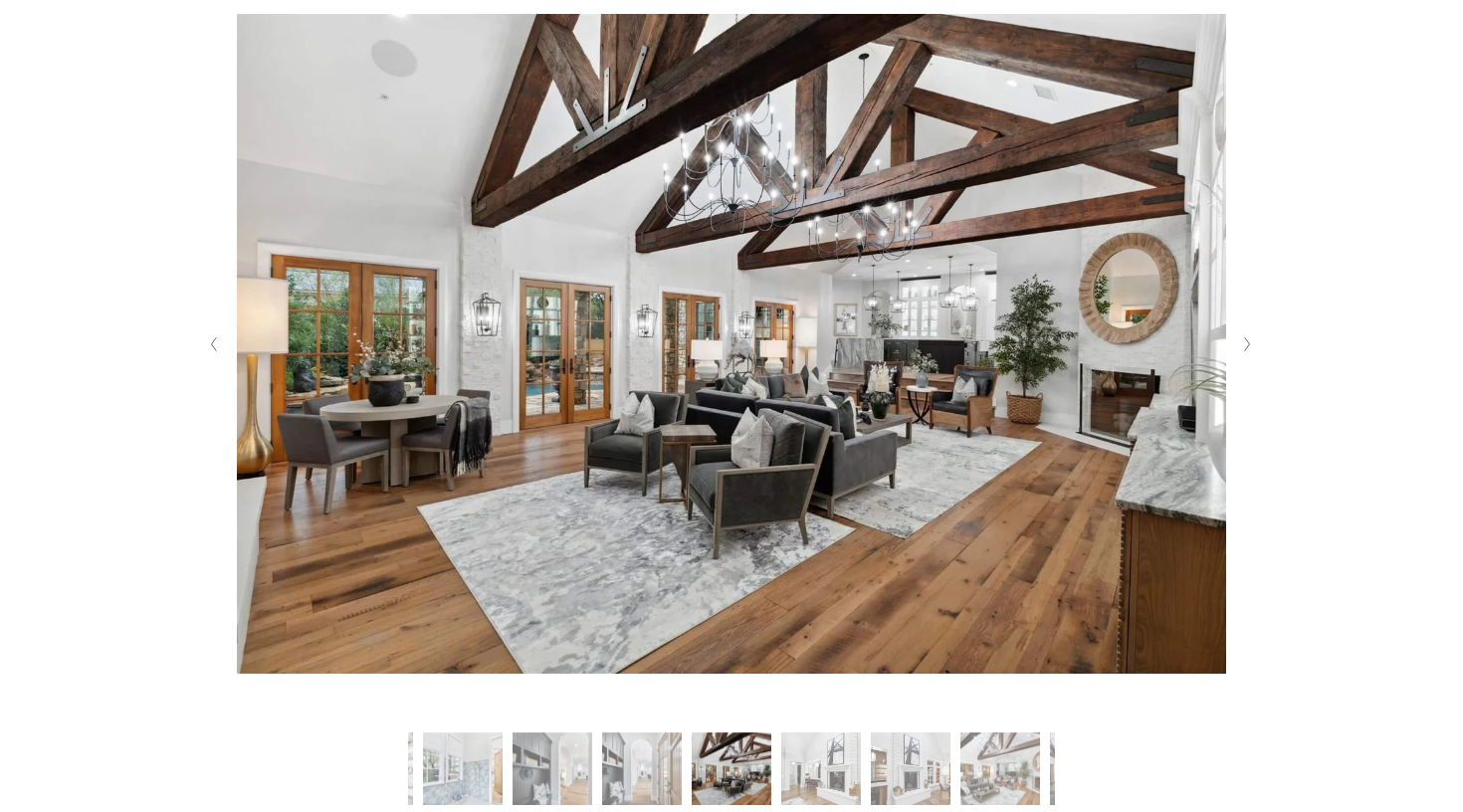 click at bounding box center [1247, 344] 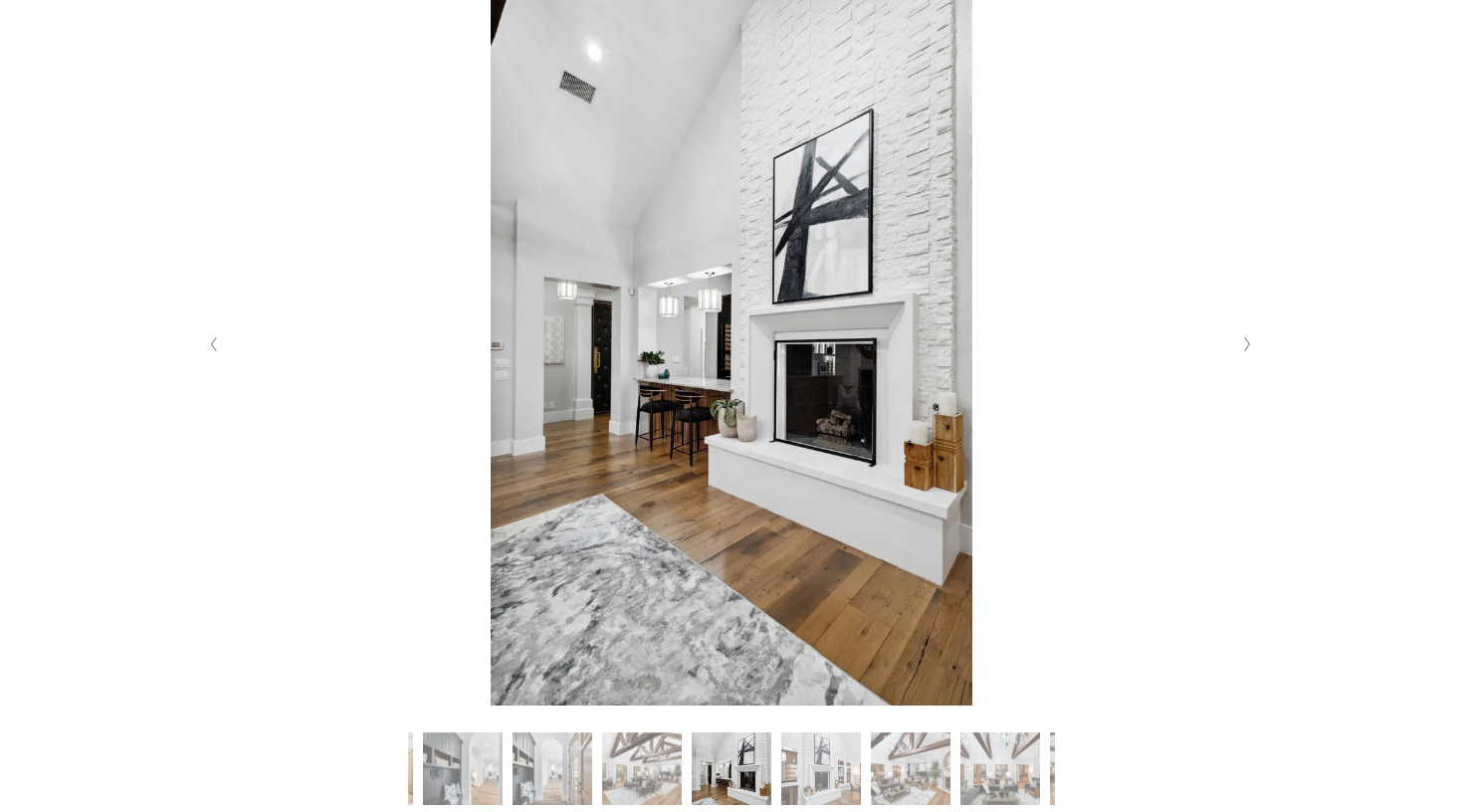 click at bounding box center [1247, 344] 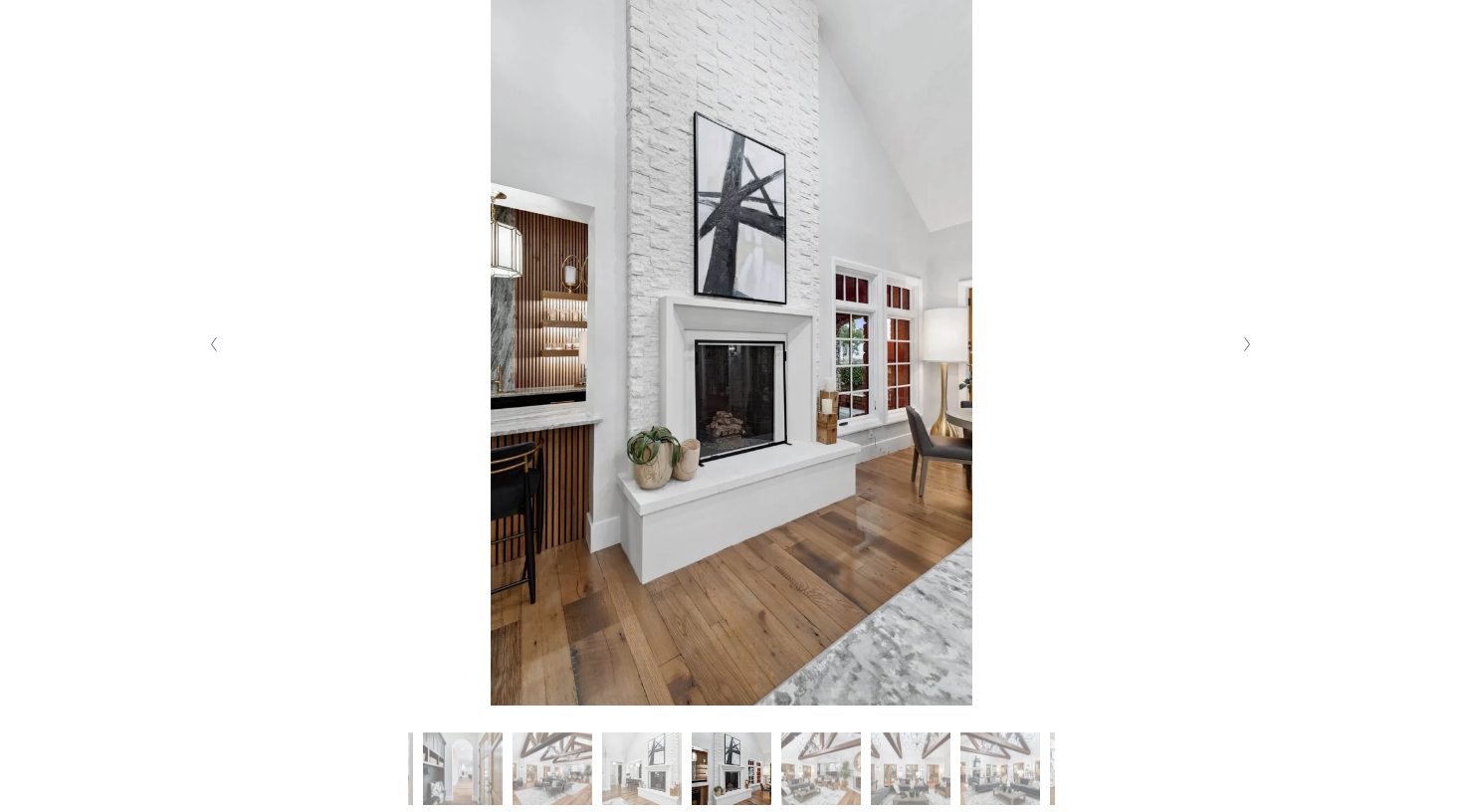 click at bounding box center (1247, 344) 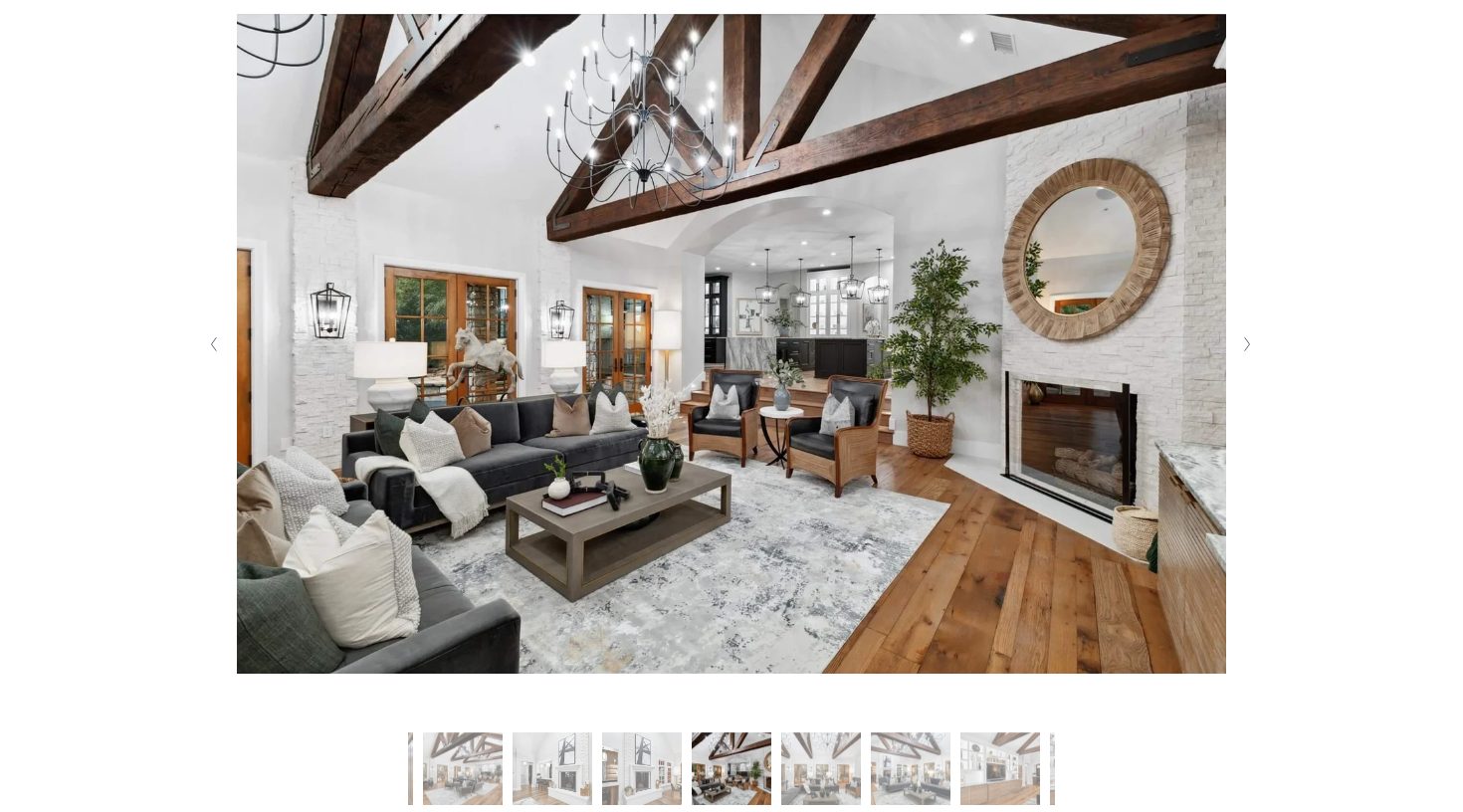 click at bounding box center [1247, 344] 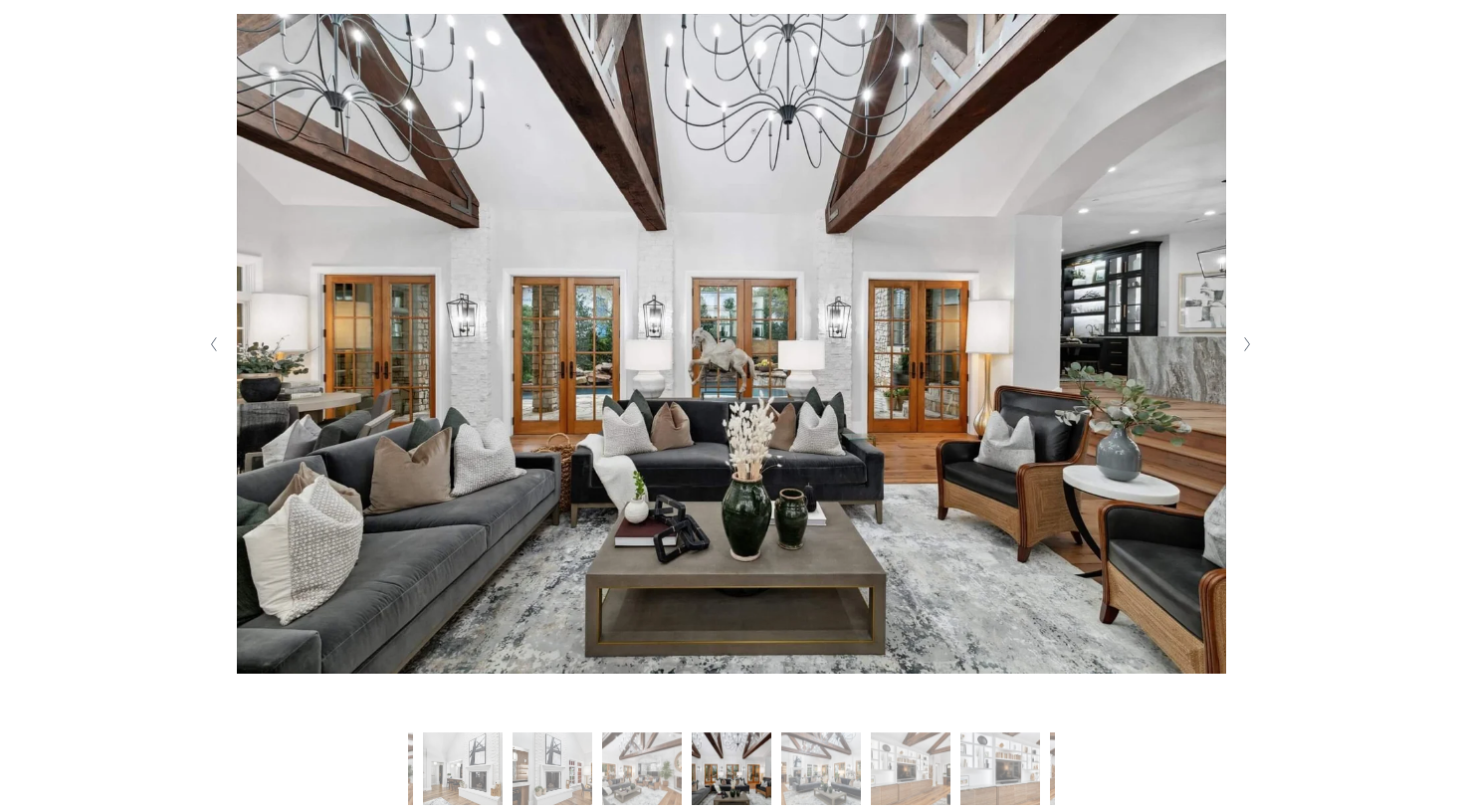 click at bounding box center [1247, 344] 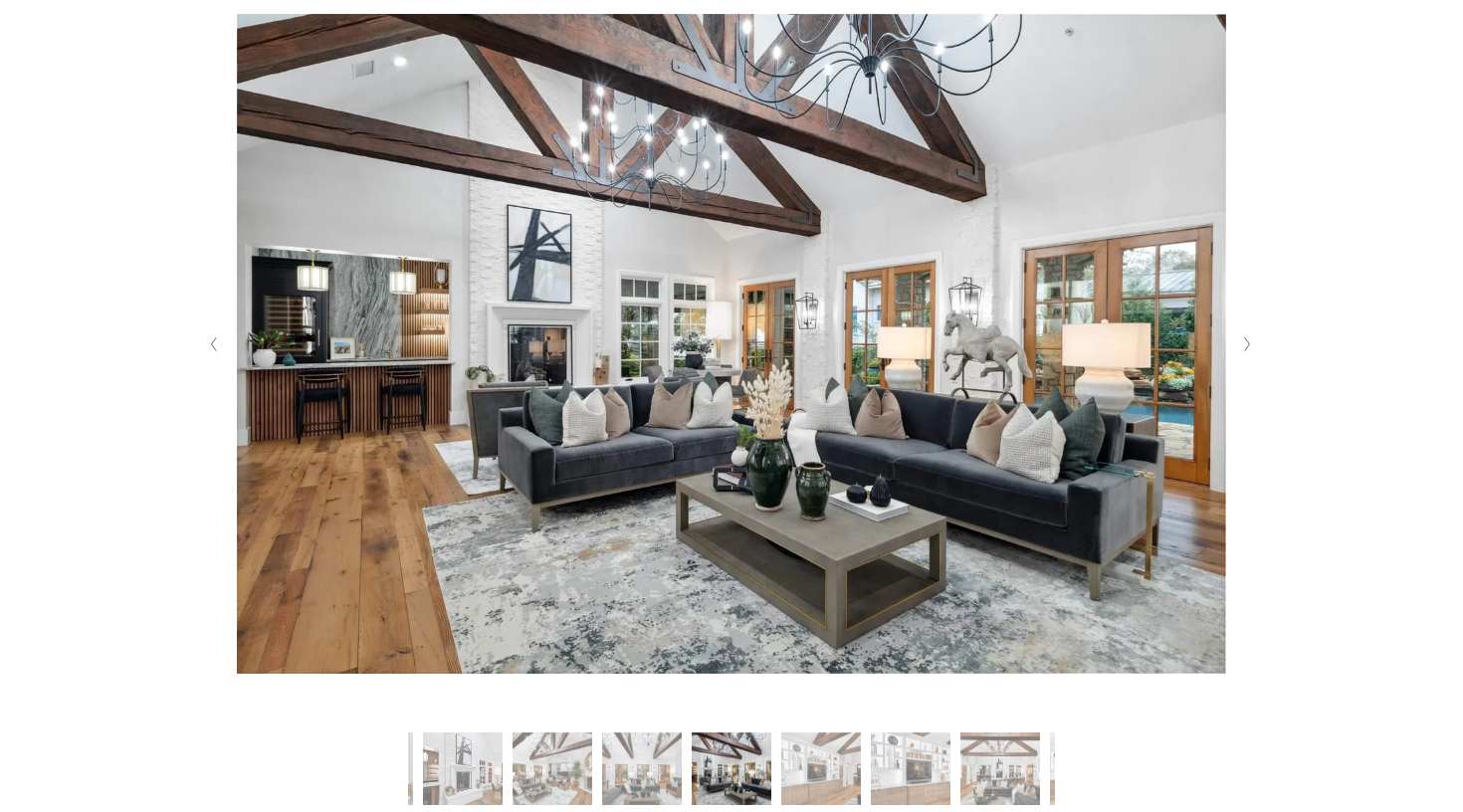 click at bounding box center [1247, 344] 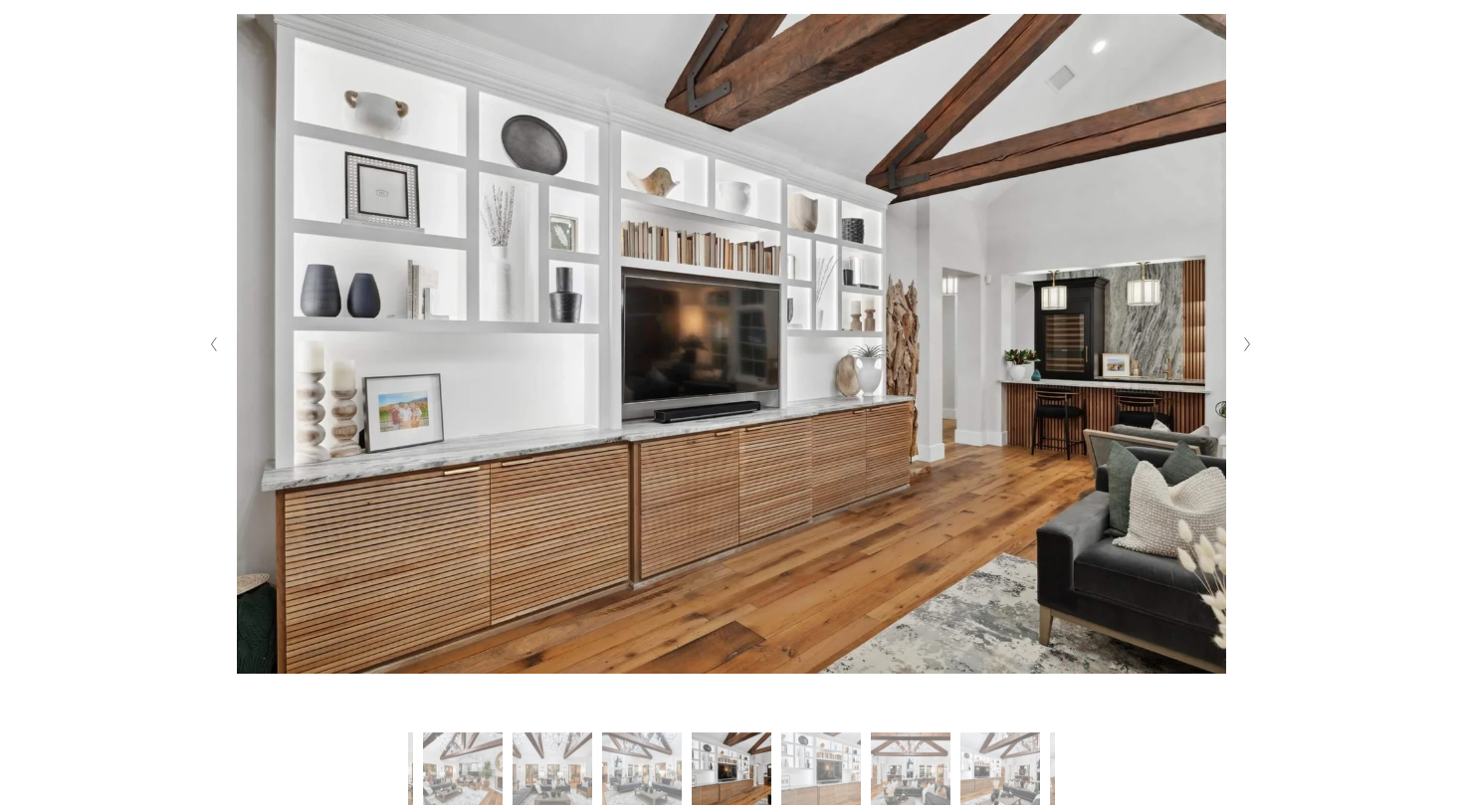 click at bounding box center (1247, 344) 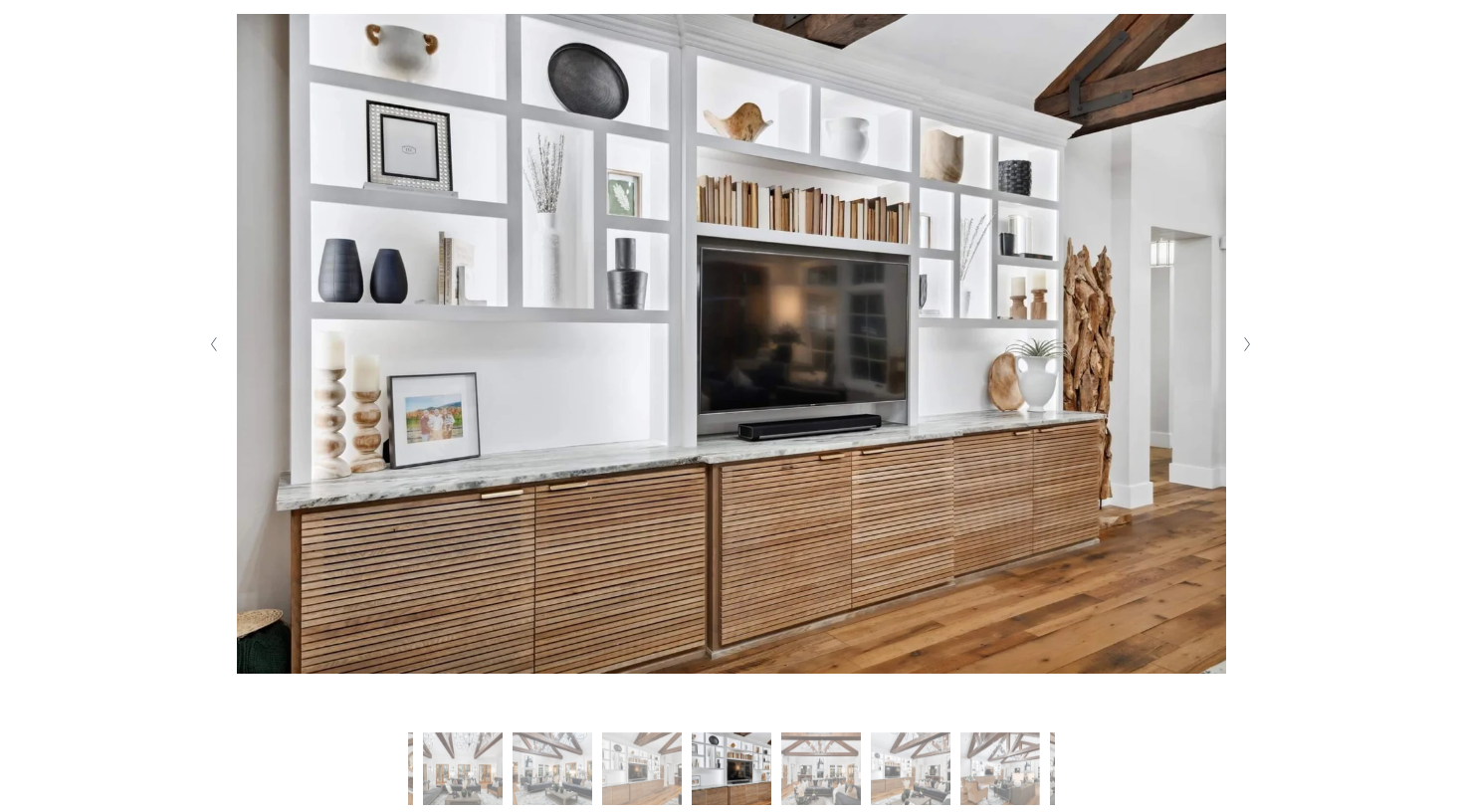 click at bounding box center (1247, 344) 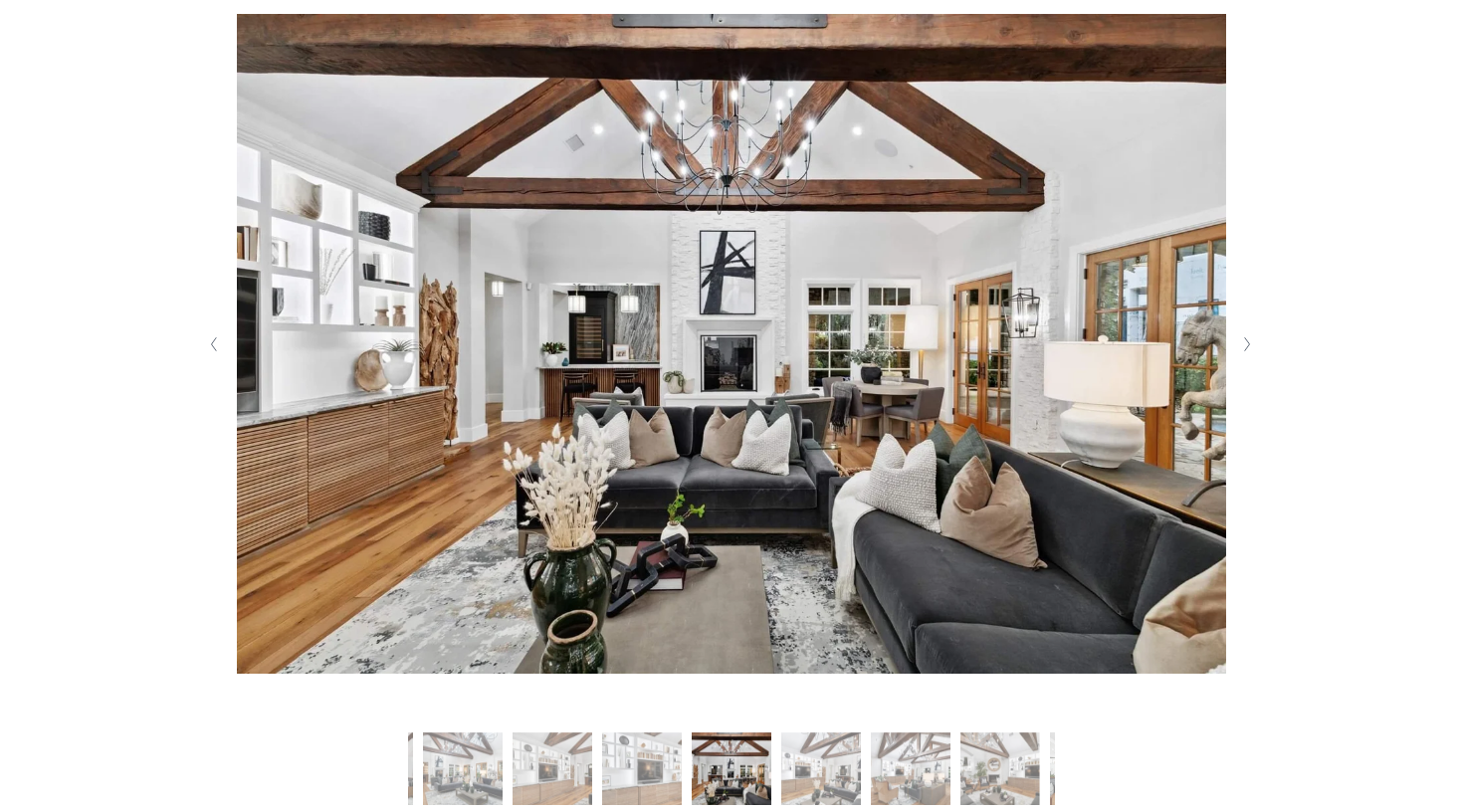 click at bounding box center [1247, 344] 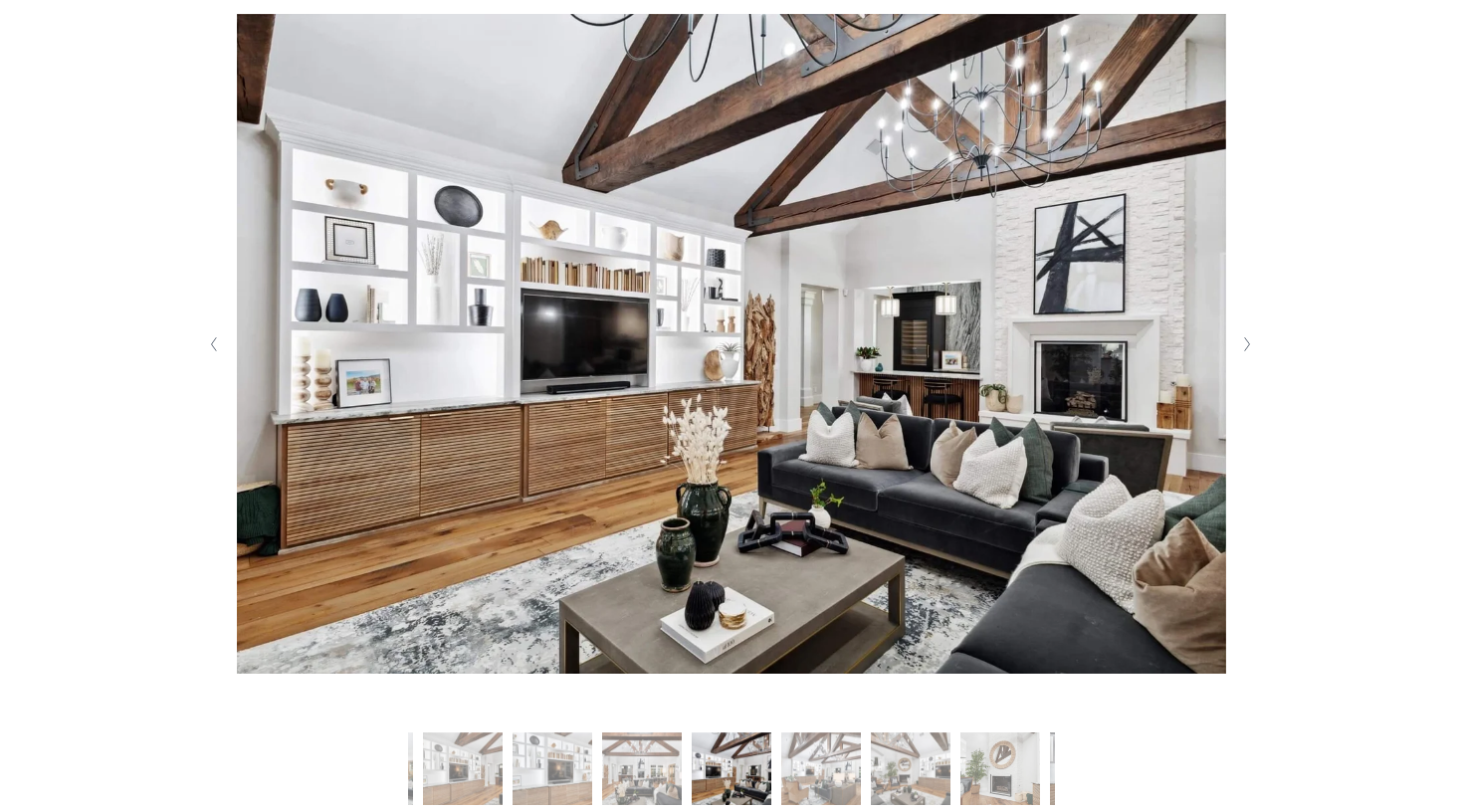 click at bounding box center [1247, 344] 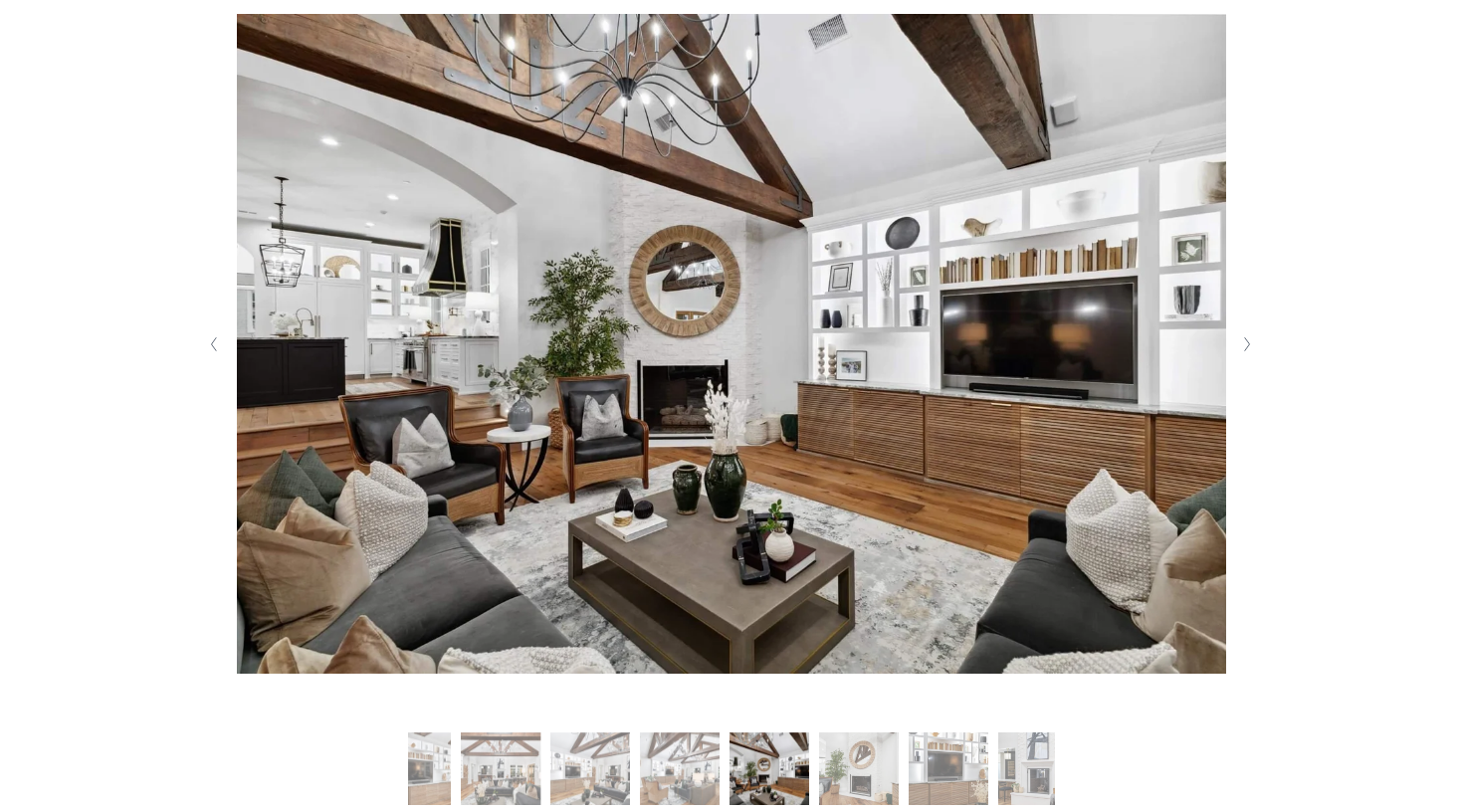 click at bounding box center [1247, 344] 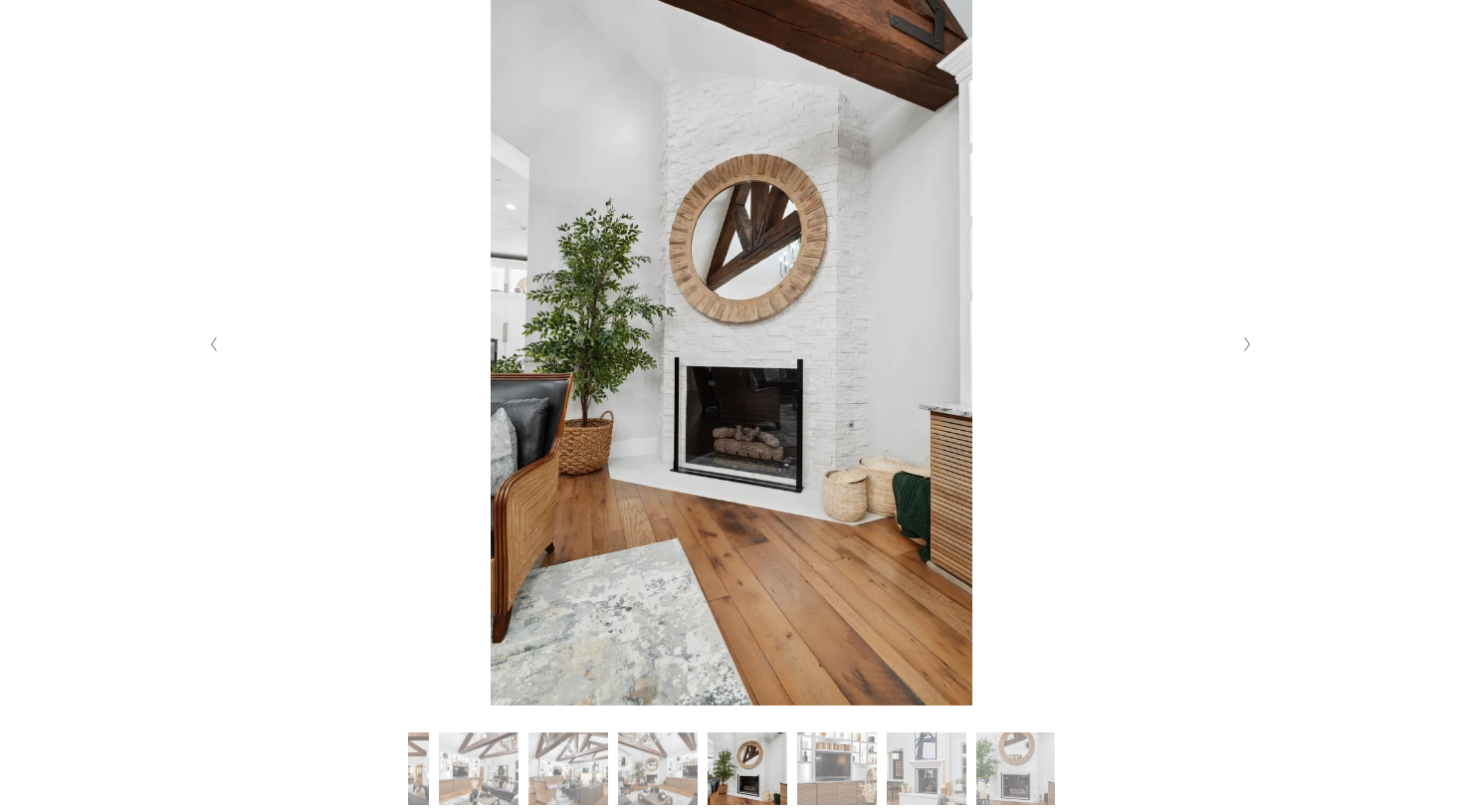 click at bounding box center (1247, 344) 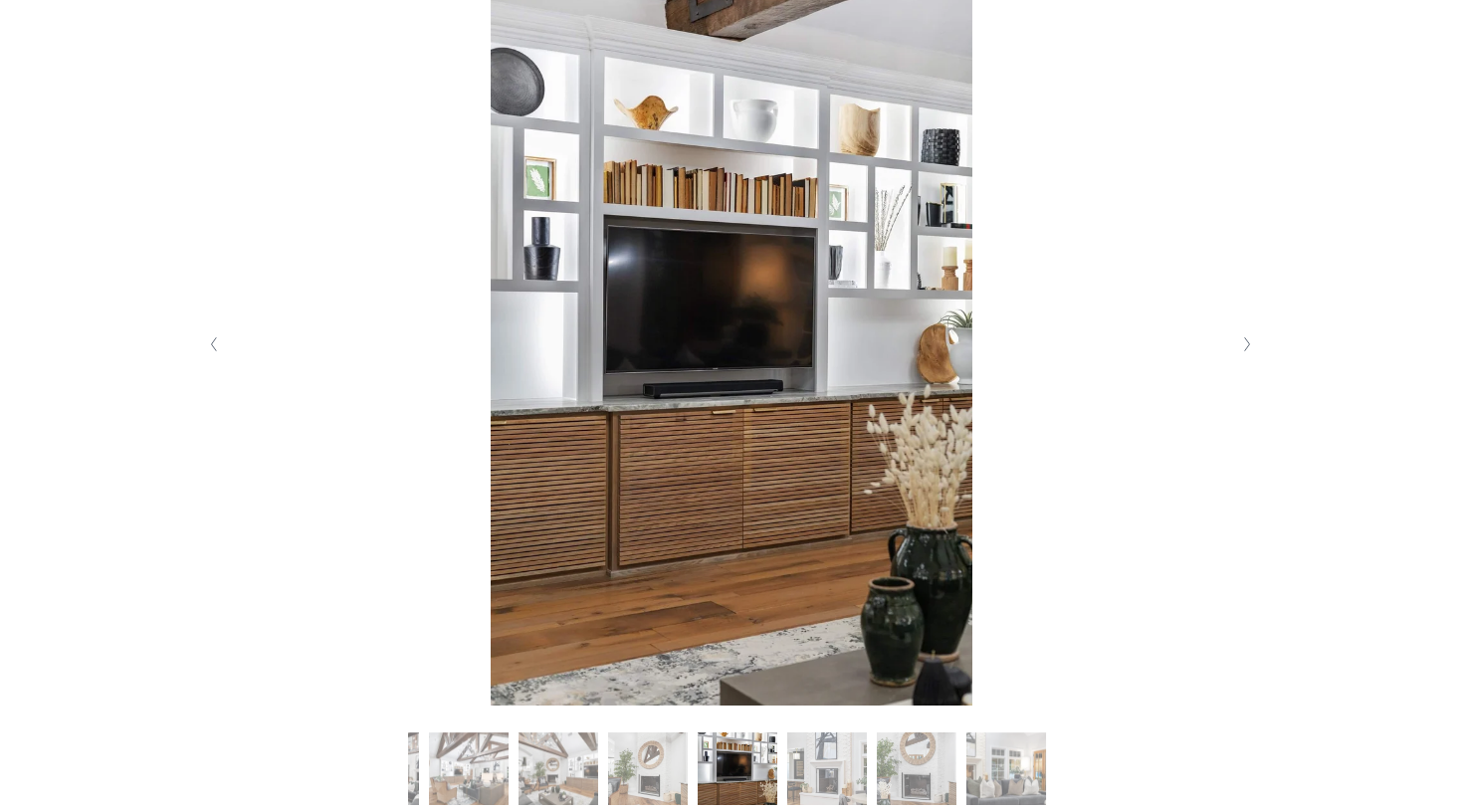 click at bounding box center [1247, 344] 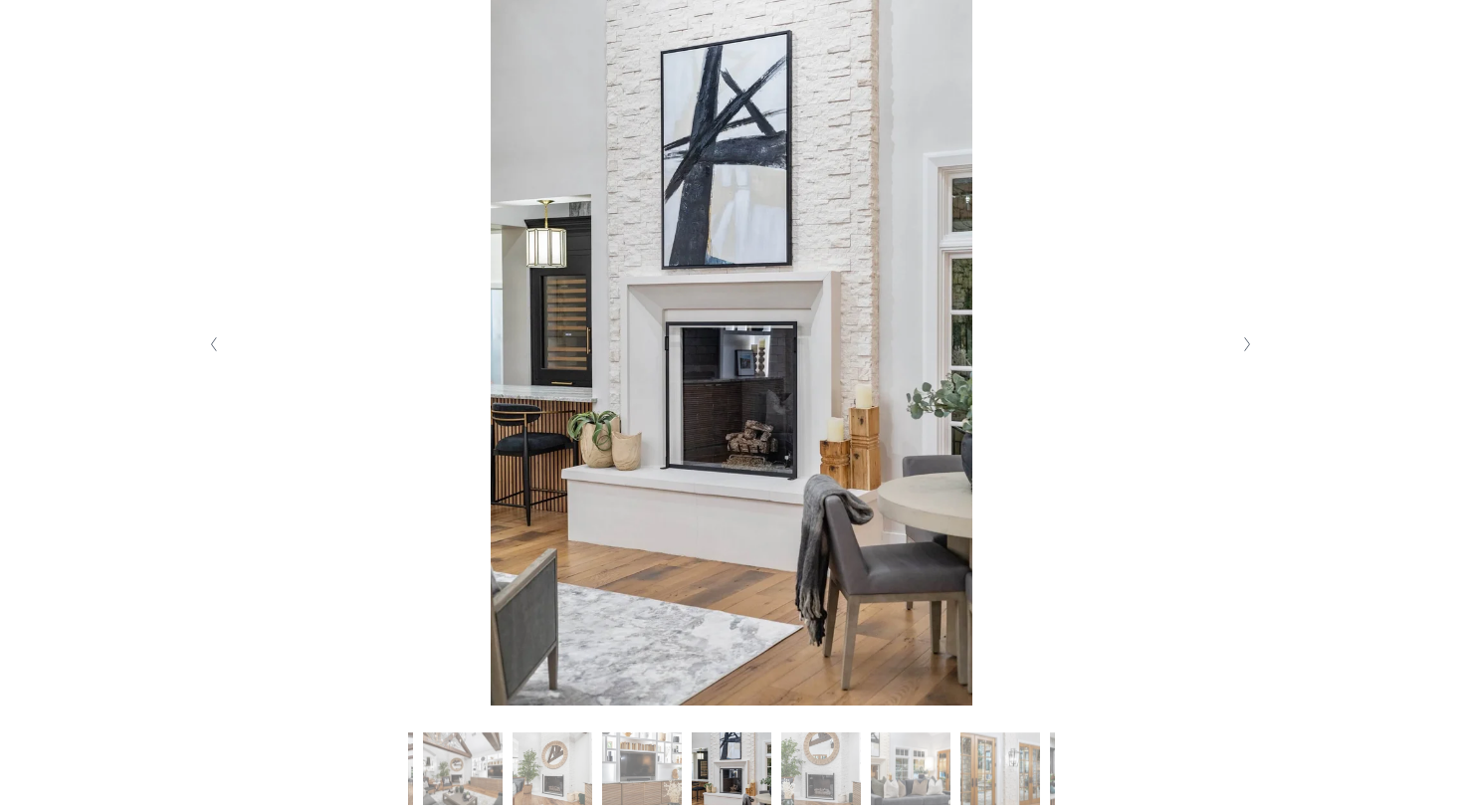 click at bounding box center [1247, 344] 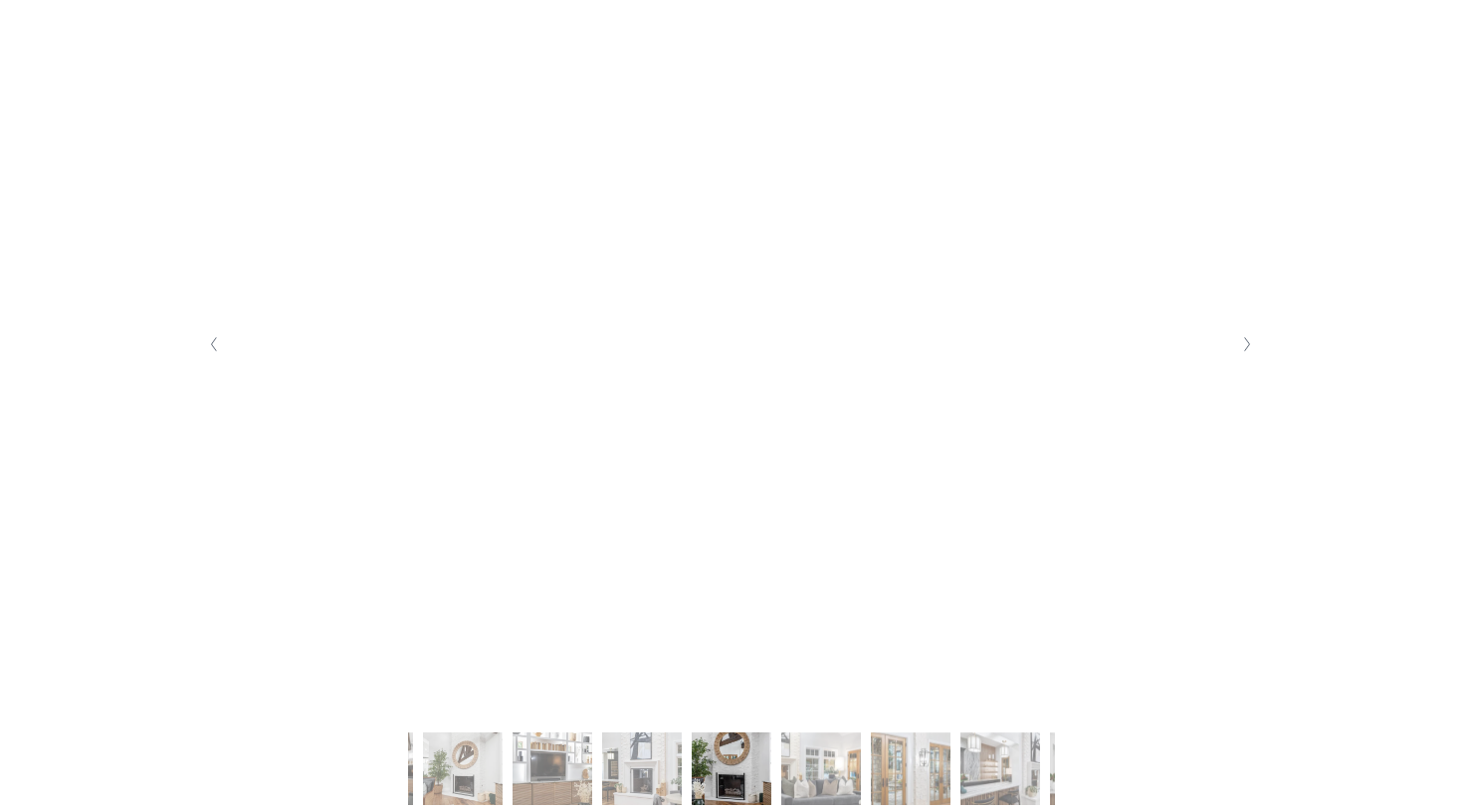 click at bounding box center (1246, 344) 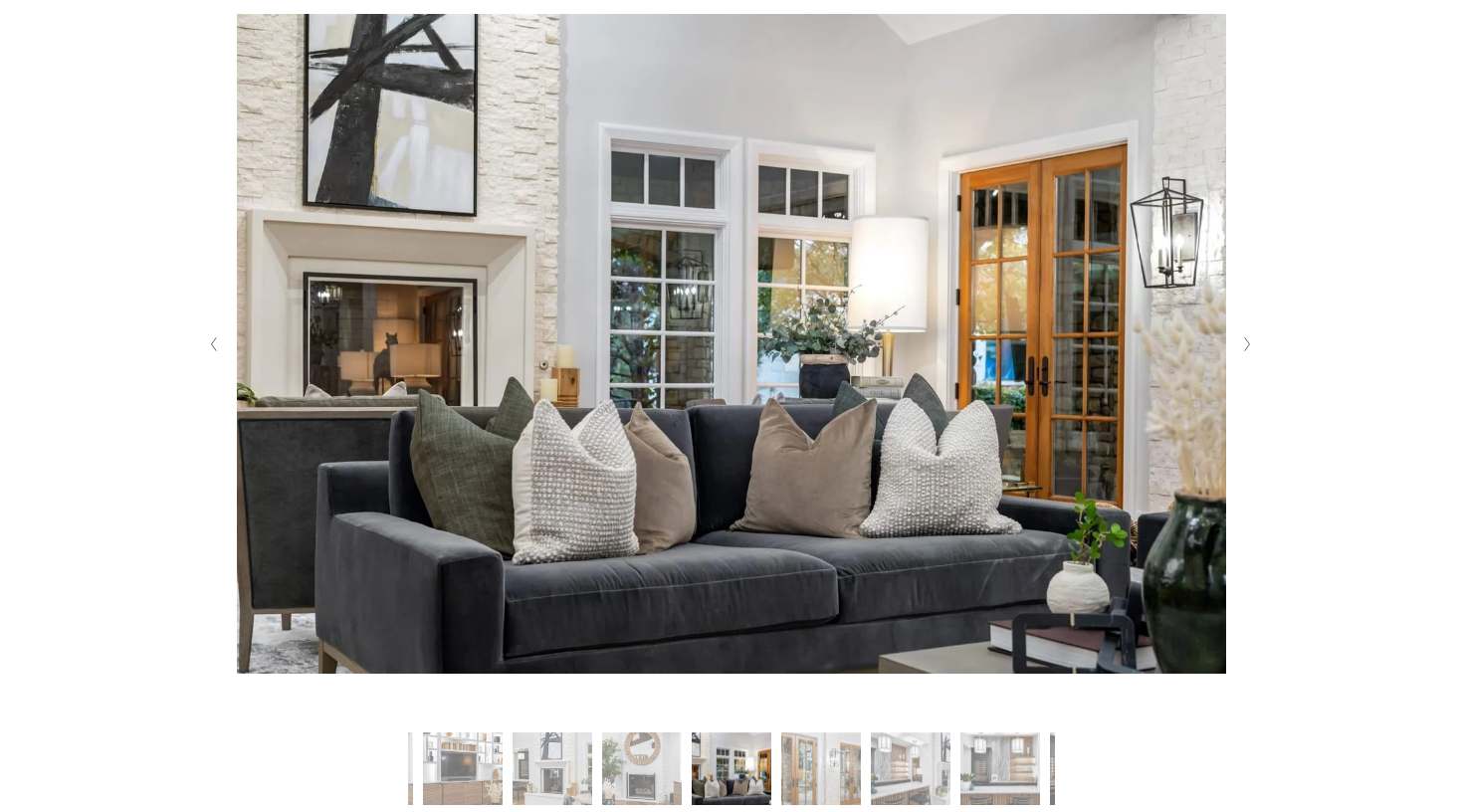 click at bounding box center (1246, 344) 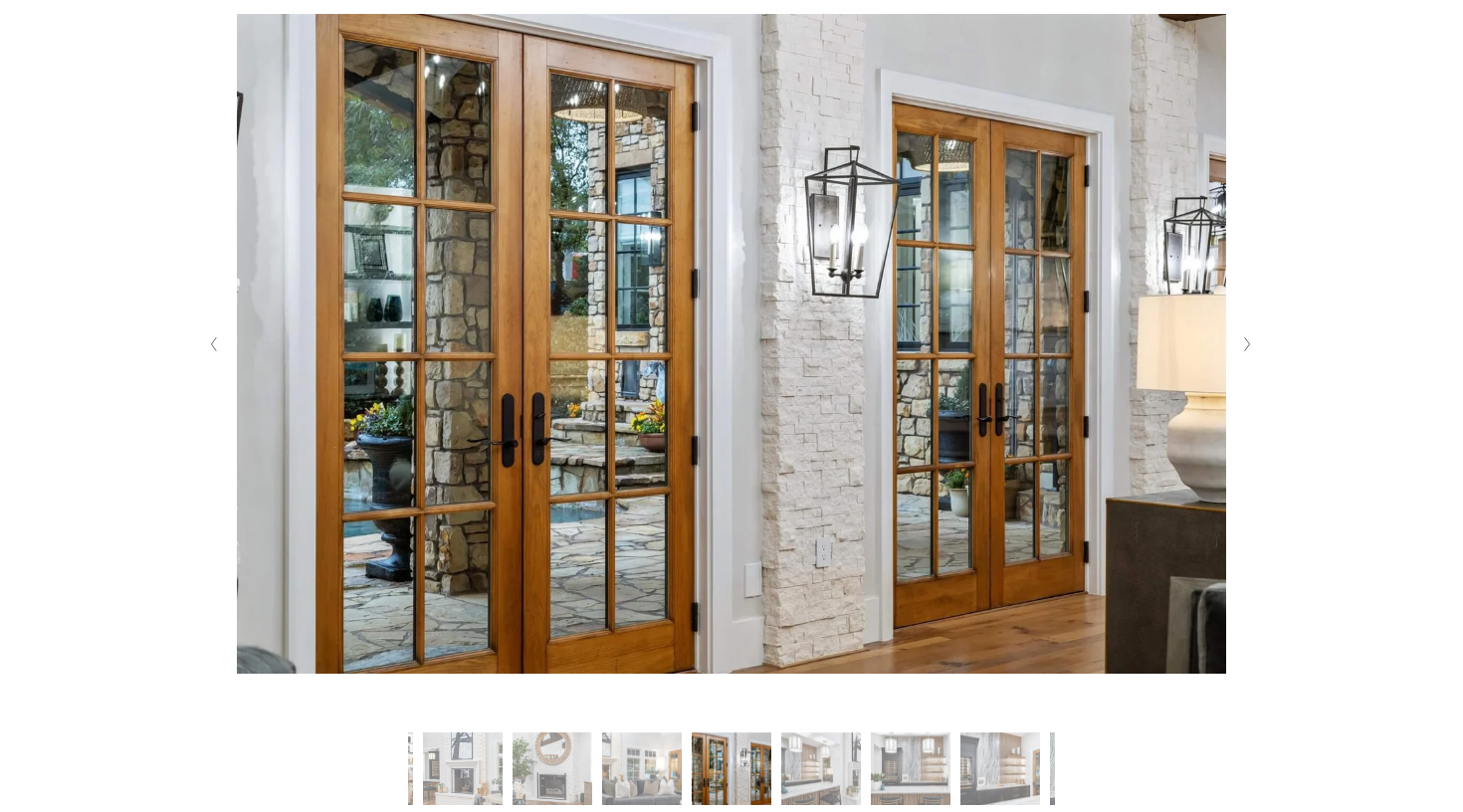 click at bounding box center [1246, 344] 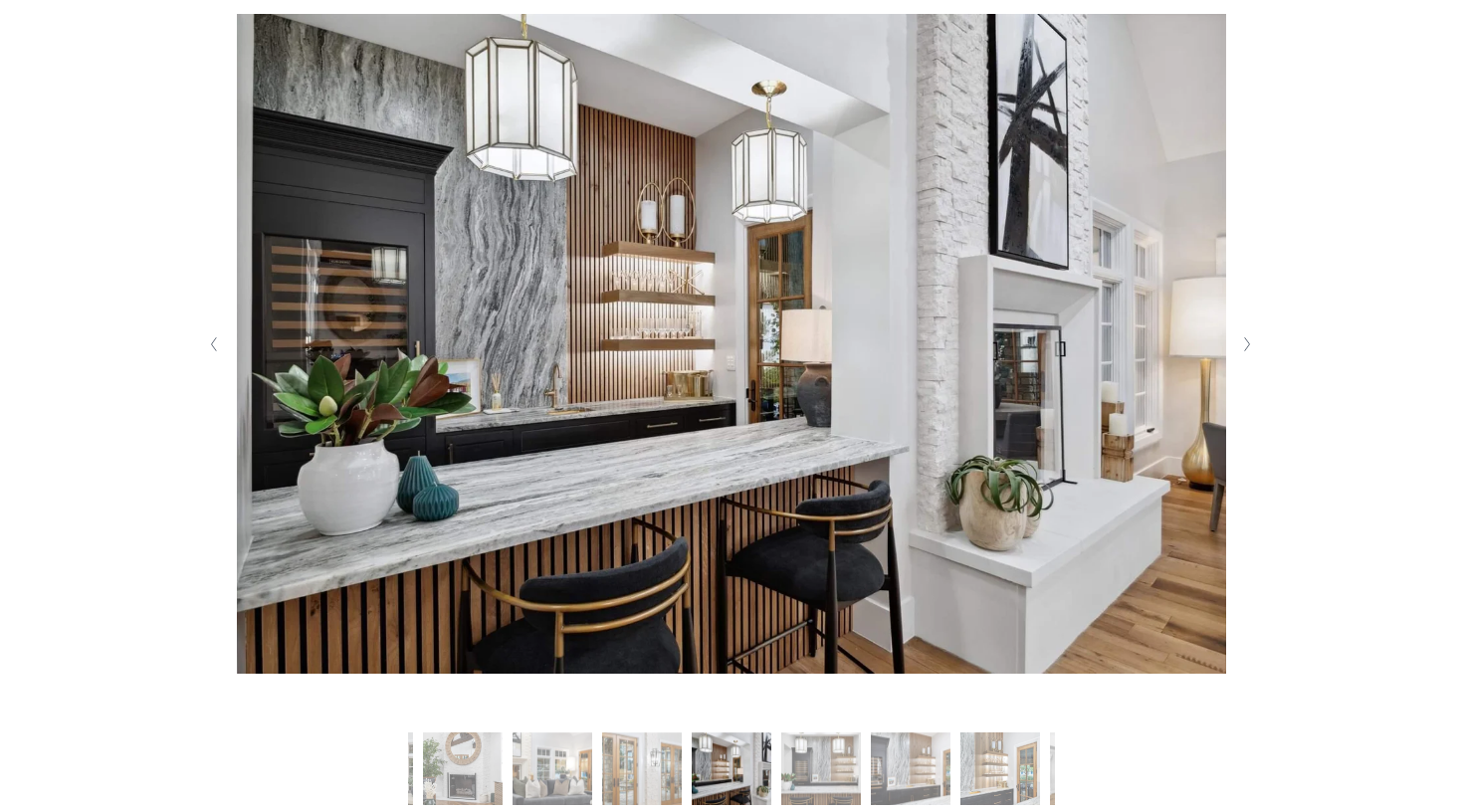 click at bounding box center (1246, 344) 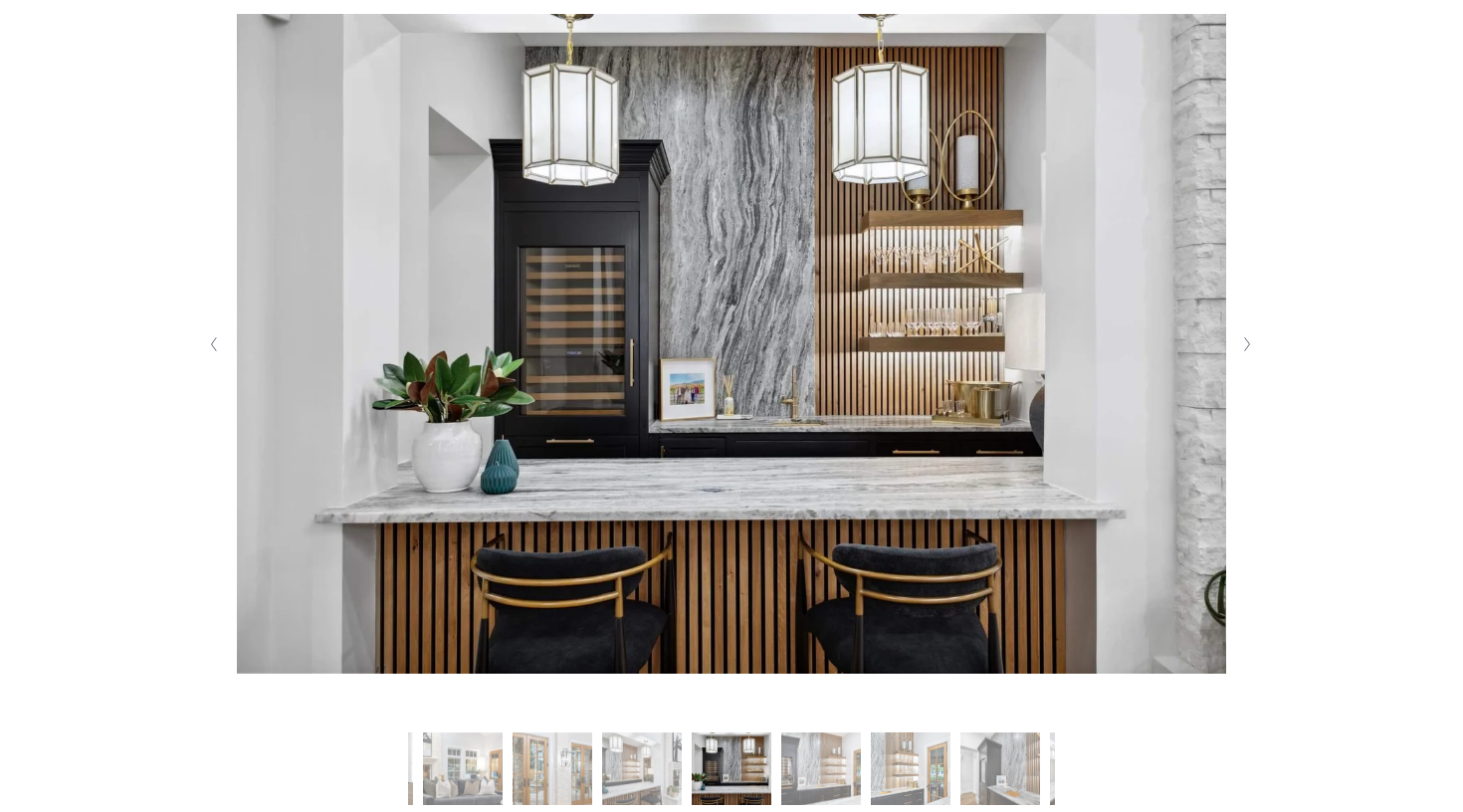 click at bounding box center [1246, 344] 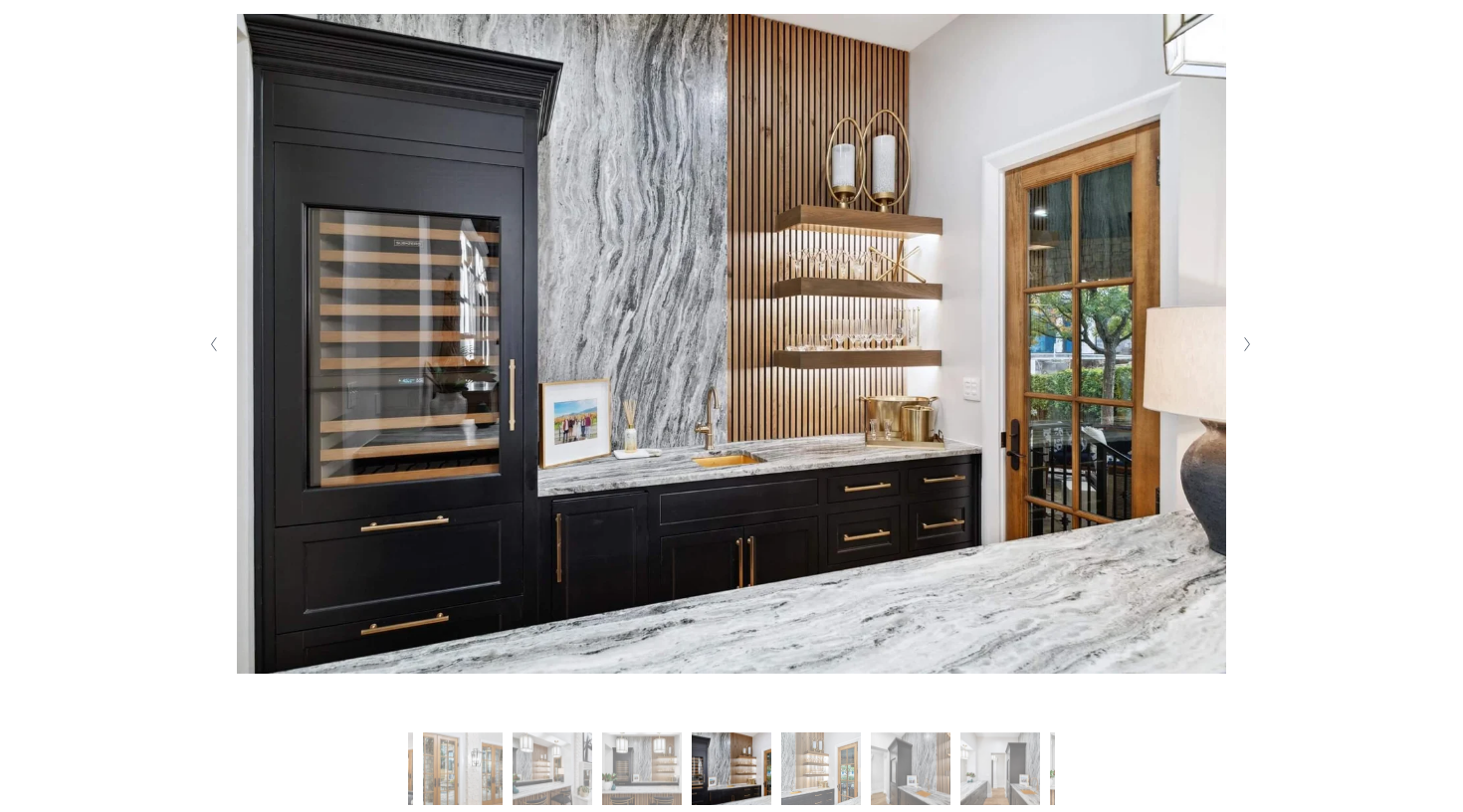 click at bounding box center (1246, 344) 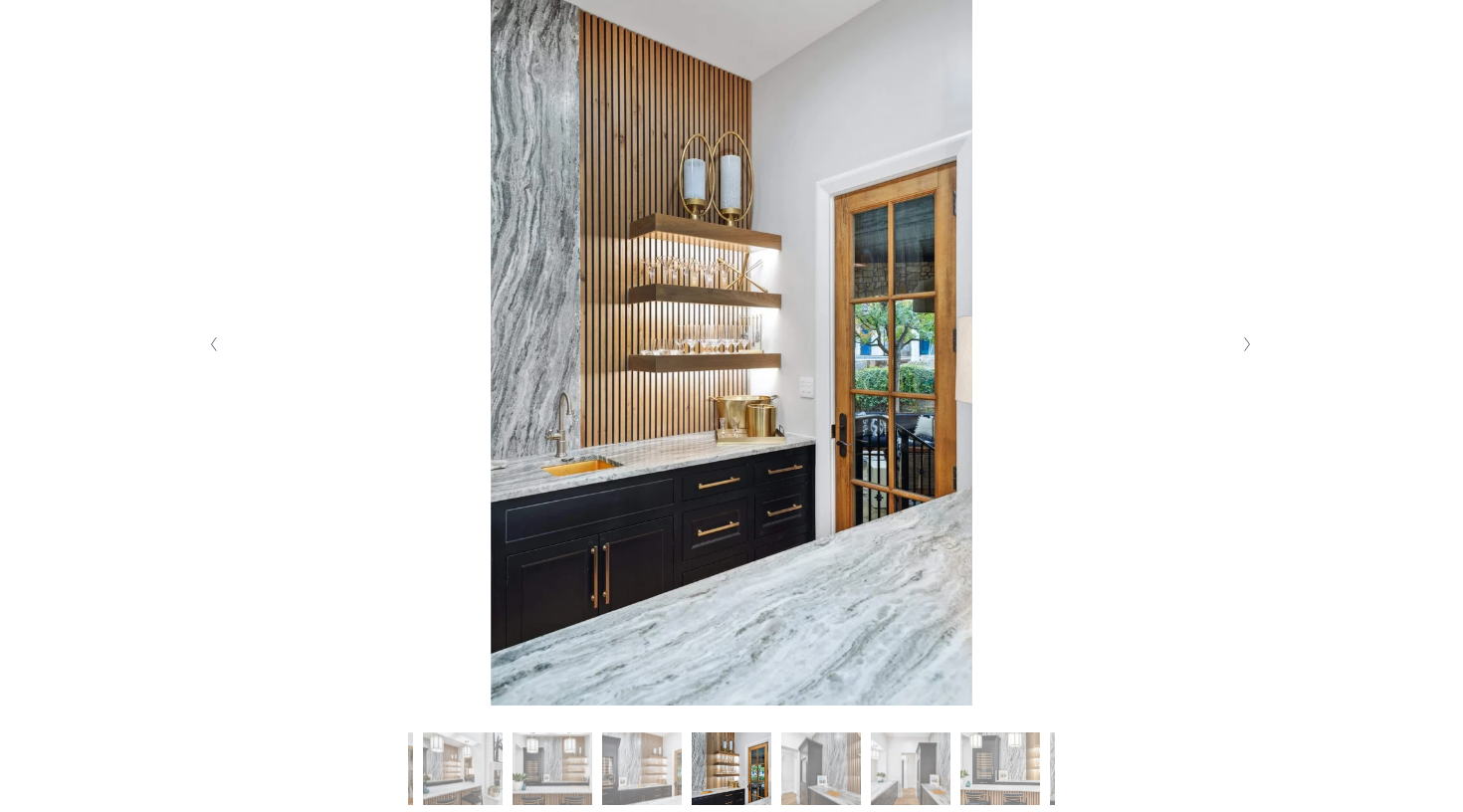 click at bounding box center [1246, 344] 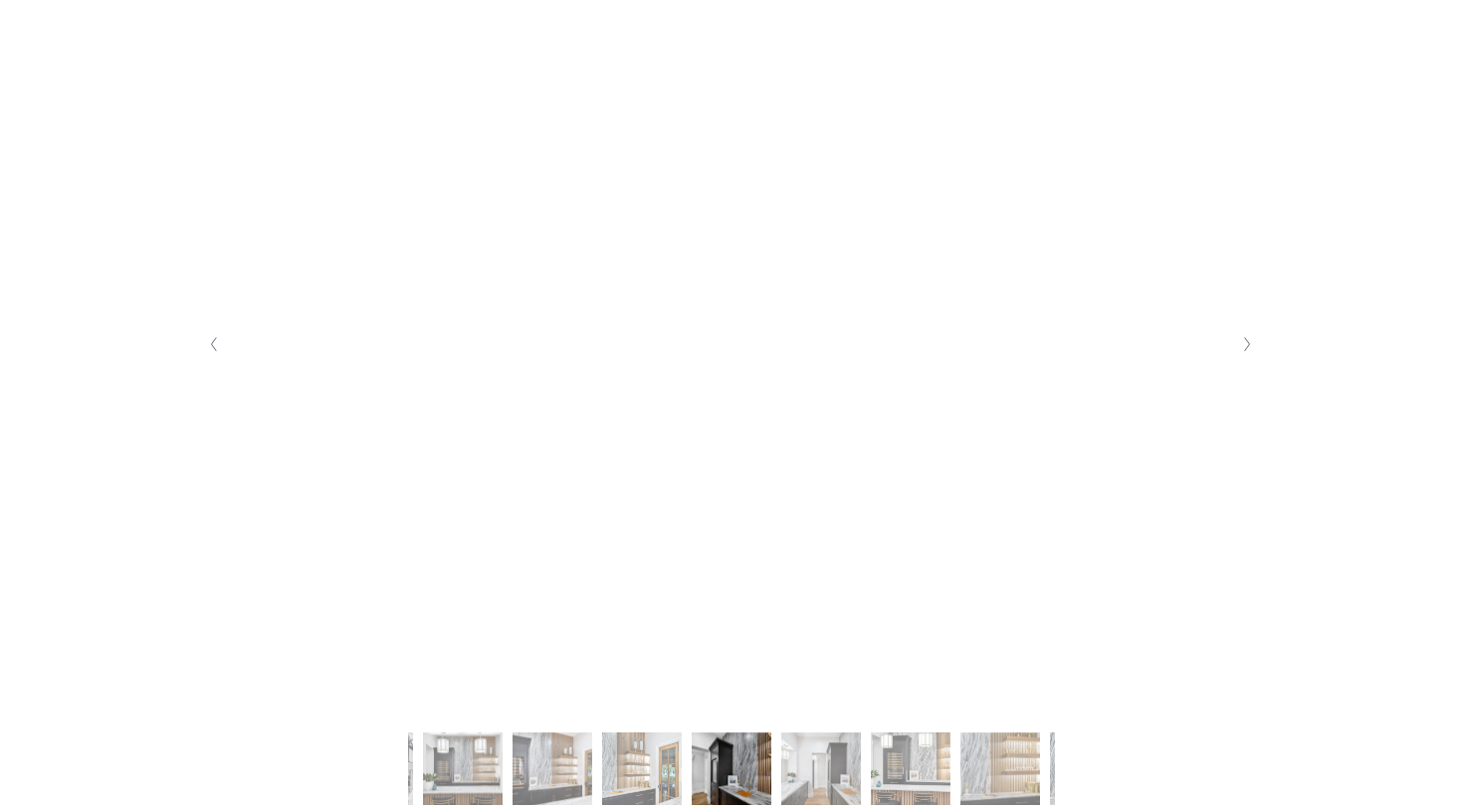 click at bounding box center (1246, 344) 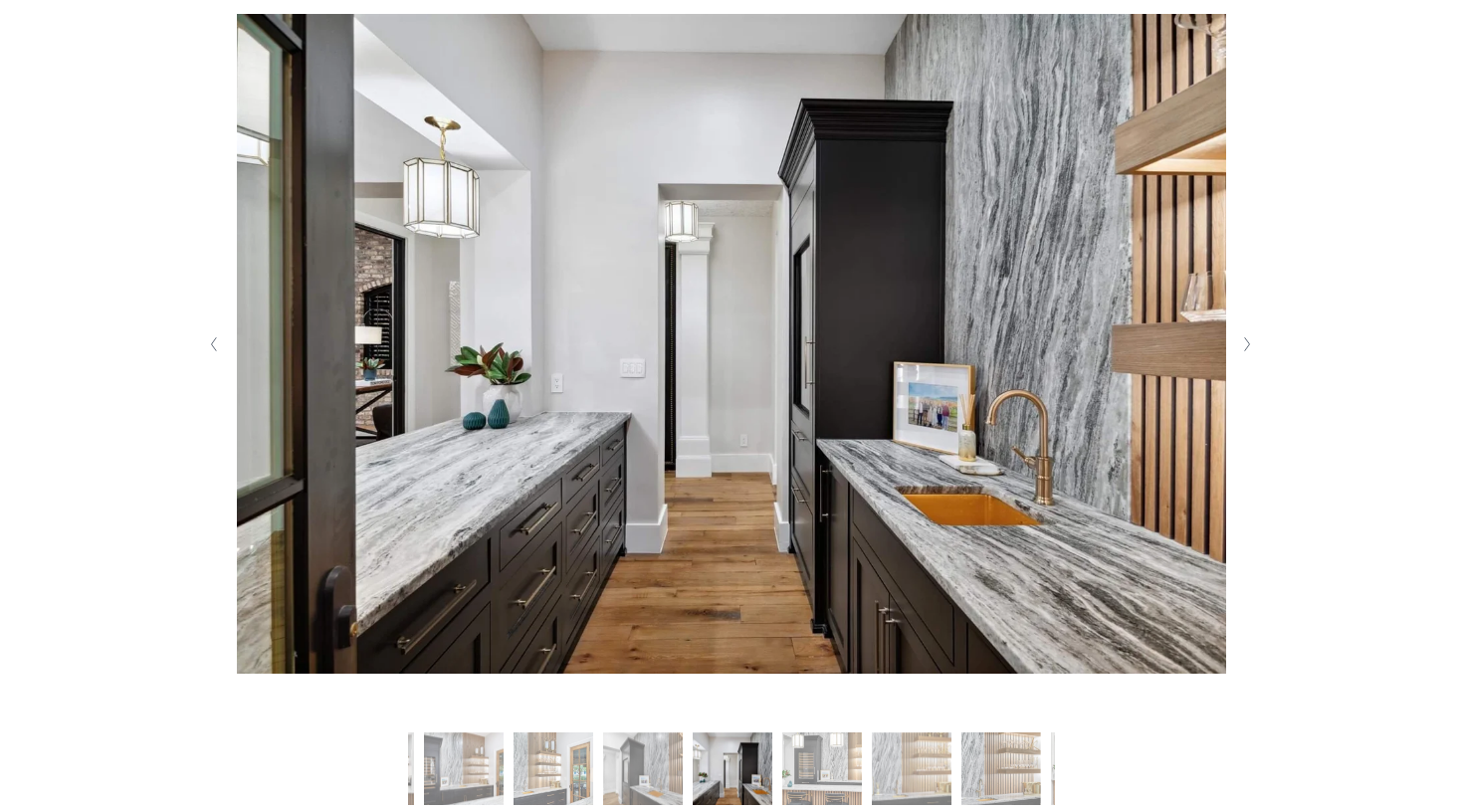 click at bounding box center (1246, 344) 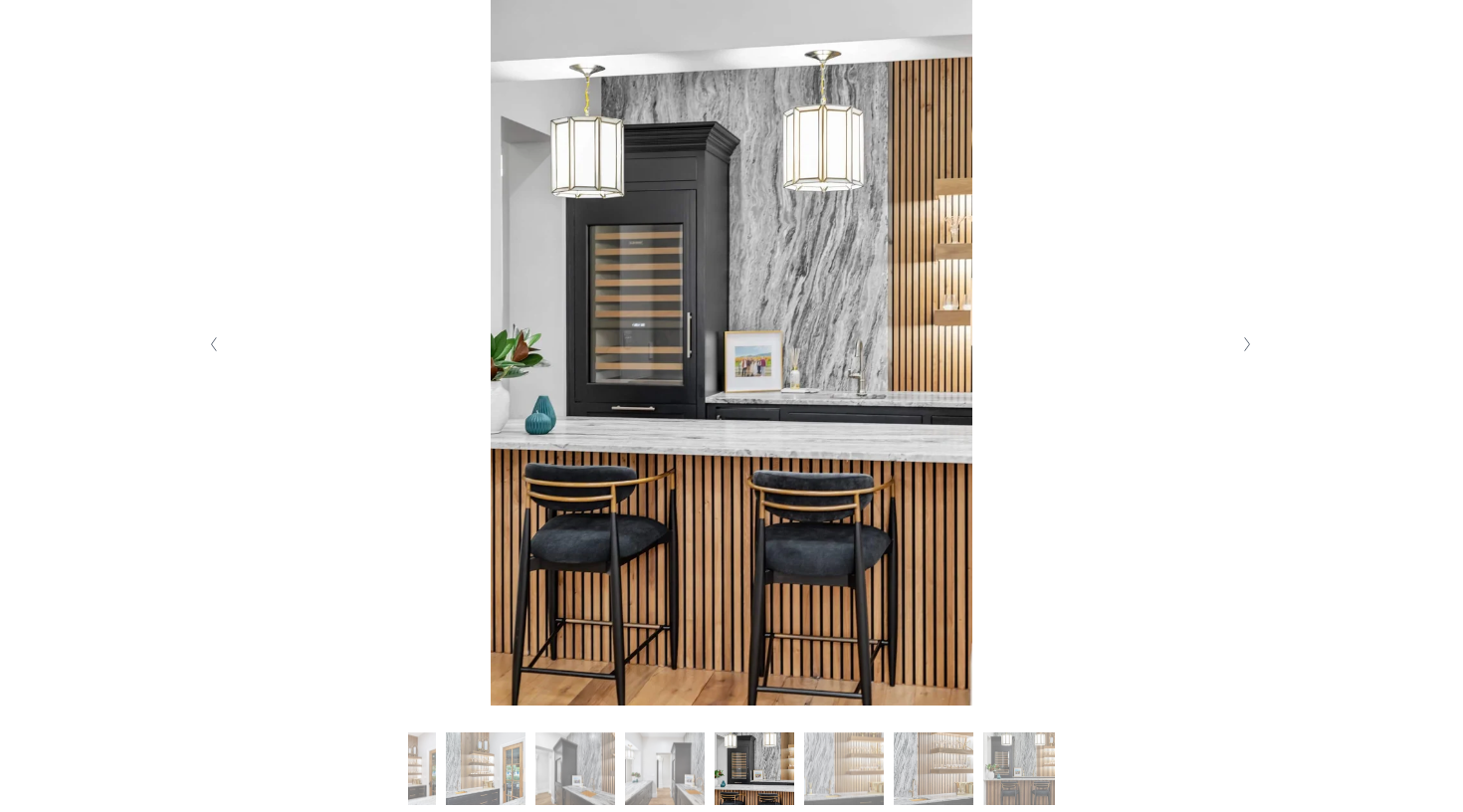 click at bounding box center [1246, 344] 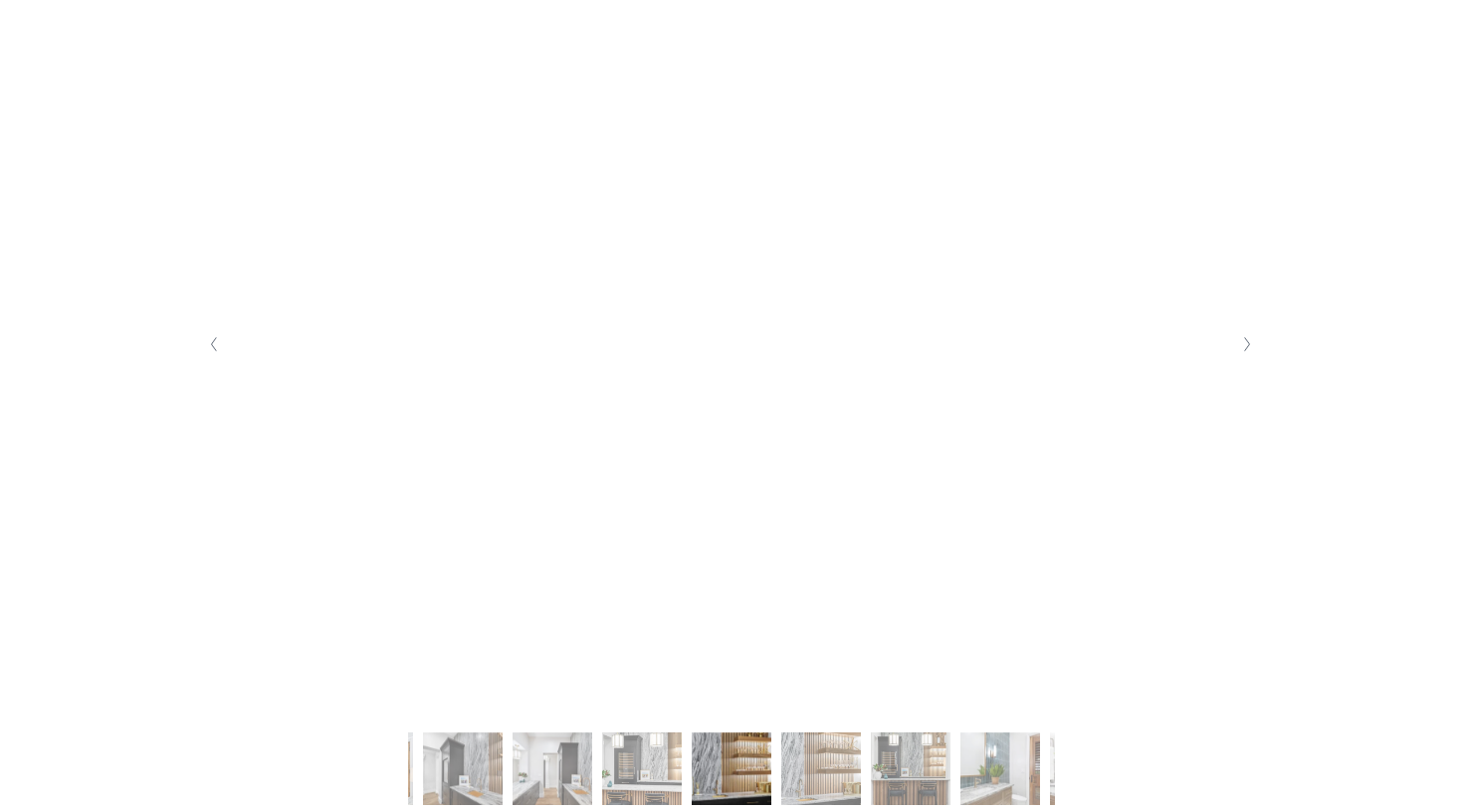 click at bounding box center [1246, 344] 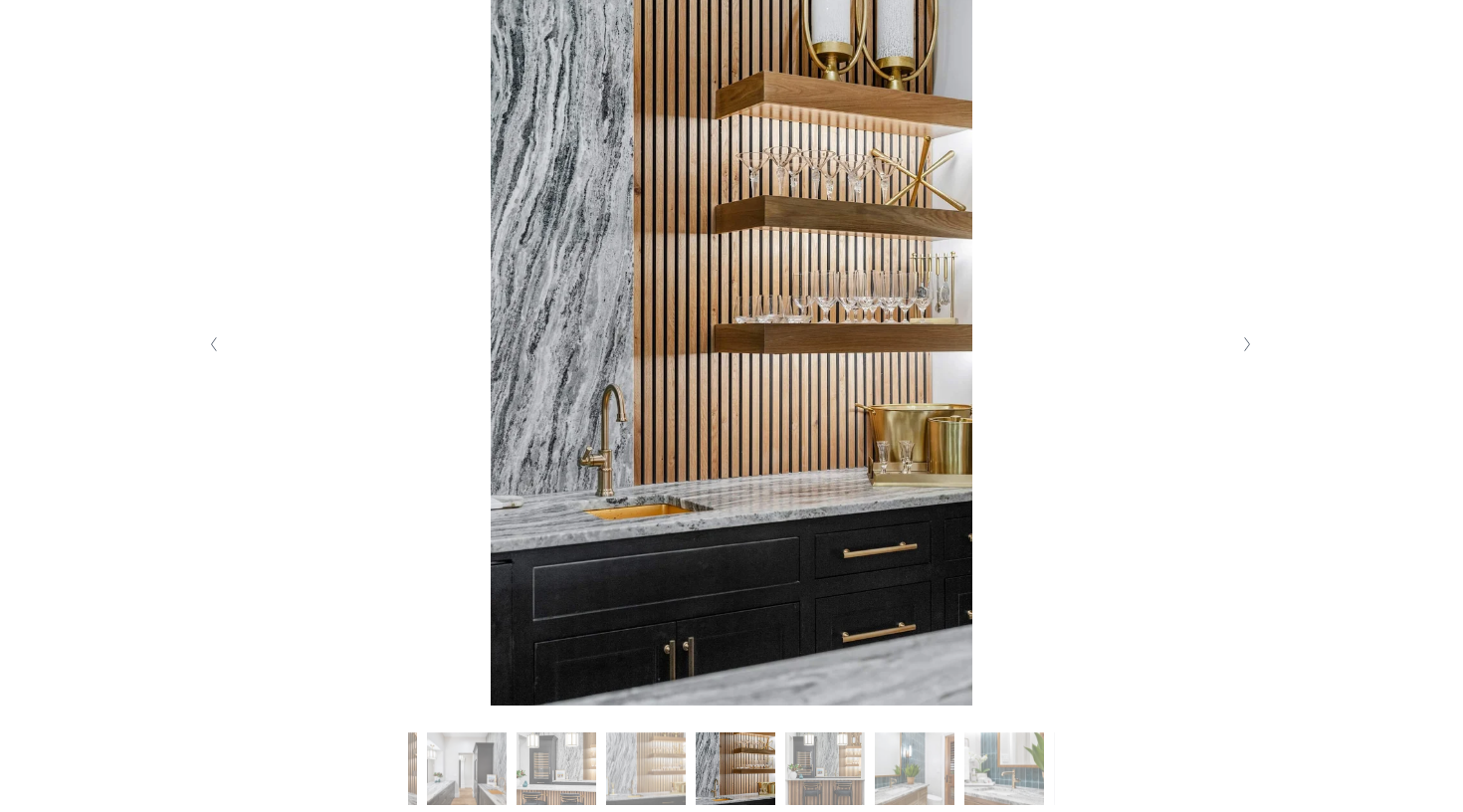 click at bounding box center (1246, 344) 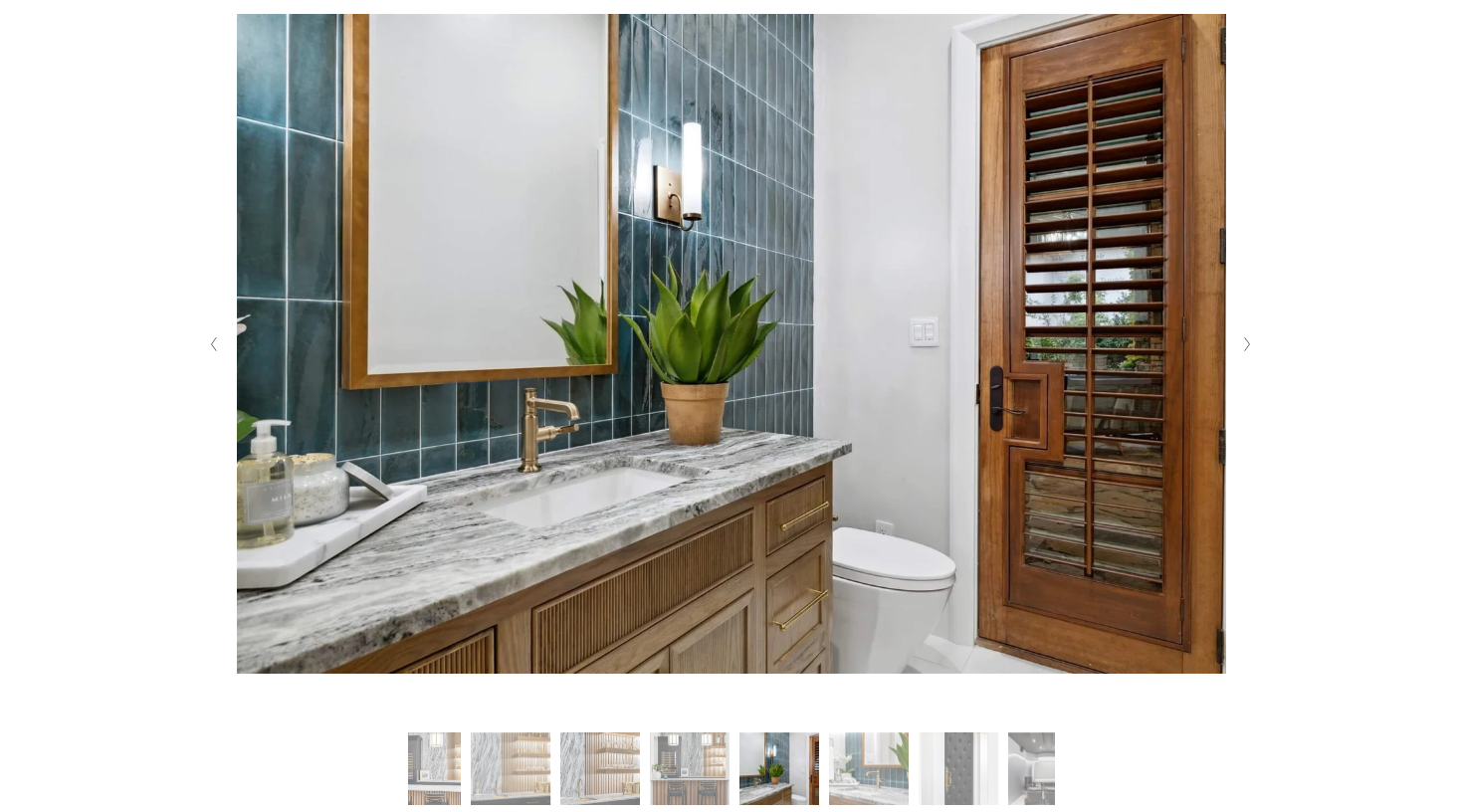 click at bounding box center (1246, 344) 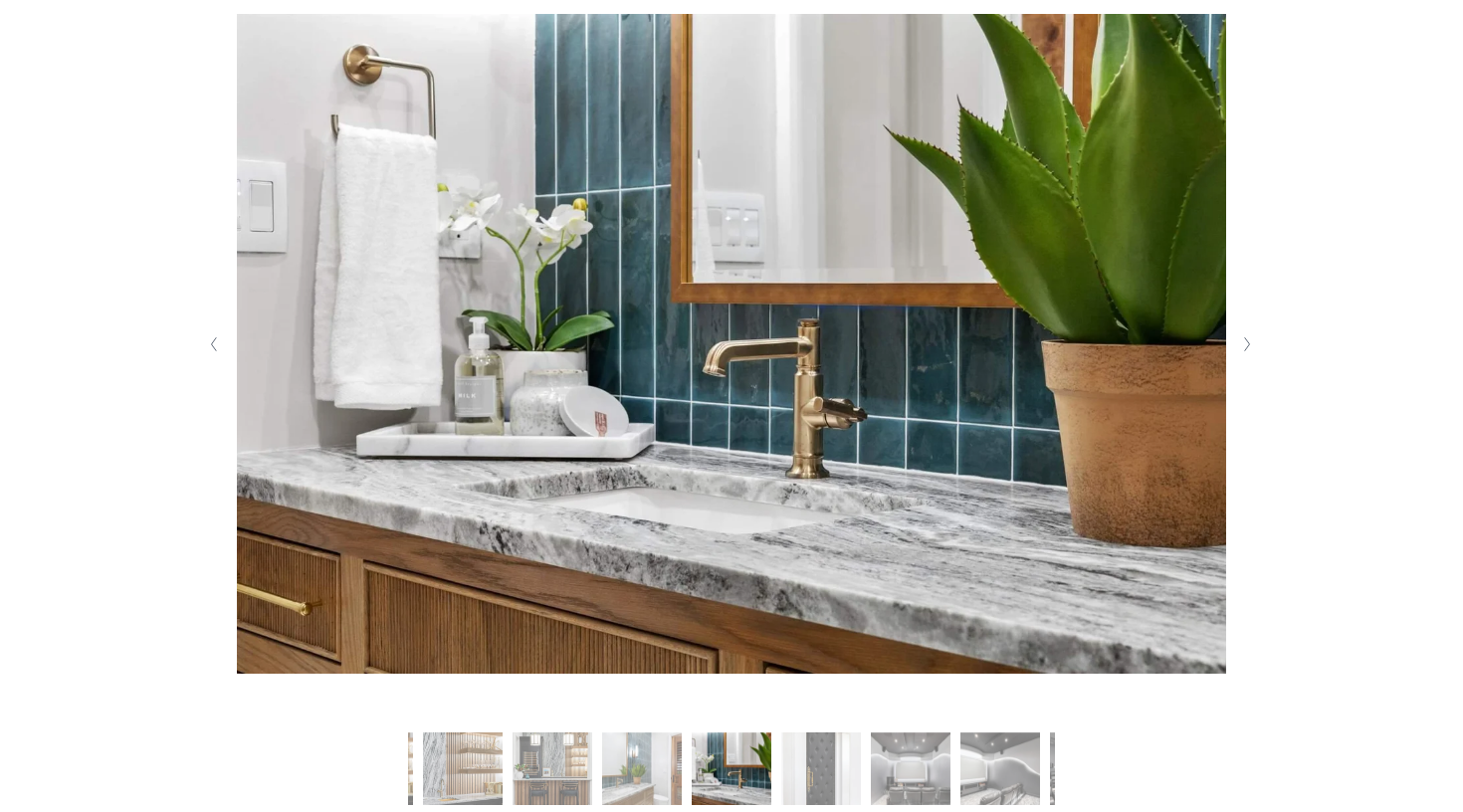 click at bounding box center (1246, 344) 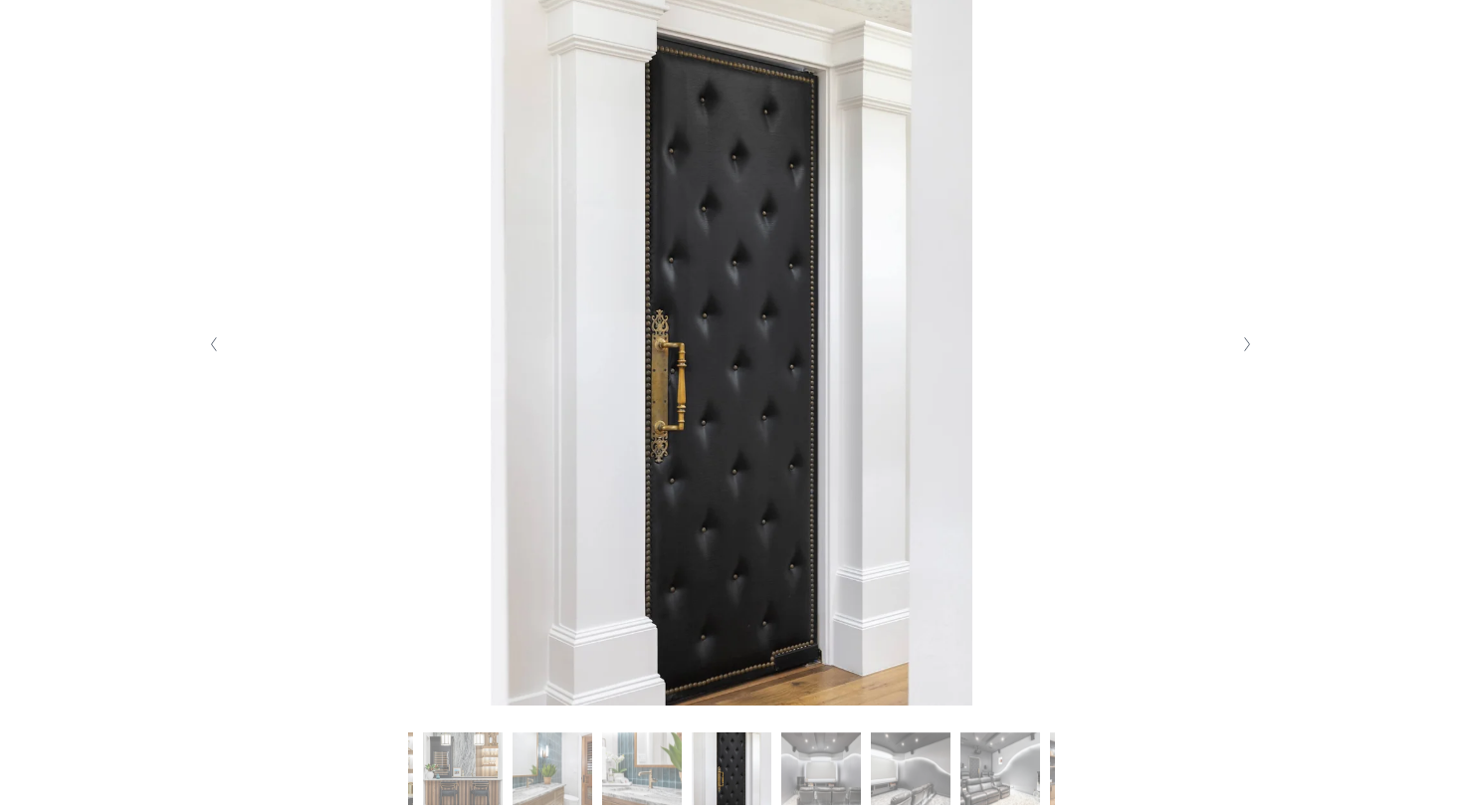 click at bounding box center [1246, 344] 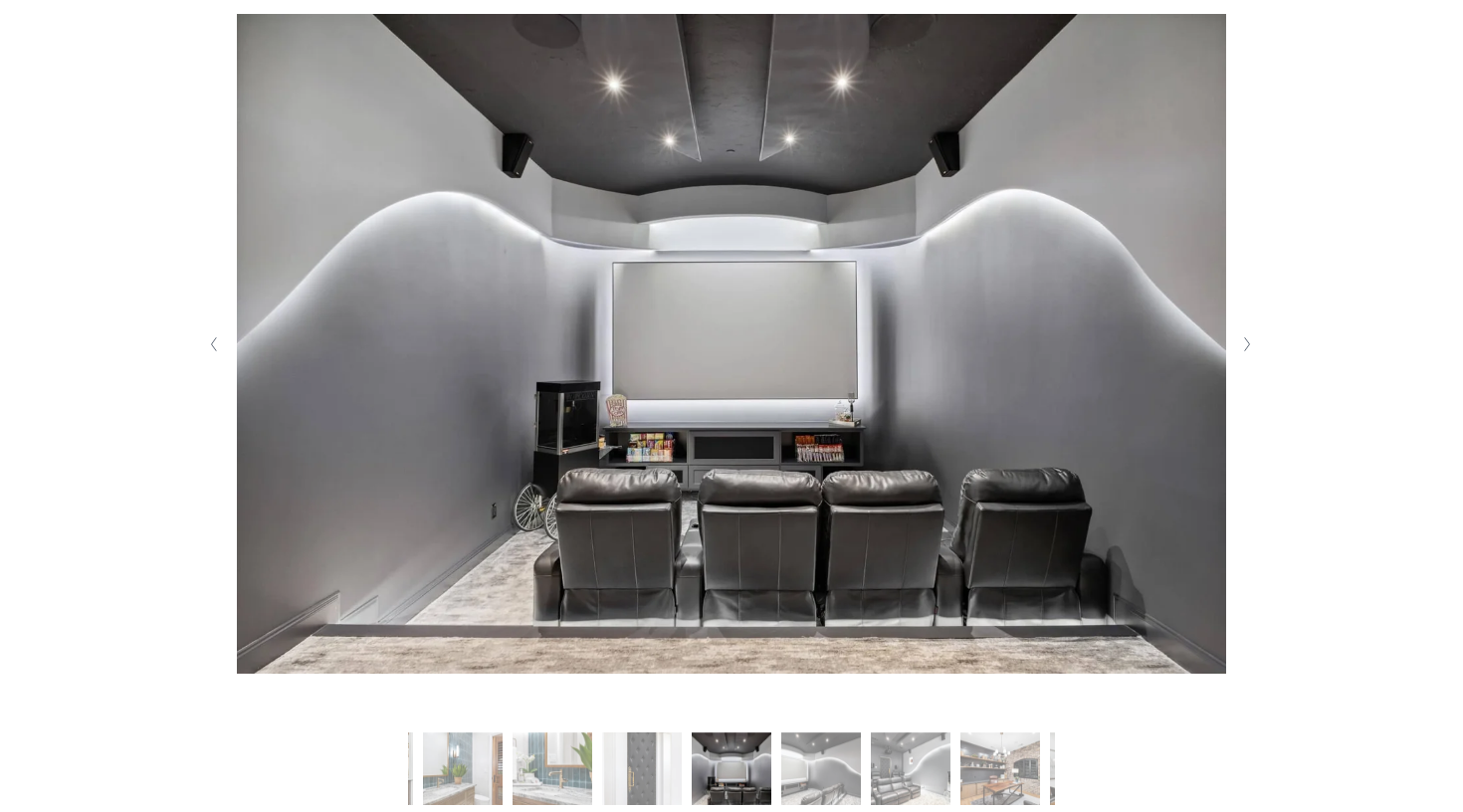 click at bounding box center (1246, 344) 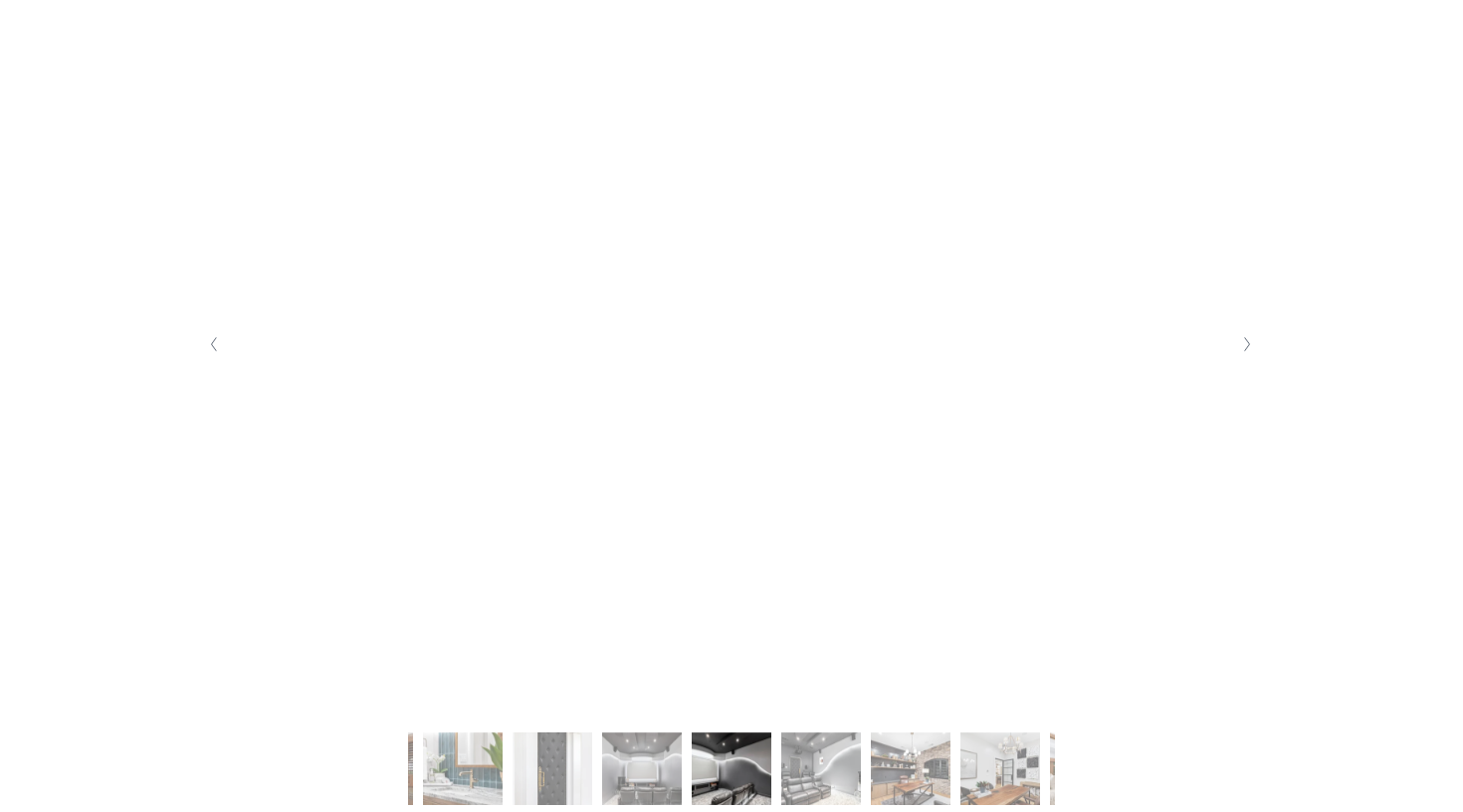 click at bounding box center (1246, 344) 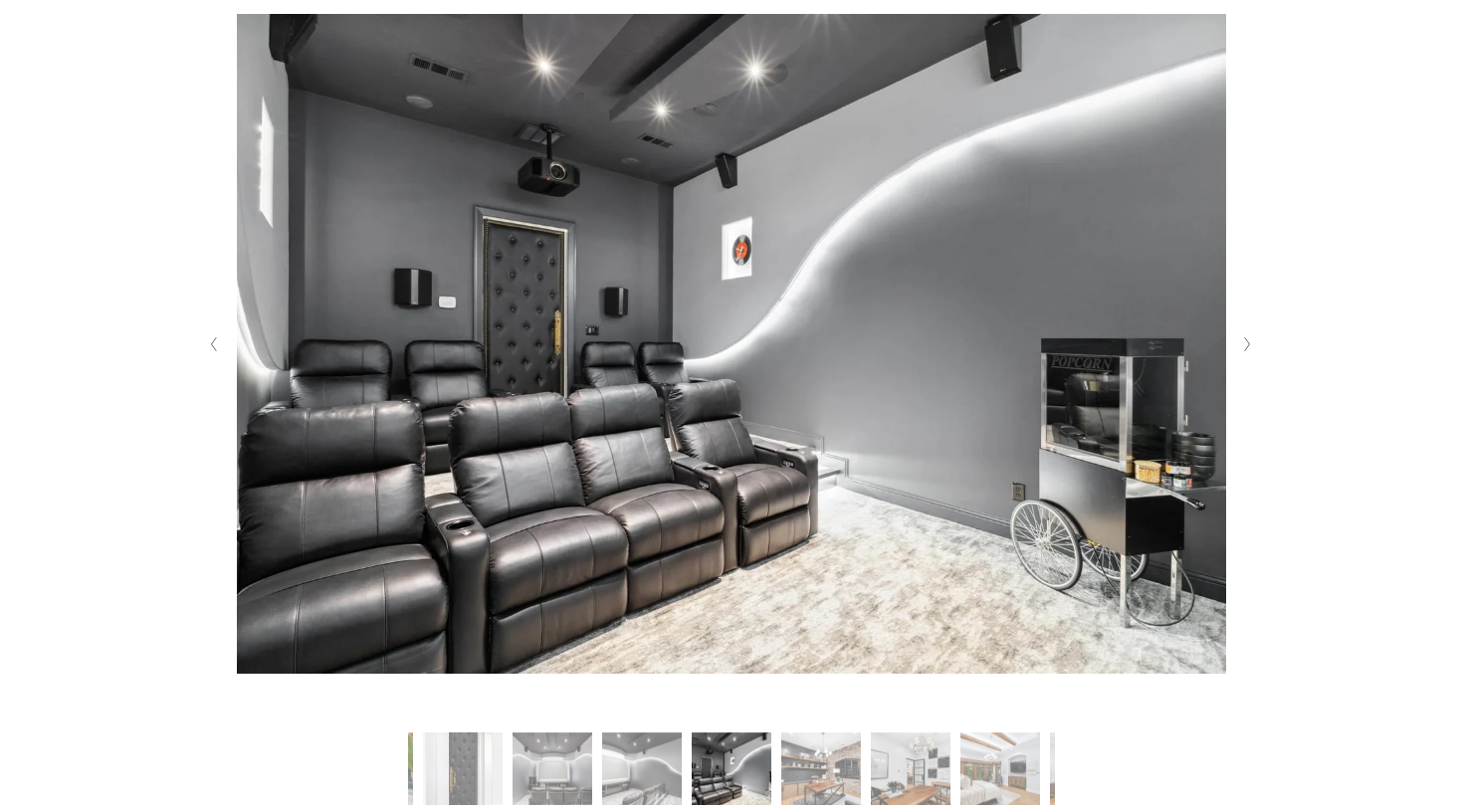 click at bounding box center (1246, 344) 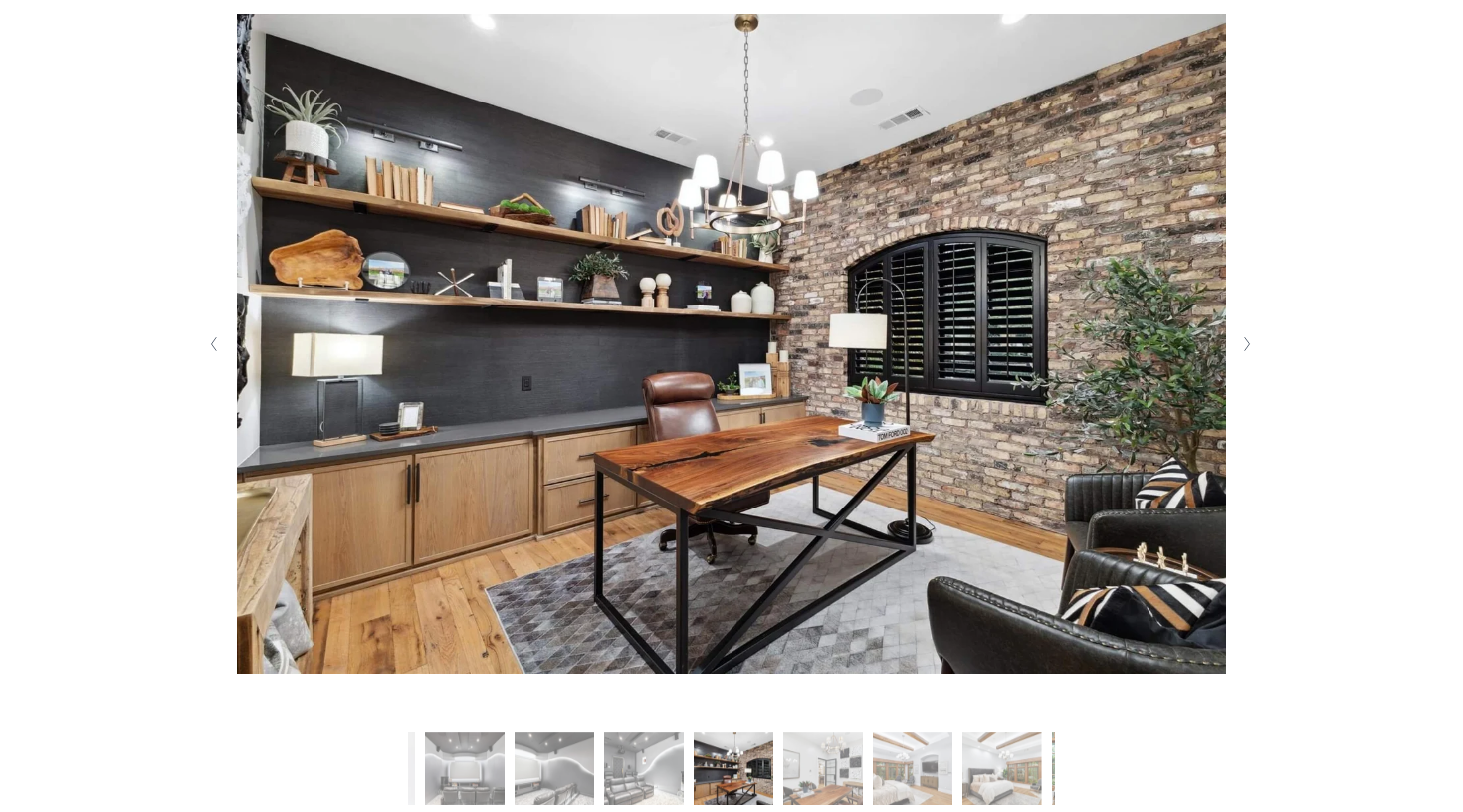 click at bounding box center [1246, 344] 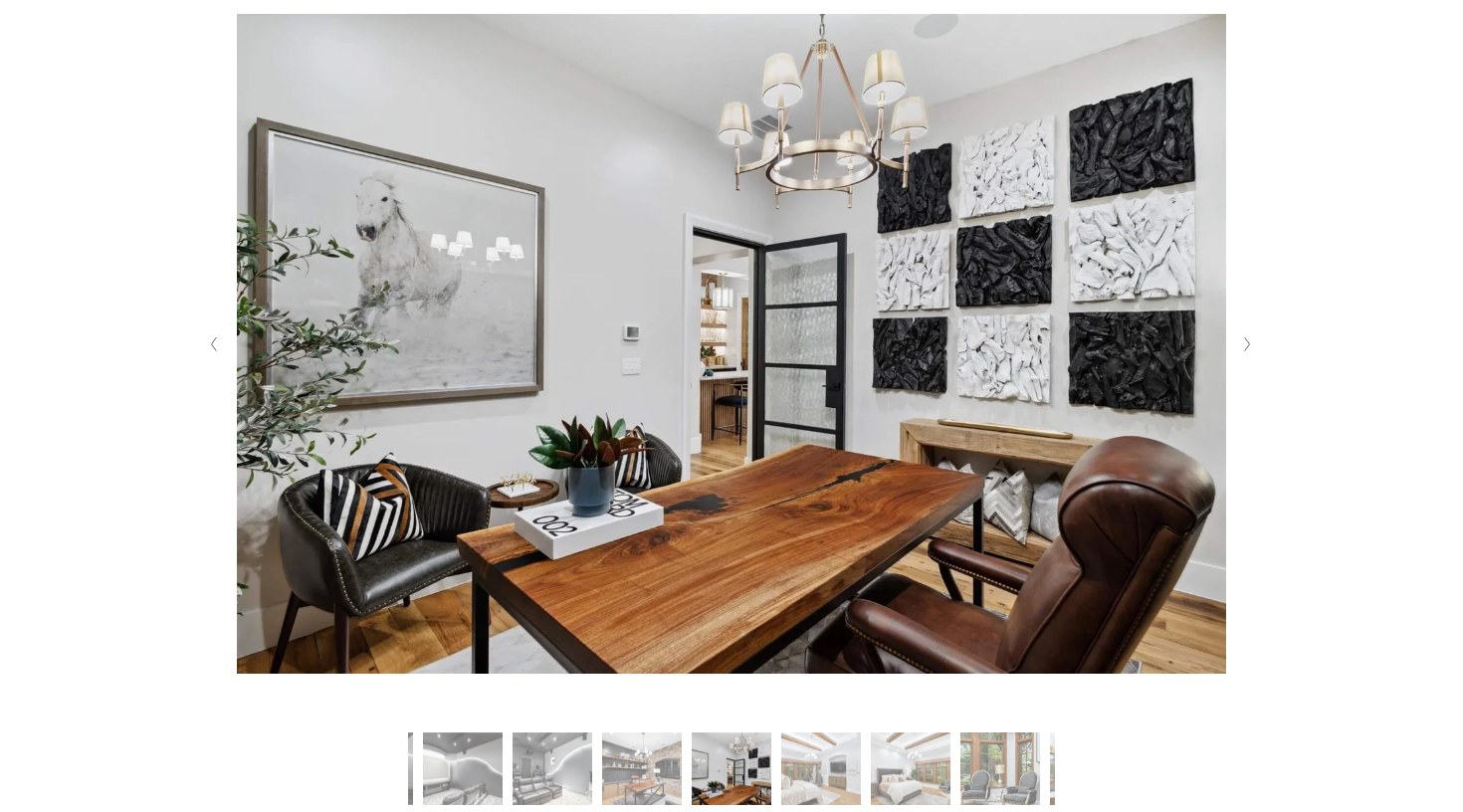 click at bounding box center (1246, 344) 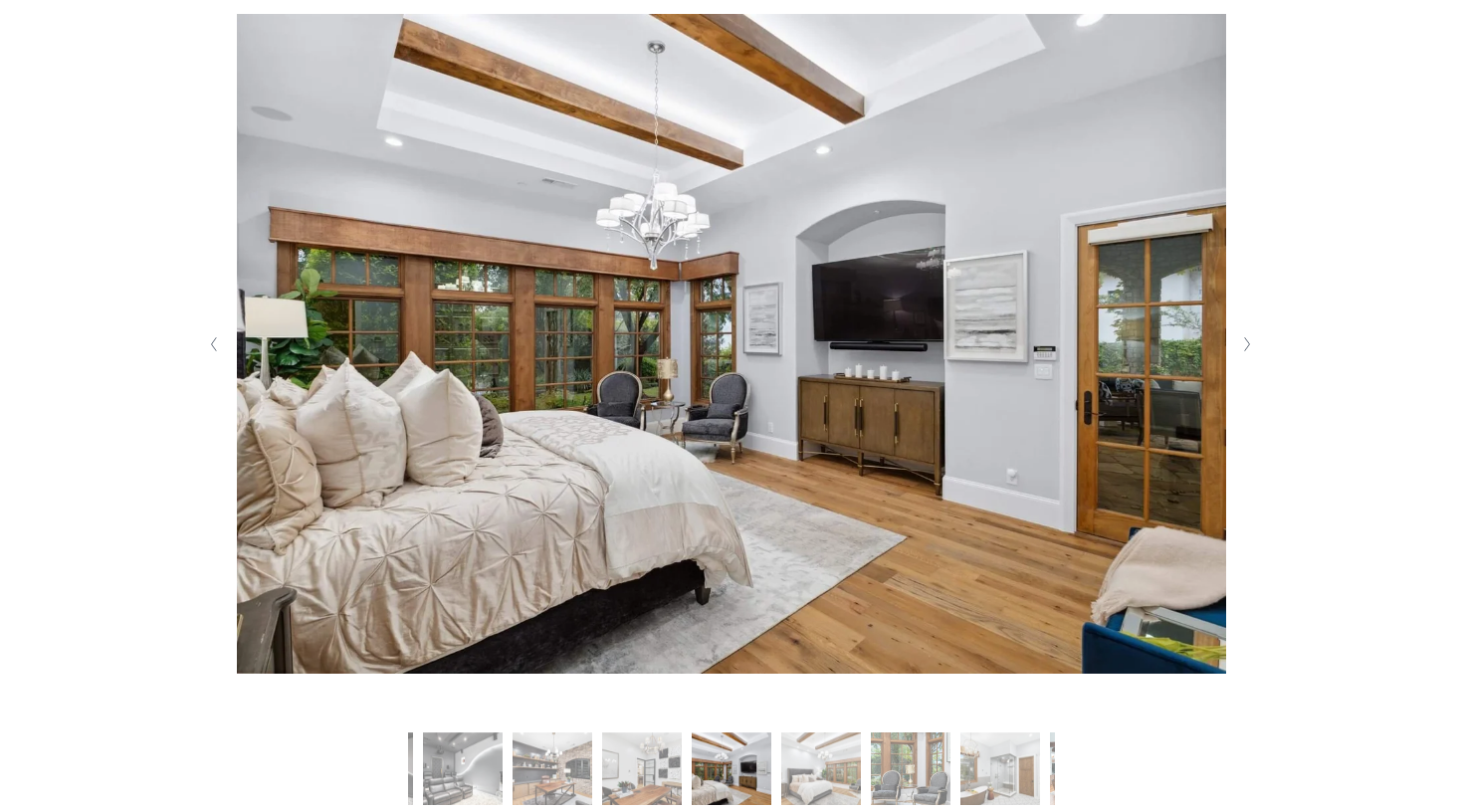 click at bounding box center (1246, 344) 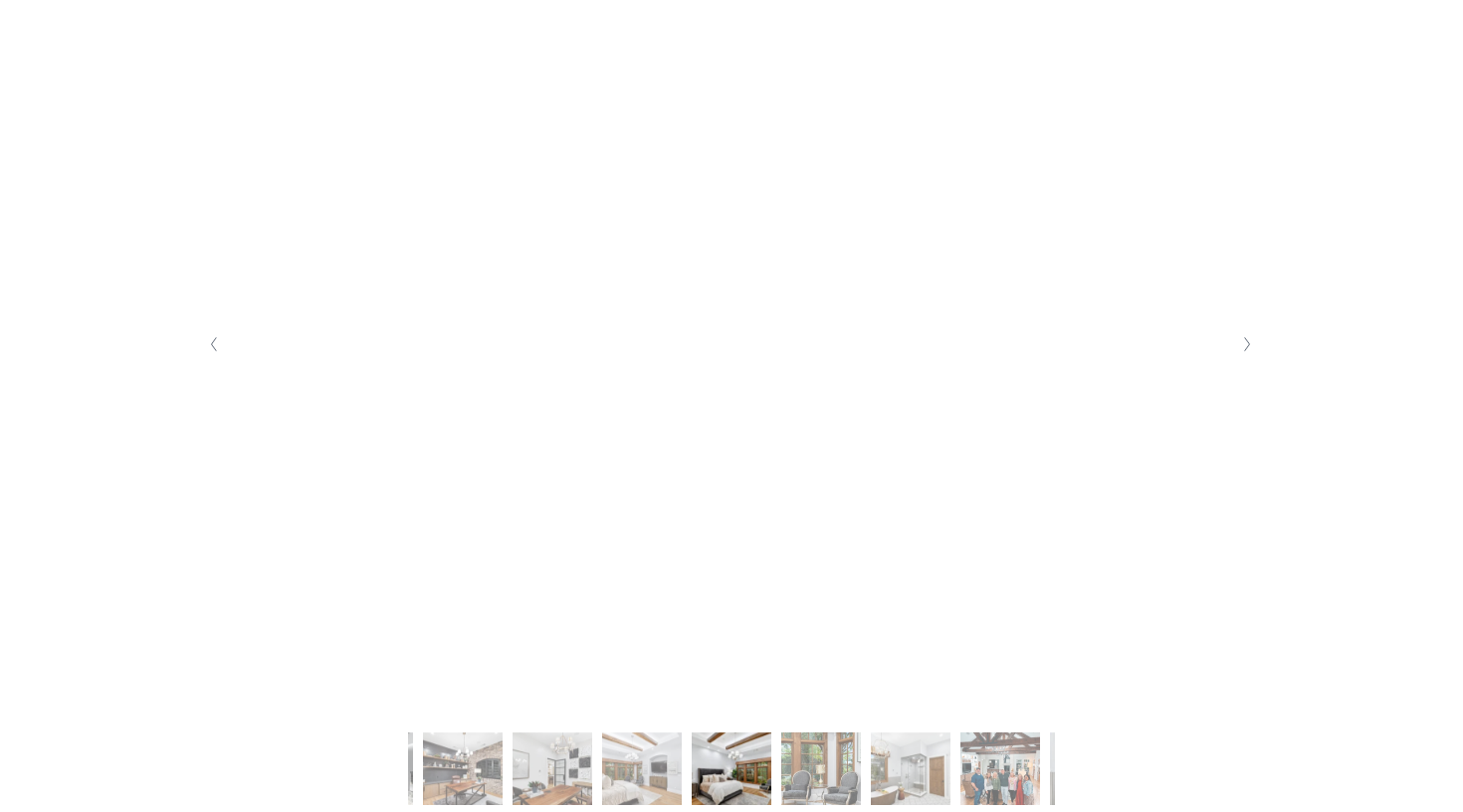 click at bounding box center [1246, 344] 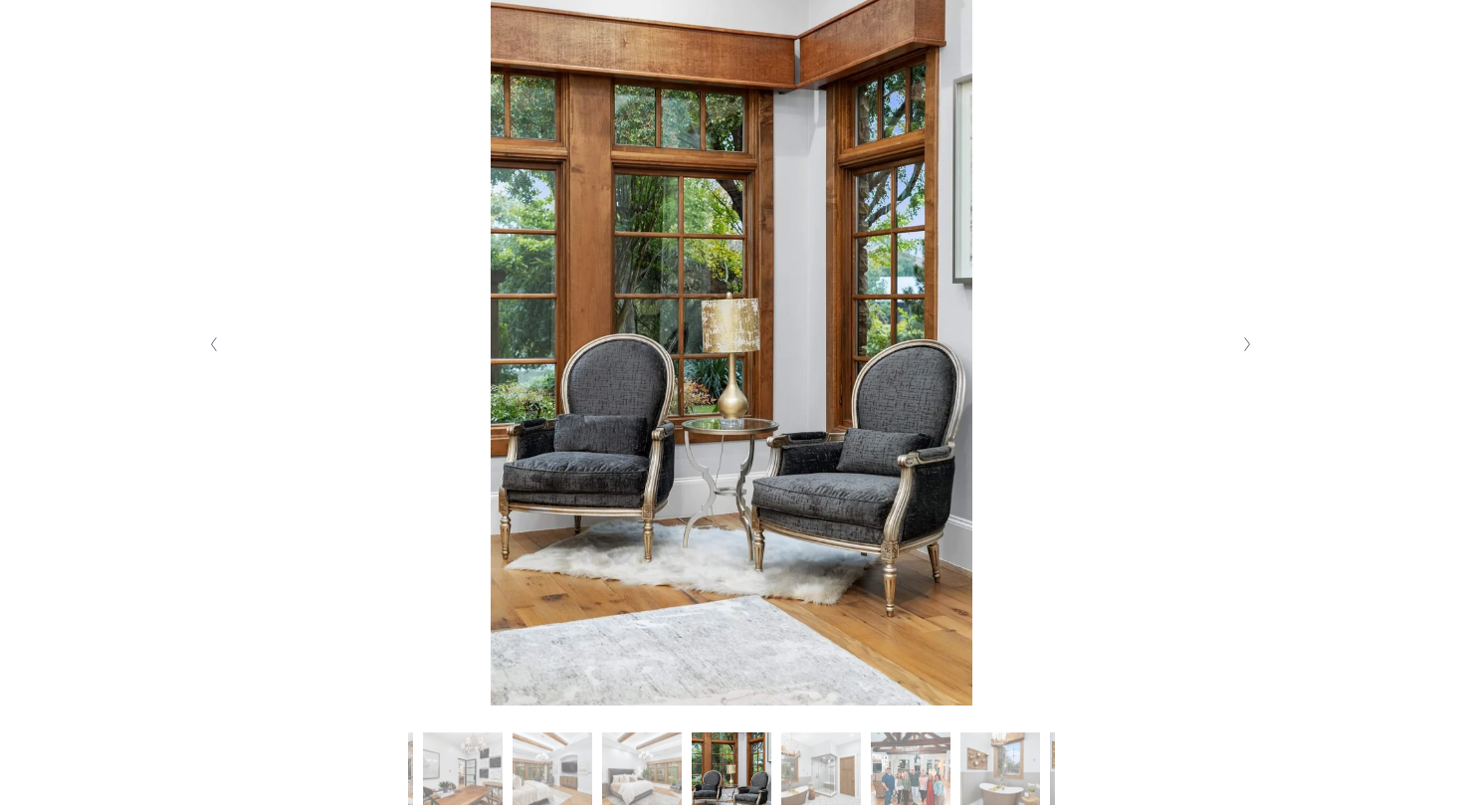 click at bounding box center (1246, 344) 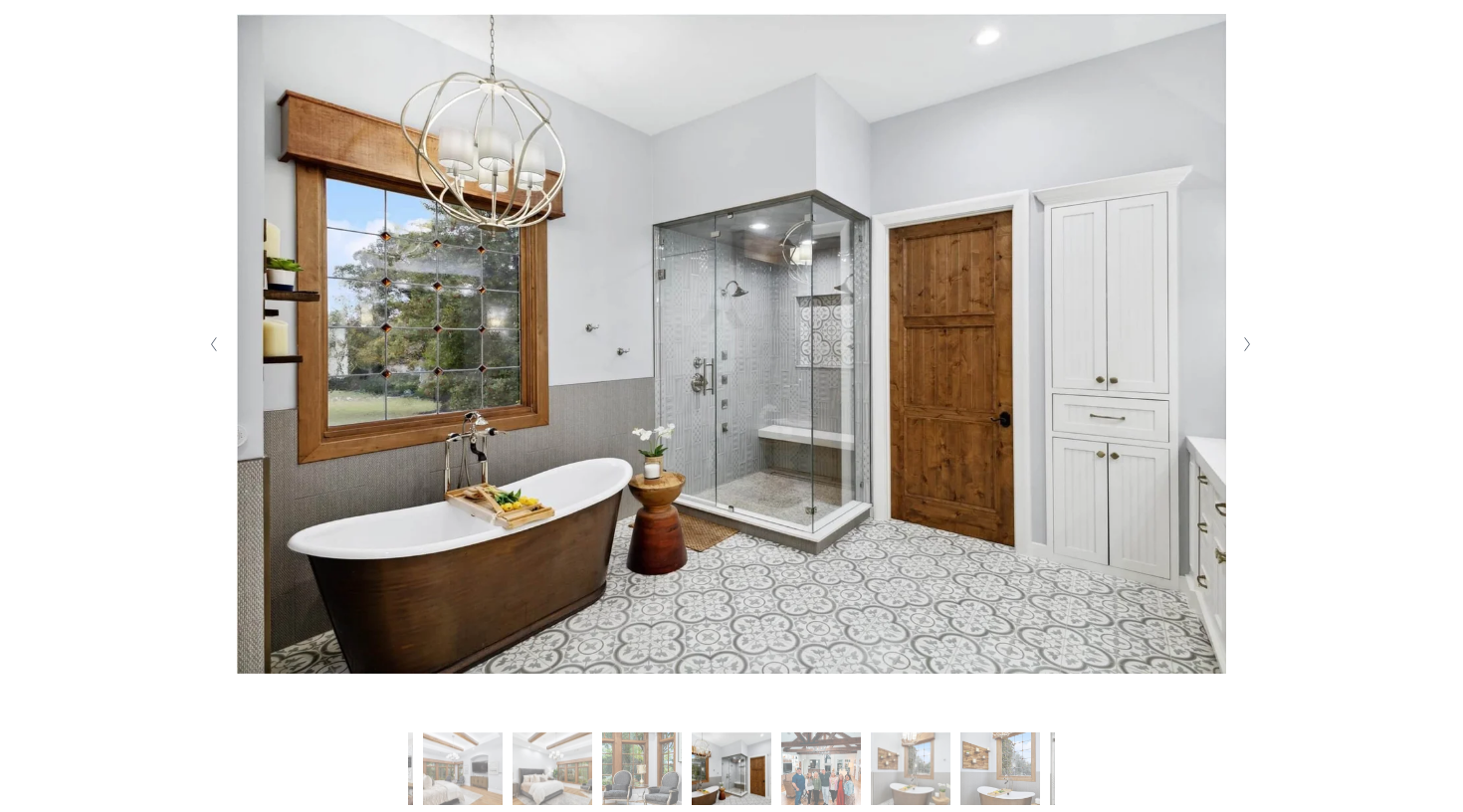 click at bounding box center (1246, 344) 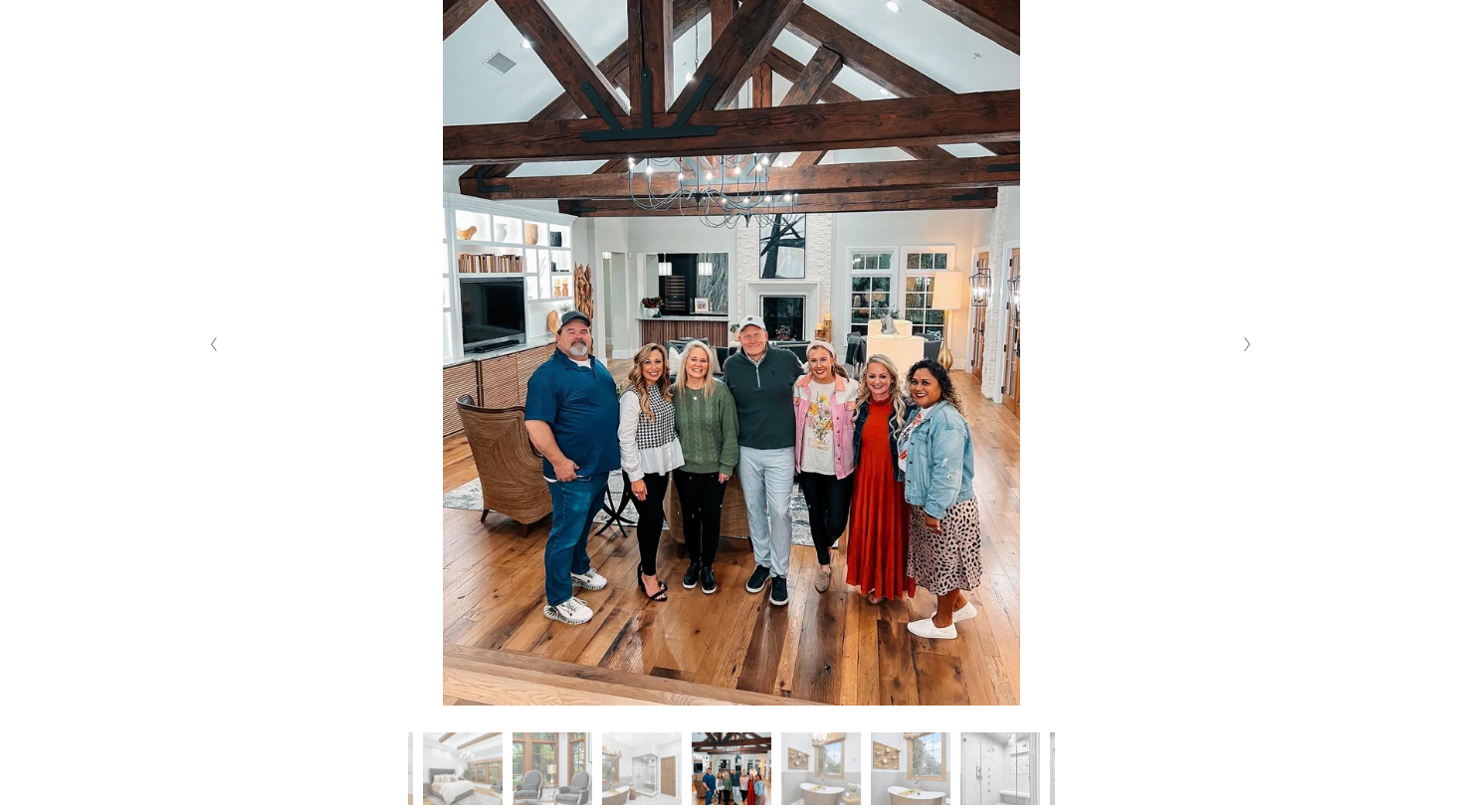 click at bounding box center (1246, 344) 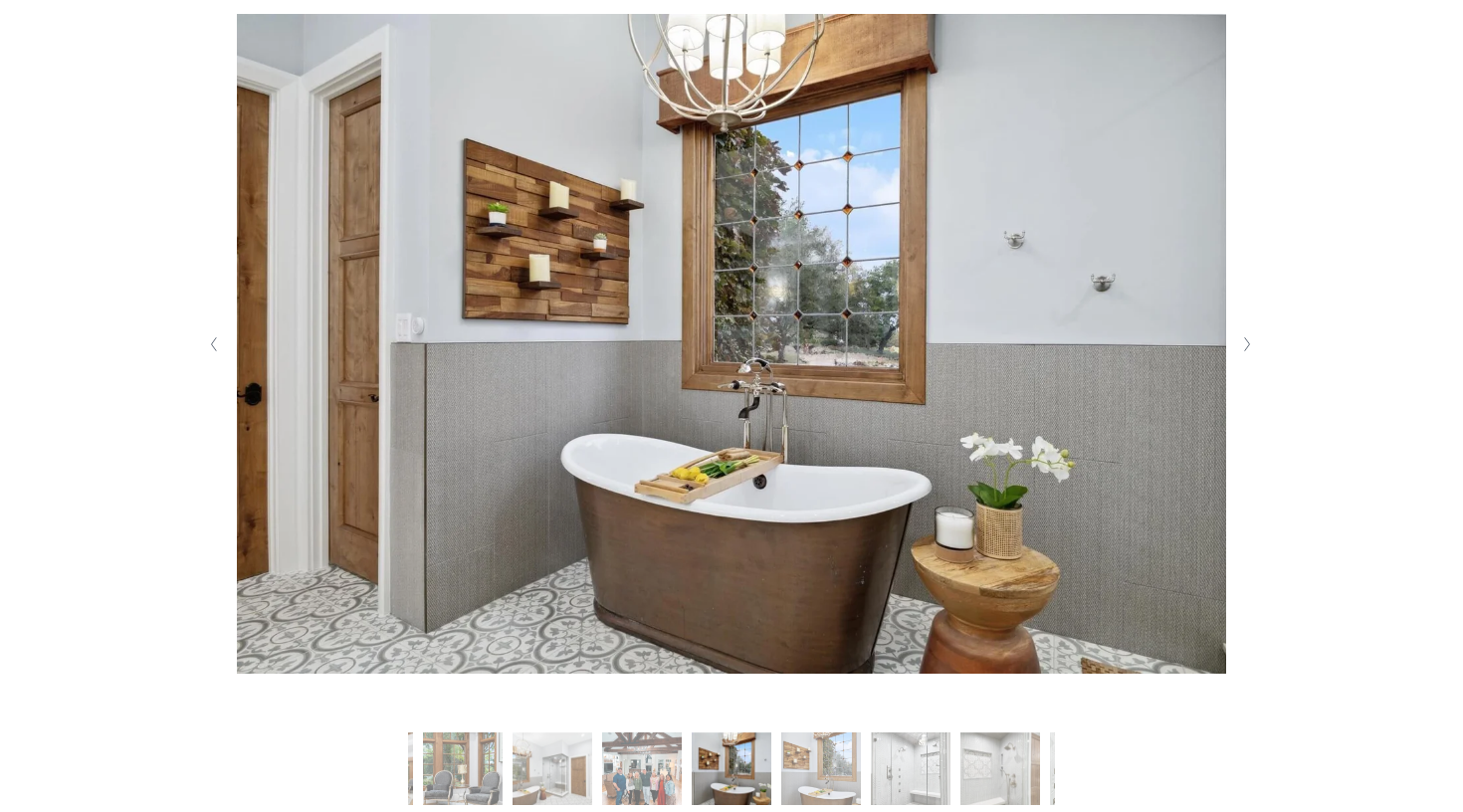 click at bounding box center [1246, 344] 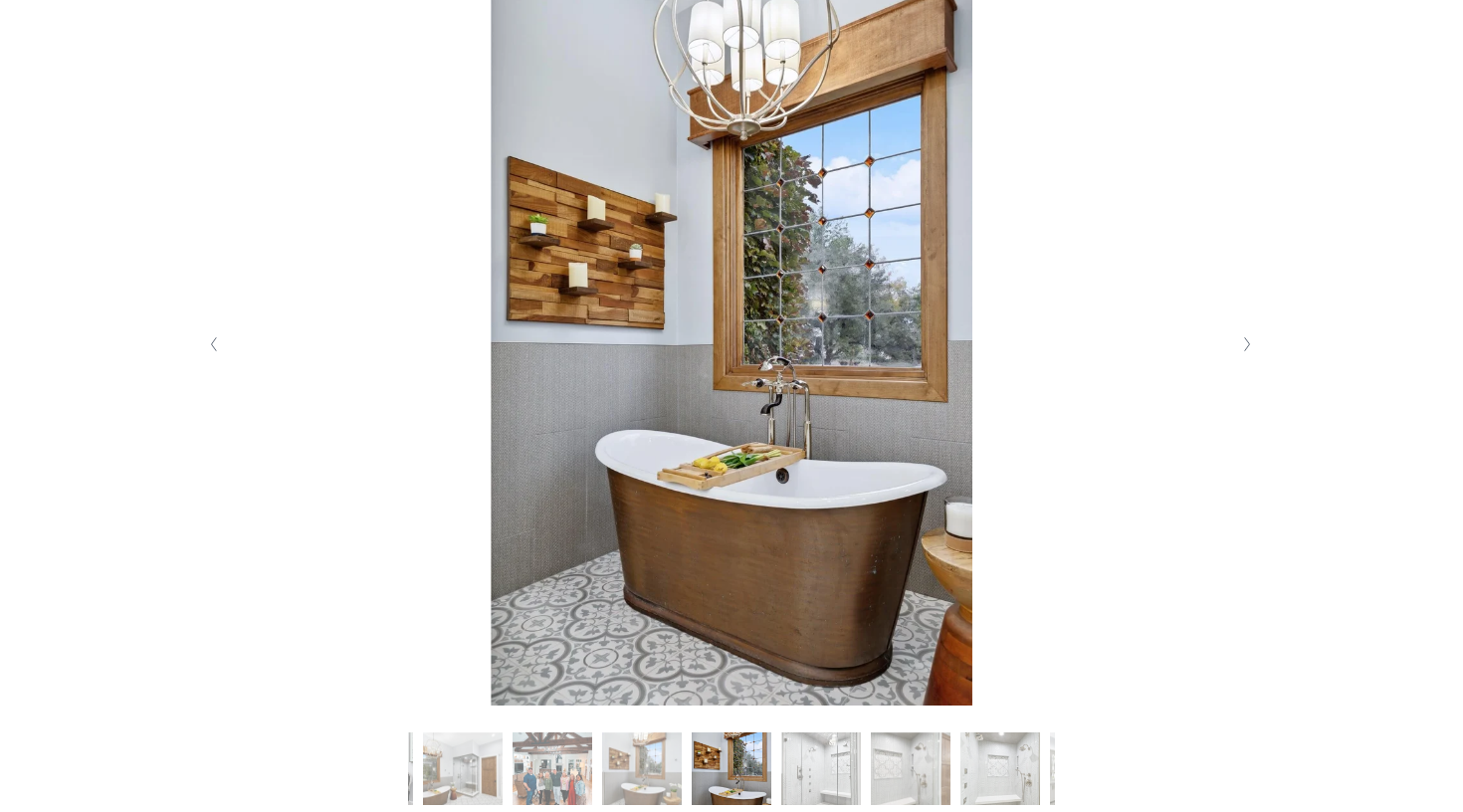 click at bounding box center [1246, 344] 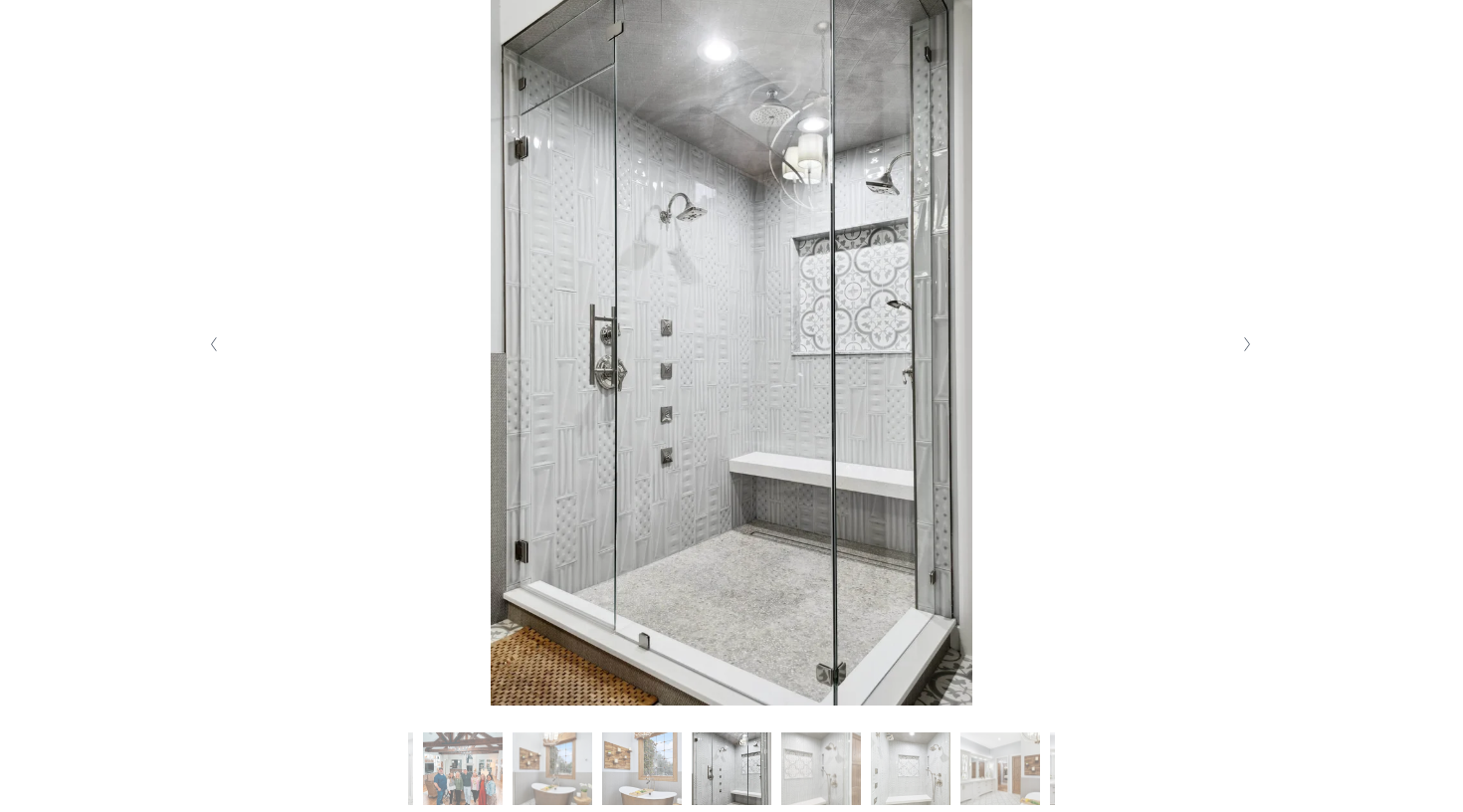 click at bounding box center [1246, 344] 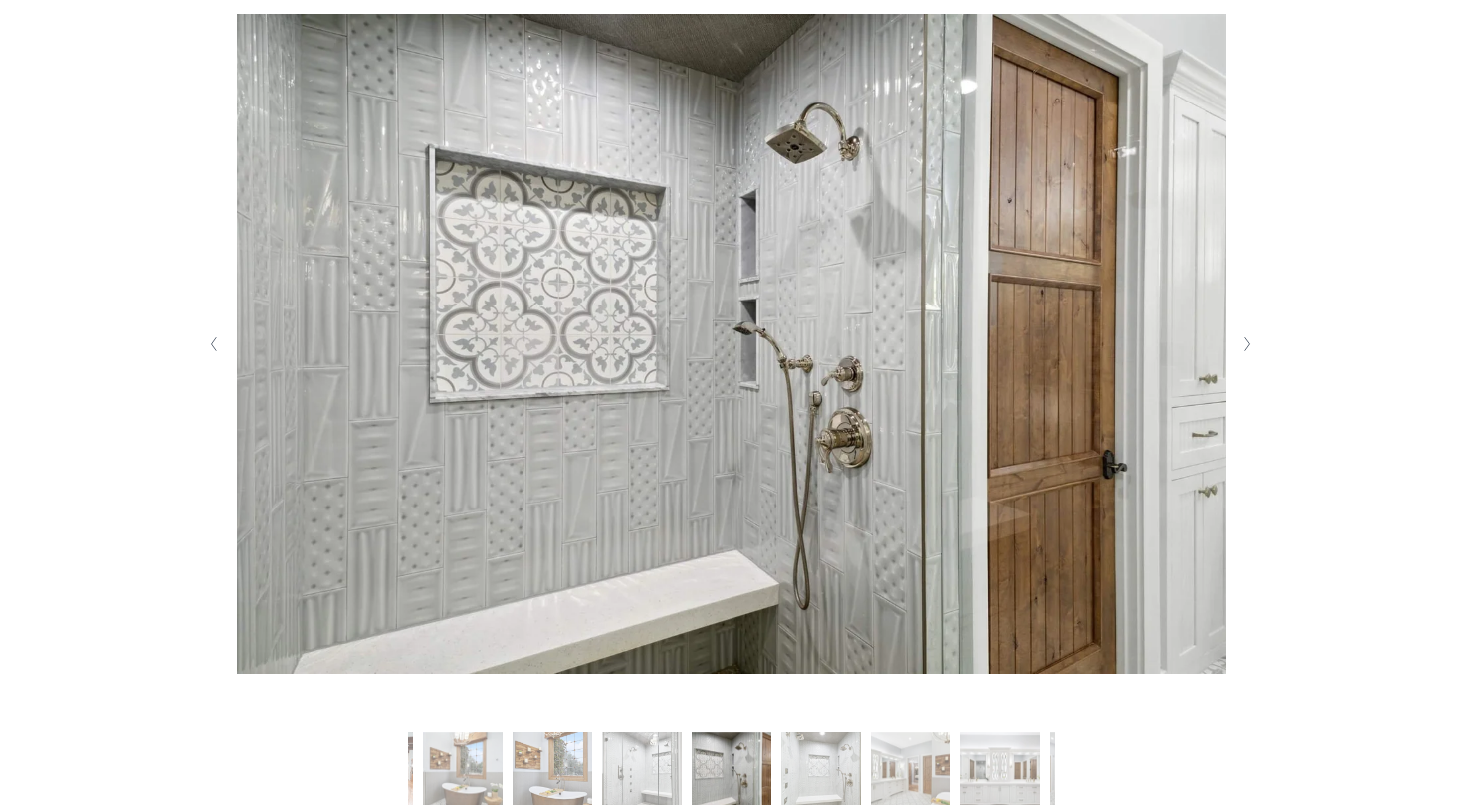 click at bounding box center [1246, 344] 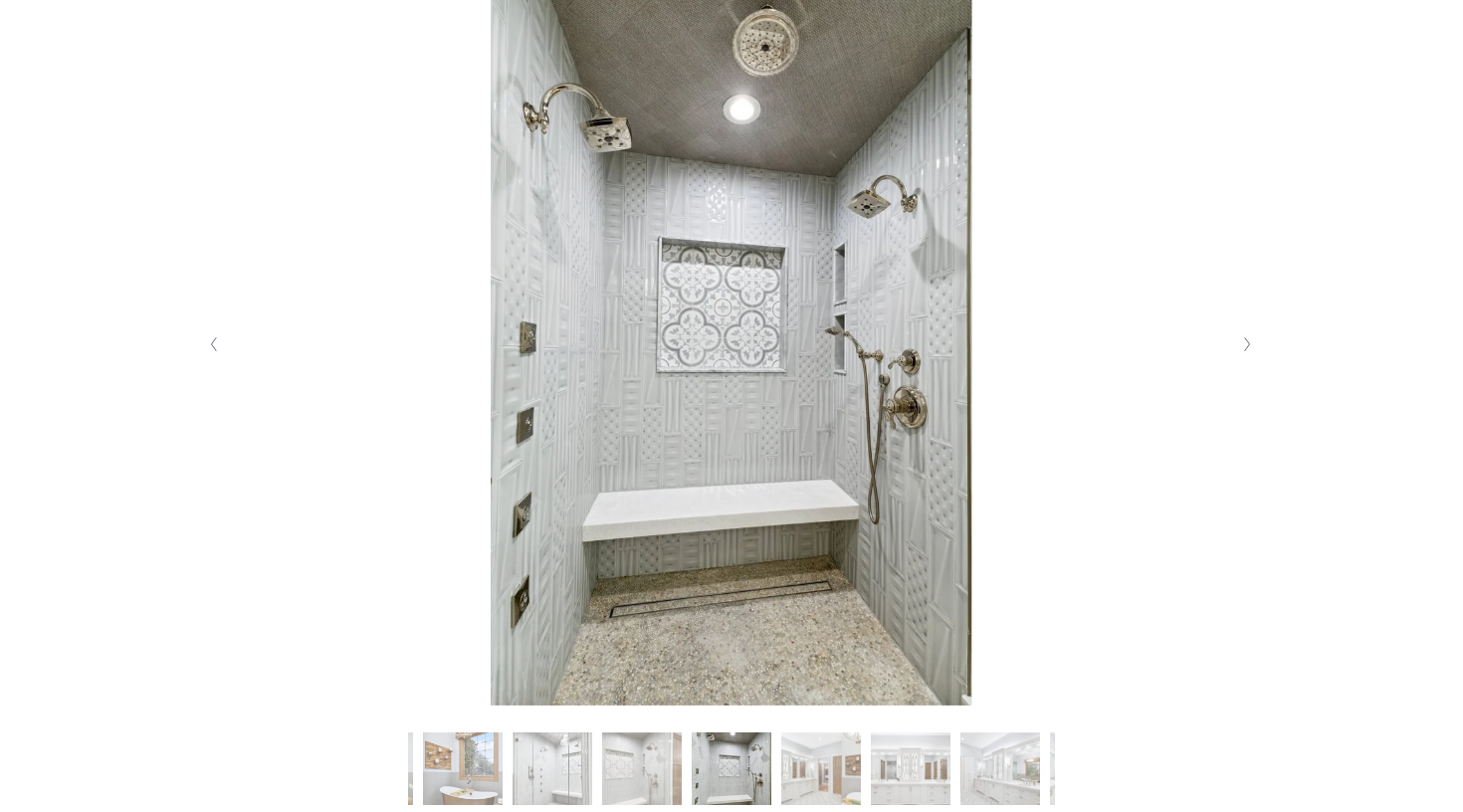click at bounding box center (1246, 344) 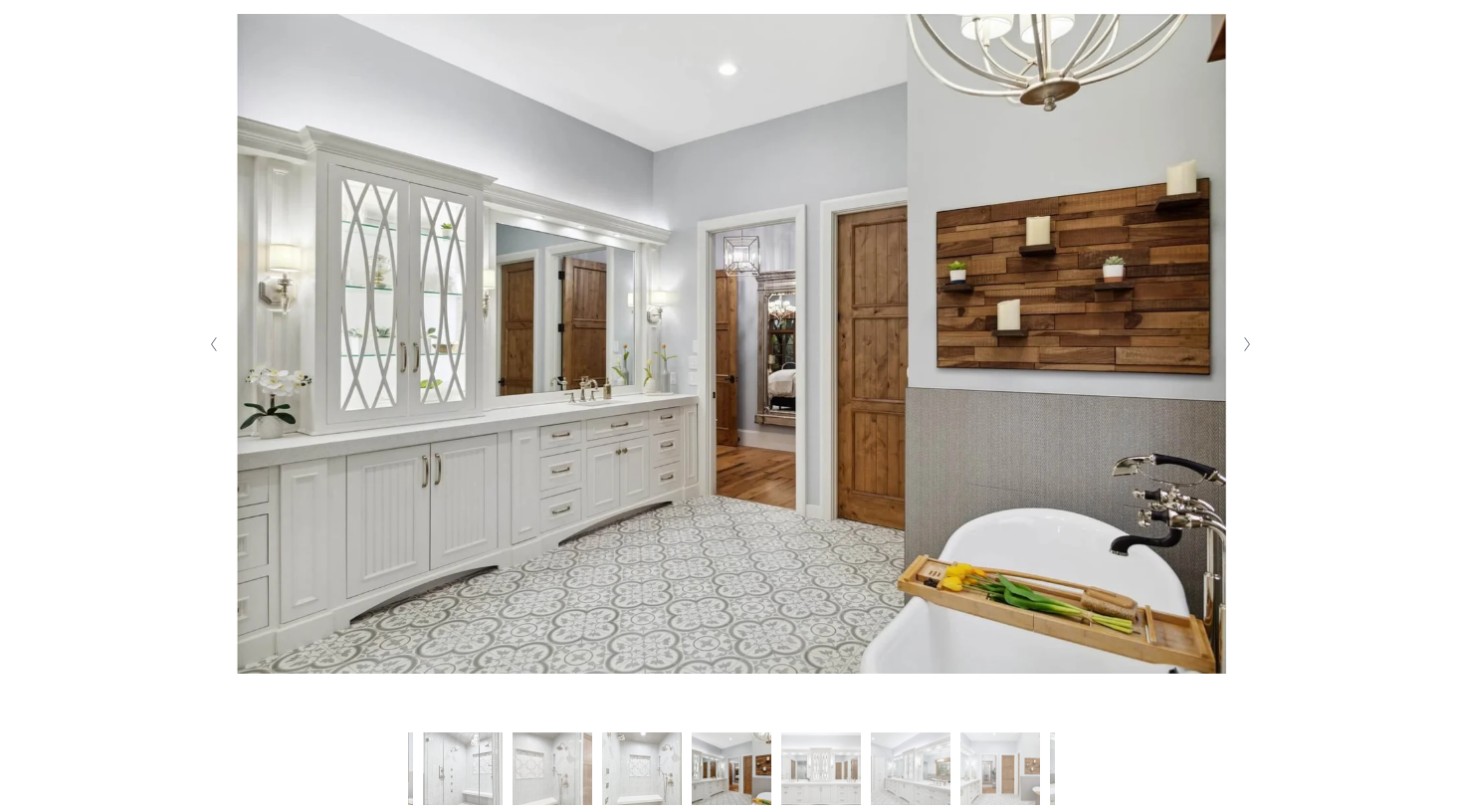 click at bounding box center (1246, 344) 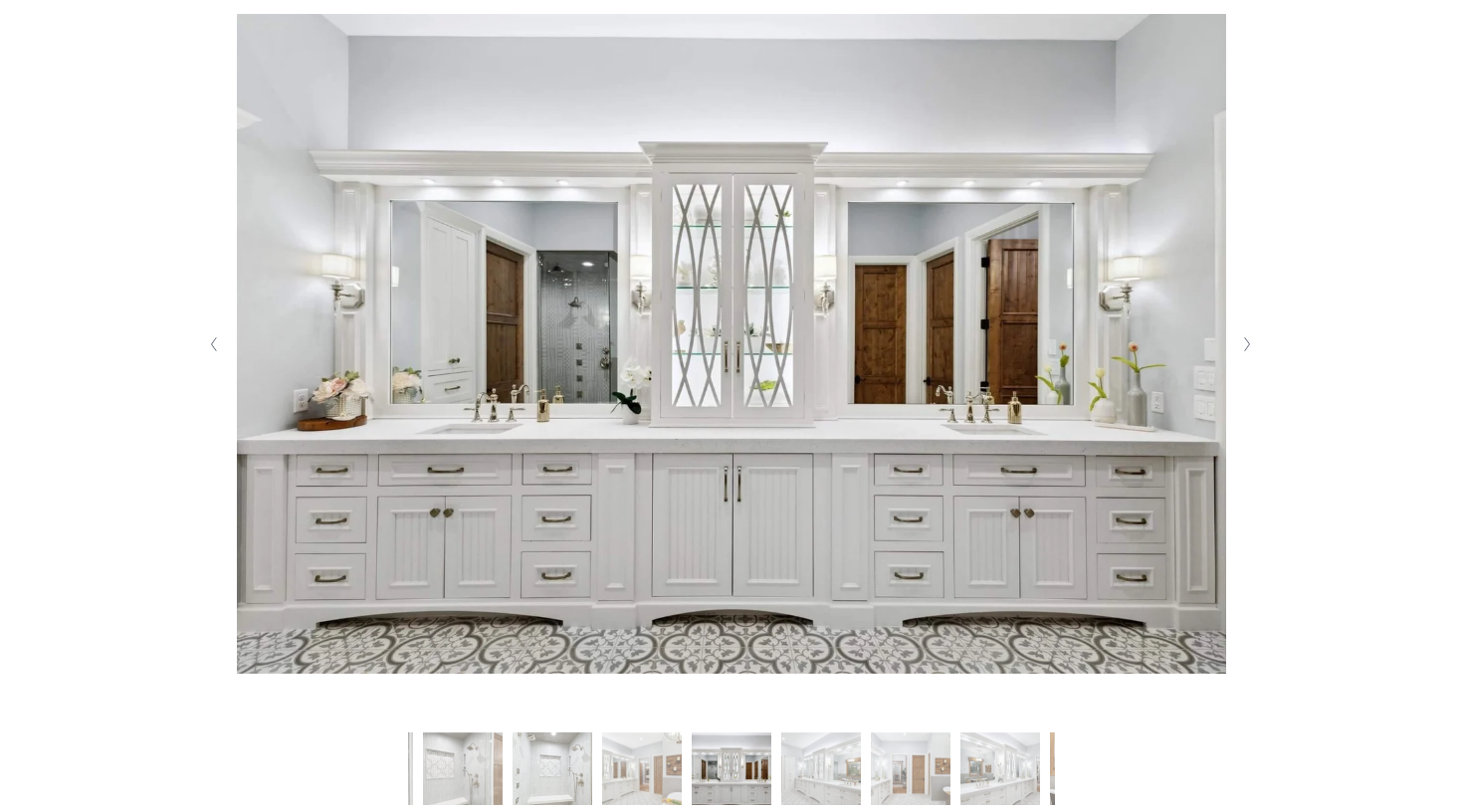 click at bounding box center (1246, 344) 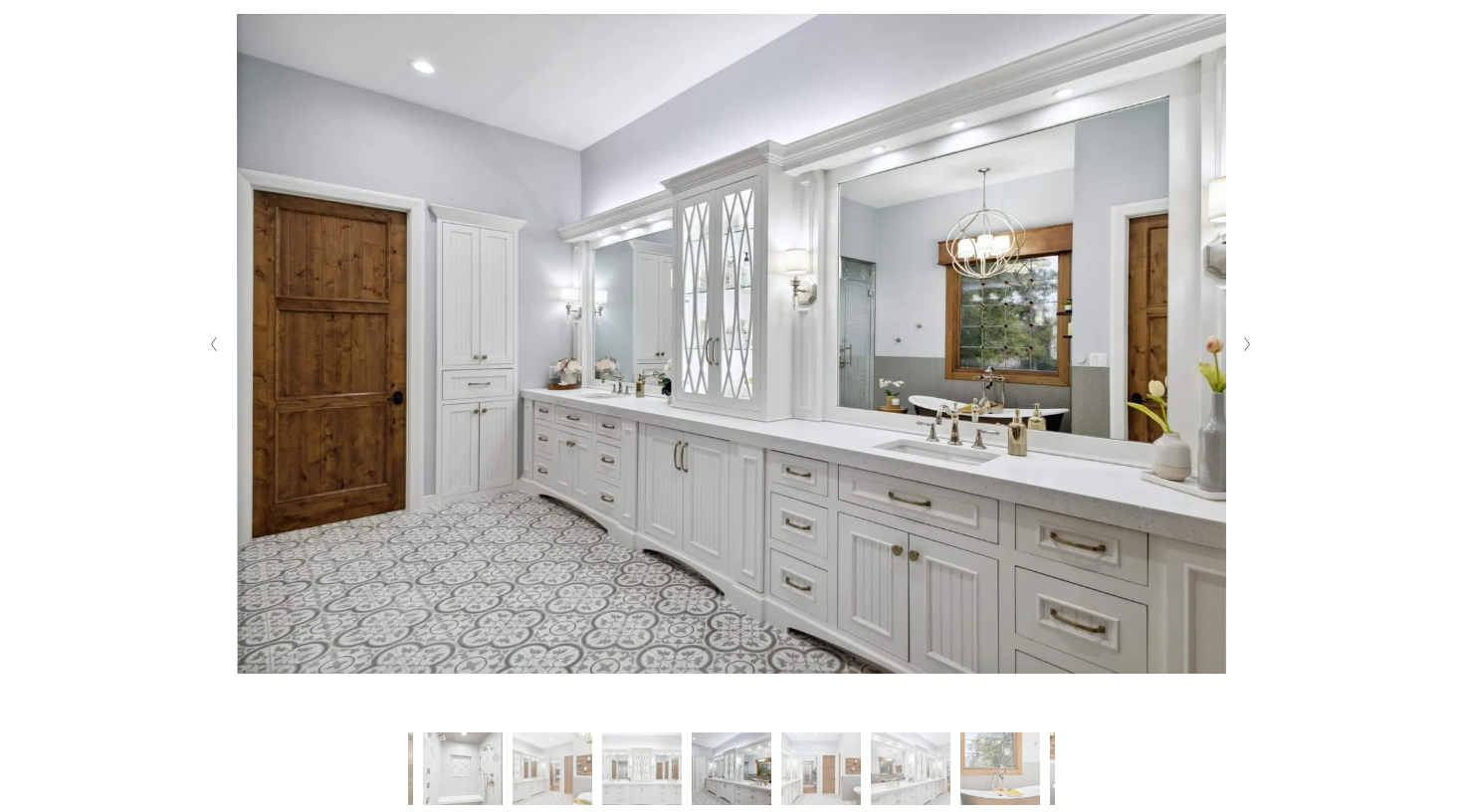 click at bounding box center [1246, 344] 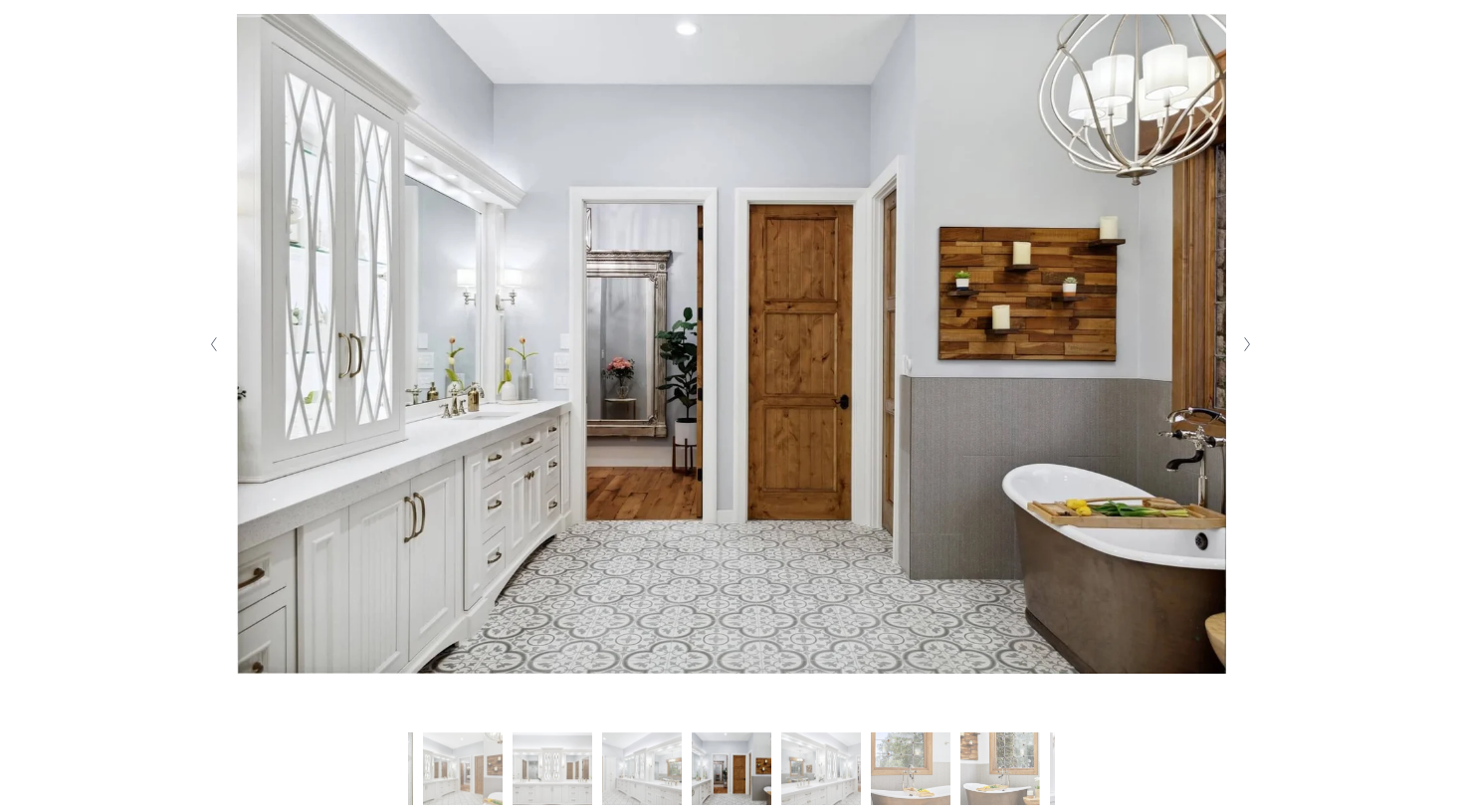 click at bounding box center [1246, 344] 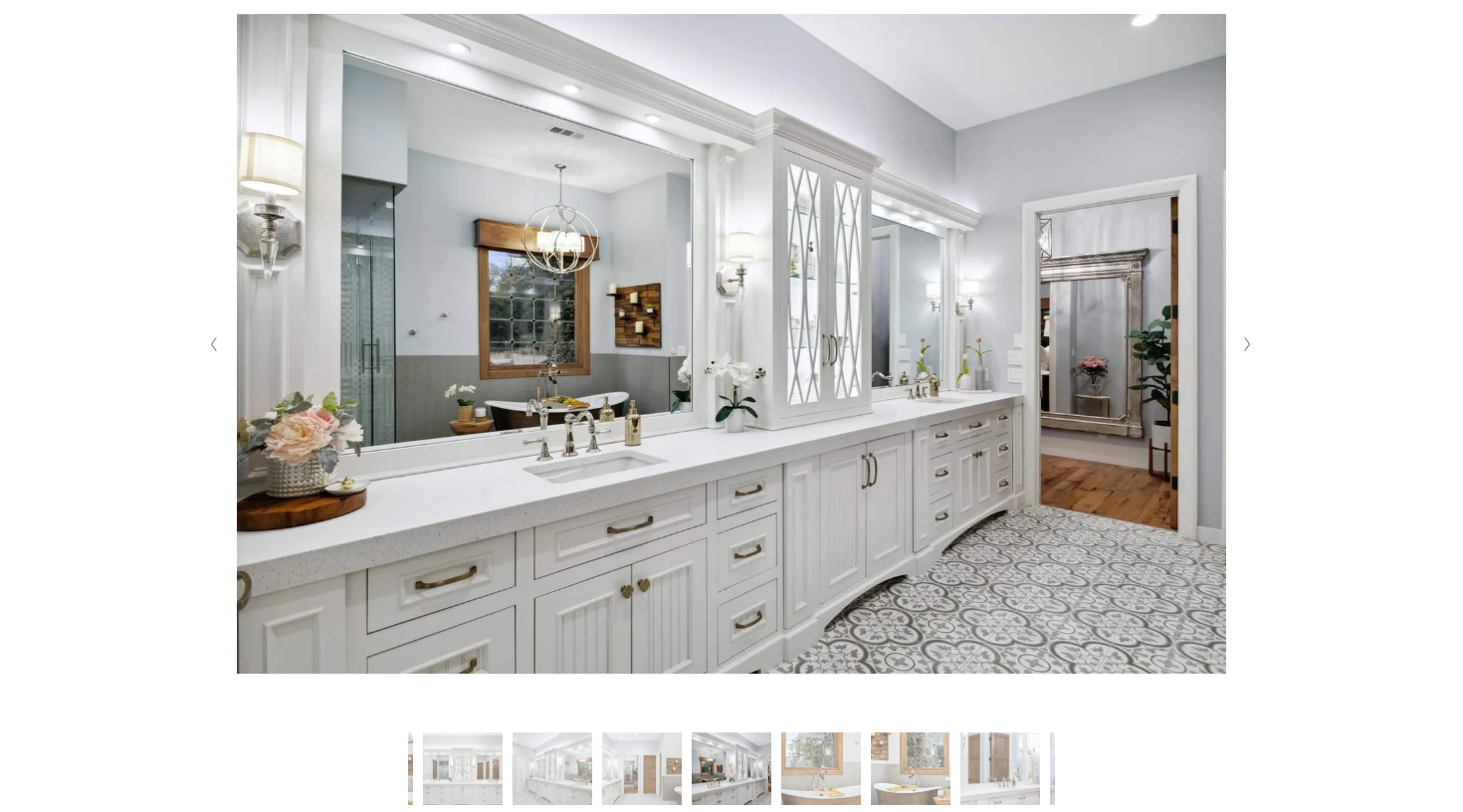 click at bounding box center [1246, 344] 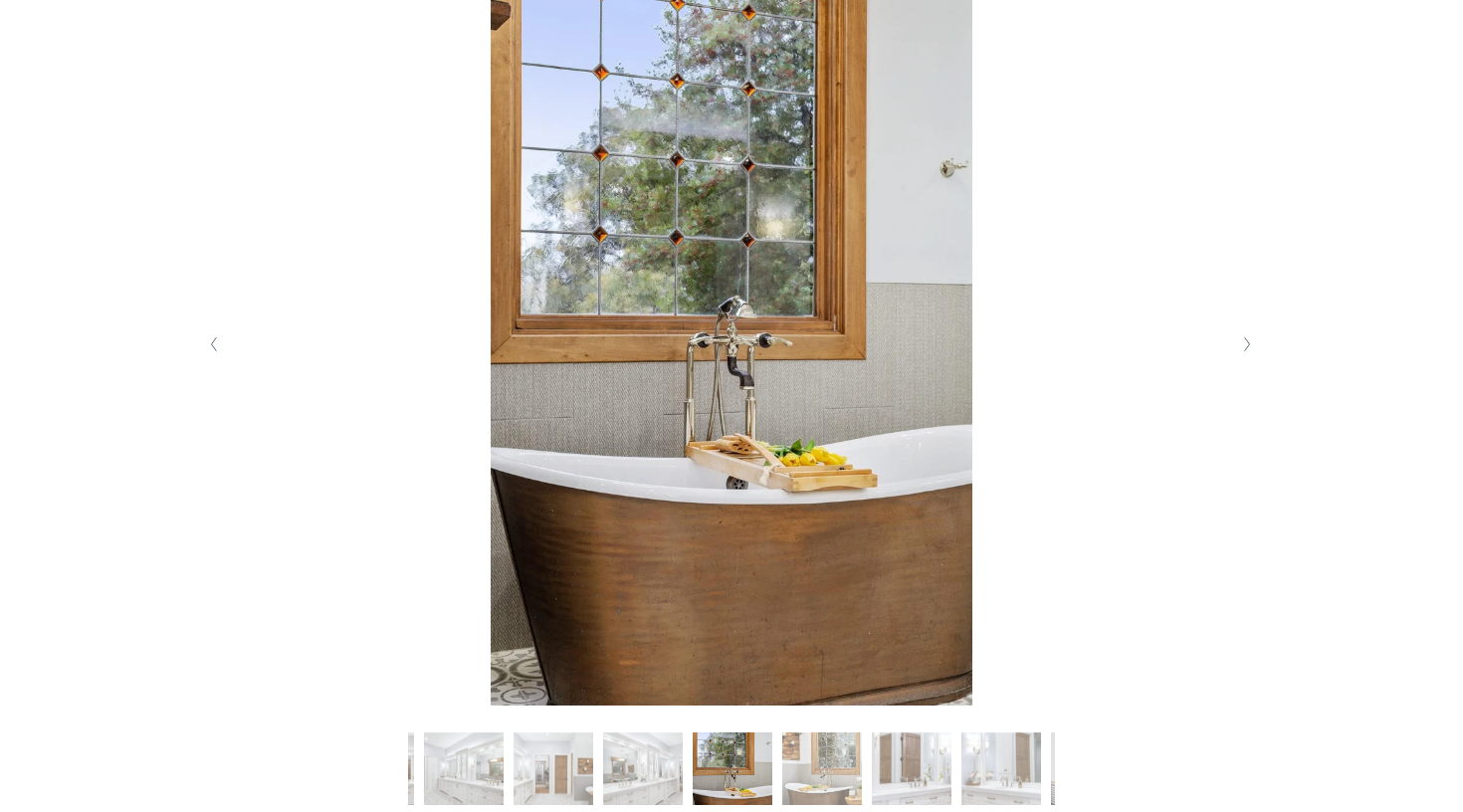 click at bounding box center [1246, 344] 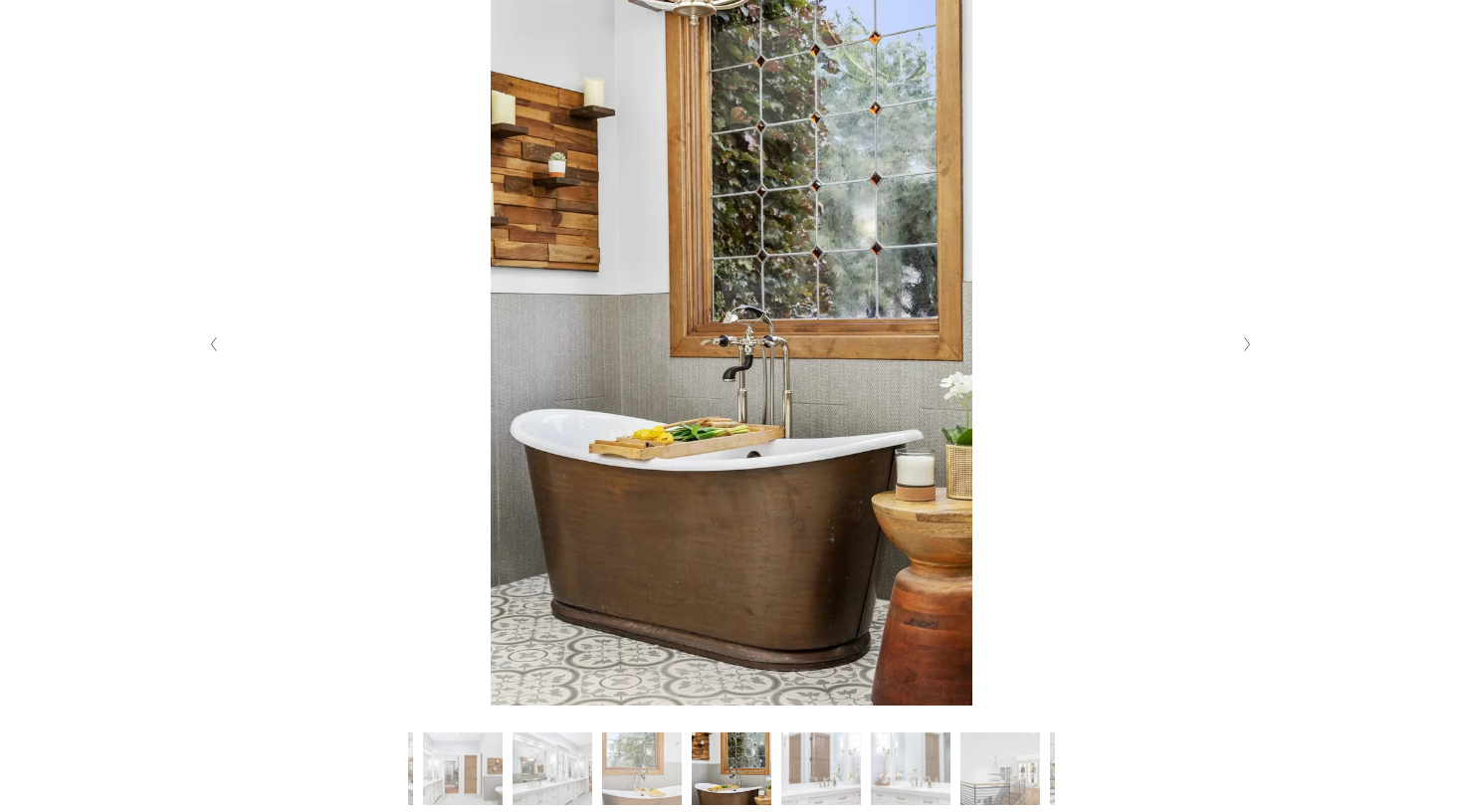 click at bounding box center [1246, 344] 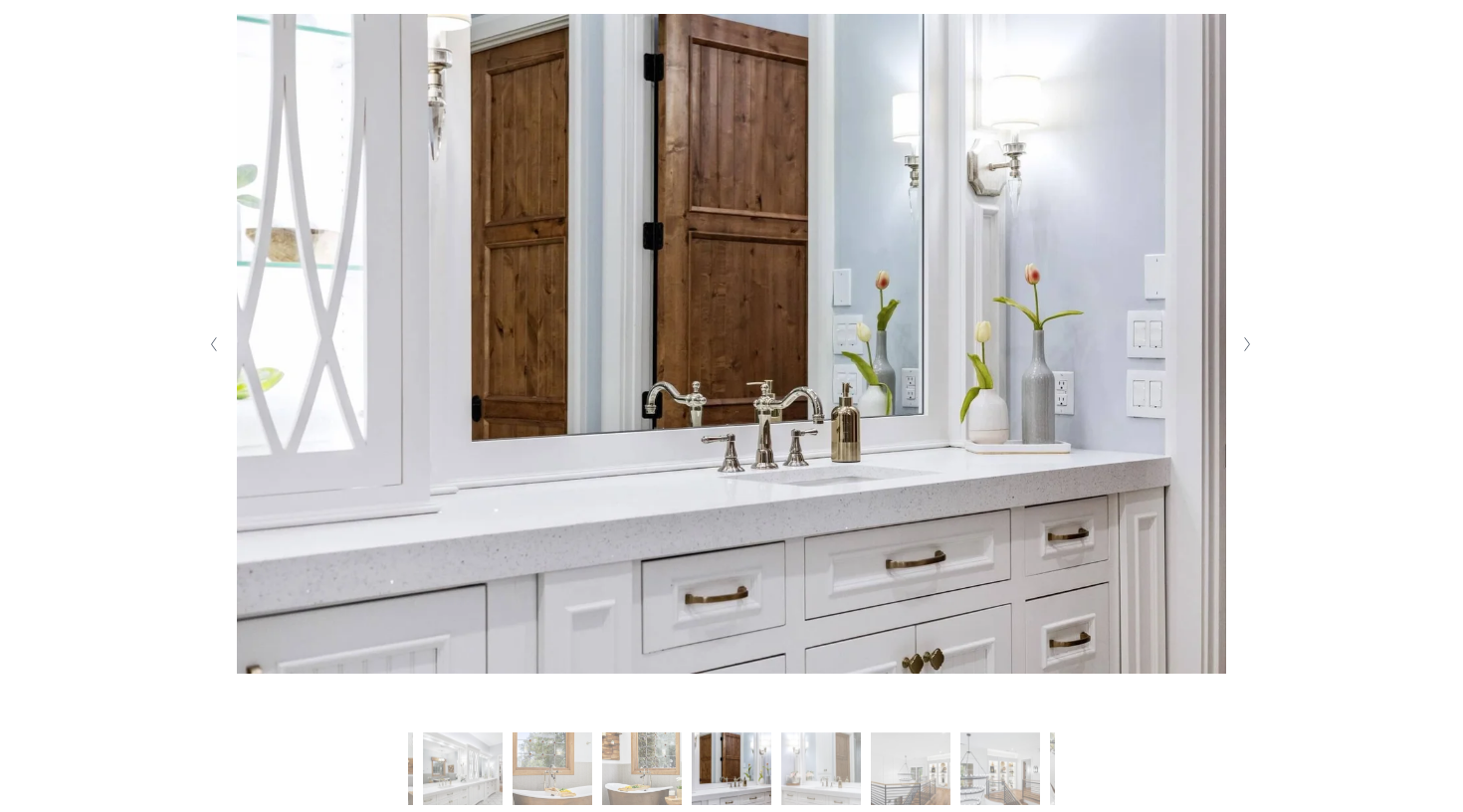 click at bounding box center [1246, 344] 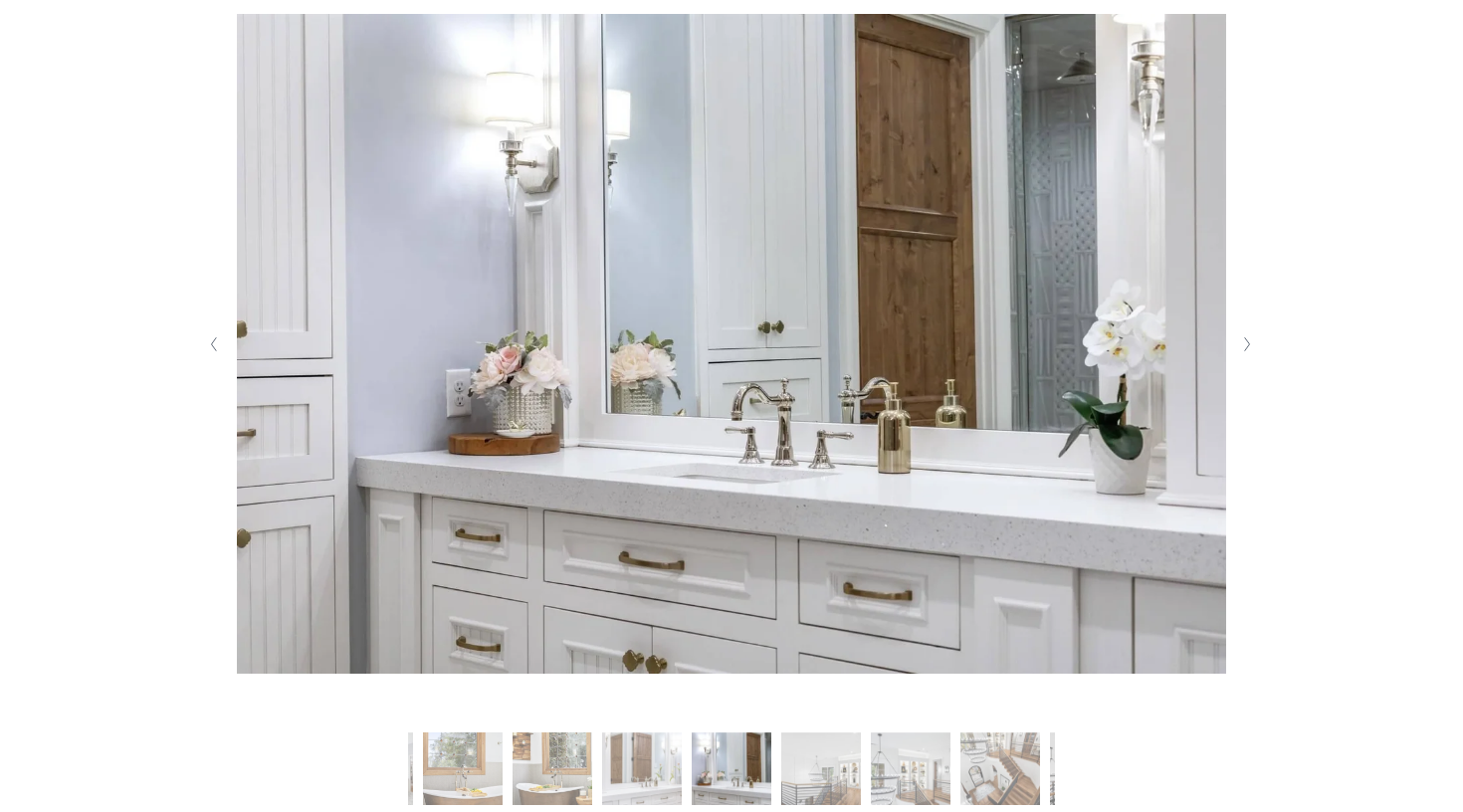 click at bounding box center (1246, 344) 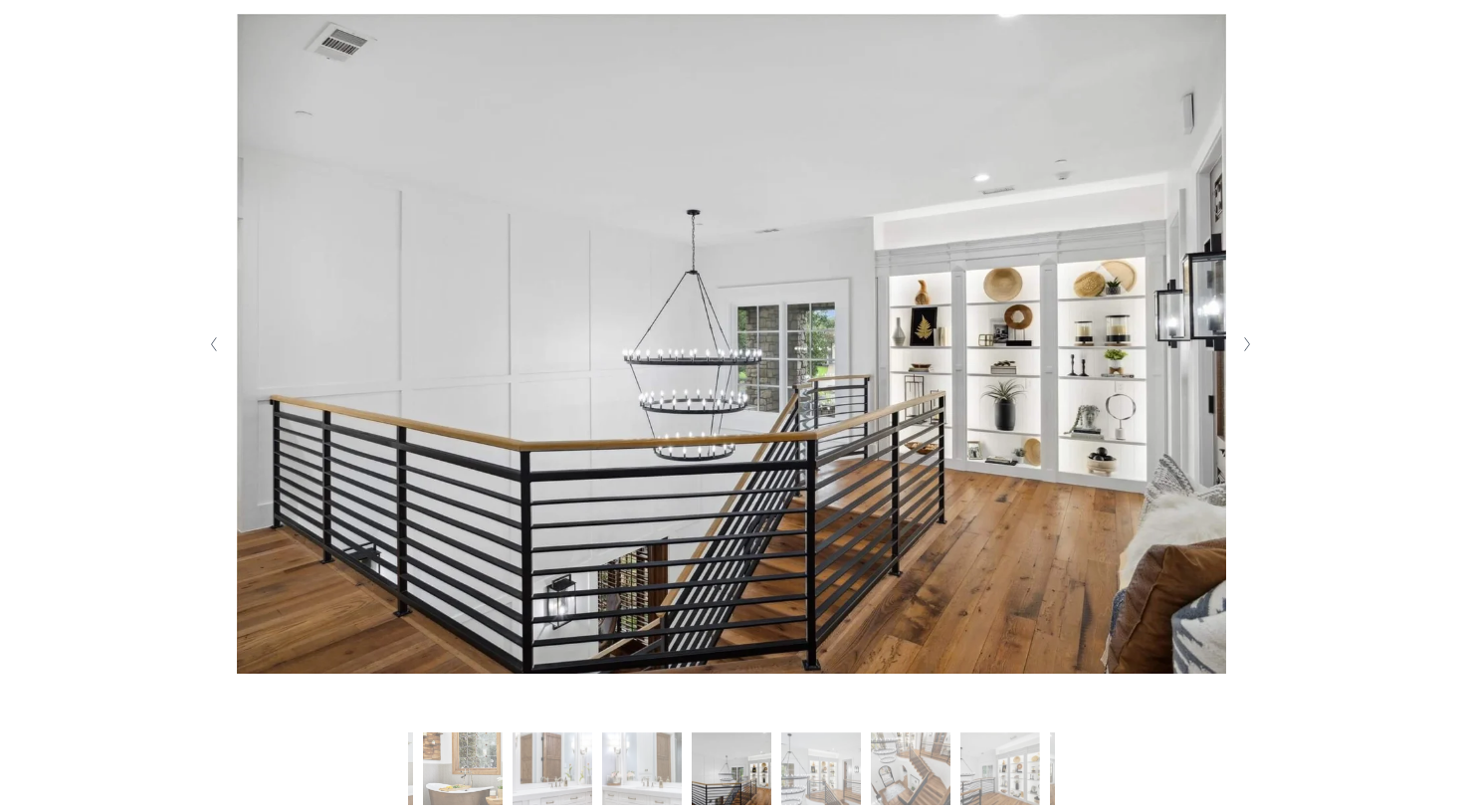 click at bounding box center (1246, 344) 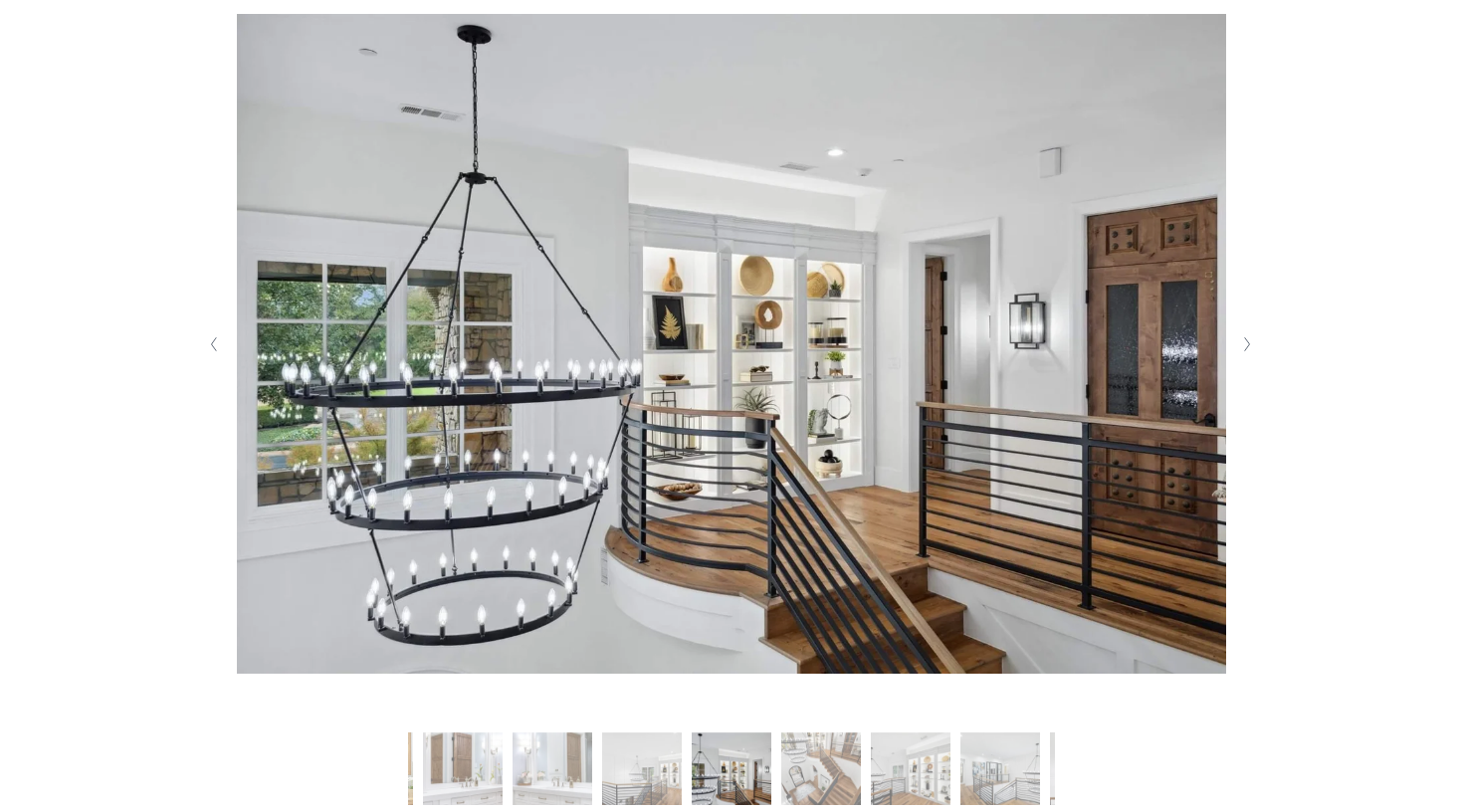 click at bounding box center [1246, 344] 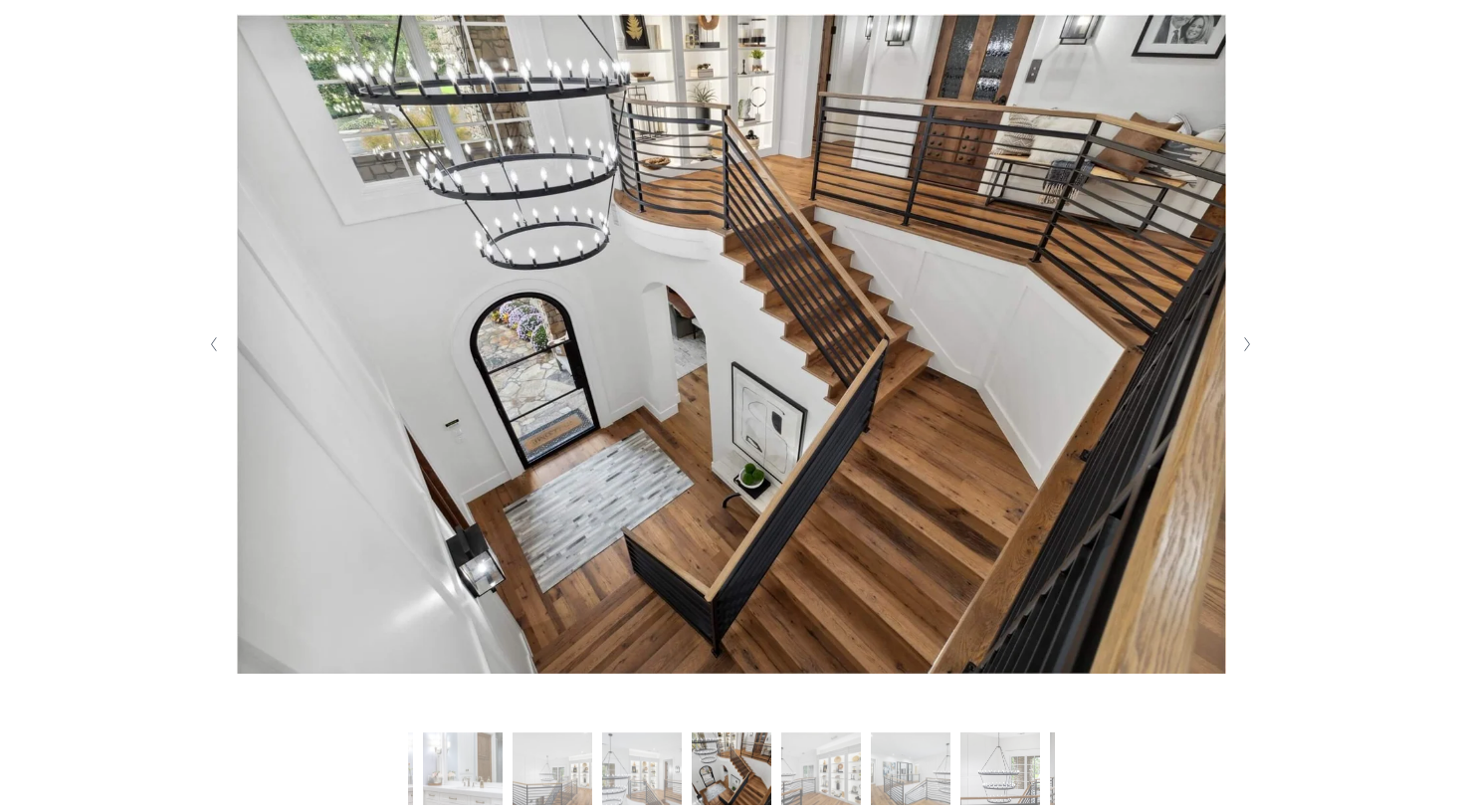 click at bounding box center [1246, 344] 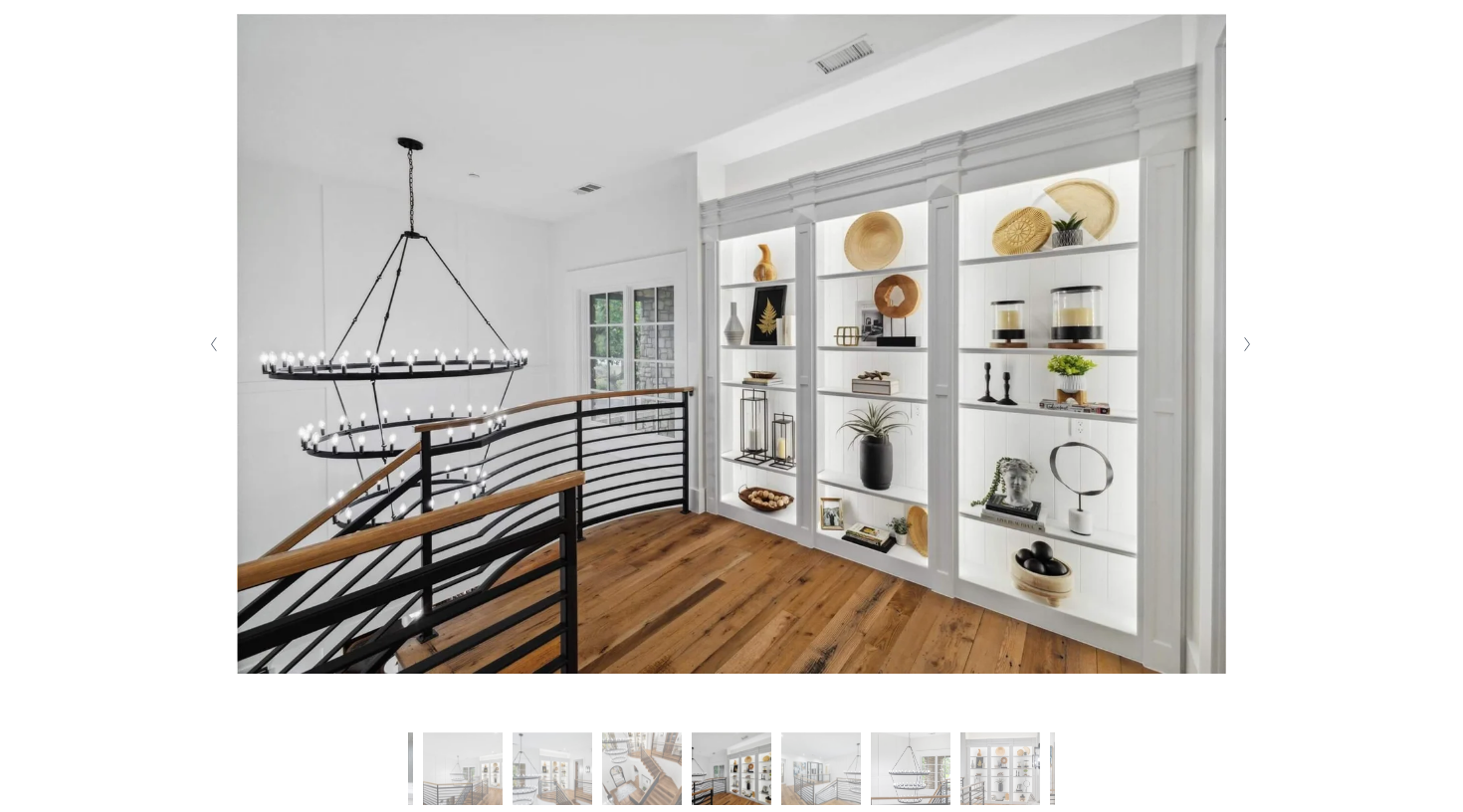 click at bounding box center [1246, 344] 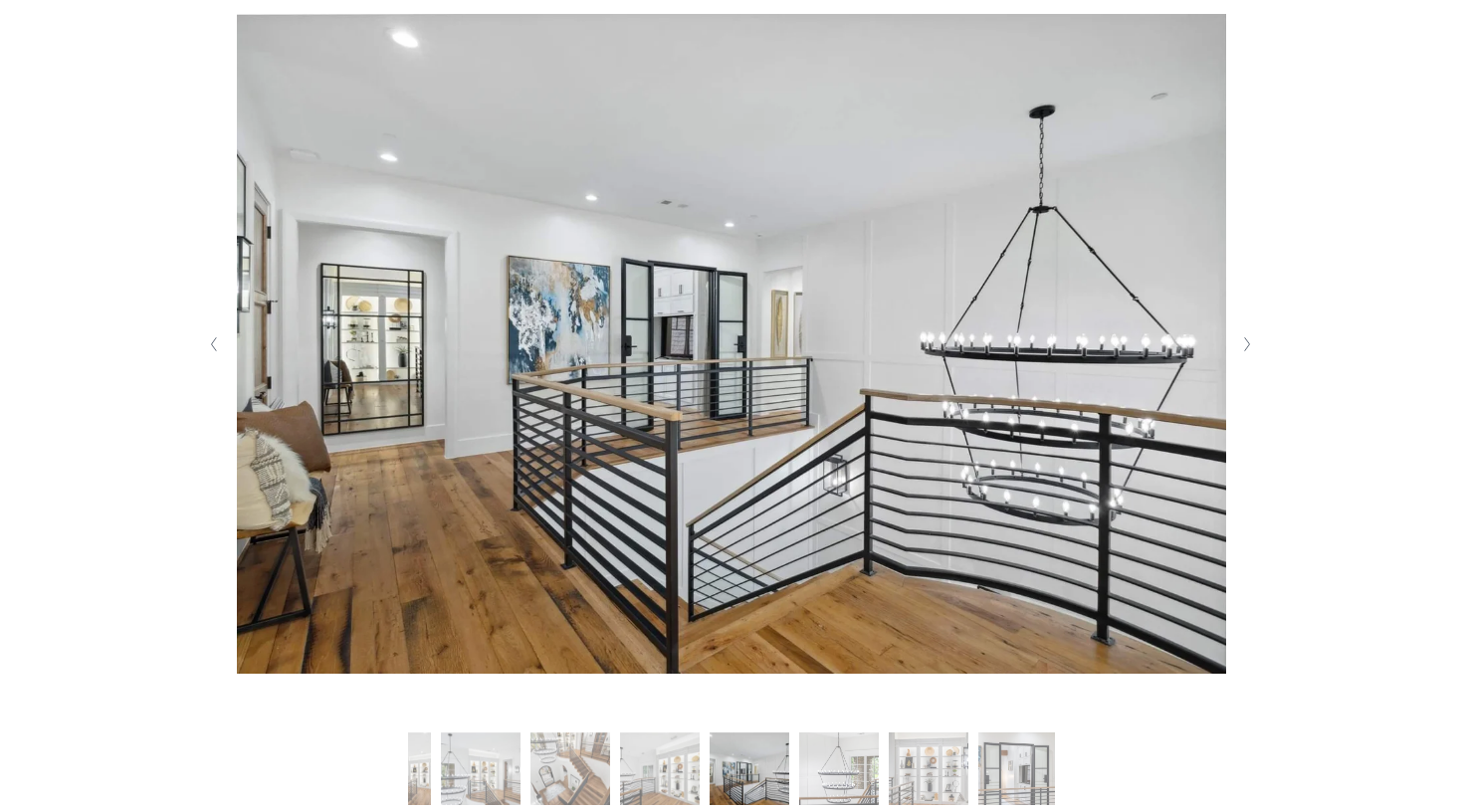 click at bounding box center [1246, 344] 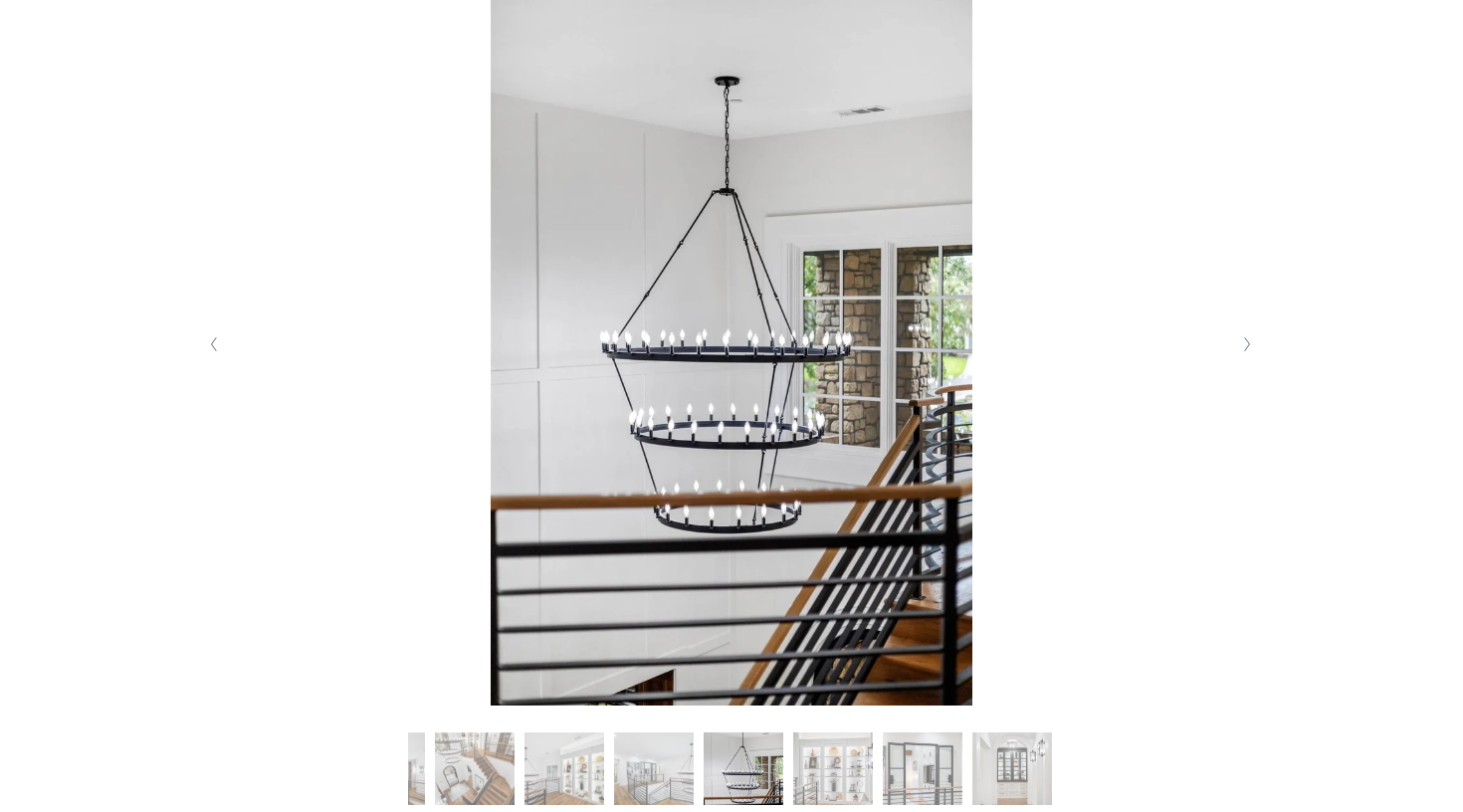 click at bounding box center (1246, 344) 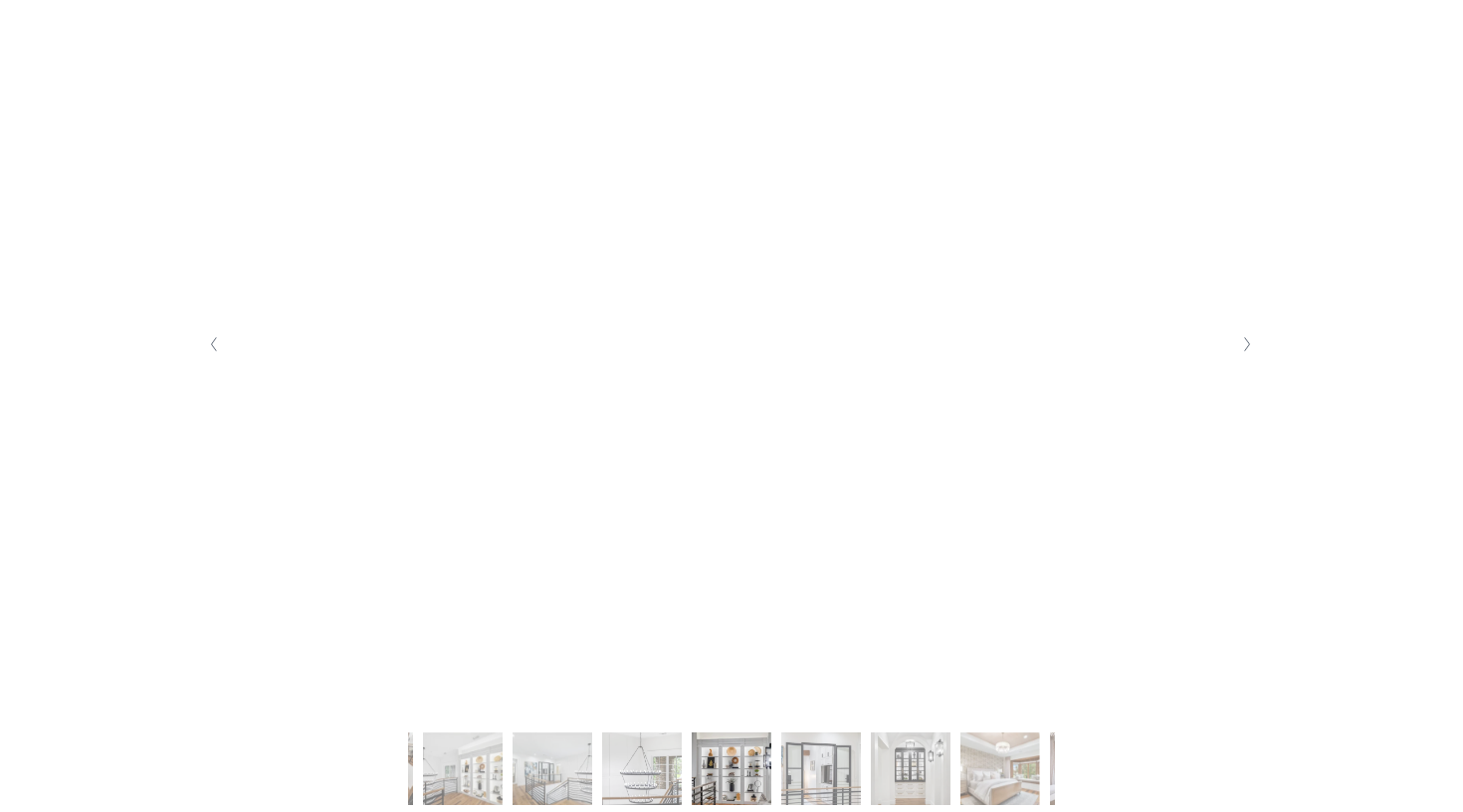 click at bounding box center (1246, 344) 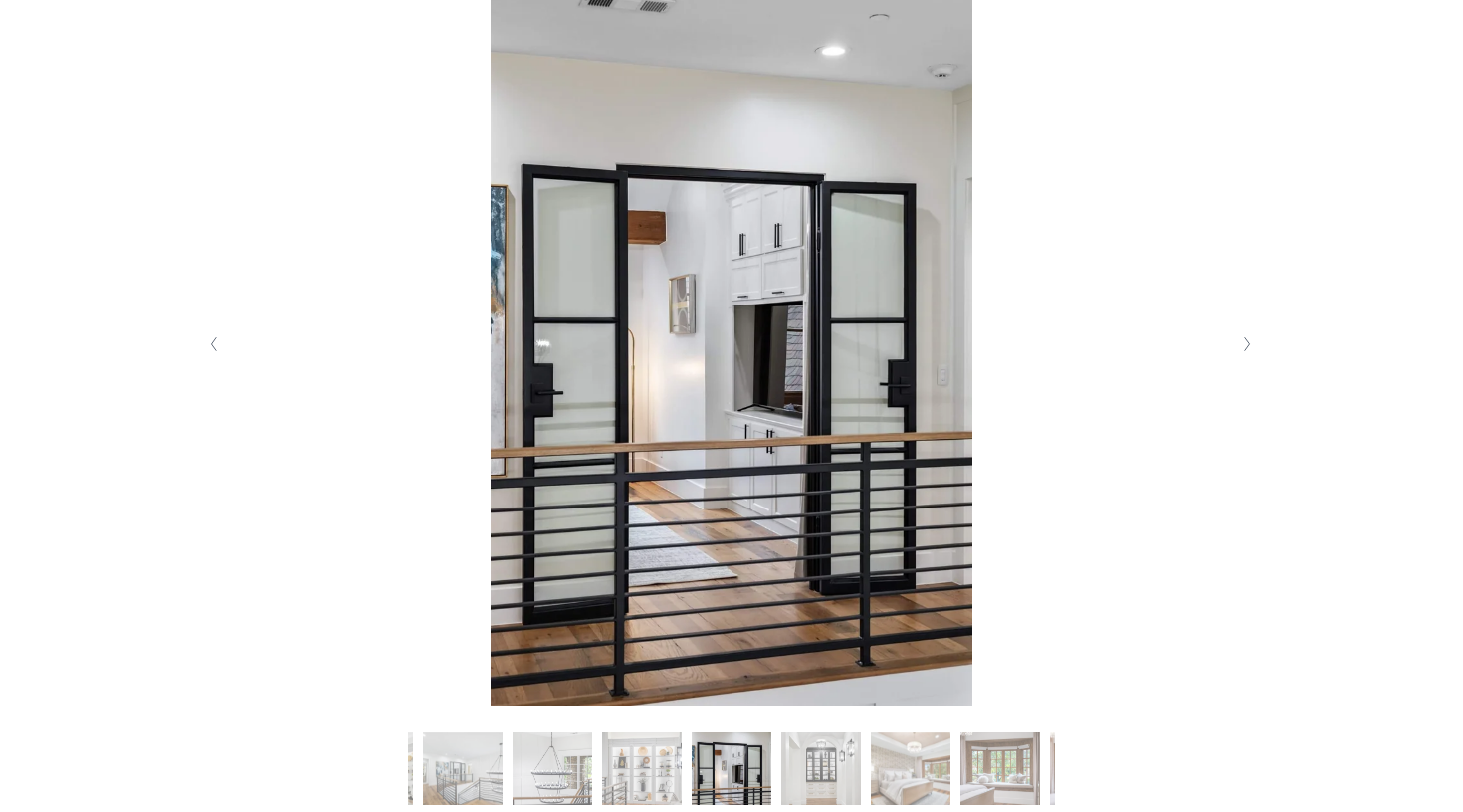 click at bounding box center [1246, 344] 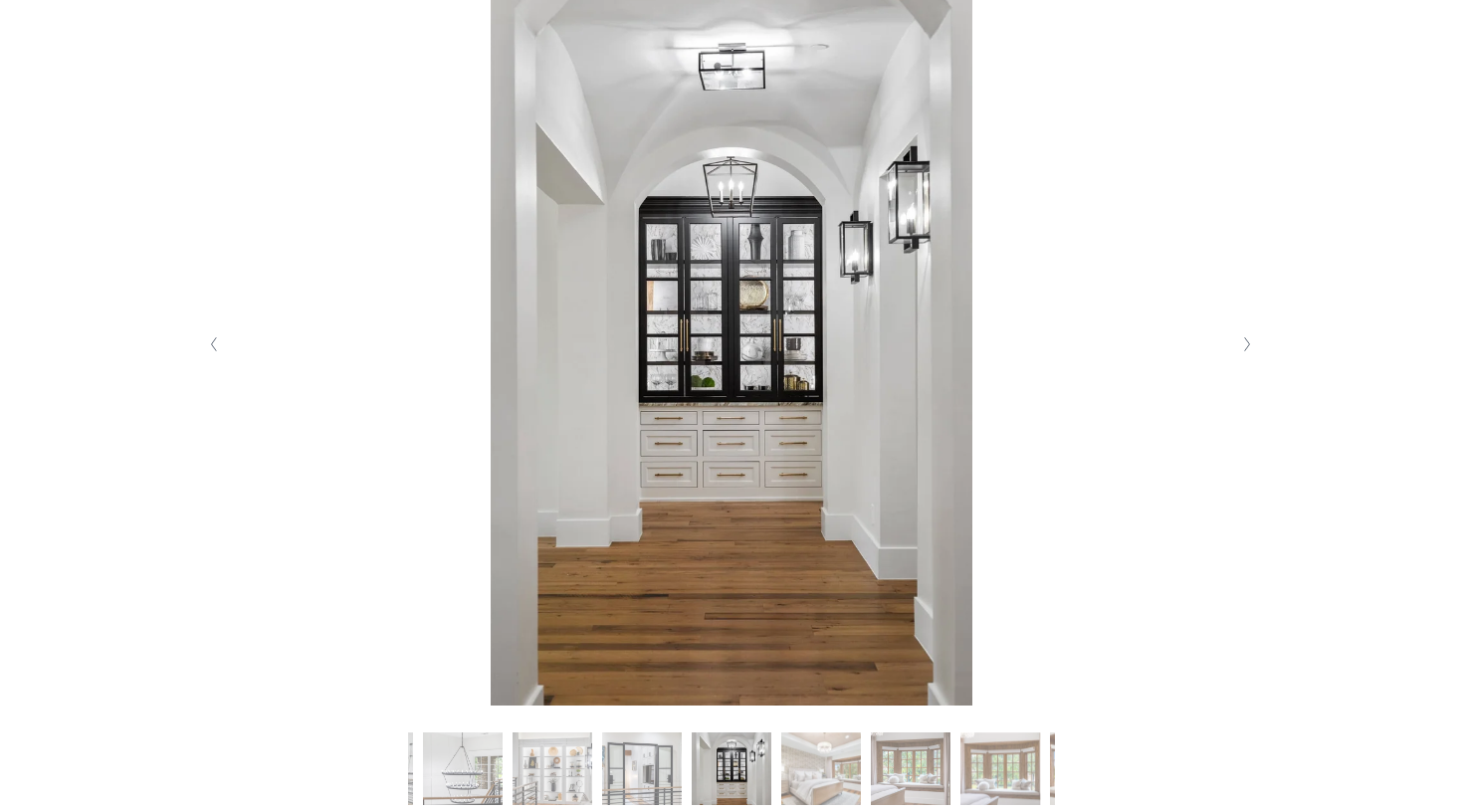click at bounding box center [1246, 344] 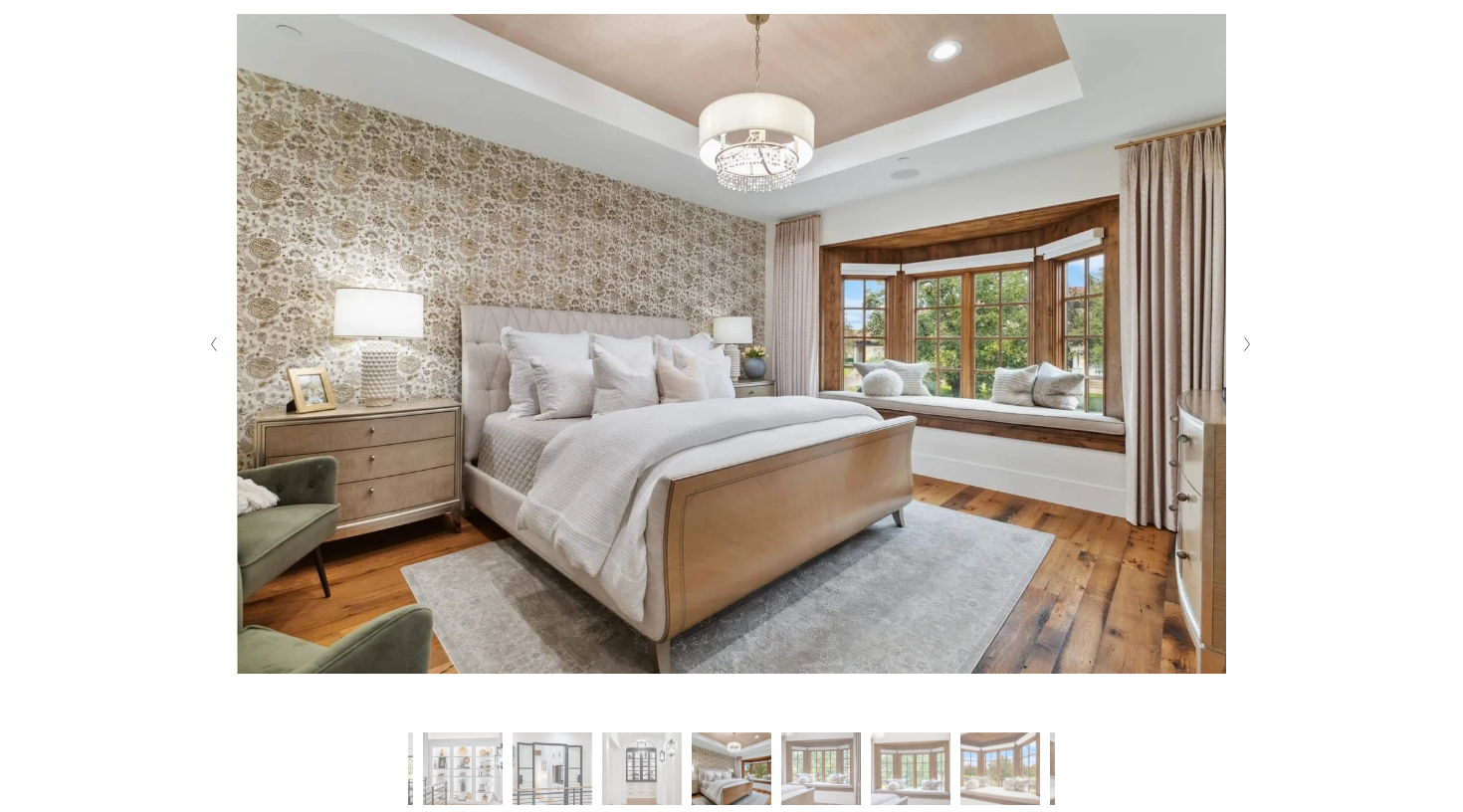 click at bounding box center [1246, 344] 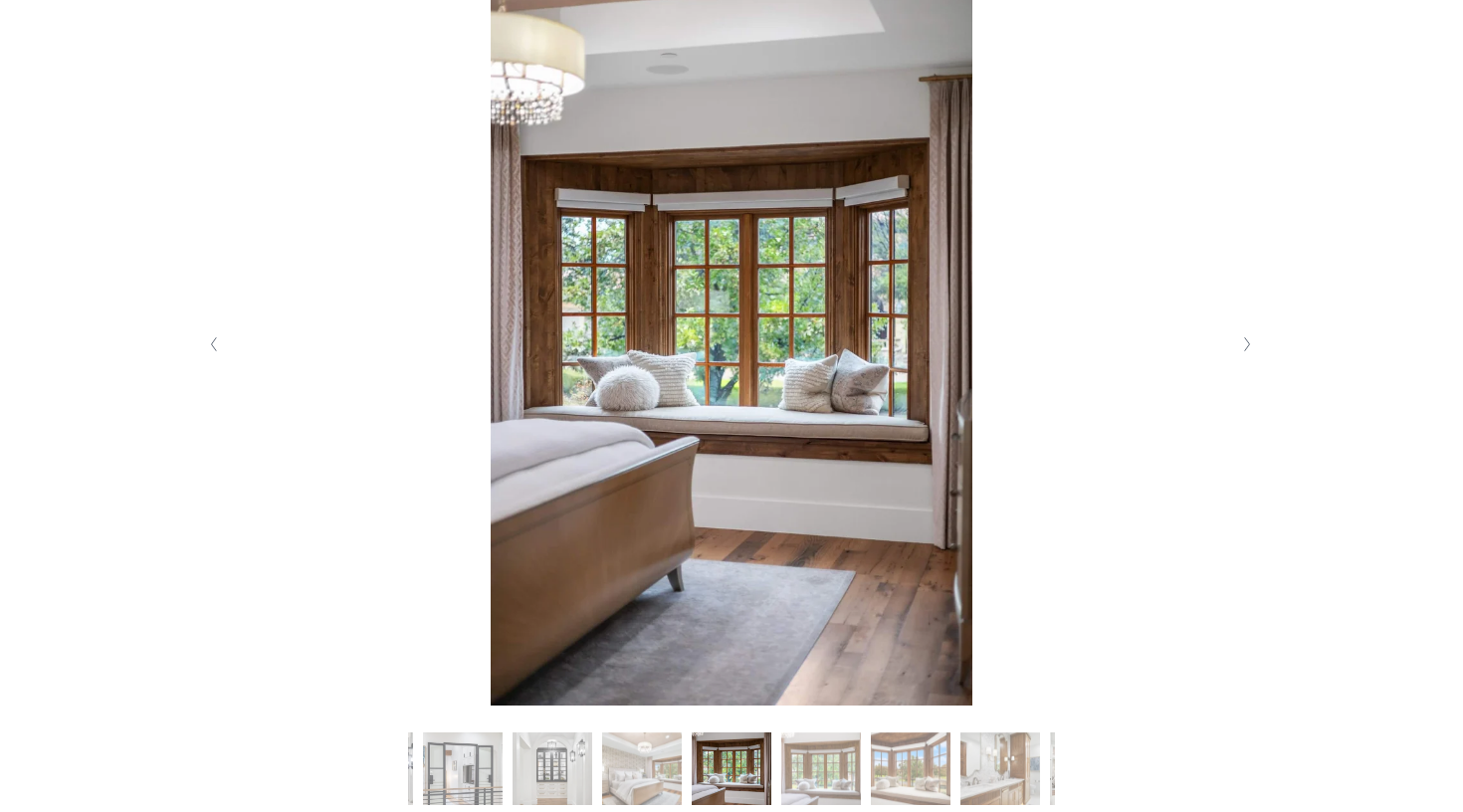 click at bounding box center (1246, 344) 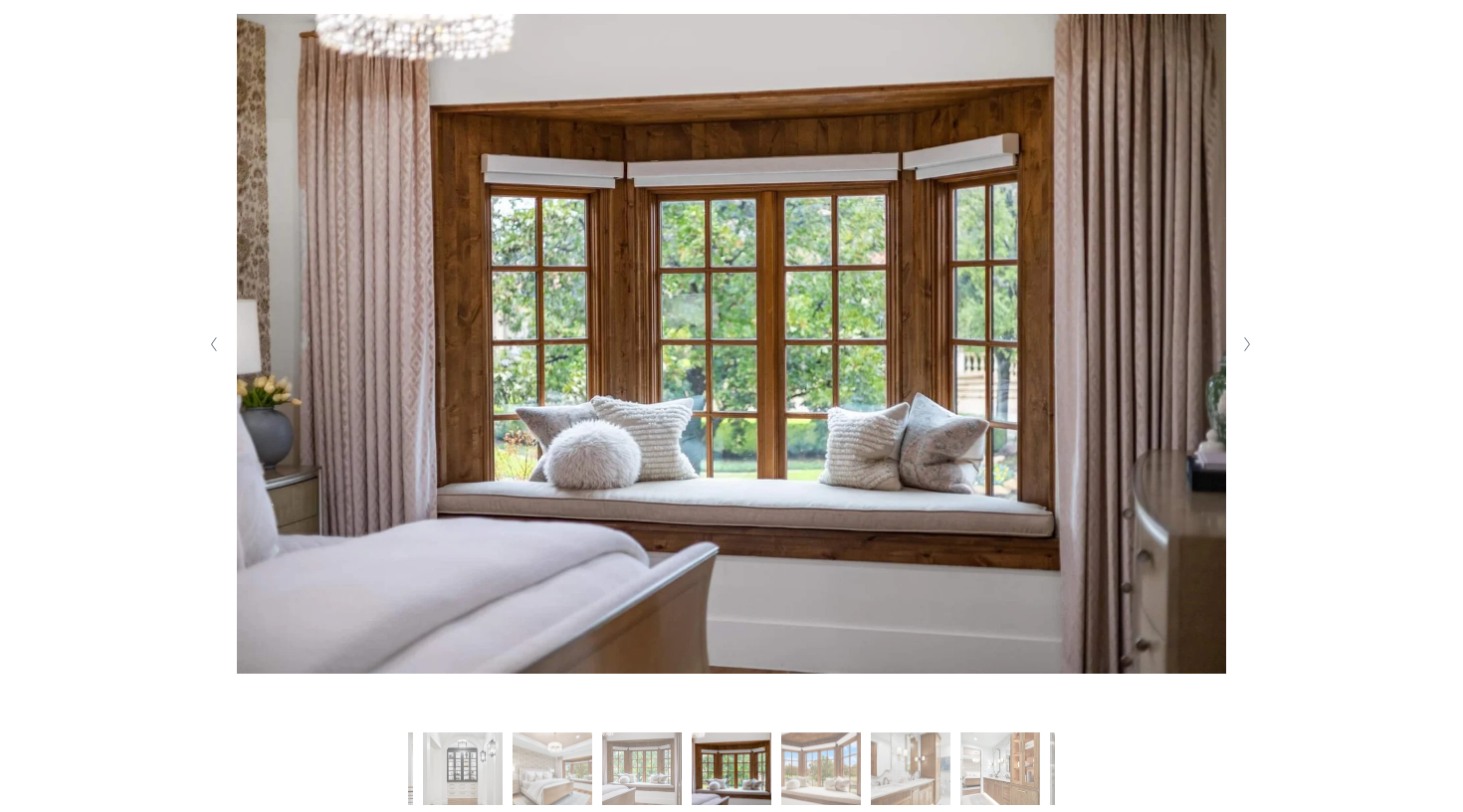 click at bounding box center (1246, 344) 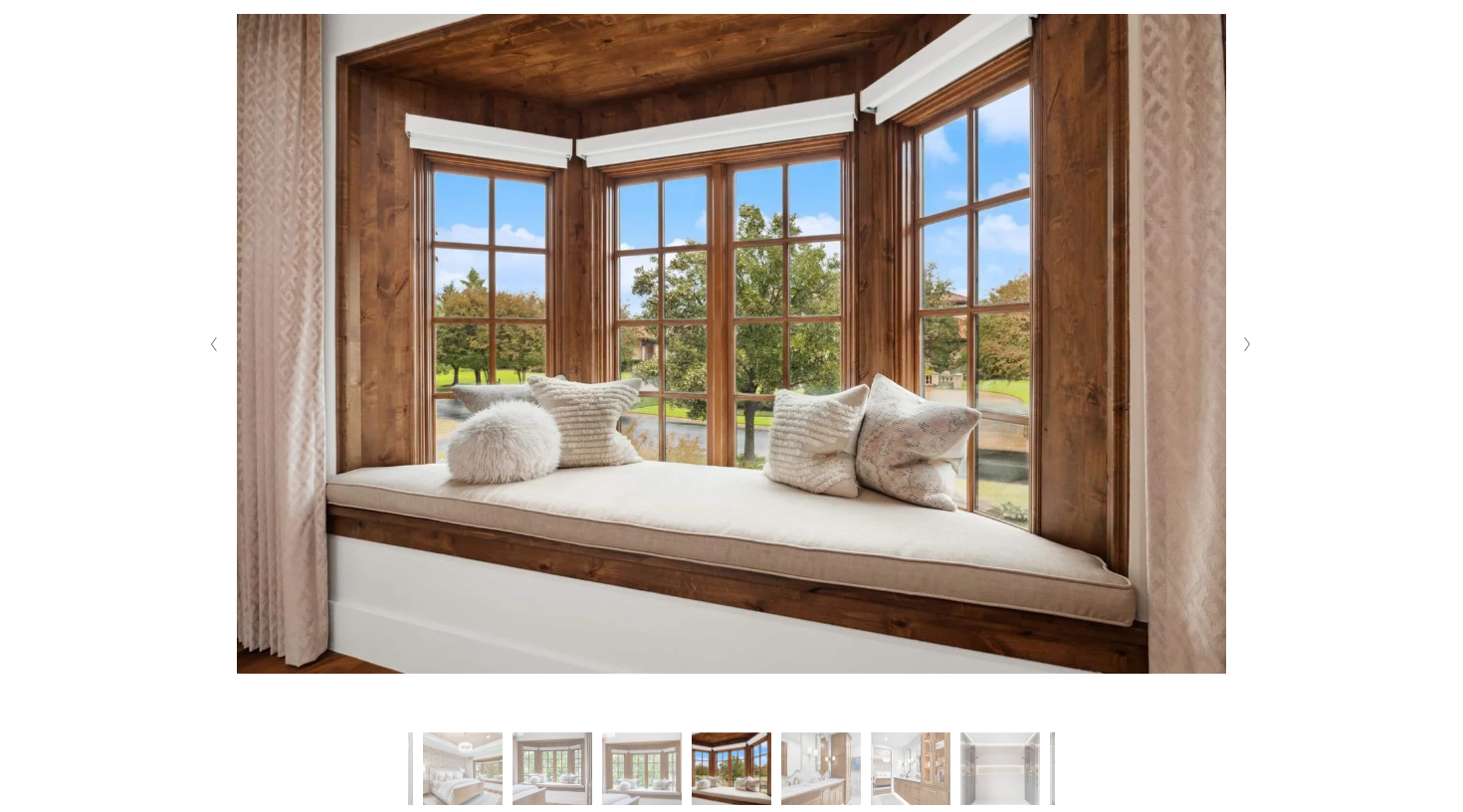 click at bounding box center [1246, 344] 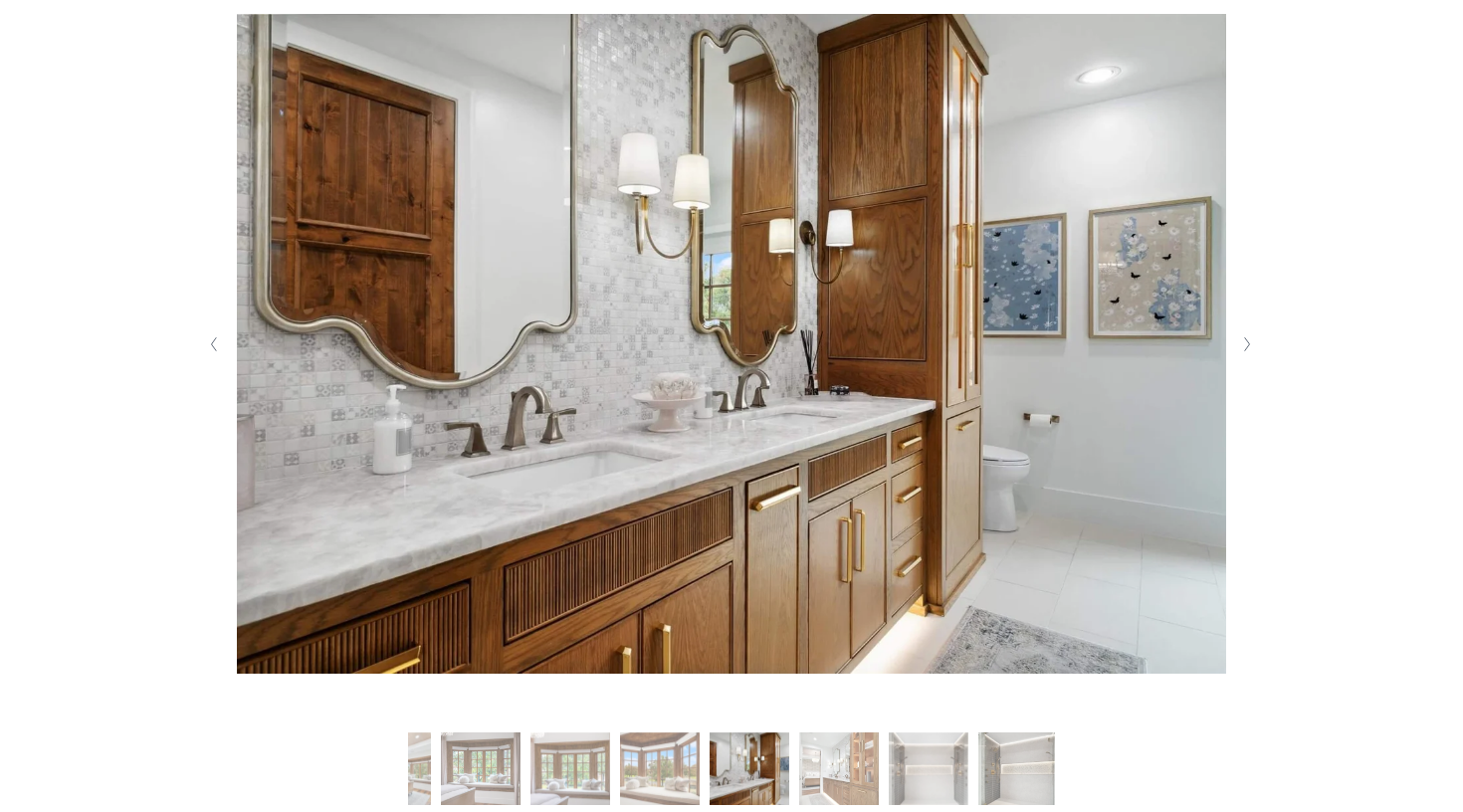click at bounding box center (1246, 344) 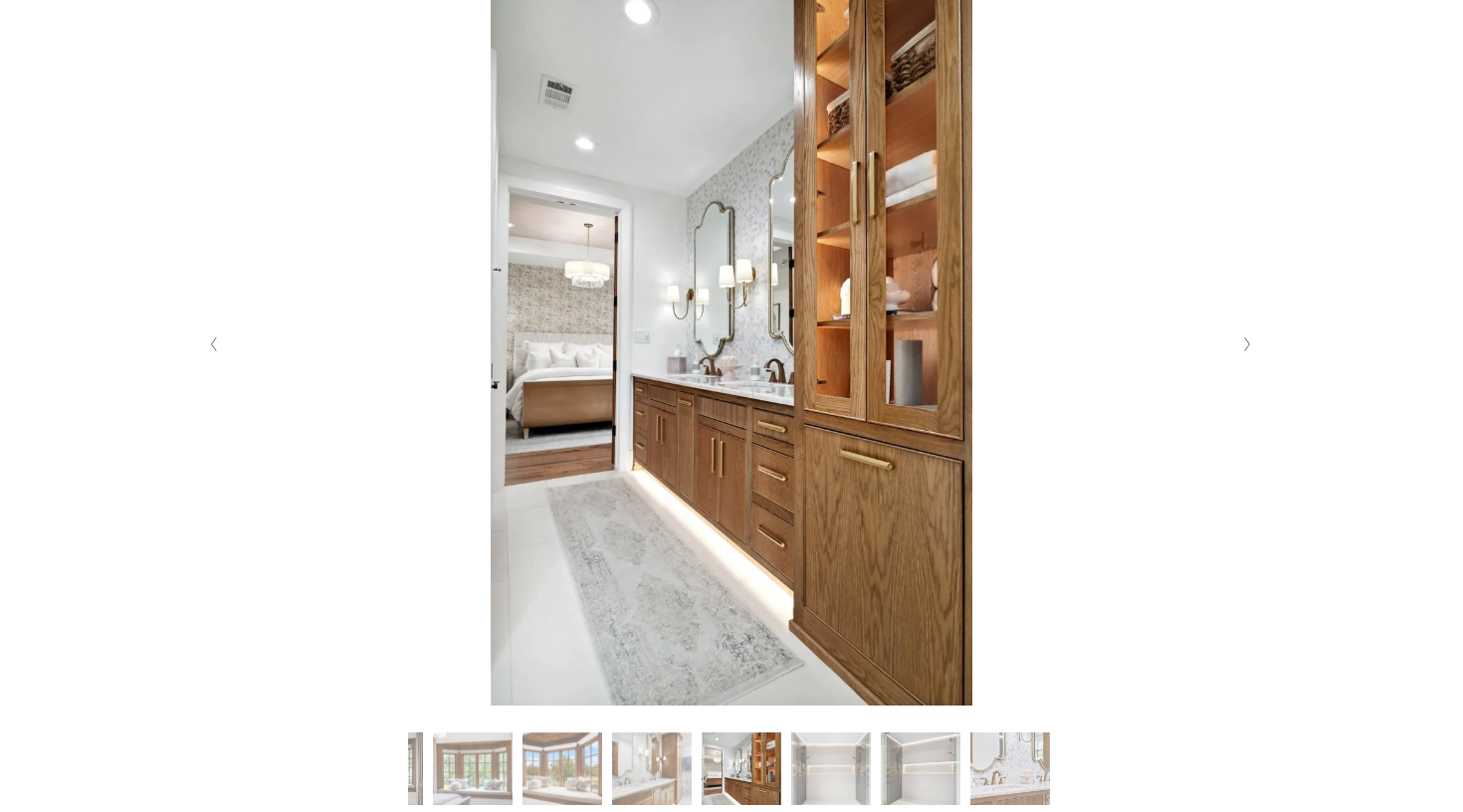 click at bounding box center [1246, 344] 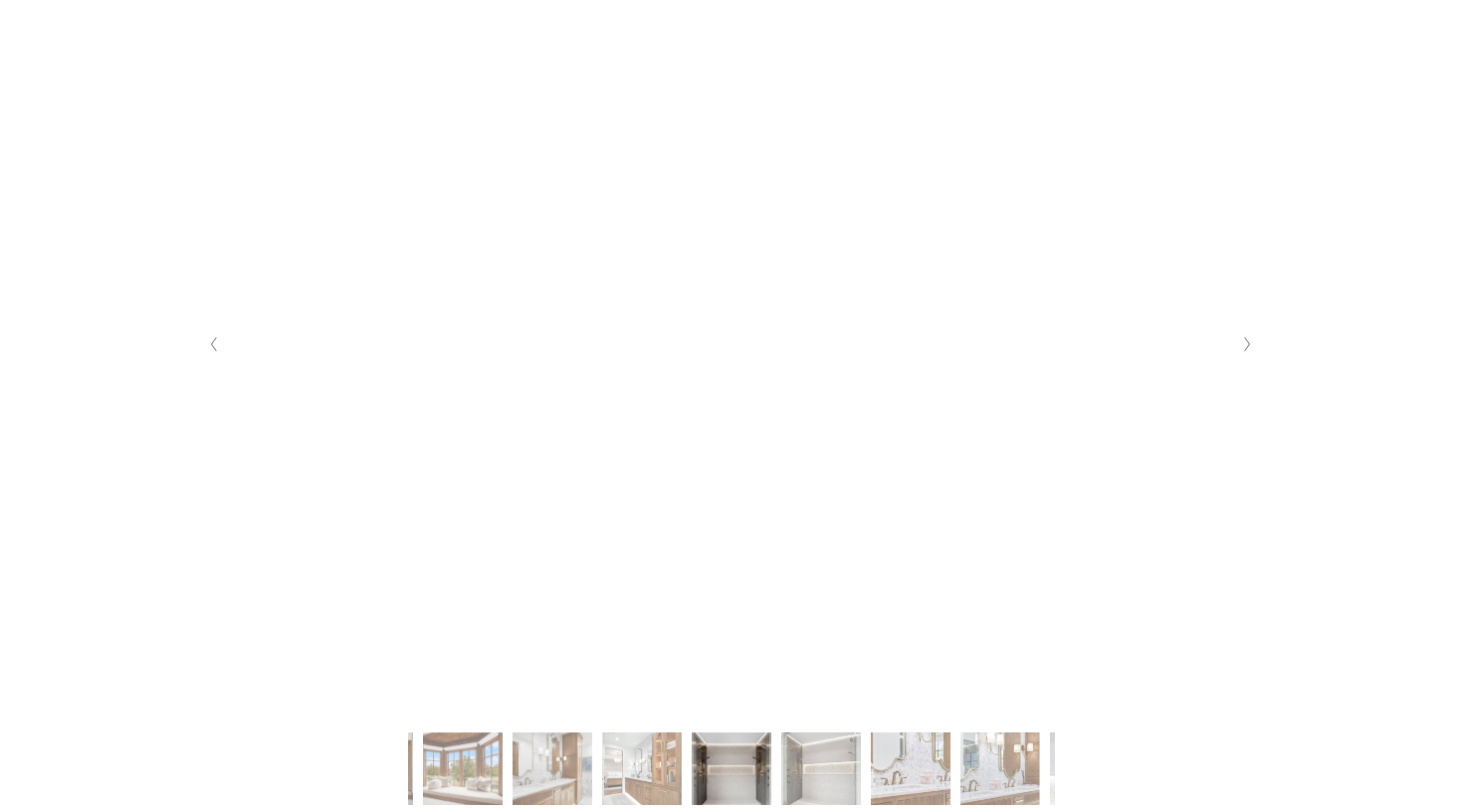 click at bounding box center [1246, 344] 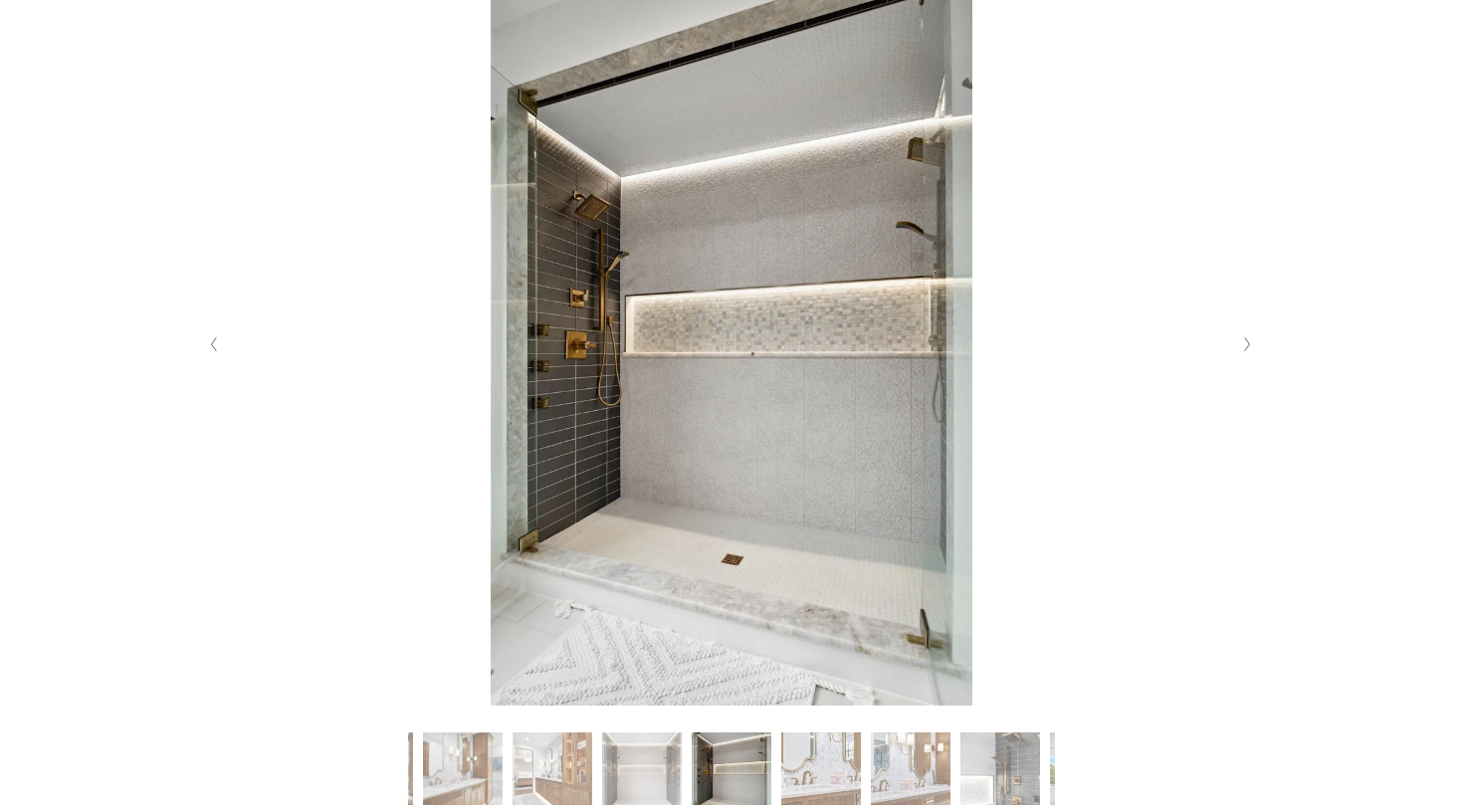 click at bounding box center [1246, 344] 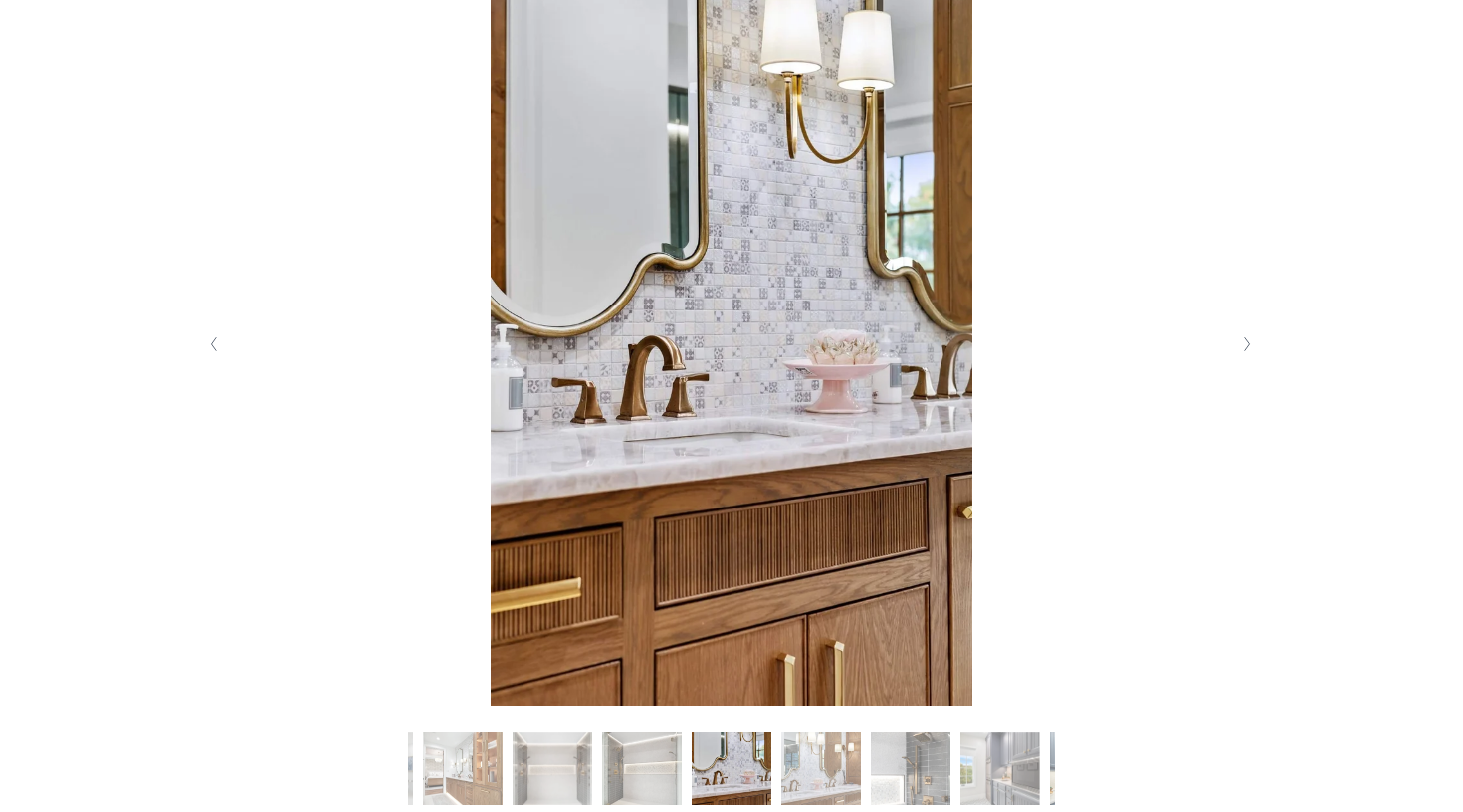 click at bounding box center (1246, 344) 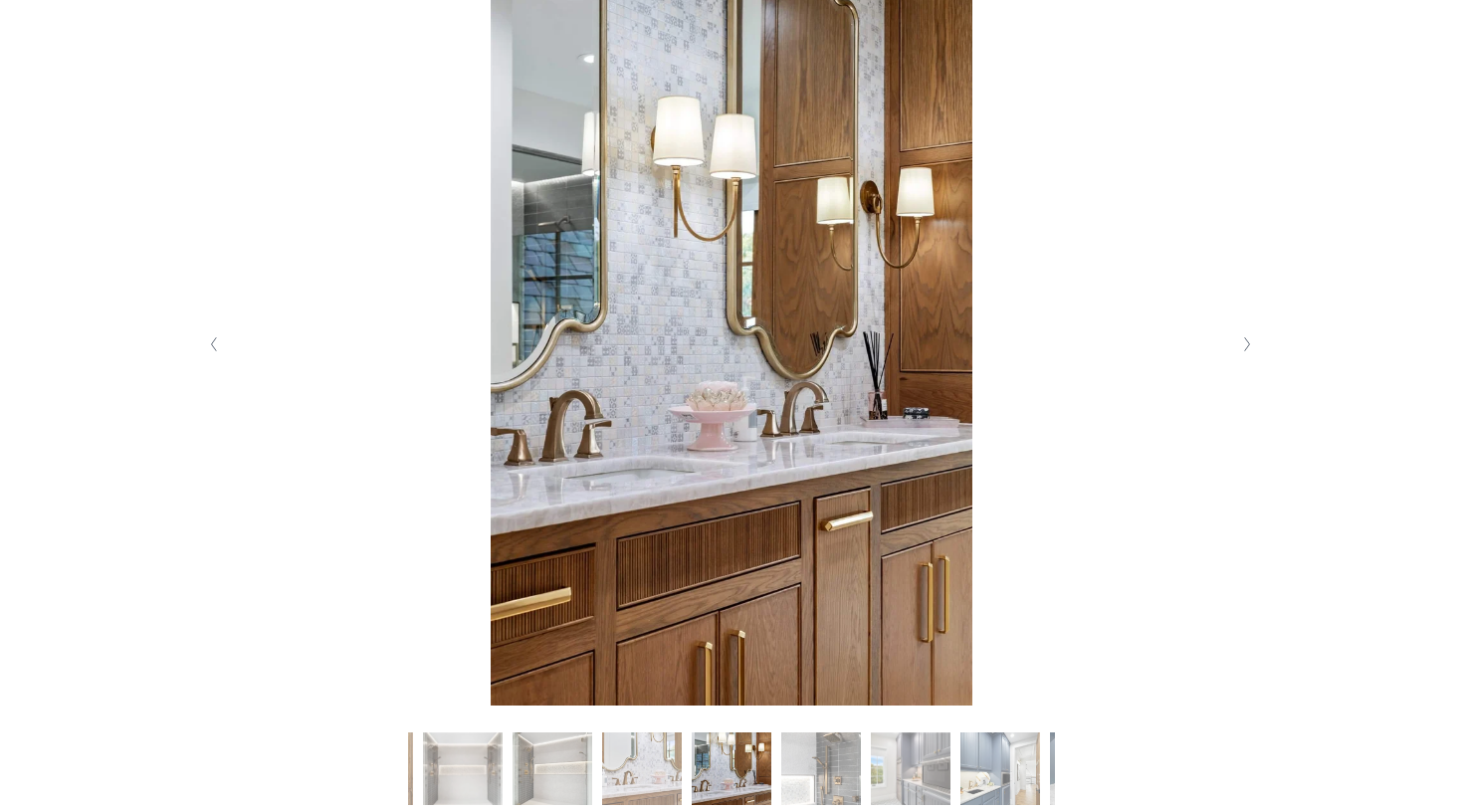 click at bounding box center [1246, 344] 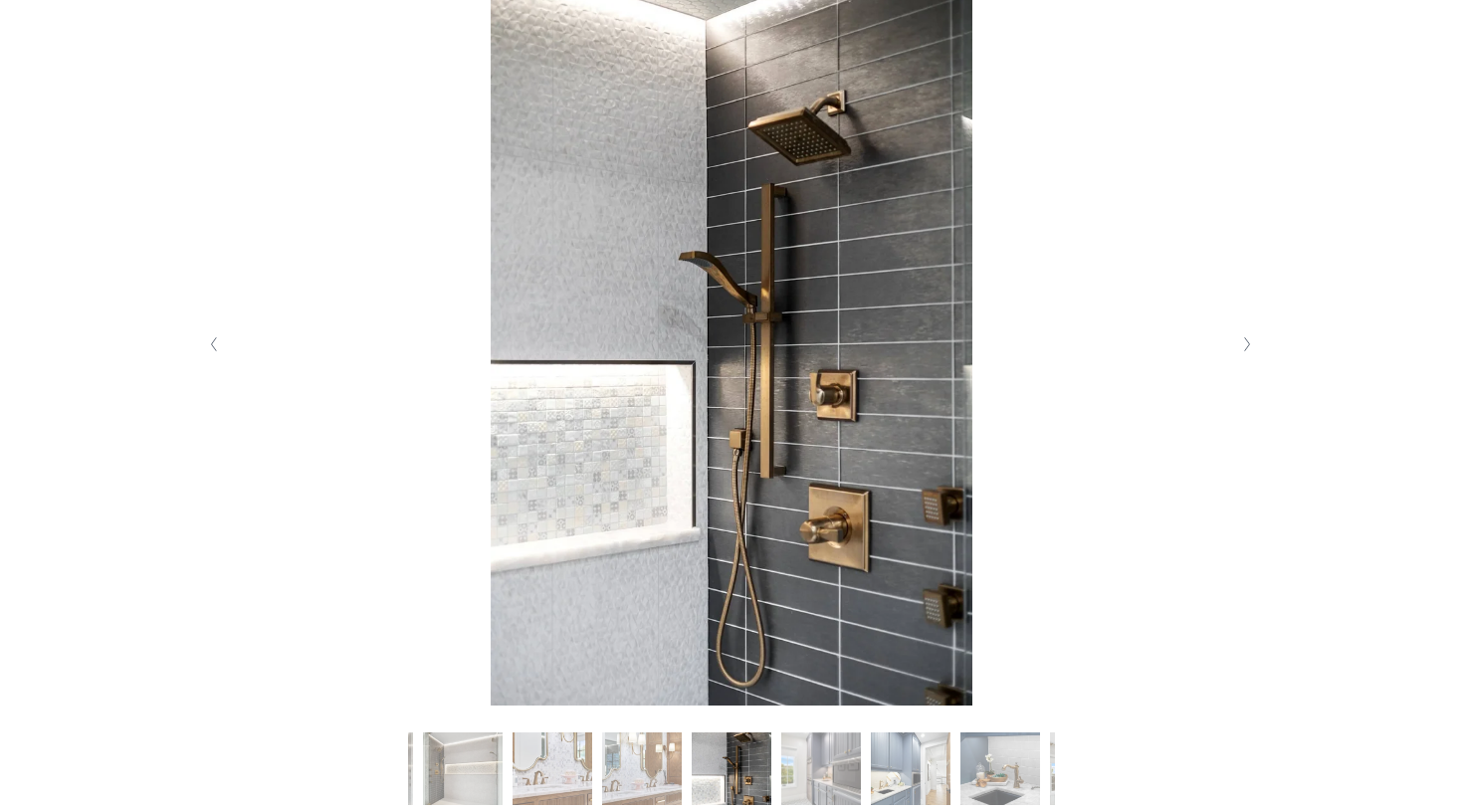 click at bounding box center (1246, 344) 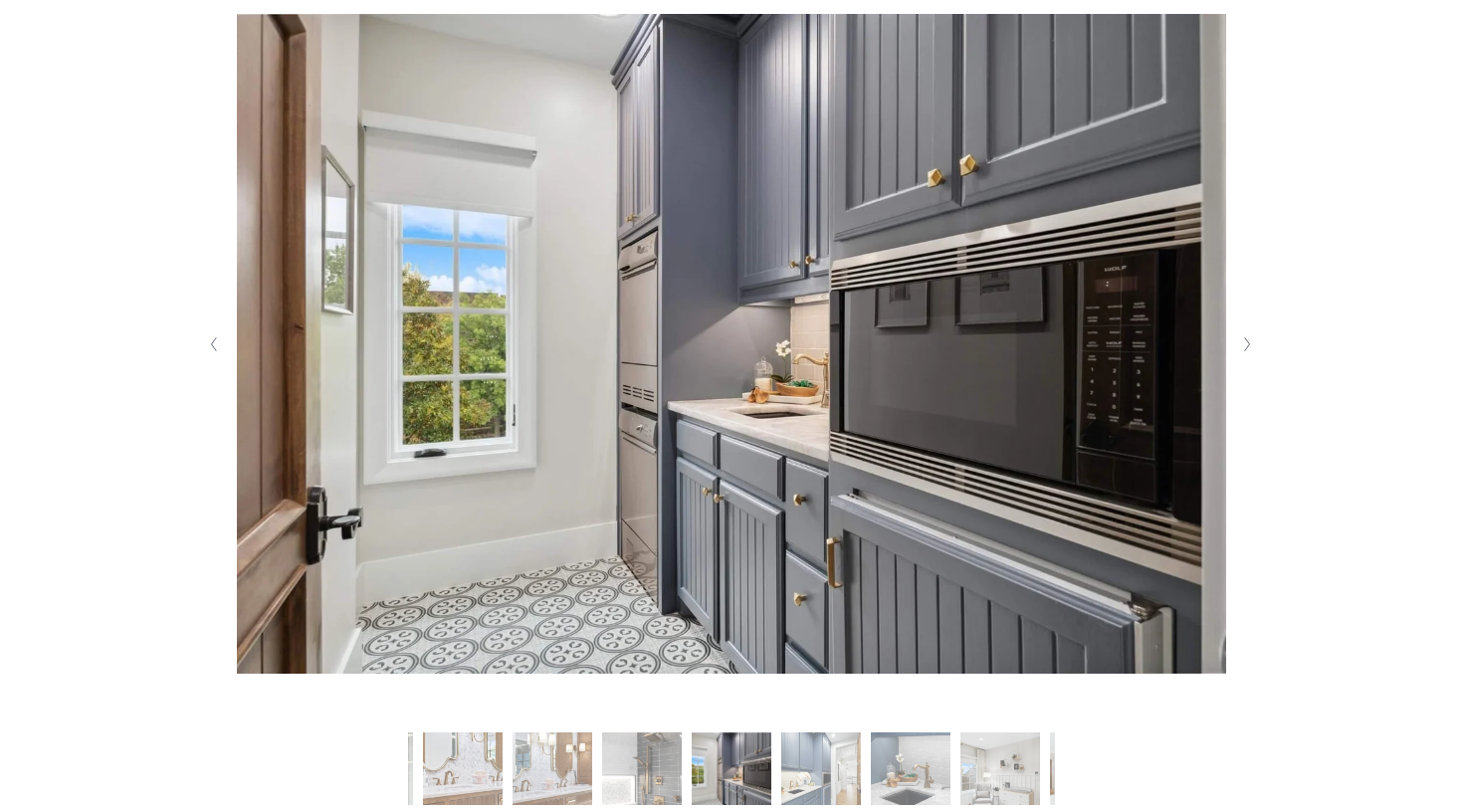 click at bounding box center (1246, 344) 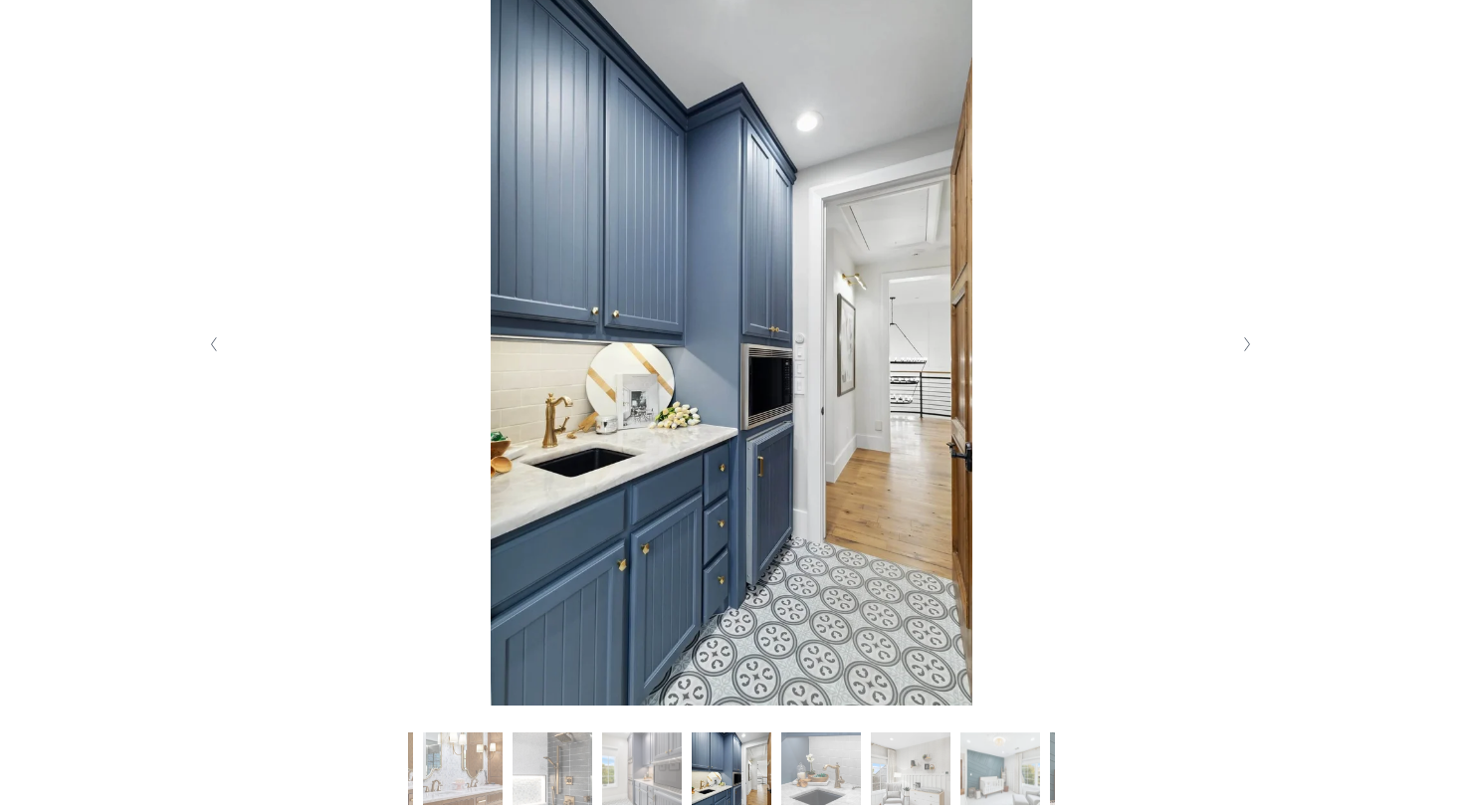 click at bounding box center (1246, 344) 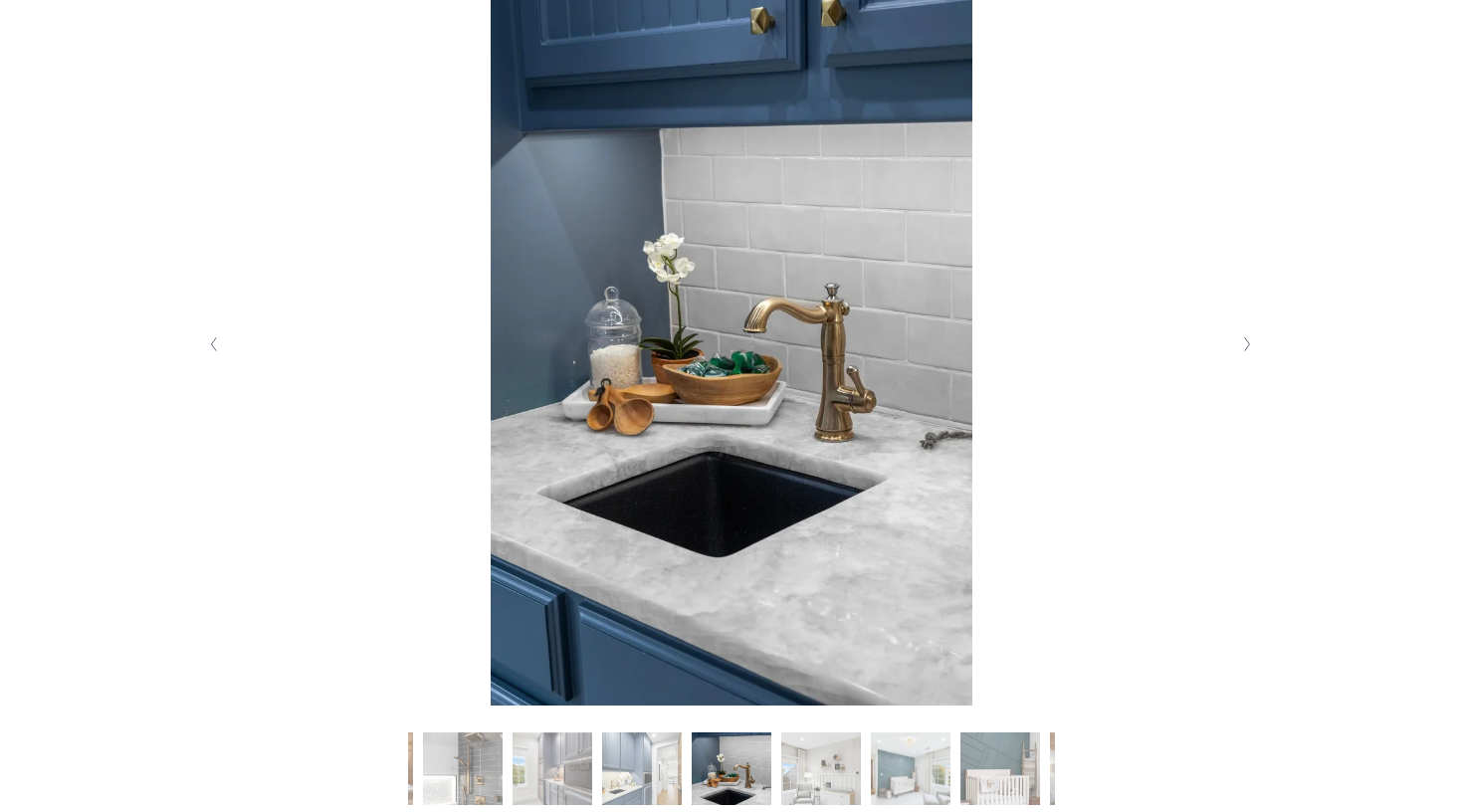 click at bounding box center [1246, 344] 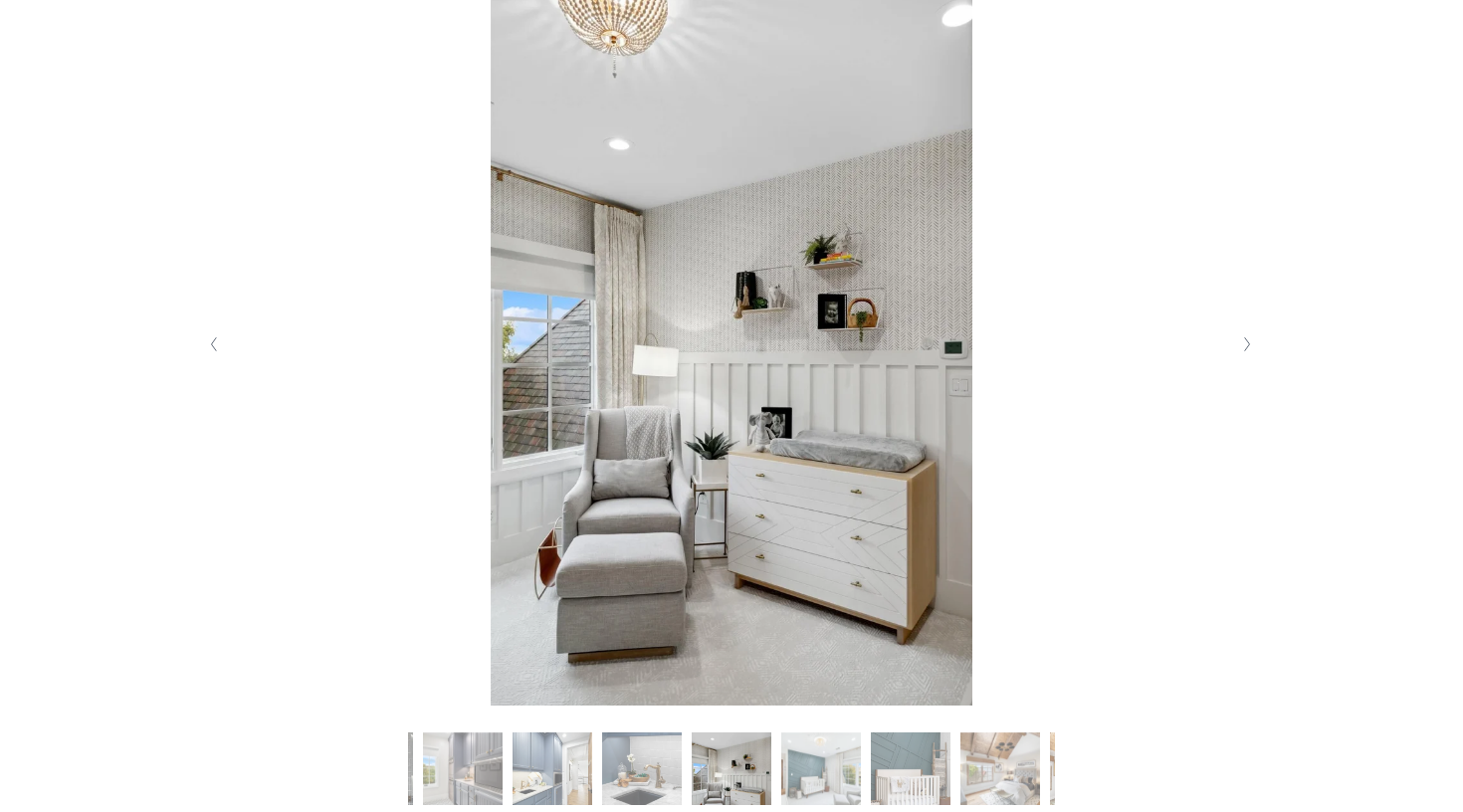 click at bounding box center [1246, 344] 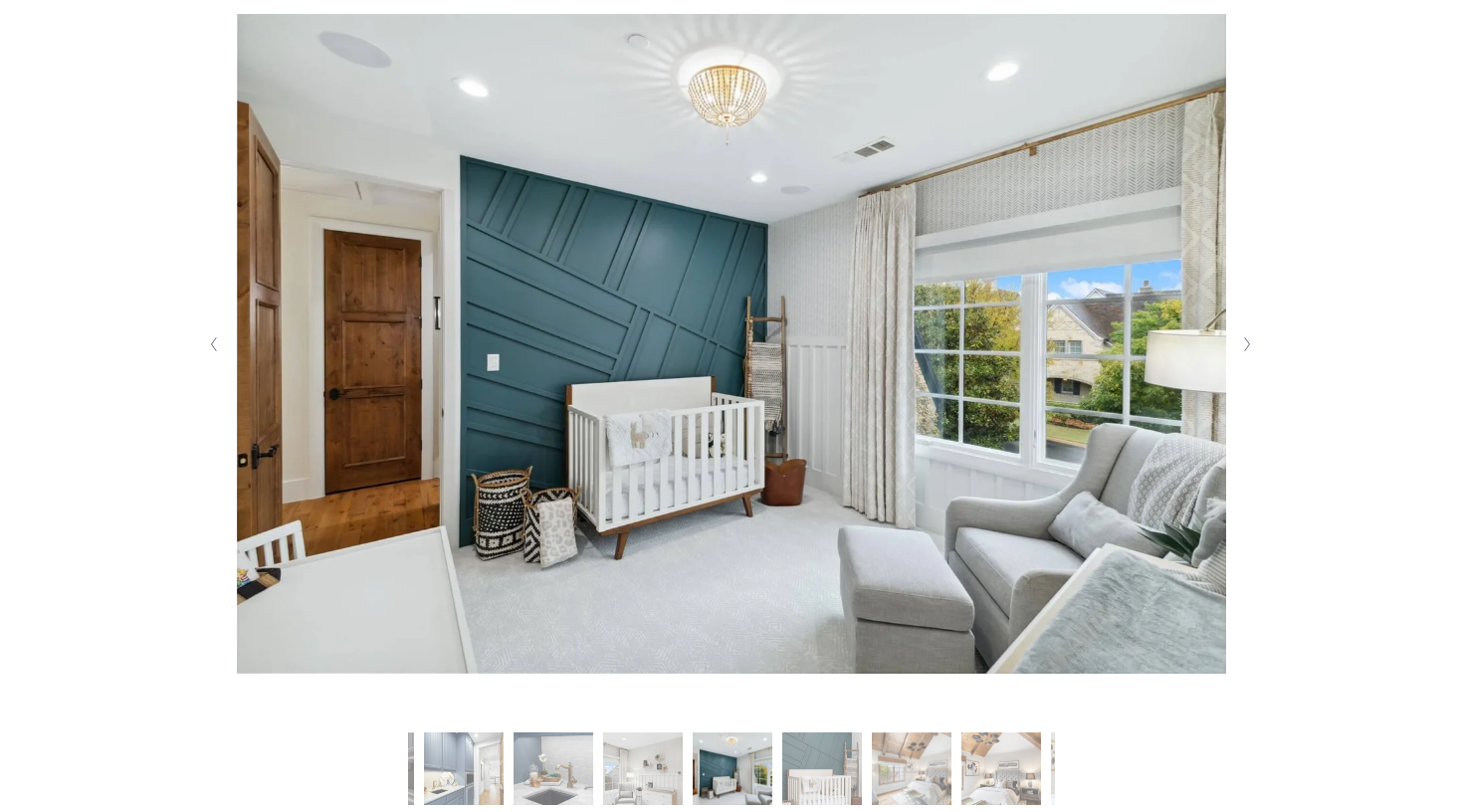 click at bounding box center [1246, 344] 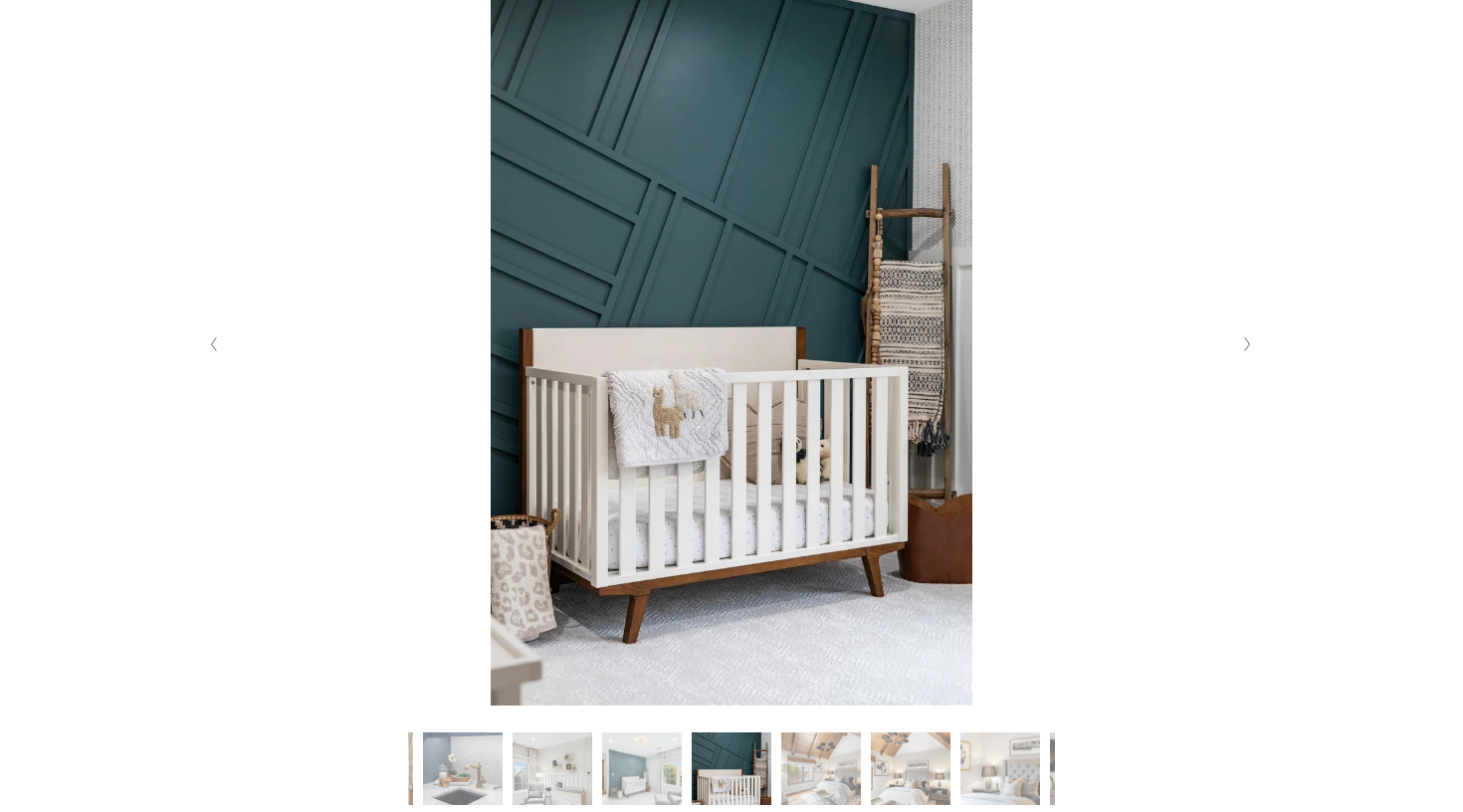click at bounding box center (1246, 344) 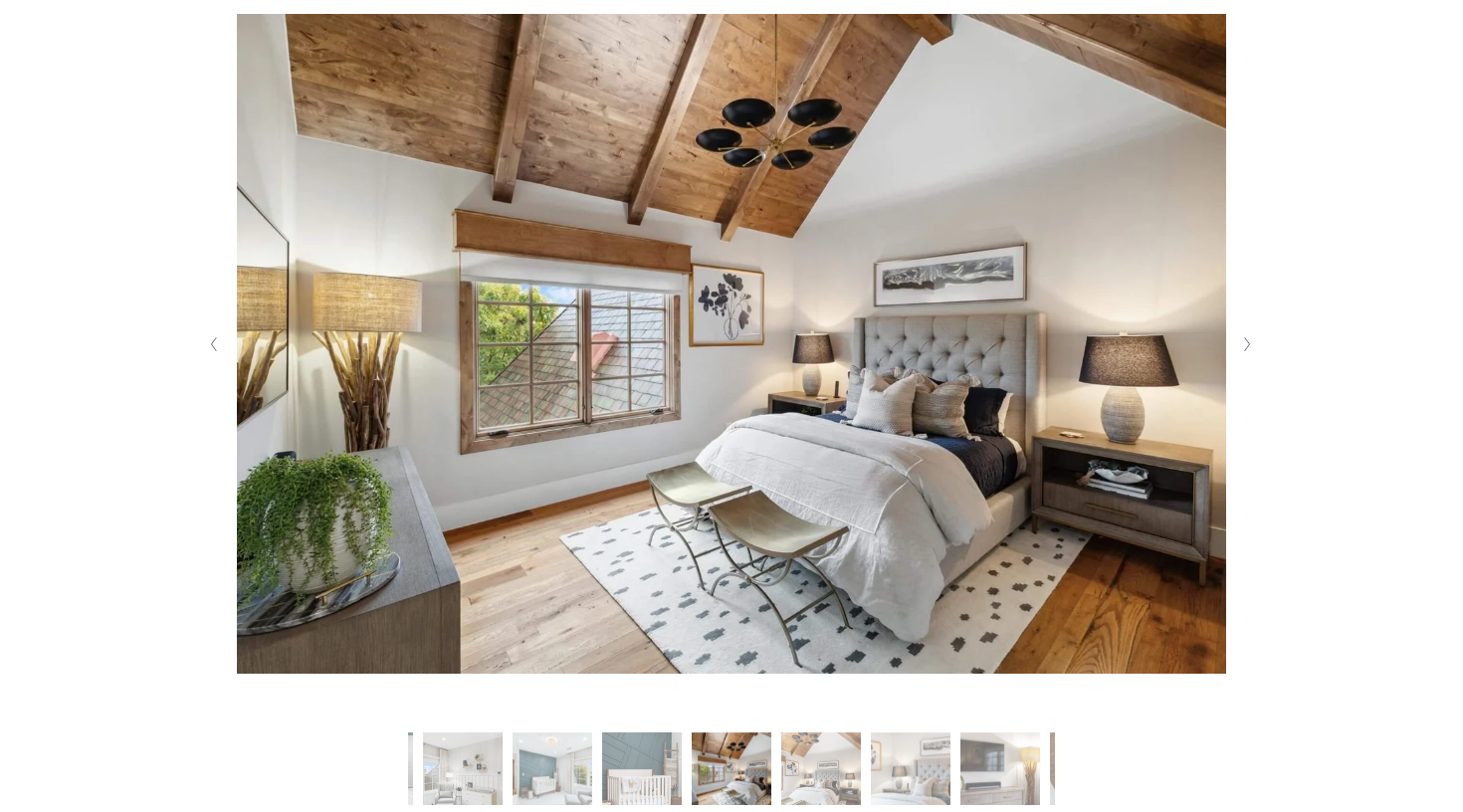 click at bounding box center (1246, 344) 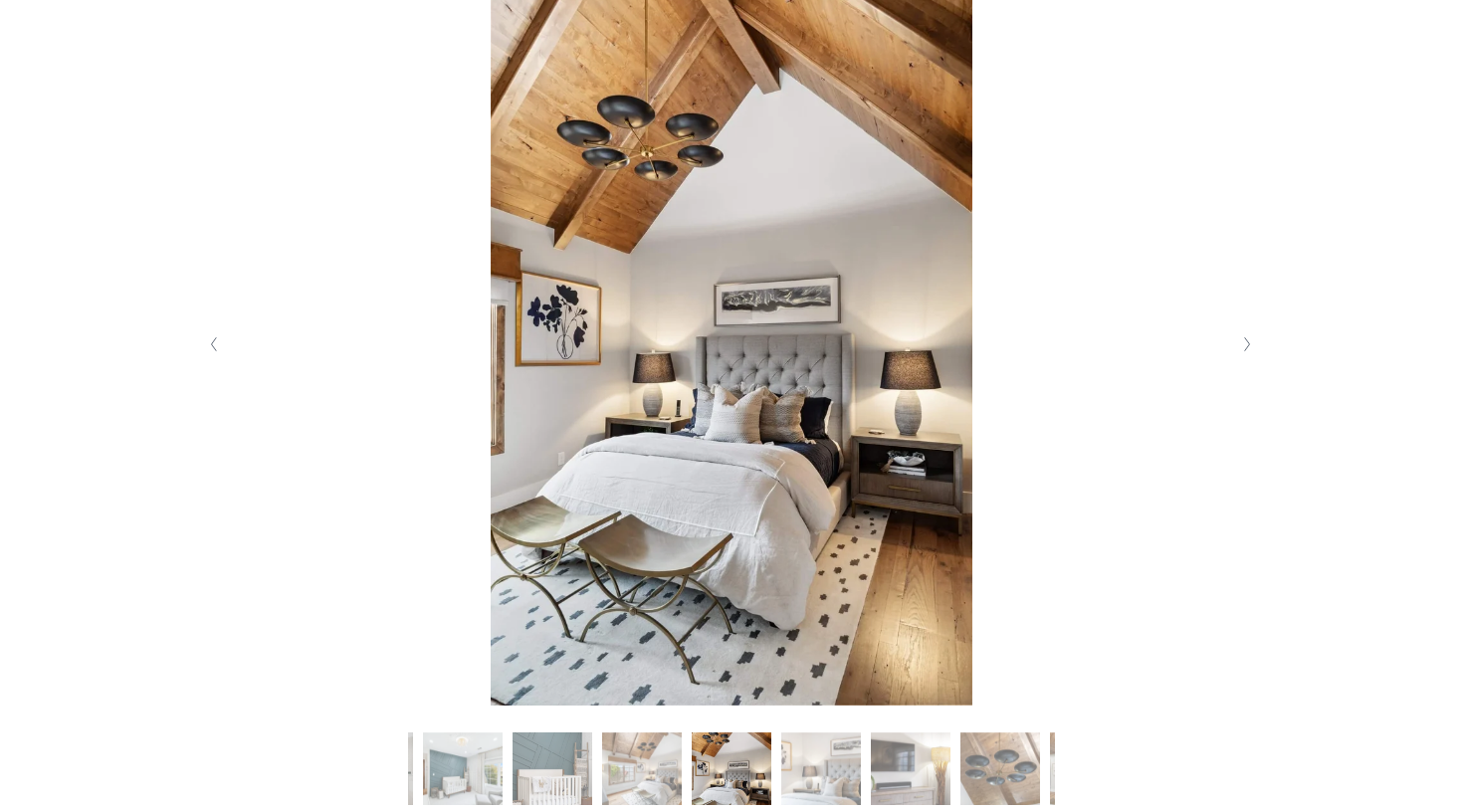 click at bounding box center (1246, 344) 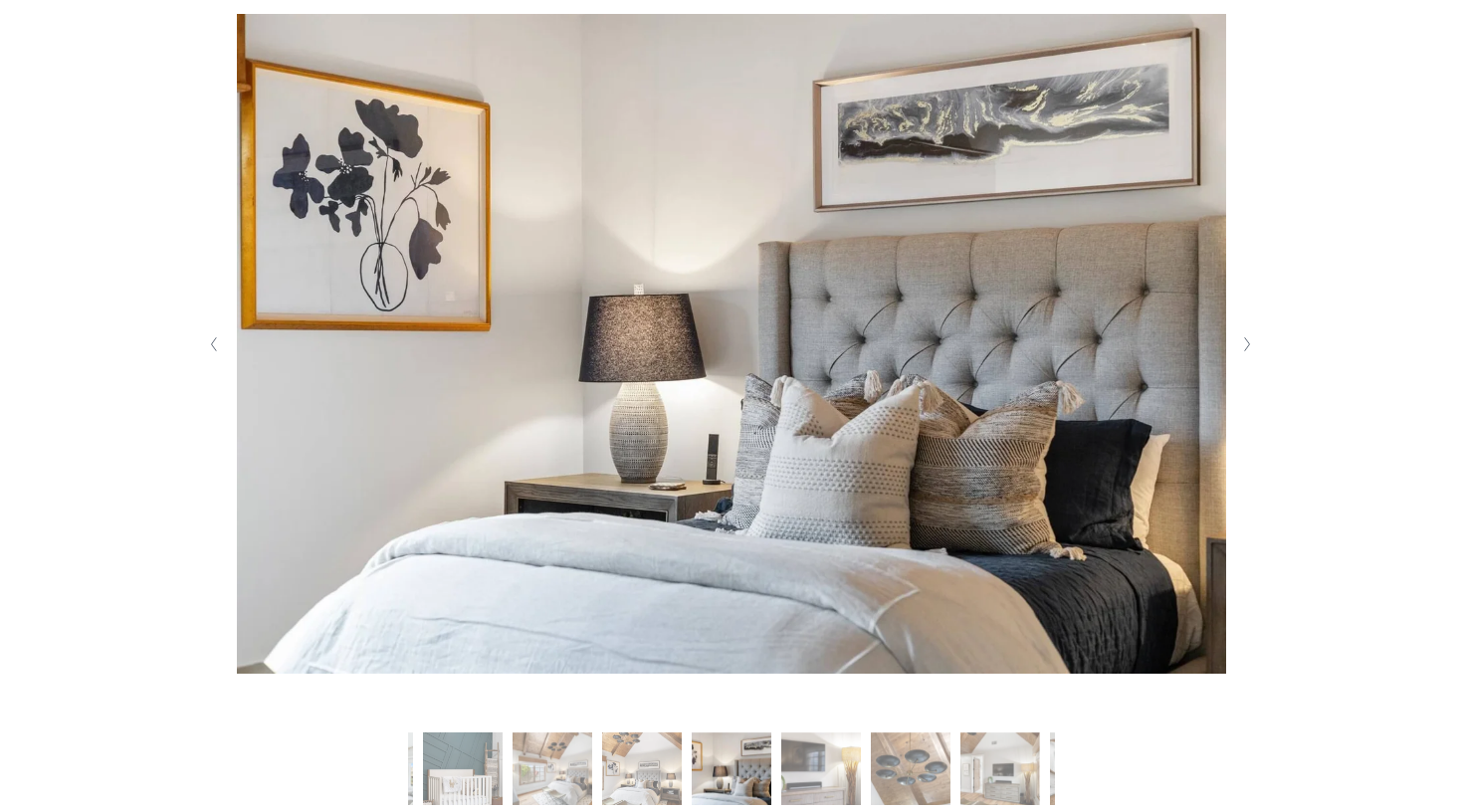 click at bounding box center (1246, 344) 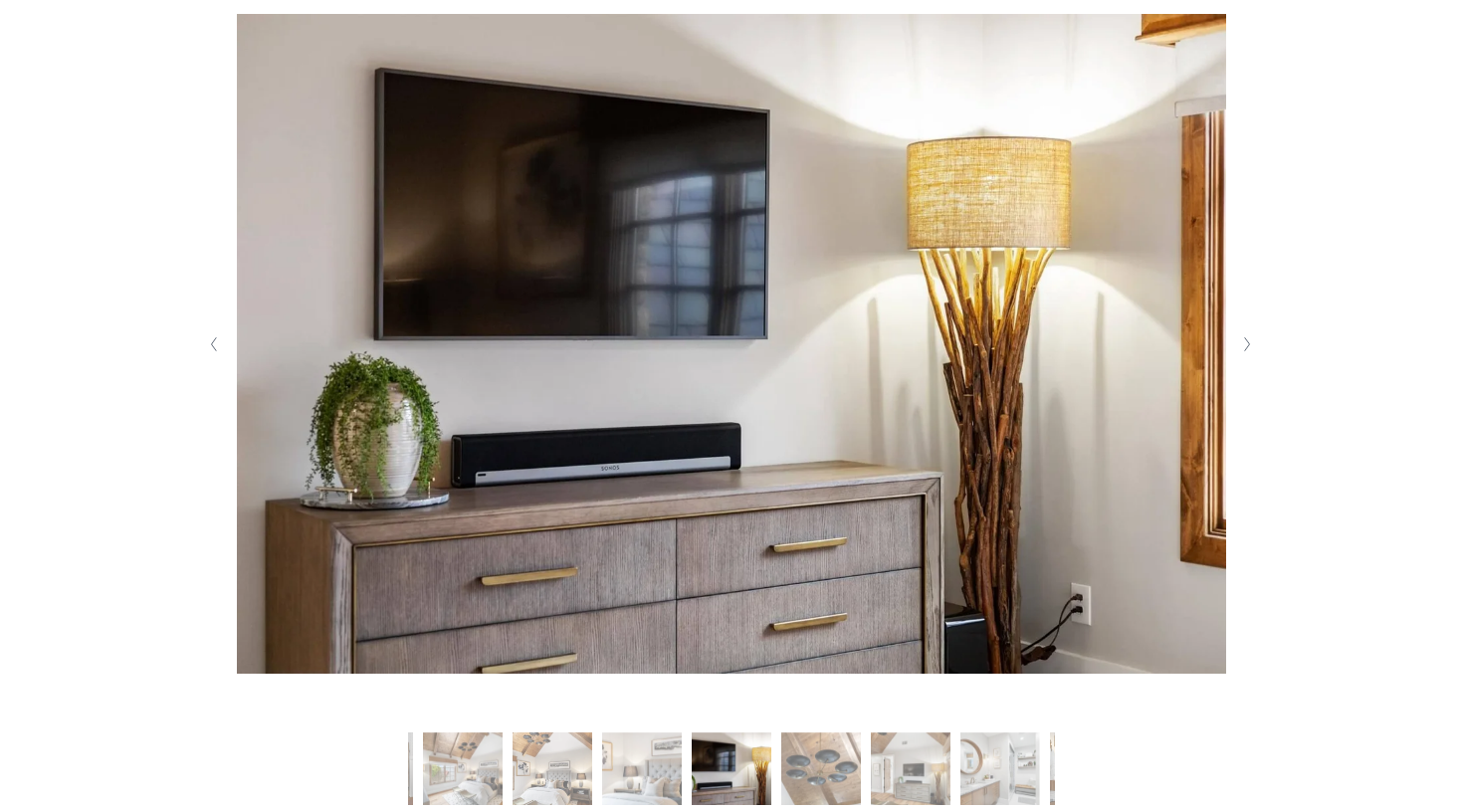 click at bounding box center (1246, 344) 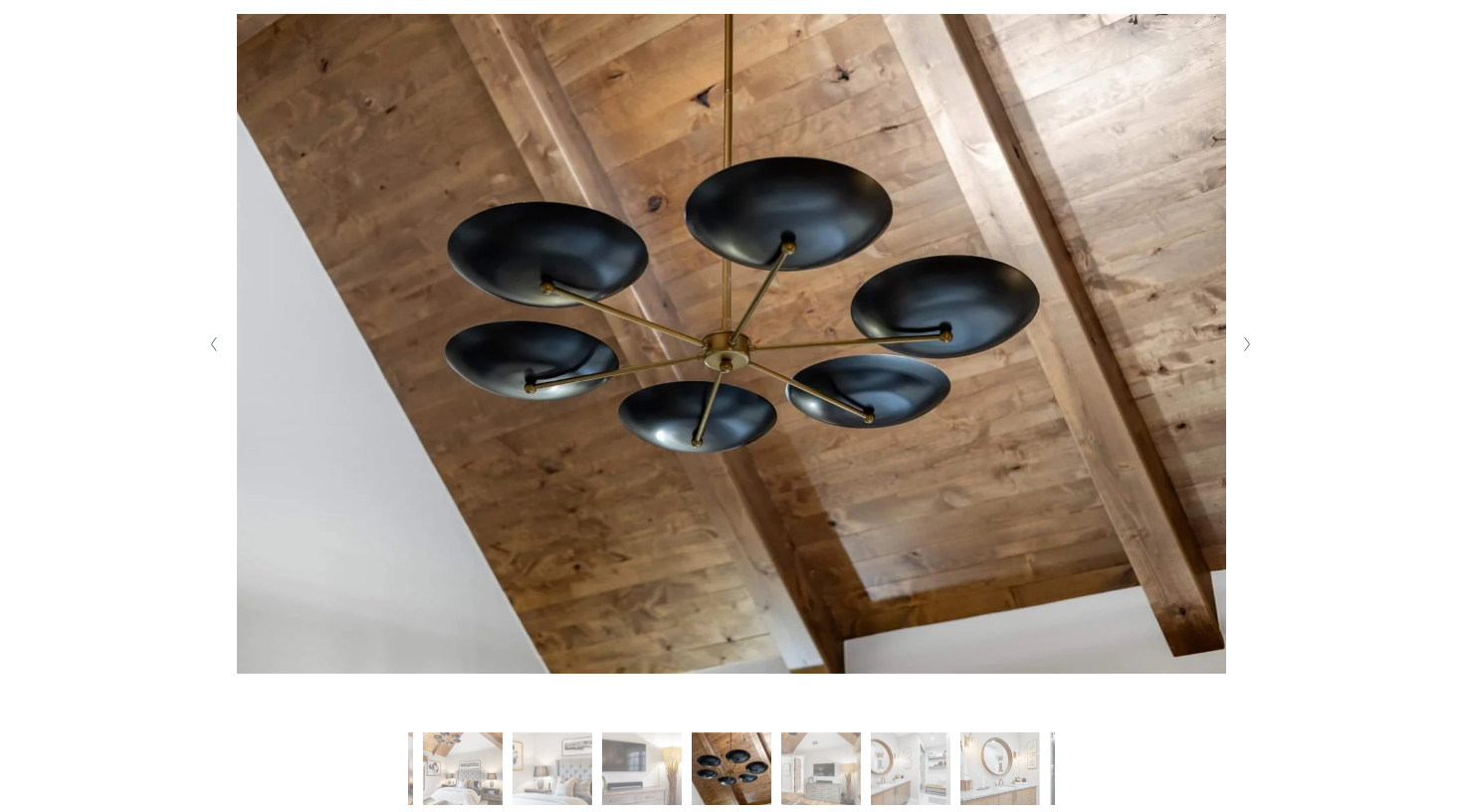 click at bounding box center [1246, 344] 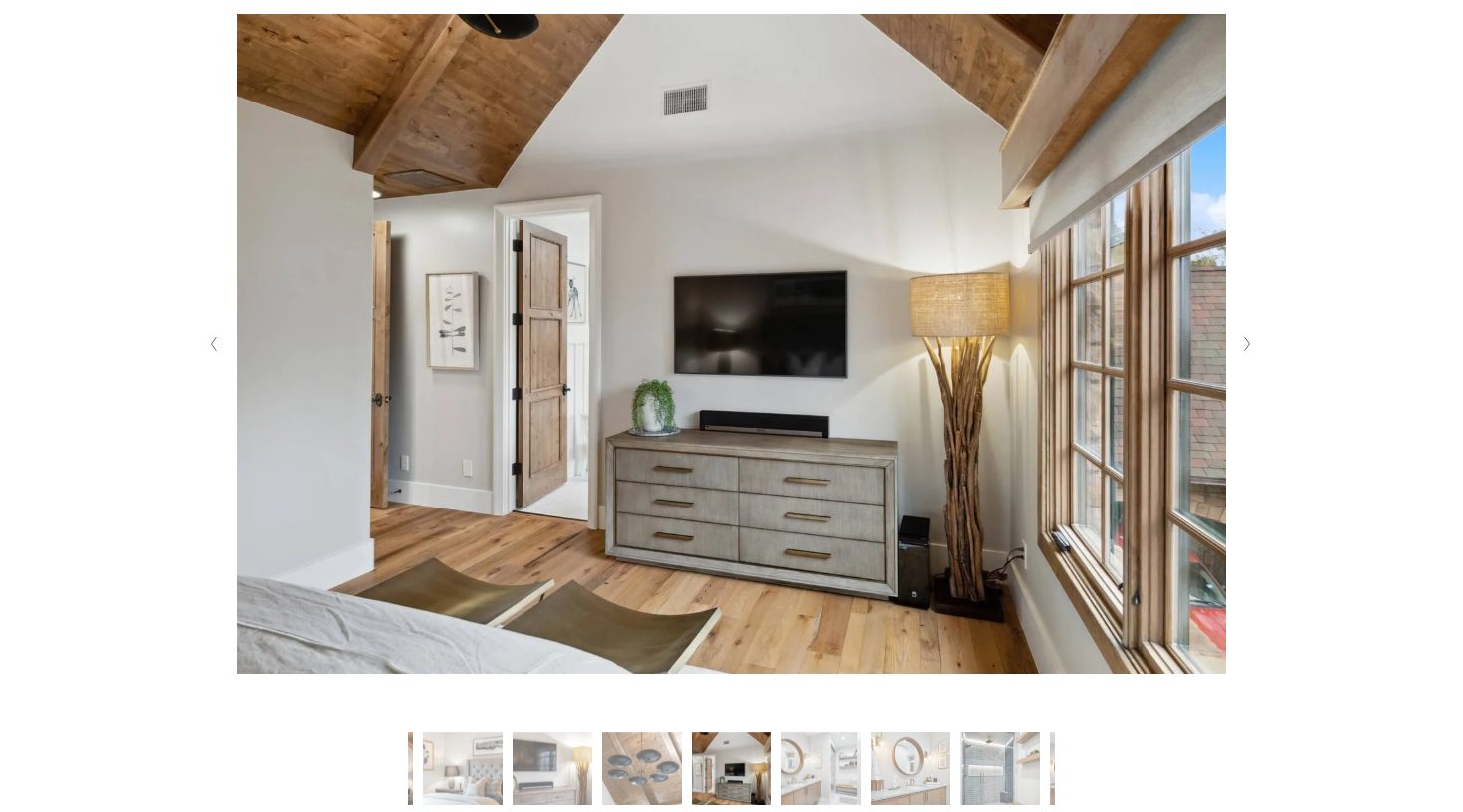 click at bounding box center (1246, 344) 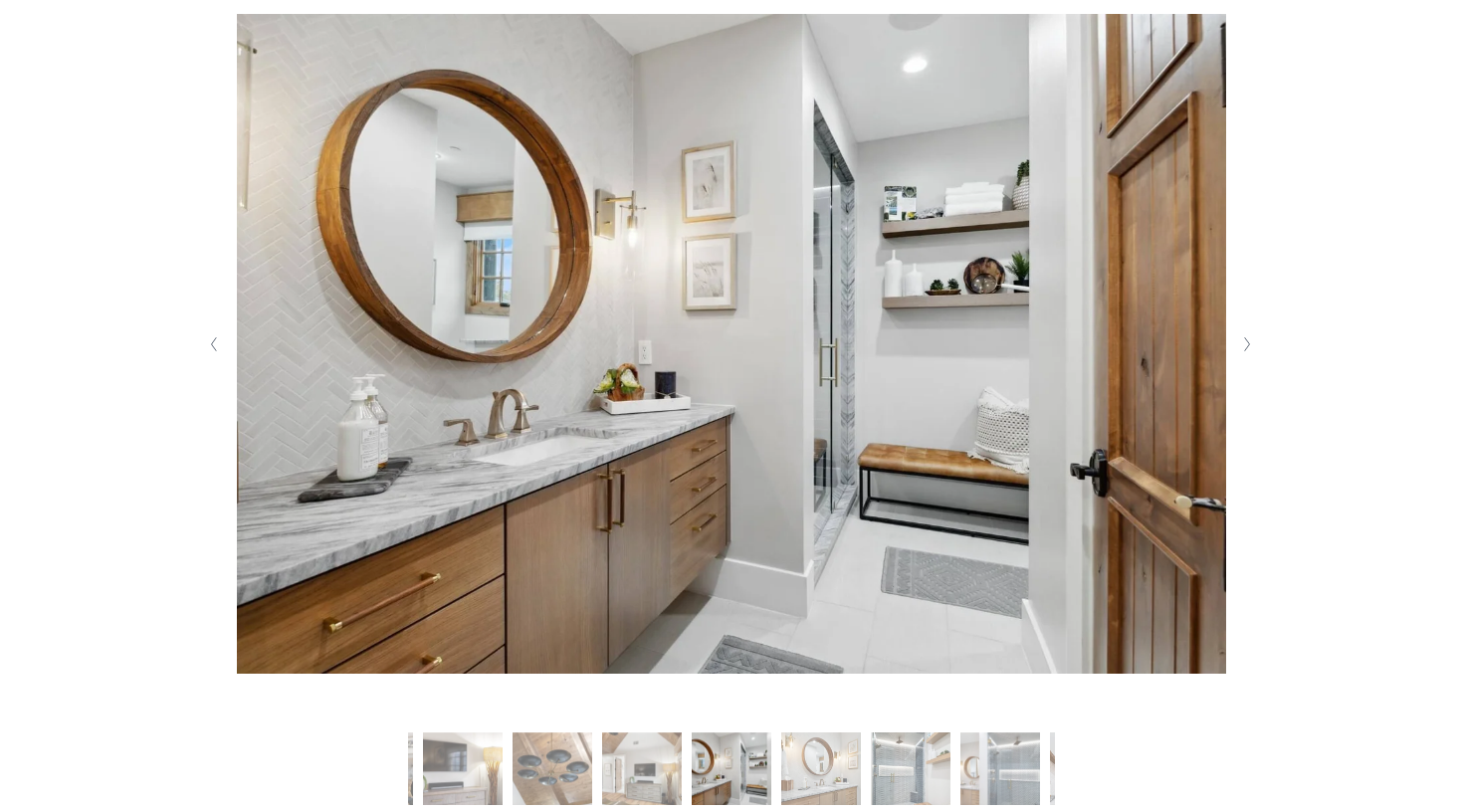 click at bounding box center (1246, 344) 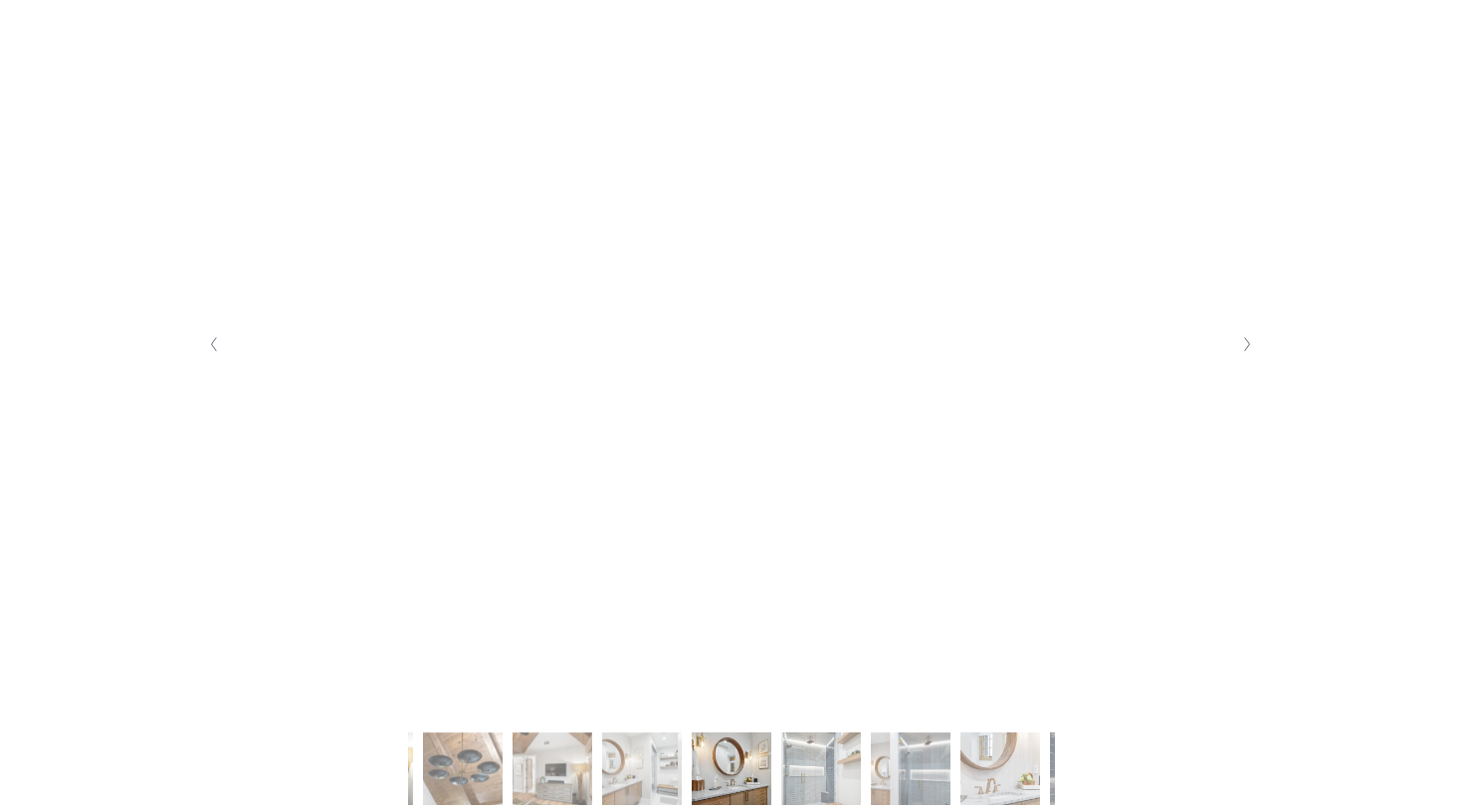 click at bounding box center [1246, 344] 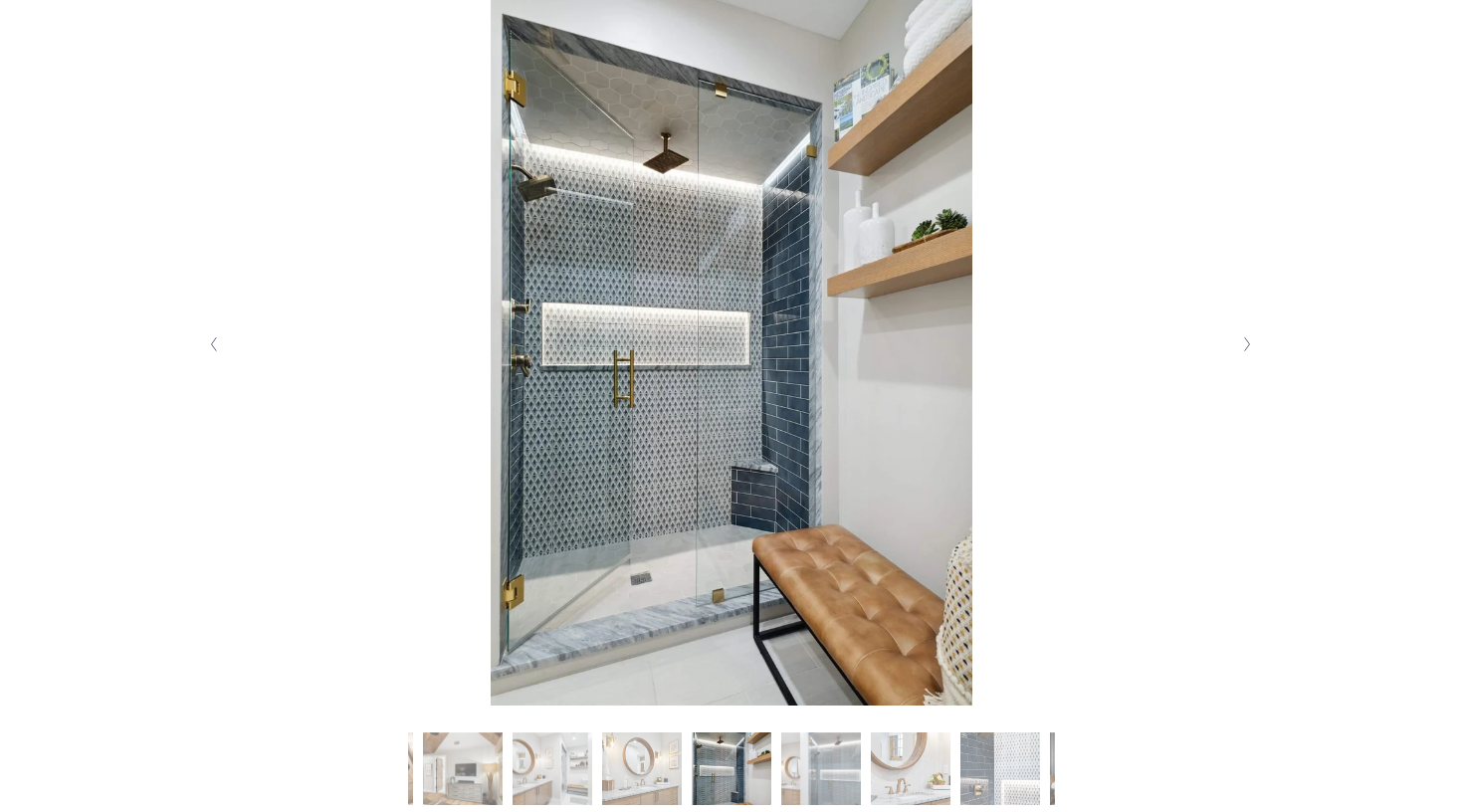 click at bounding box center (1246, 344) 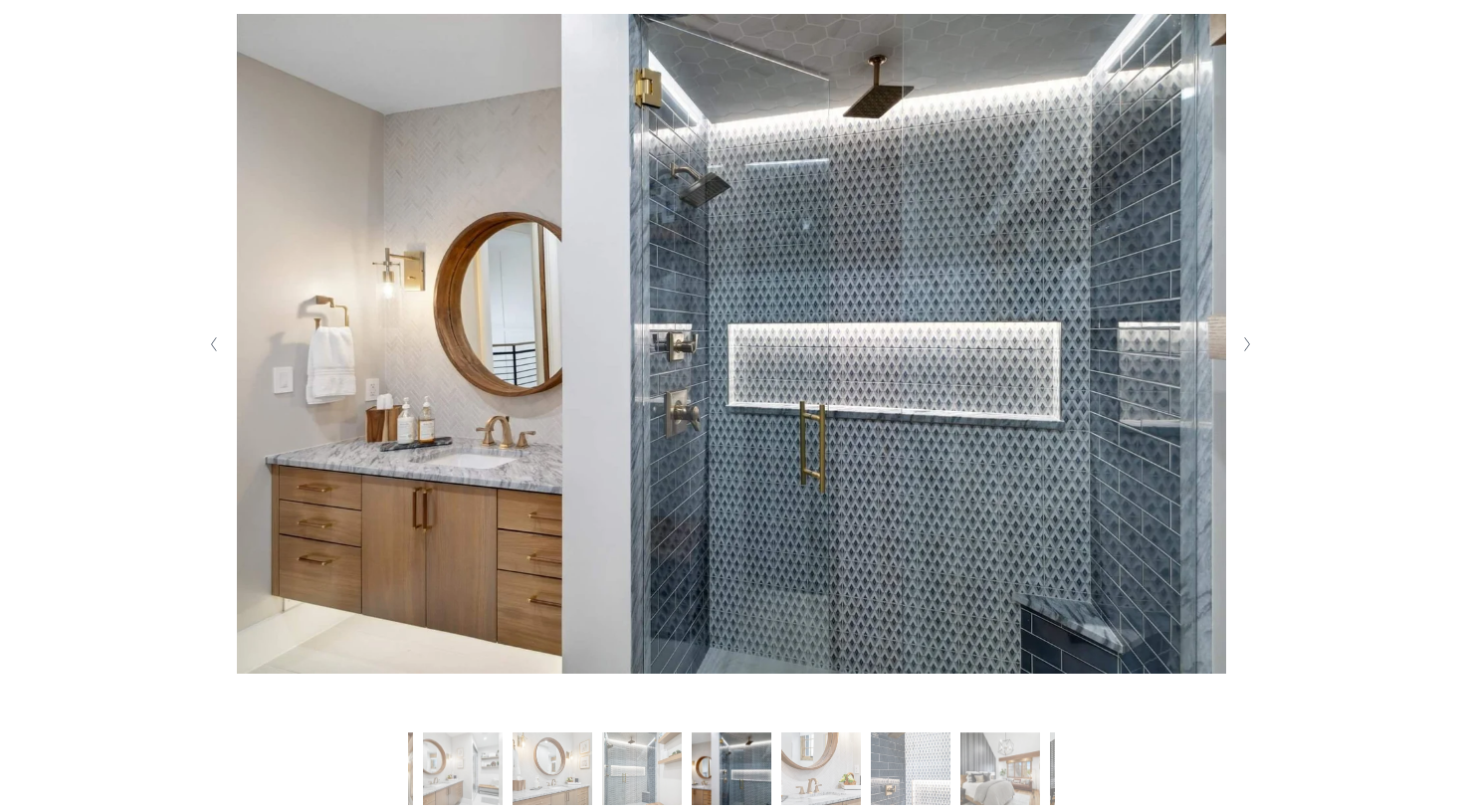 click at bounding box center (1246, 344) 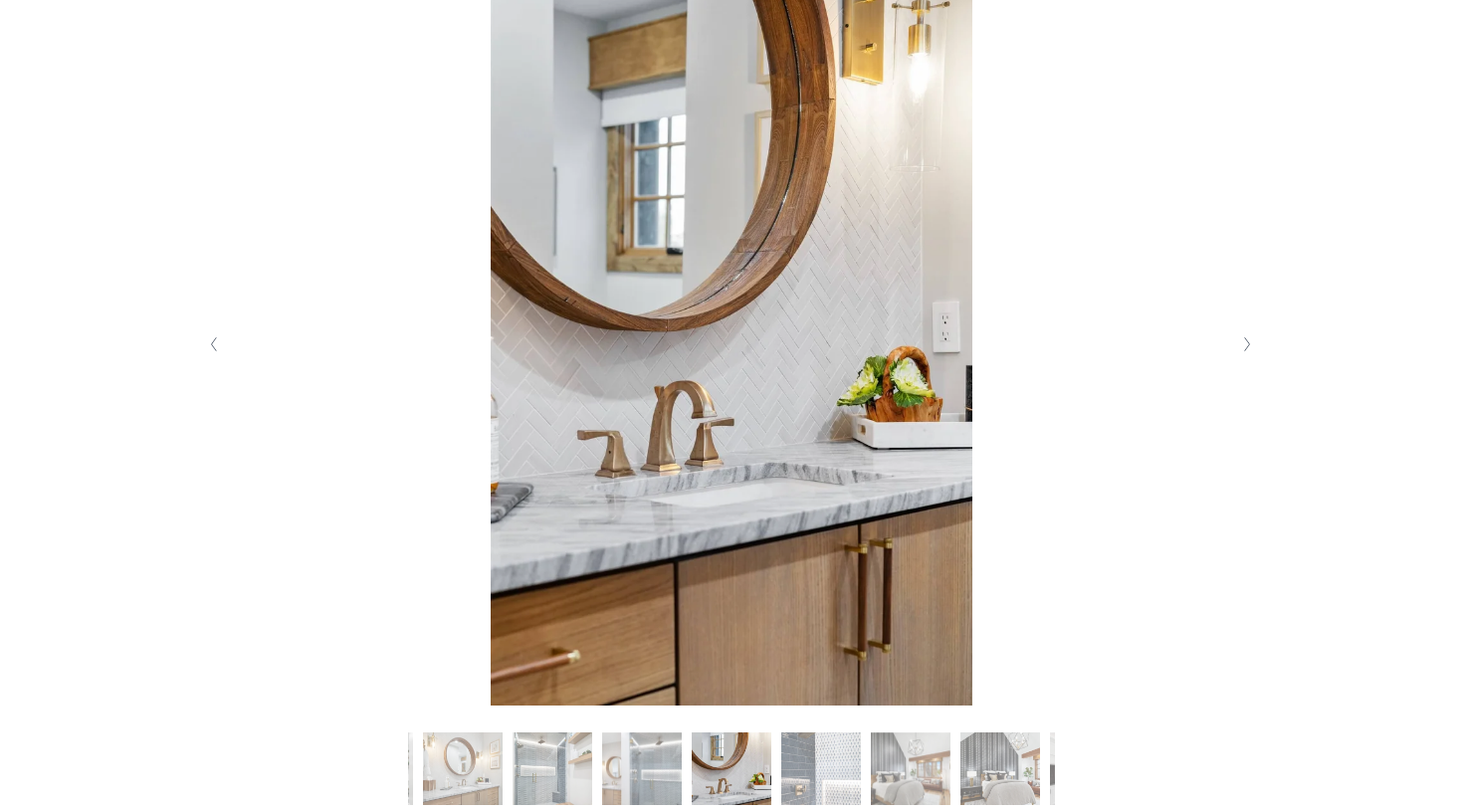 click at bounding box center [1246, 344] 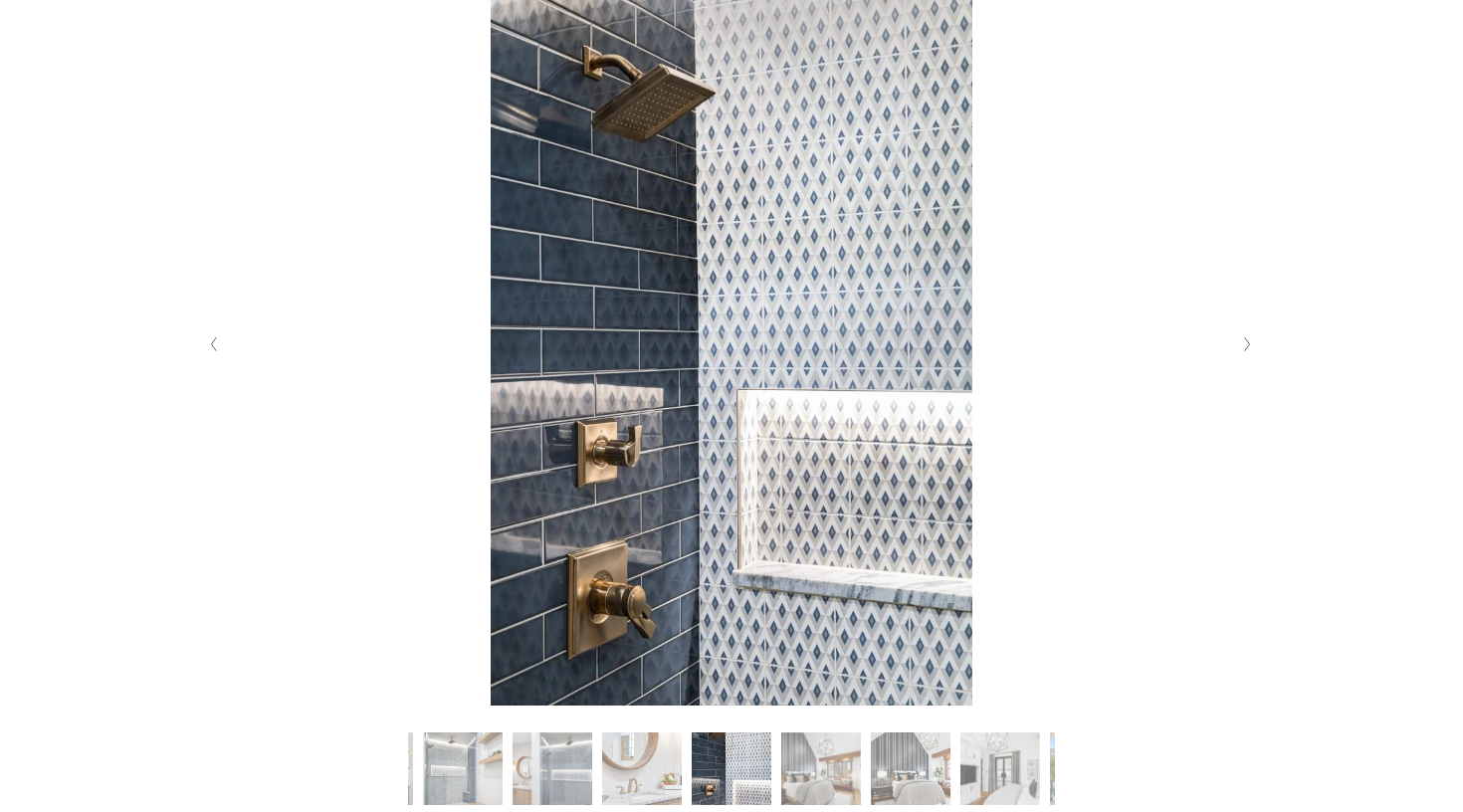 click at bounding box center (1246, 344) 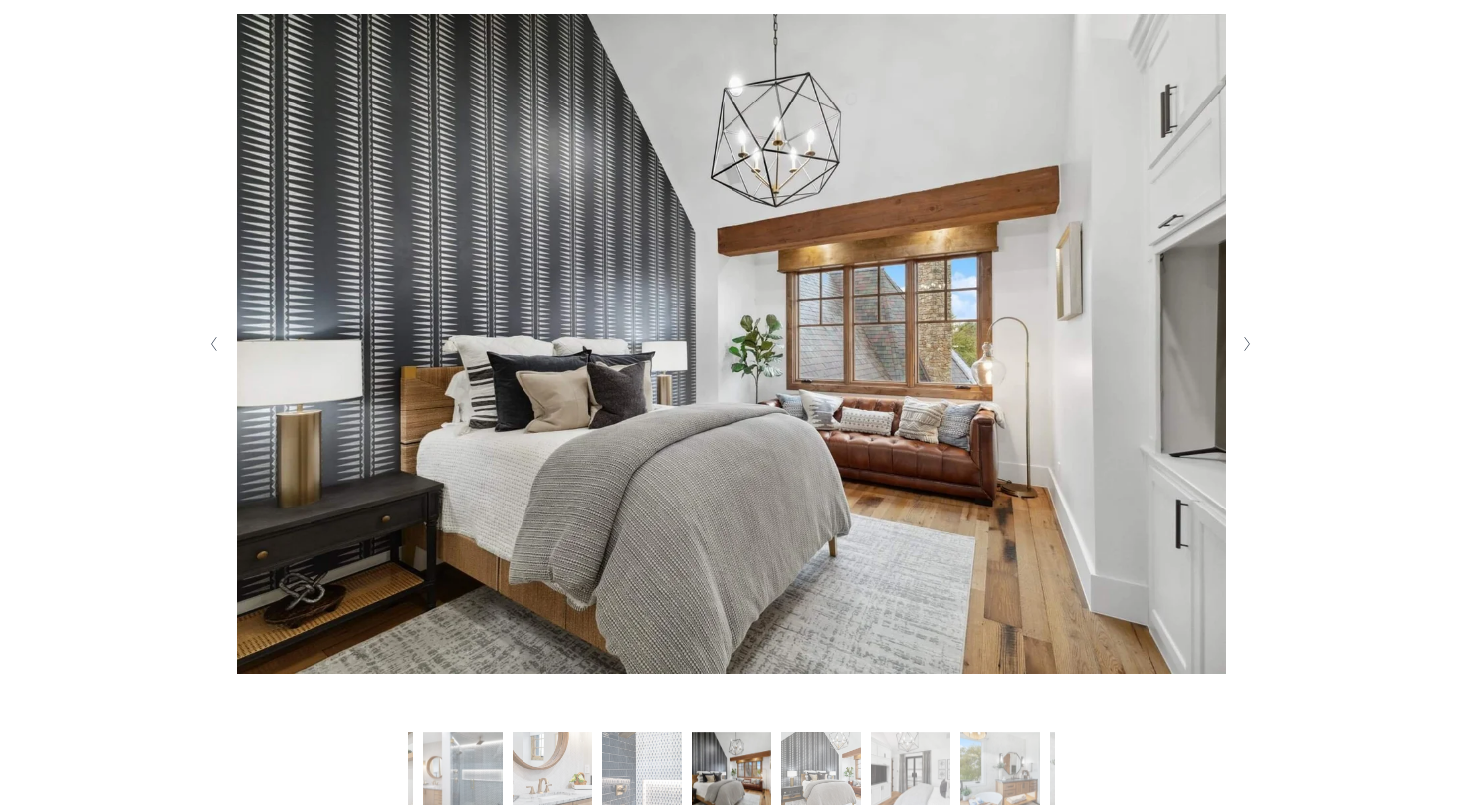 click at bounding box center (1246, 344) 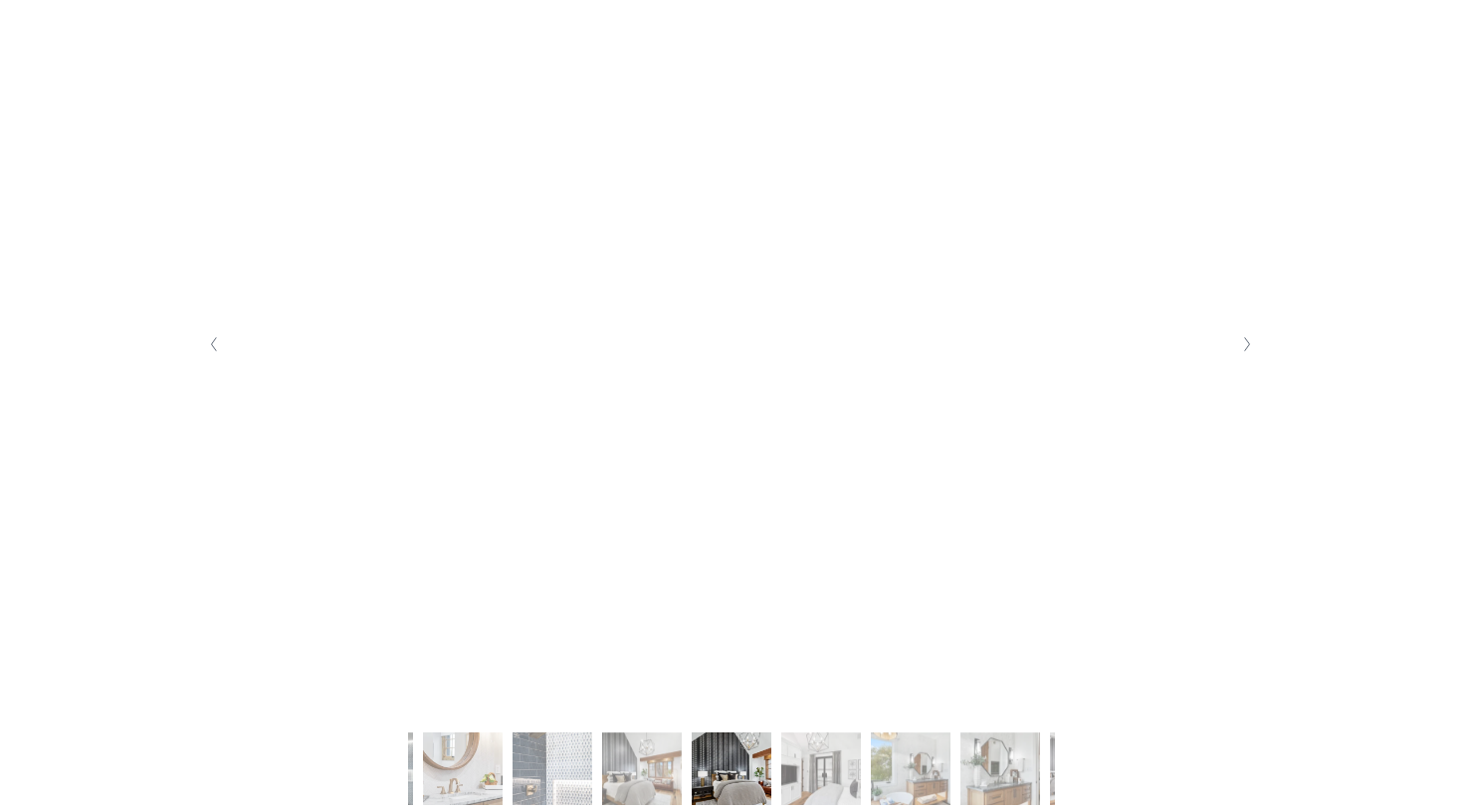 click at bounding box center [1246, 344] 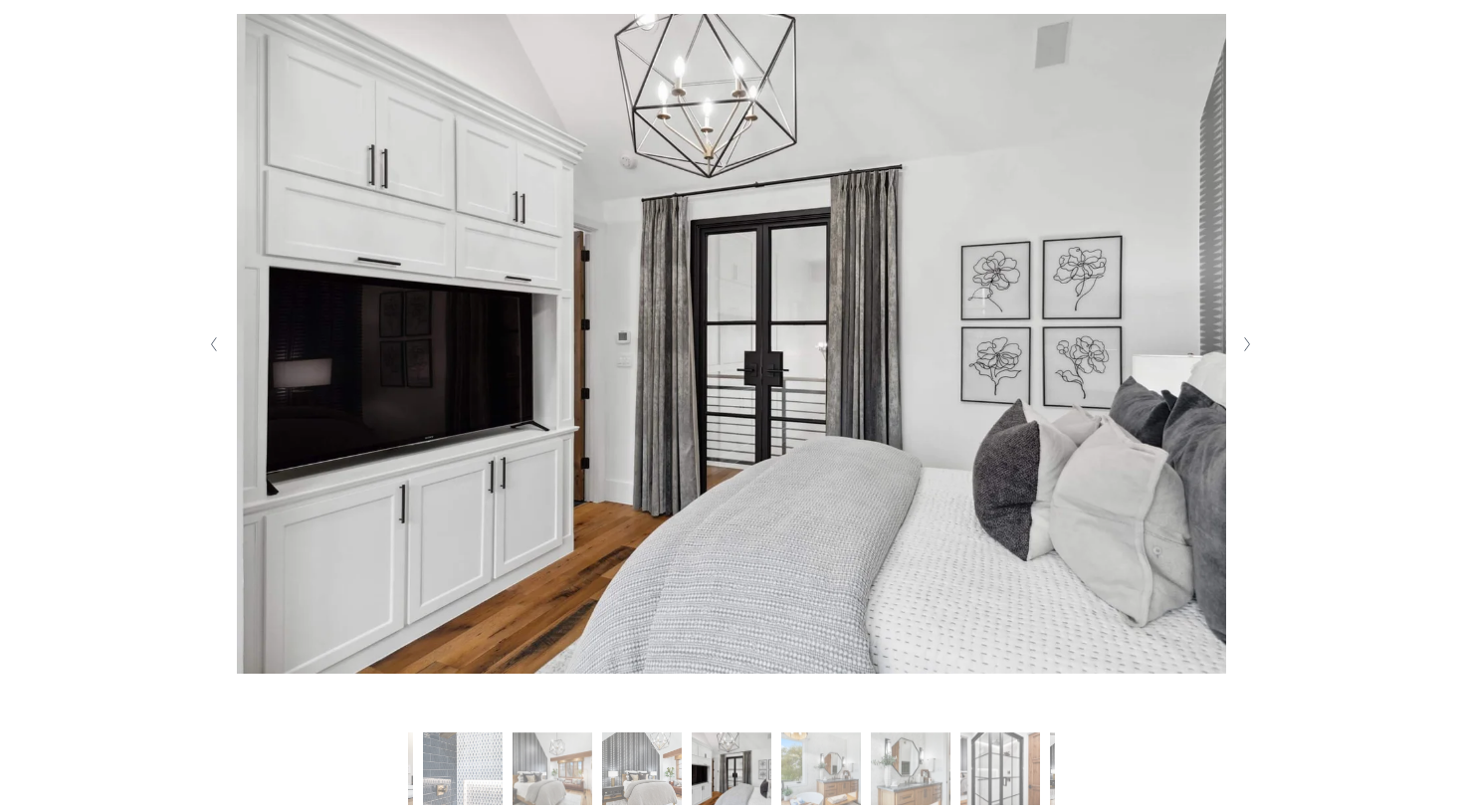 click at bounding box center (1246, 344) 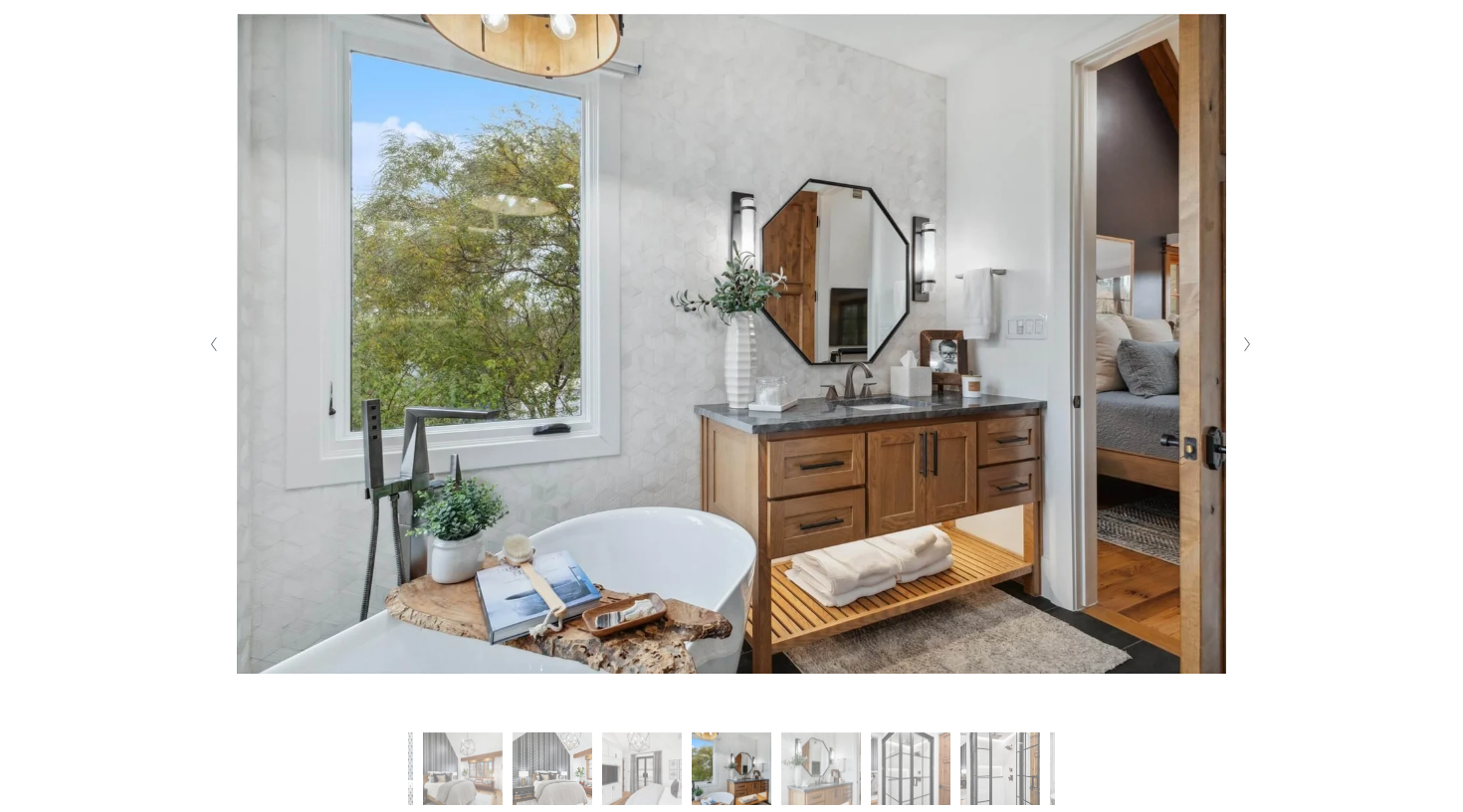 click at bounding box center (1246, 344) 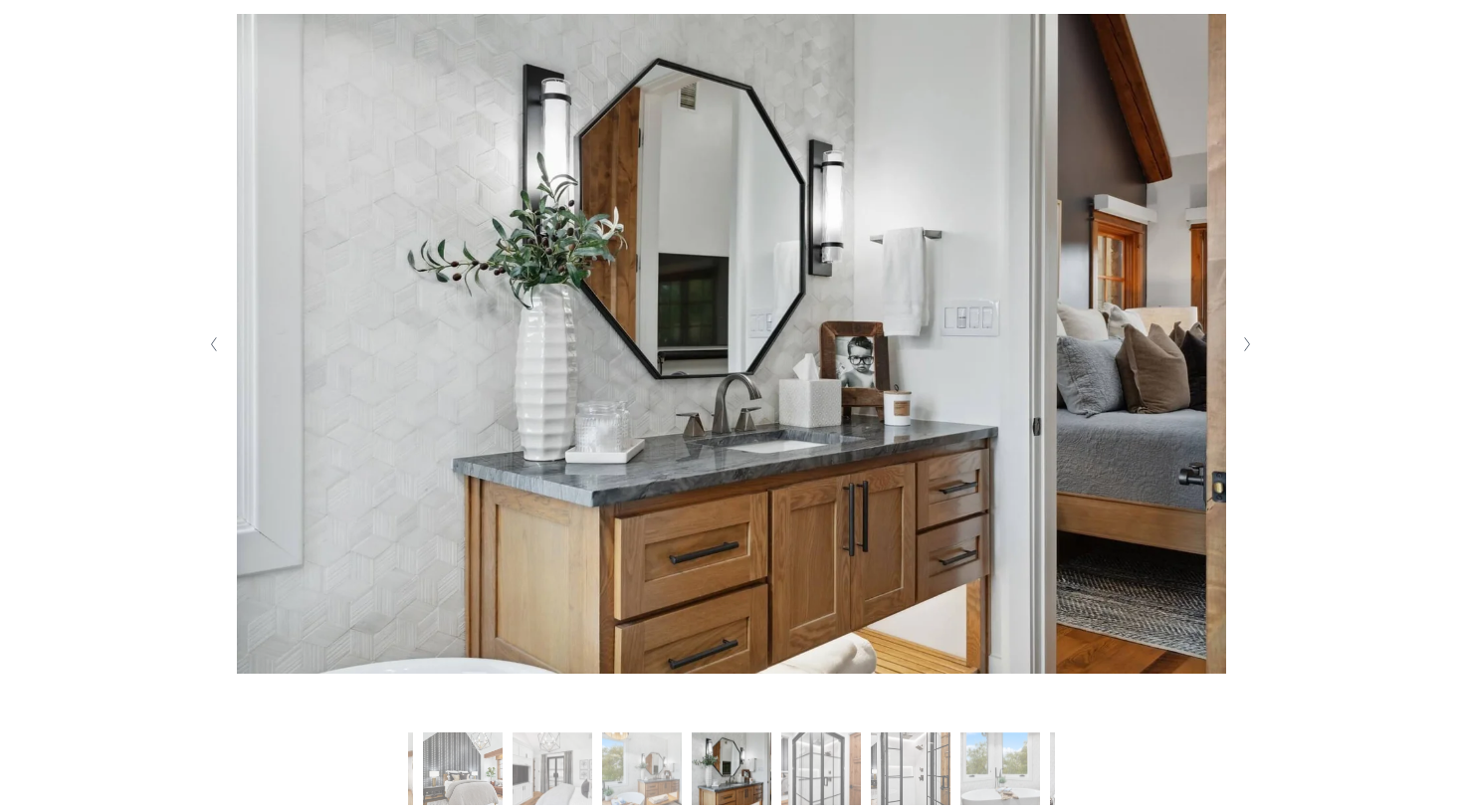 click at bounding box center (1246, 344) 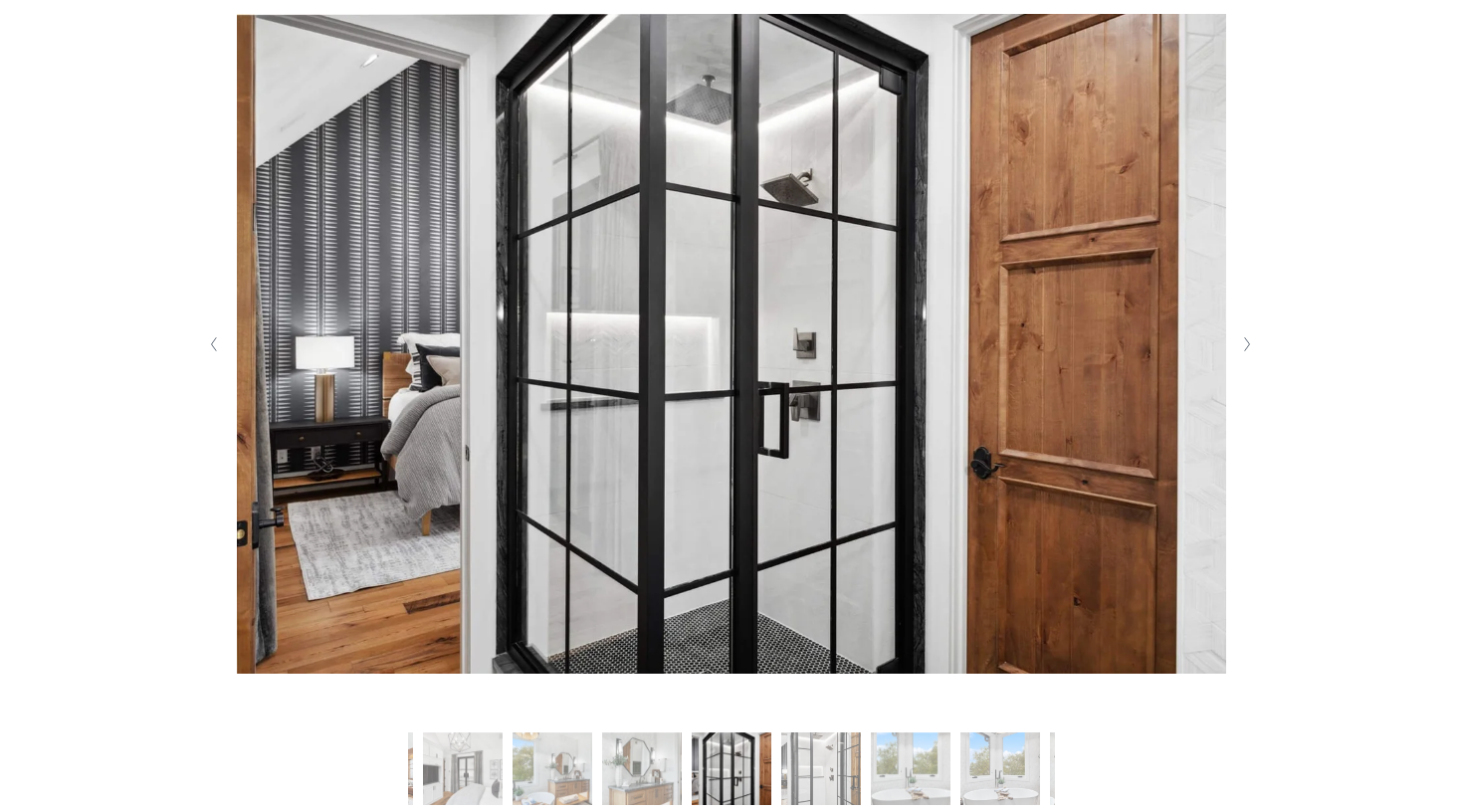 click at bounding box center [1246, 344] 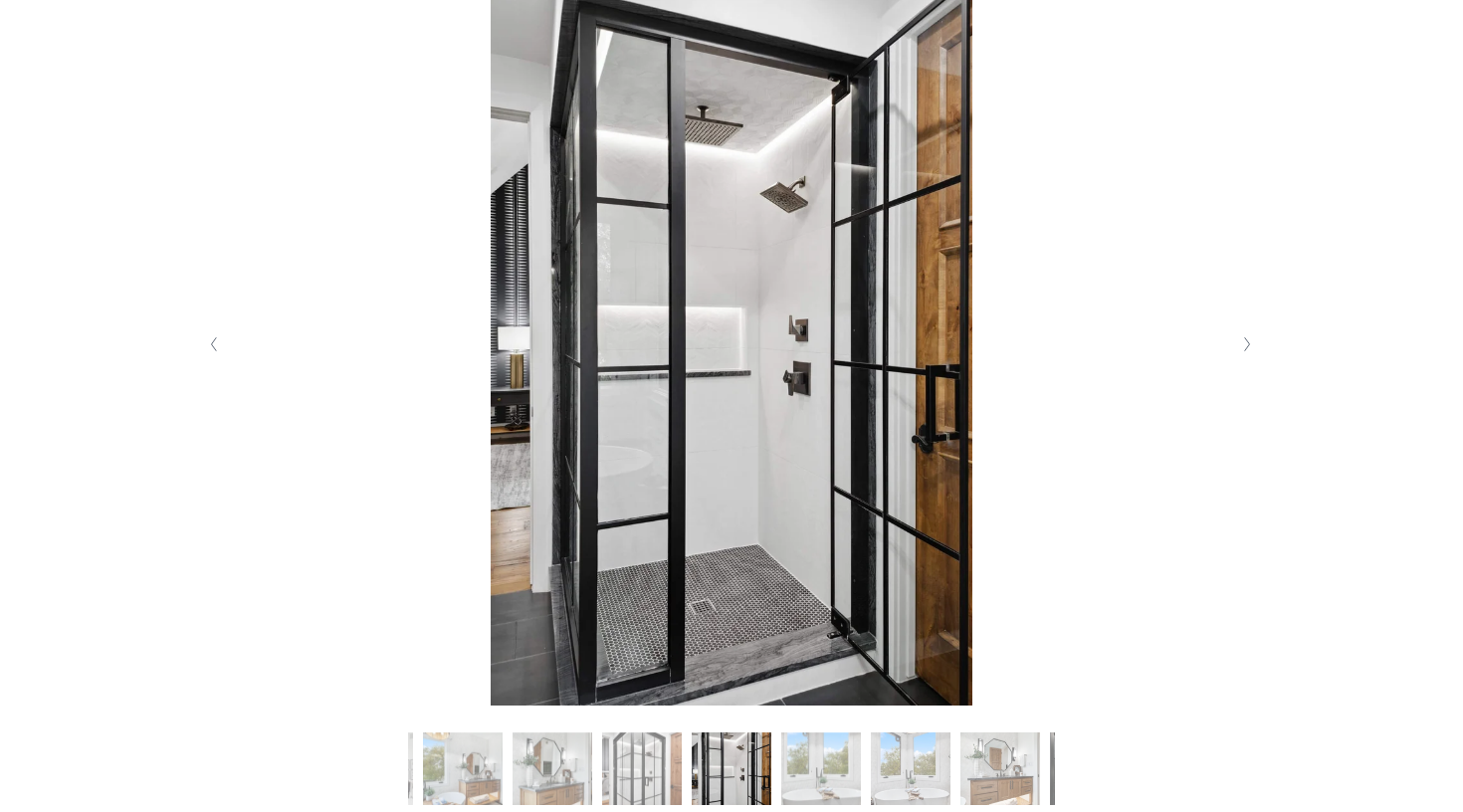 click at bounding box center (1246, 344) 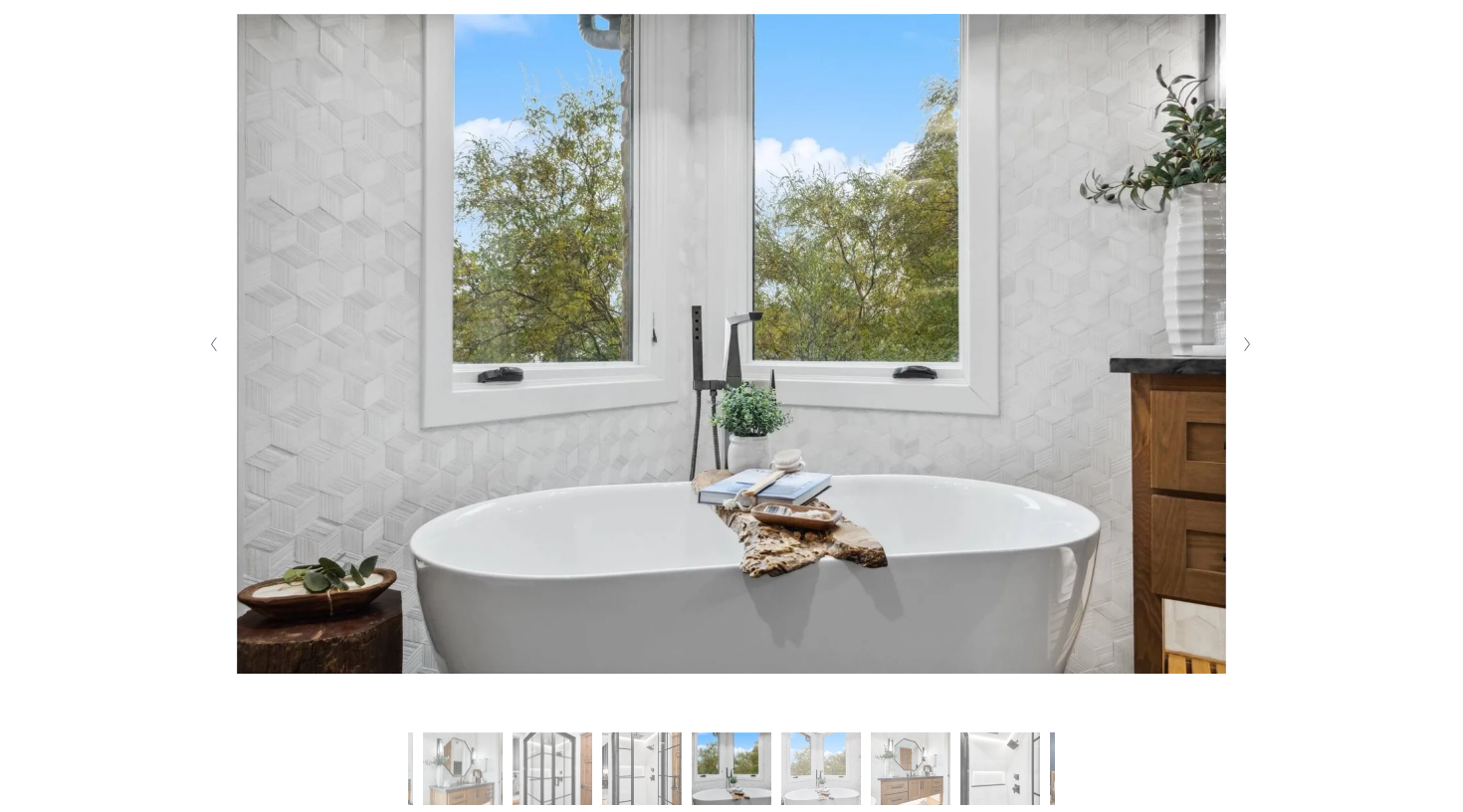 click at bounding box center [1246, 344] 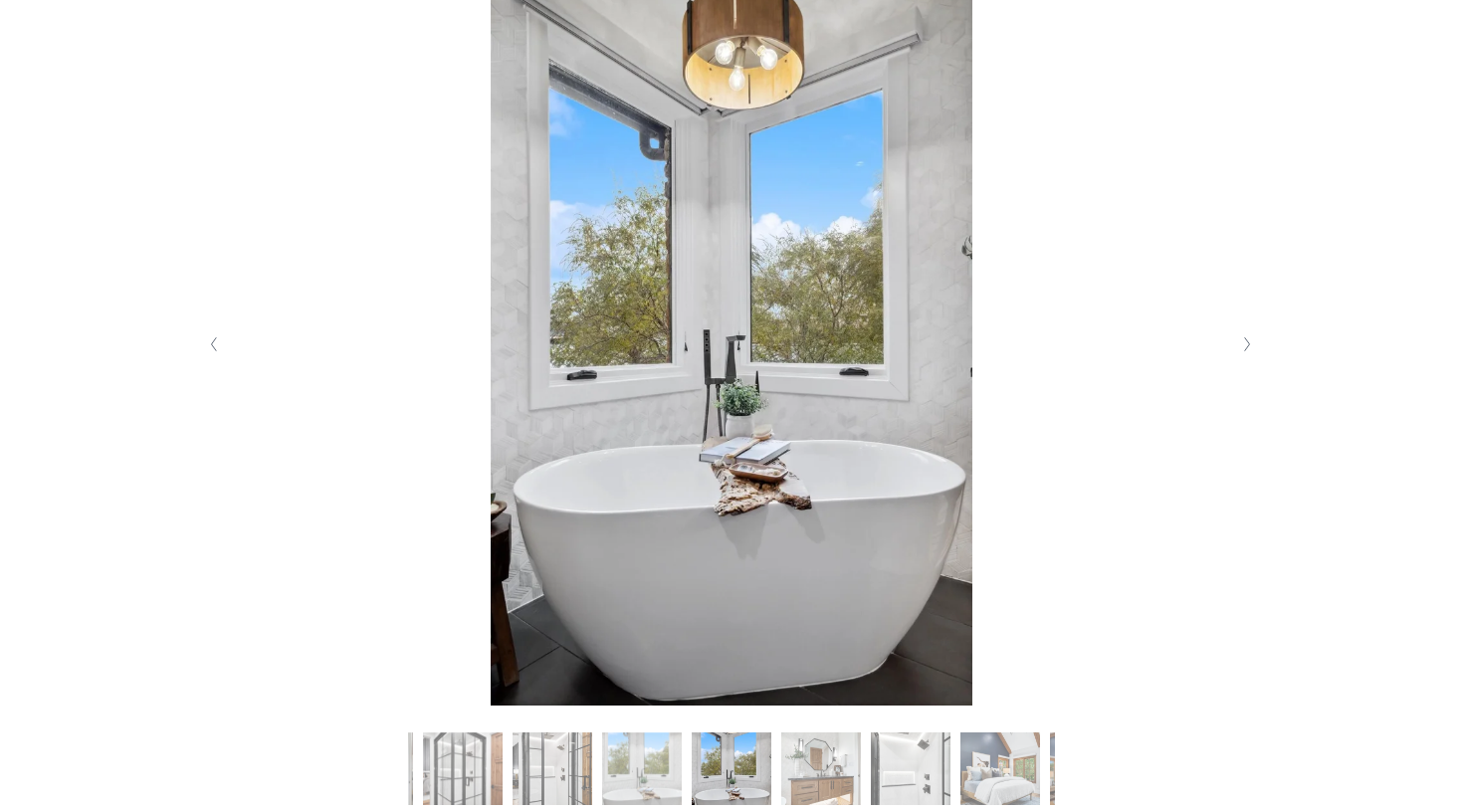 click at bounding box center (1246, 344) 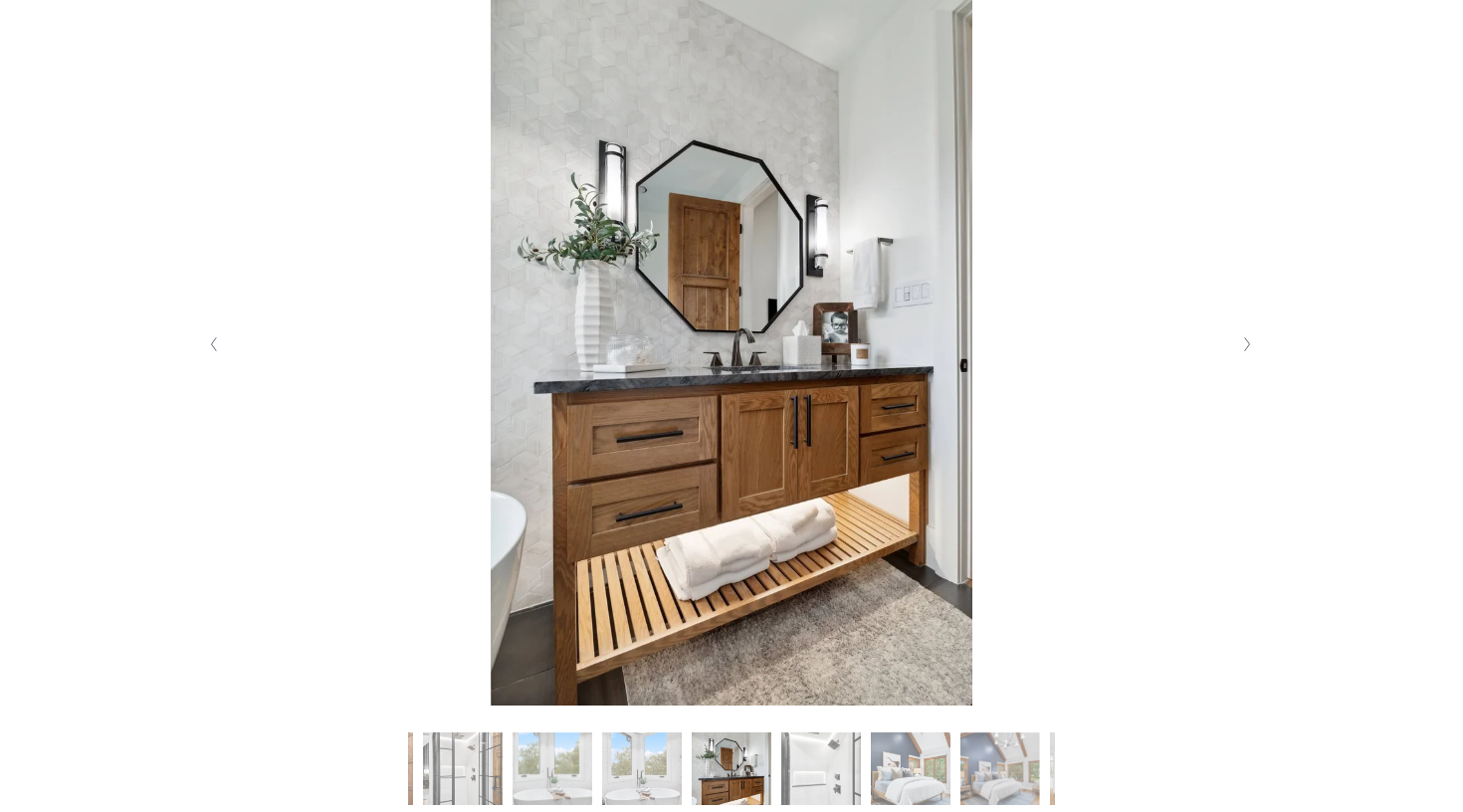 click at bounding box center (1246, 344) 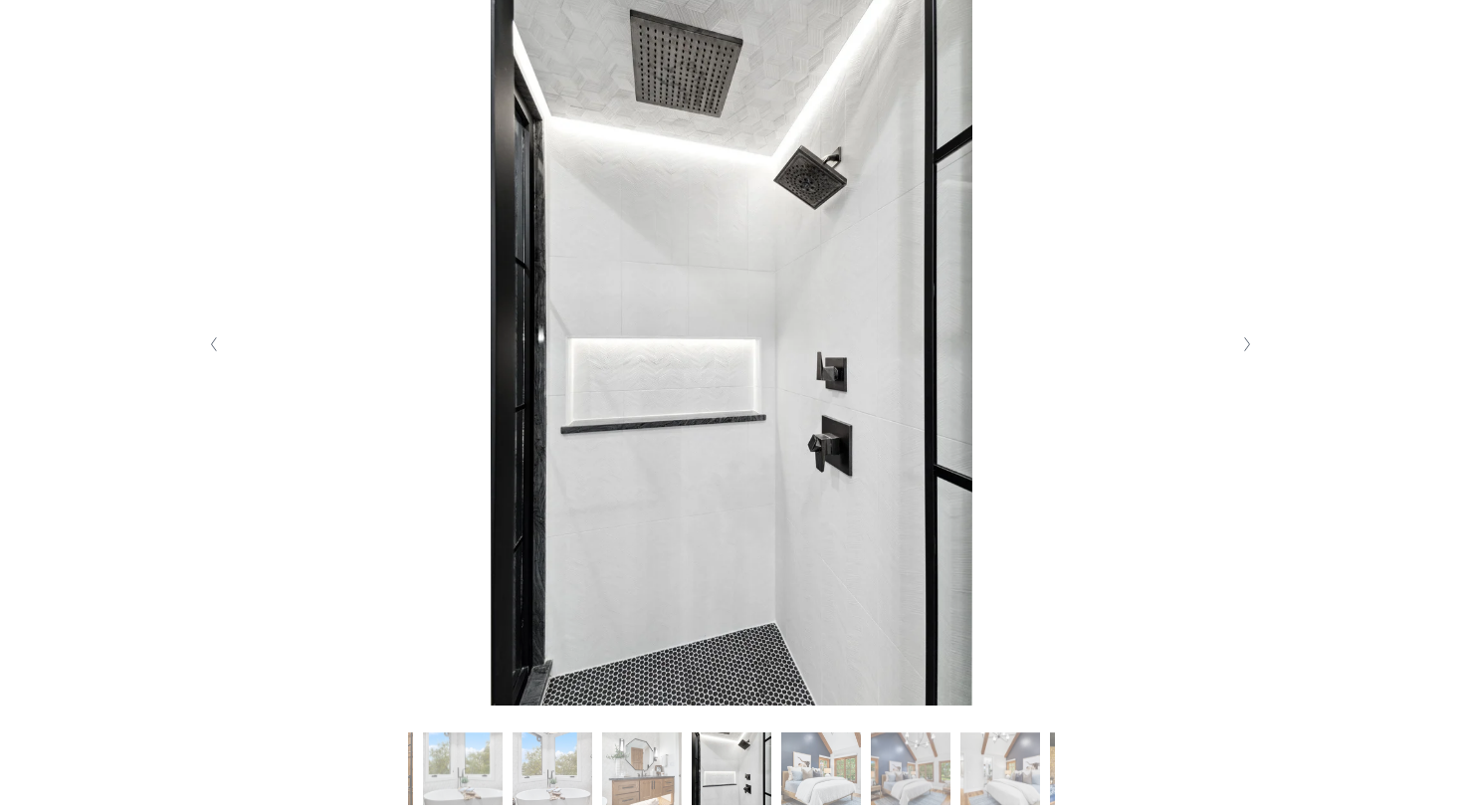 click at bounding box center (1246, 344) 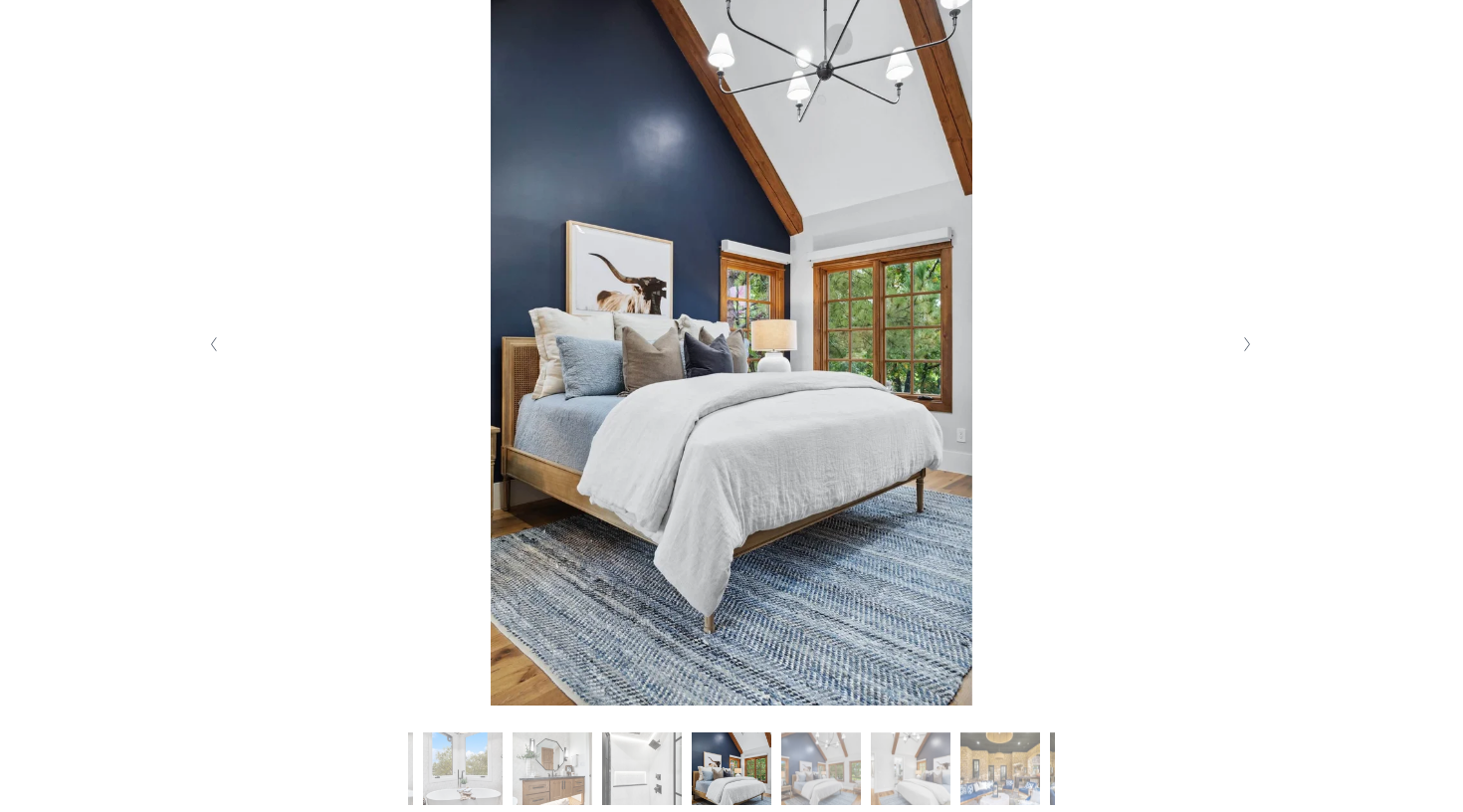click at bounding box center (1246, 344) 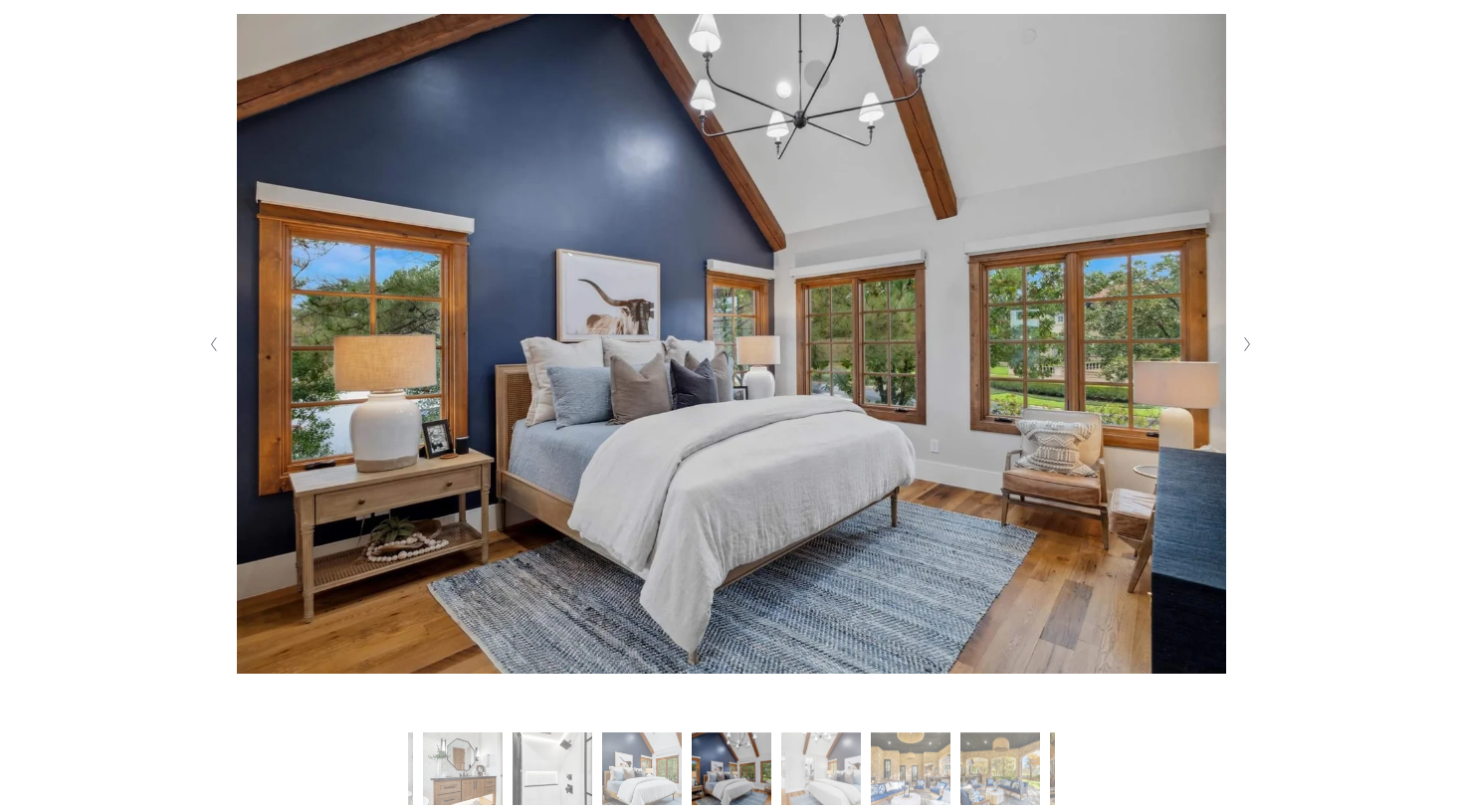 click at bounding box center (1246, 344) 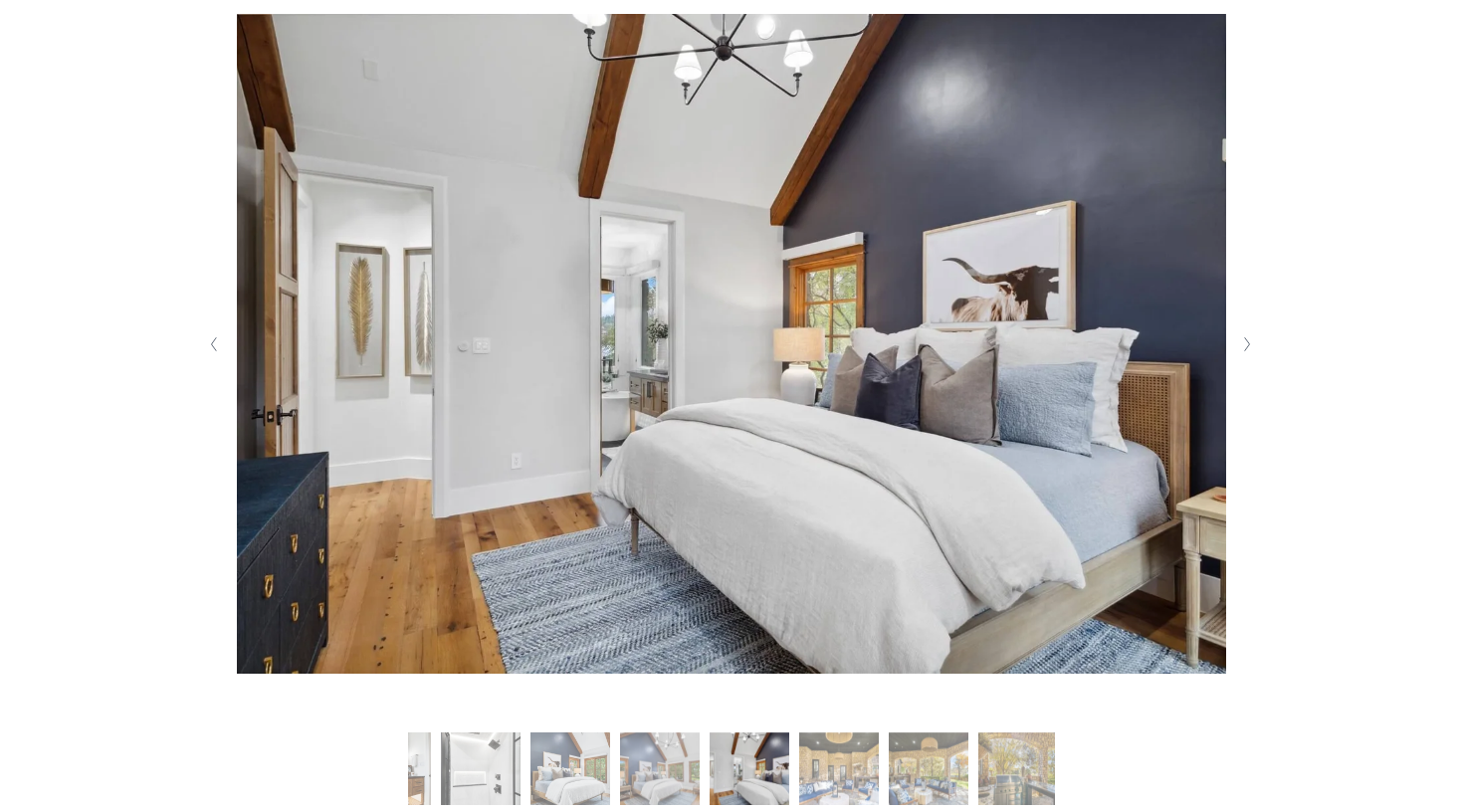 click at bounding box center [1246, 344] 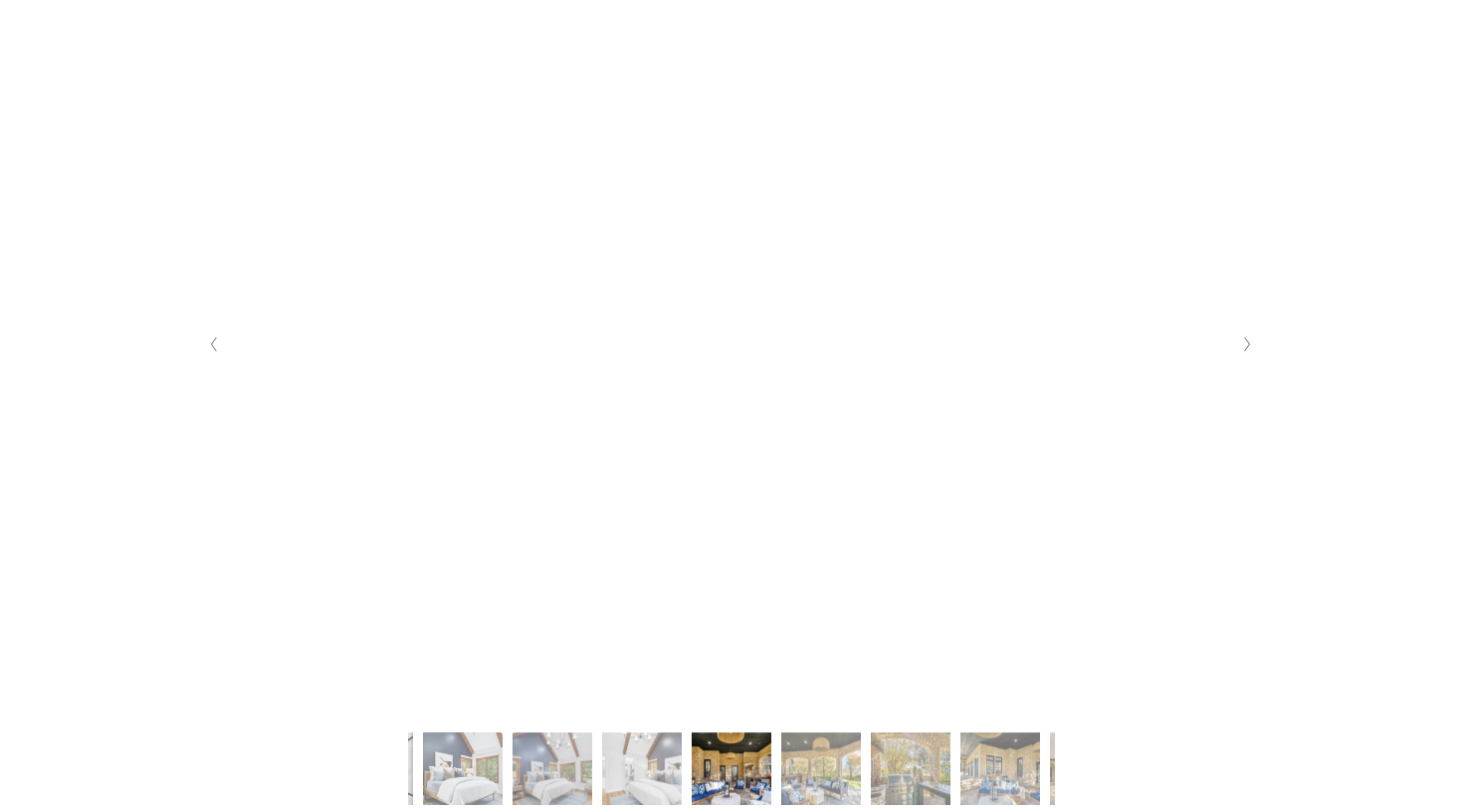 click at bounding box center (1246, 344) 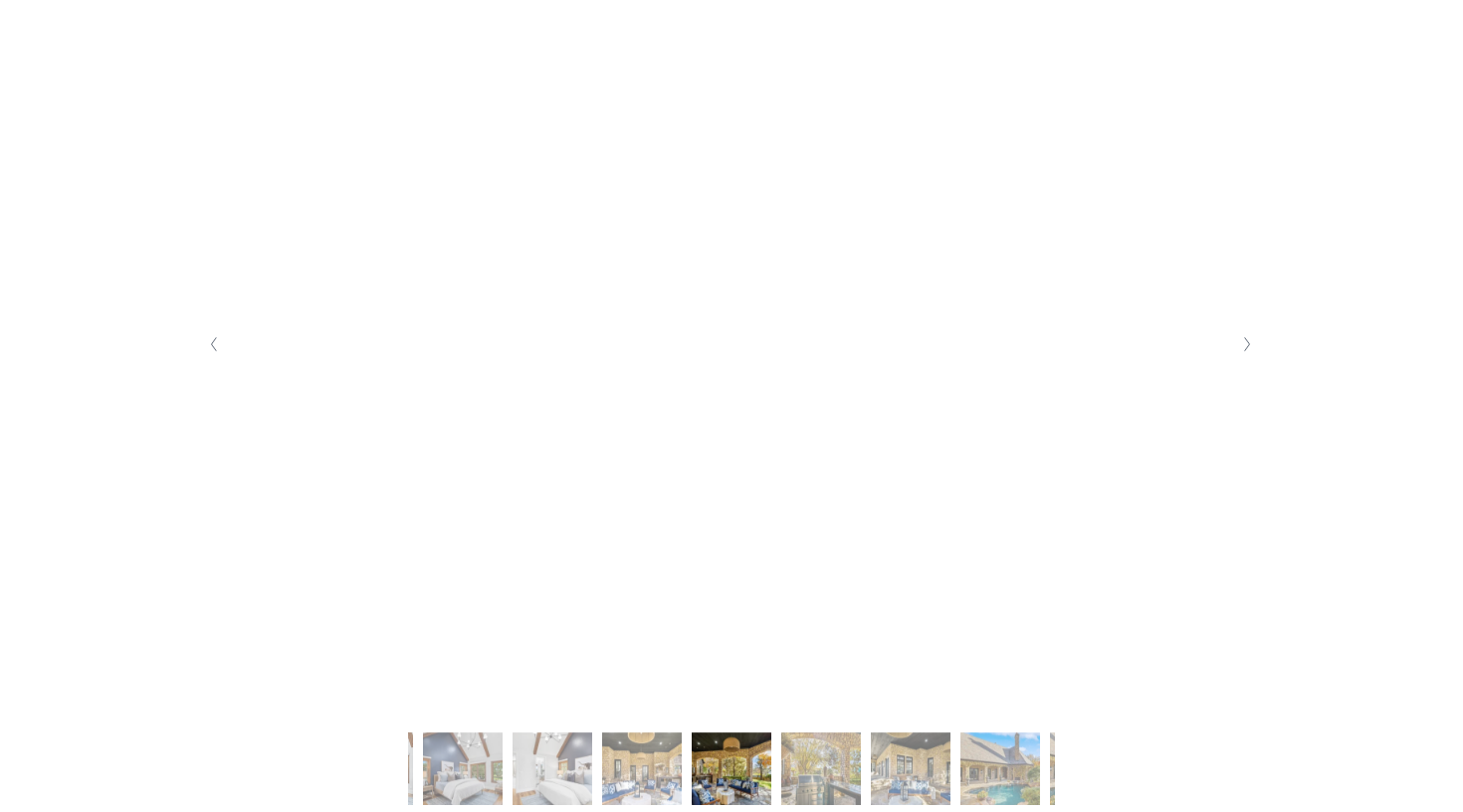 click at bounding box center [1246, 344] 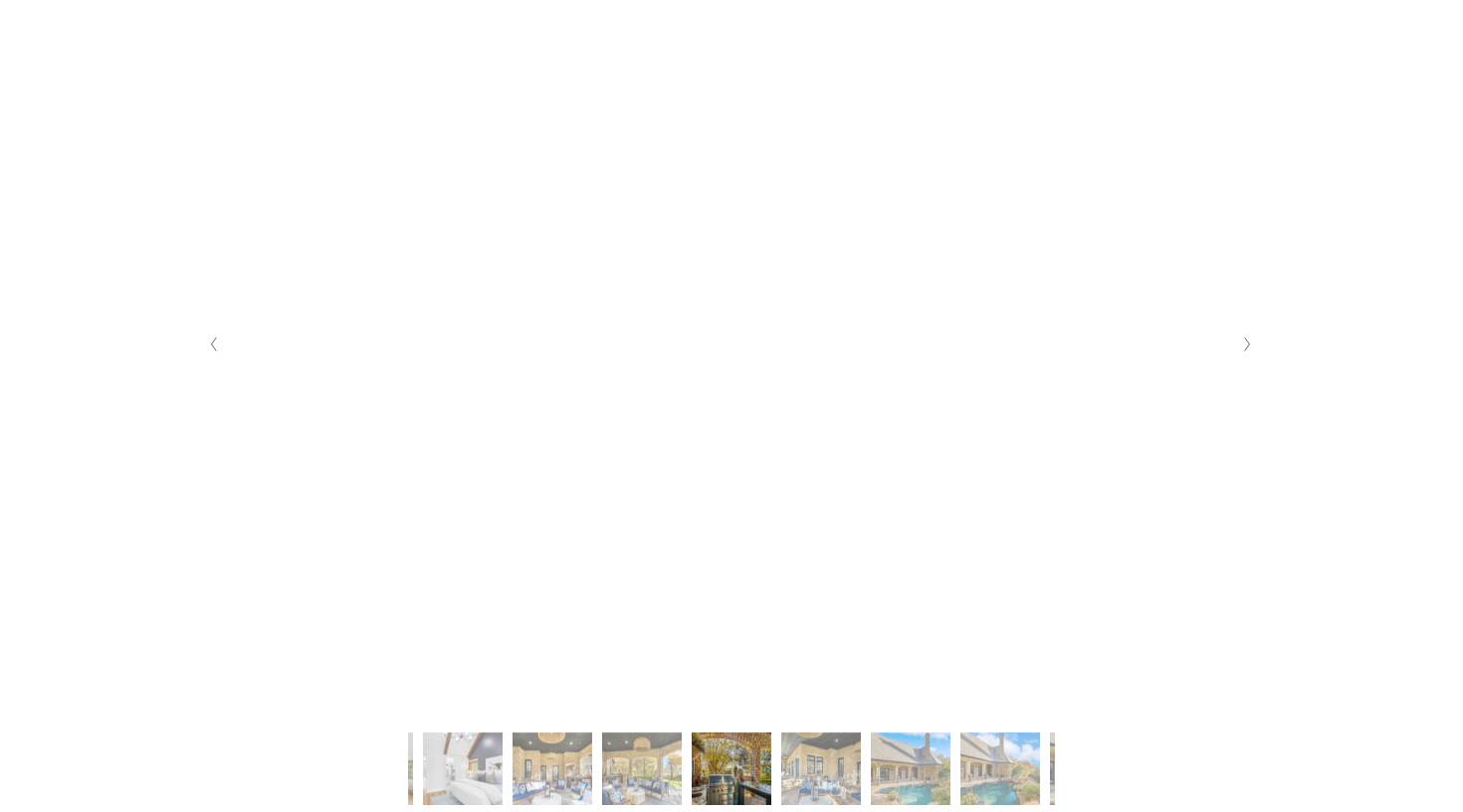 click at bounding box center (1246, 344) 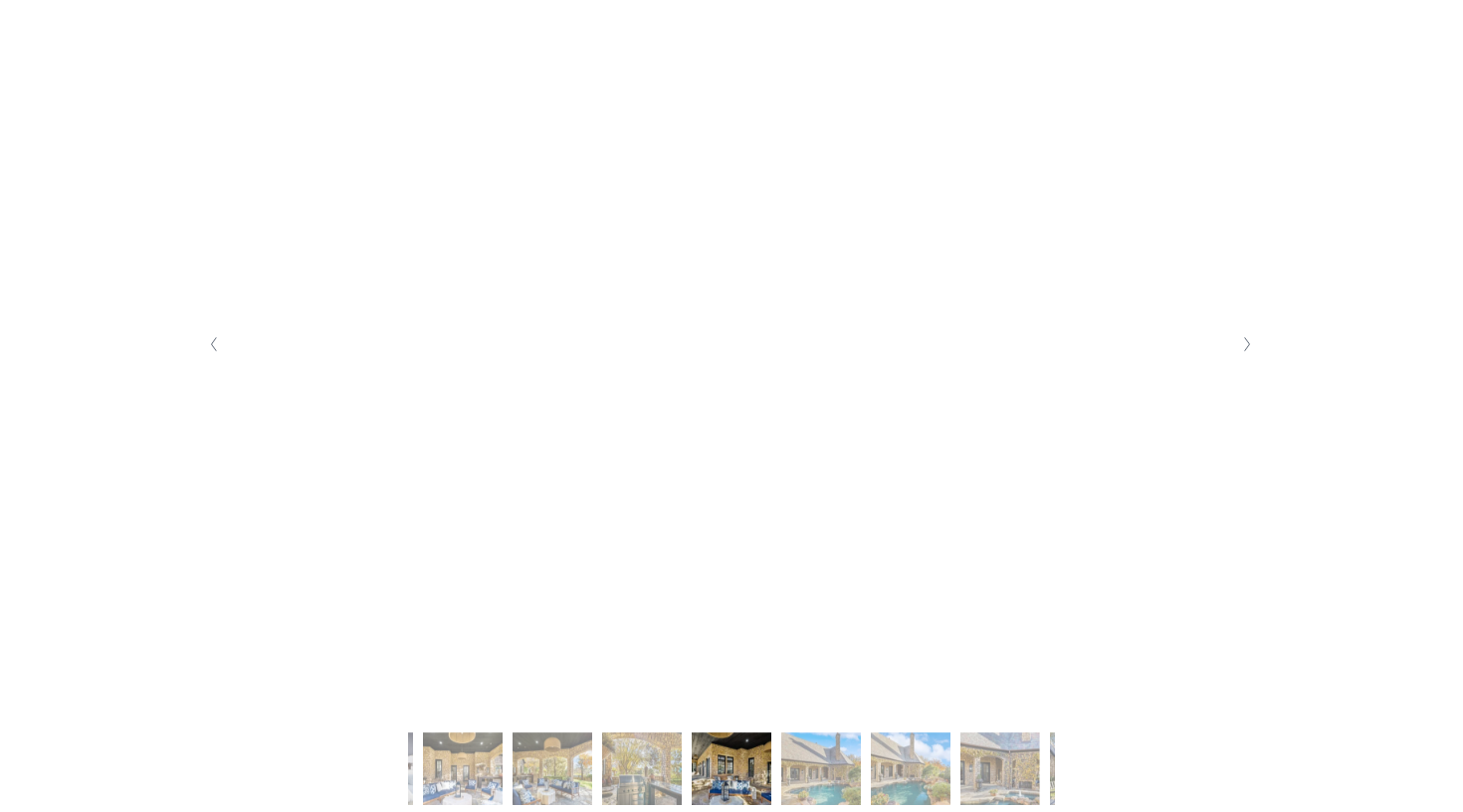 click at bounding box center (1246, 344) 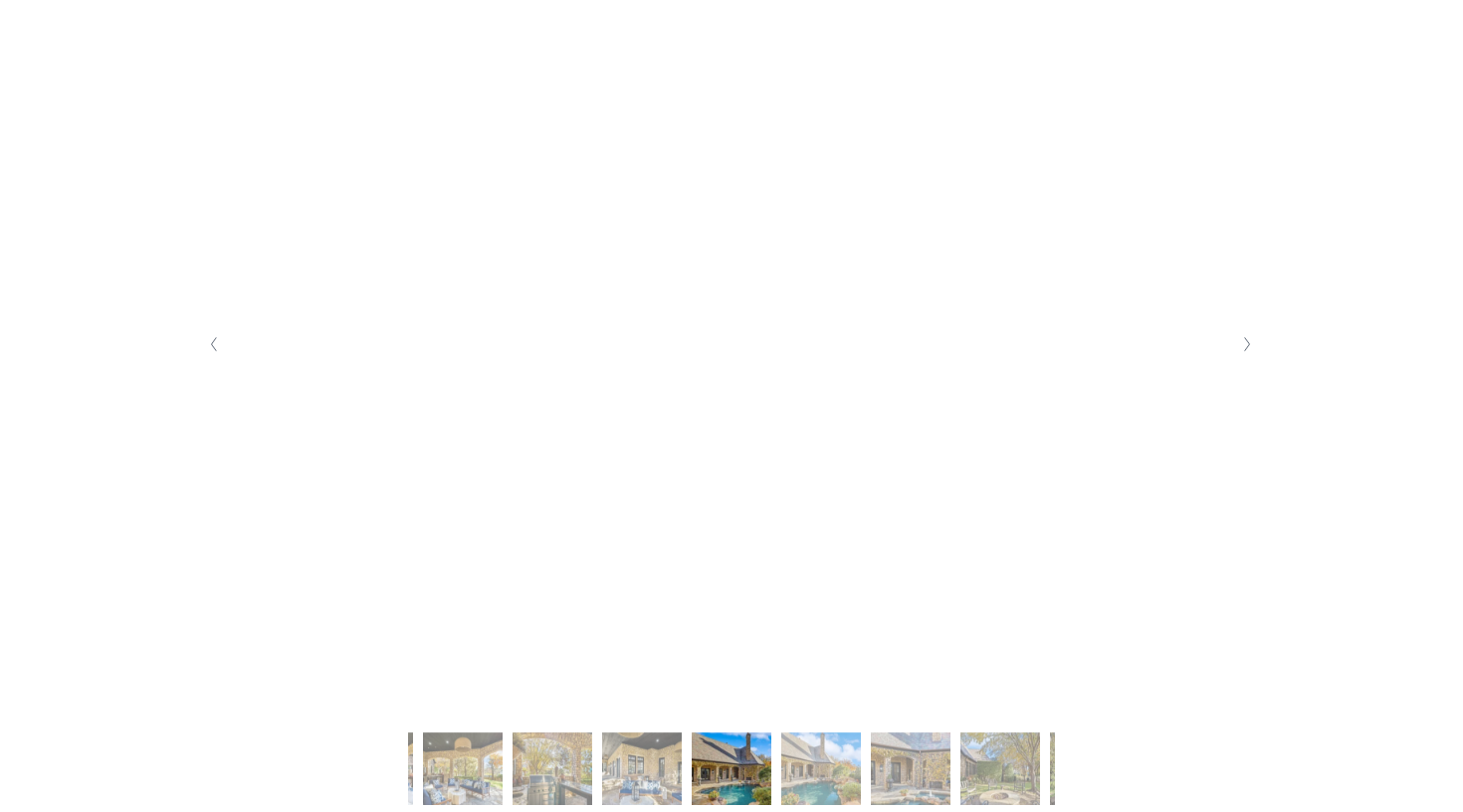 click at bounding box center (1246, 344) 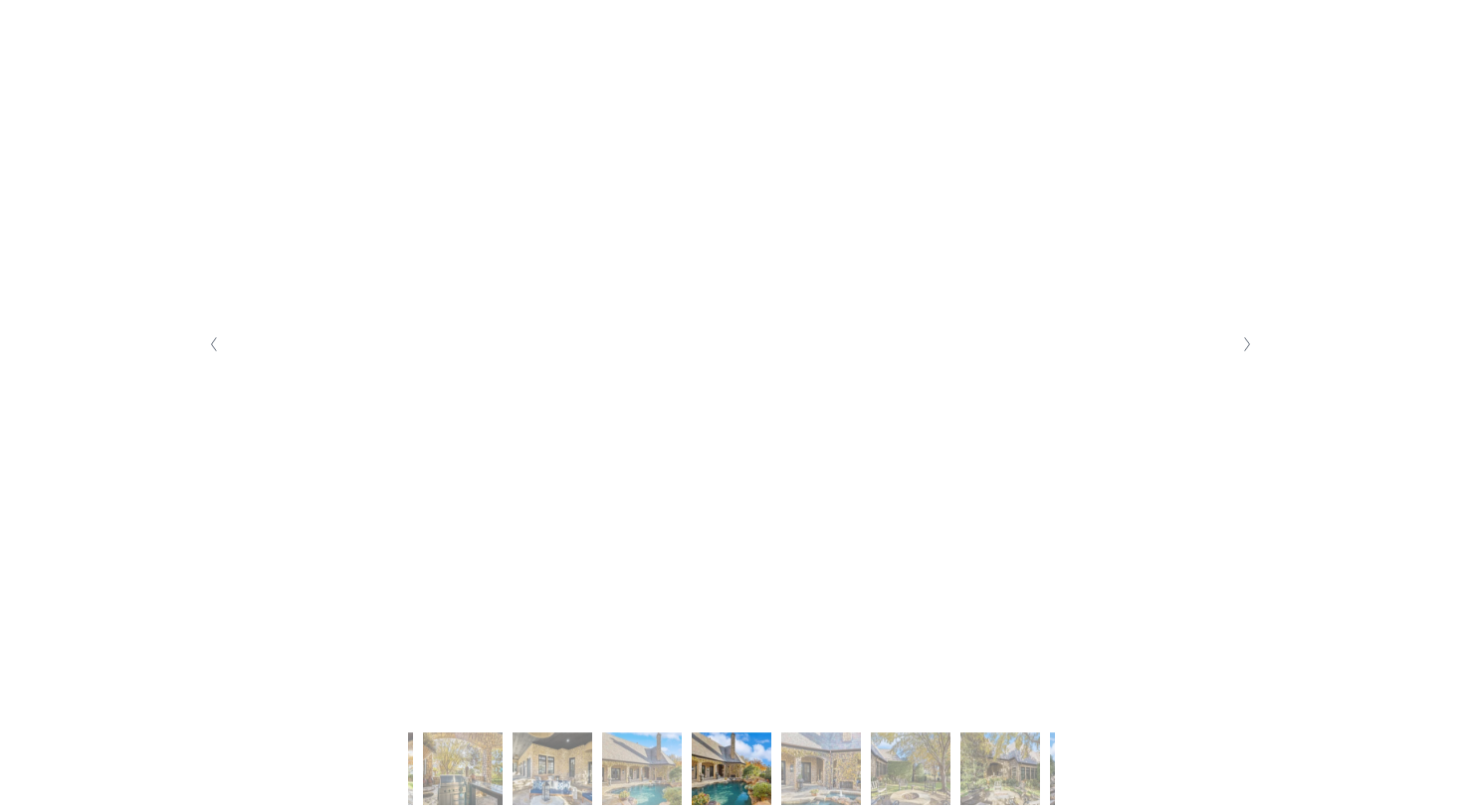 click at bounding box center (1246, 344) 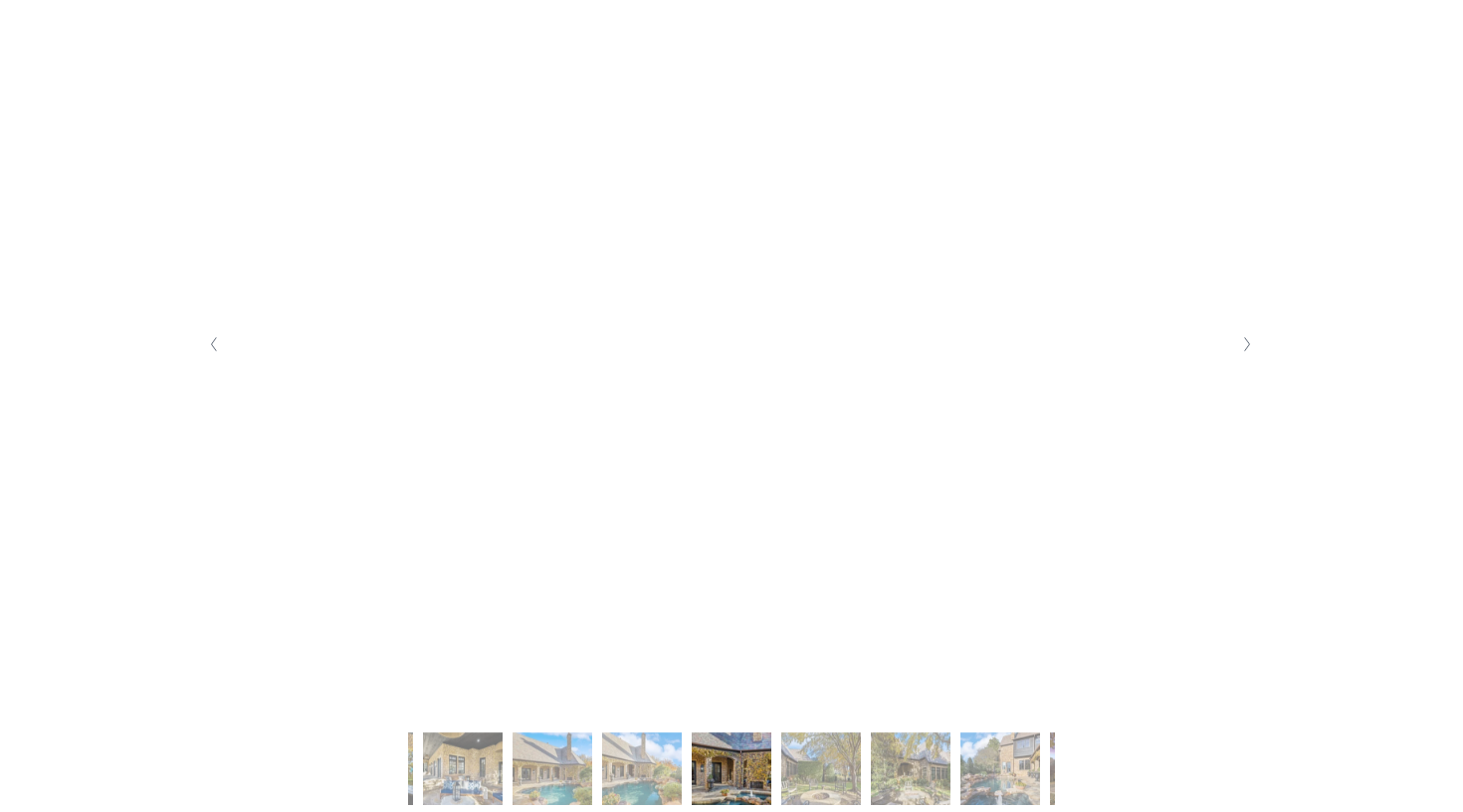click at bounding box center (1246, 344) 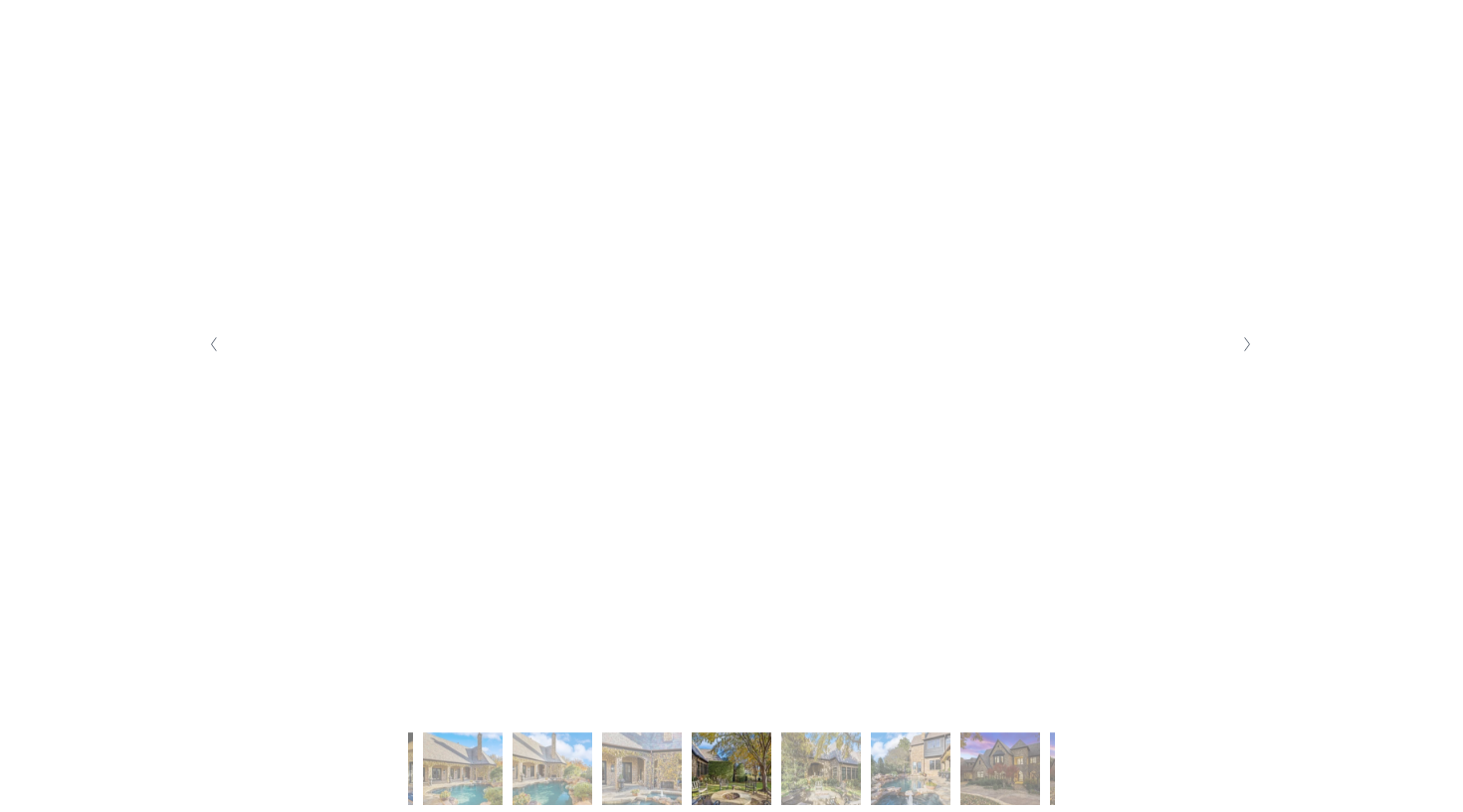 click at bounding box center (1246, 344) 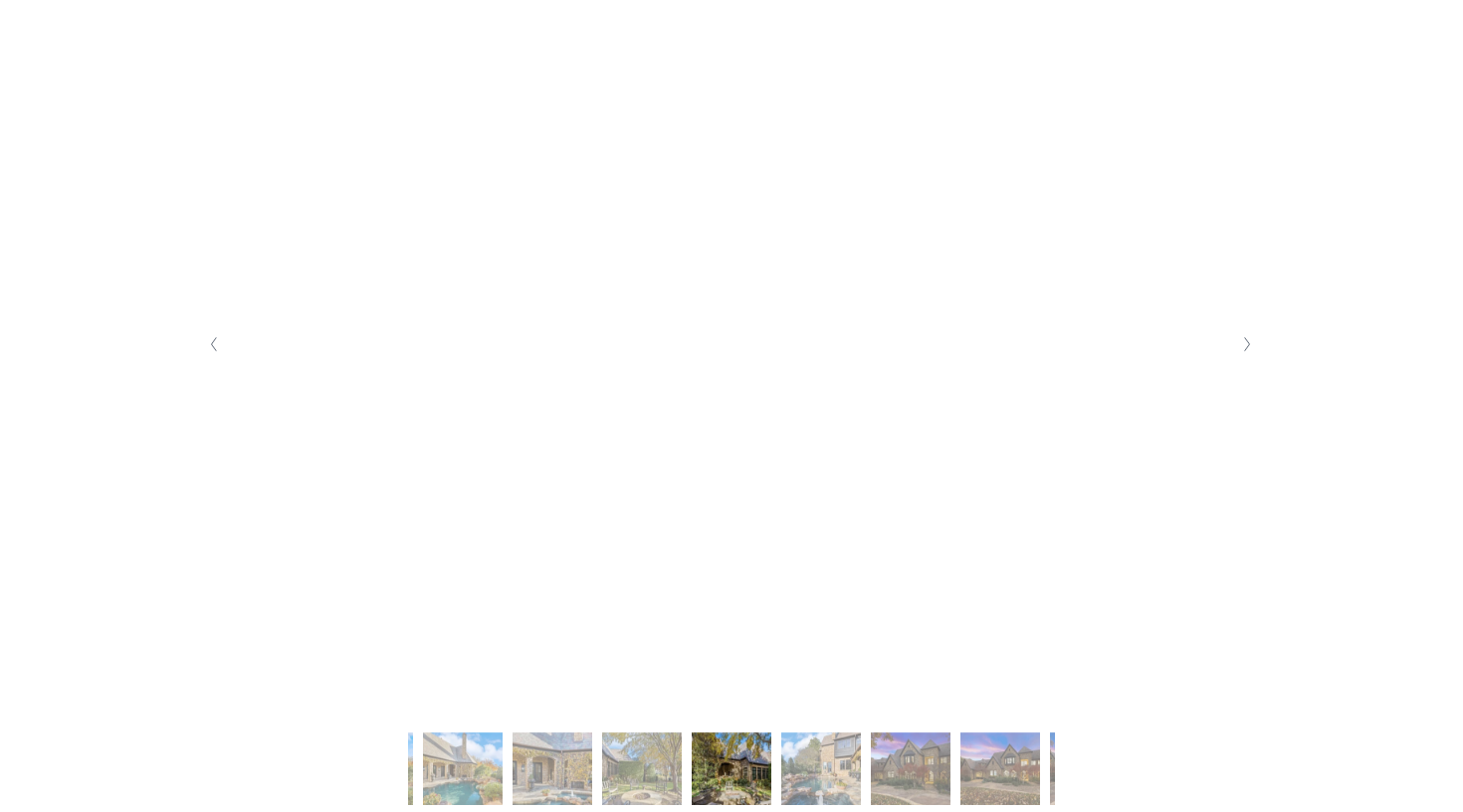 click at bounding box center (1246, 344) 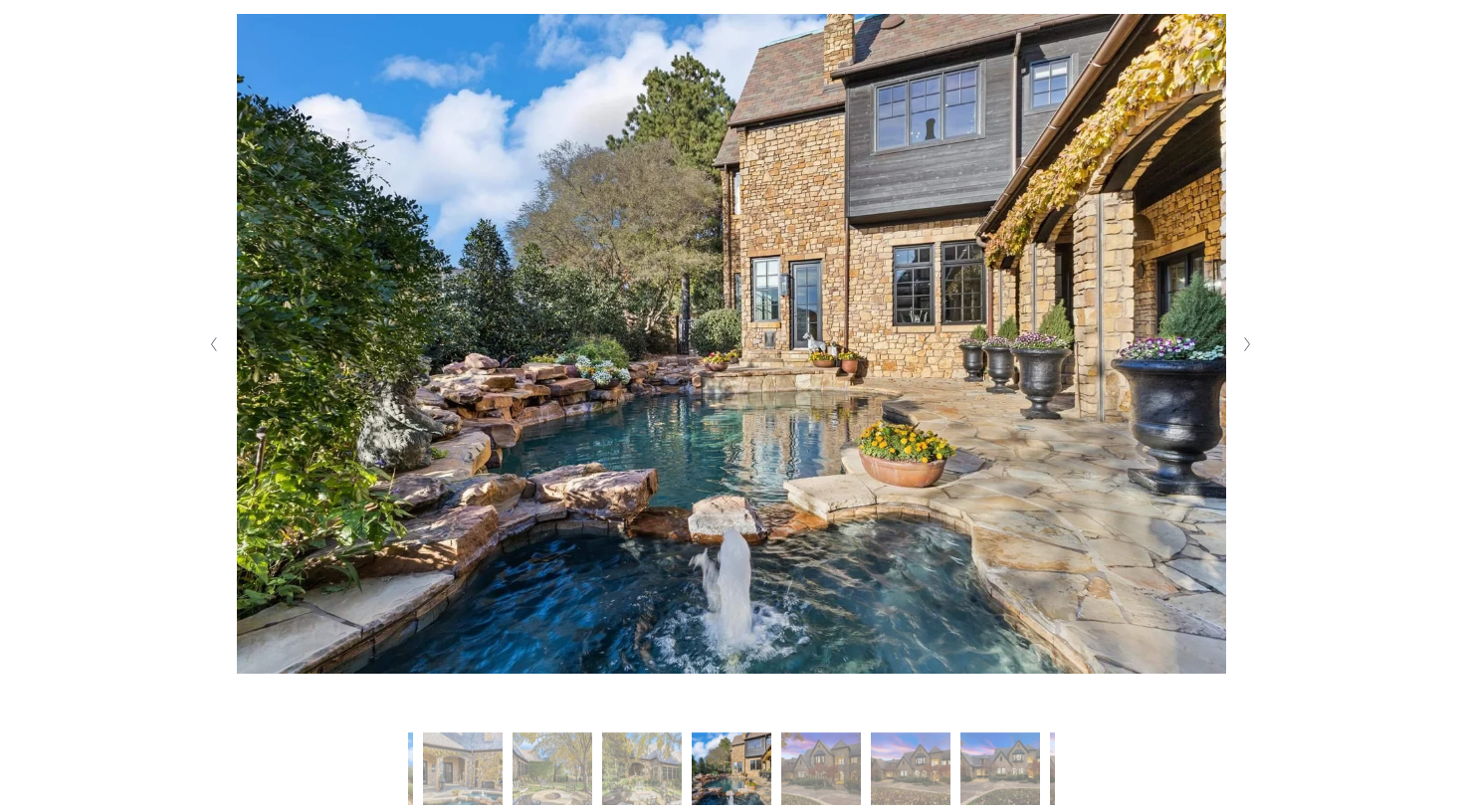 click at bounding box center [1246, 344] 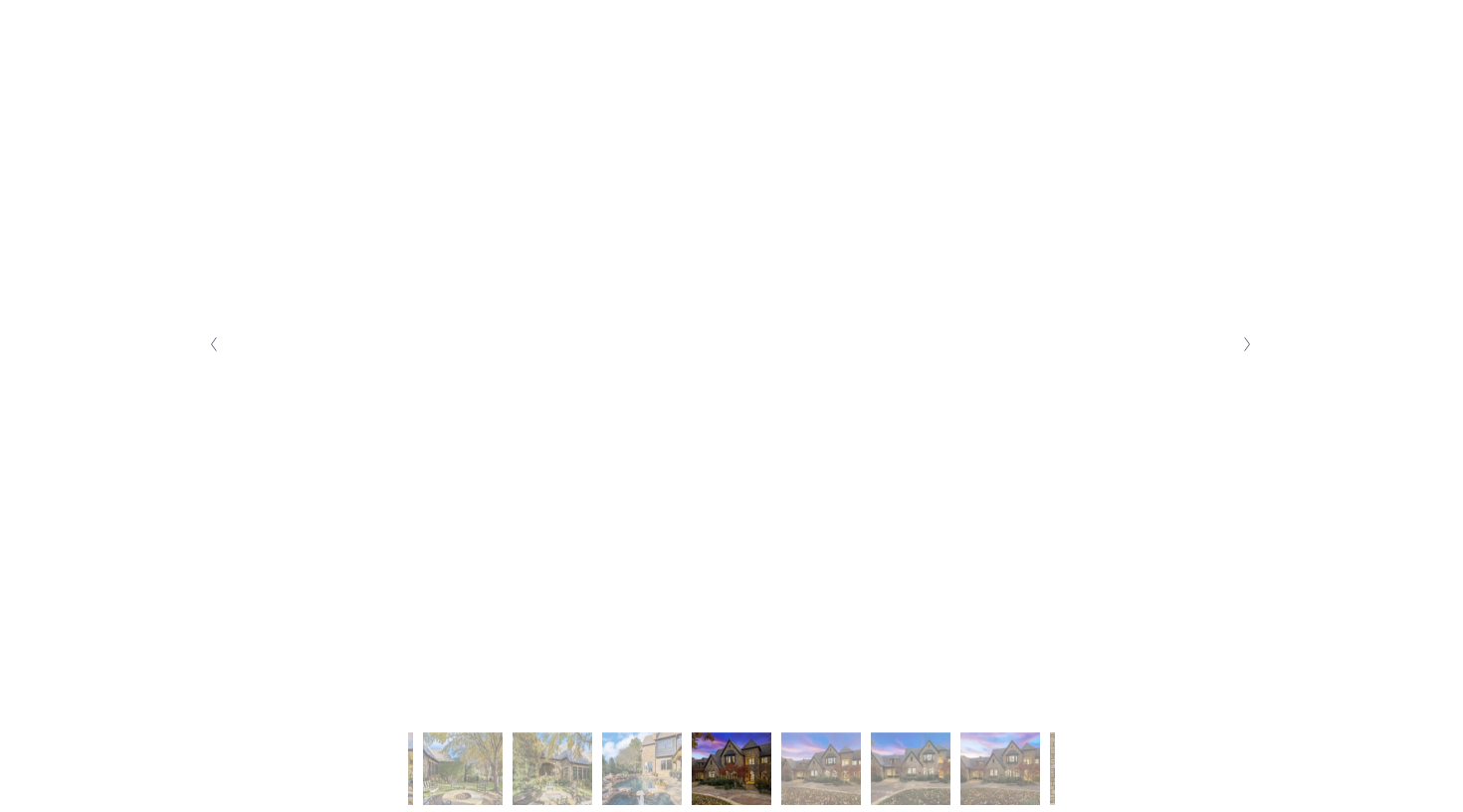 click at bounding box center [1246, 344] 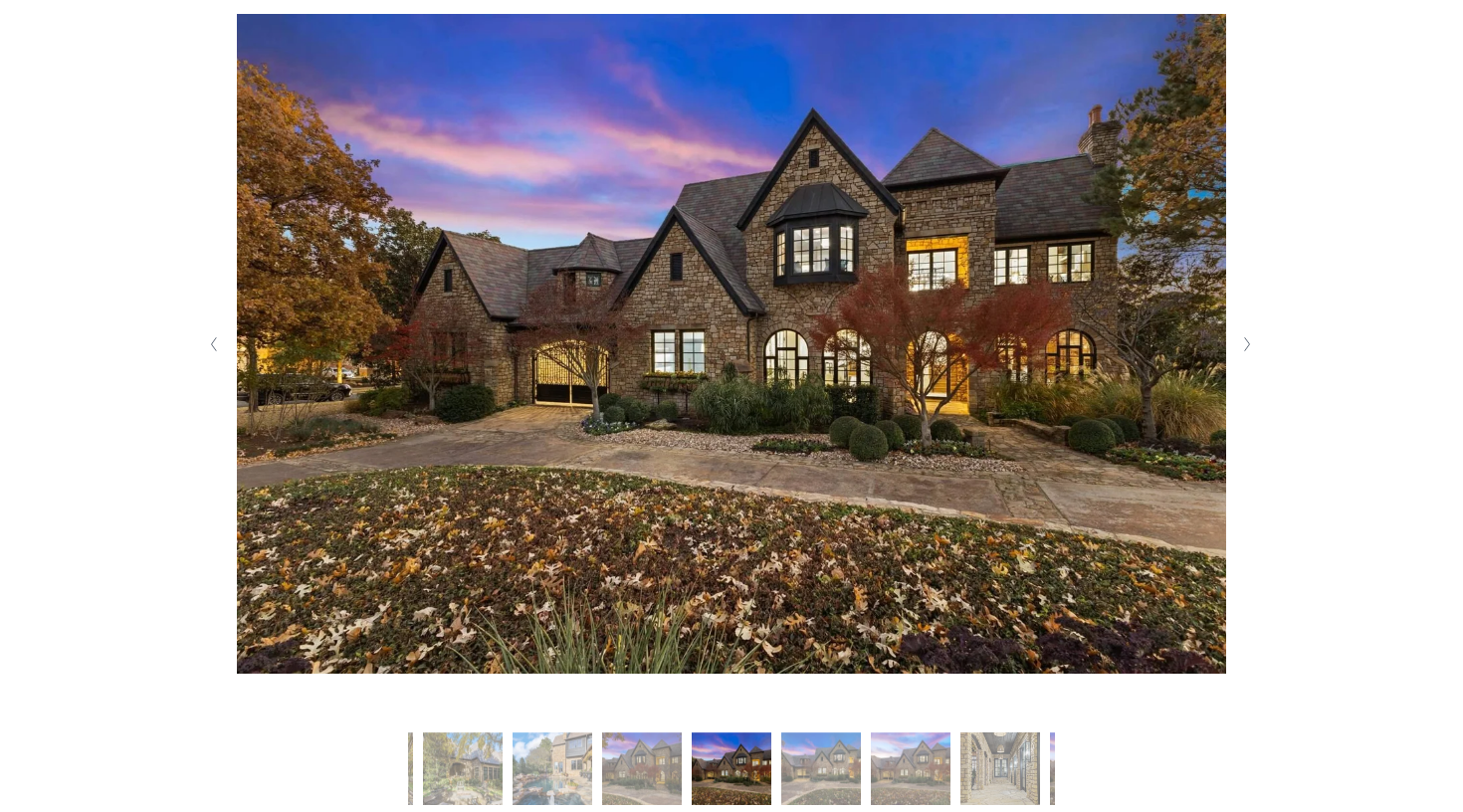 click at bounding box center [1246, 344] 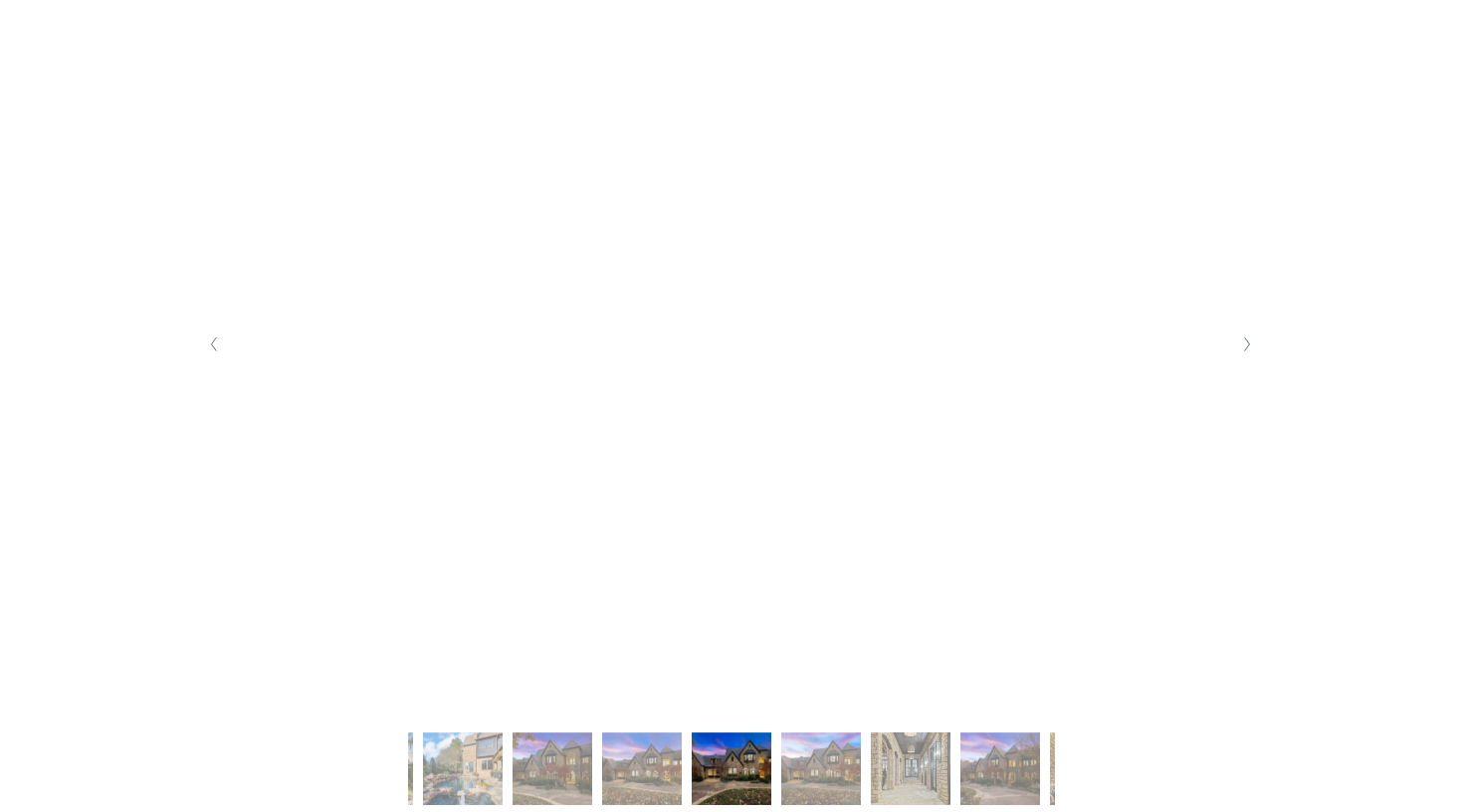 click at bounding box center [1246, 344] 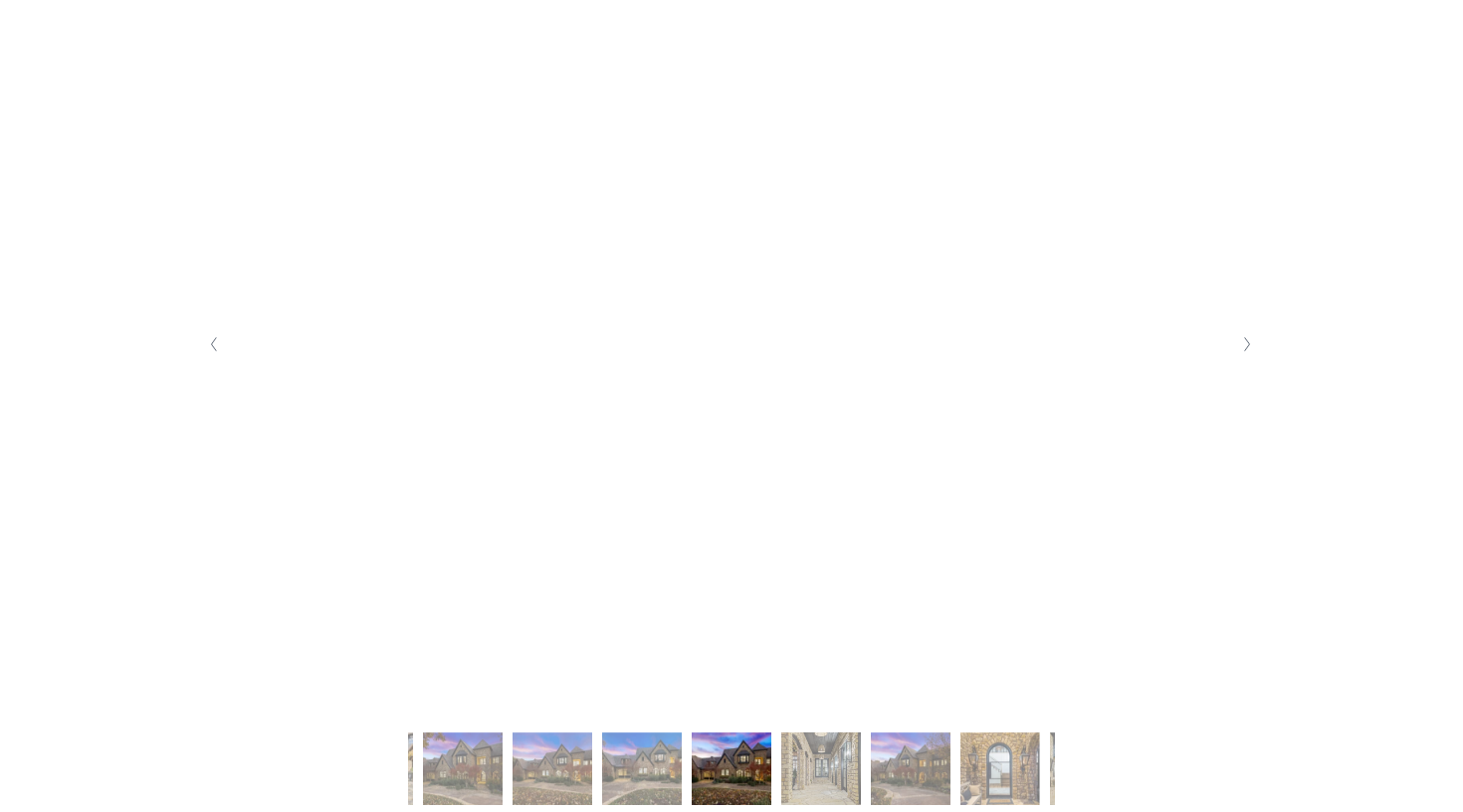 click at bounding box center (1246, 344) 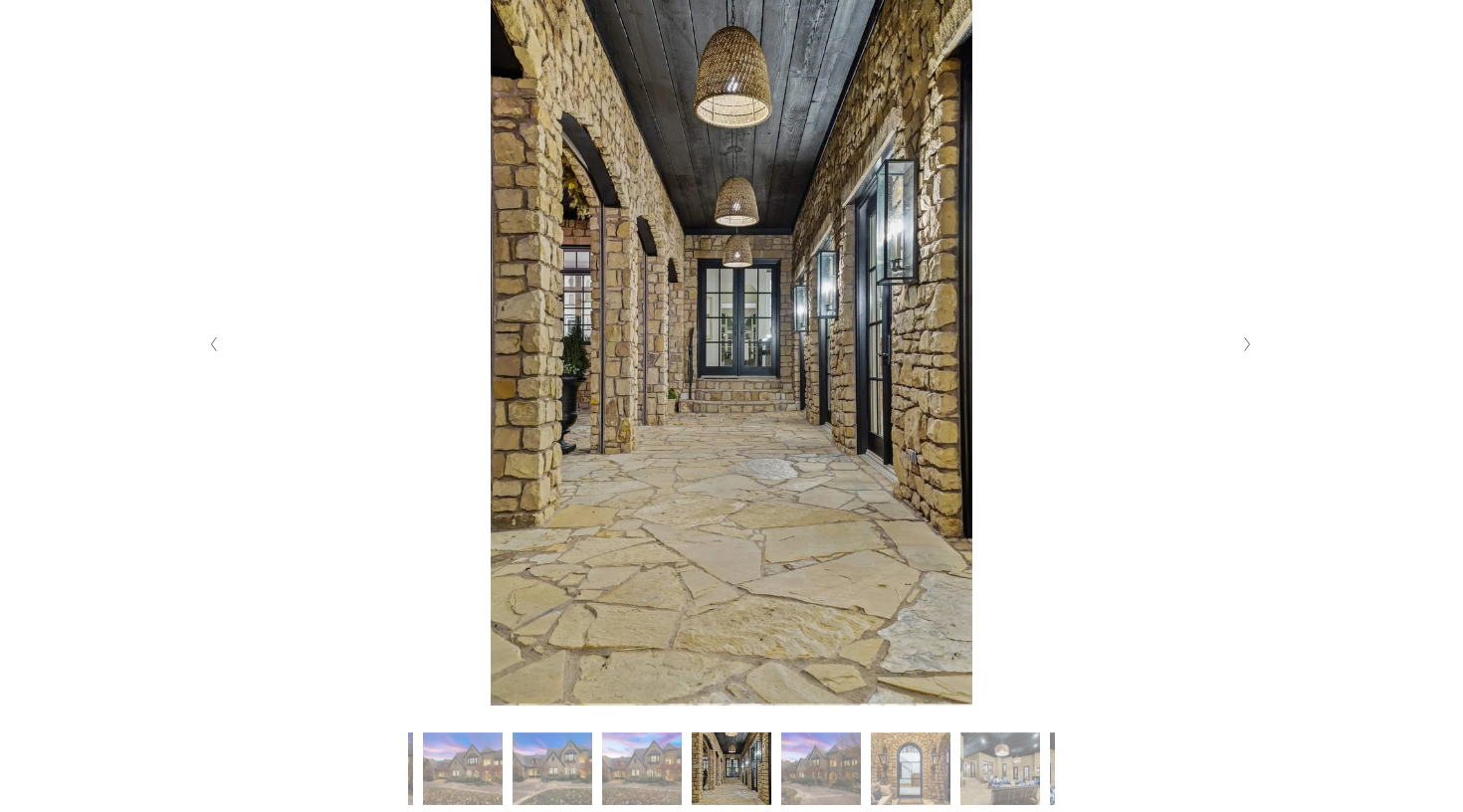 click at bounding box center (1246, 344) 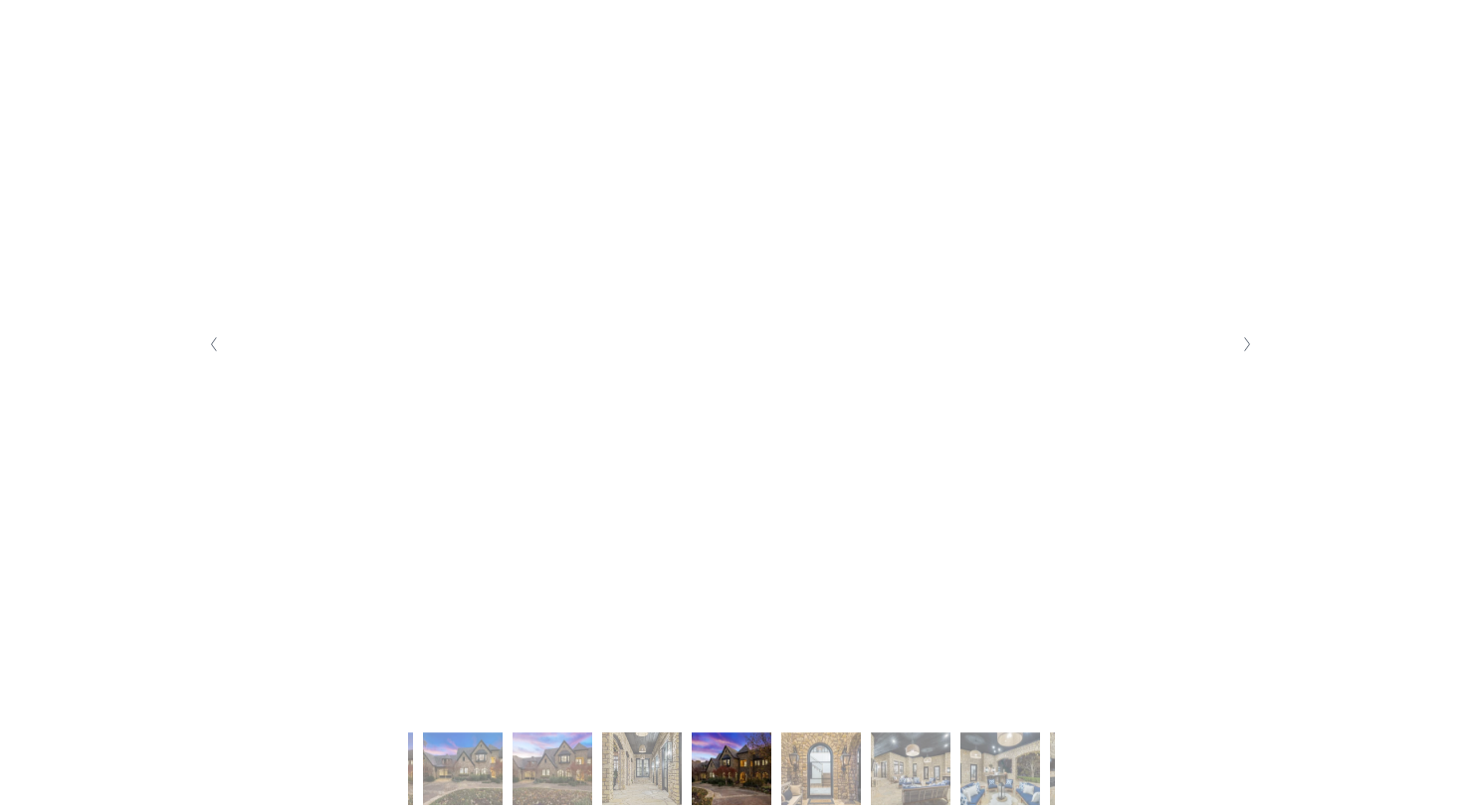 click at bounding box center (1246, 344) 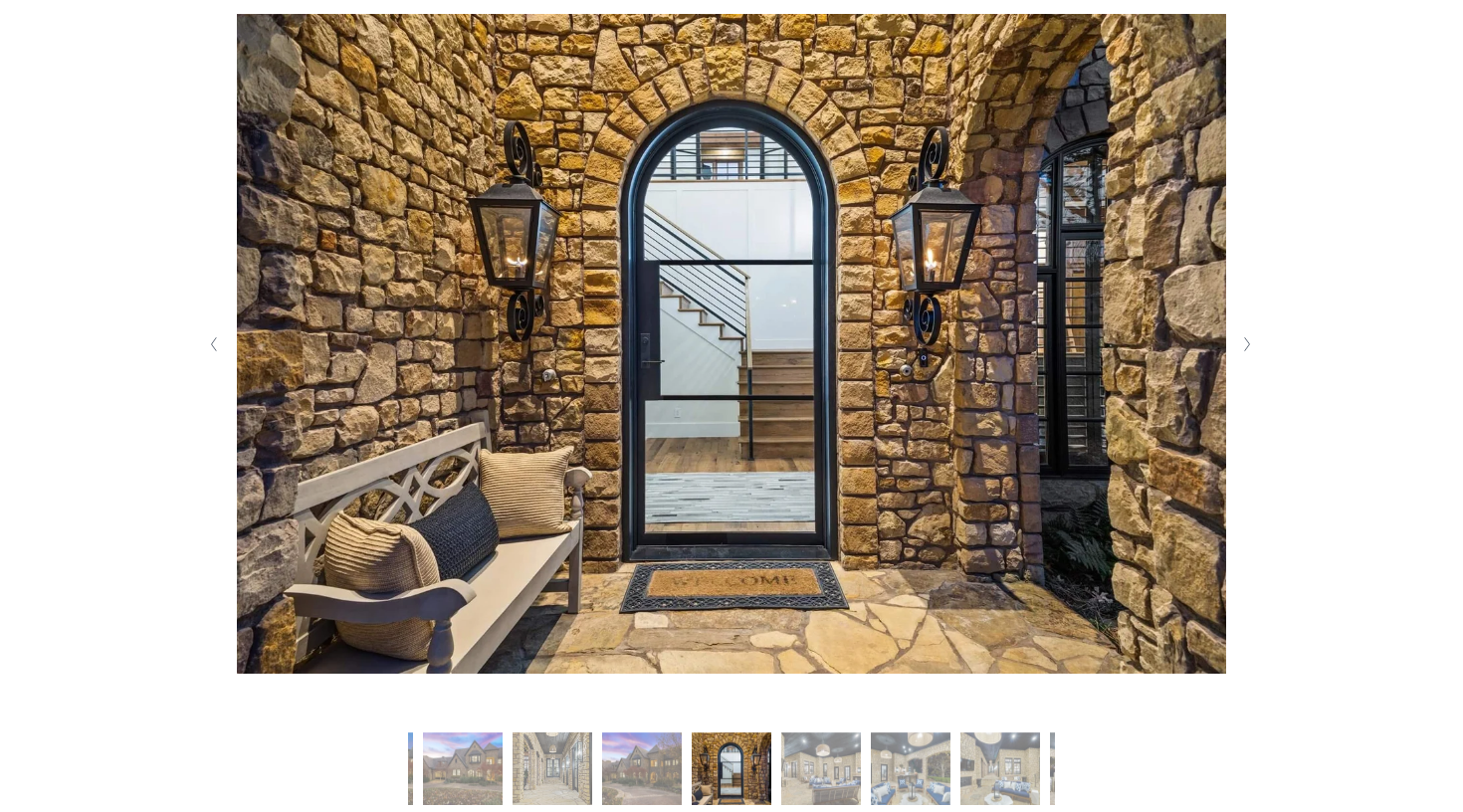 click at bounding box center [1246, 344] 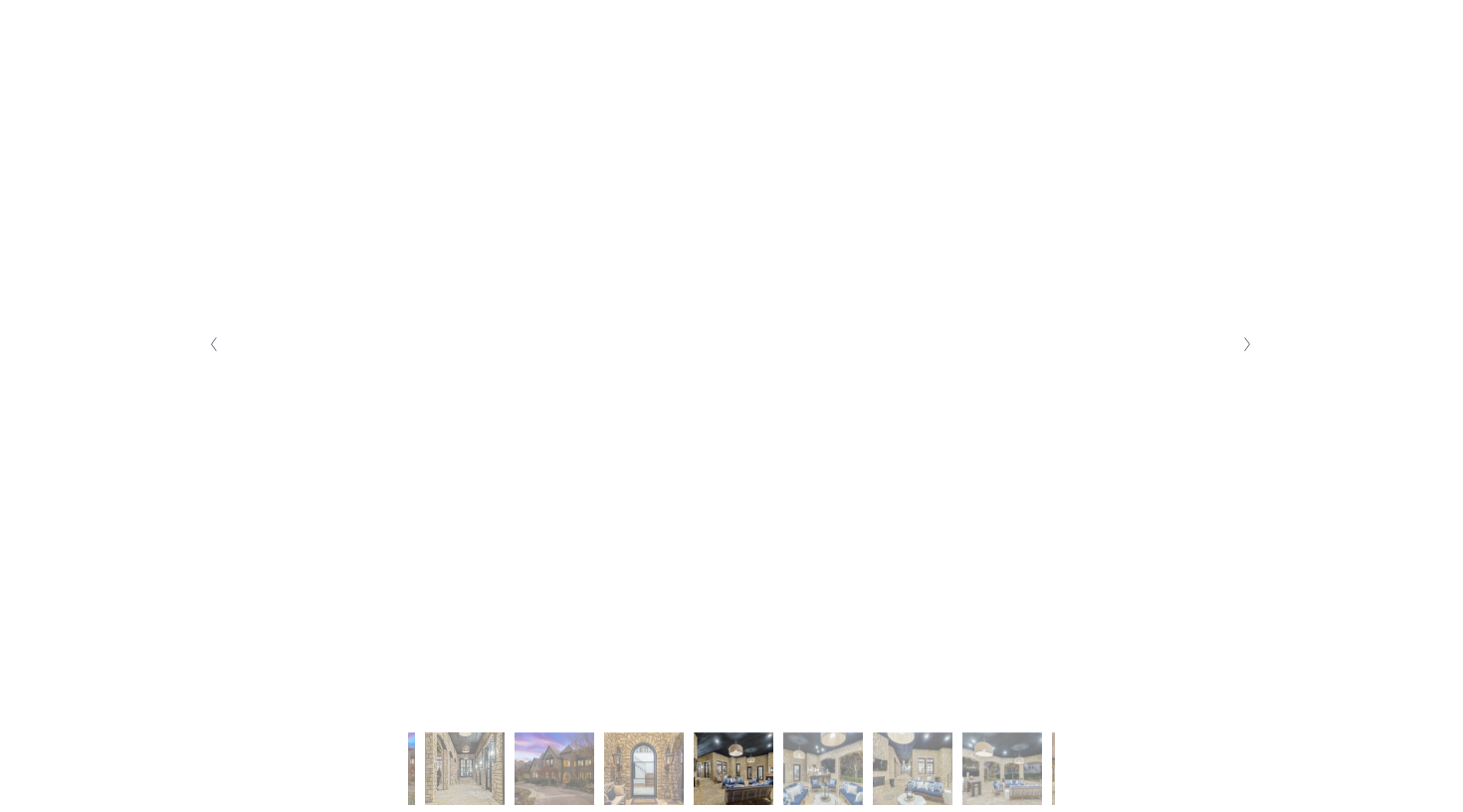 click at bounding box center (1246, 344) 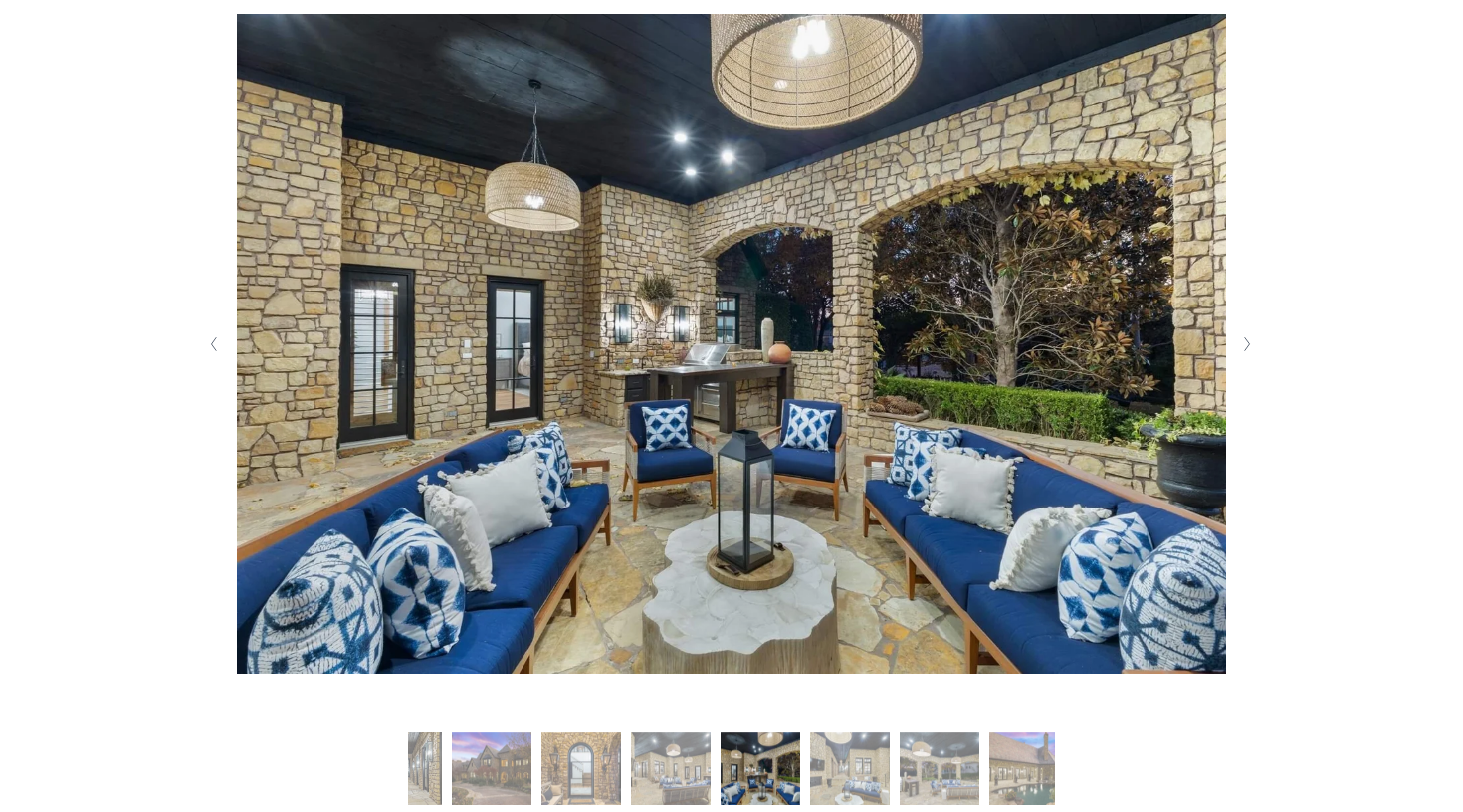click at bounding box center (1246, 344) 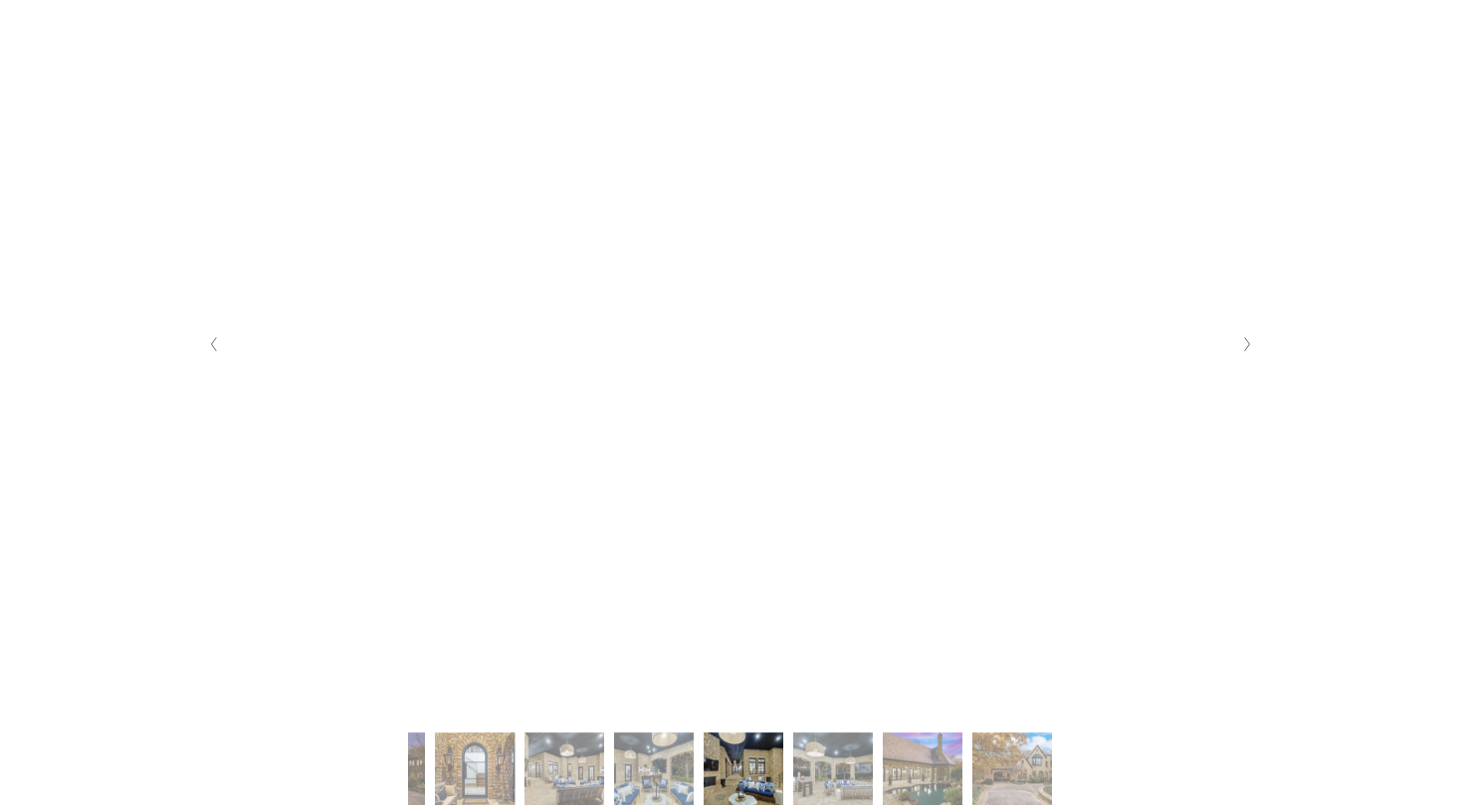click at bounding box center [1246, 344] 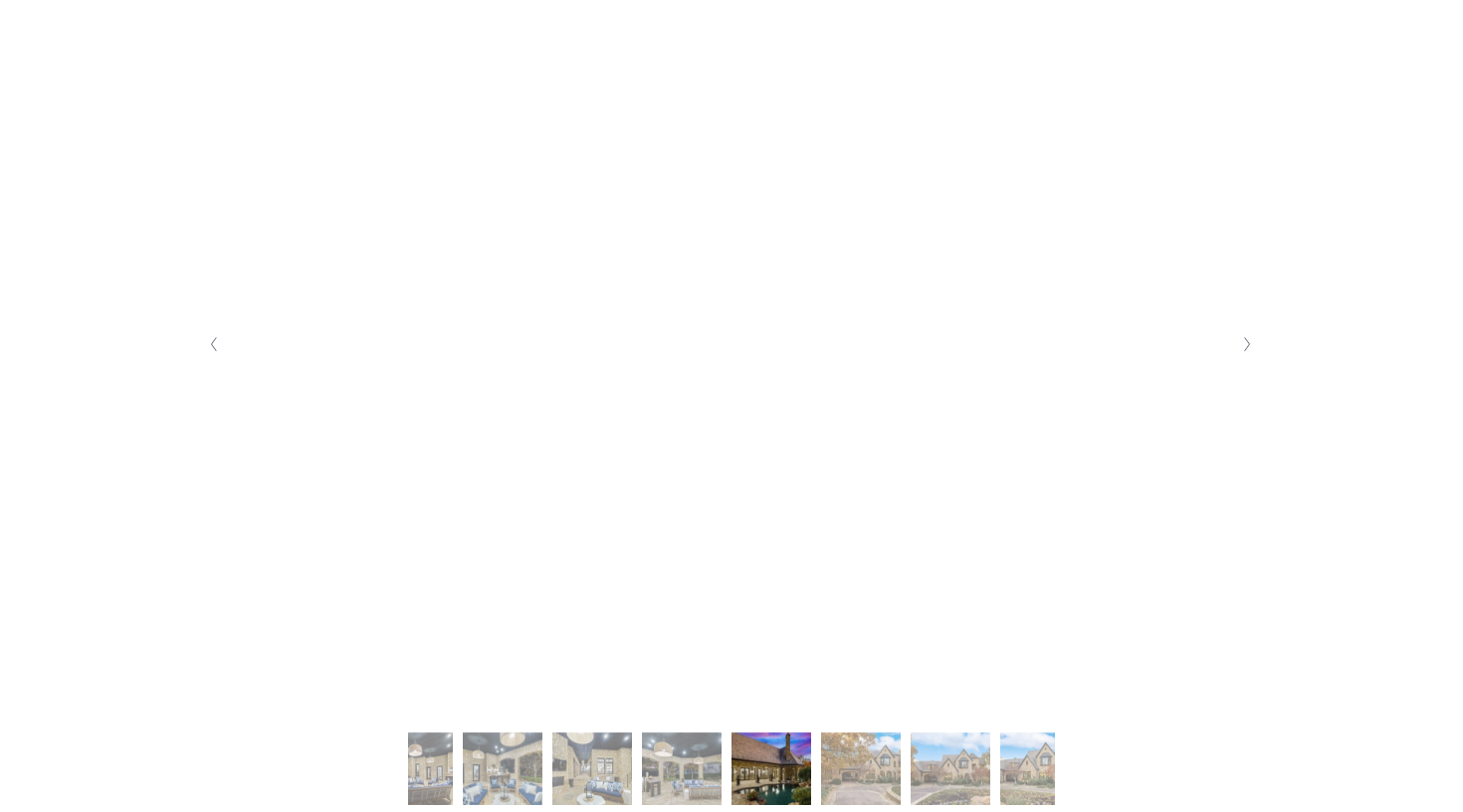 click at bounding box center [1246, 344] 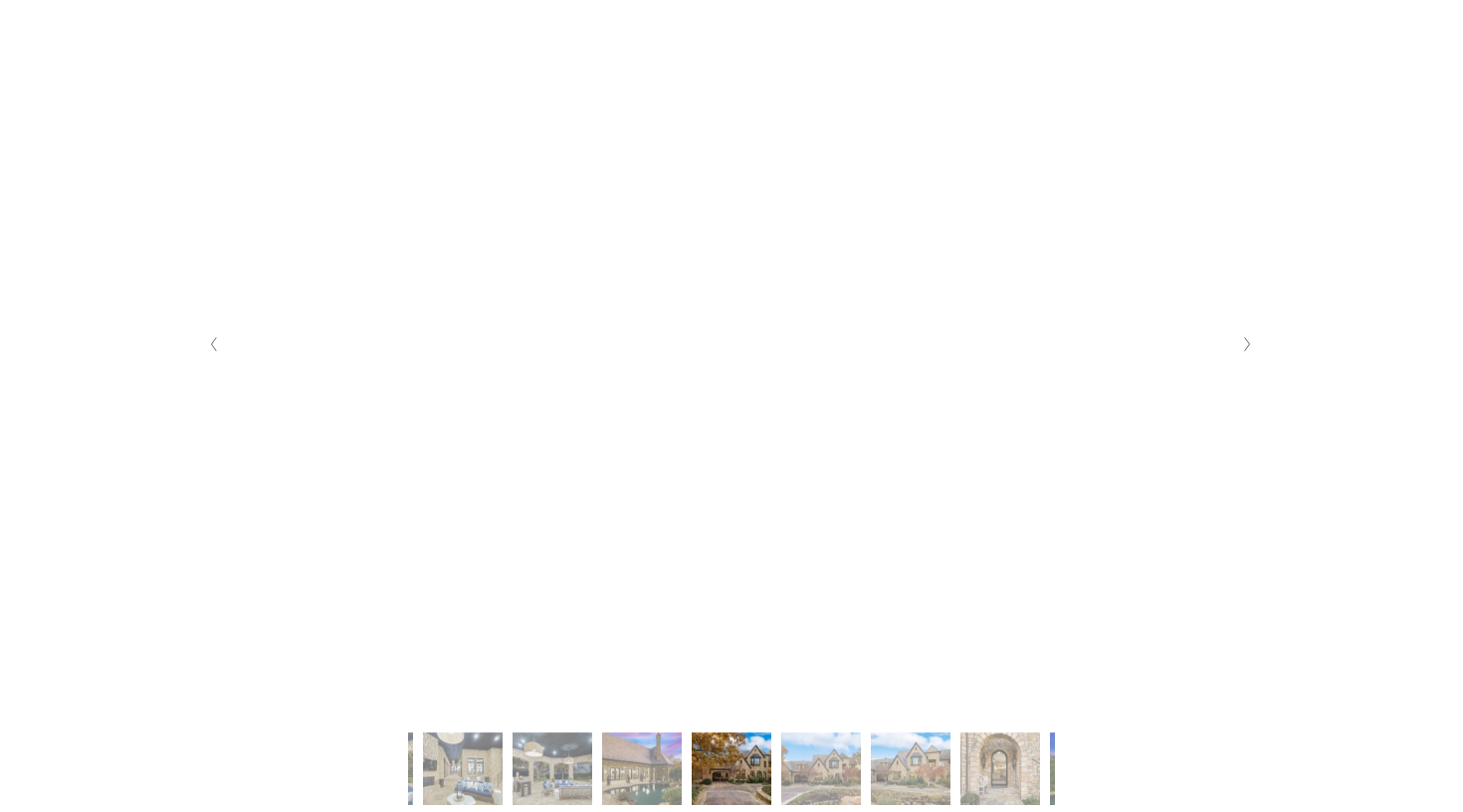 click at bounding box center (1246, 344) 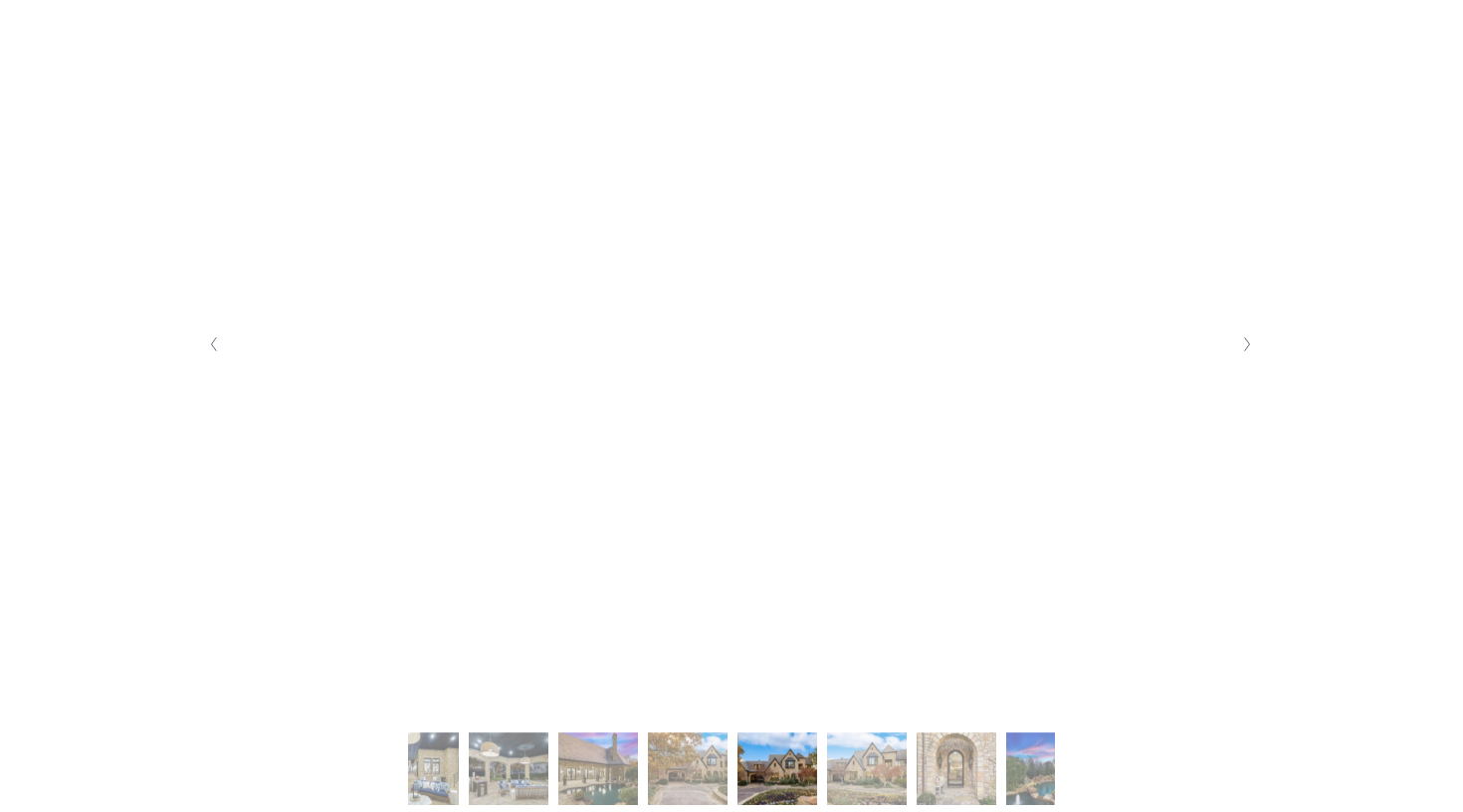 click at bounding box center [1246, 344] 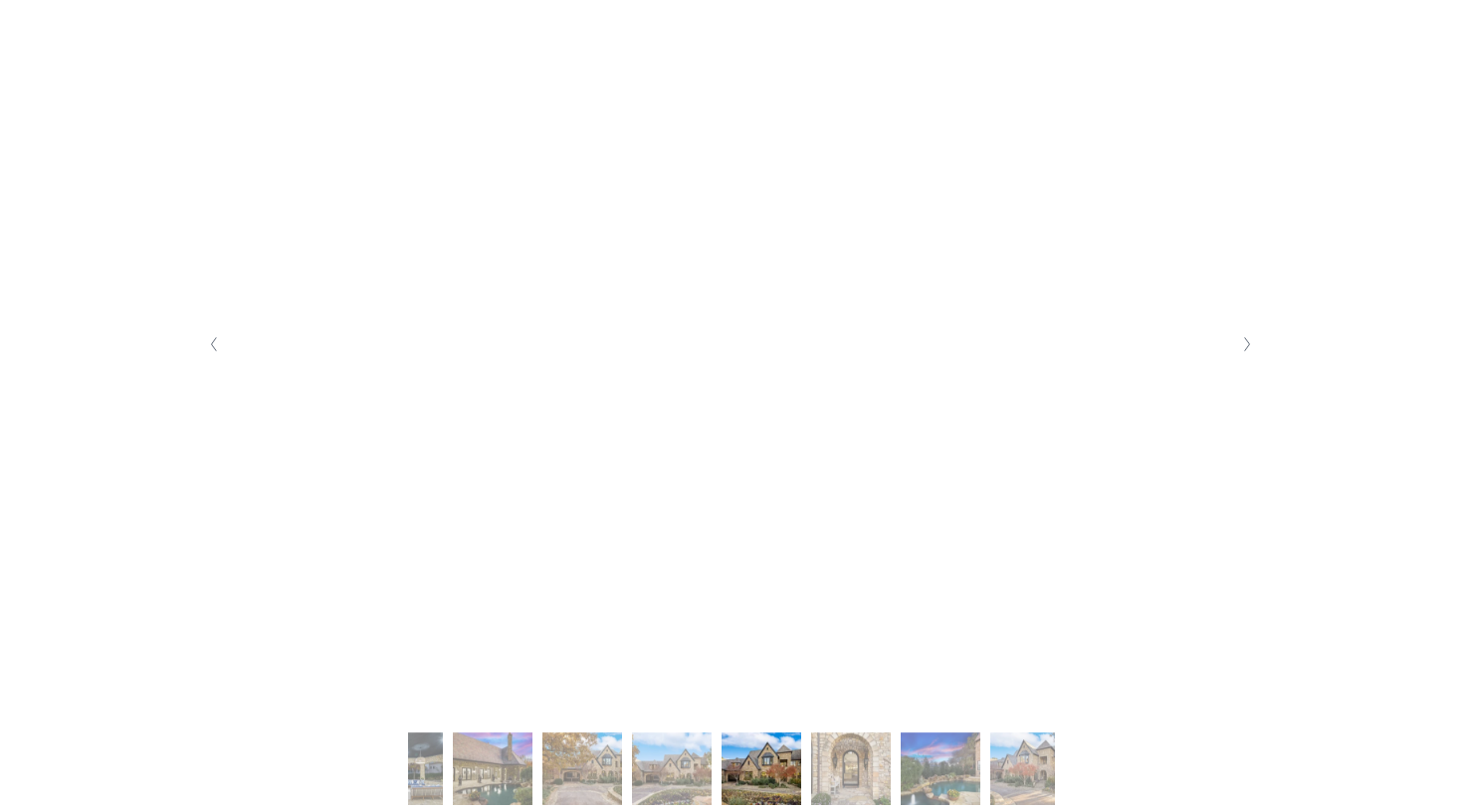click at bounding box center (1246, 344) 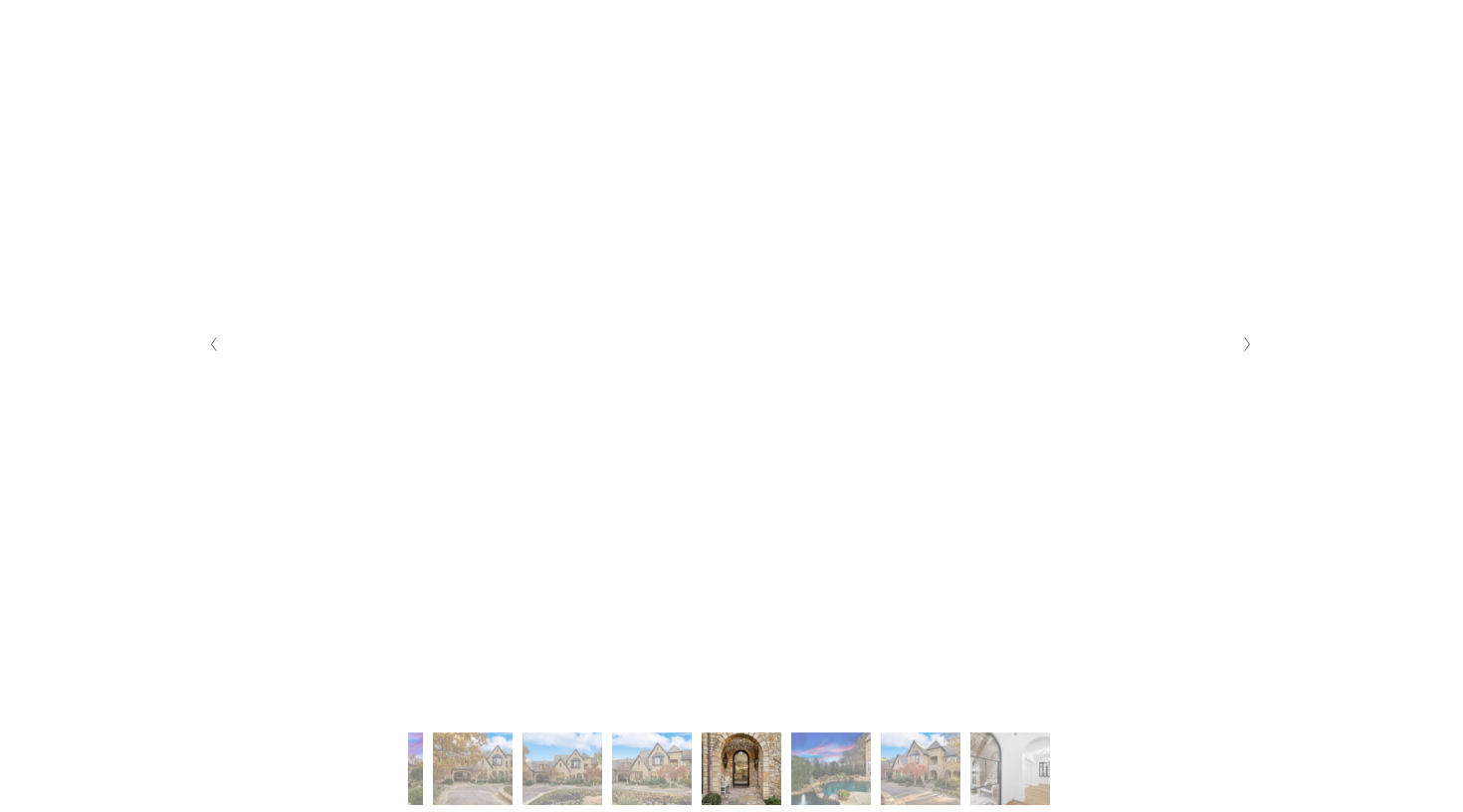 click at bounding box center (1246, 344) 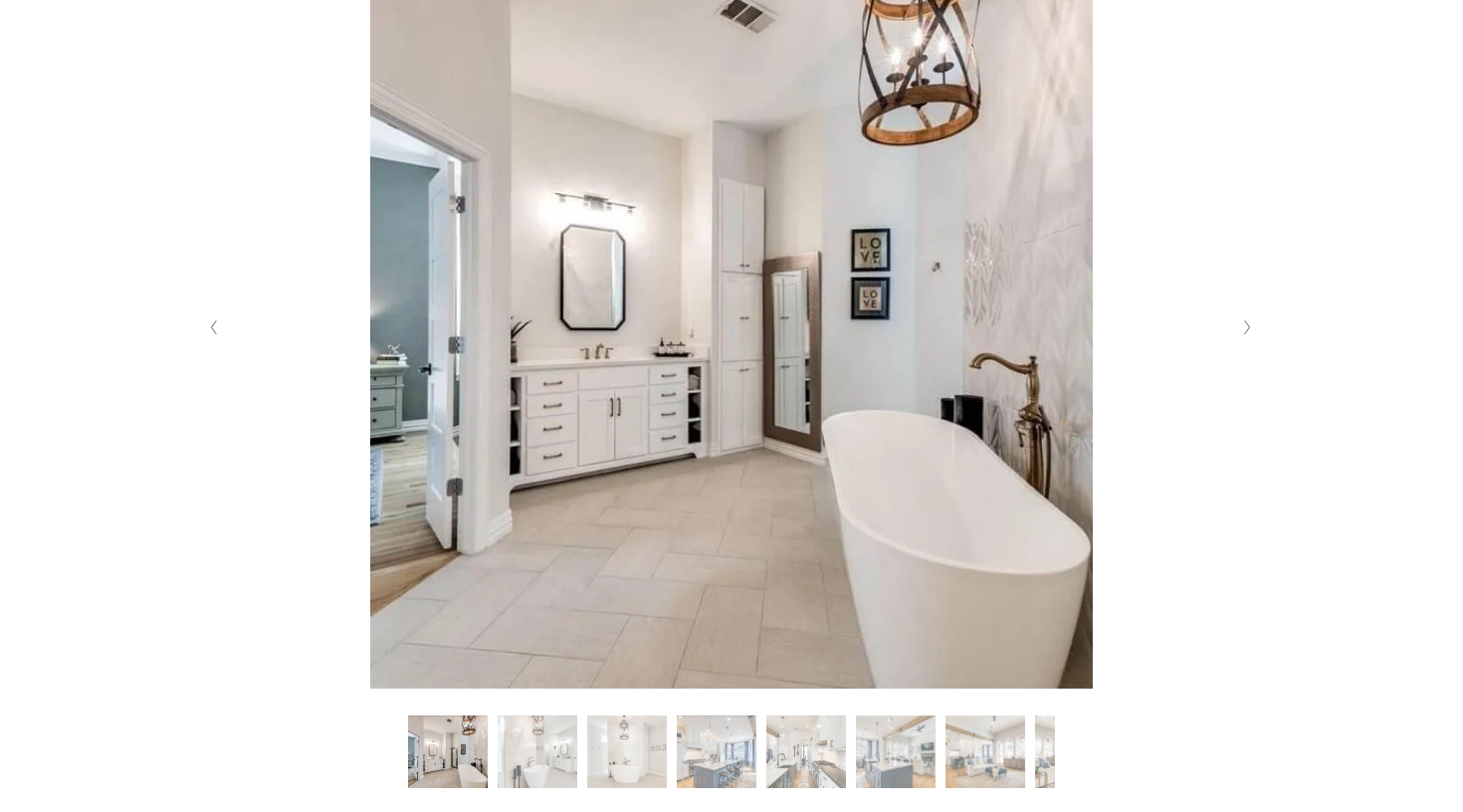 scroll, scrollTop: 466, scrollLeft: 0, axis: vertical 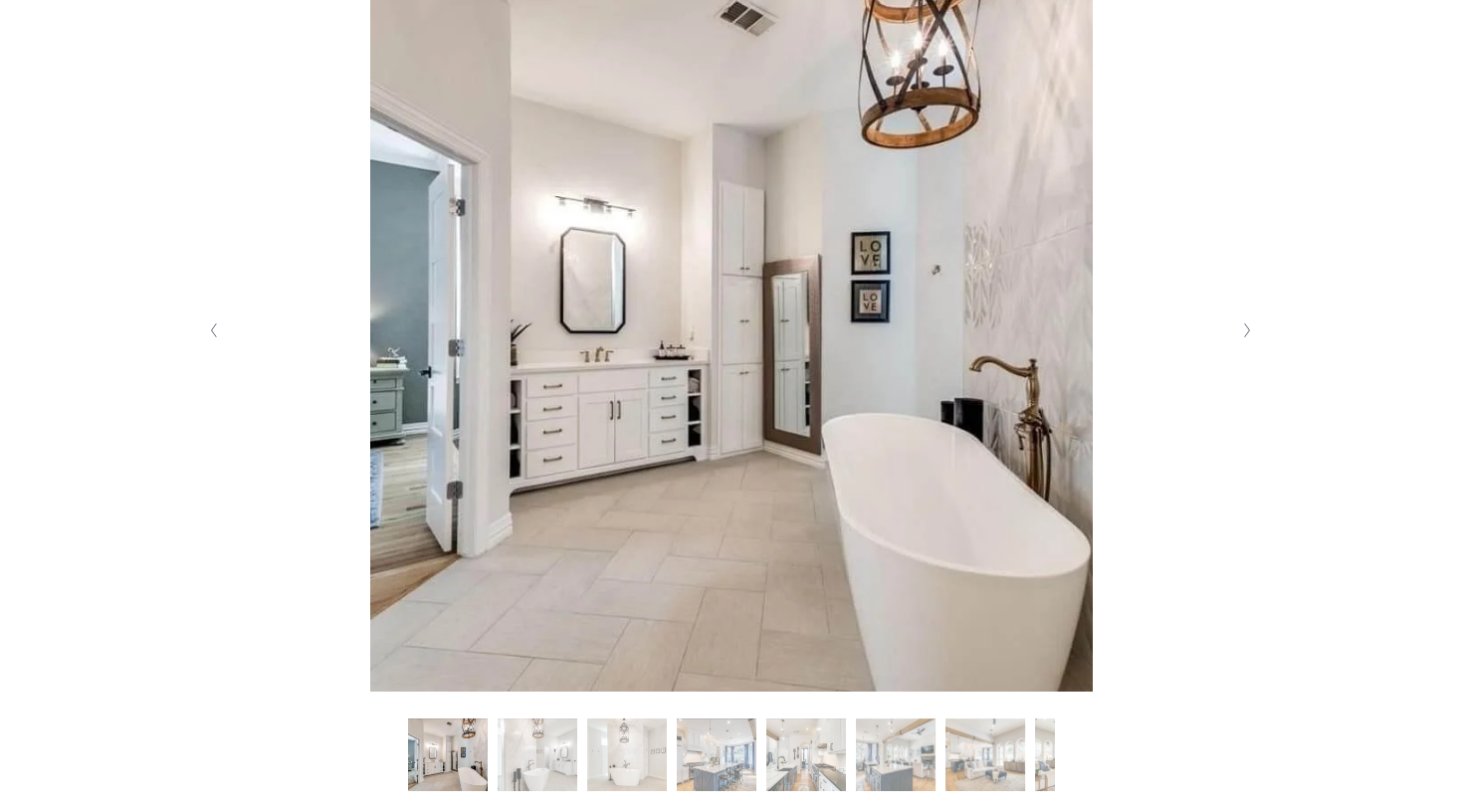 click at bounding box center [732, 330] 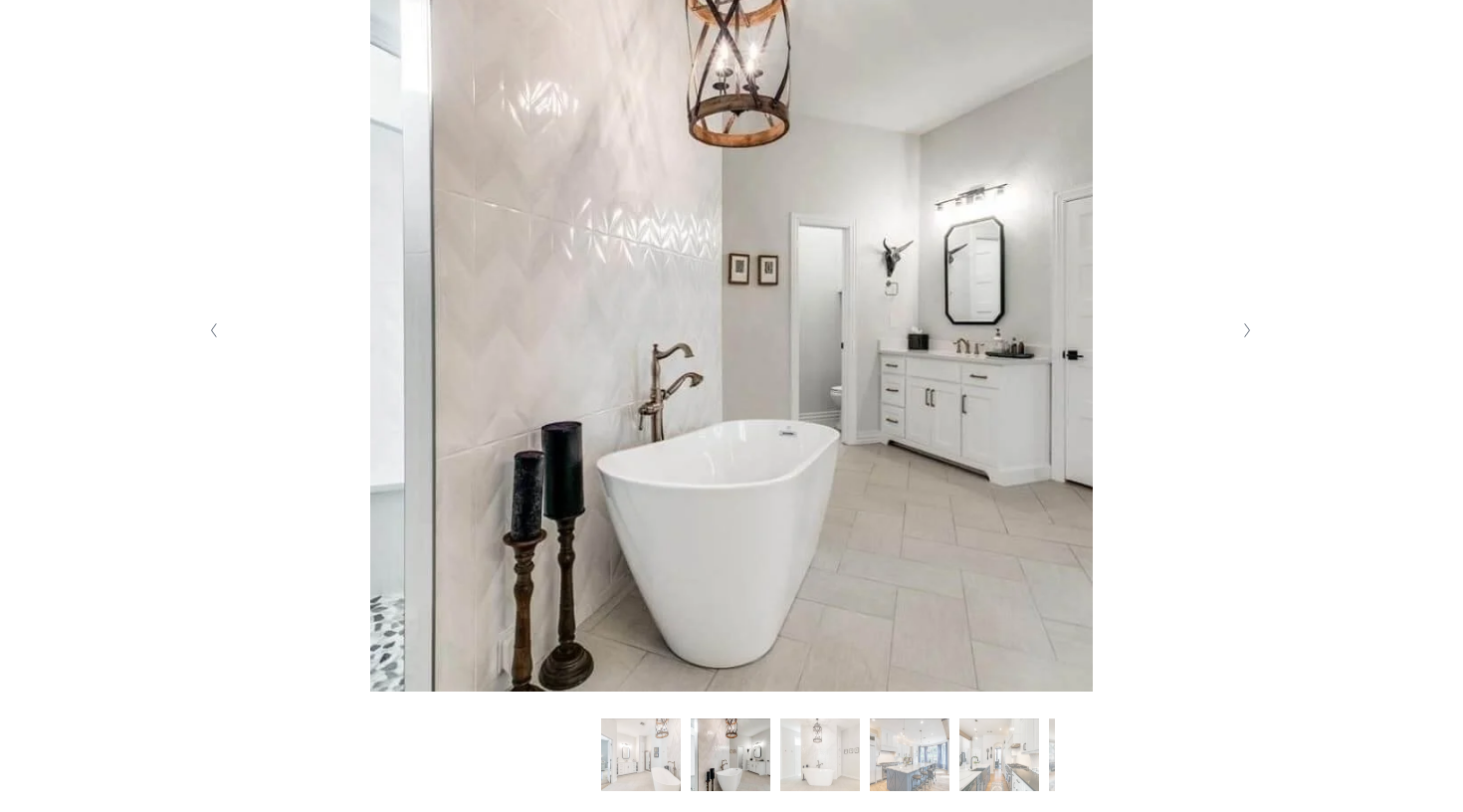 click at bounding box center [1248, 330] 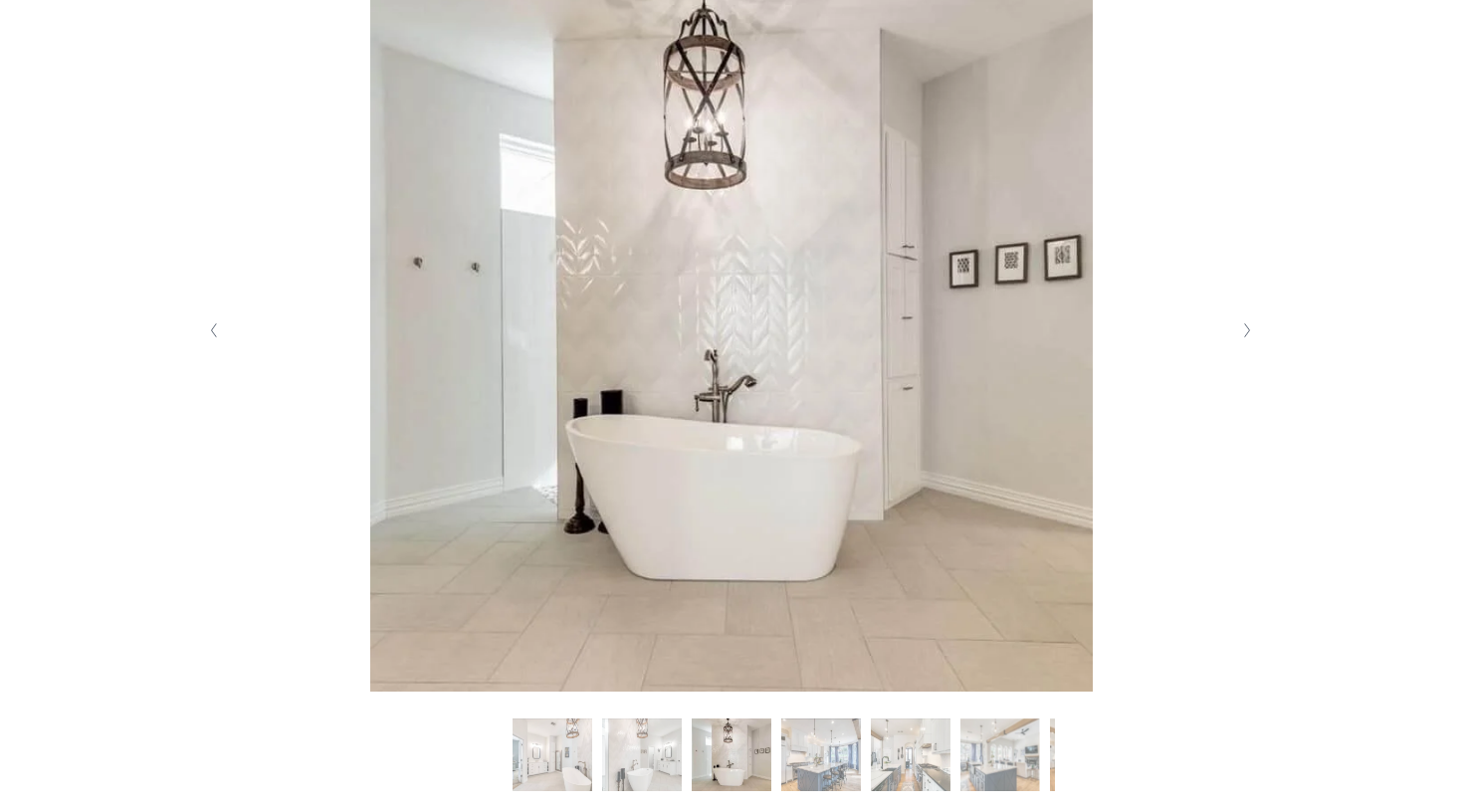 click at bounding box center (1248, 330) 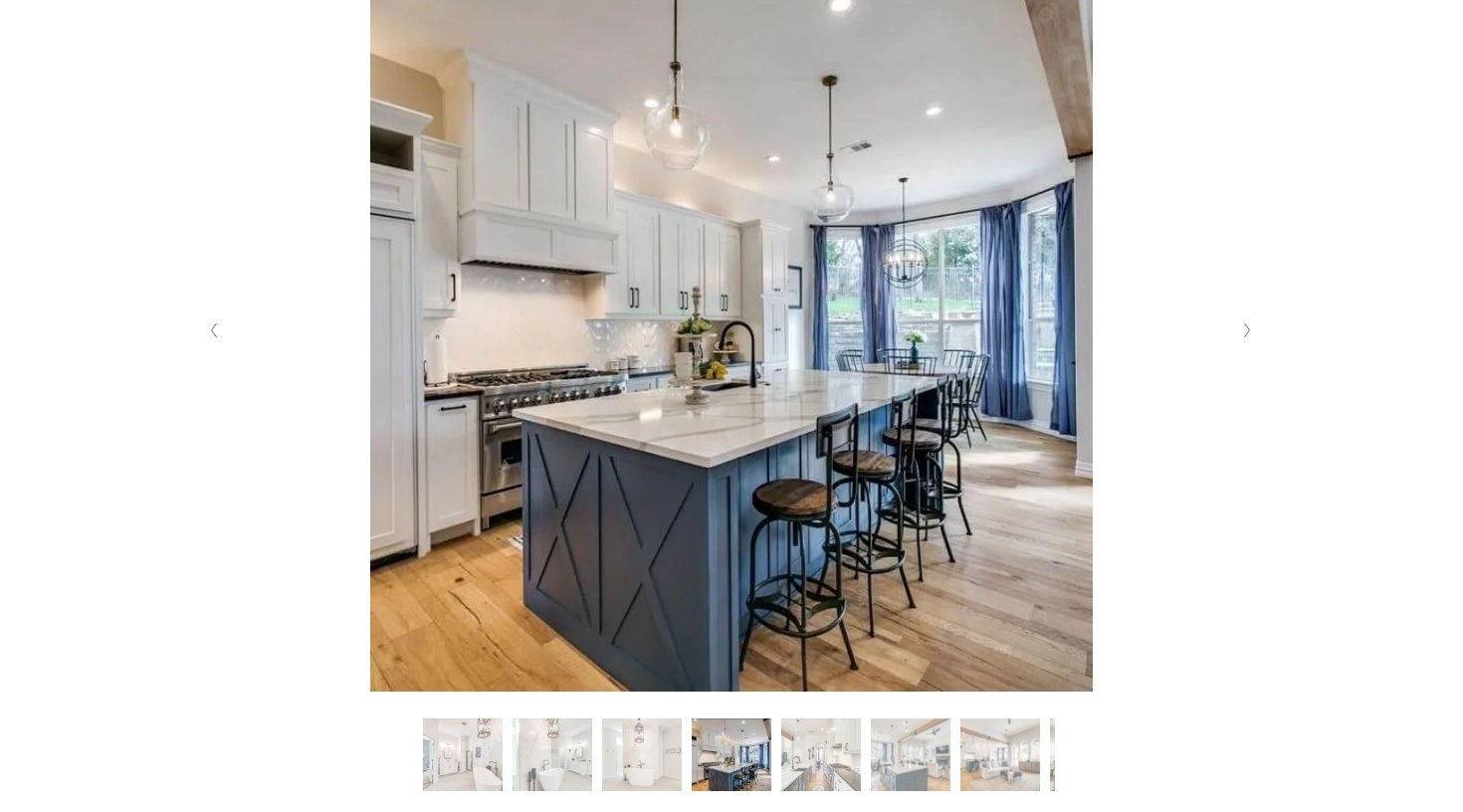 click at bounding box center (1248, 330) 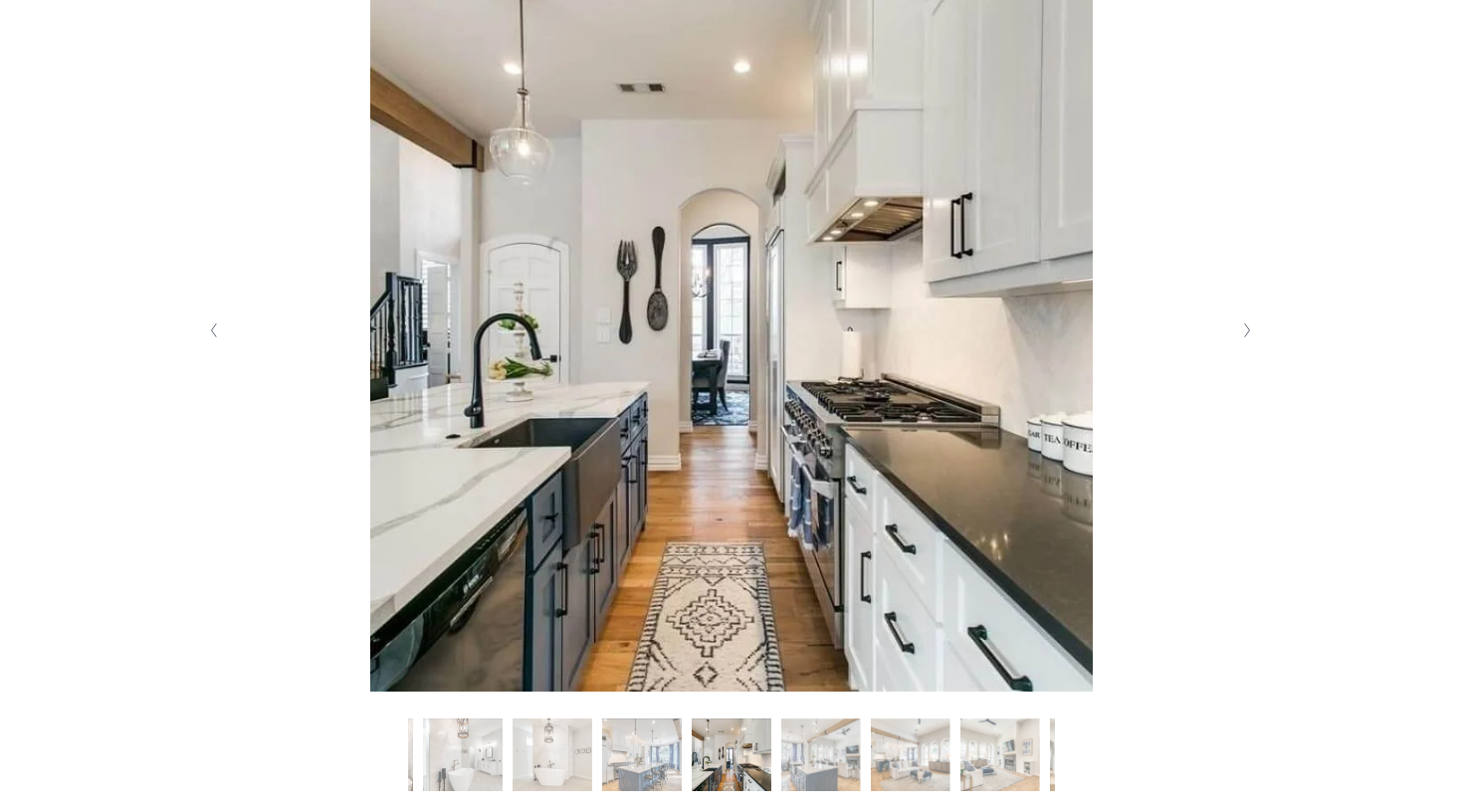 click at bounding box center (1248, 330) 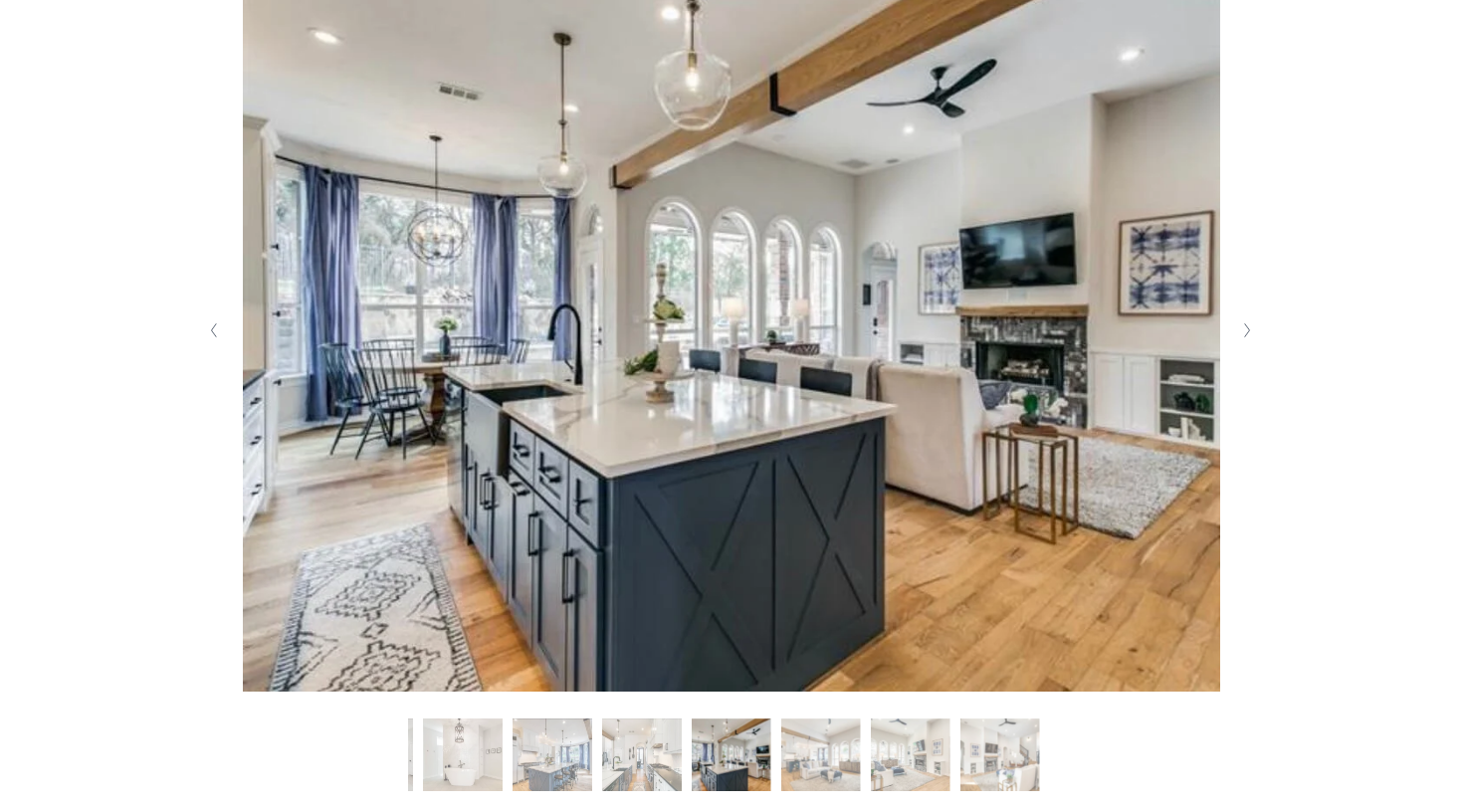 click at bounding box center (1248, 330) 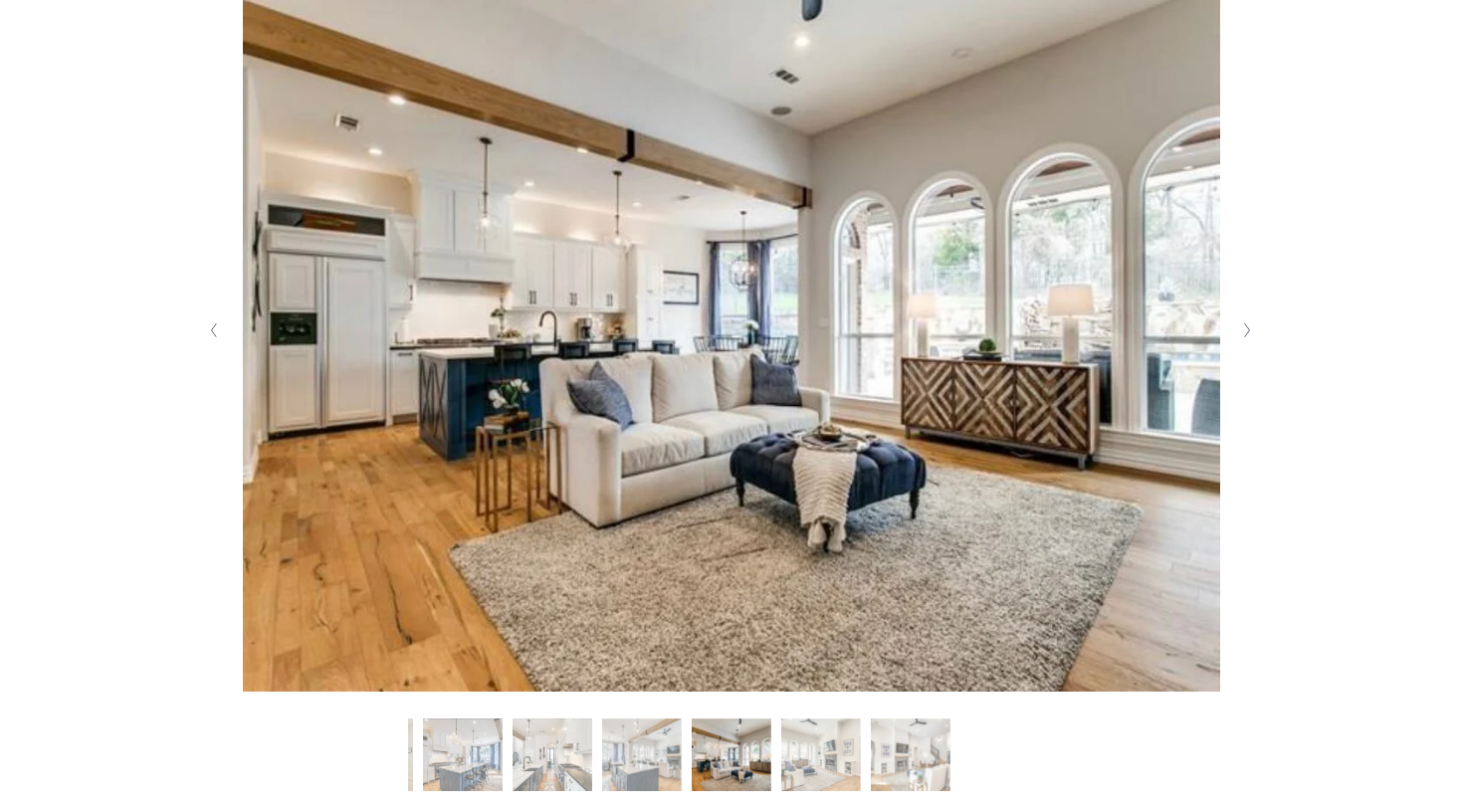 click at bounding box center (1248, 330) 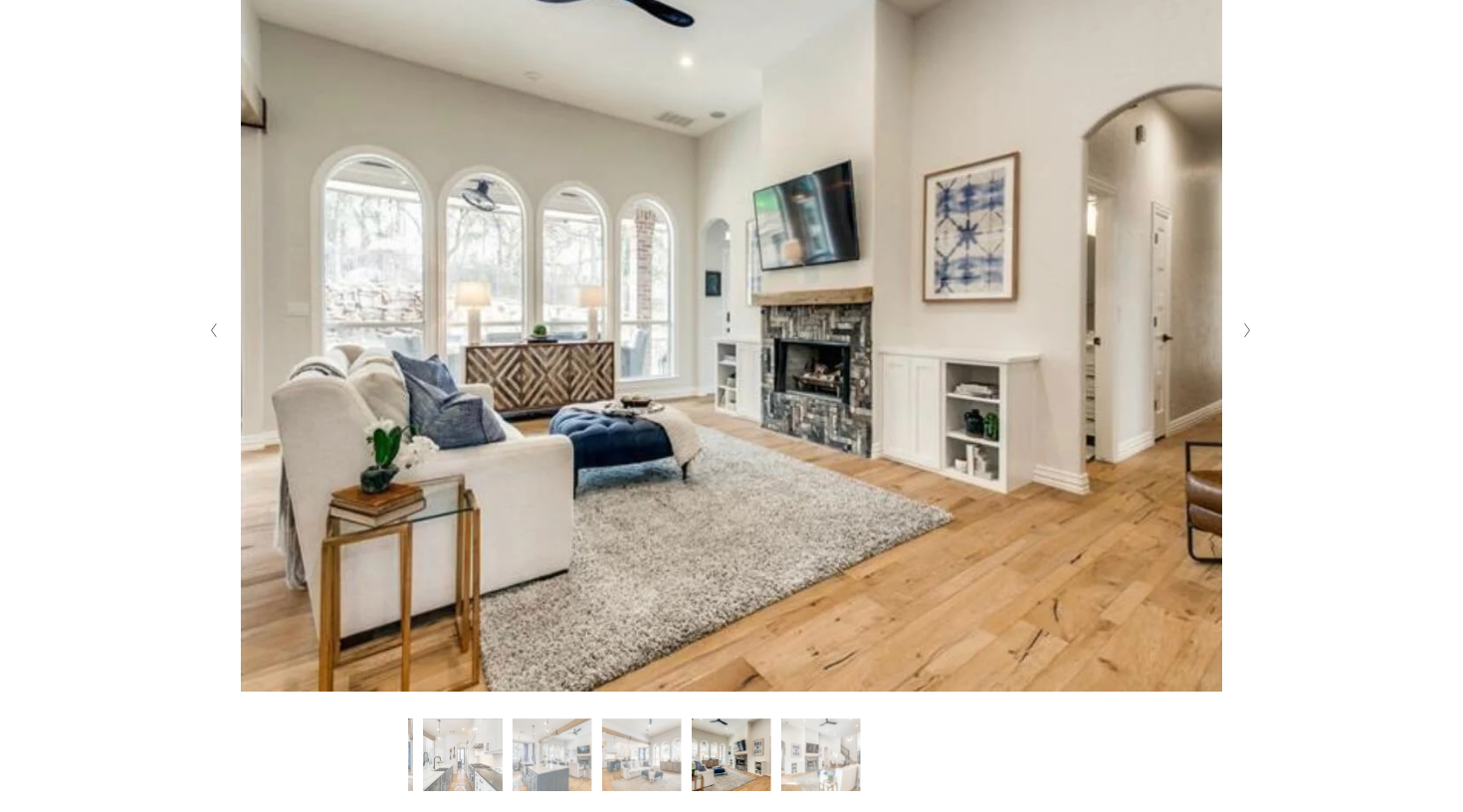 click at bounding box center [1248, 330] 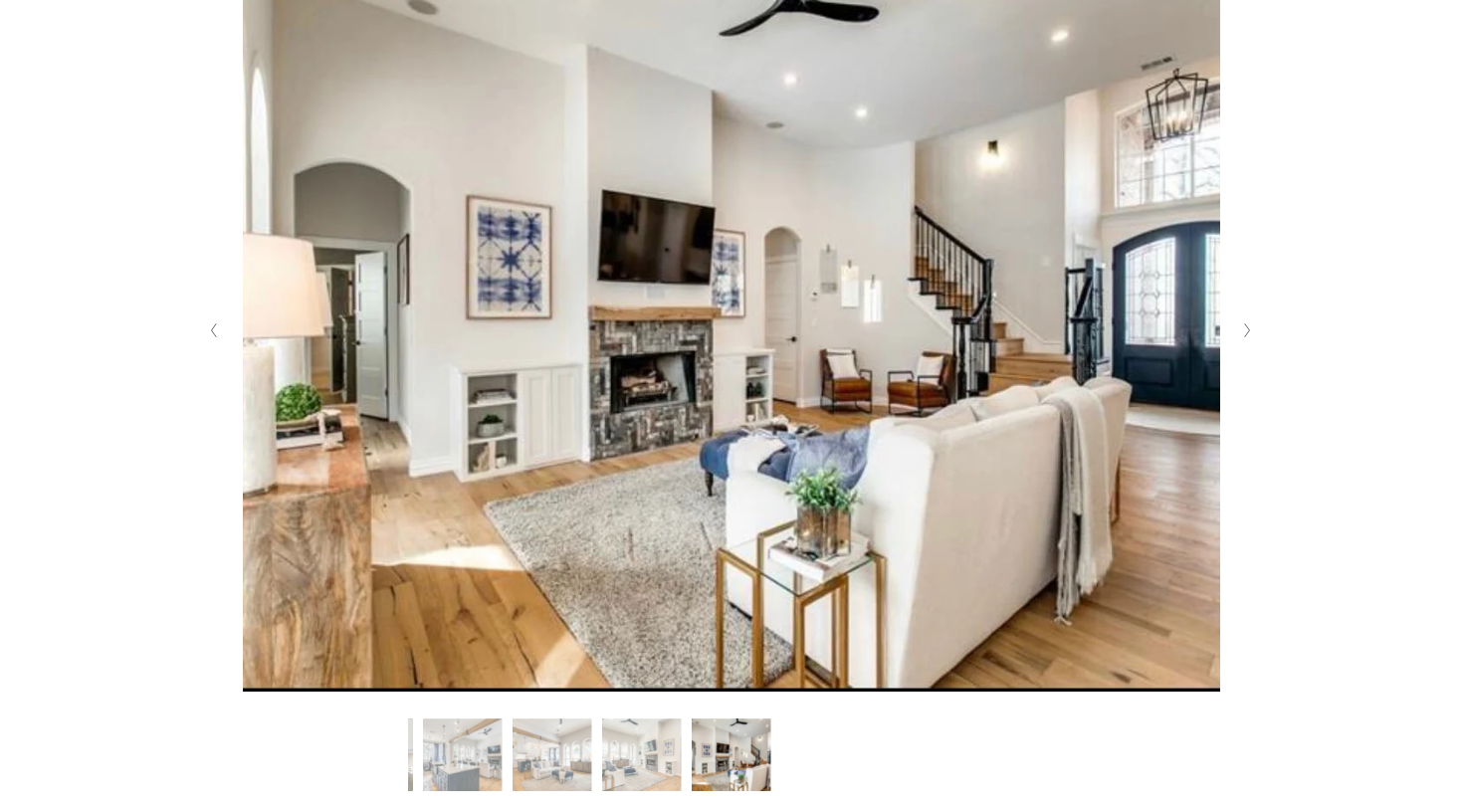 click at bounding box center [1248, 330] 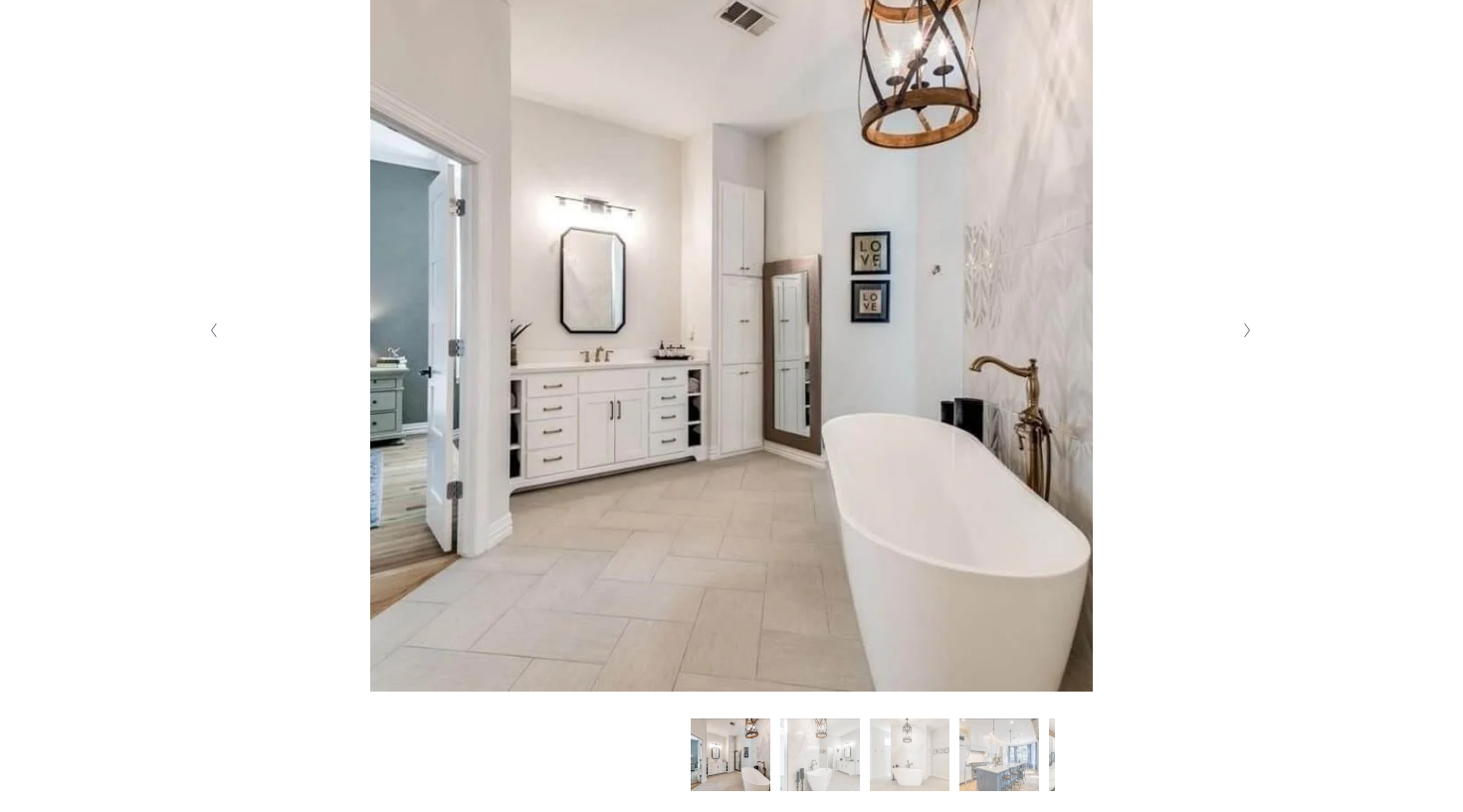 click at bounding box center (1248, 330) 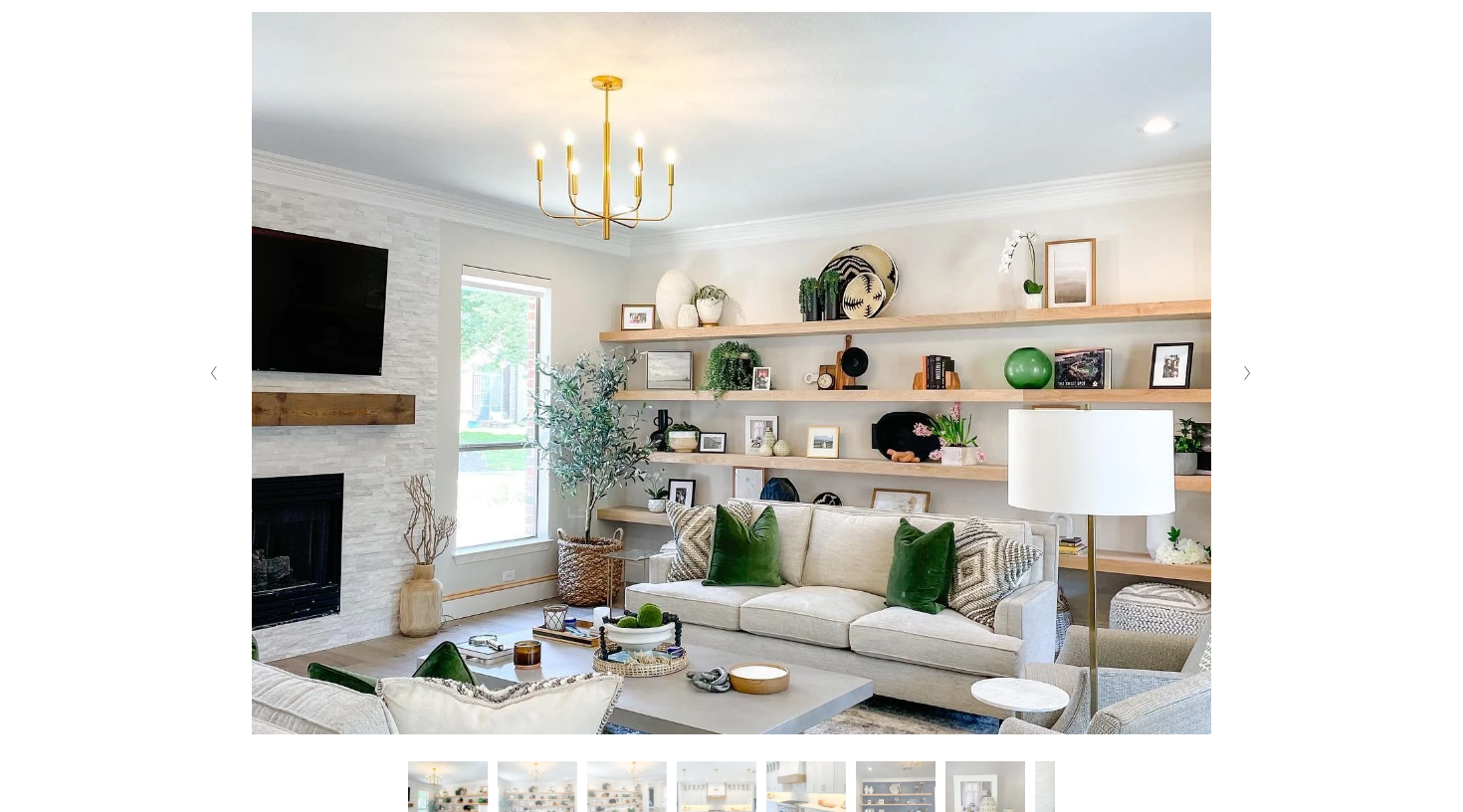 scroll, scrollTop: 421, scrollLeft: 0, axis: vertical 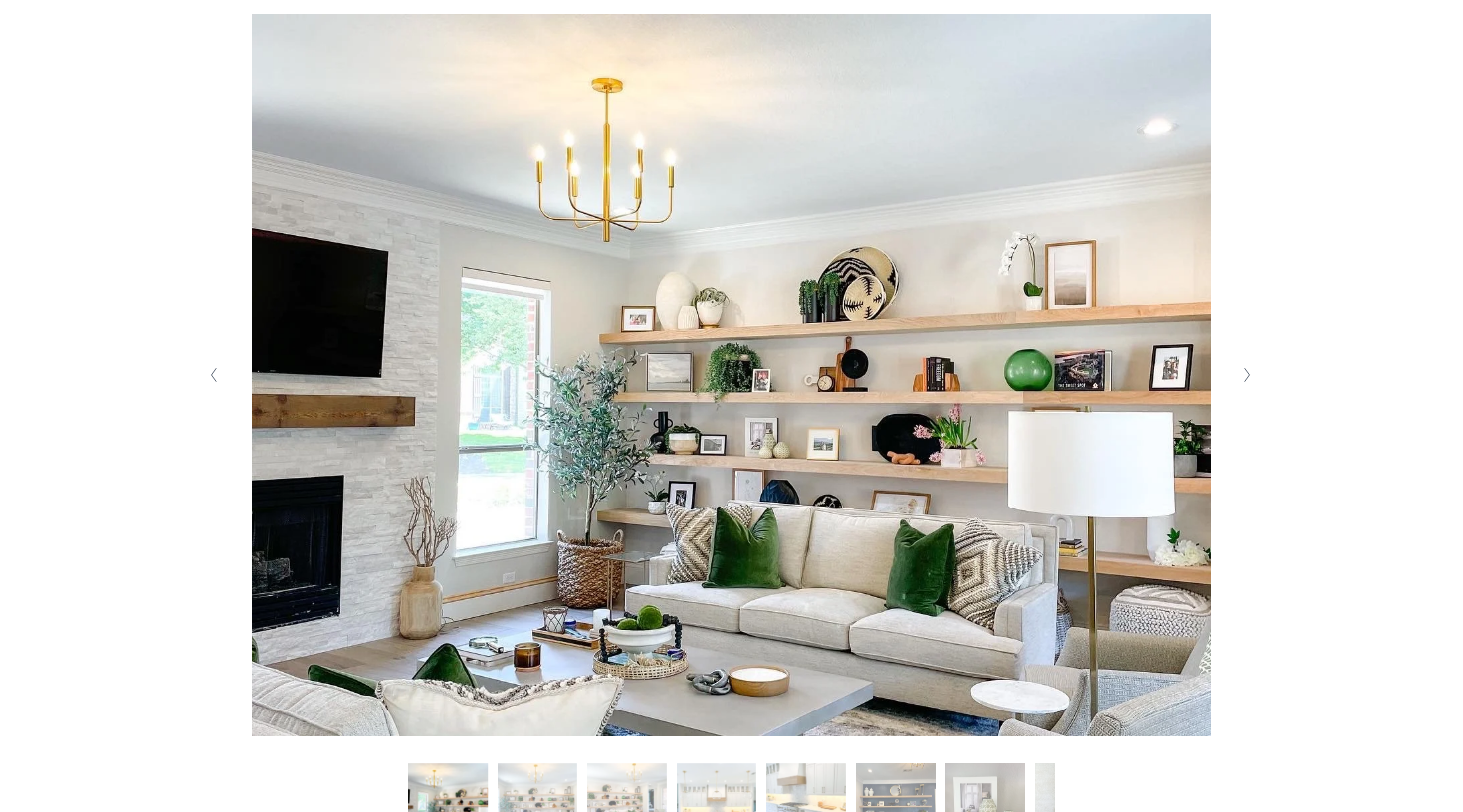 click at bounding box center (1248, 375) 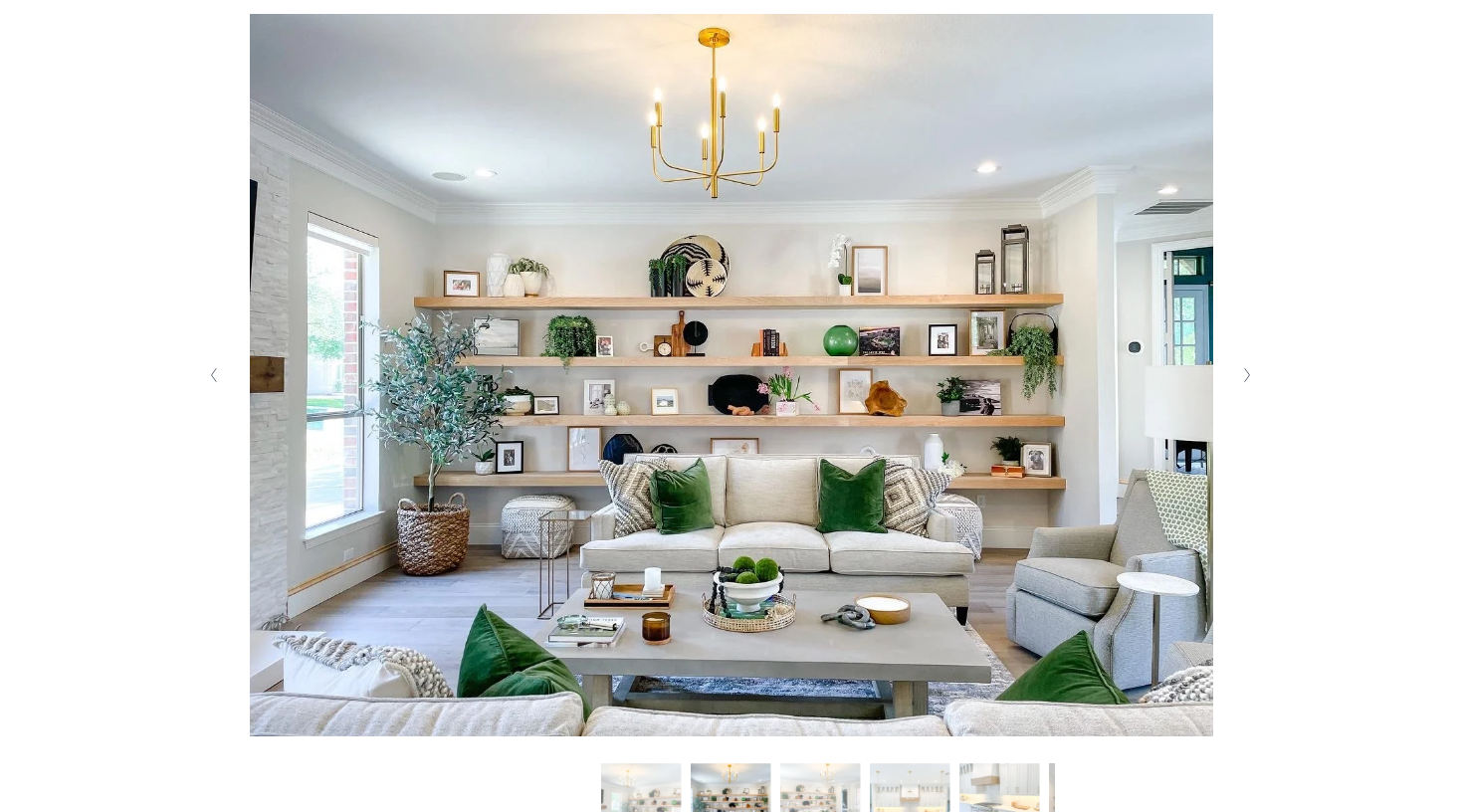 click at bounding box center (1248, 375) 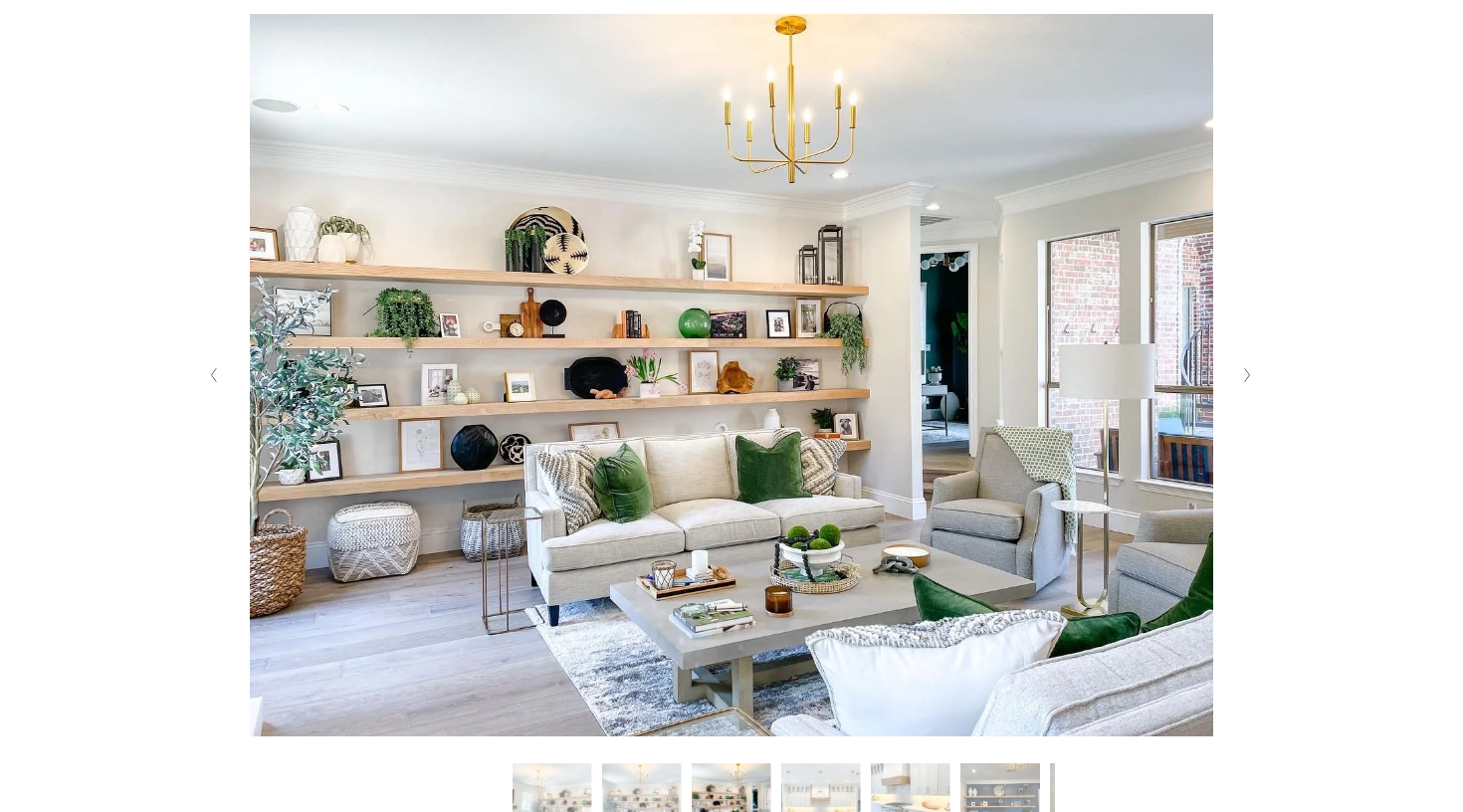 click at bounding box center (1248, 375) 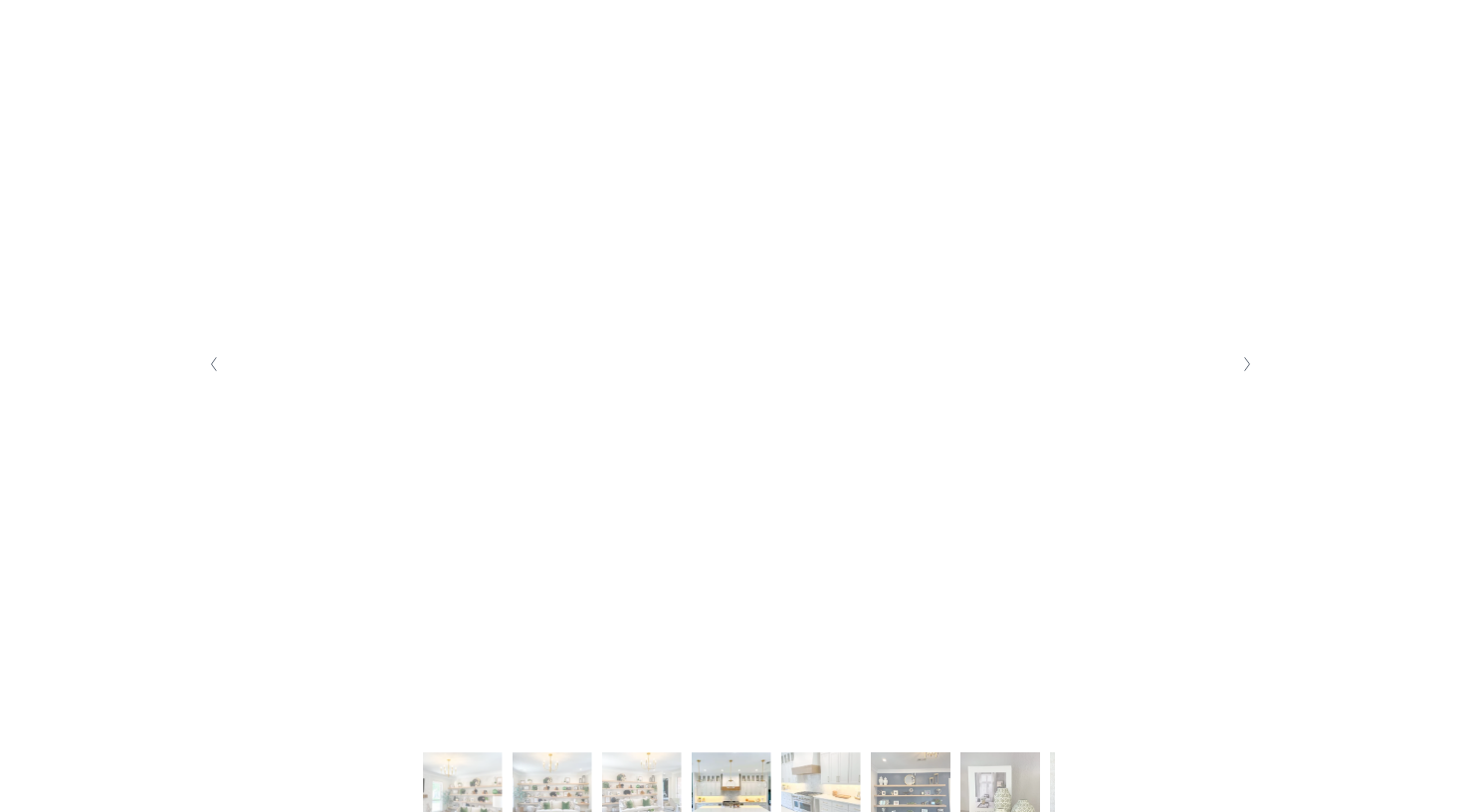 scroll, scrollTop: 438, scrollLeft: 0, axis: vertical 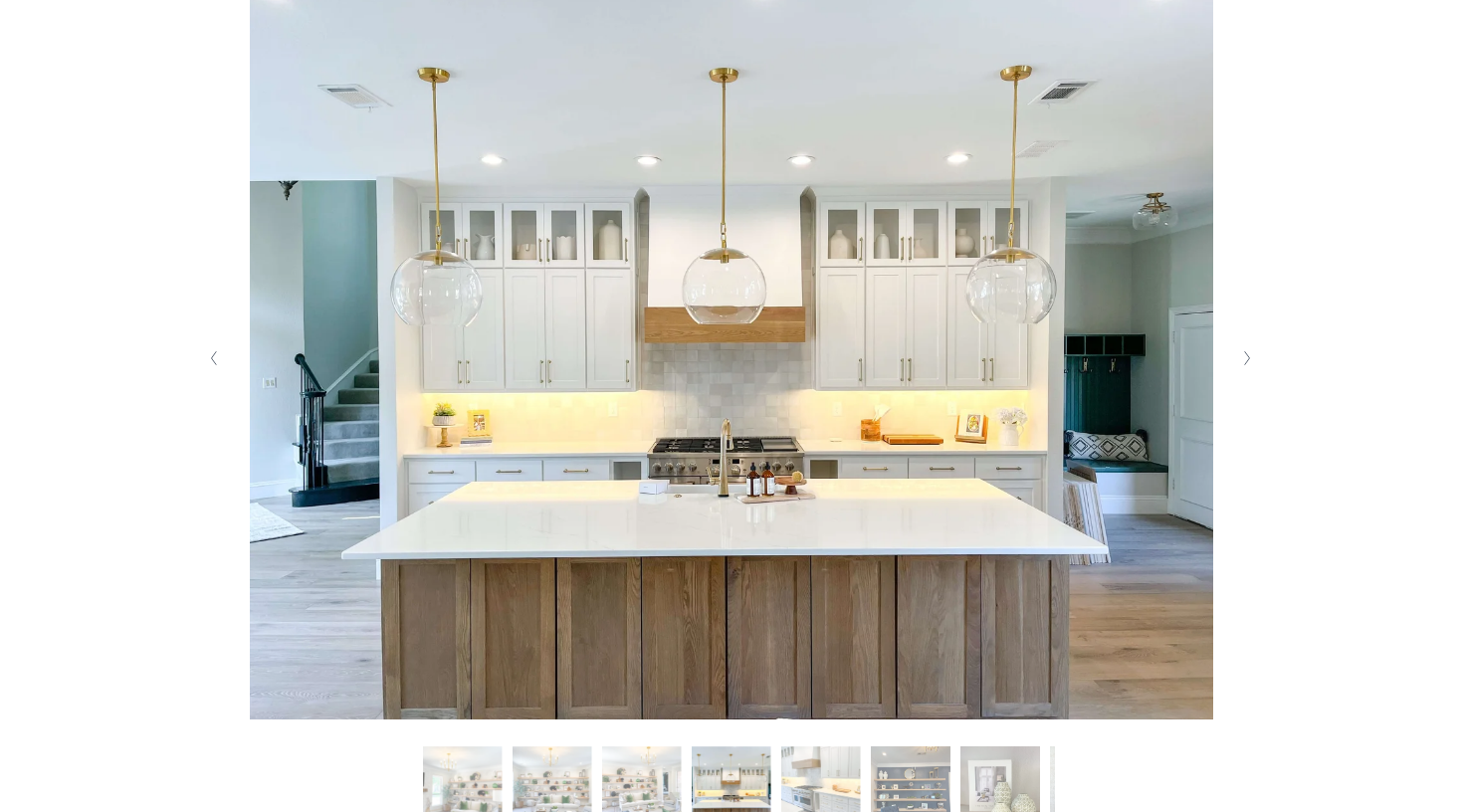 click at bounding box center [1248, 358] 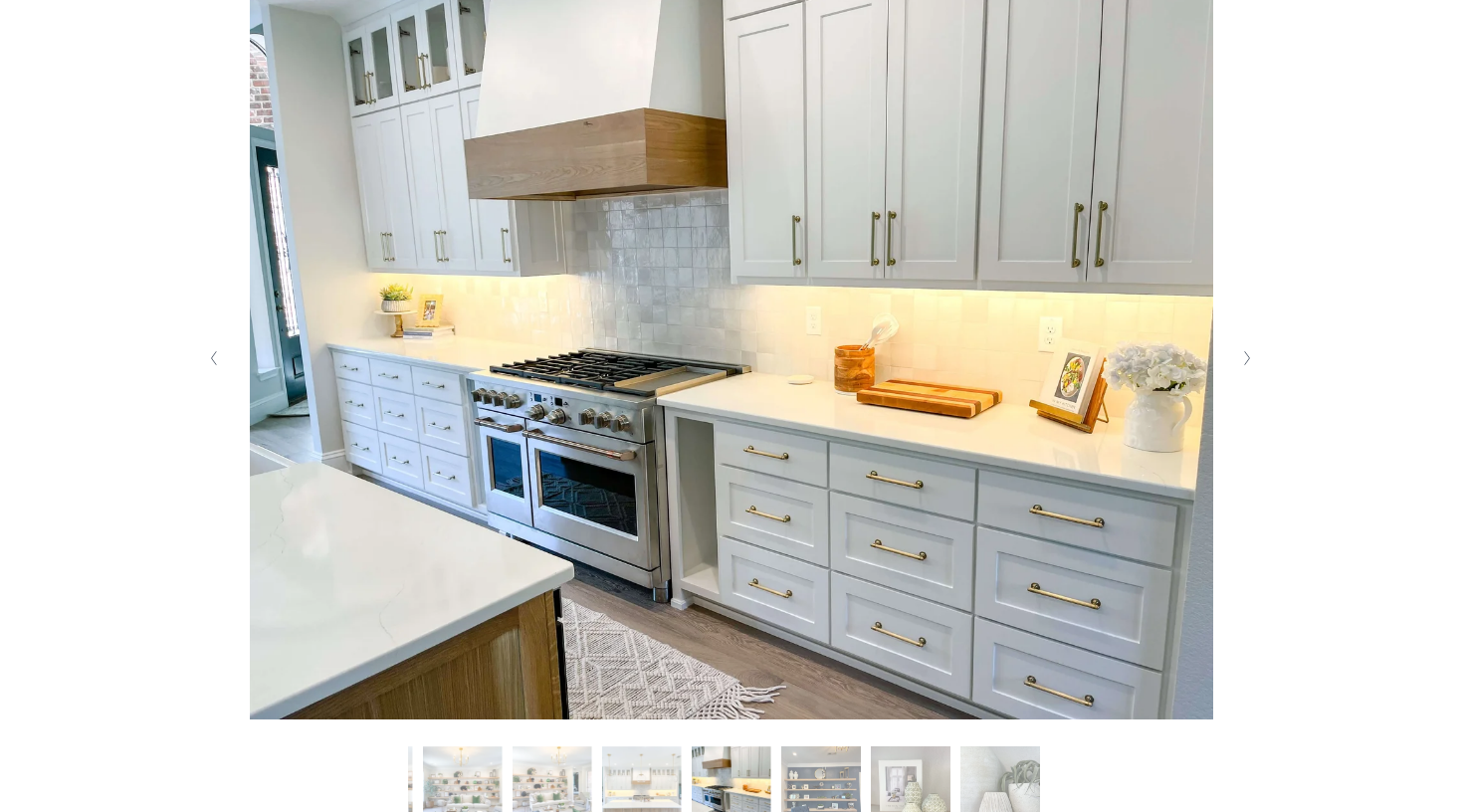click at bounding box center (1248, 358) 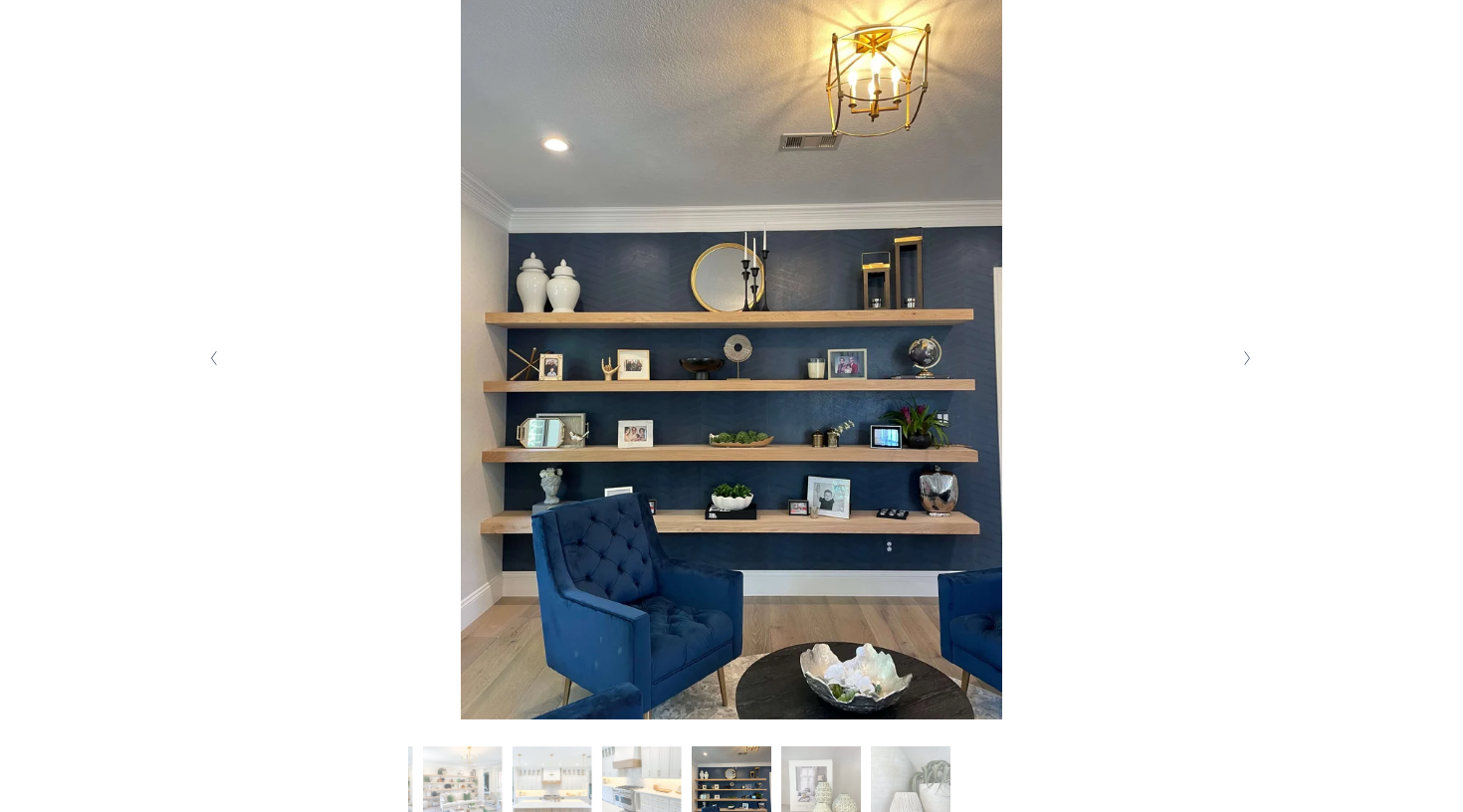 click at bounding box center (1248, 358) 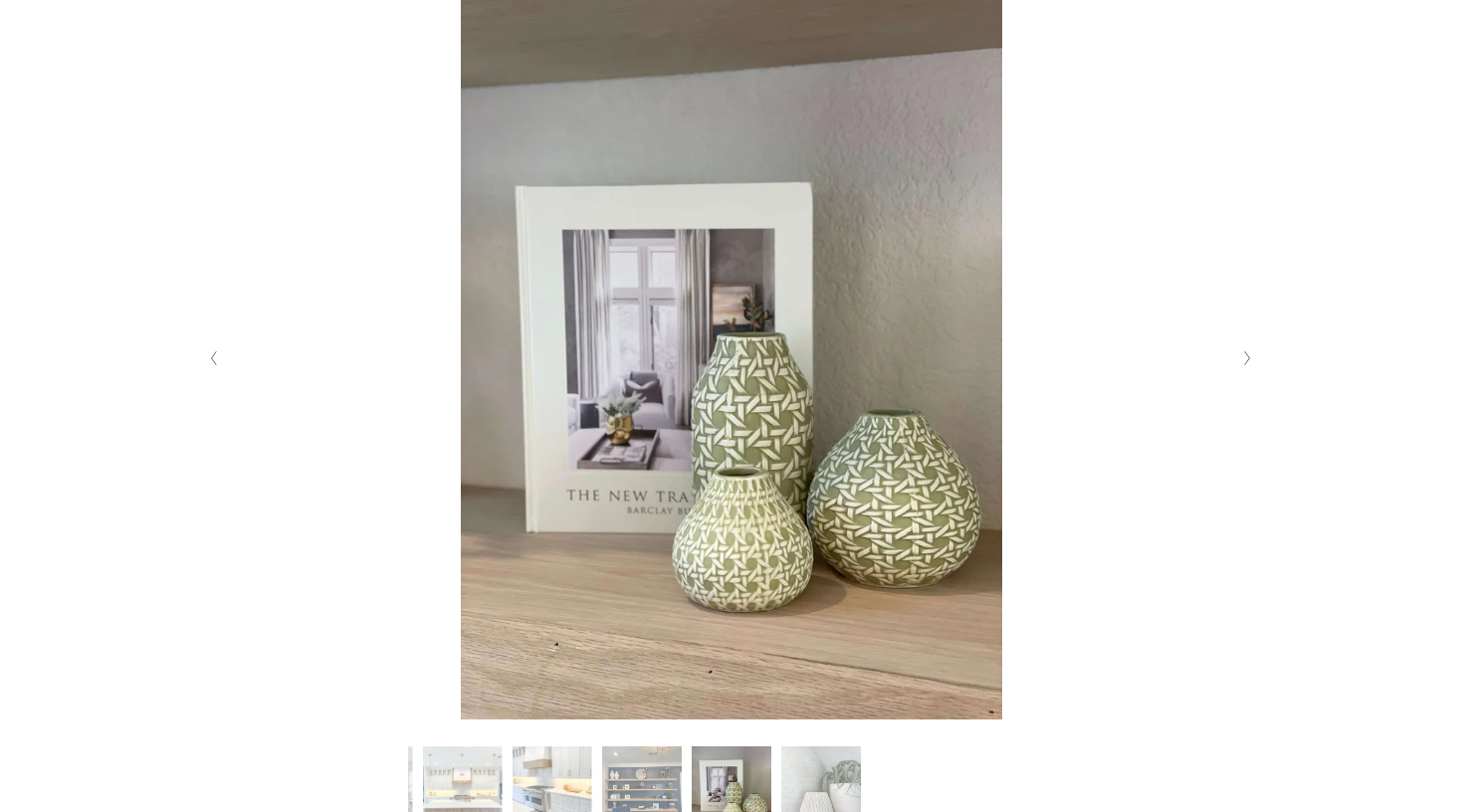 click at bounding box center [1248, 358] 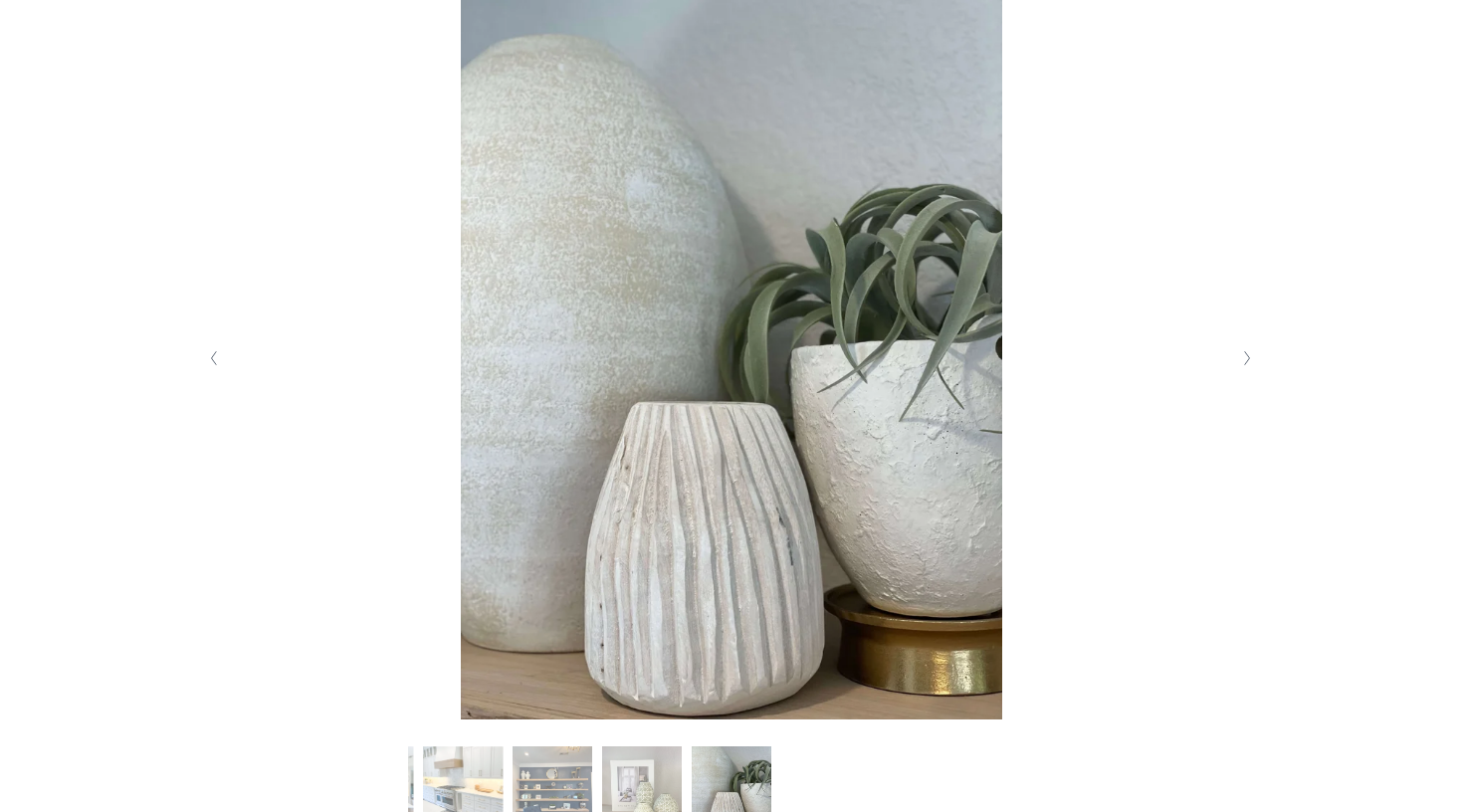 click at bounding box center (1248, 358) 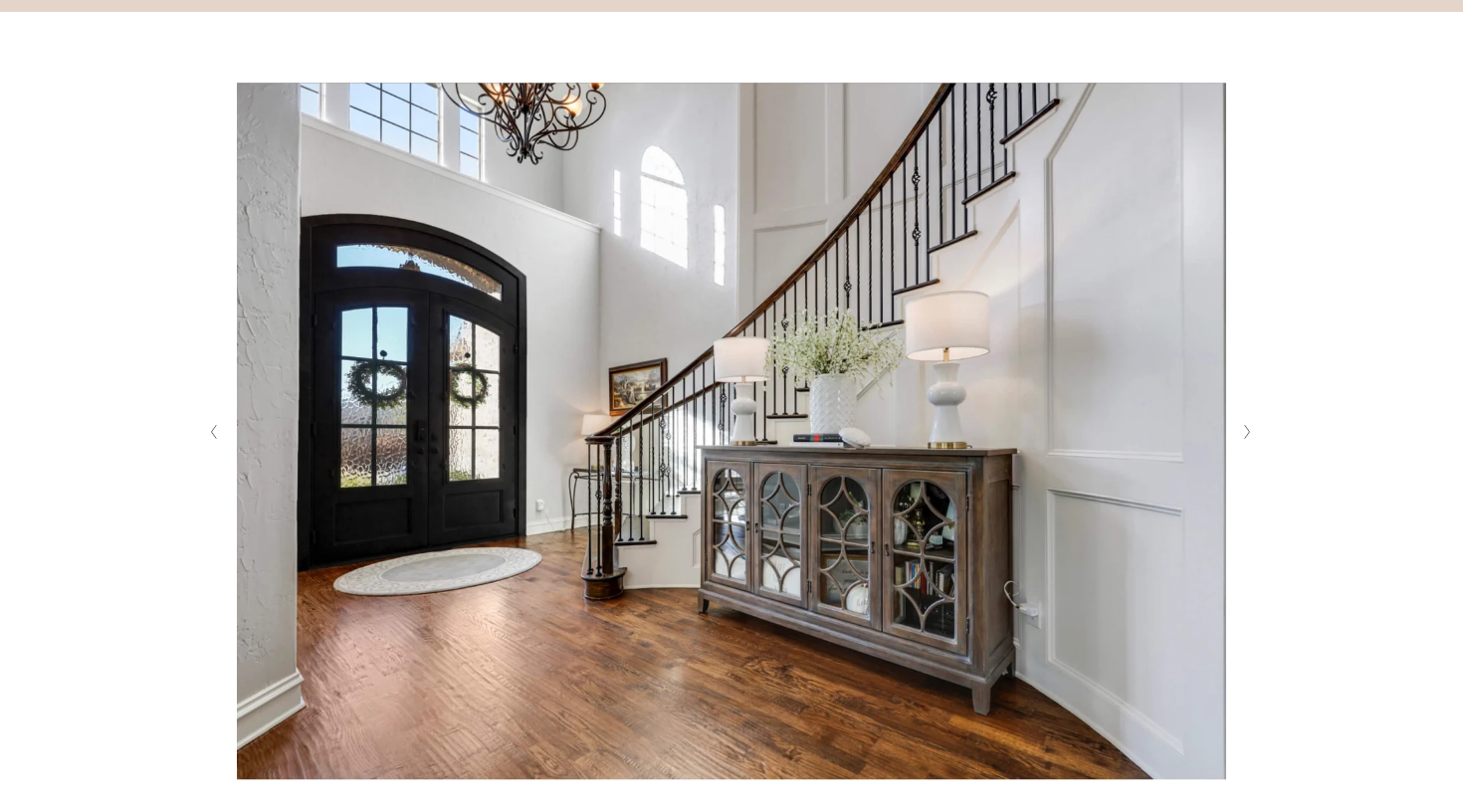 scroll, scrollTop: 353, scrollLeft: 0, axis: vertical 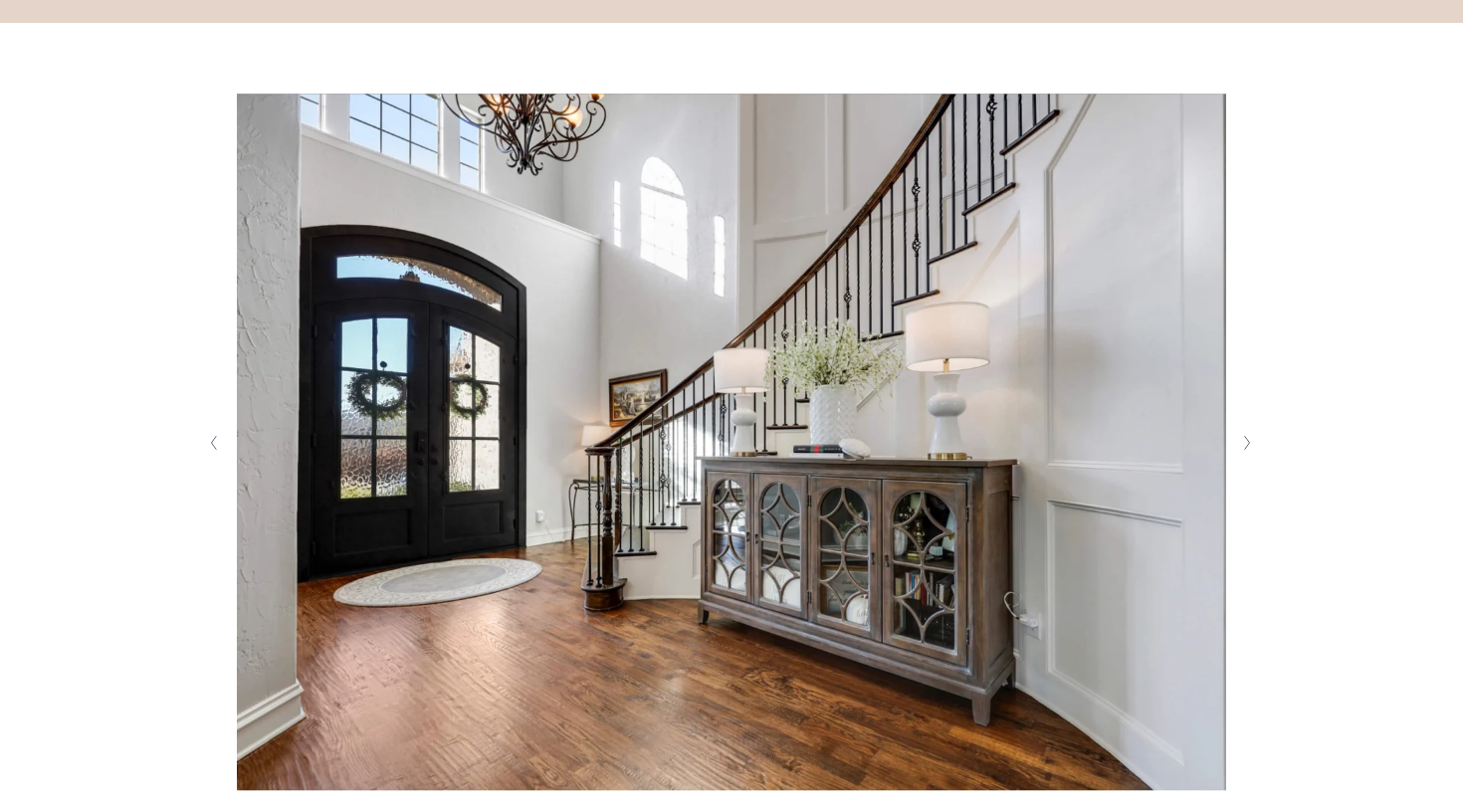click at bounding box center [1246, 443] 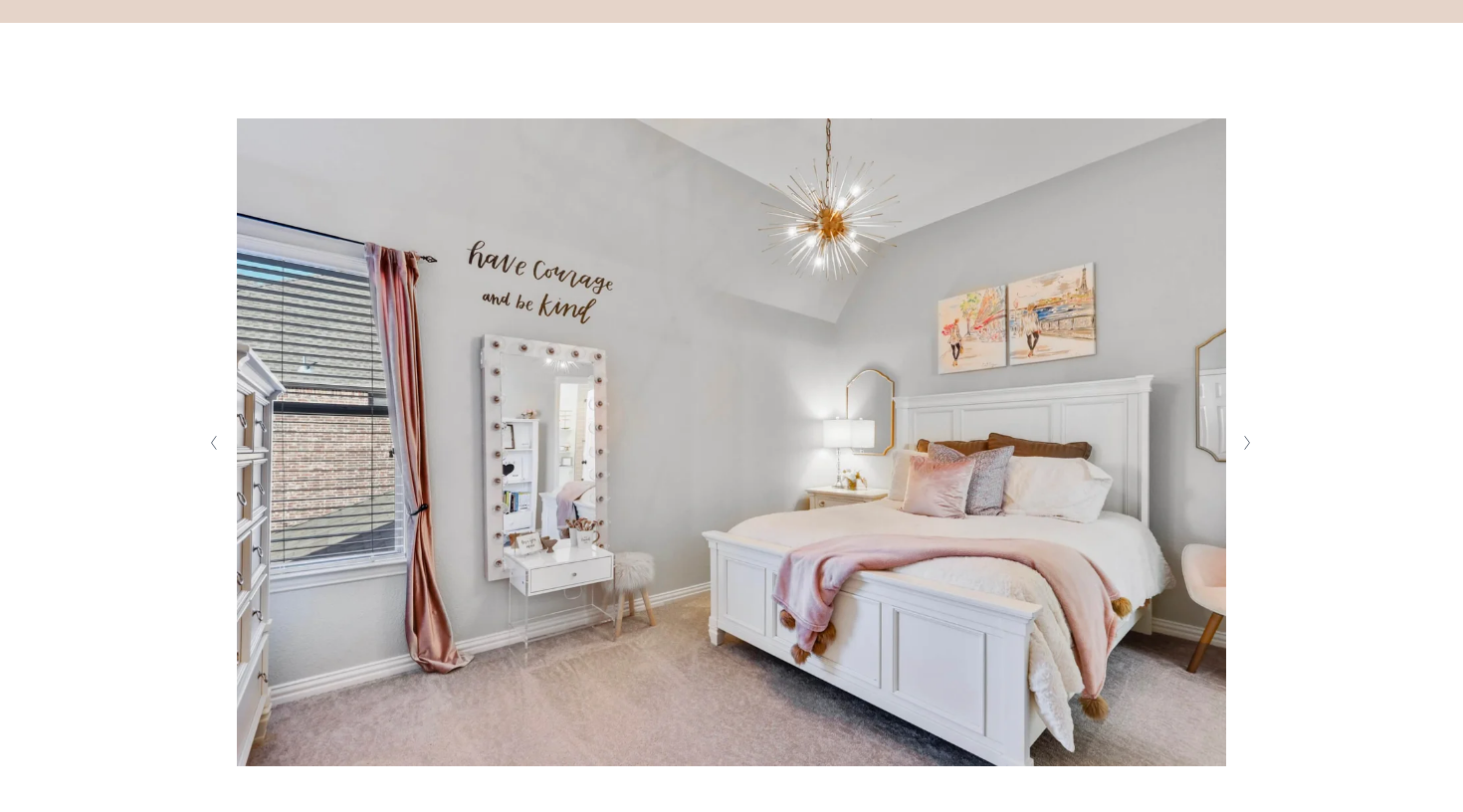 click at bounding box center [1246, 443] 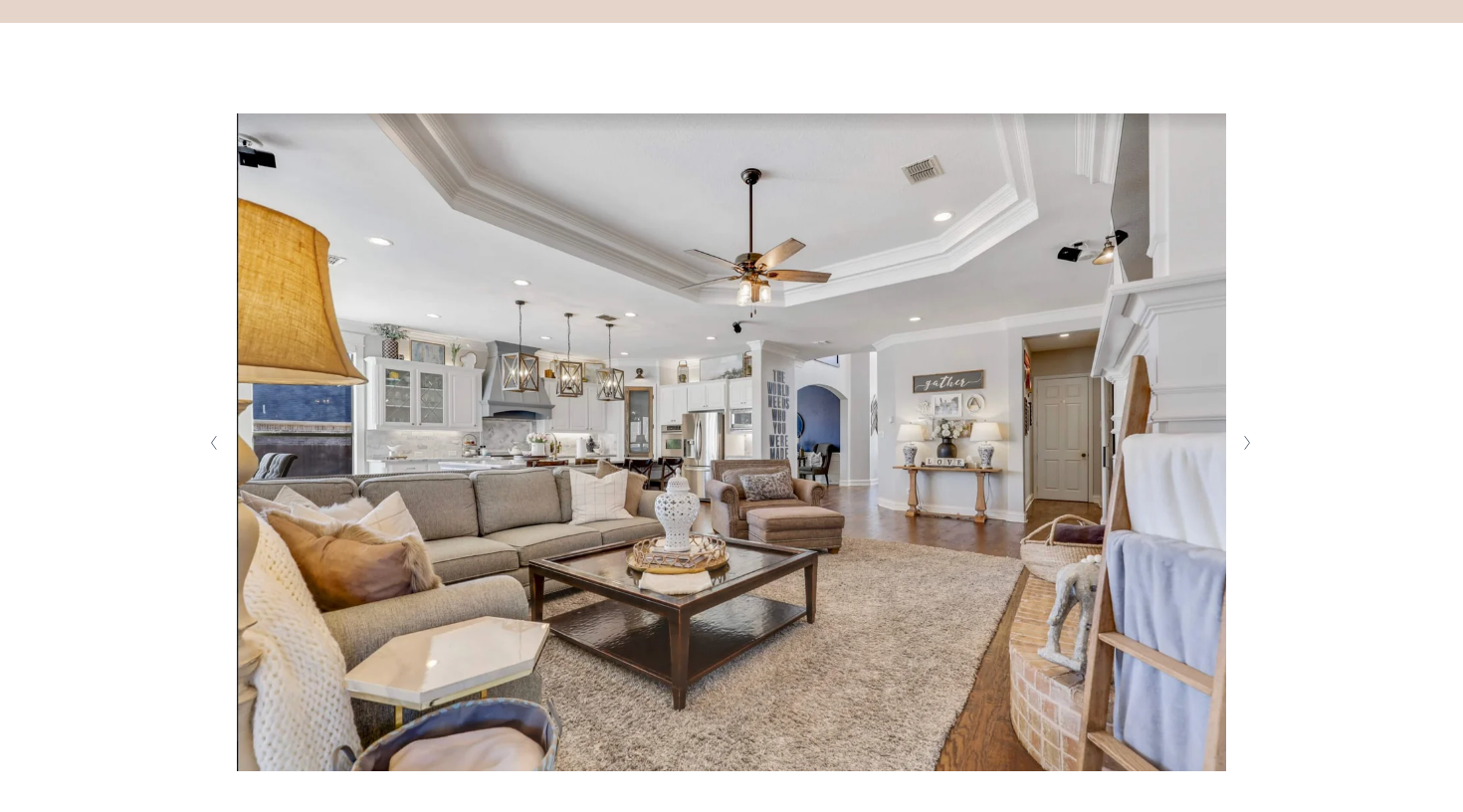click at bounding box center [1246, 443] 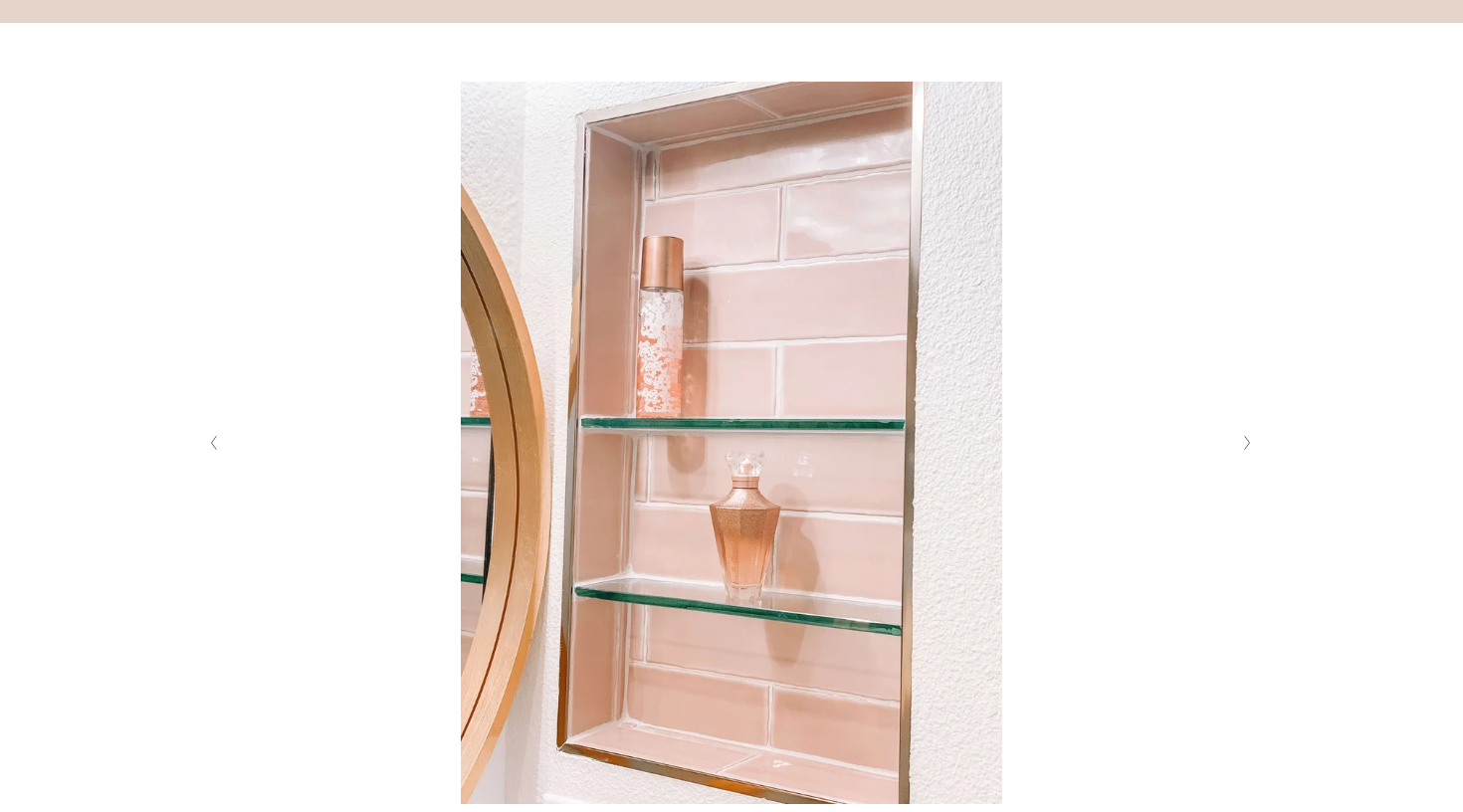 click at bounding box center (1246, 443) 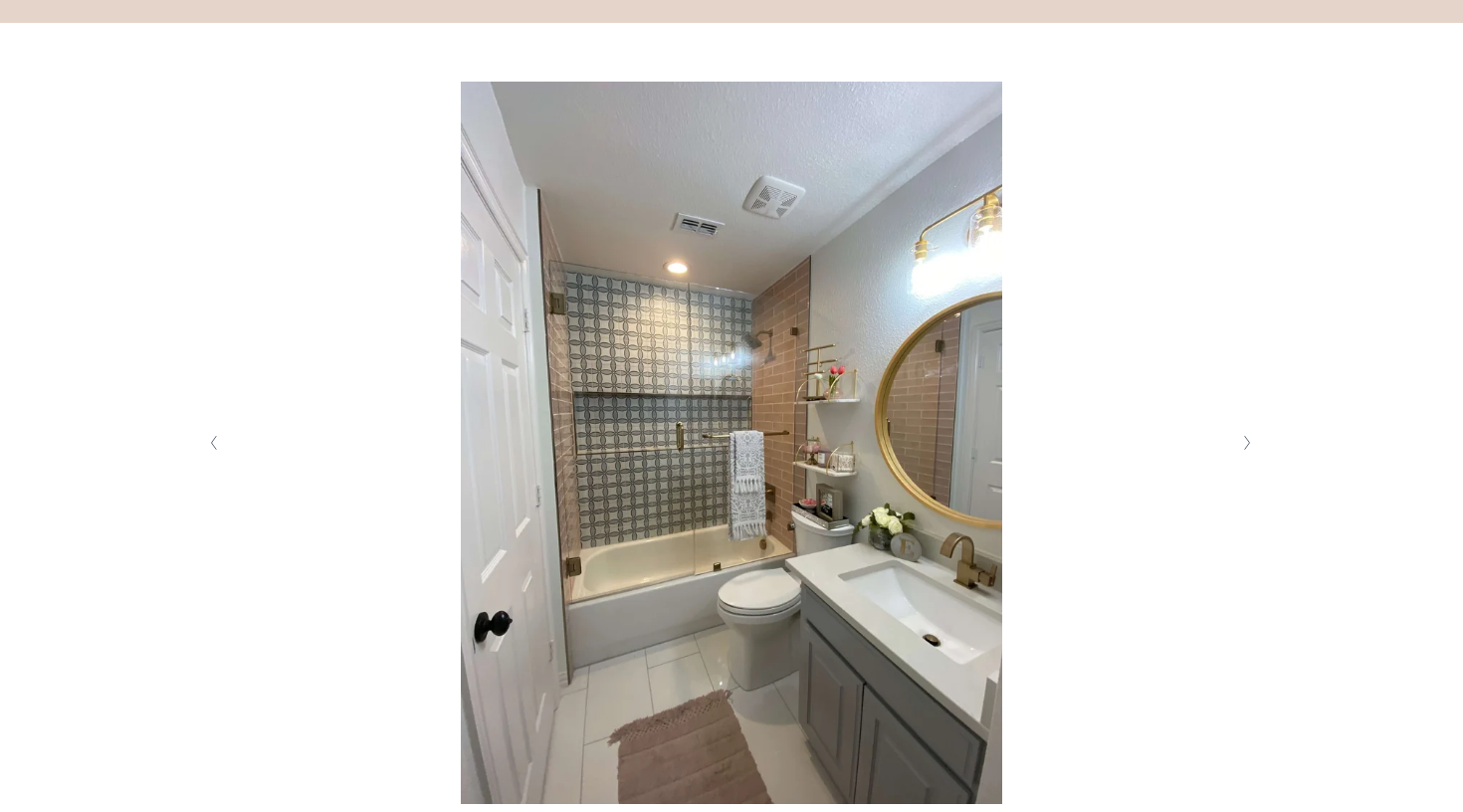 click at bounding box center (1246, 443) 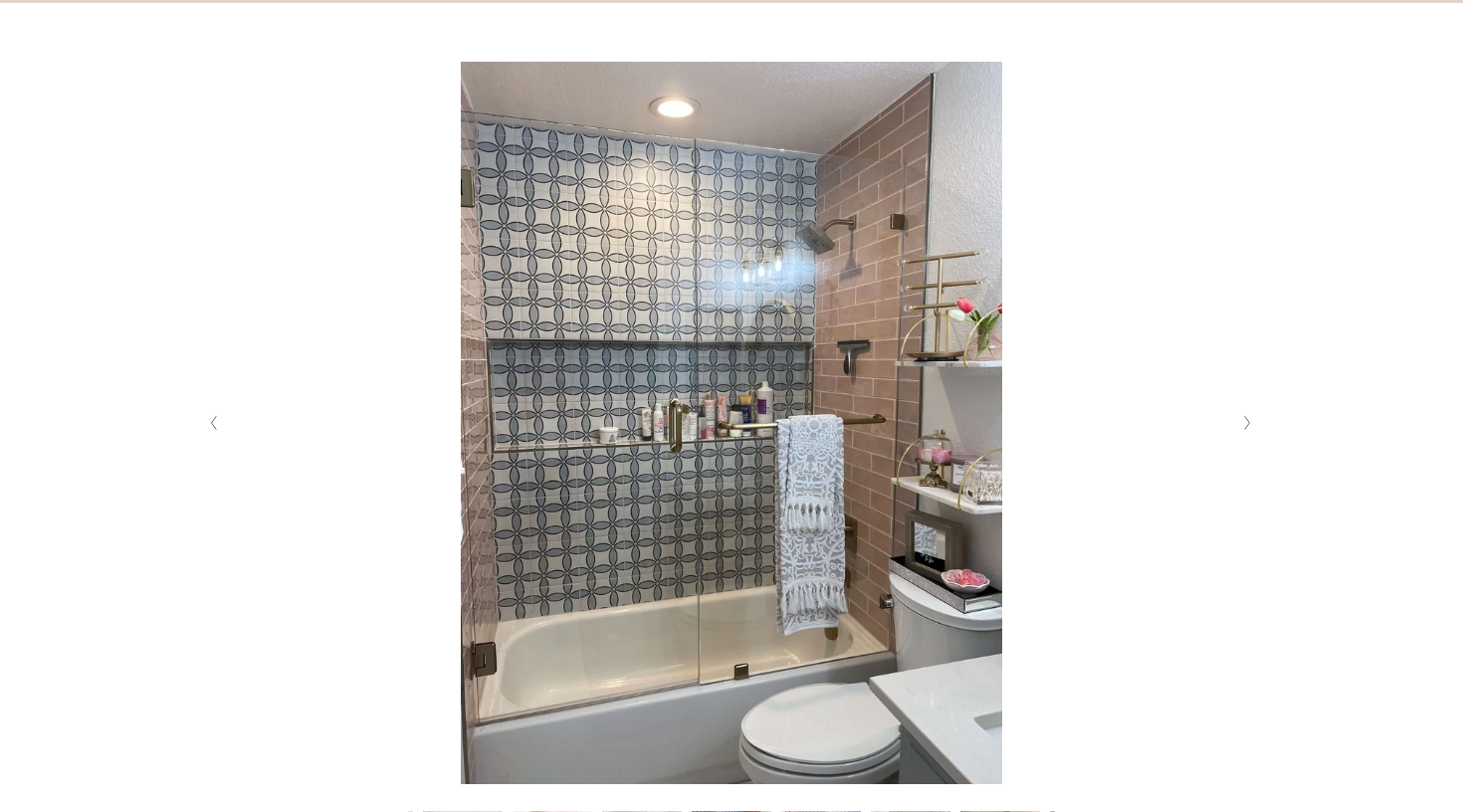 scroll, scrollTop: 390, scrollLeft: 0, axis: vertical 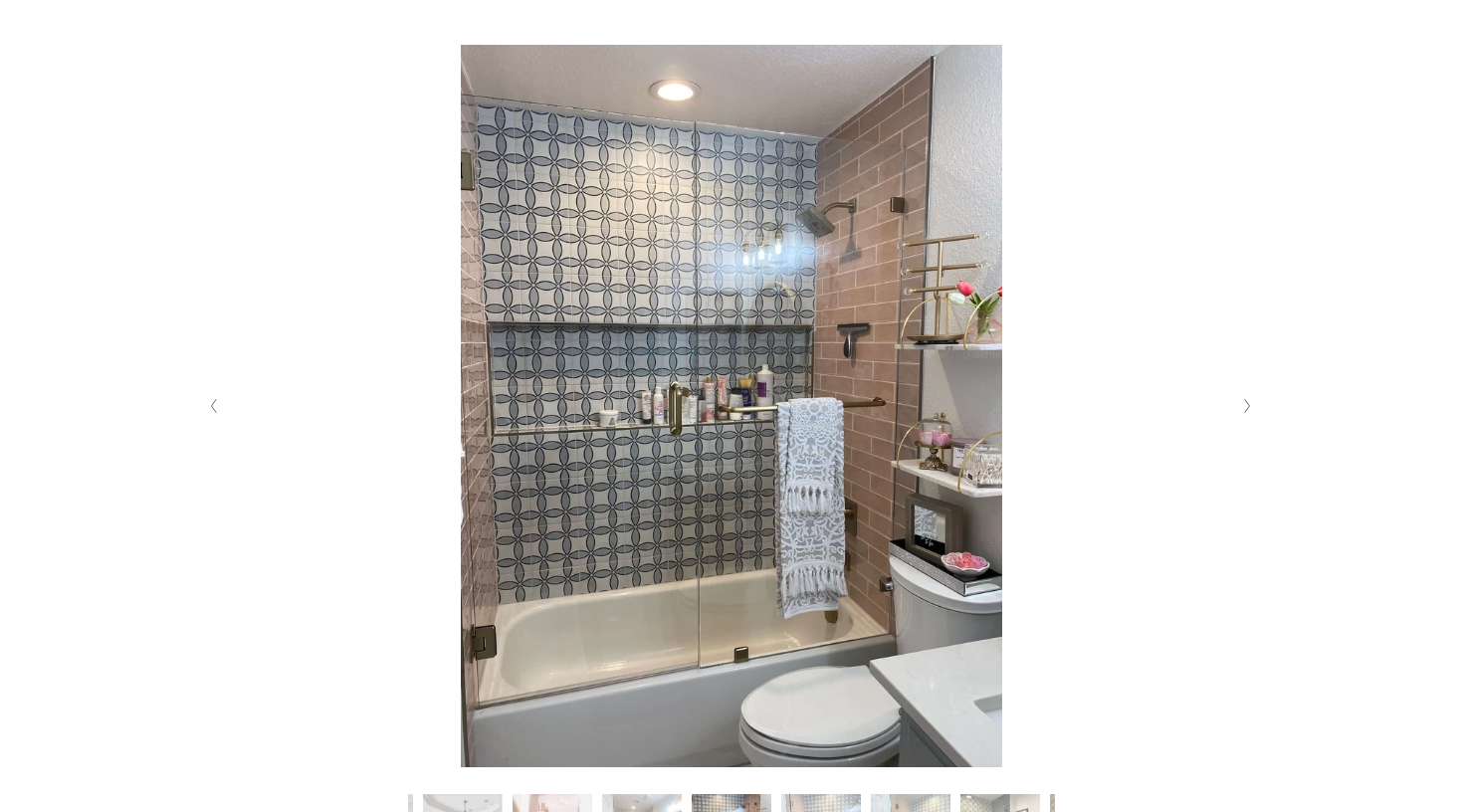 click at bounding box center (732, 406) 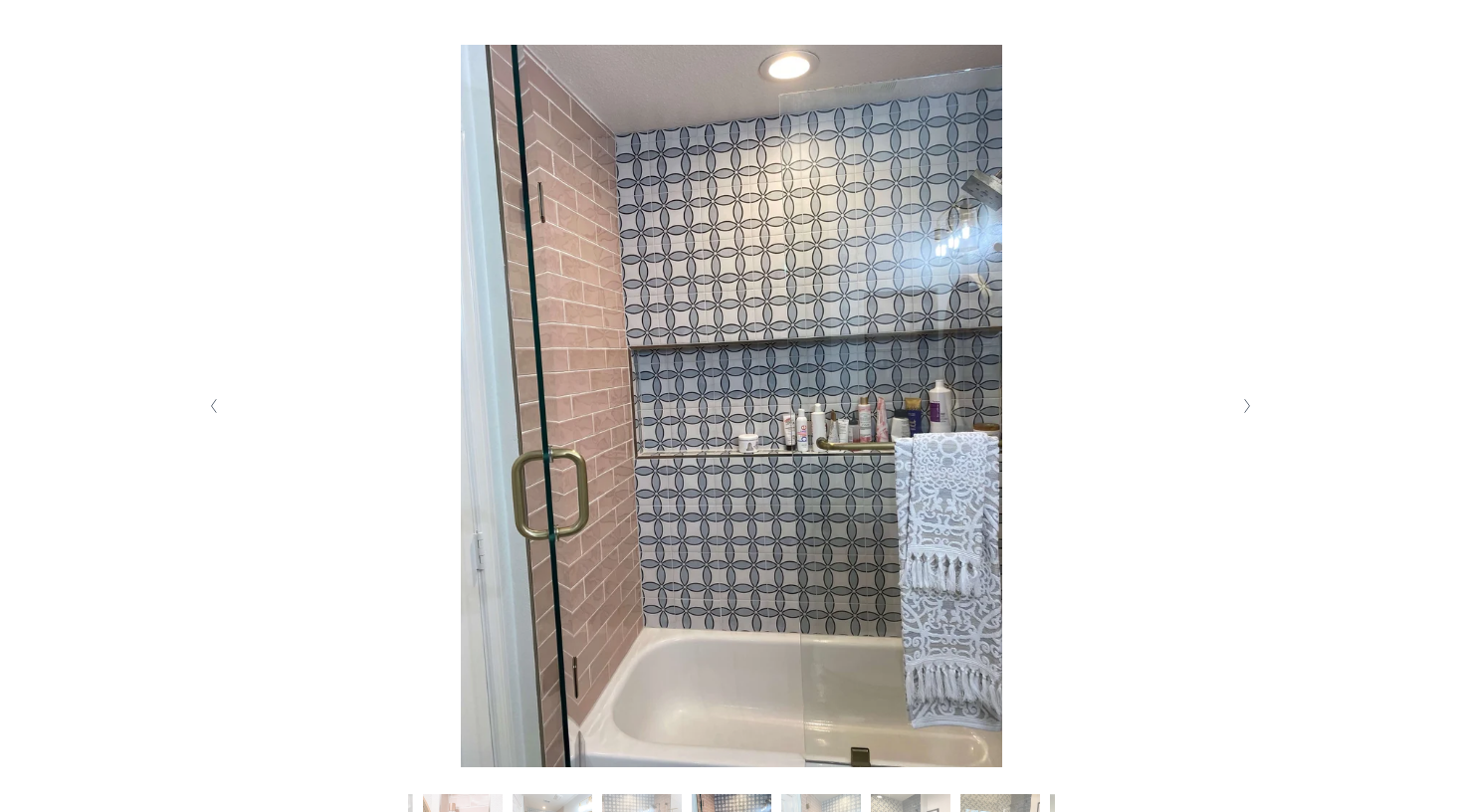 click at bounding box center (1248, 406) 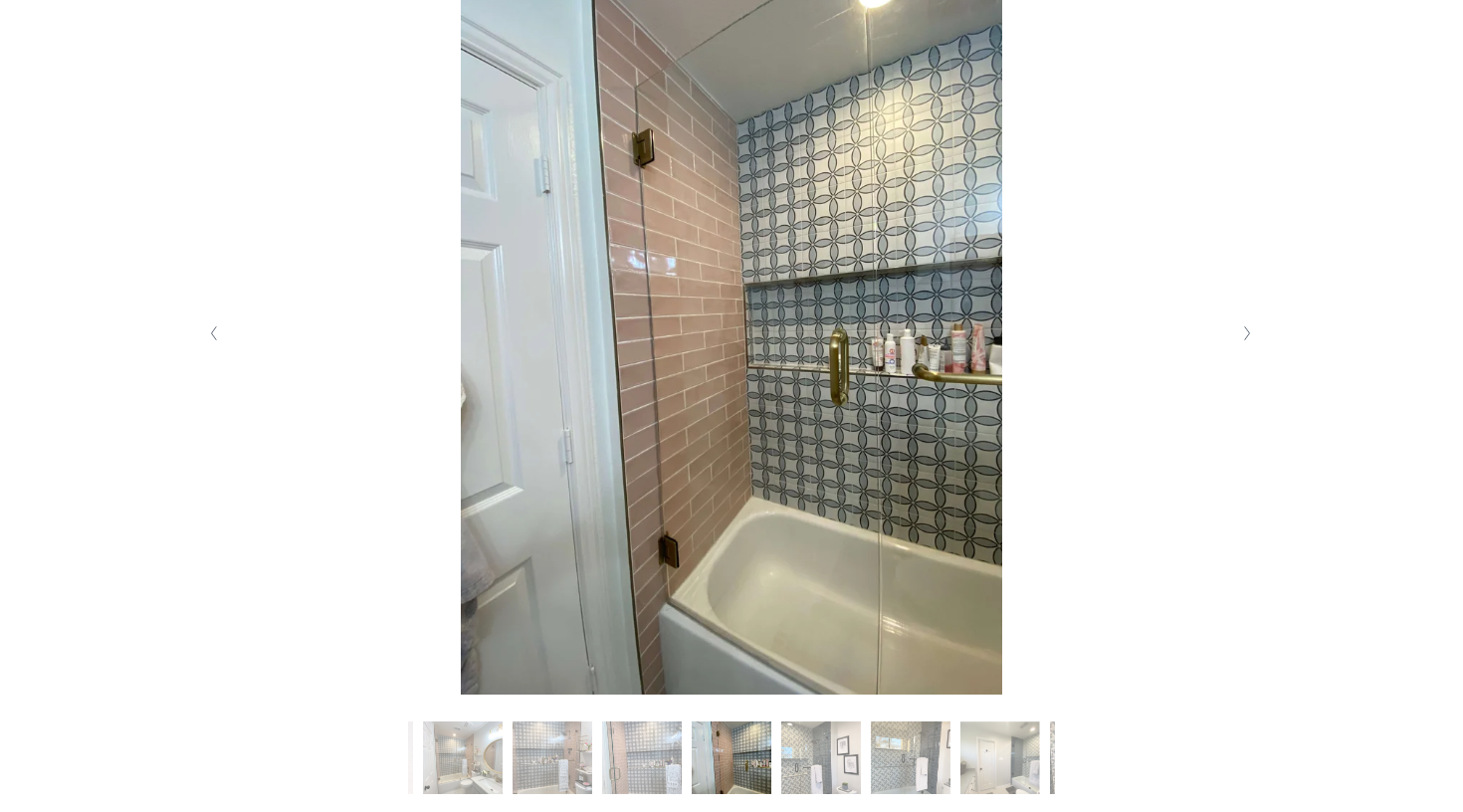 scroll, scrollTop: 442, scrollLeft: 0, axis: vertical 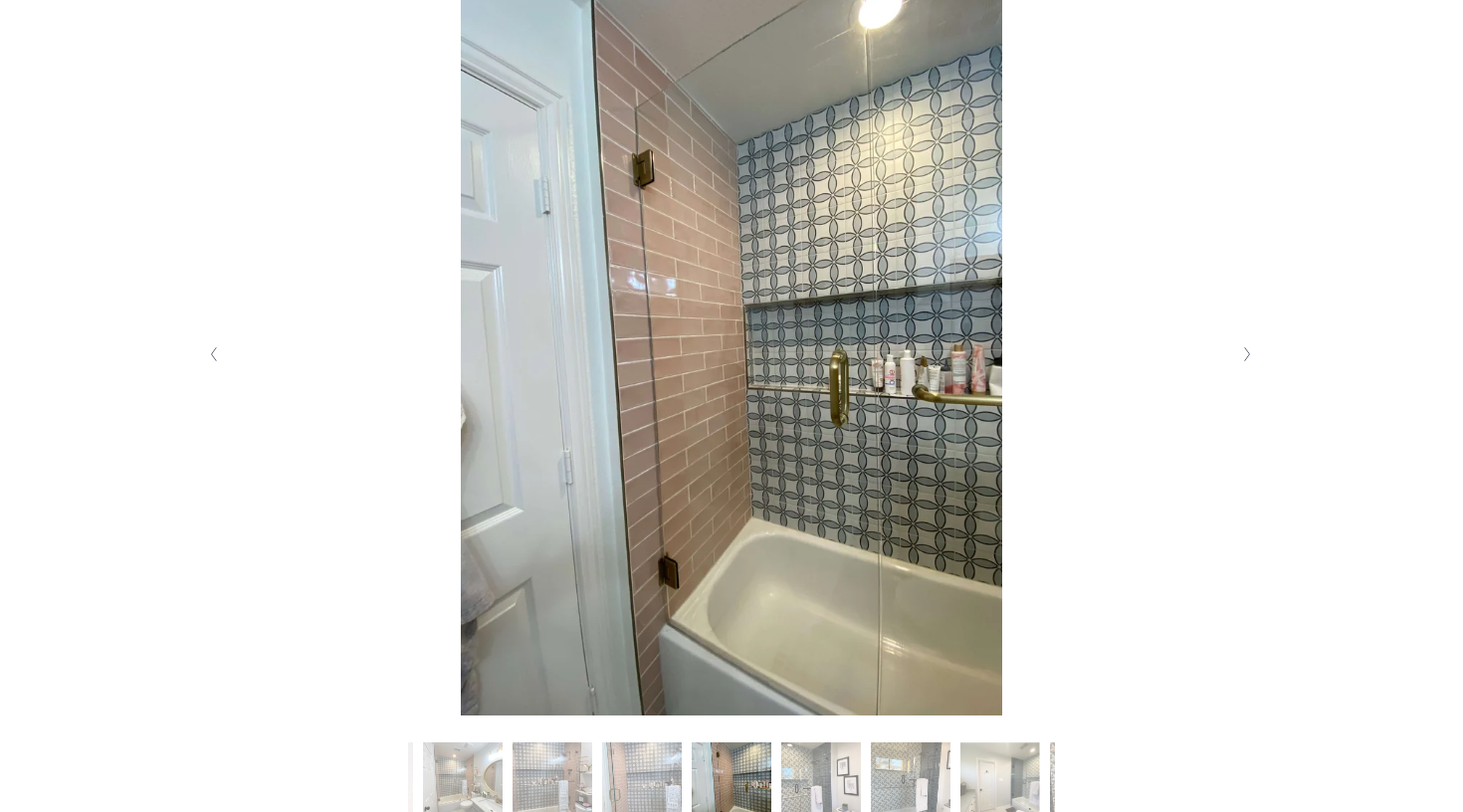 click at bounding box center (1246, 354) 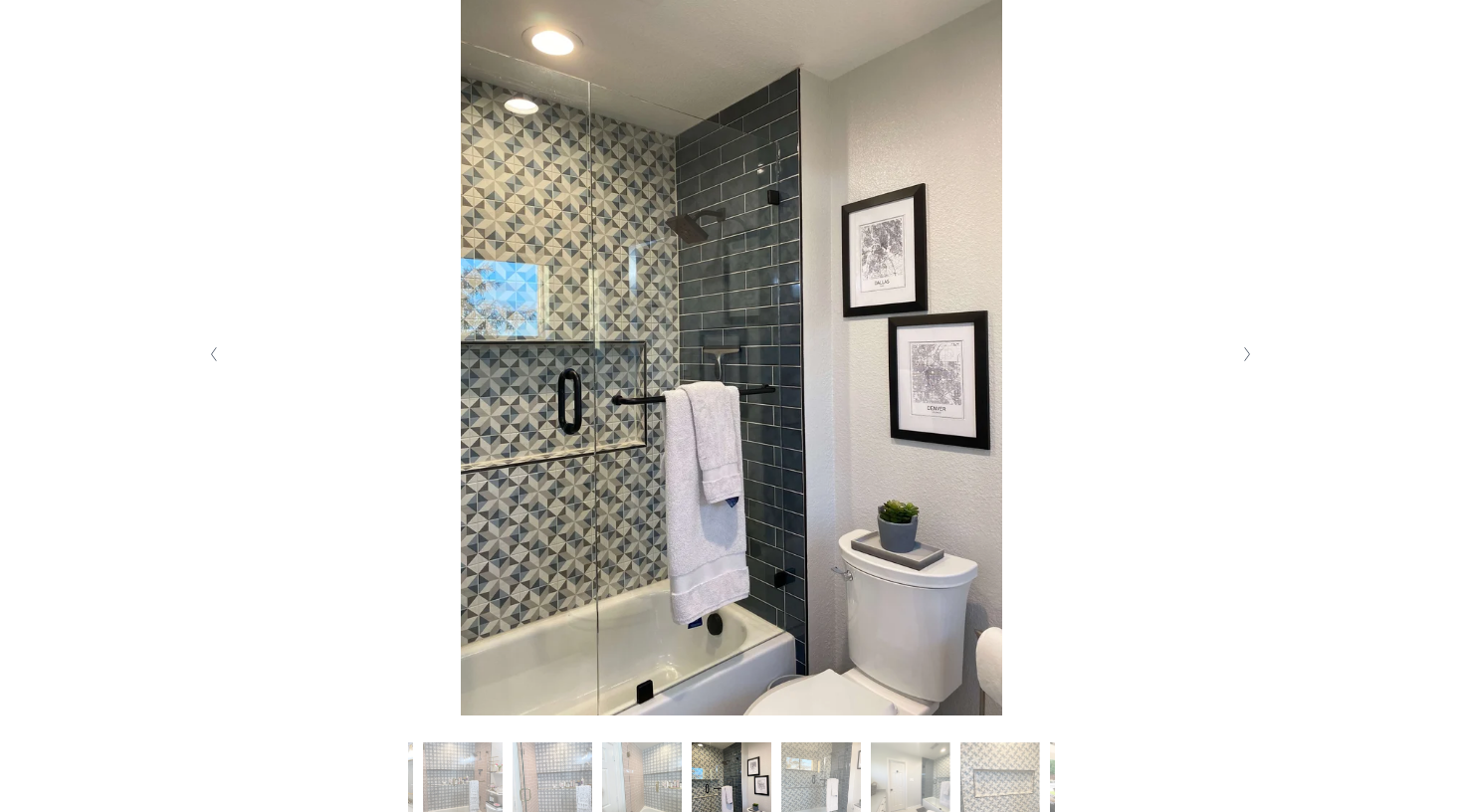 click at bounding box center [1246, 354] 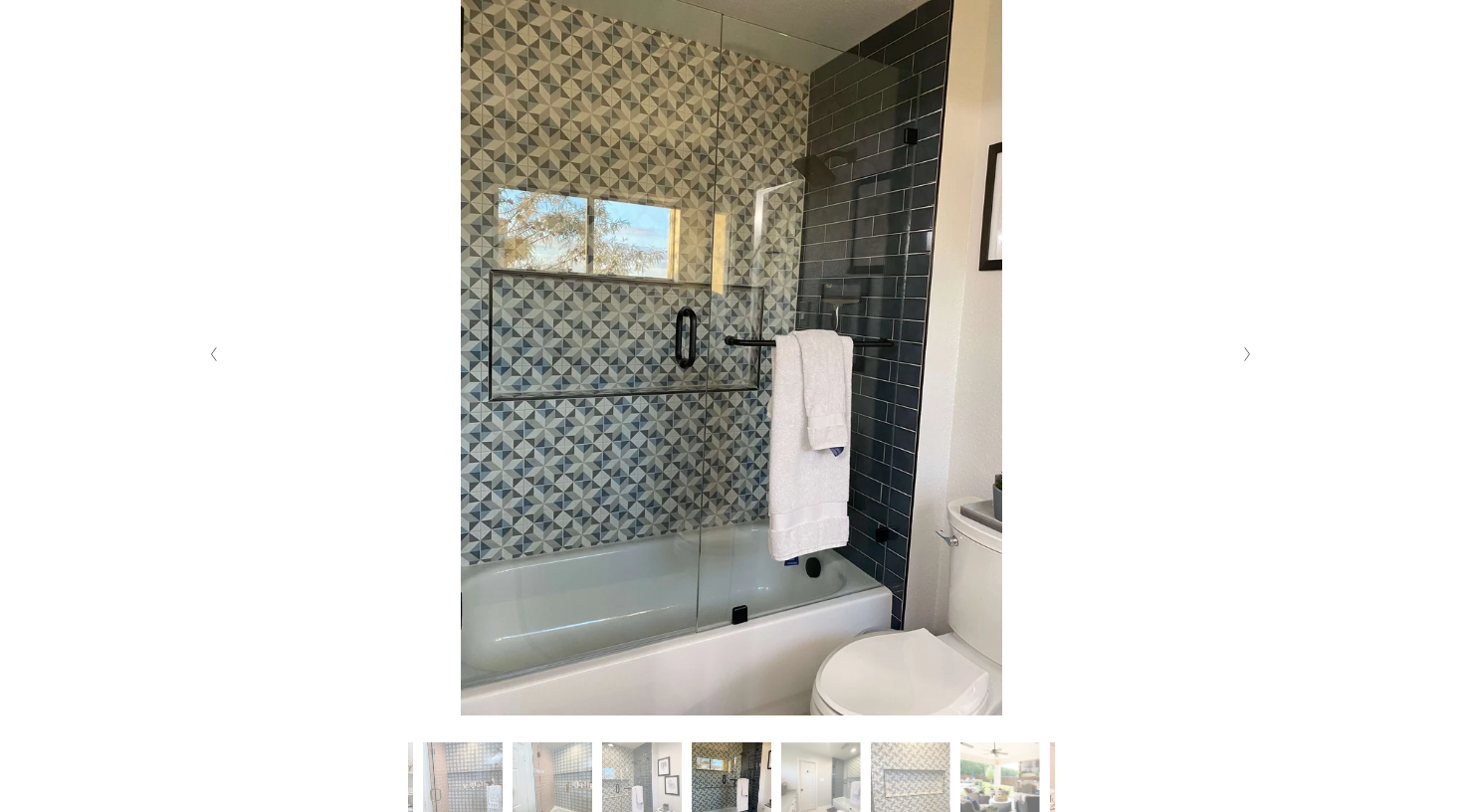 click at bounding box center (1246, 354) 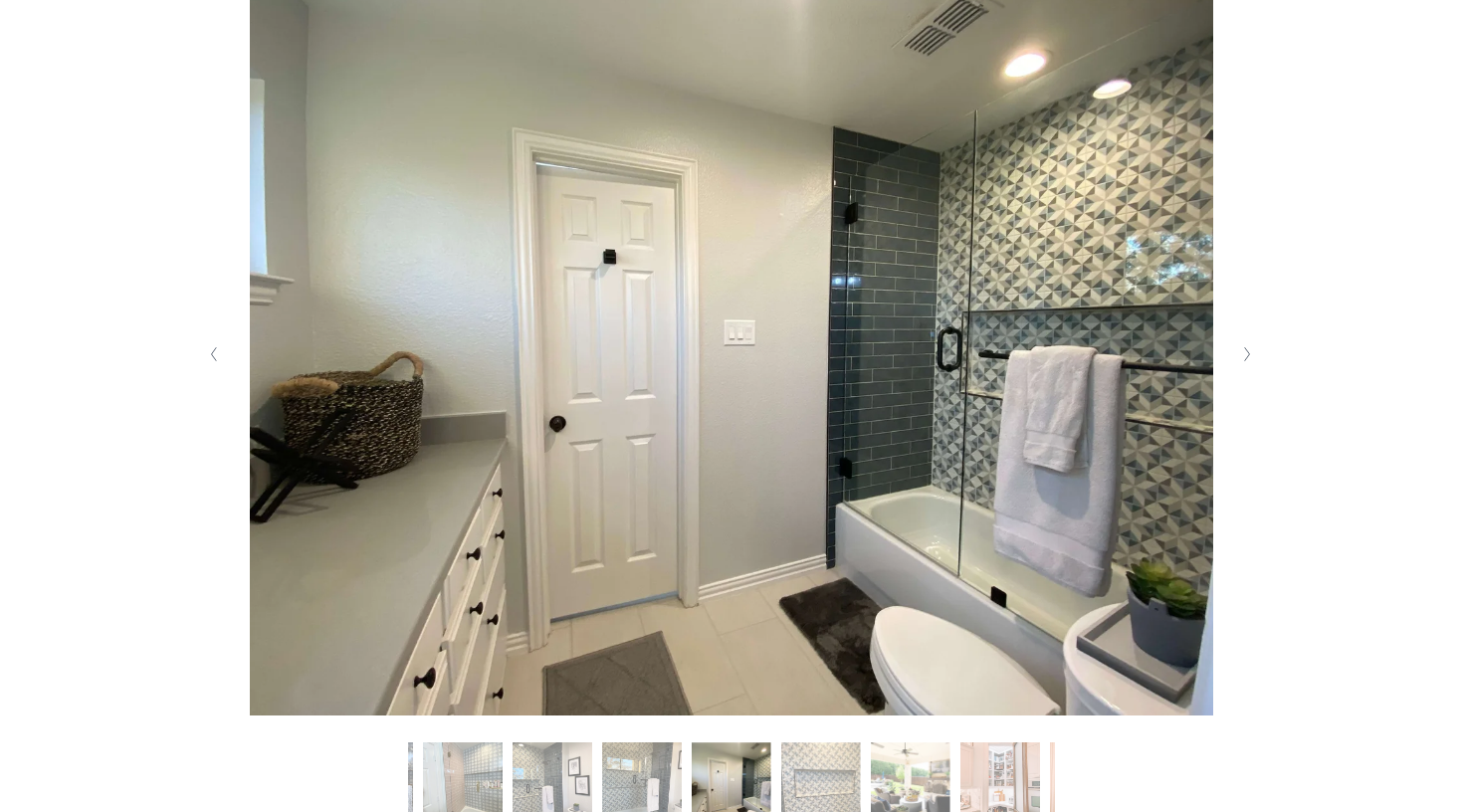 click at bounding box center [1246, 354] 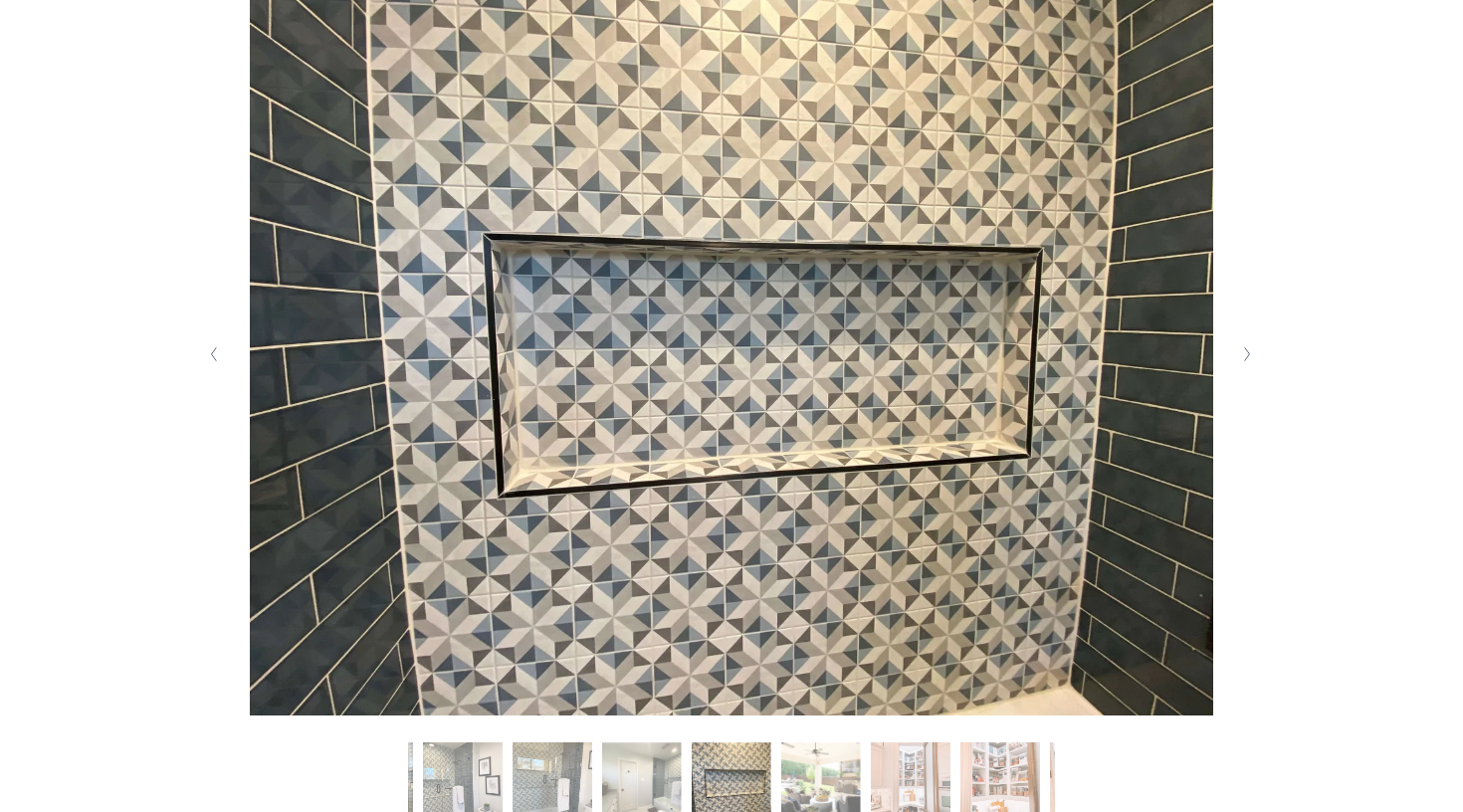 click at bounding box center [1246, 354] 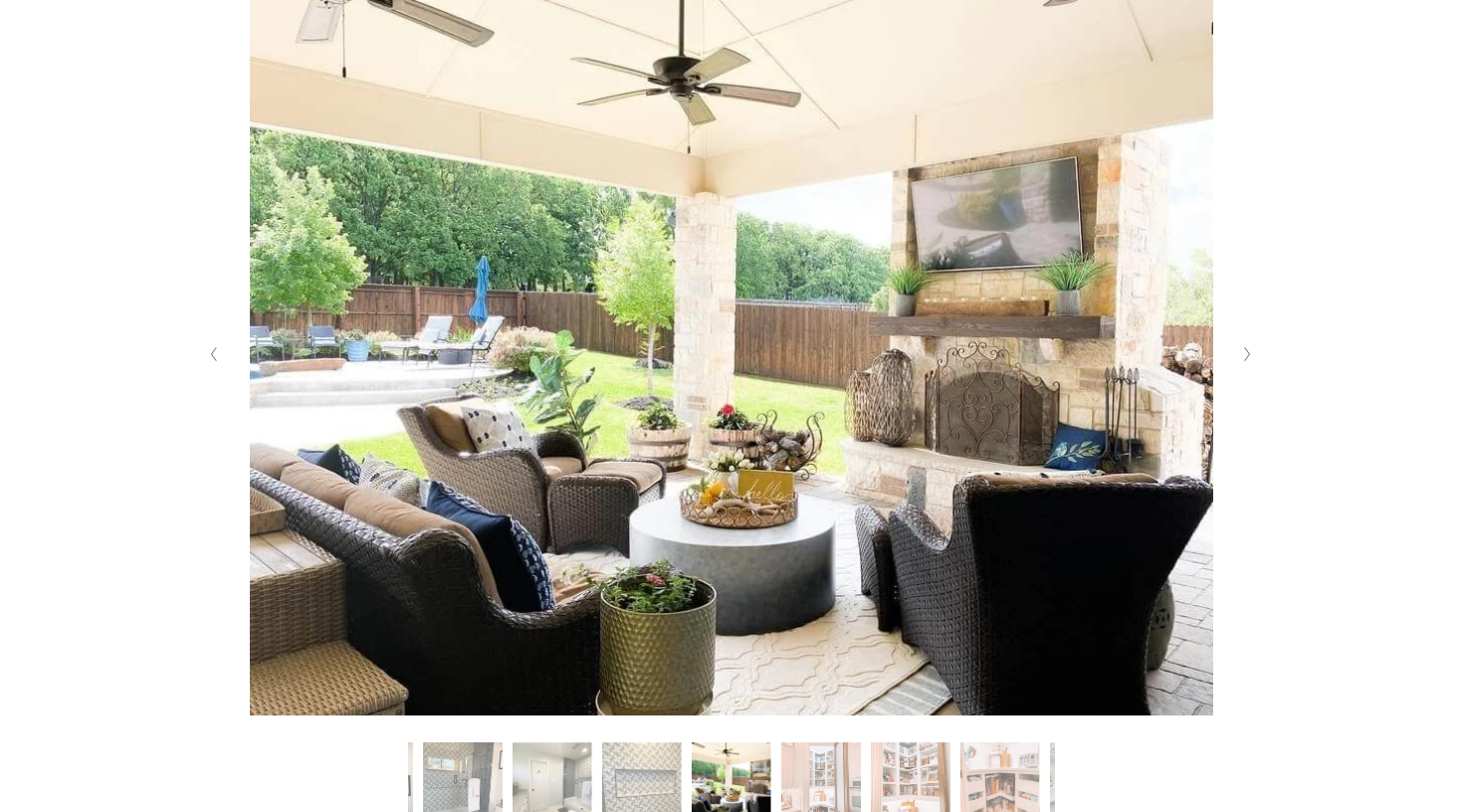 click at bounding box center (1246, 354) 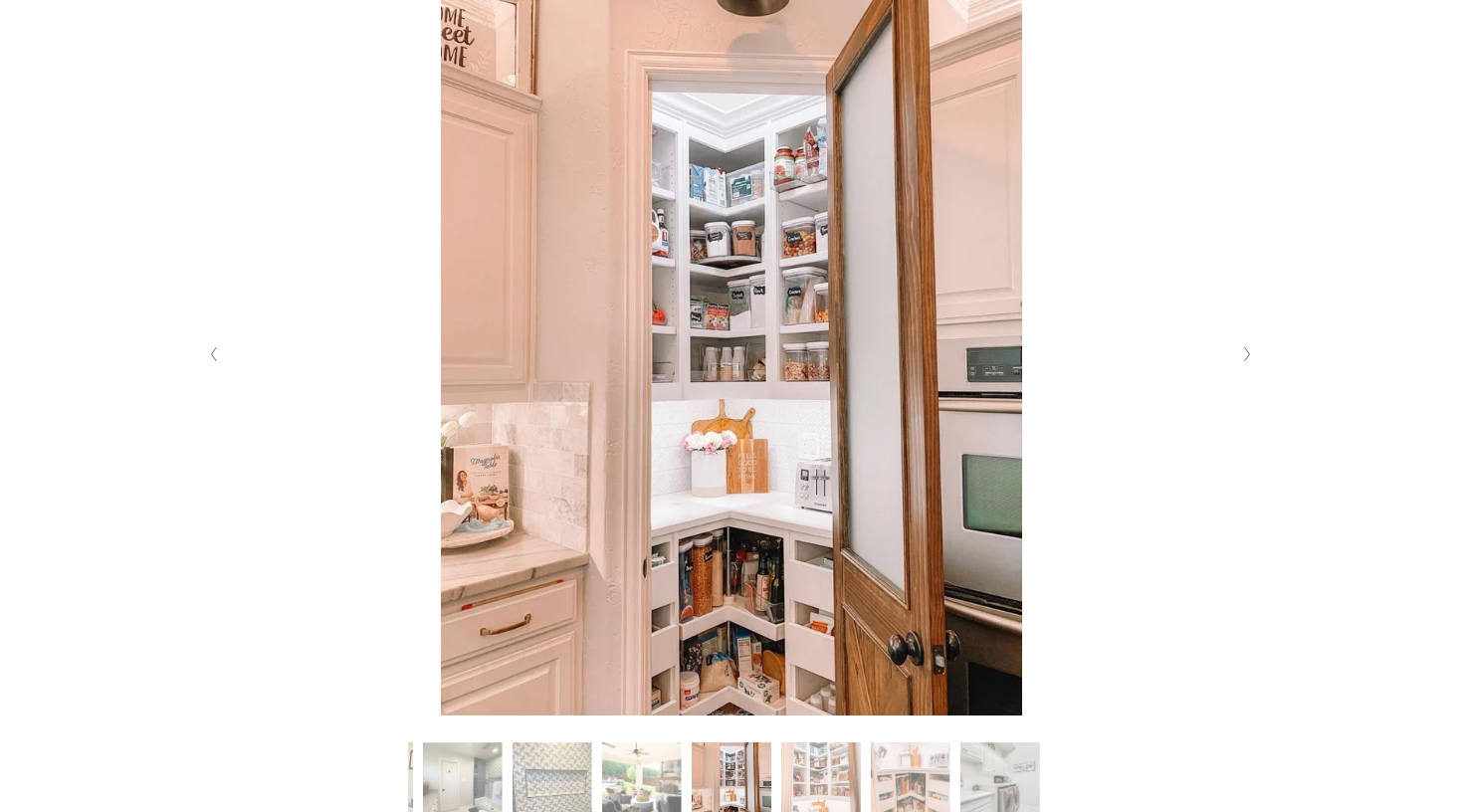 click at bounding box center (1246, 354) 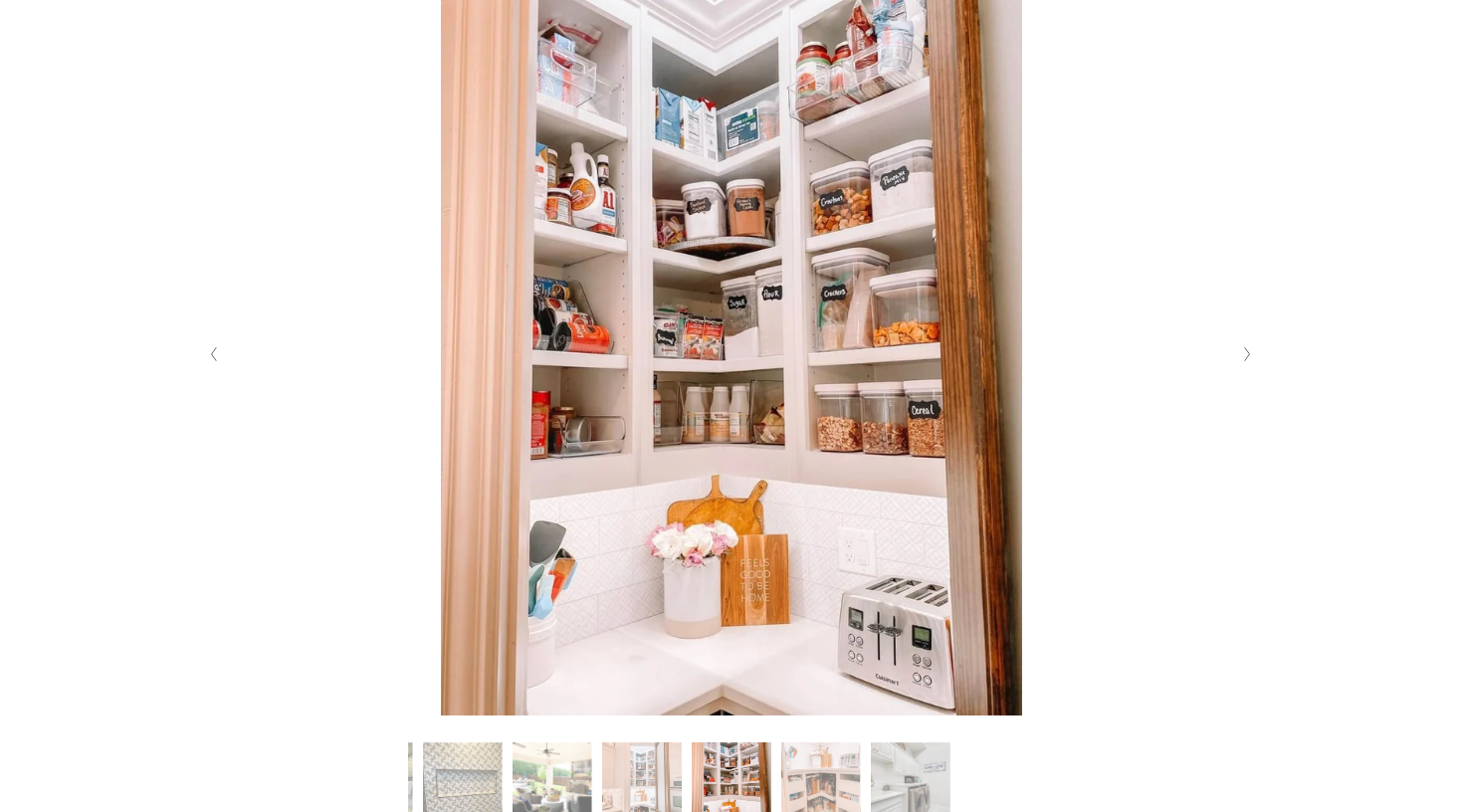 click at bounding box center (1246, 354) 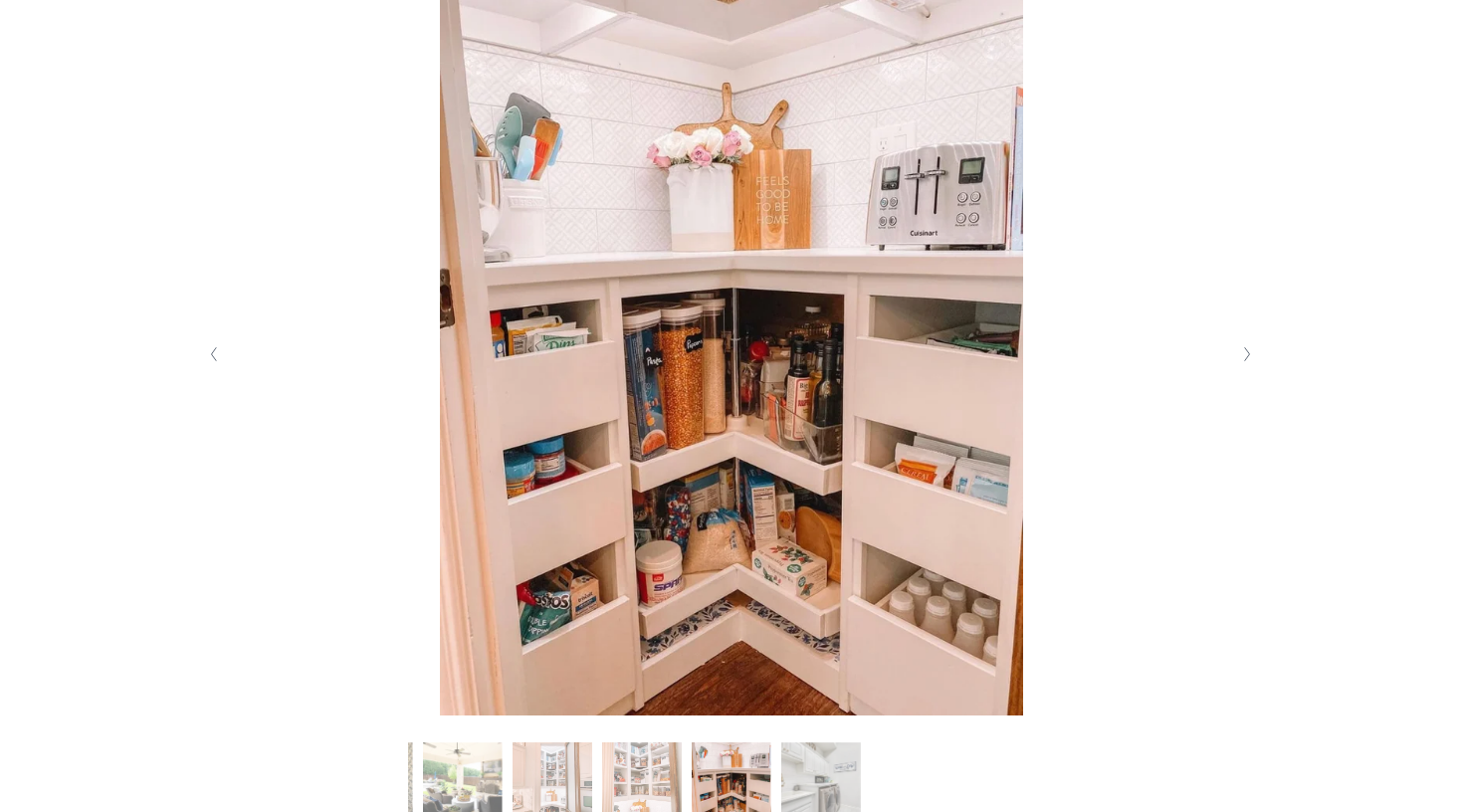 click at bounding box center (1246, 354) 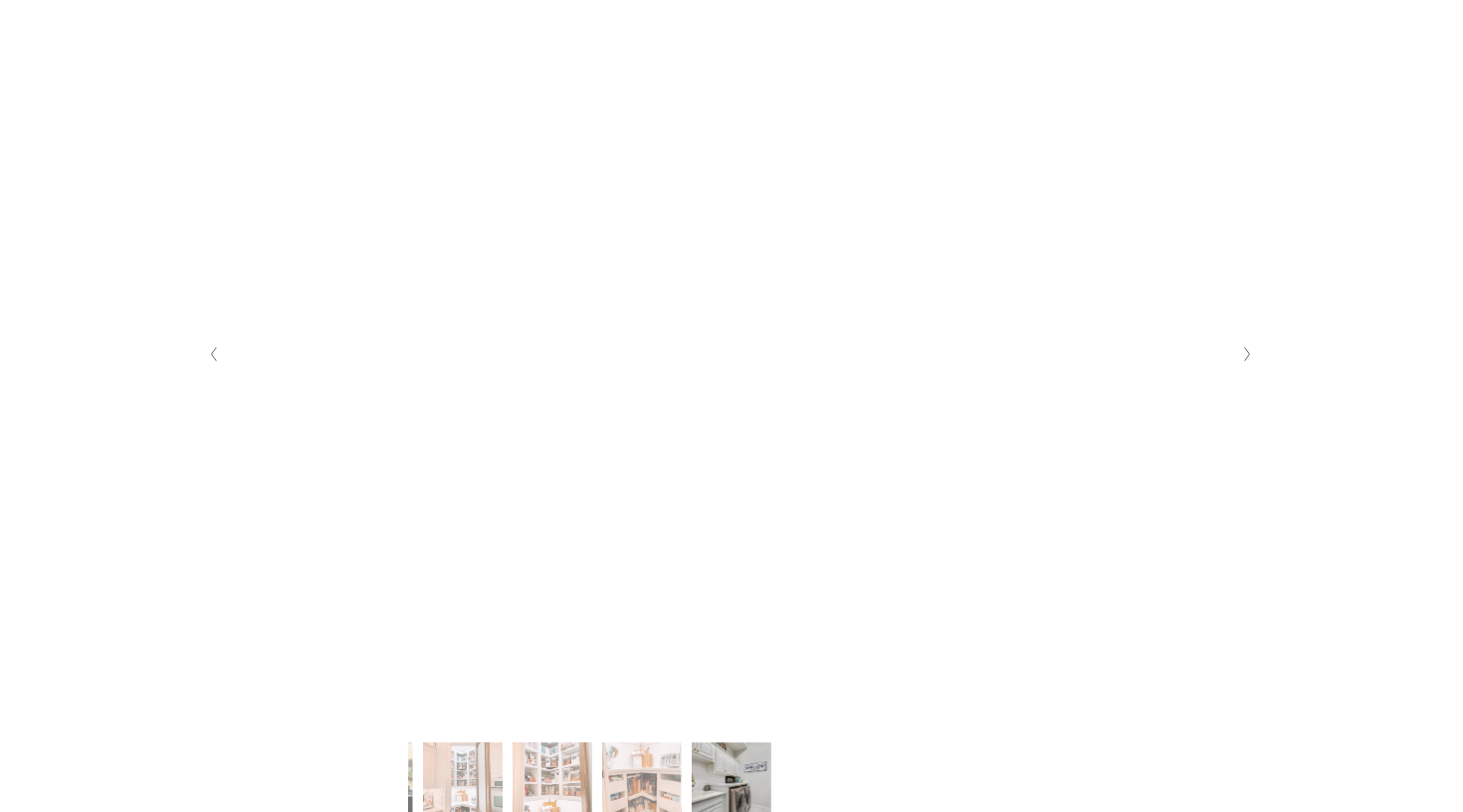 click at bounding box center [1246, 354] 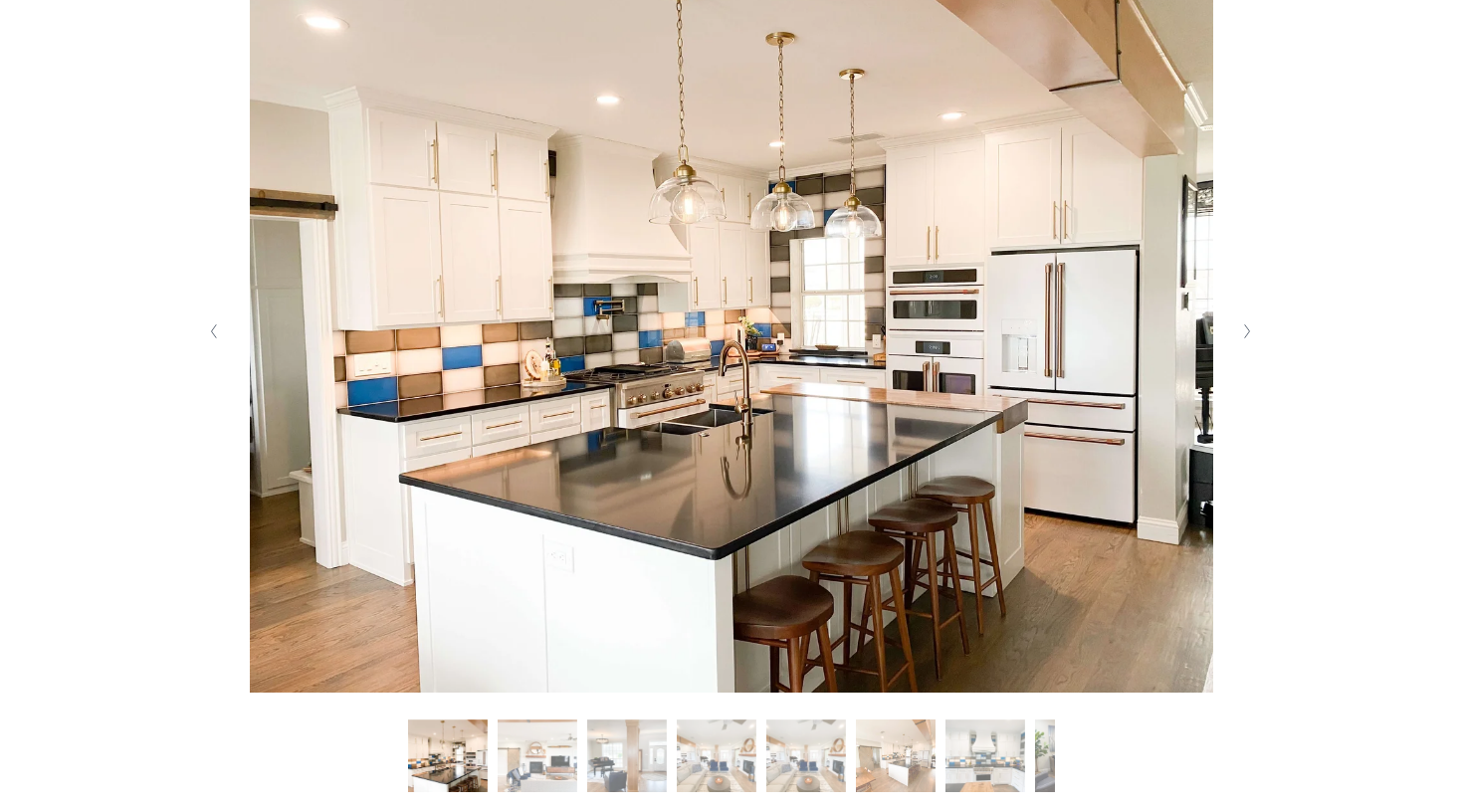 scroll, scrollTop: 463, scrollLeft: 0, axis: vertical 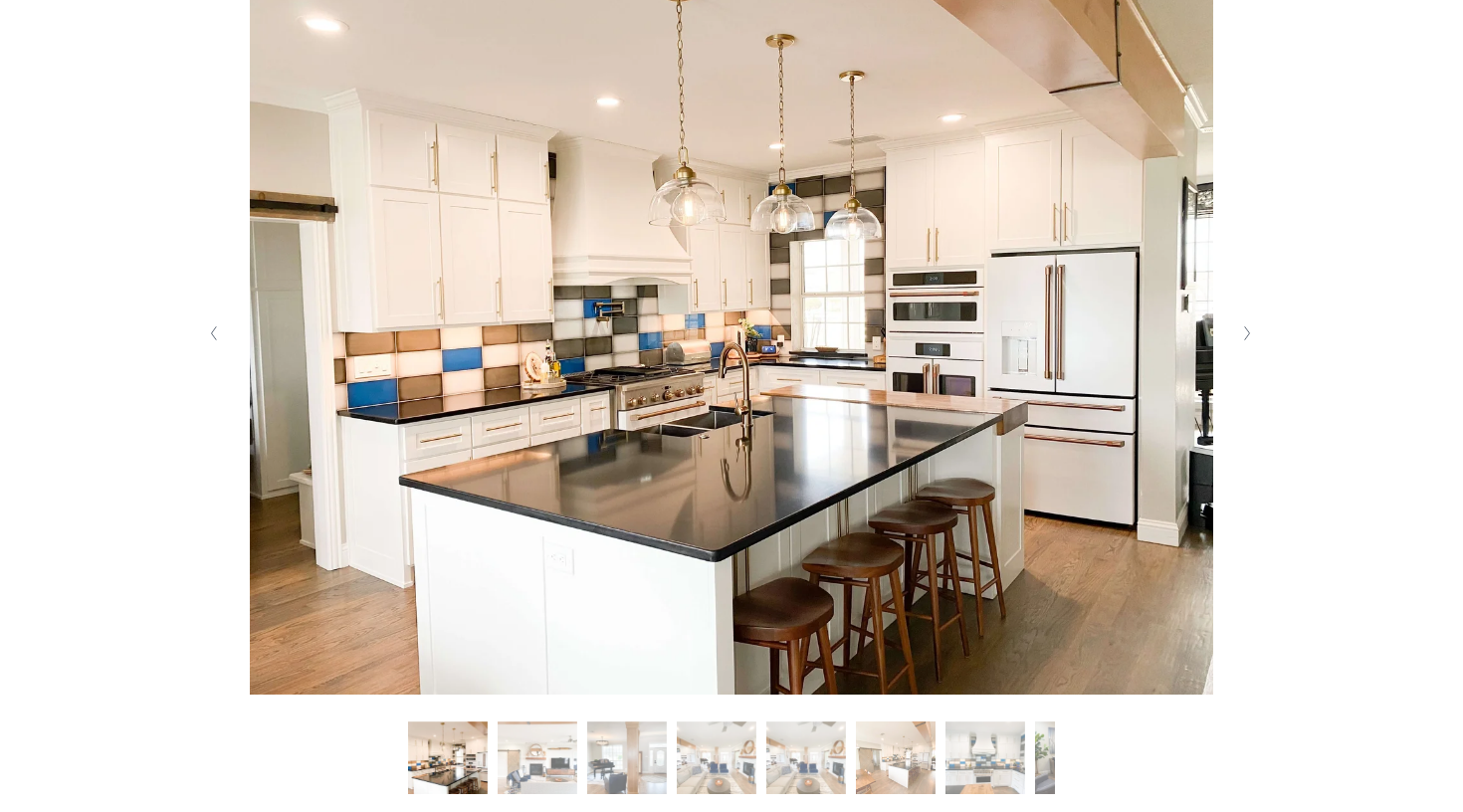 click at bounding box center [1248, 333] 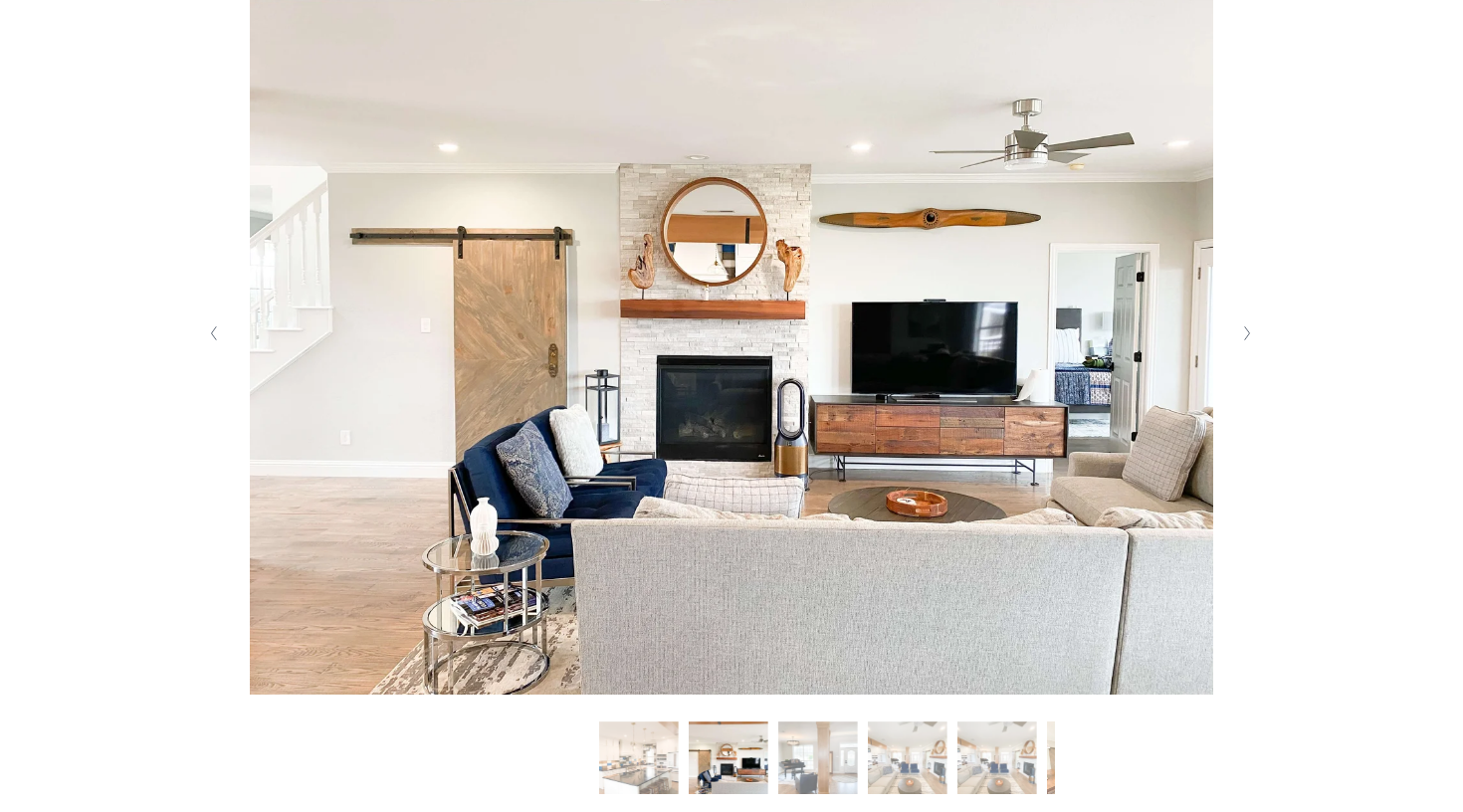 click at bounding box center [1248, 333] 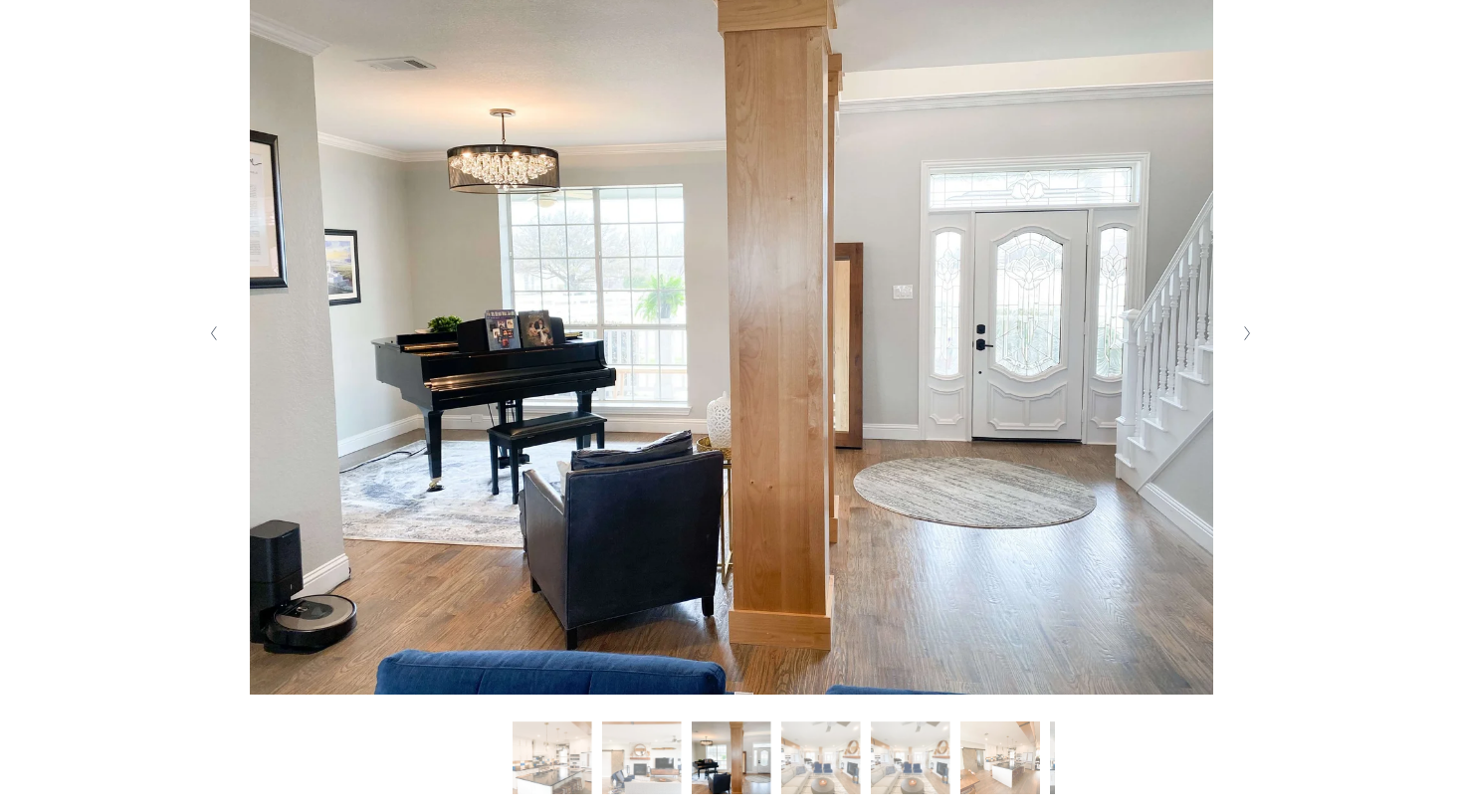 click on "Slide 6
Slide 6 (current slide)" at bounding box center [1000, 761] 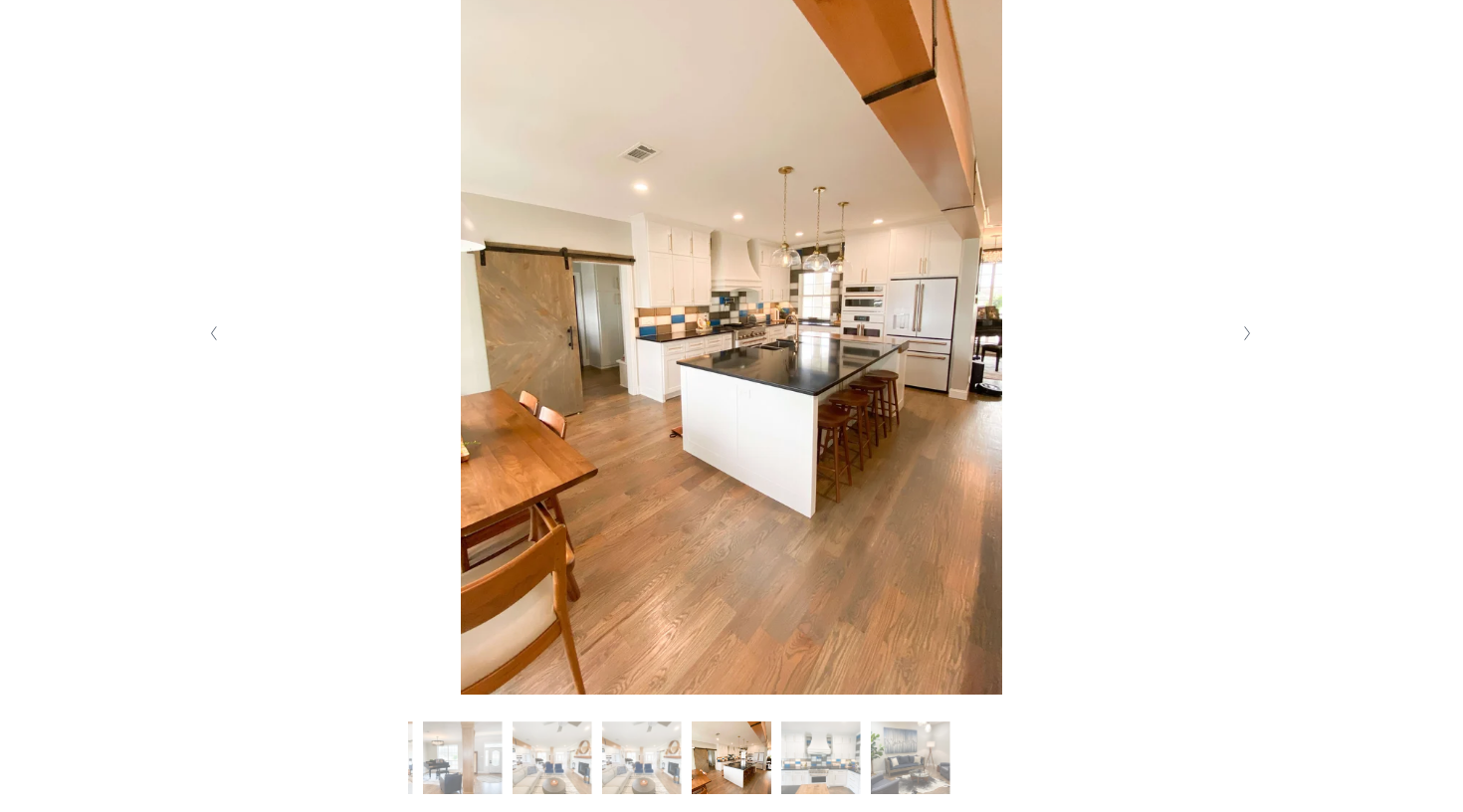 click at bounding box center [1246, 333] 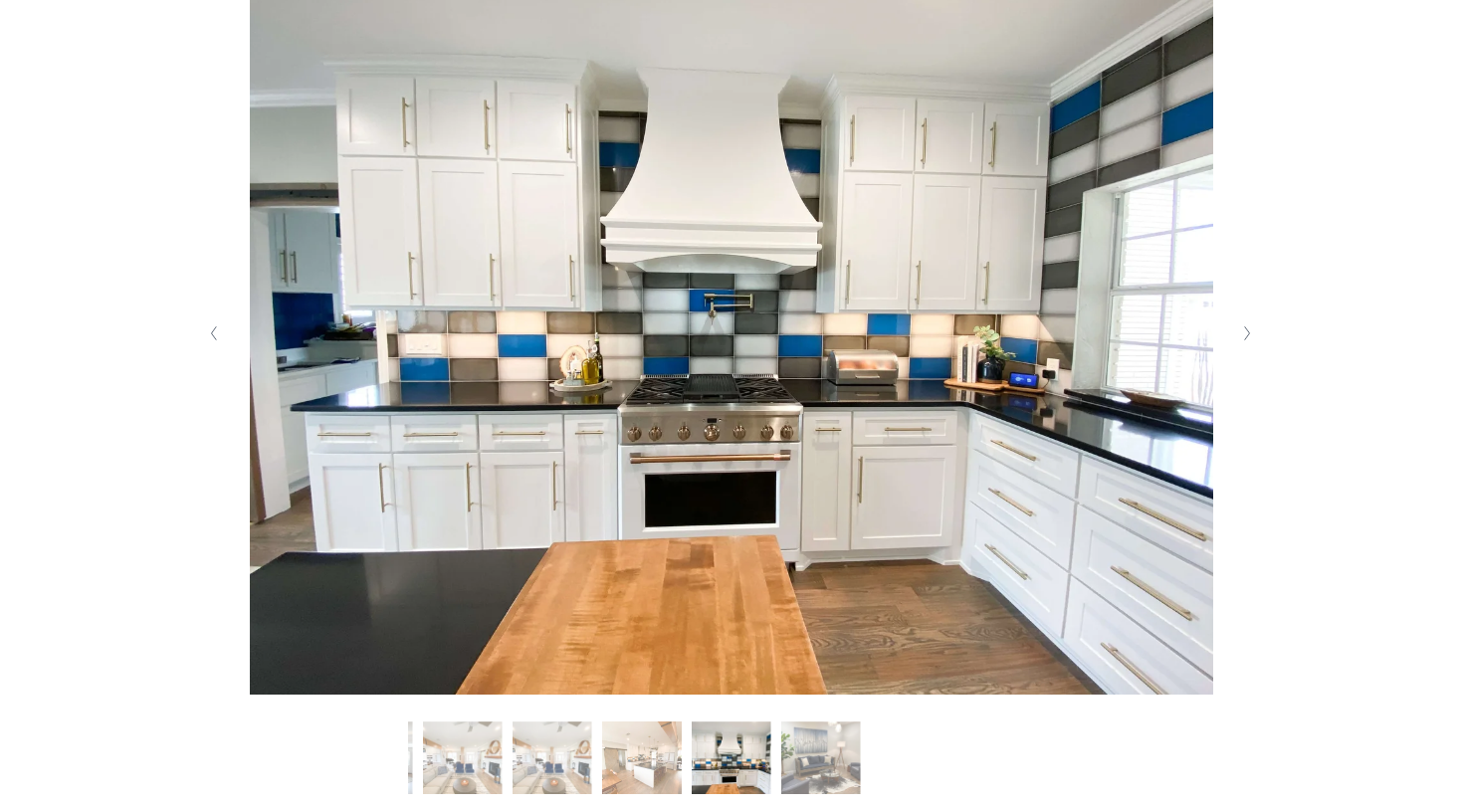 click at bounding box center [1246, 333] 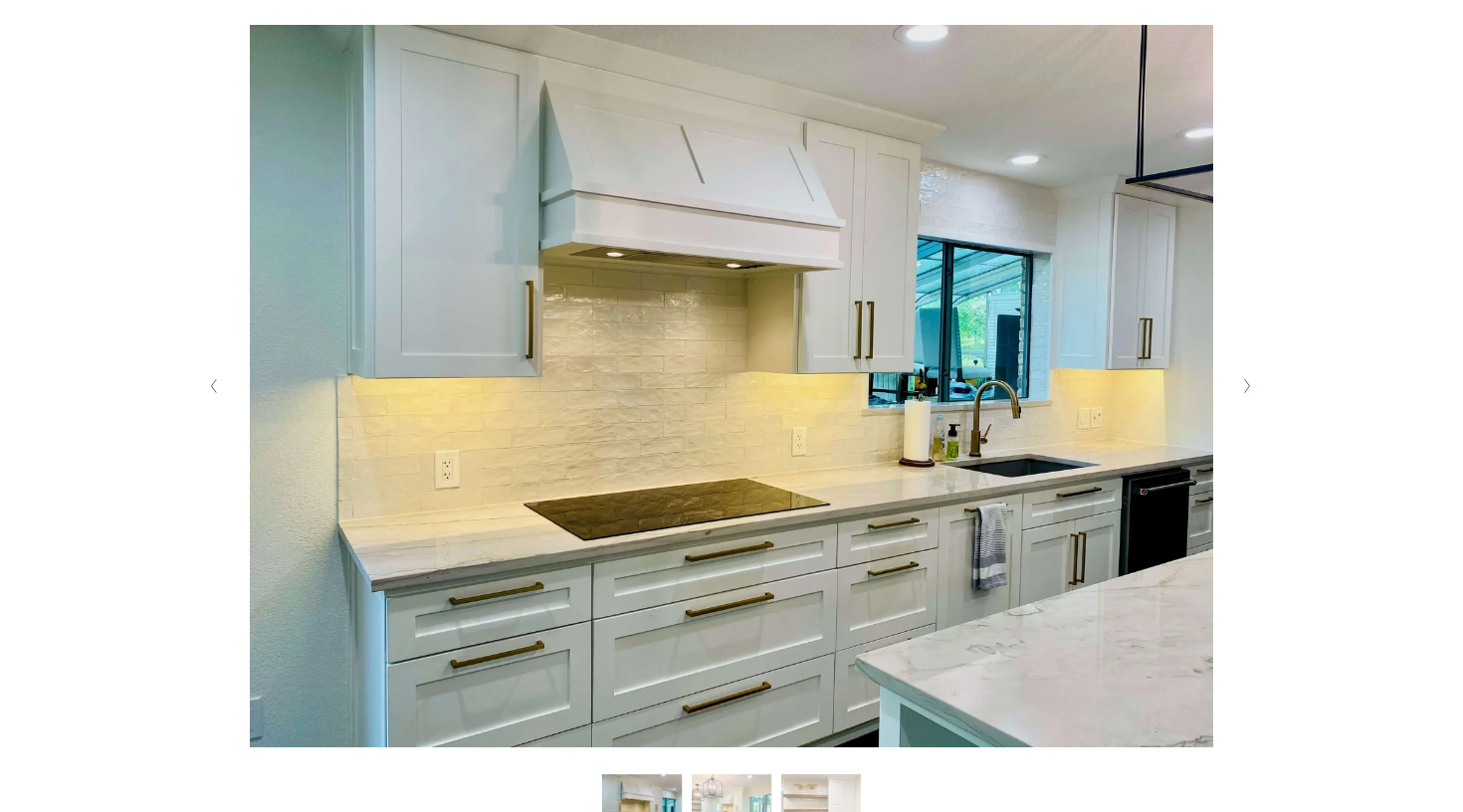 scroll, scrollTop: 396, scrollLeft: 0, axis: vertical 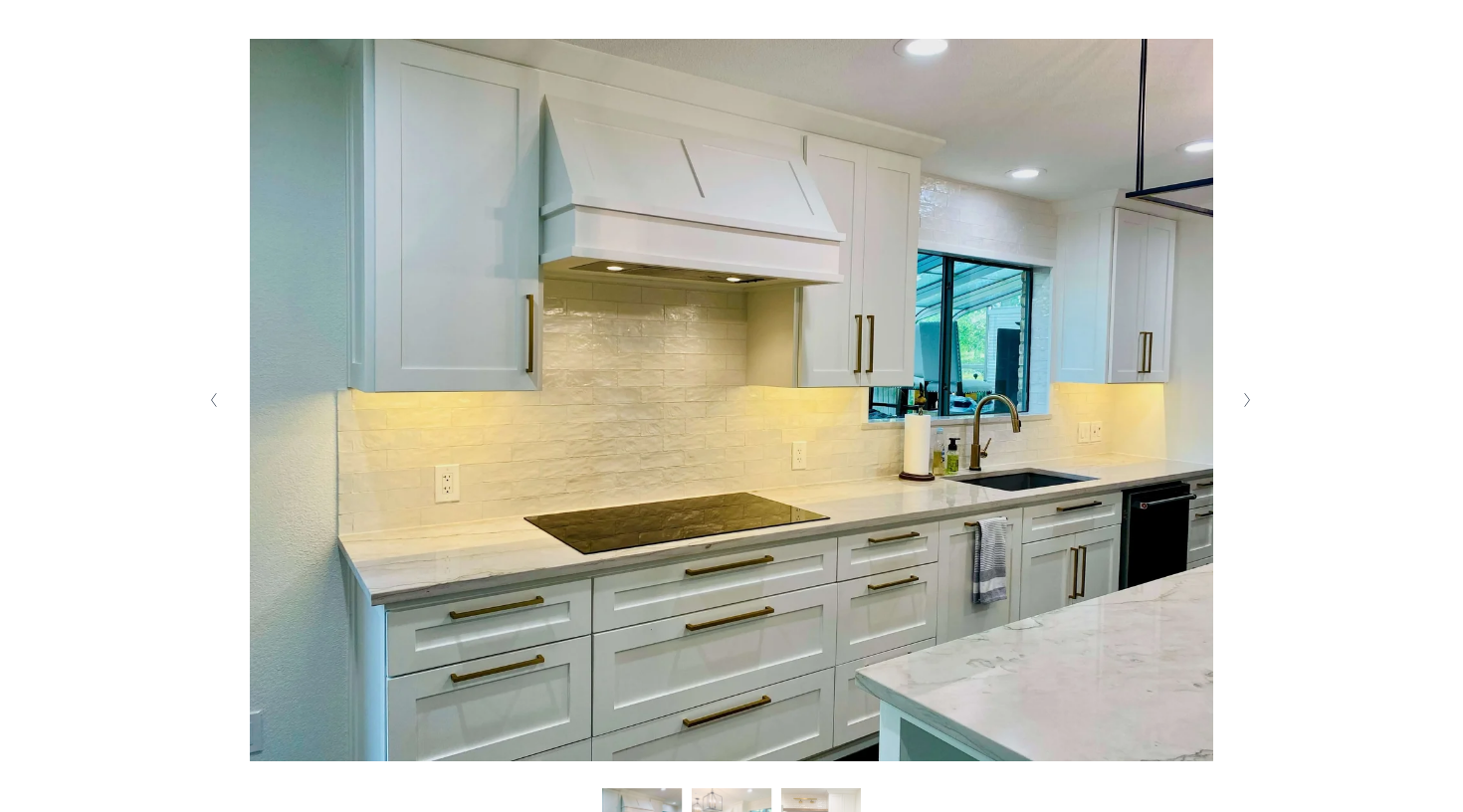 click at bounding box center [1247, 400] 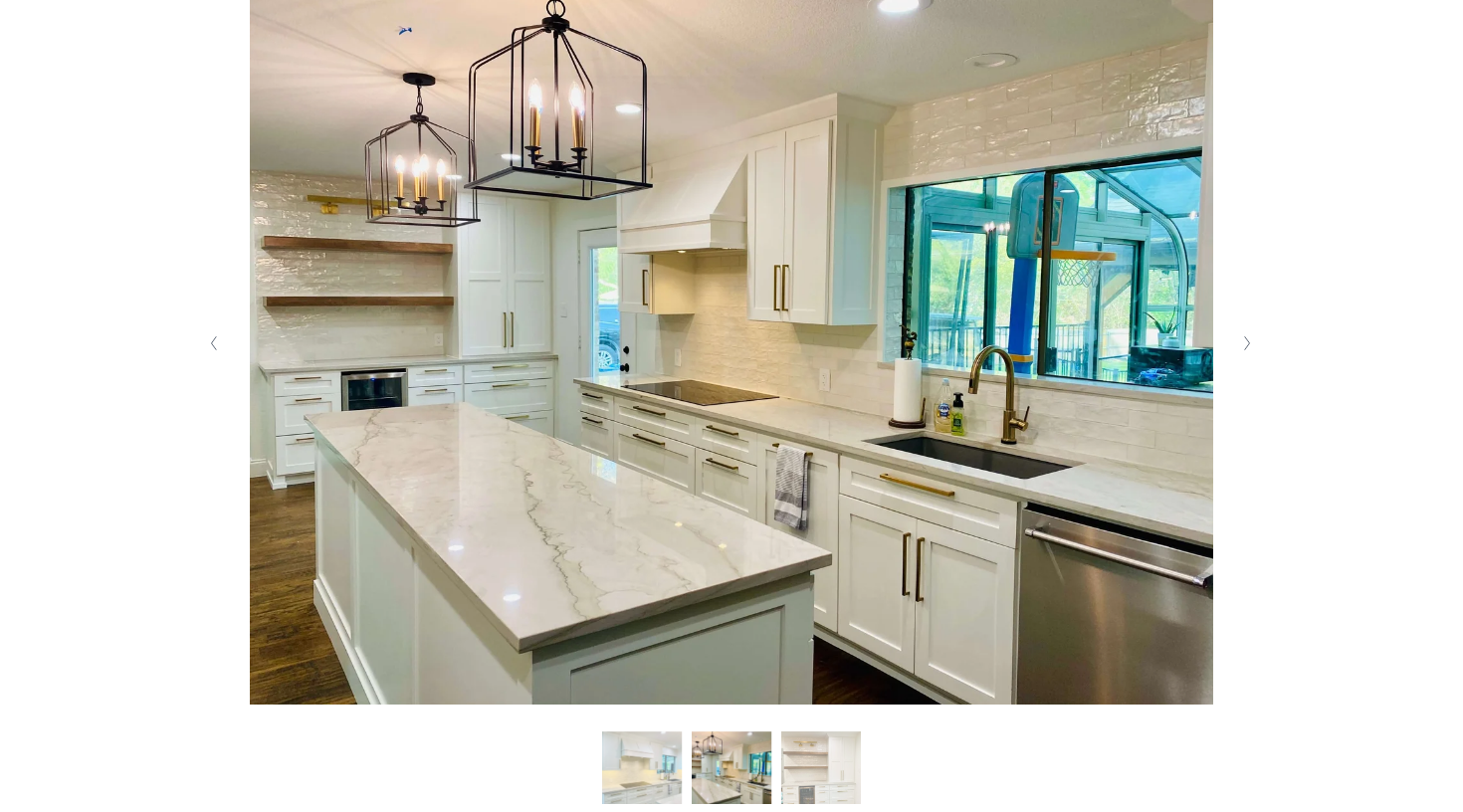scroll, scrollTop: 462, scrollLeft: 0, axis: vertical 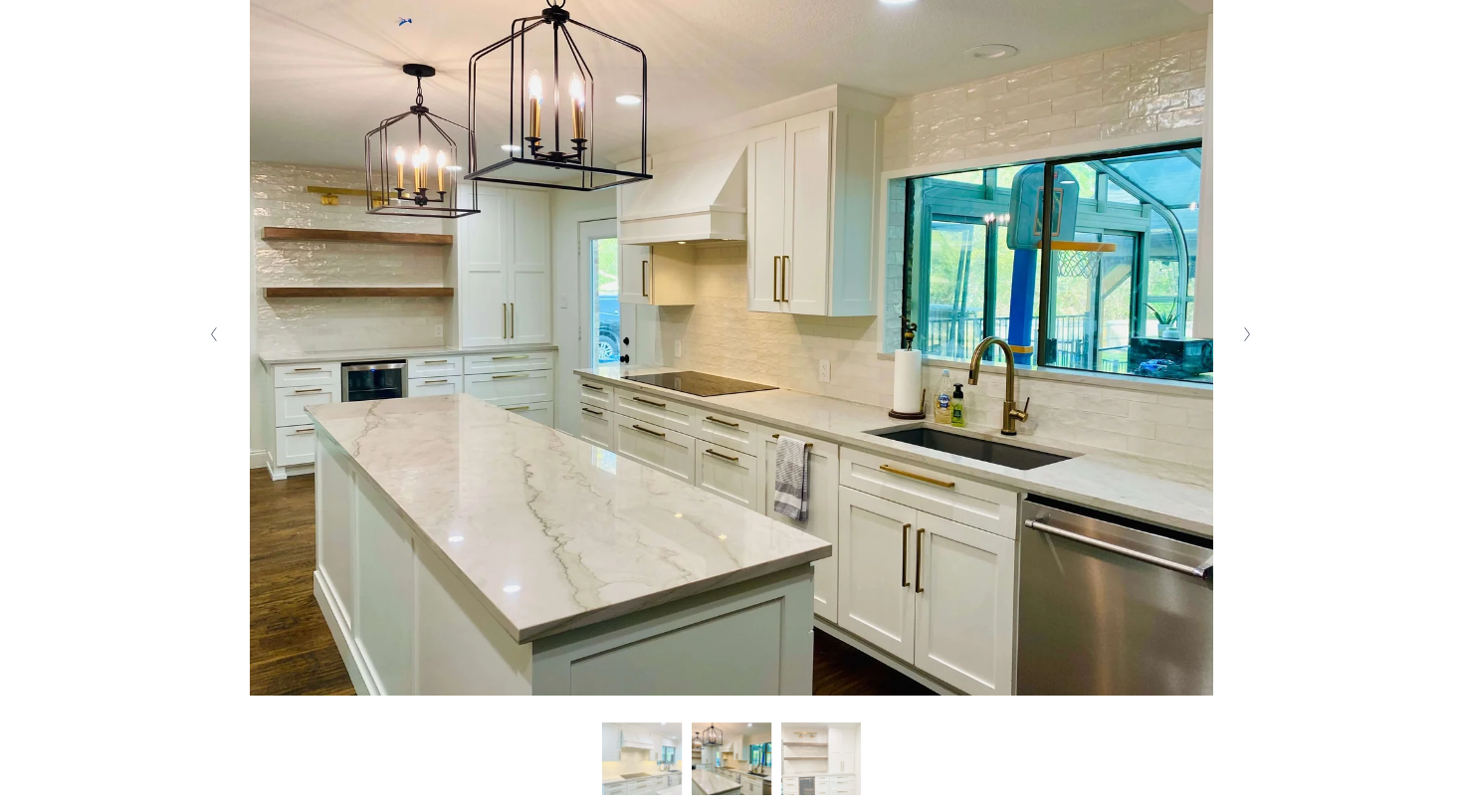 click at bounding box center [732, 334] 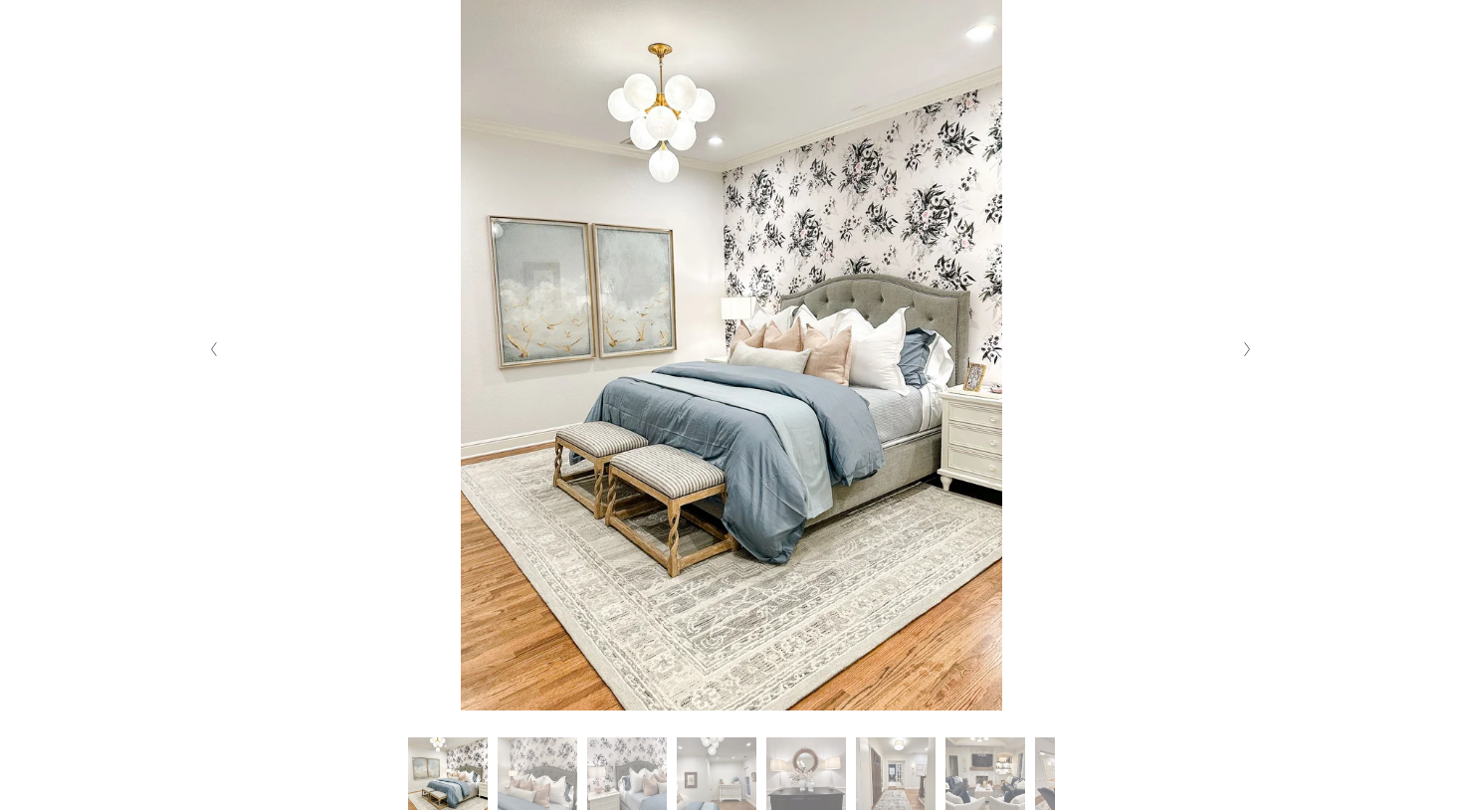 scroll, scrollTop: 457, scrollLeft: 0, axis: vertical 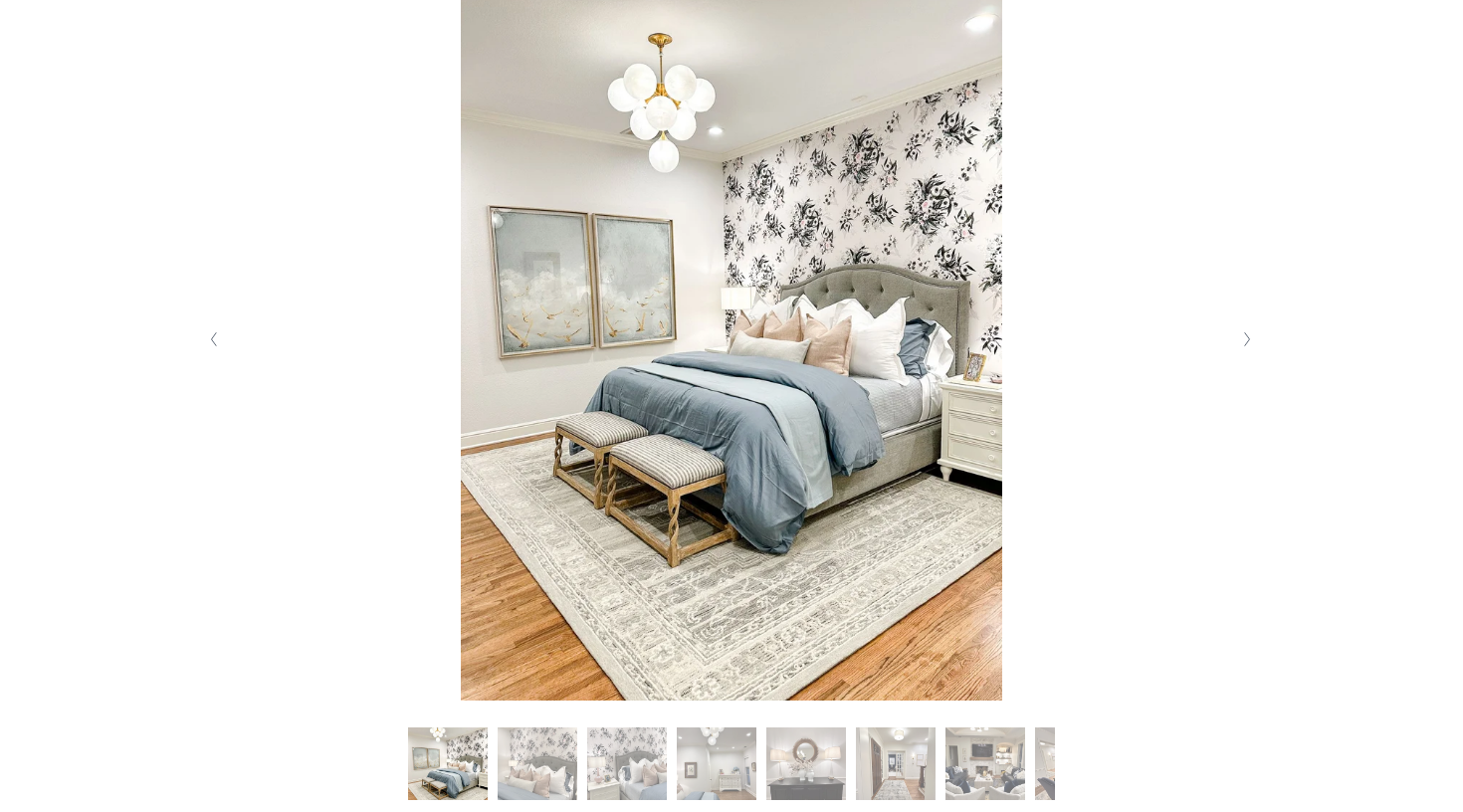 click at bounding box center [1247, 339] 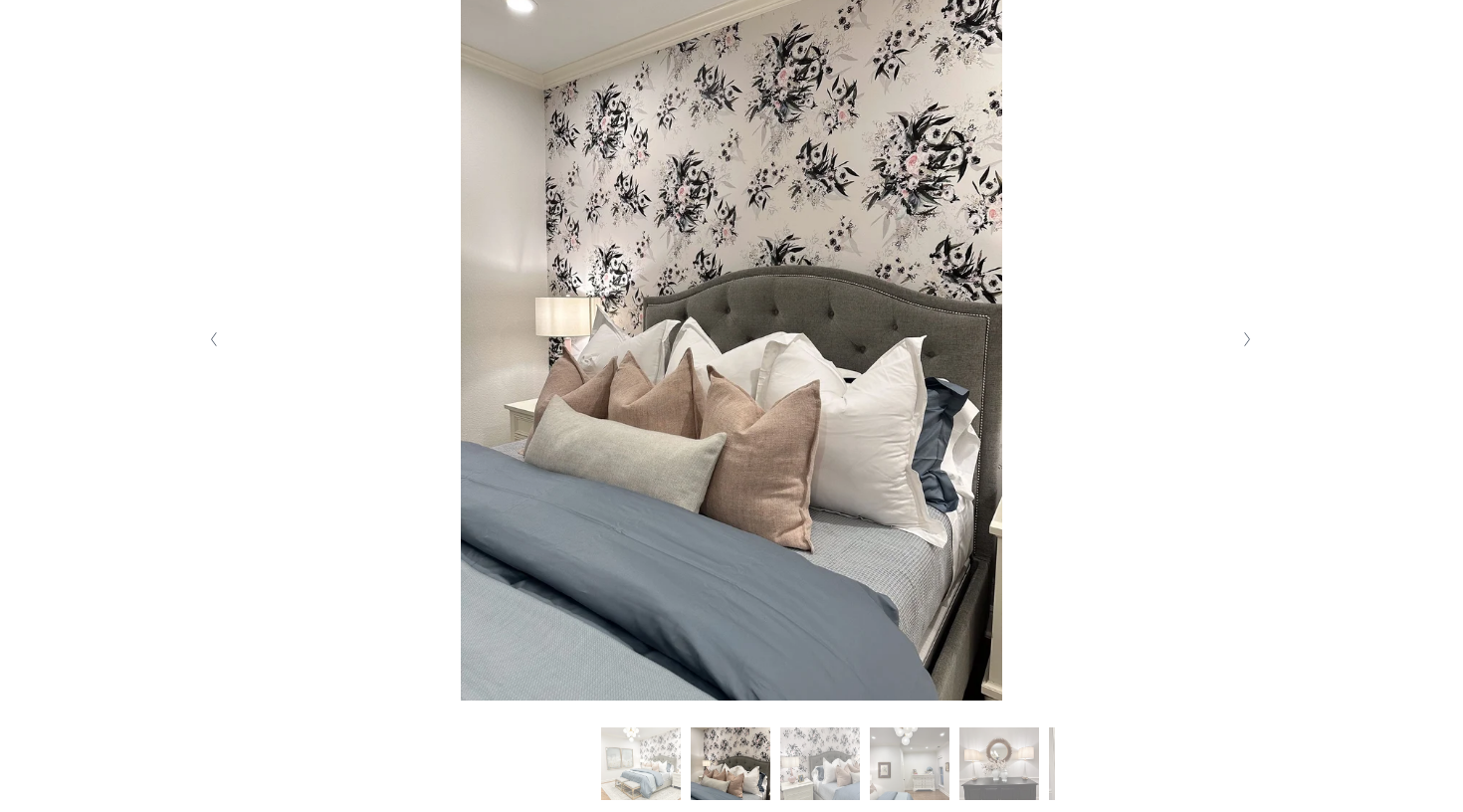 click at bounding box center (1247, 339) 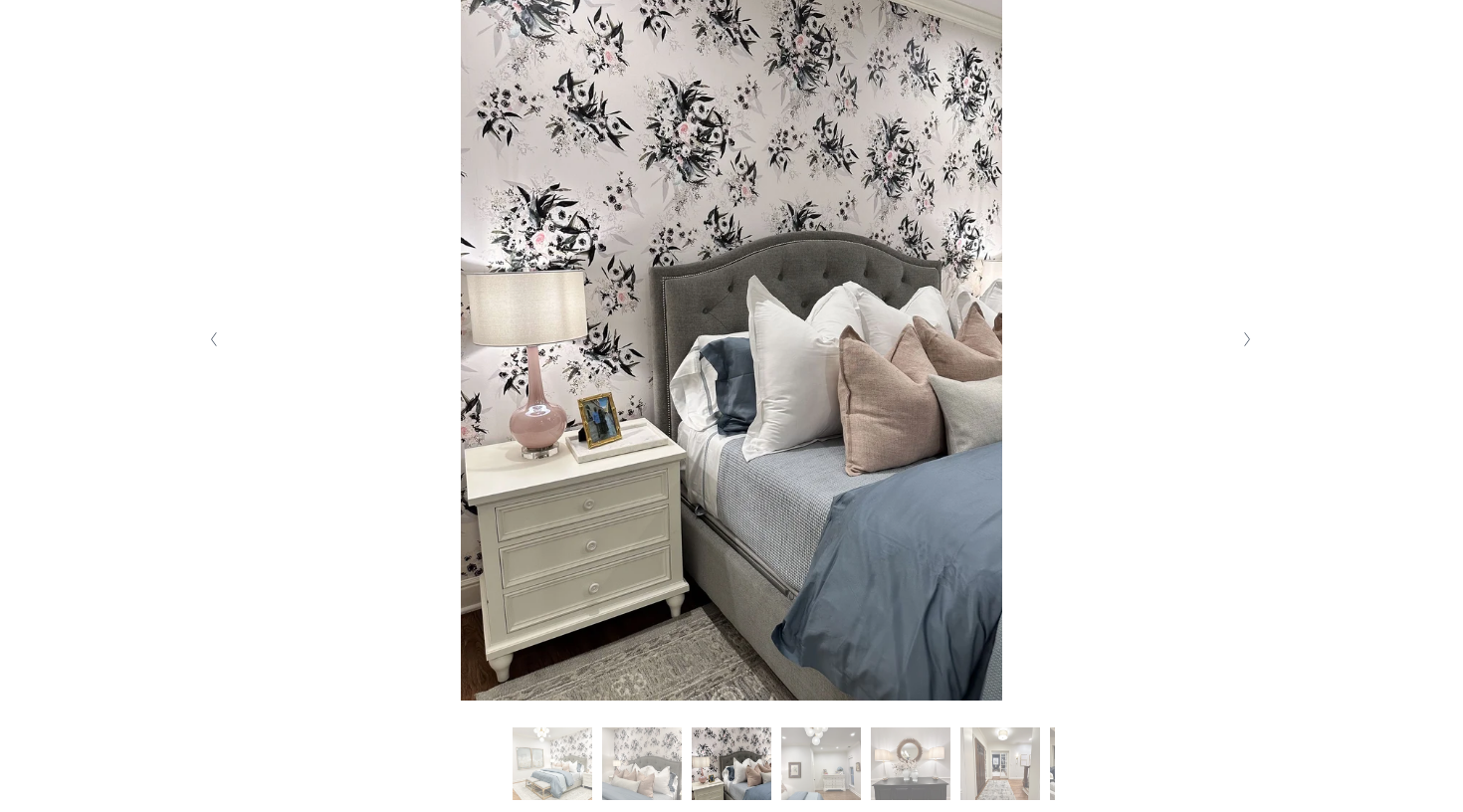 click at bounding box center (1247, 339) 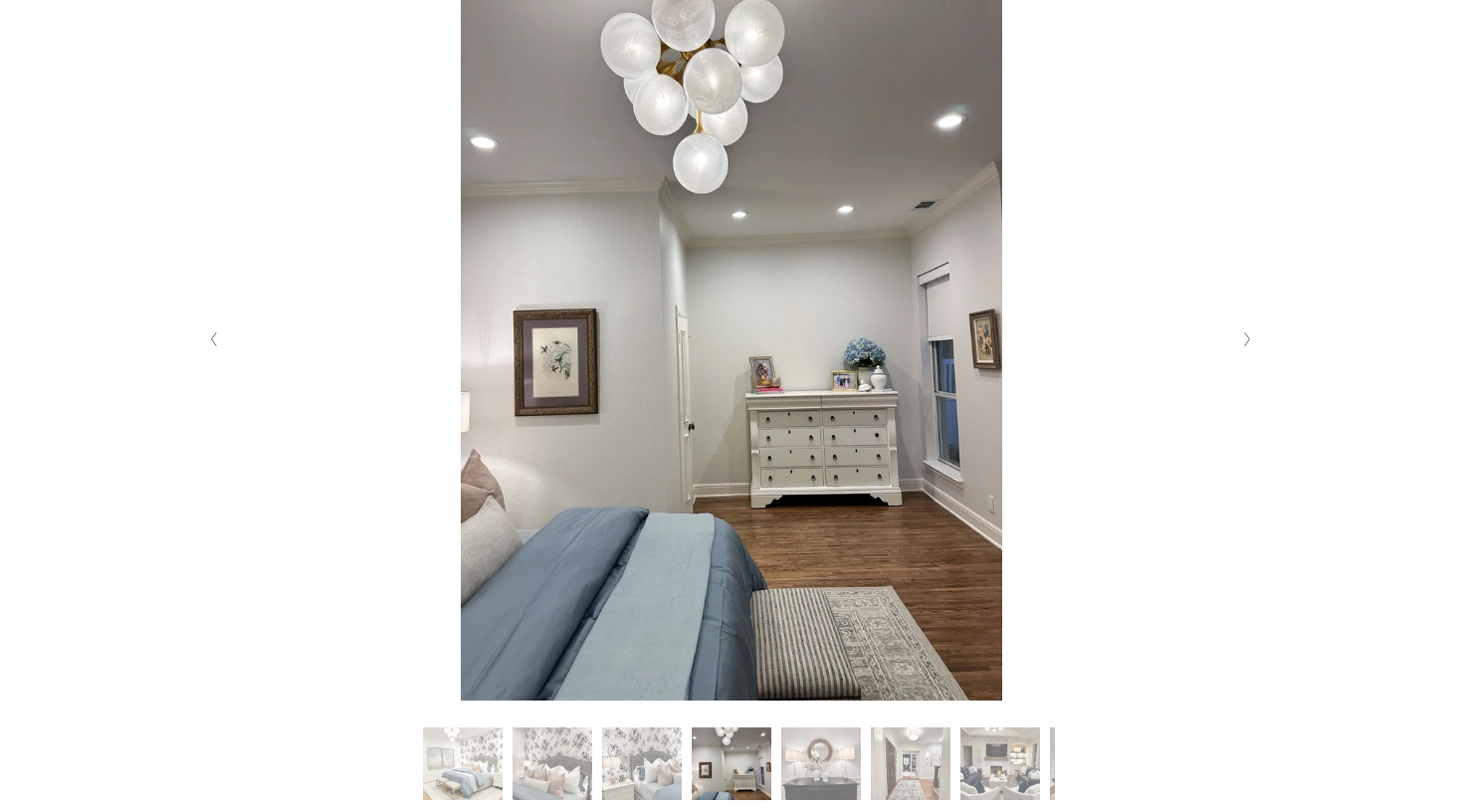 click at bounding box center (1247, 339) 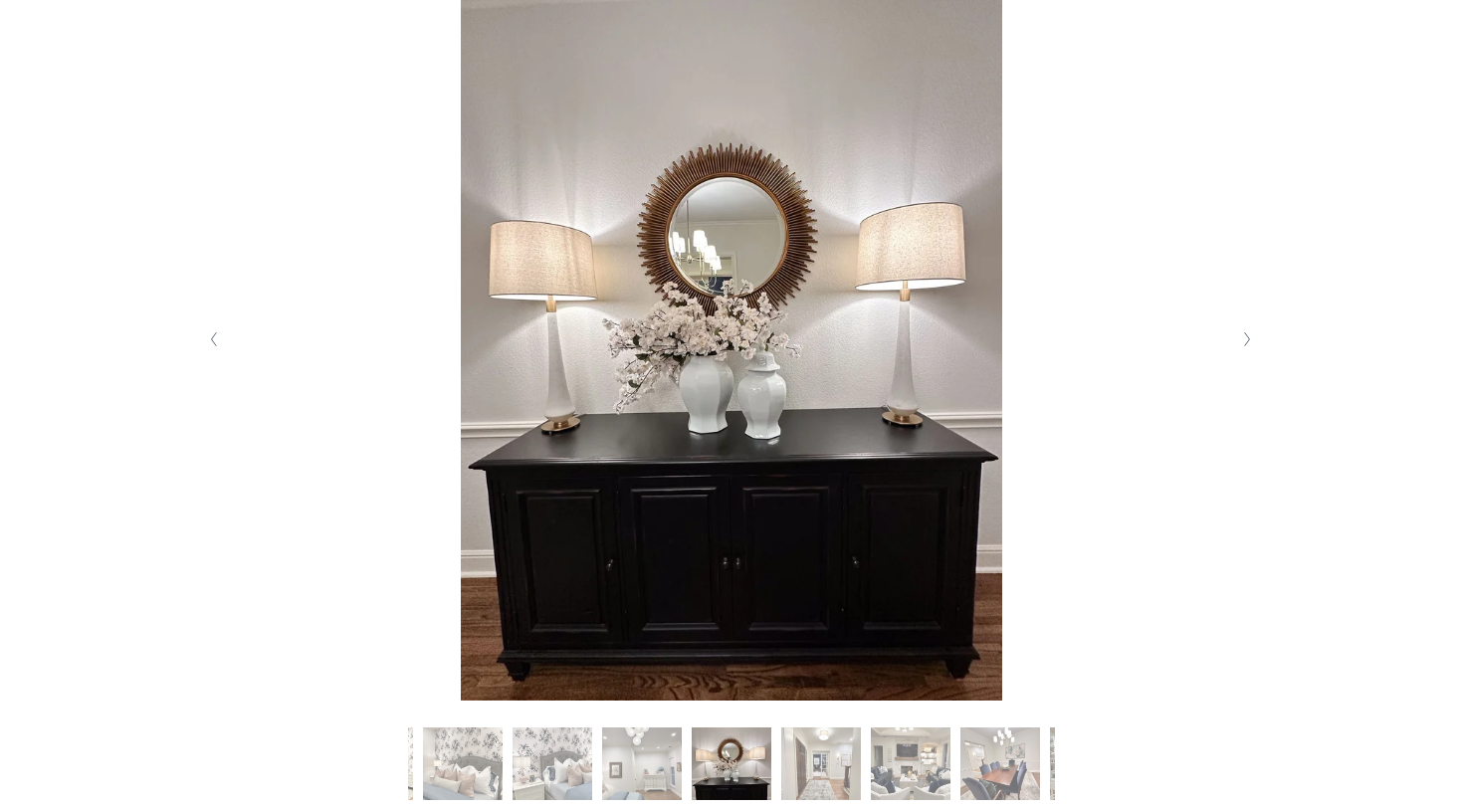 click at bounding box center [1247, 339] 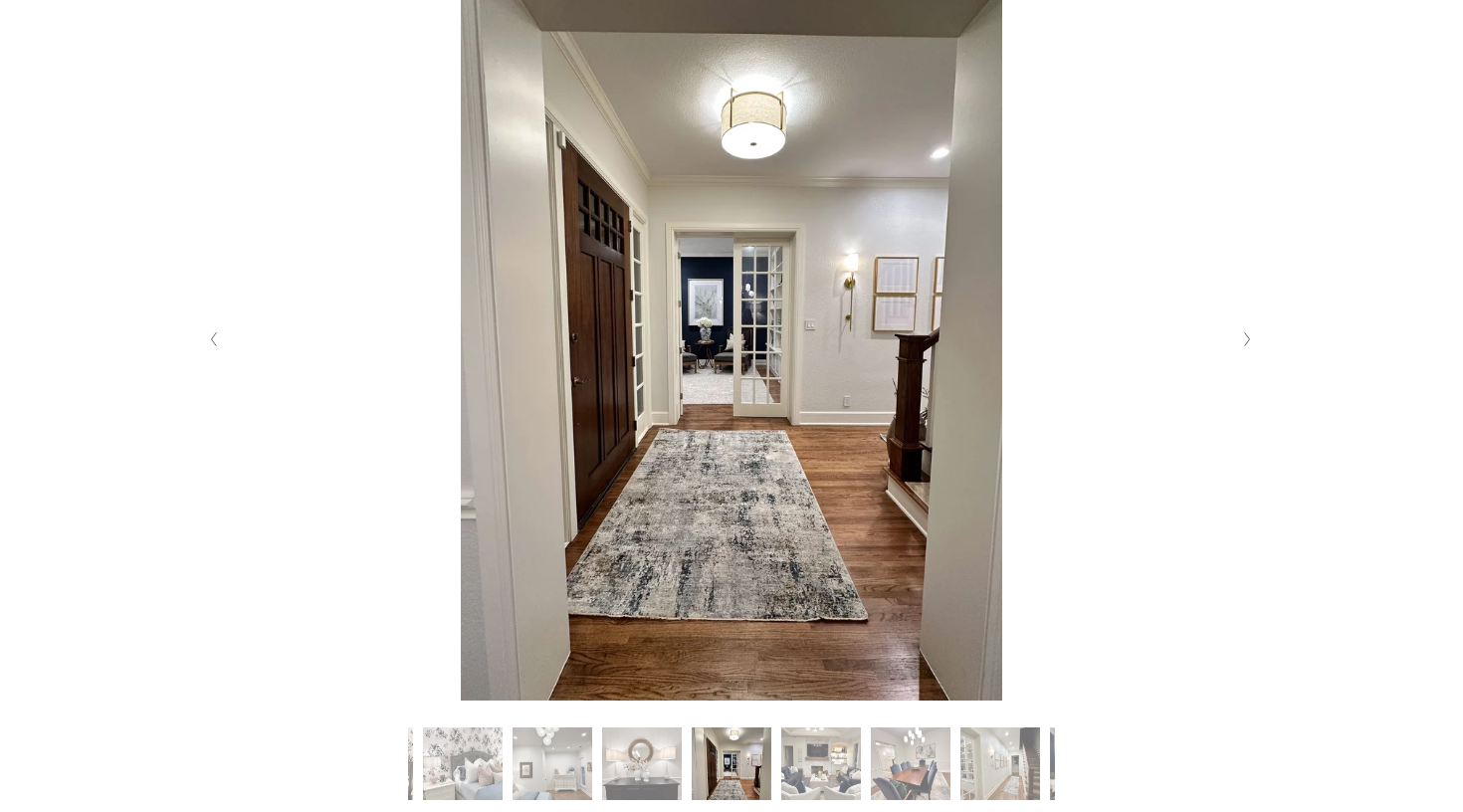 click at bounding box center (1247, 339) 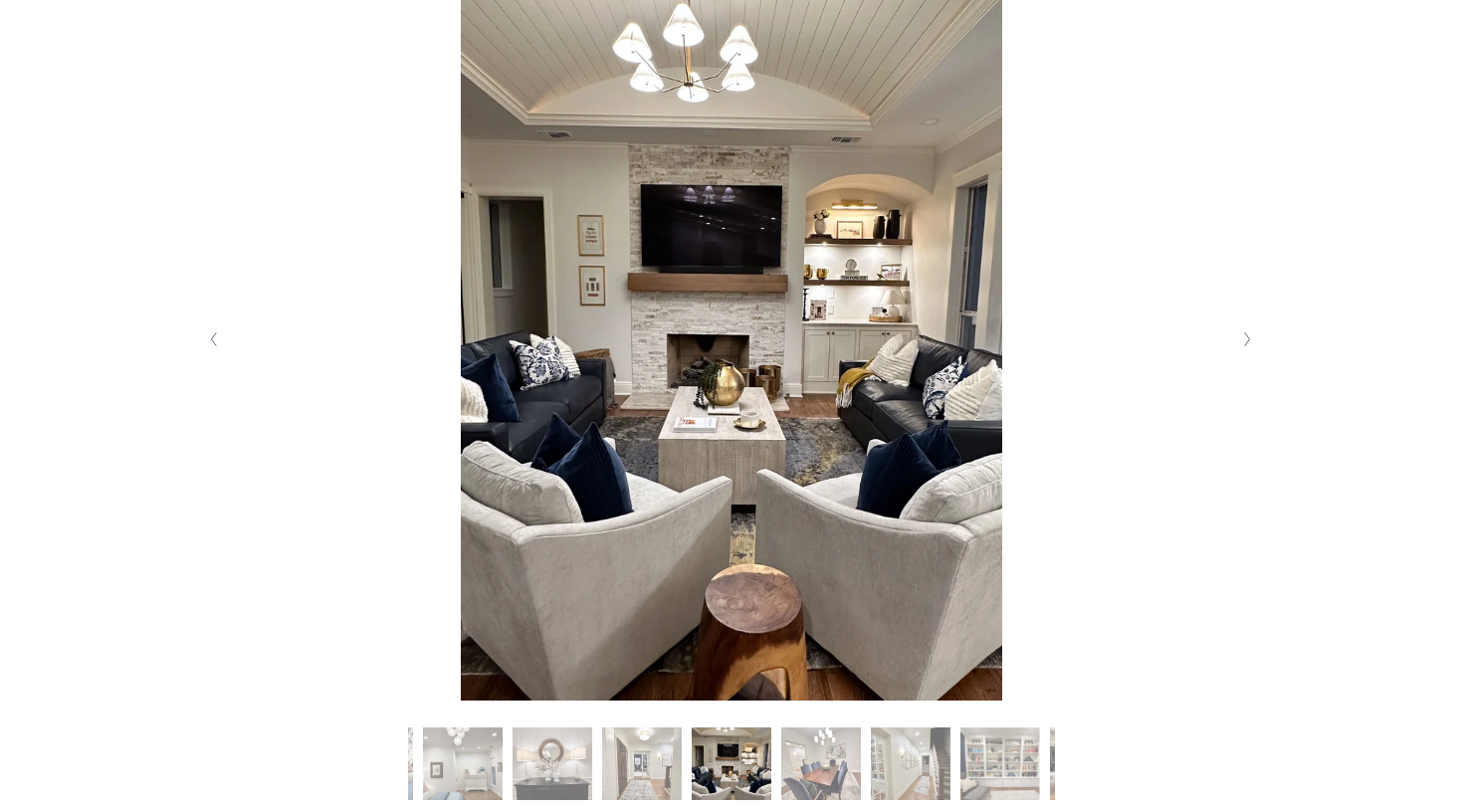 click at bounding box center (1247, 339) 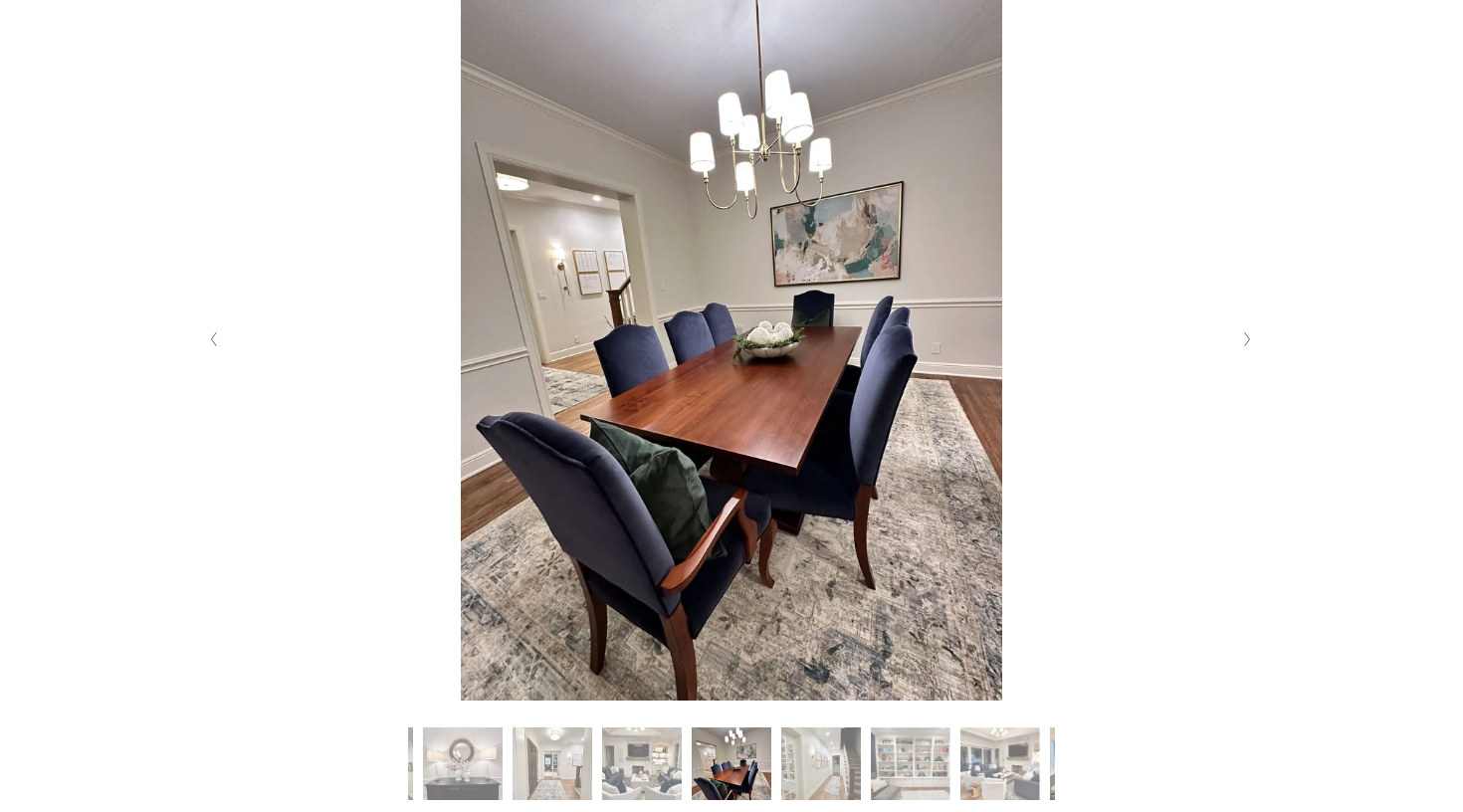 click at bounding box center [1247, 339] 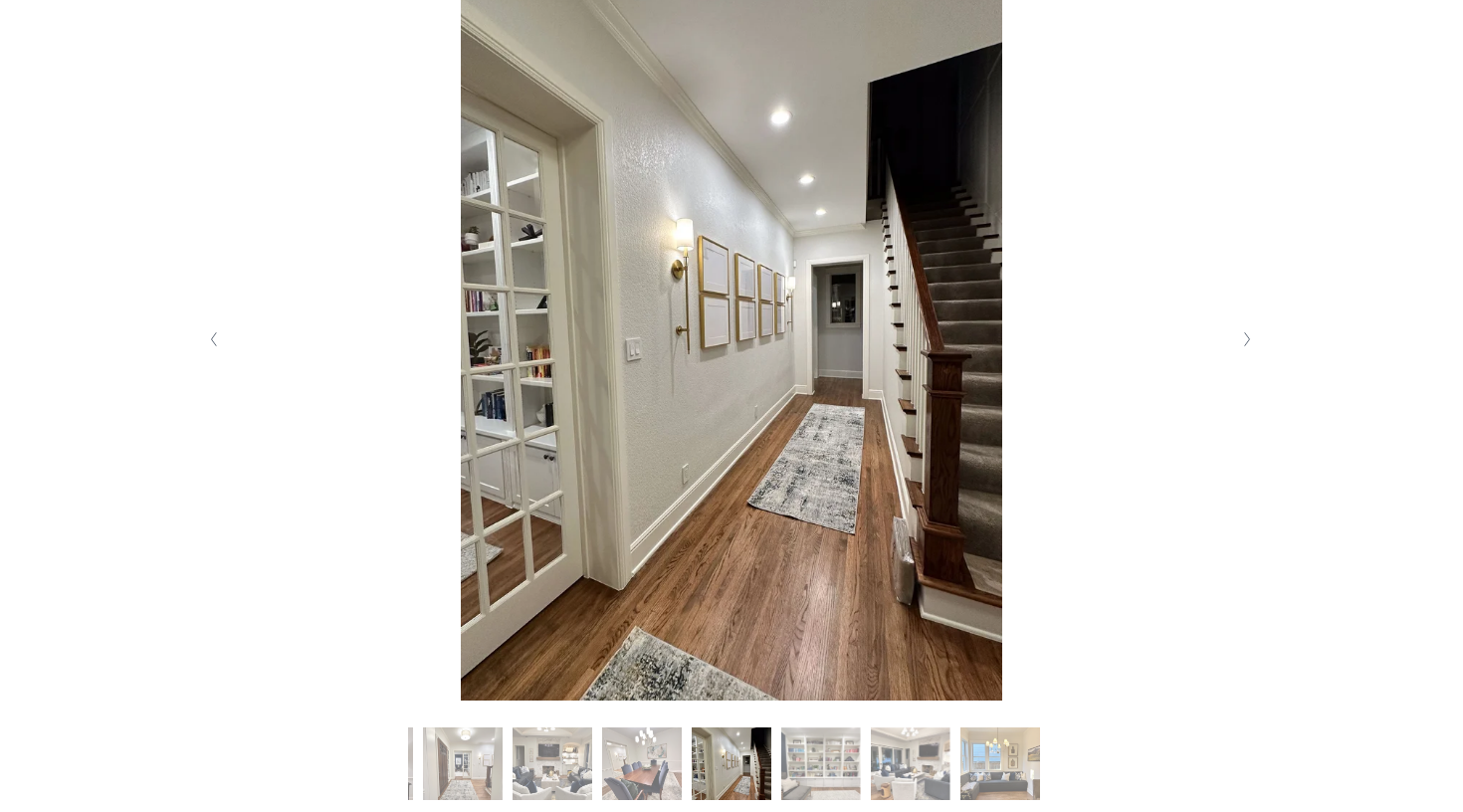 click at bounding box center (1247, 339) 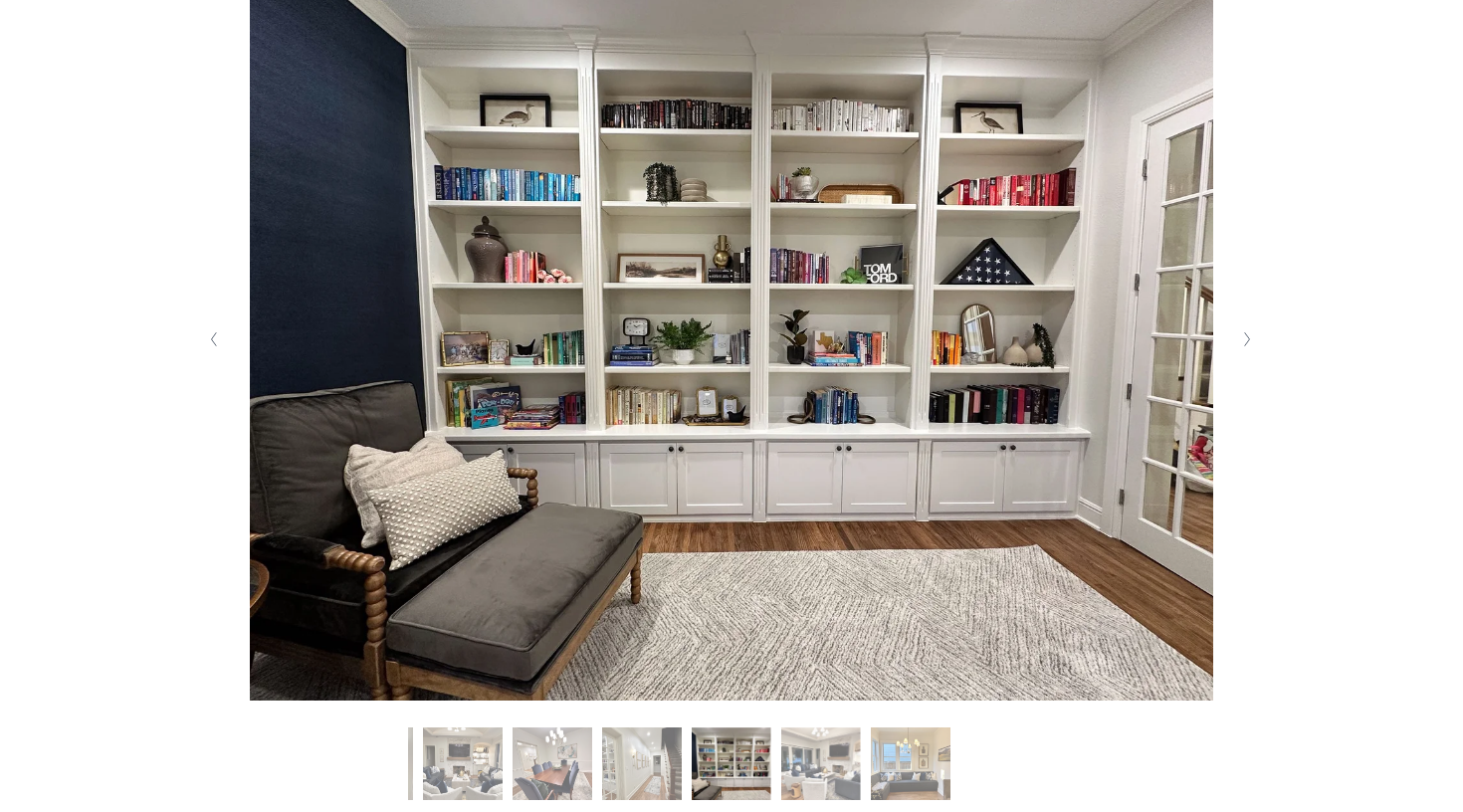 click at bounding box center [1247, 339] 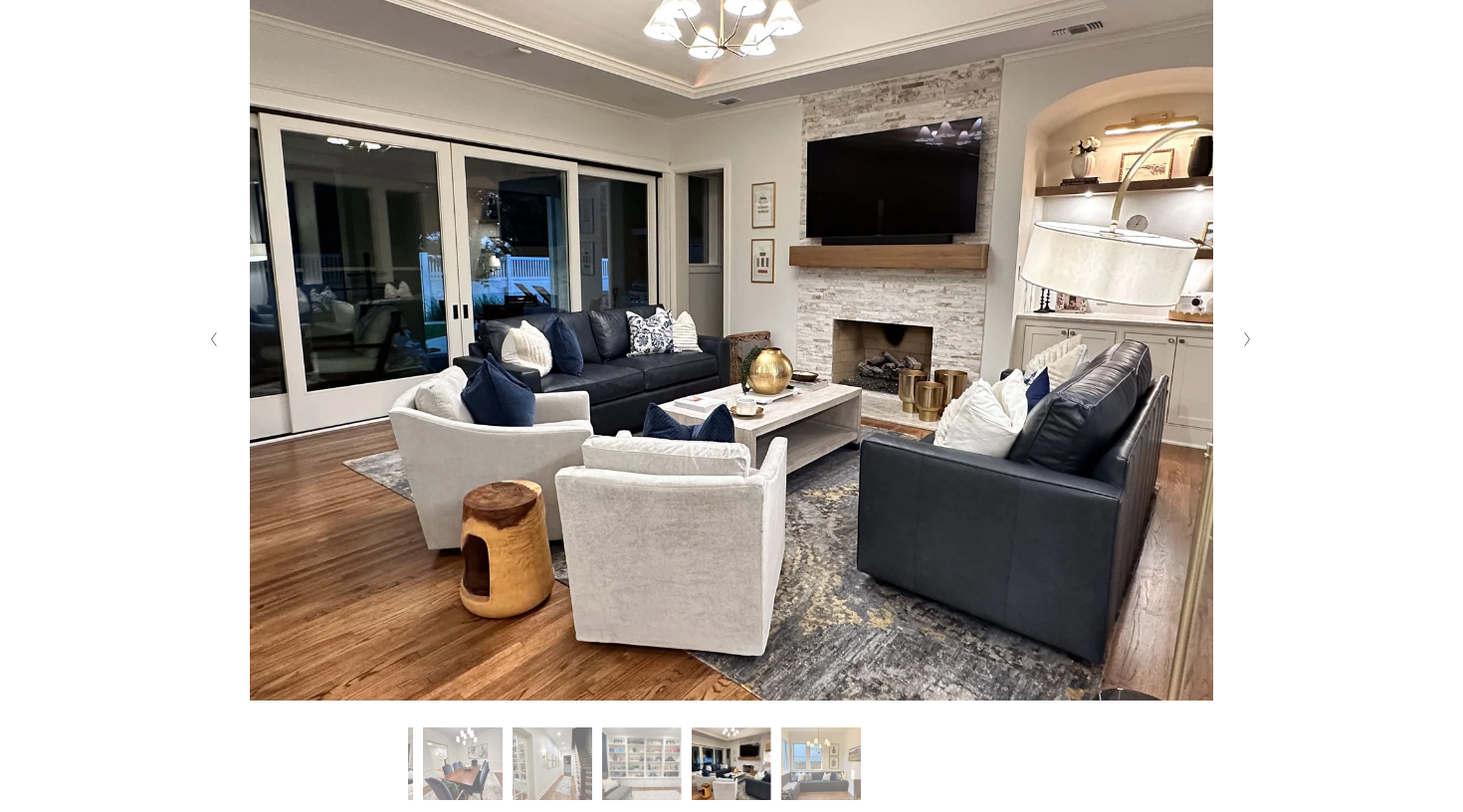 click at bounding box center (1247, 339) 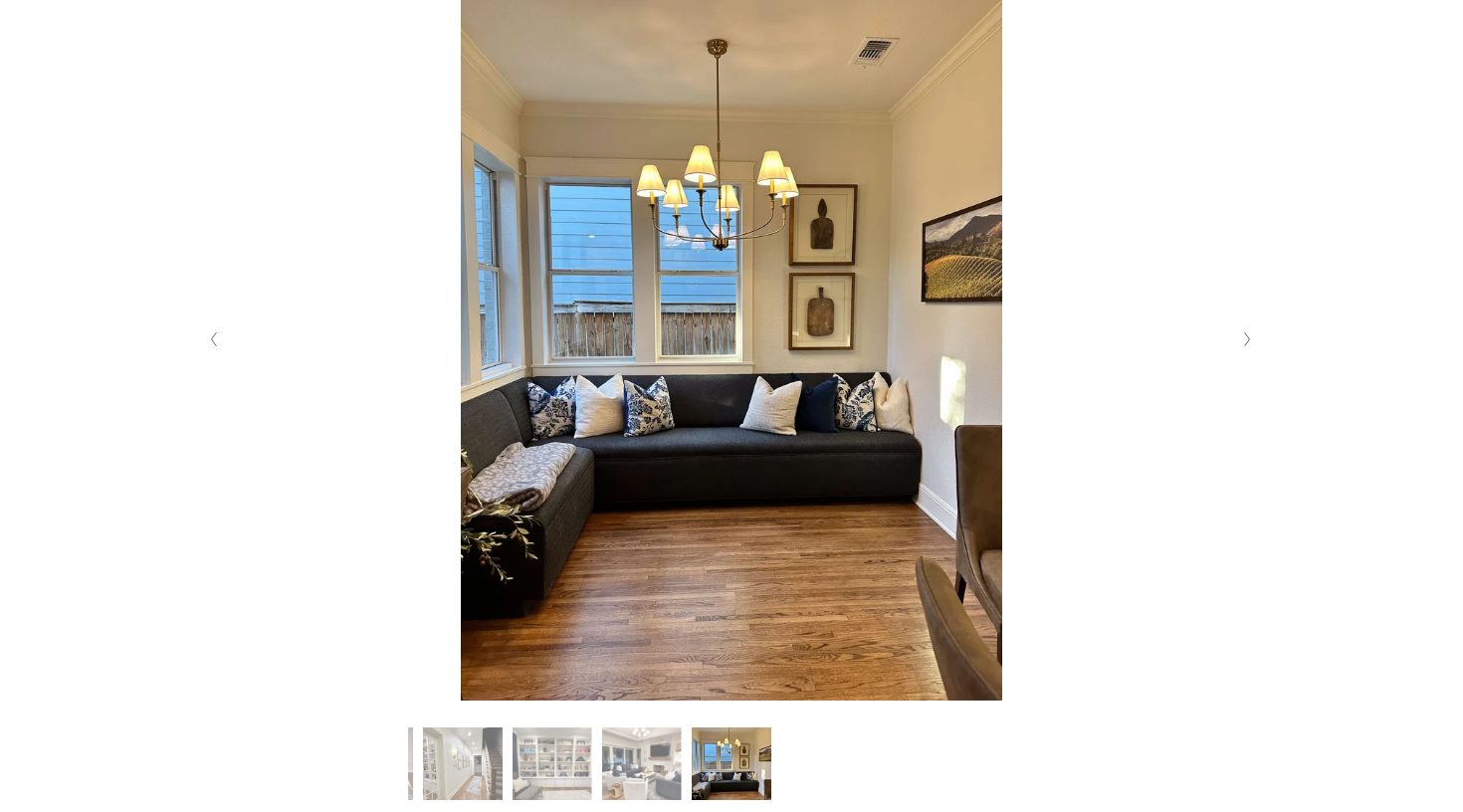 click at bounding box center [1247, 339] 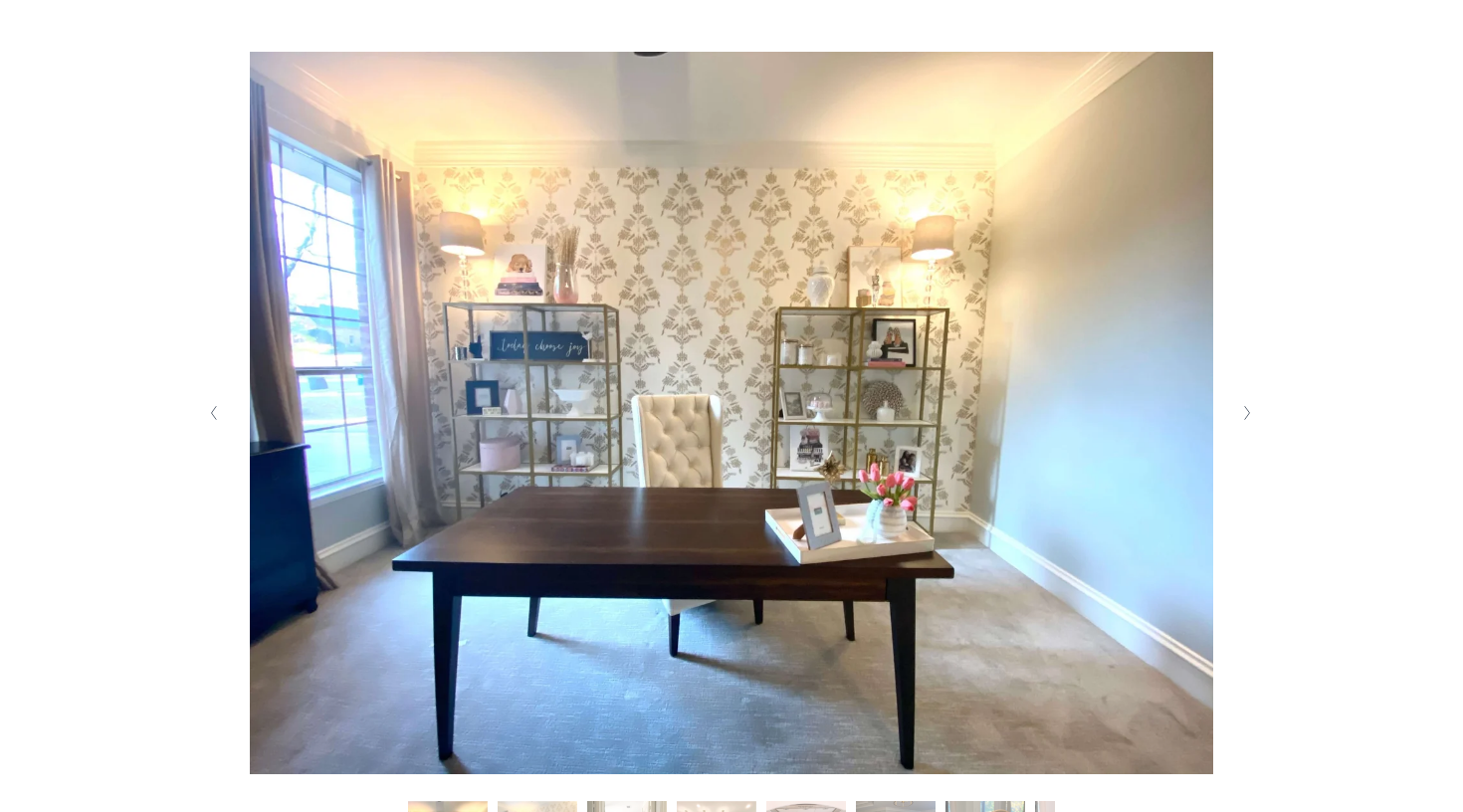 scroll, scrollTop: 407, scrollLeft: 0, axis: vertical 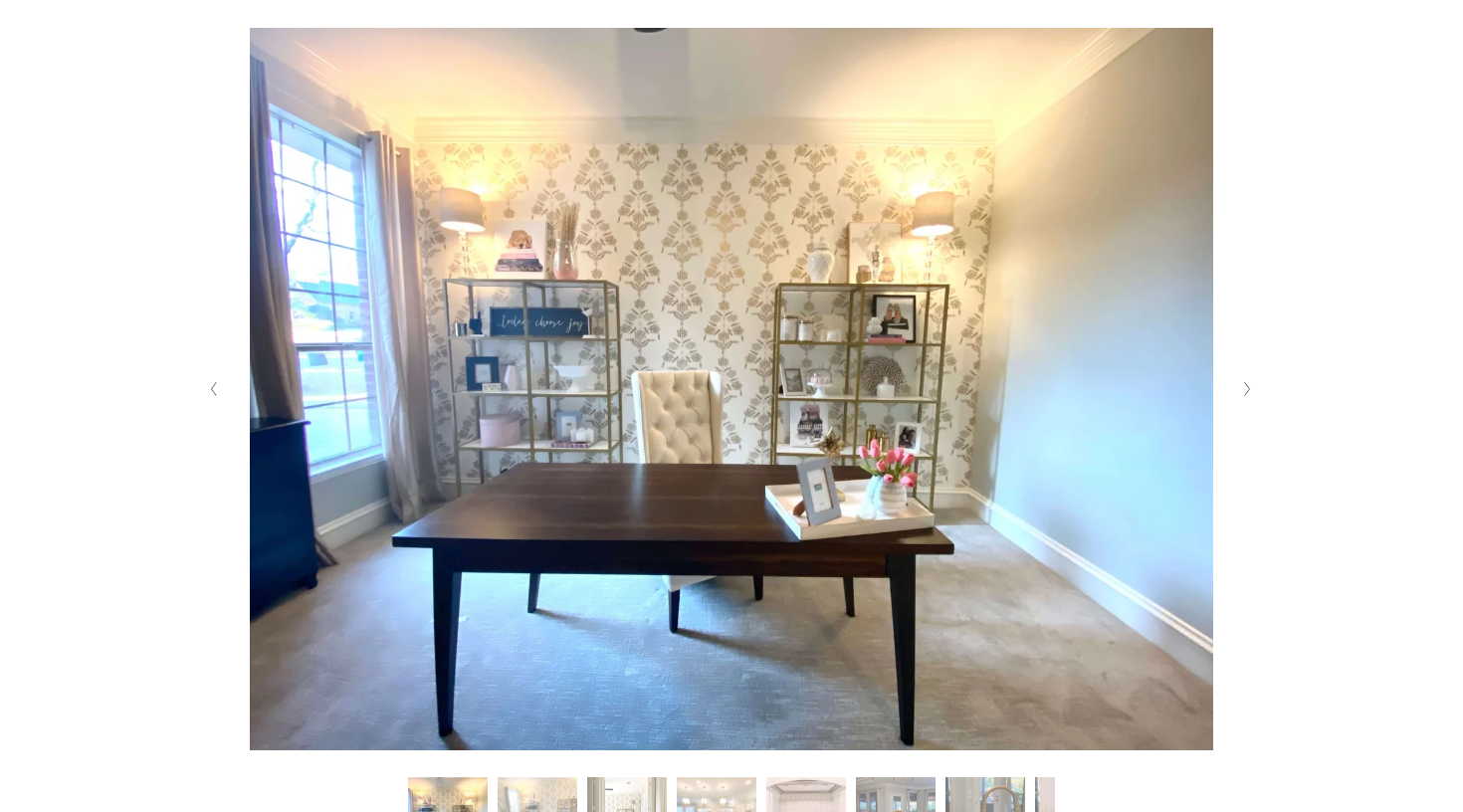 click at bounding box center (1247, 389) 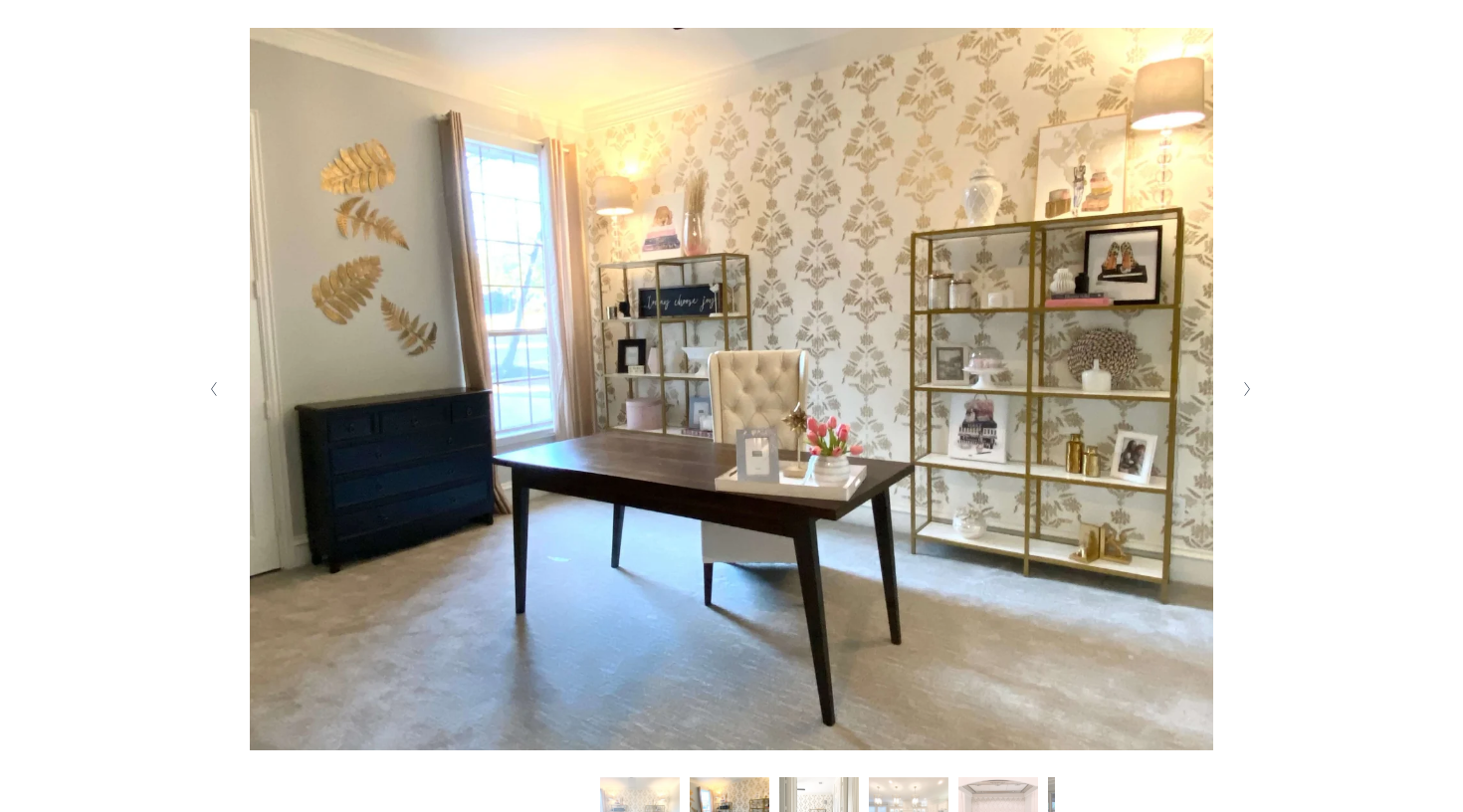 click at bounding box center (1247, 389) 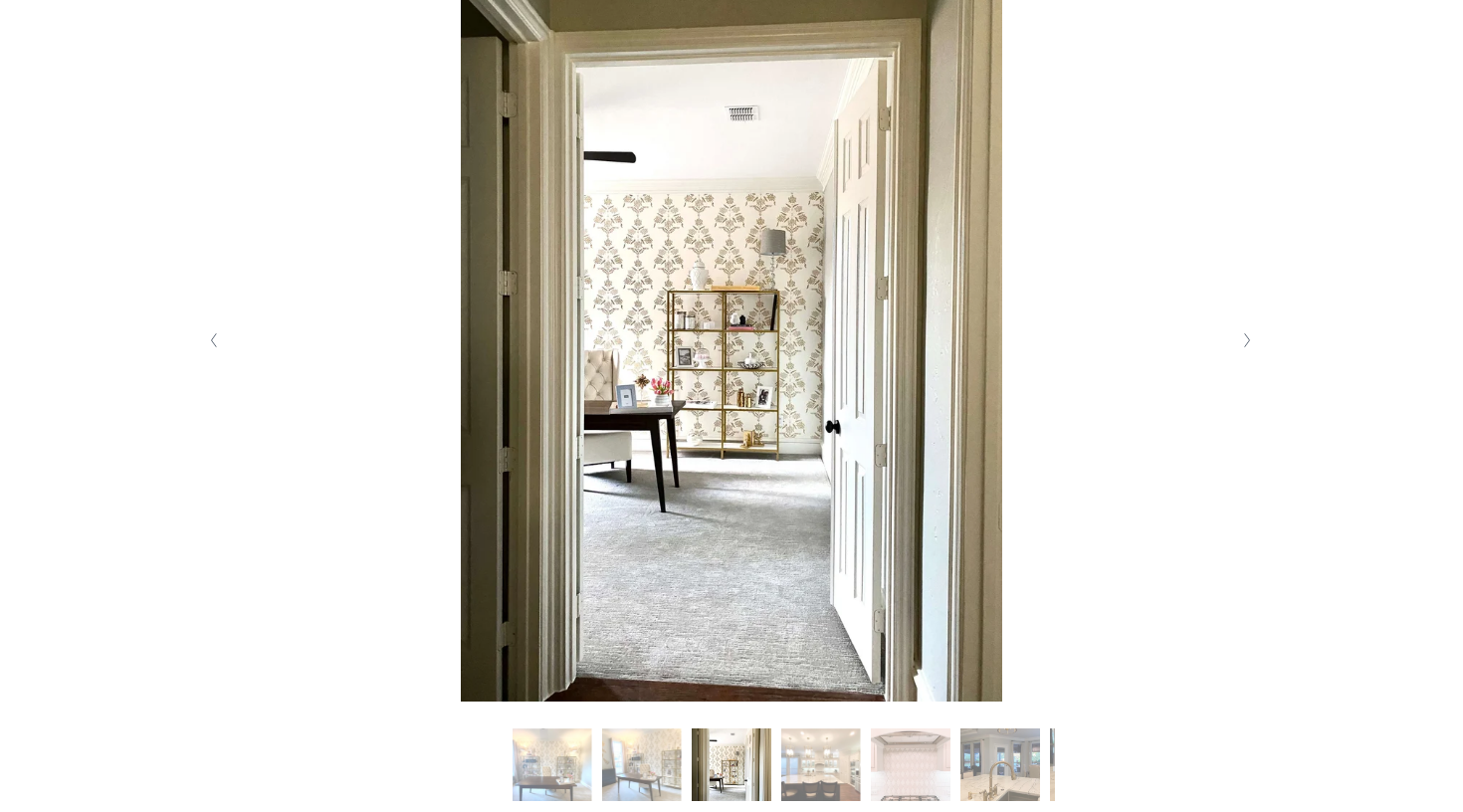 scroll, scrollTop: 456, scrollLeft: 0, axis: vertical 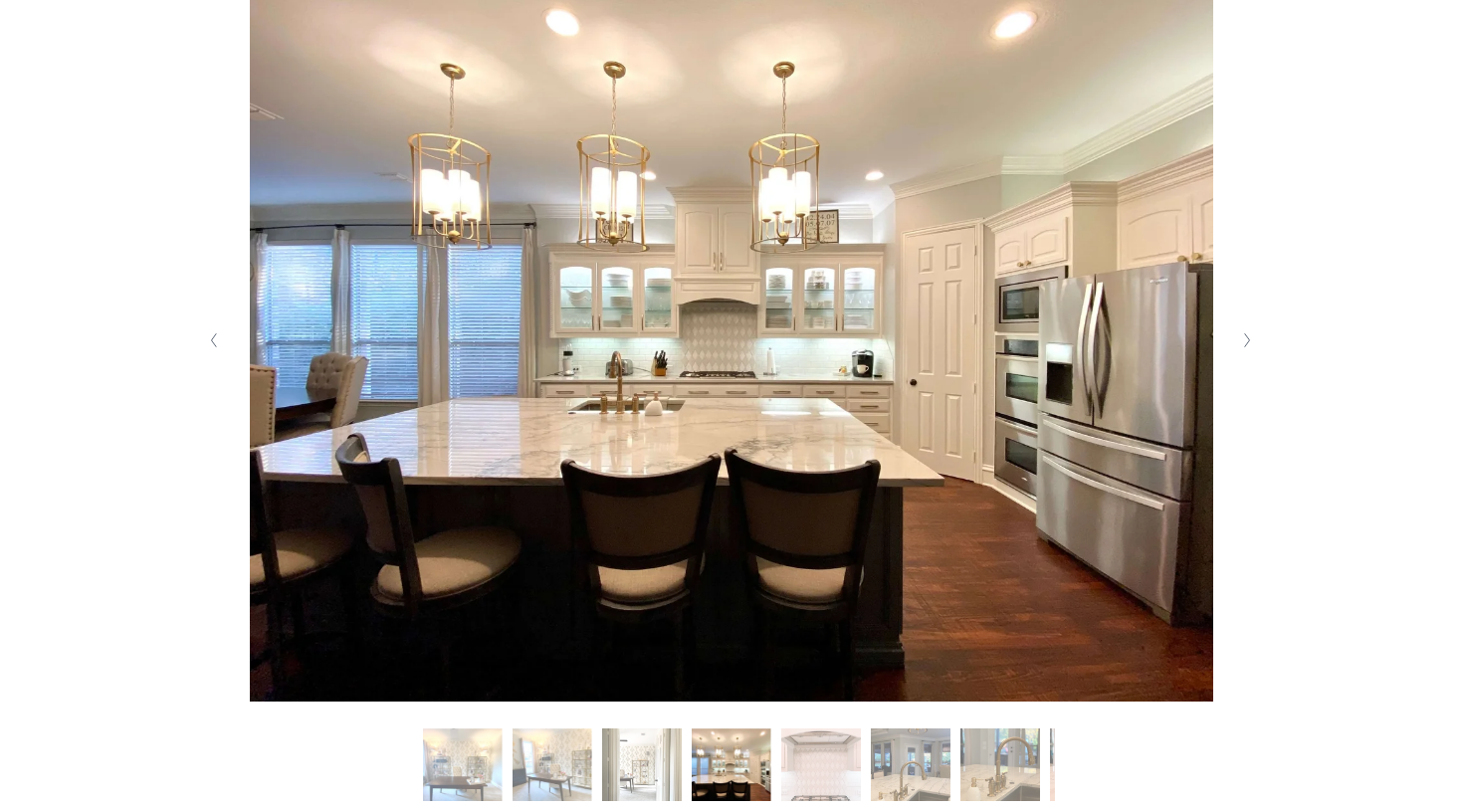 click at bounding box center (1247, 340) 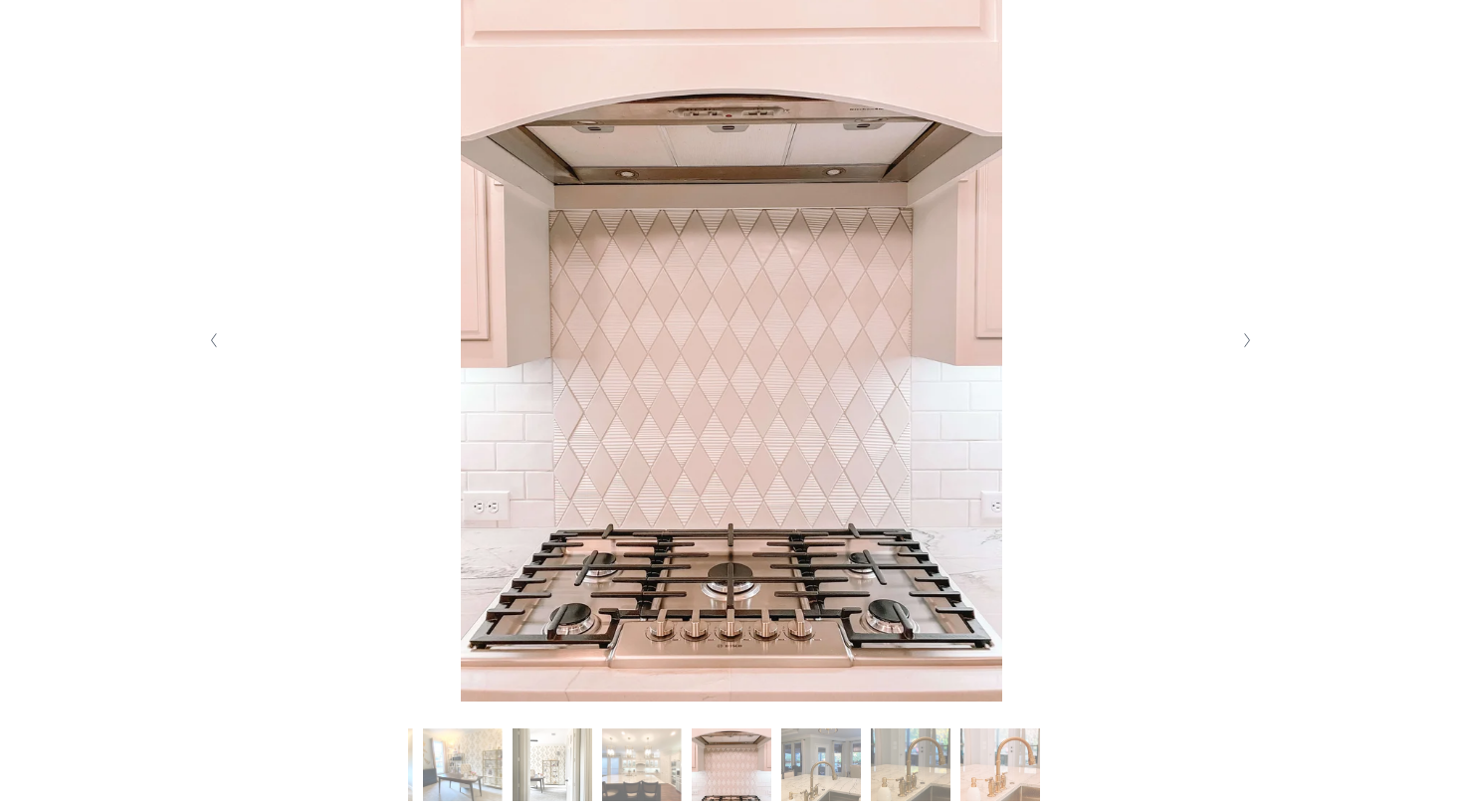 click at bounding box center [1247, 340] 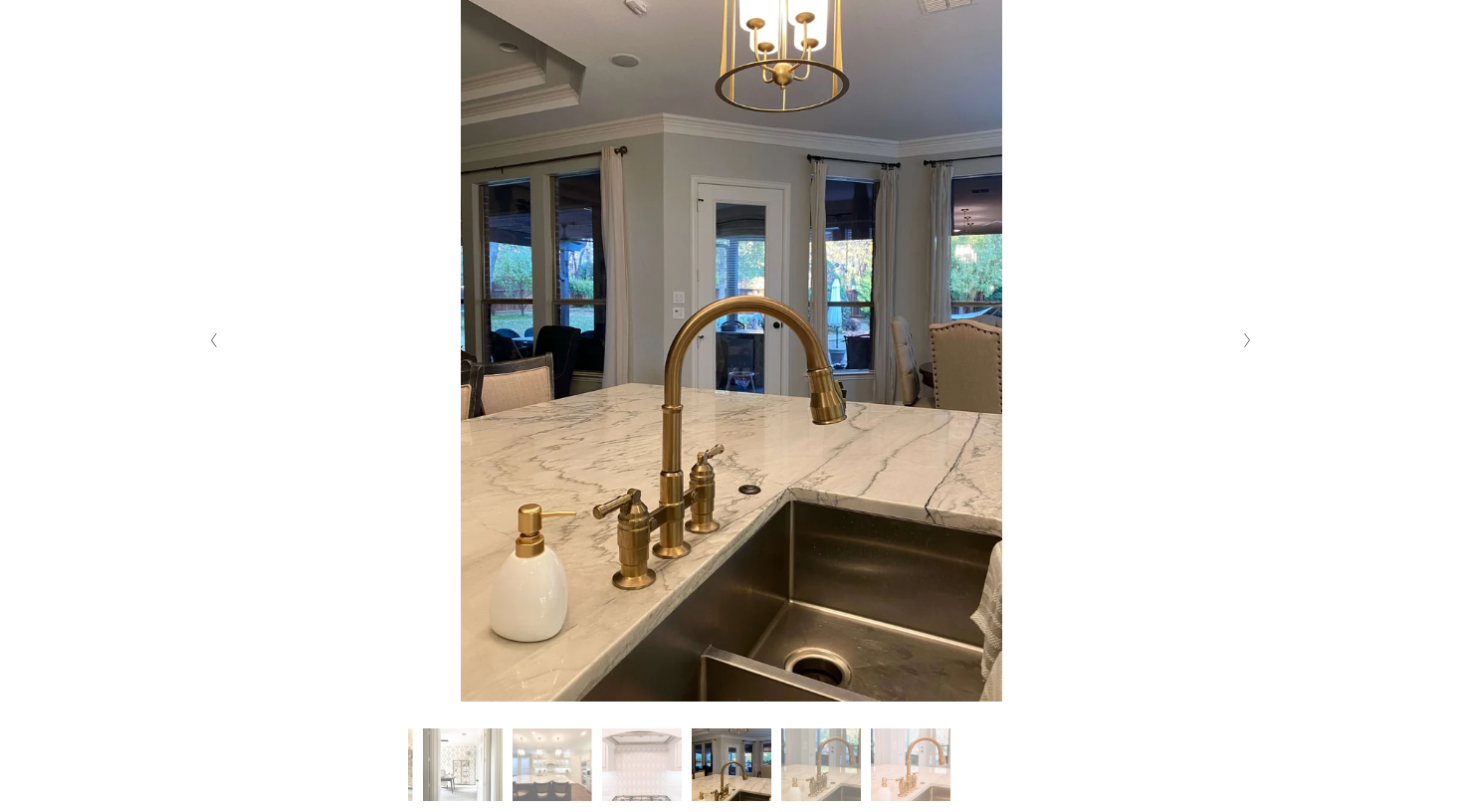 click at bounding box center [1247, 340] 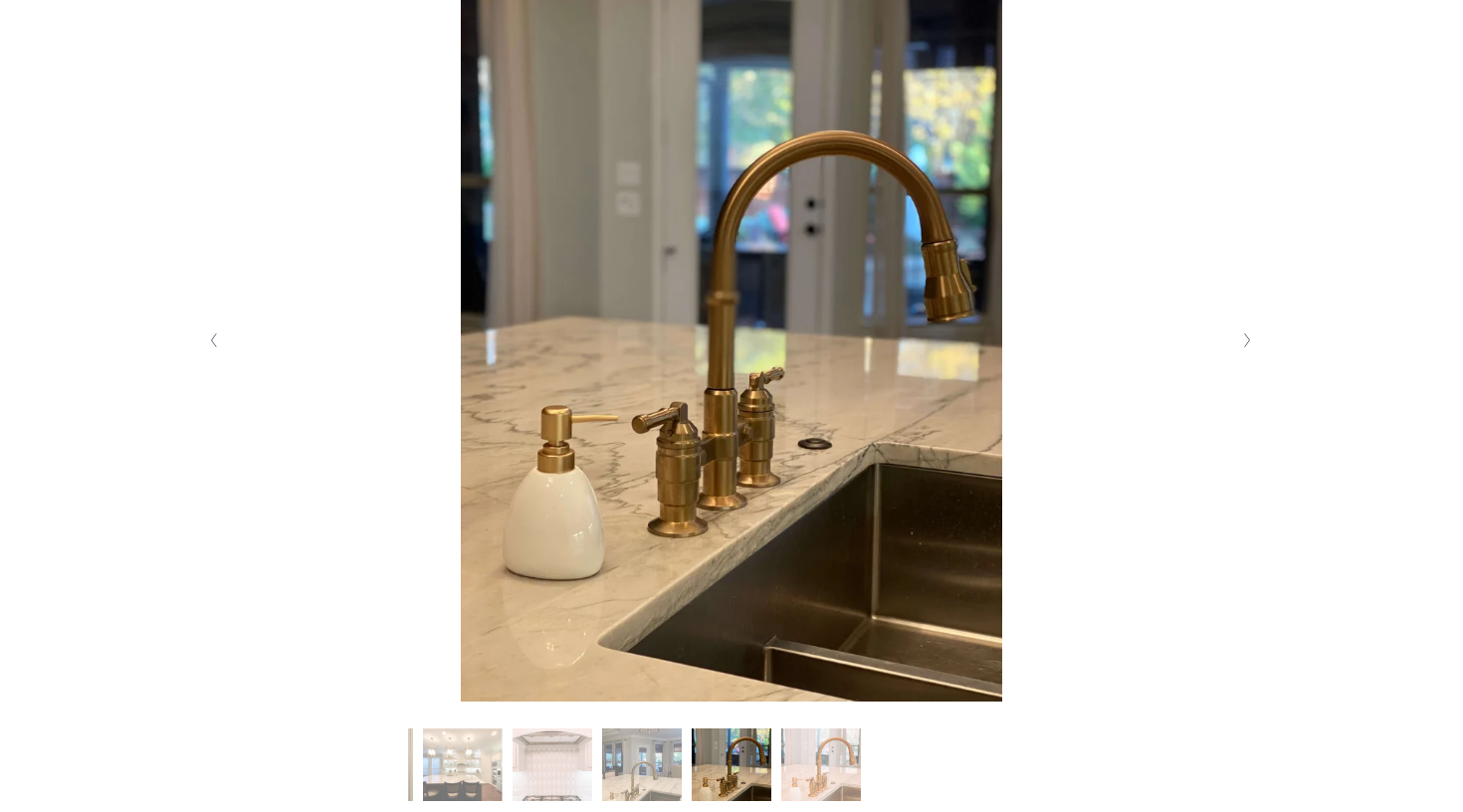 click at bounding box center (1247, 340) 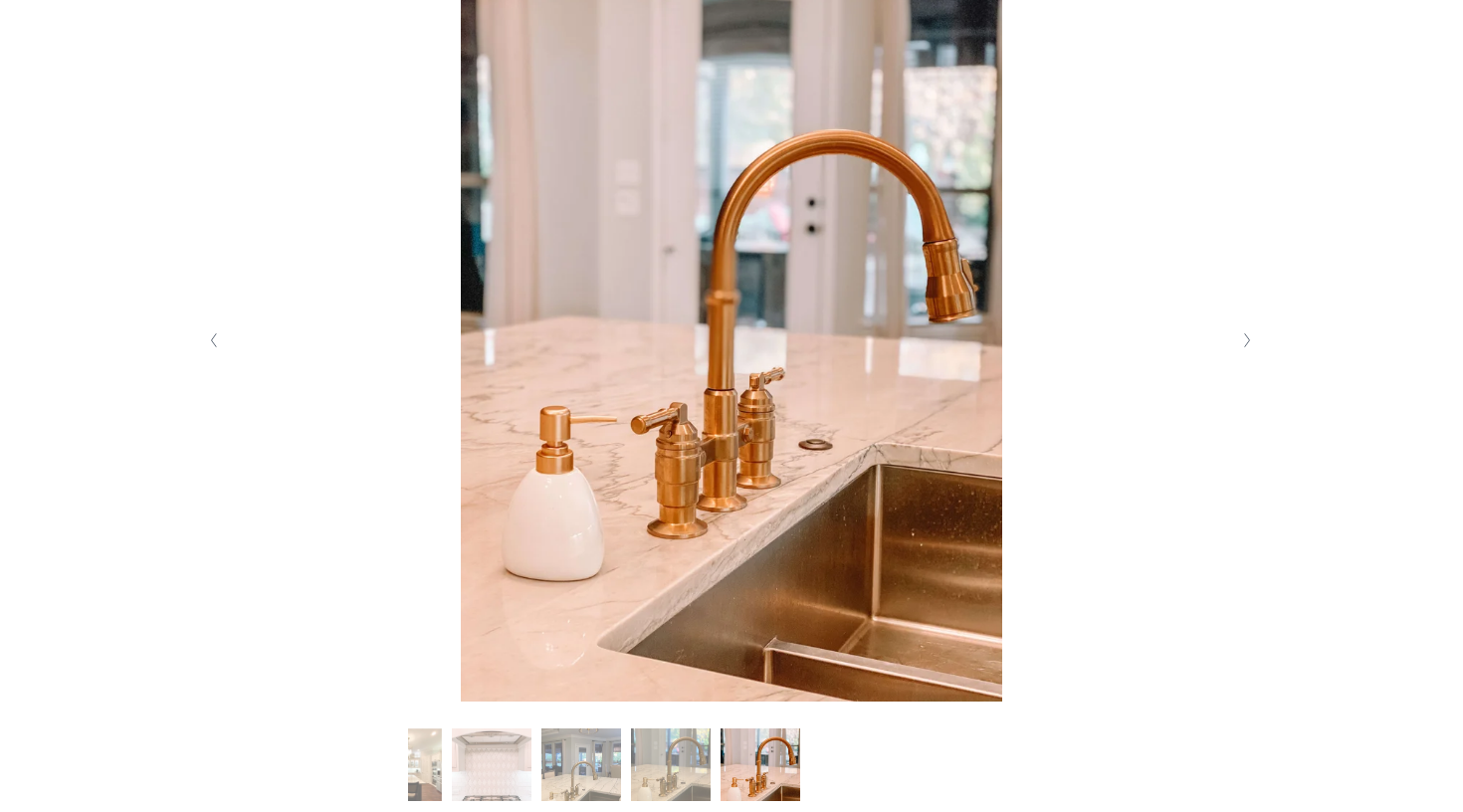 click at bounding box center [1247, 340] 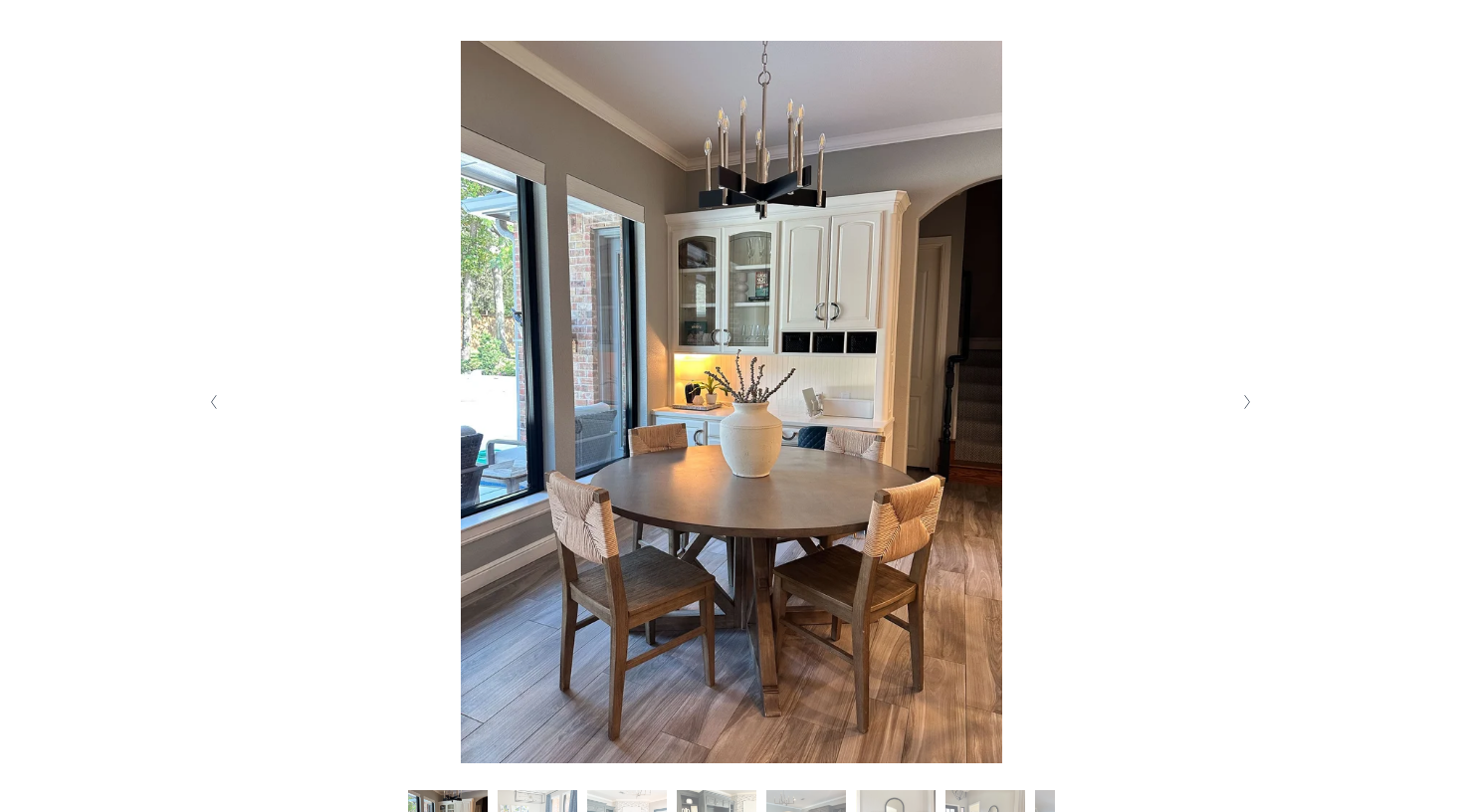 scroll, scrollTop: 398, scrollLeft: 0, axis: vertical 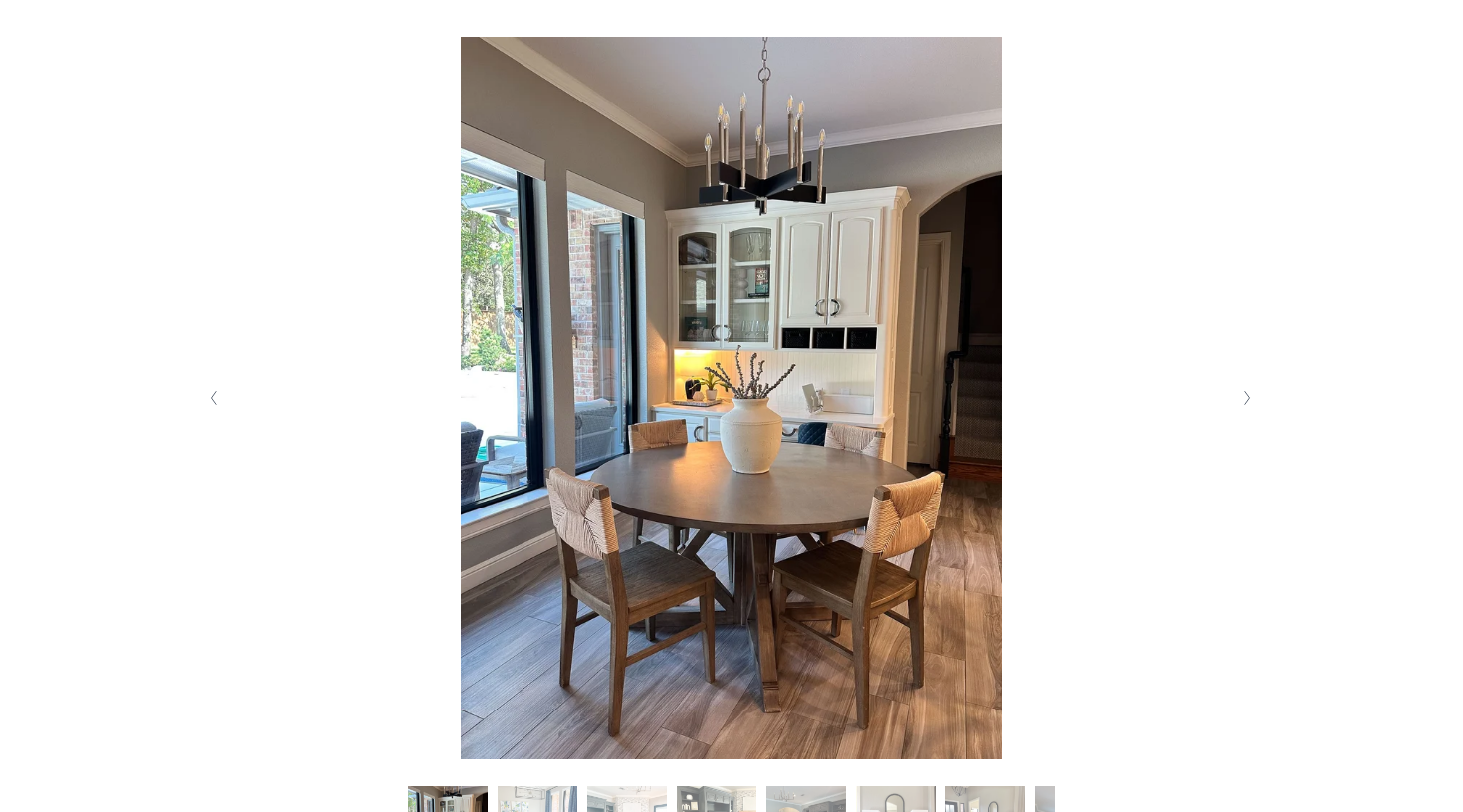 click at bounding box center (1248, 398) 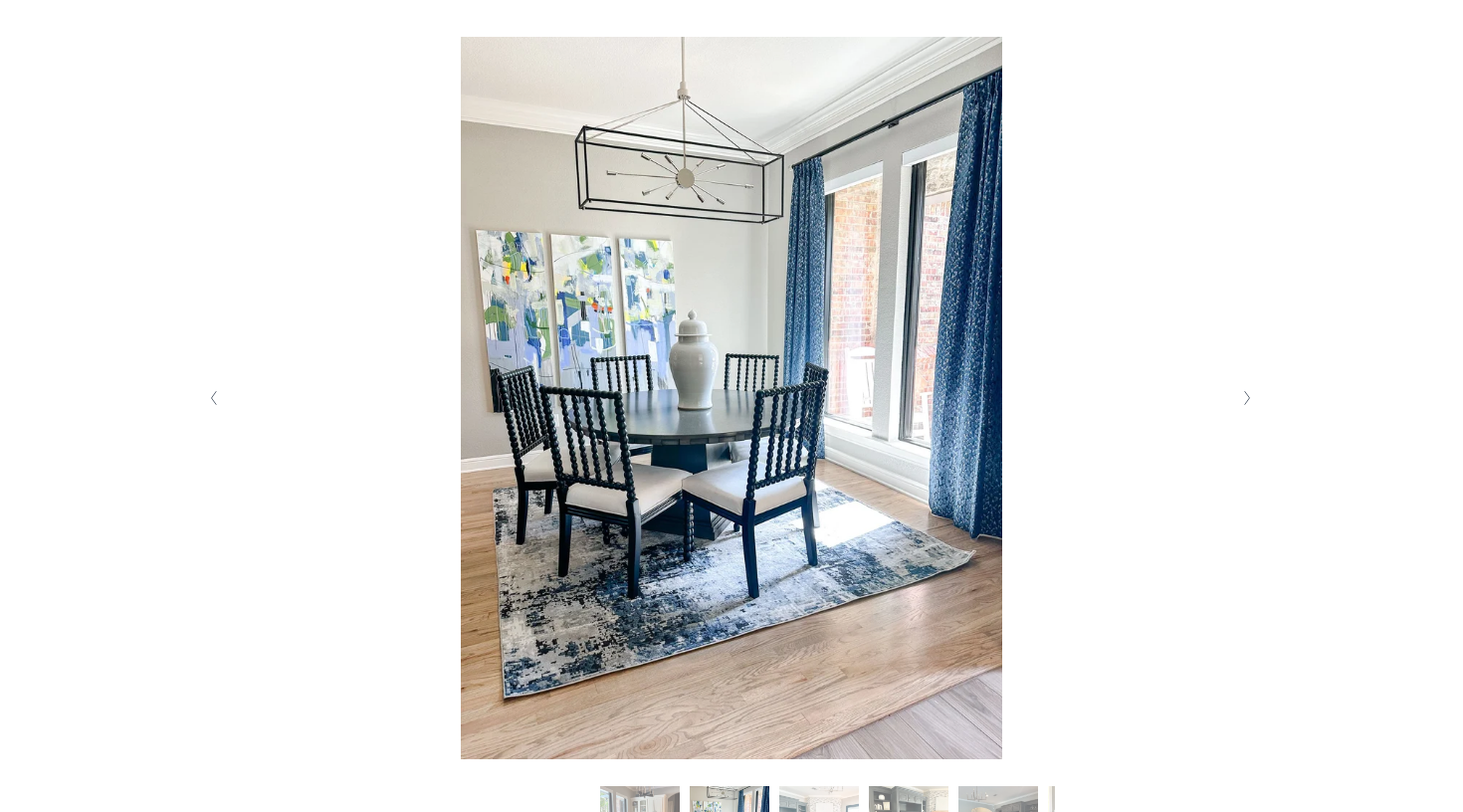 click at bounding box center [1248, 398] 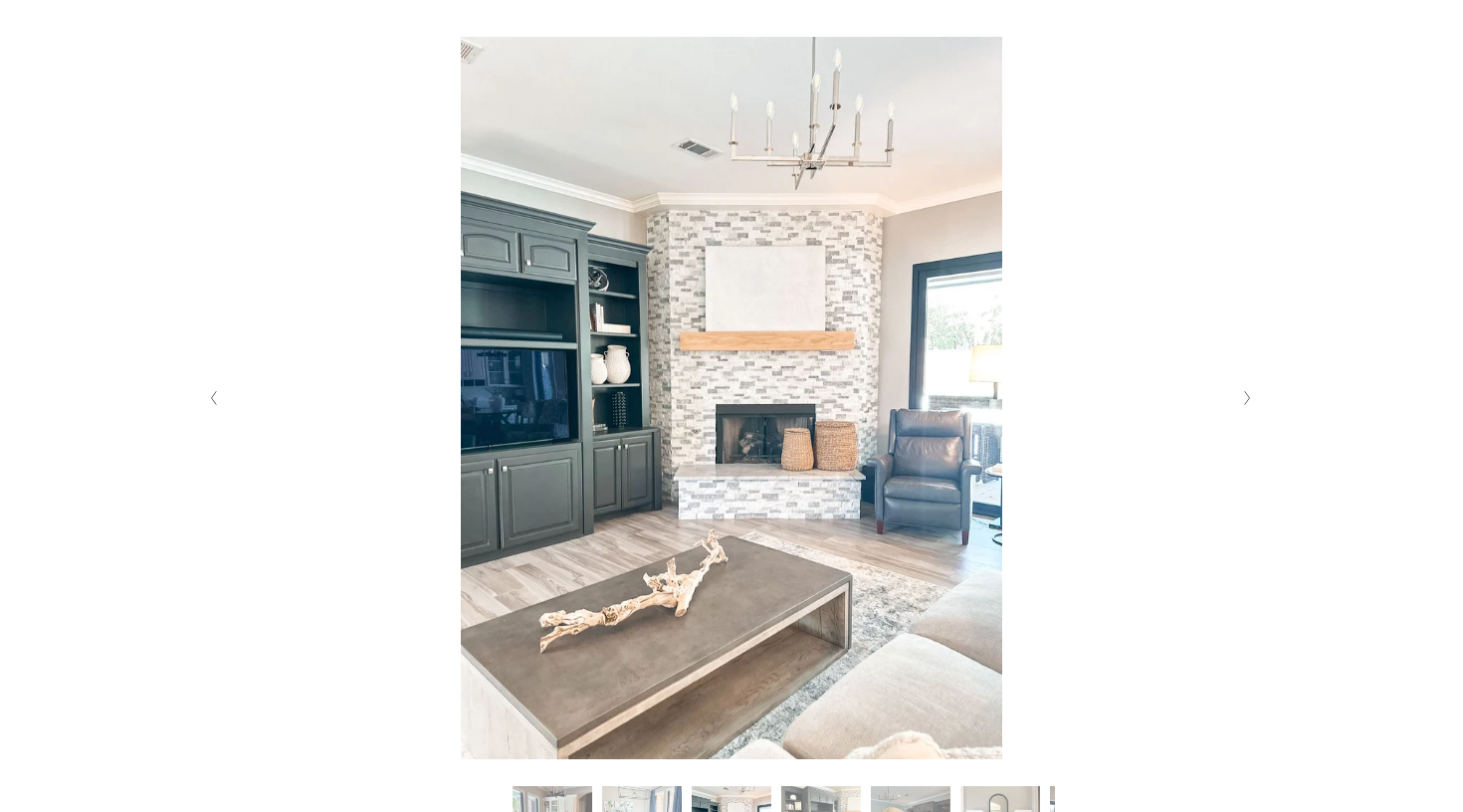 click at bounding box center (1248, 398) 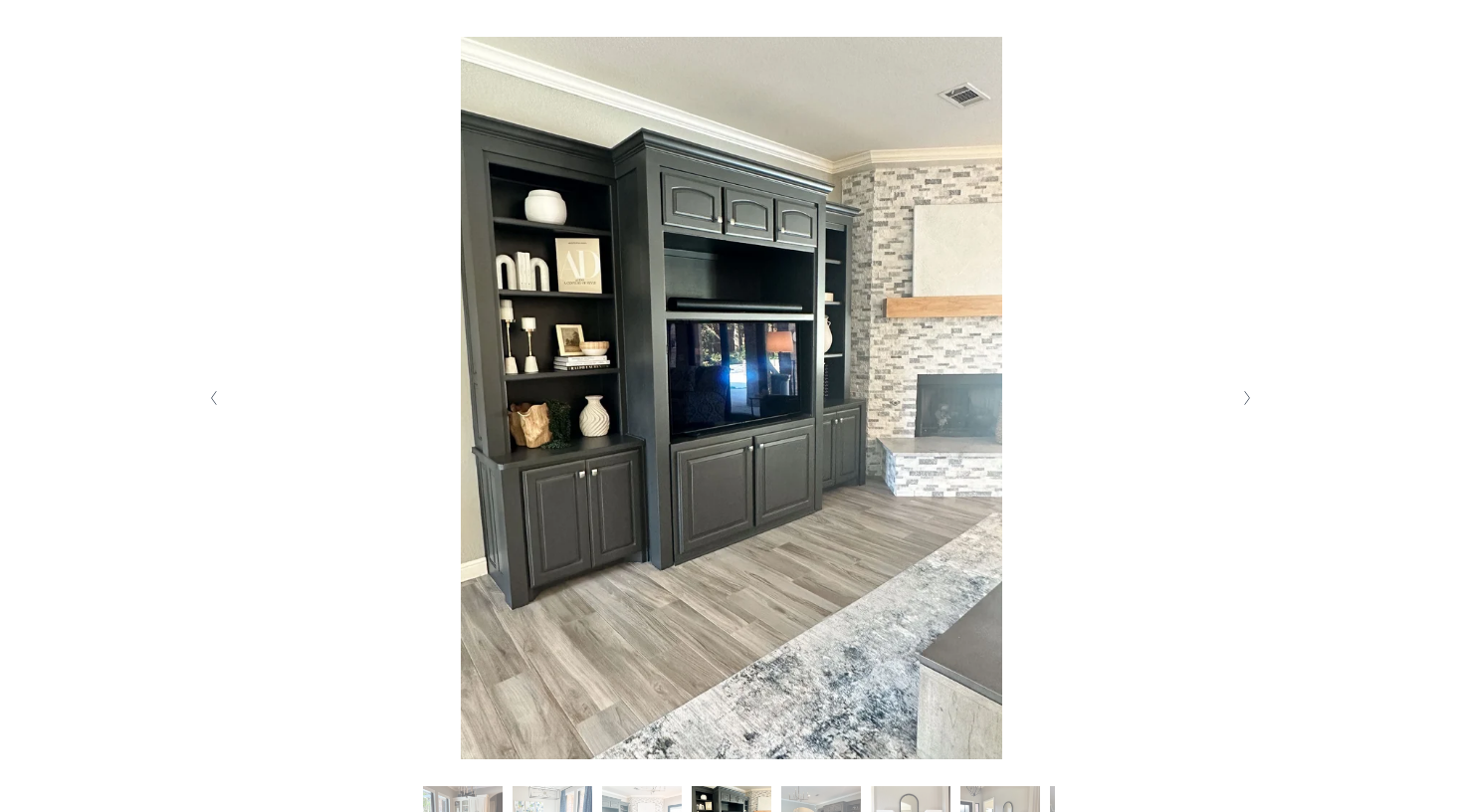 click at bounding box center (1248, 398) 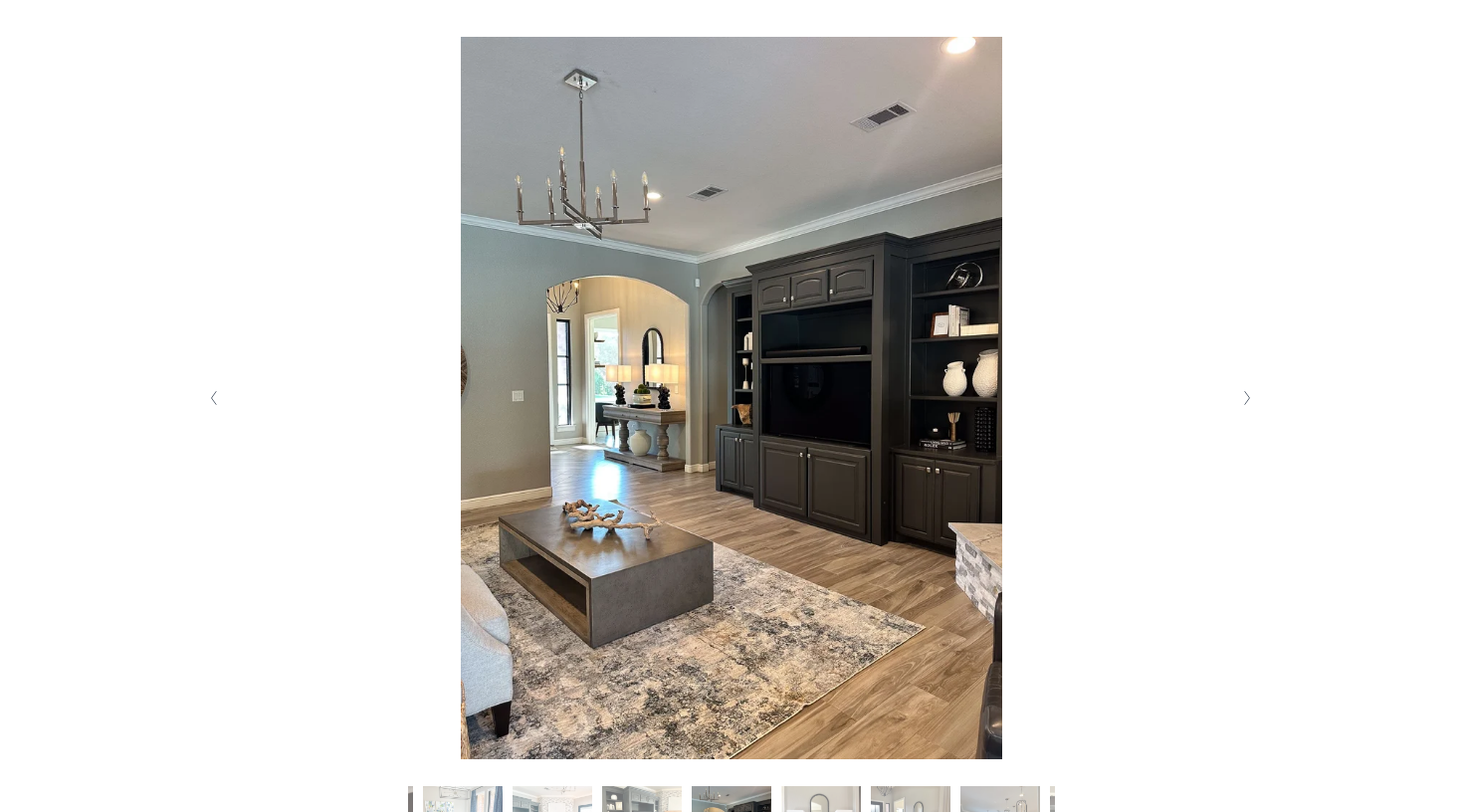 click at bounding box center [1248, 398] 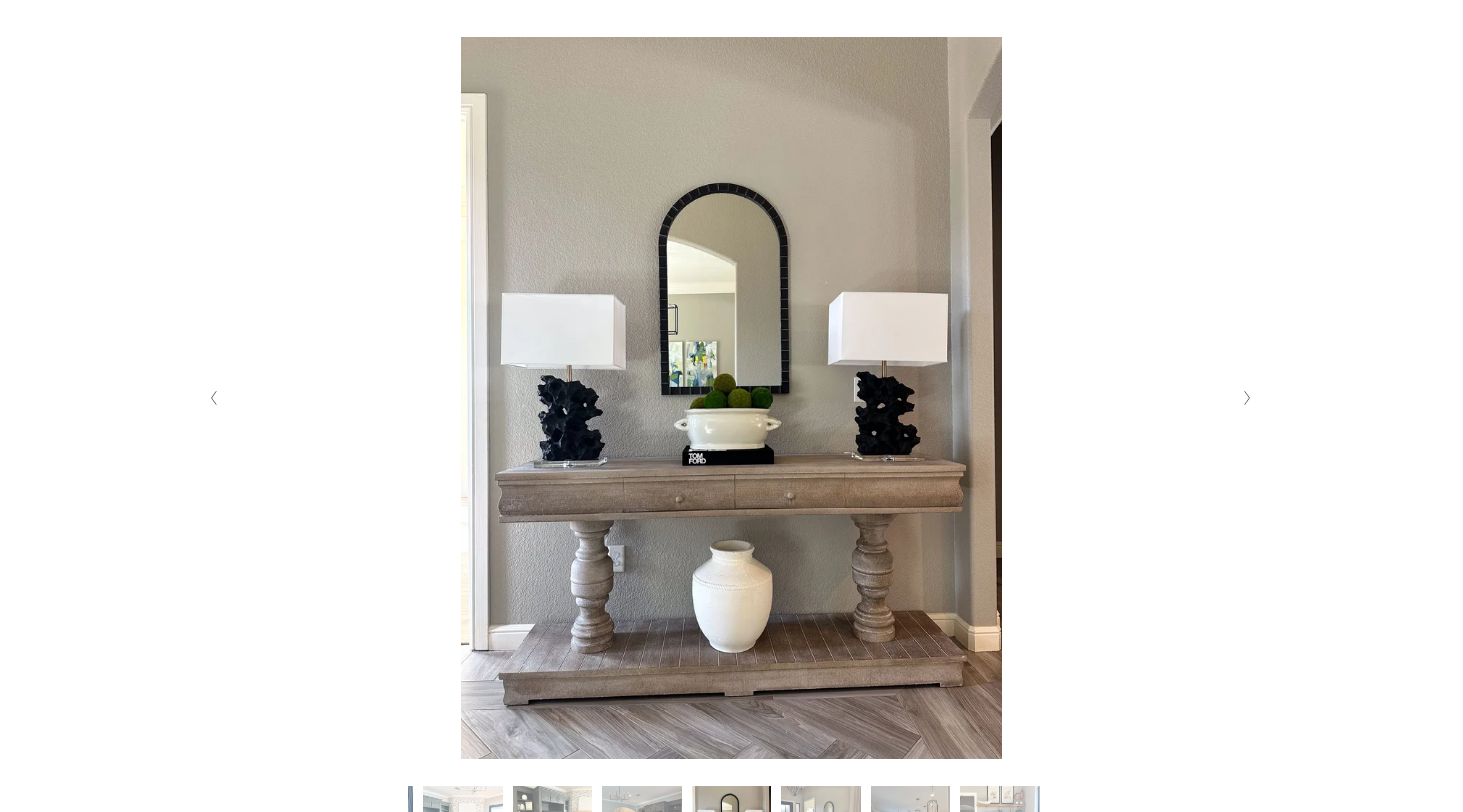 click at bounding box center [1248, 398] 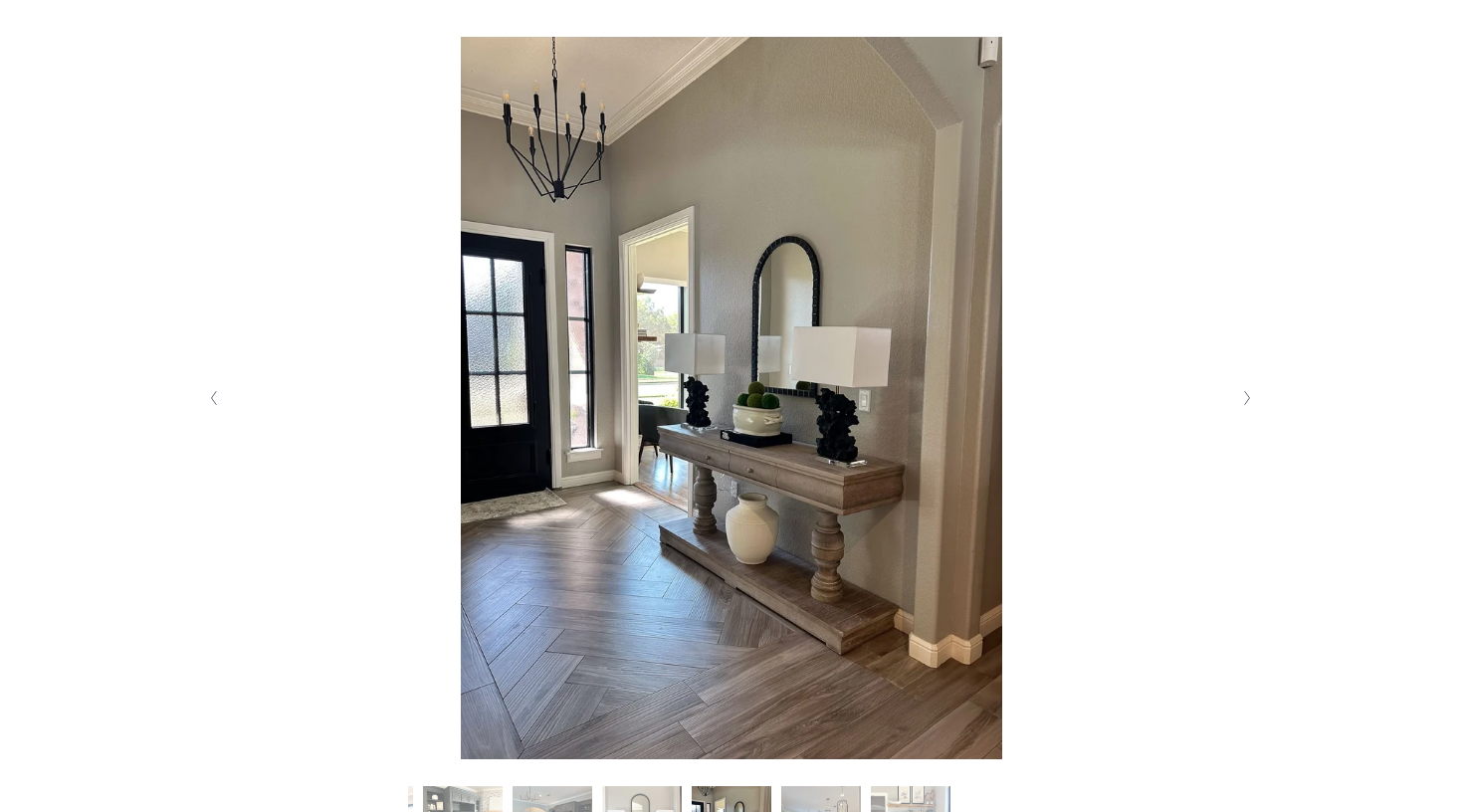 click at bounding box center [1248, 398] 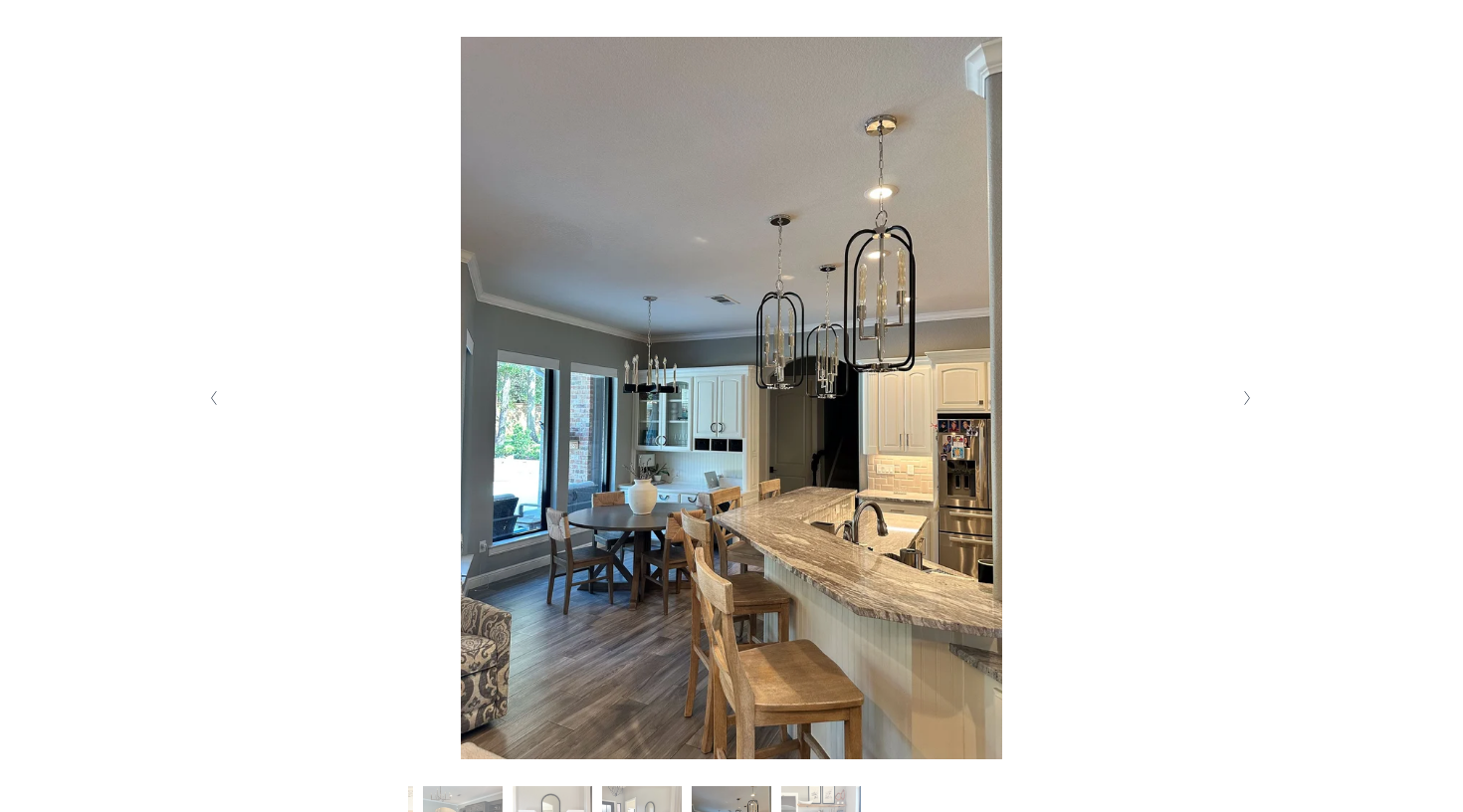 click at bounding box center [1248, 398] 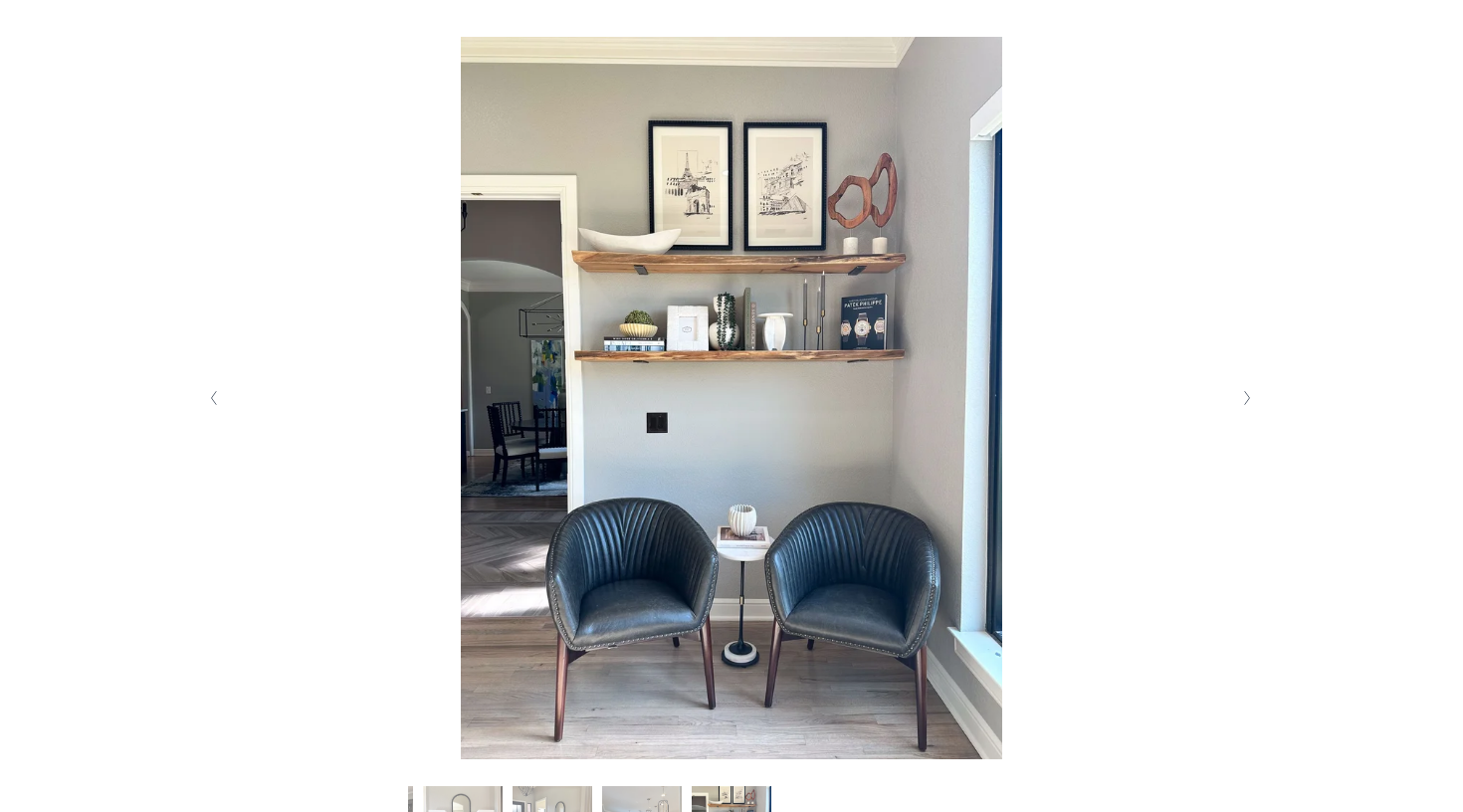 click at bounding box center [1248, 398] 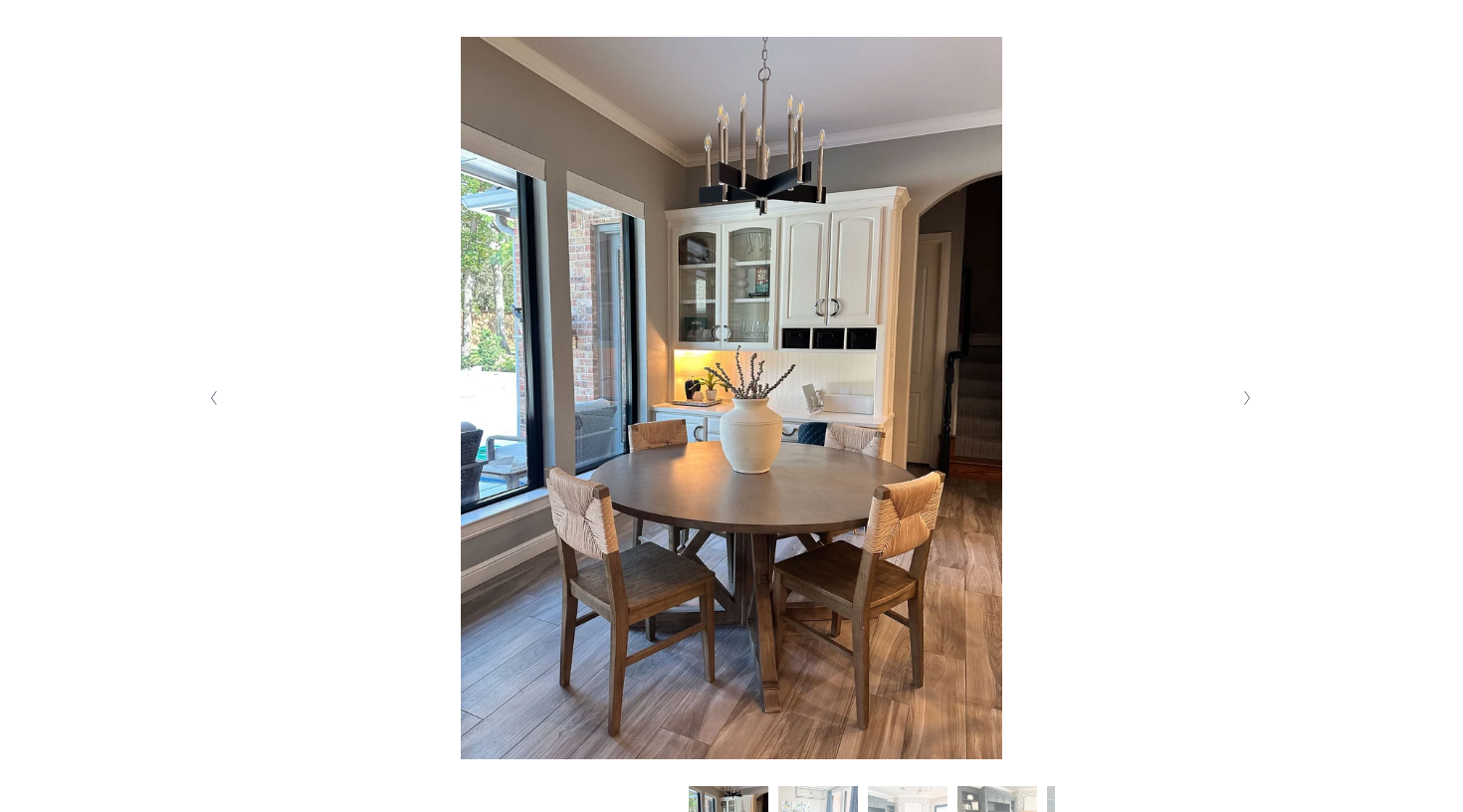 click at bounding box center [1248, 398] 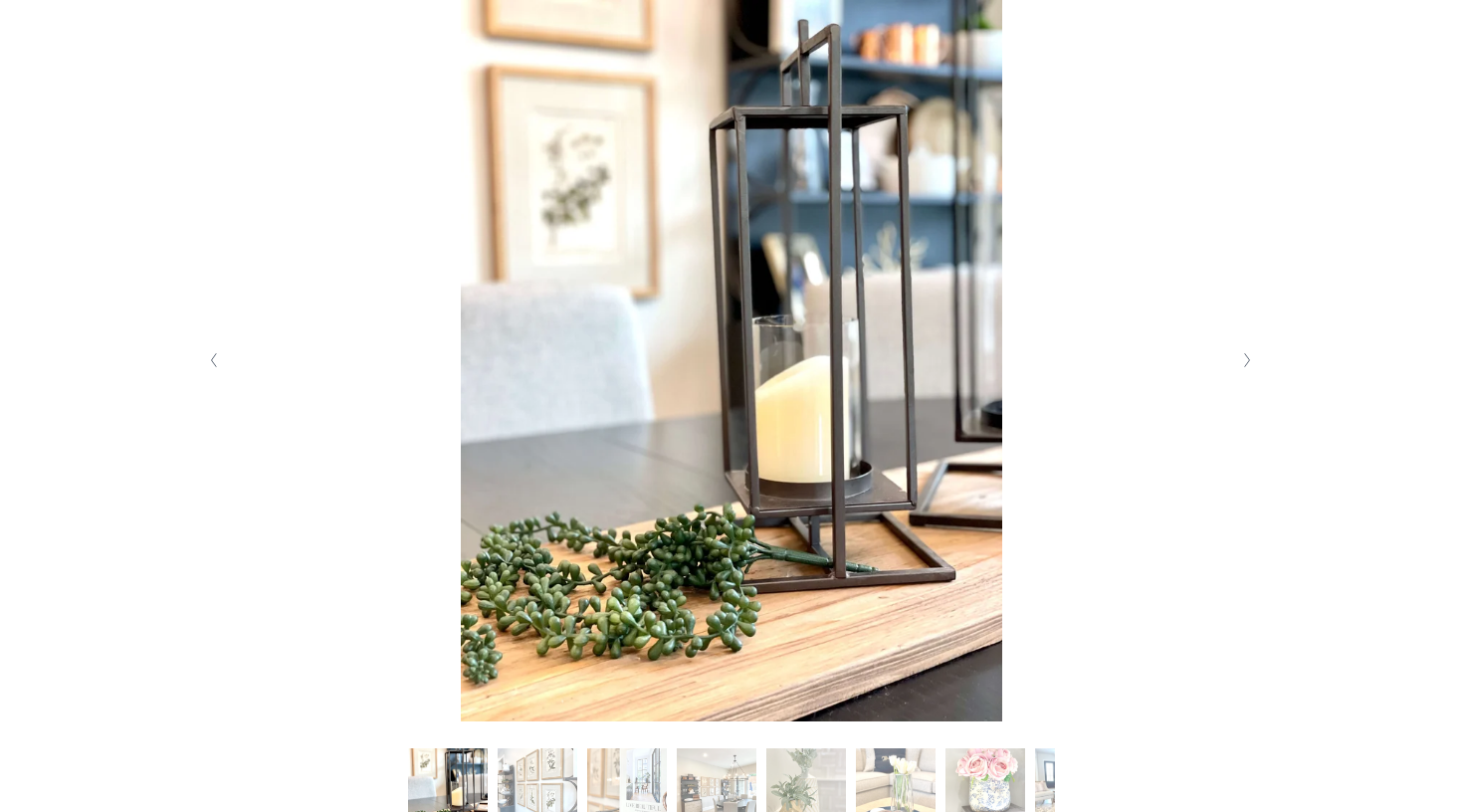 scroll, scrollTop: 379, scrollLeft: 0, axis: vertical 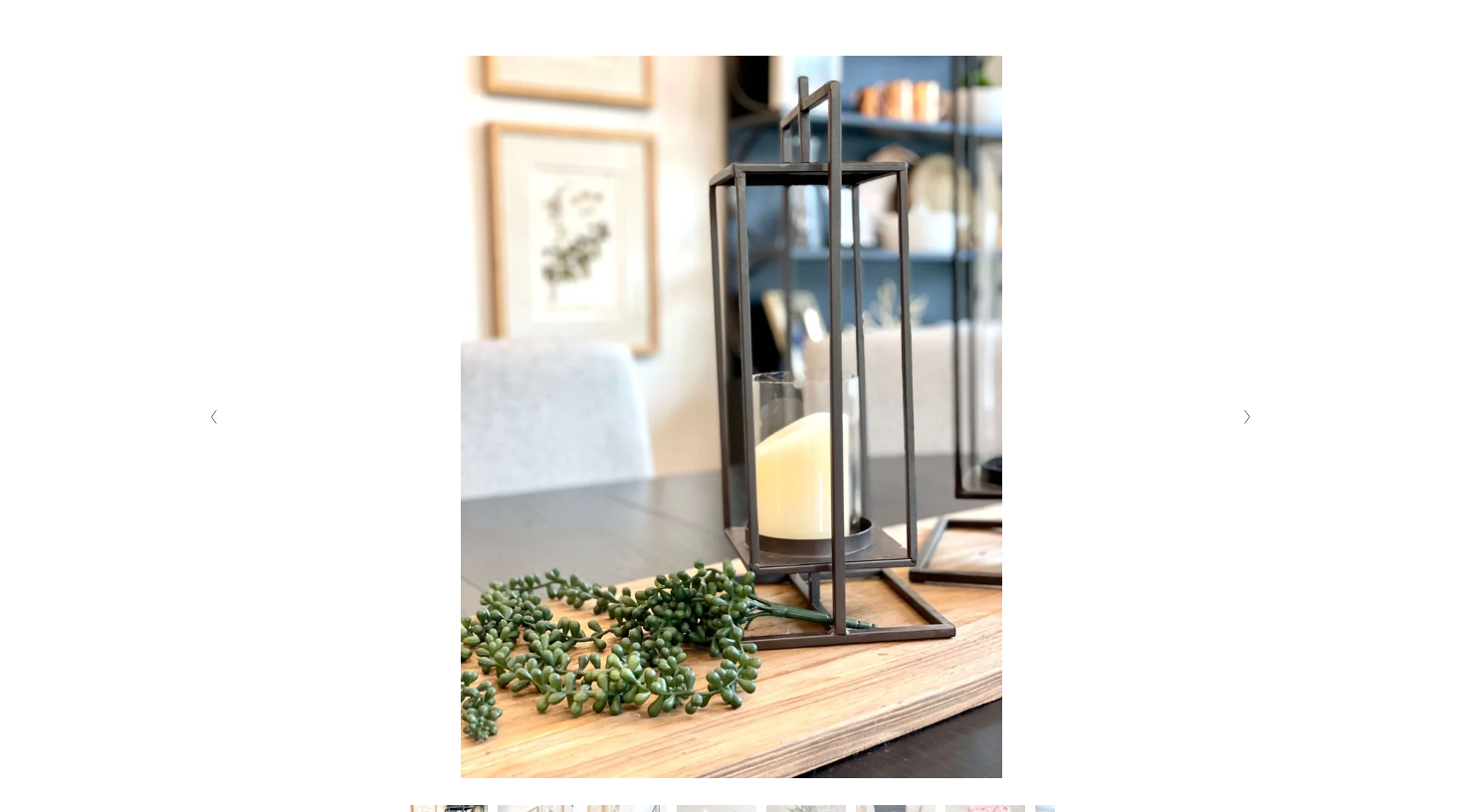 click at bounding box center [1248, 417] 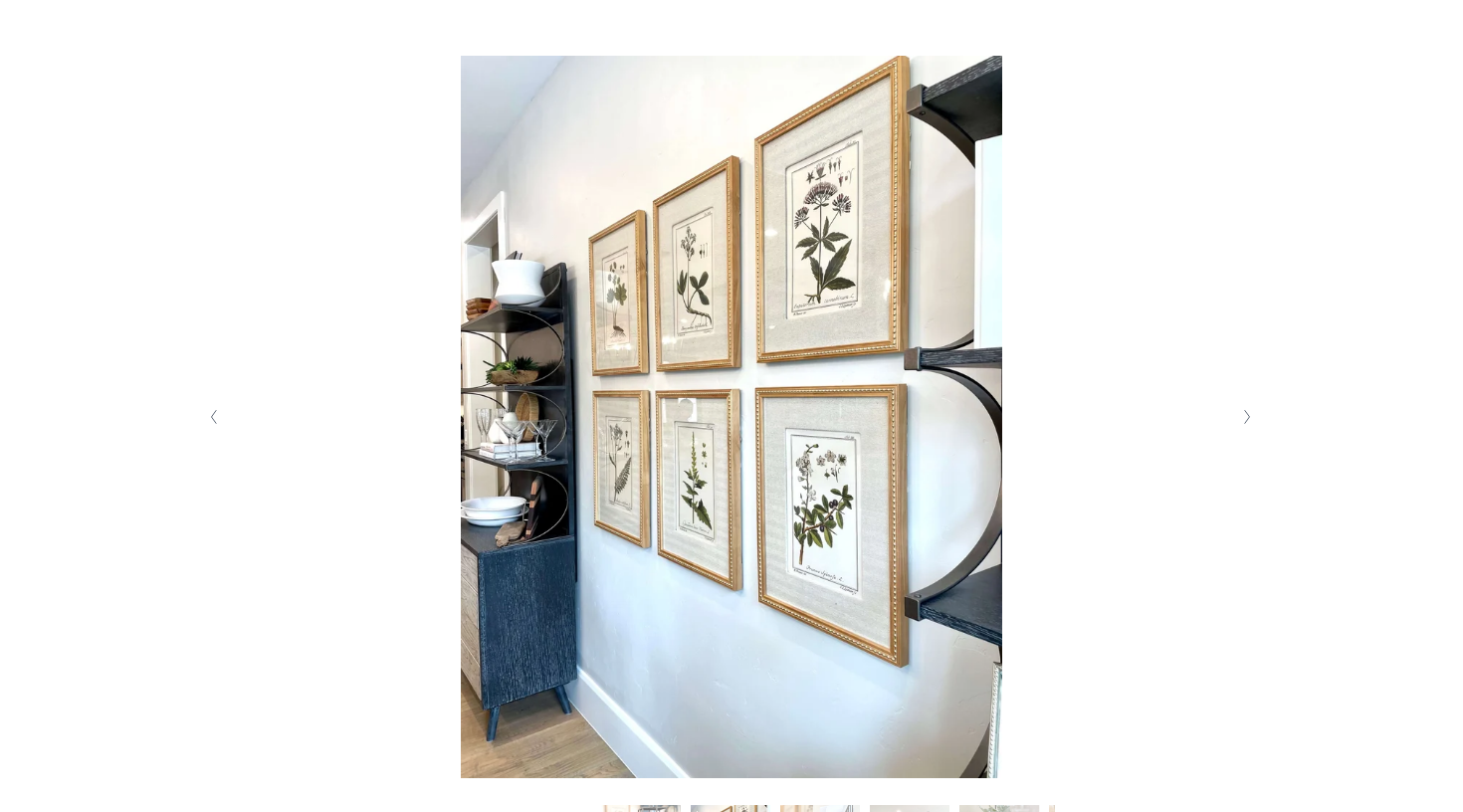 click at bounding box center (1247, 417) 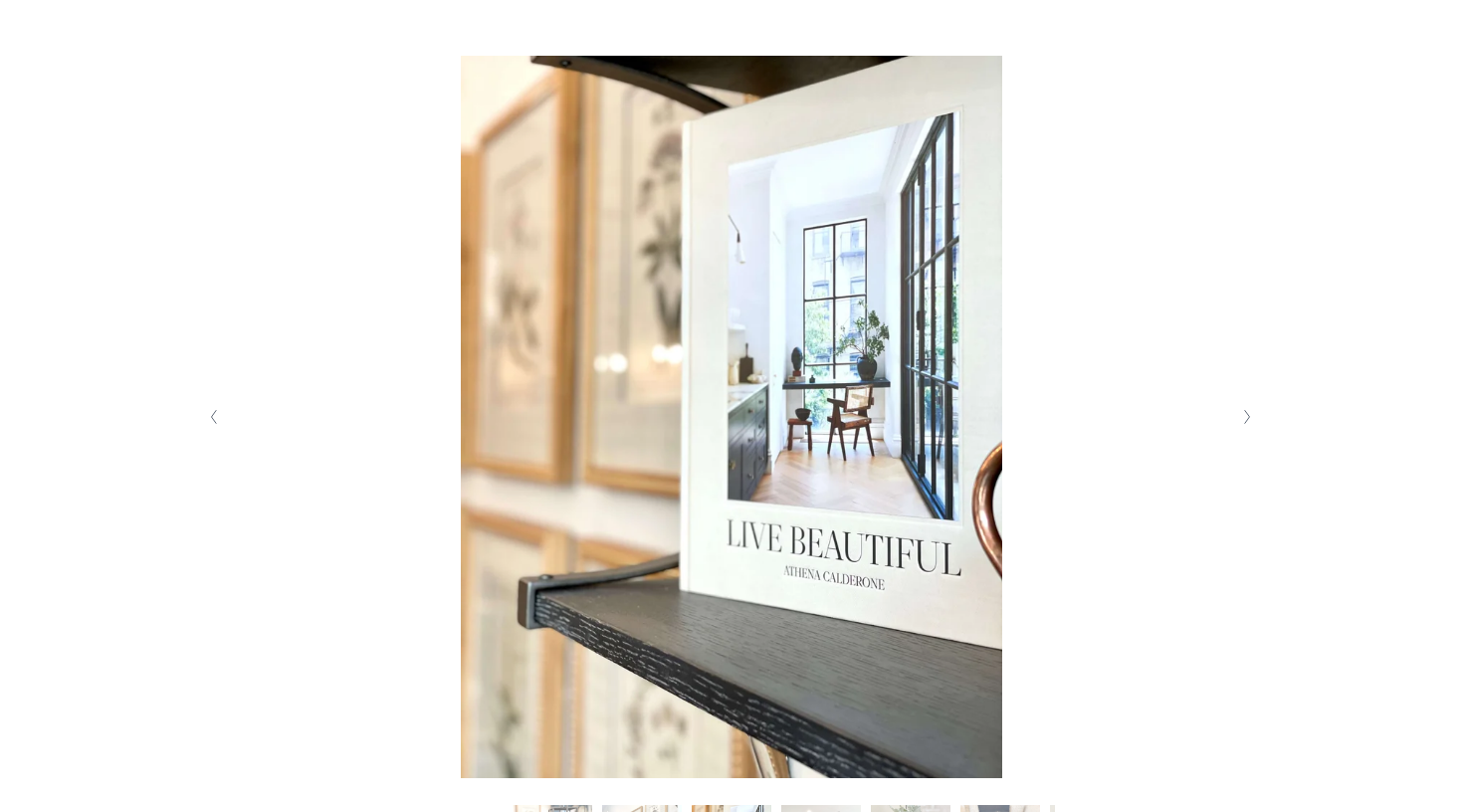 click at bounding box center [1247, 417] 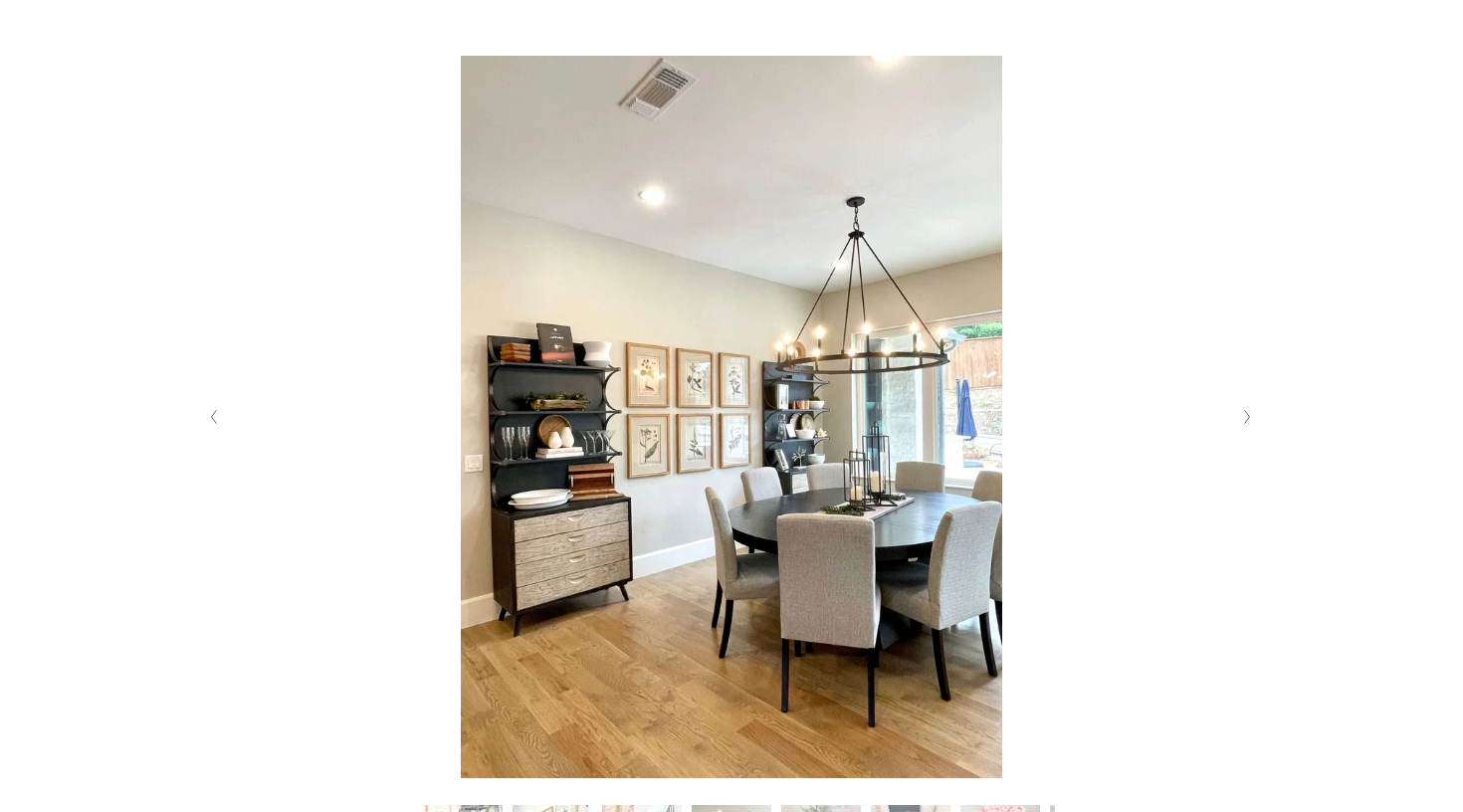 click at bounding box center [1247, 417] 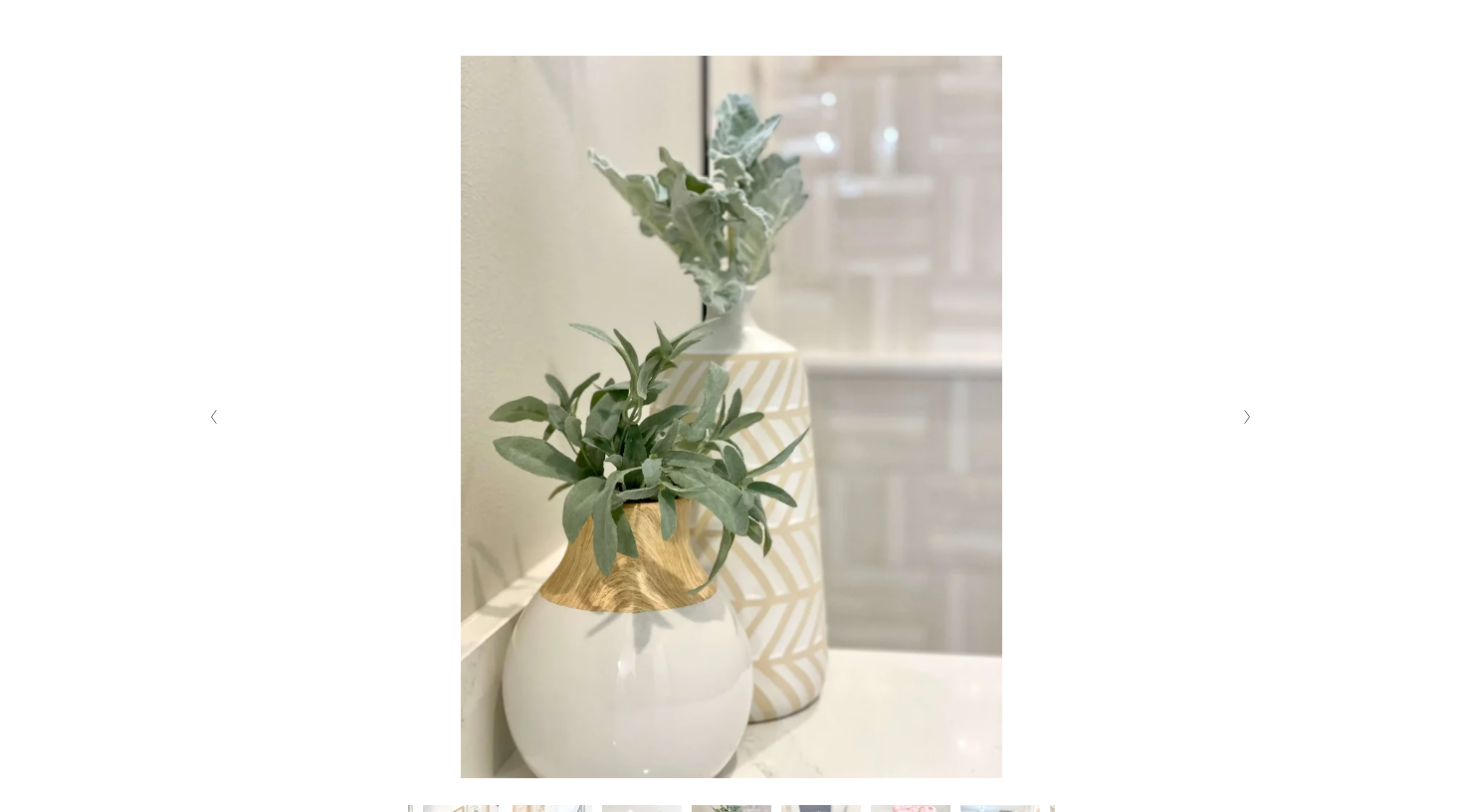 click at bounding box center [1247, 417] 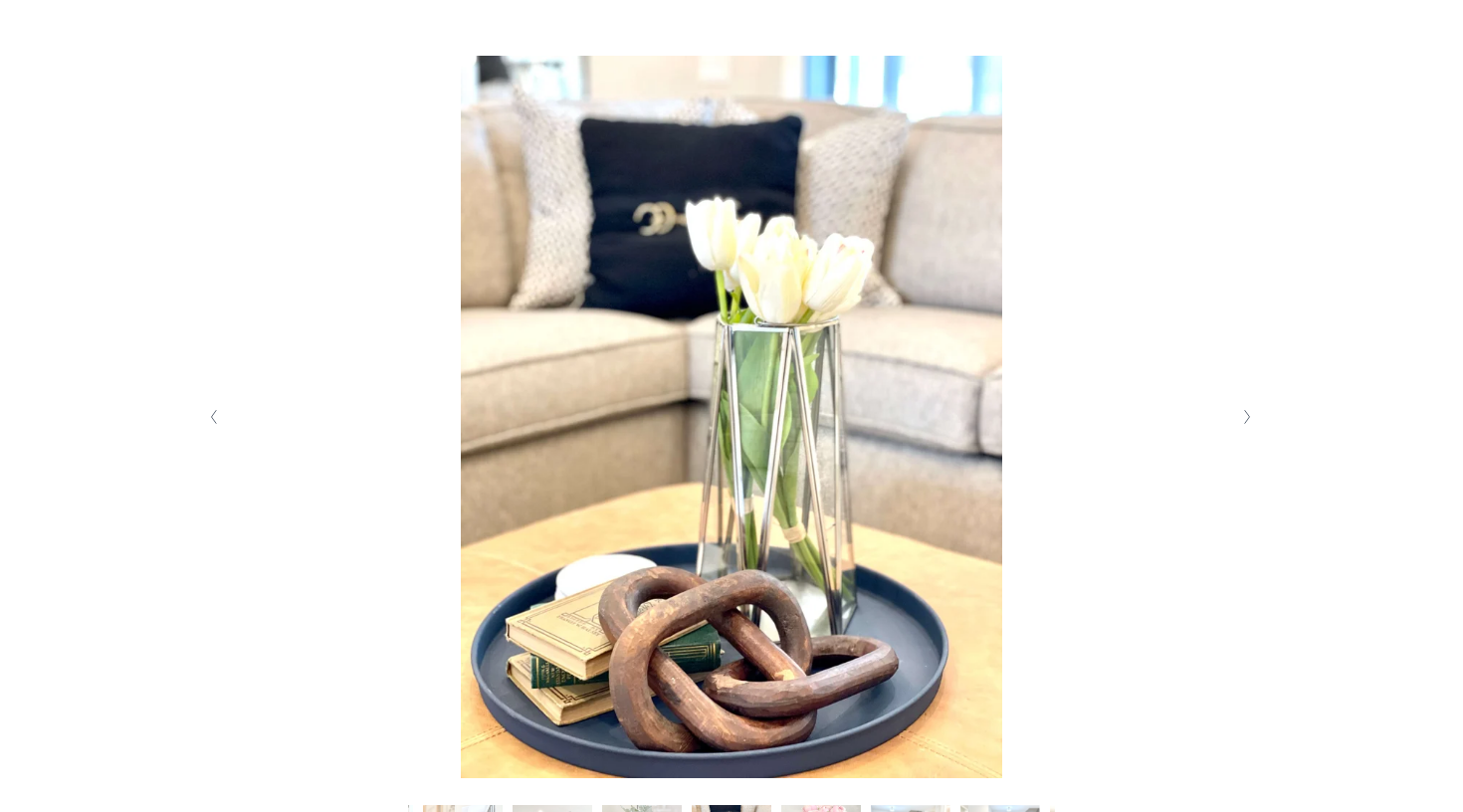 click at bounding box center [1247, 417] 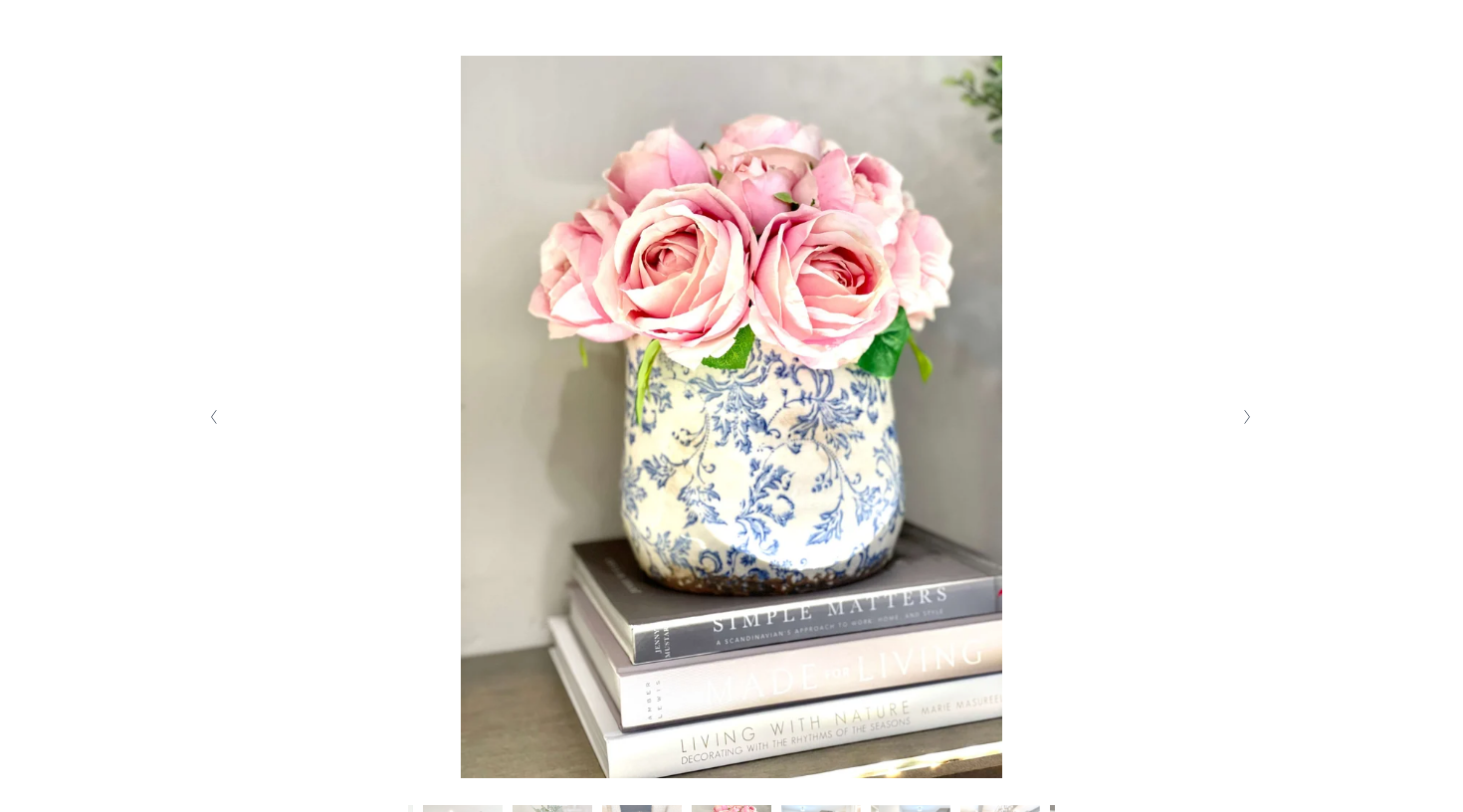 click at bounding box center (1247, 417) 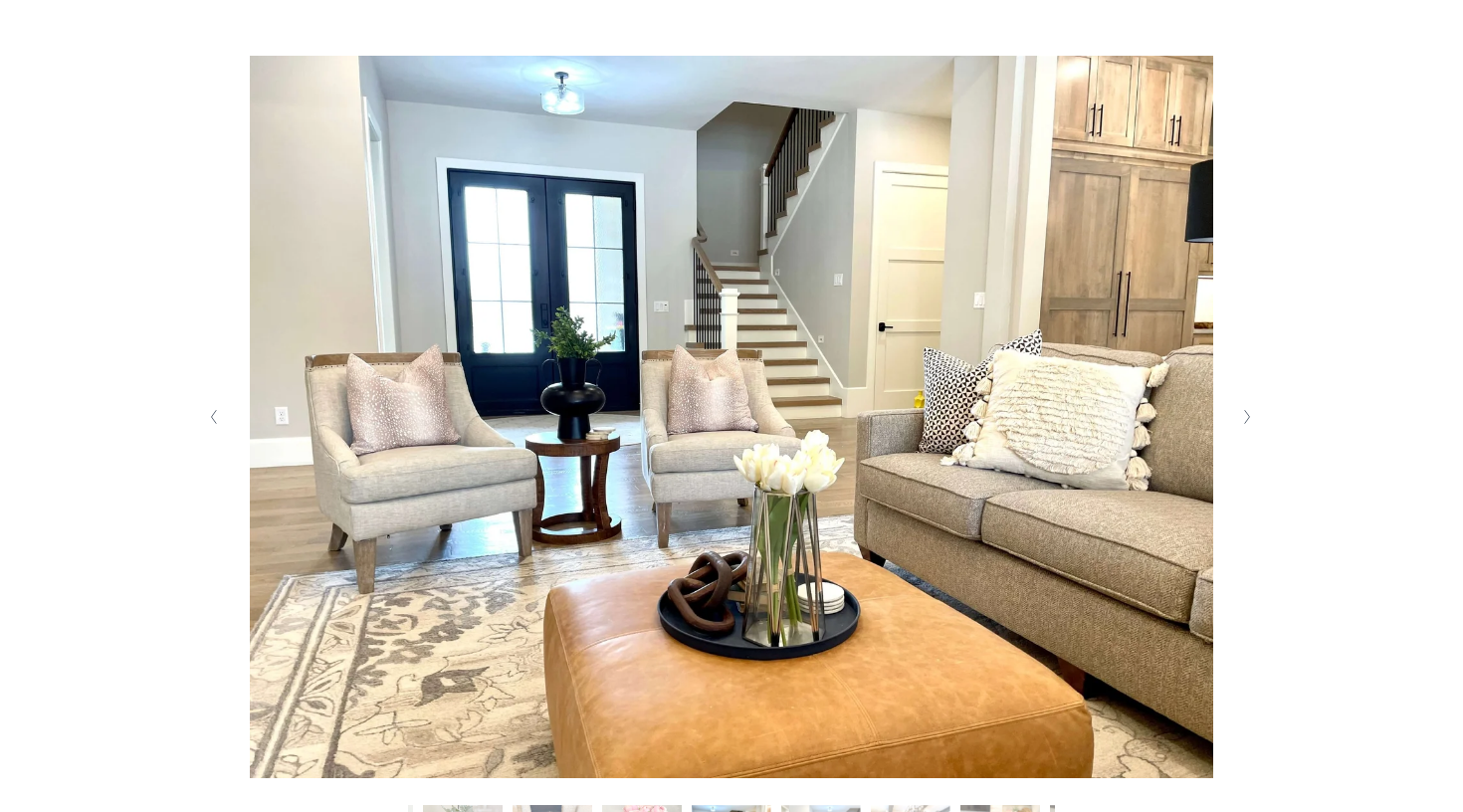 click at bounding box center [1247, 417] 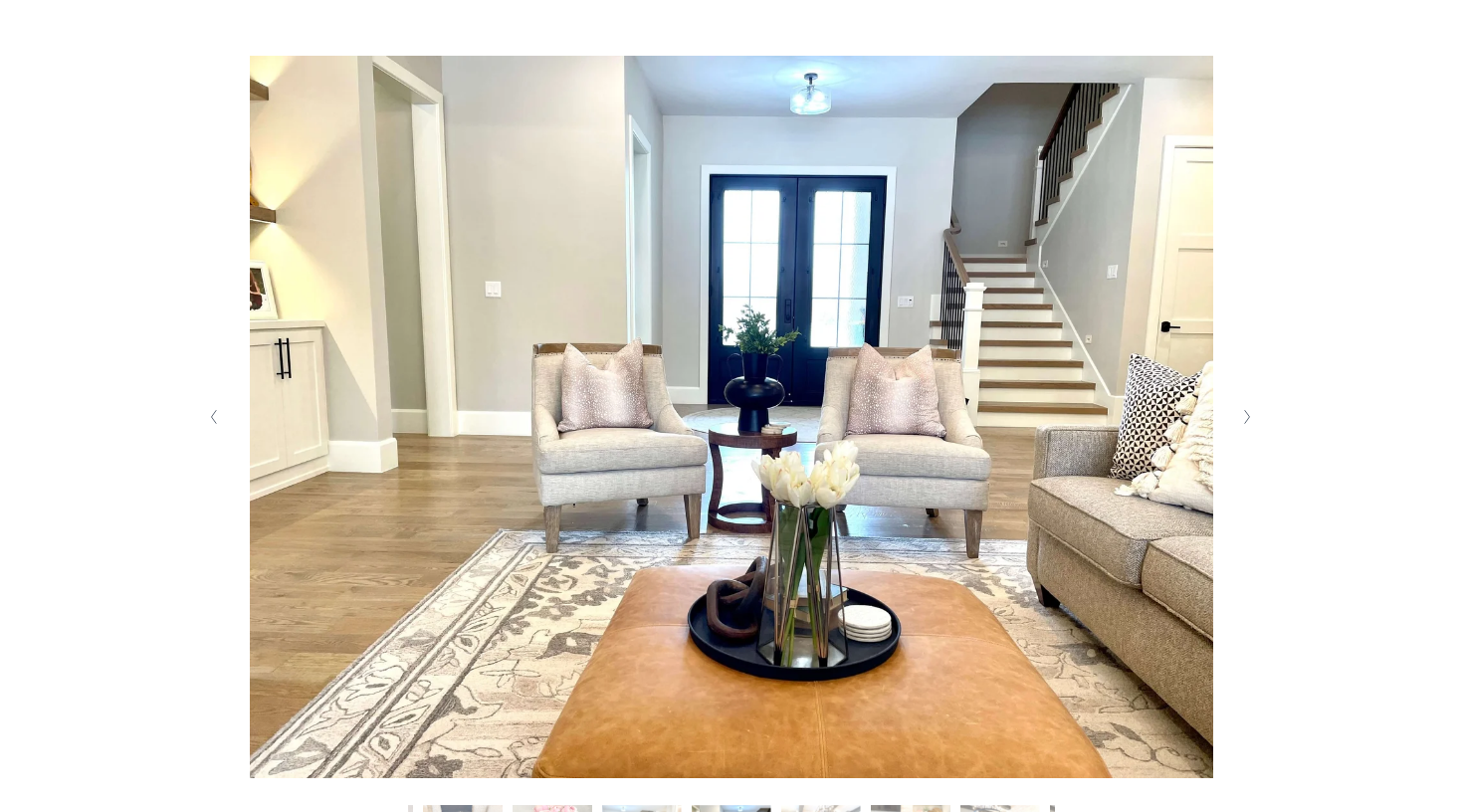 click at bounding box center [1247, 417] 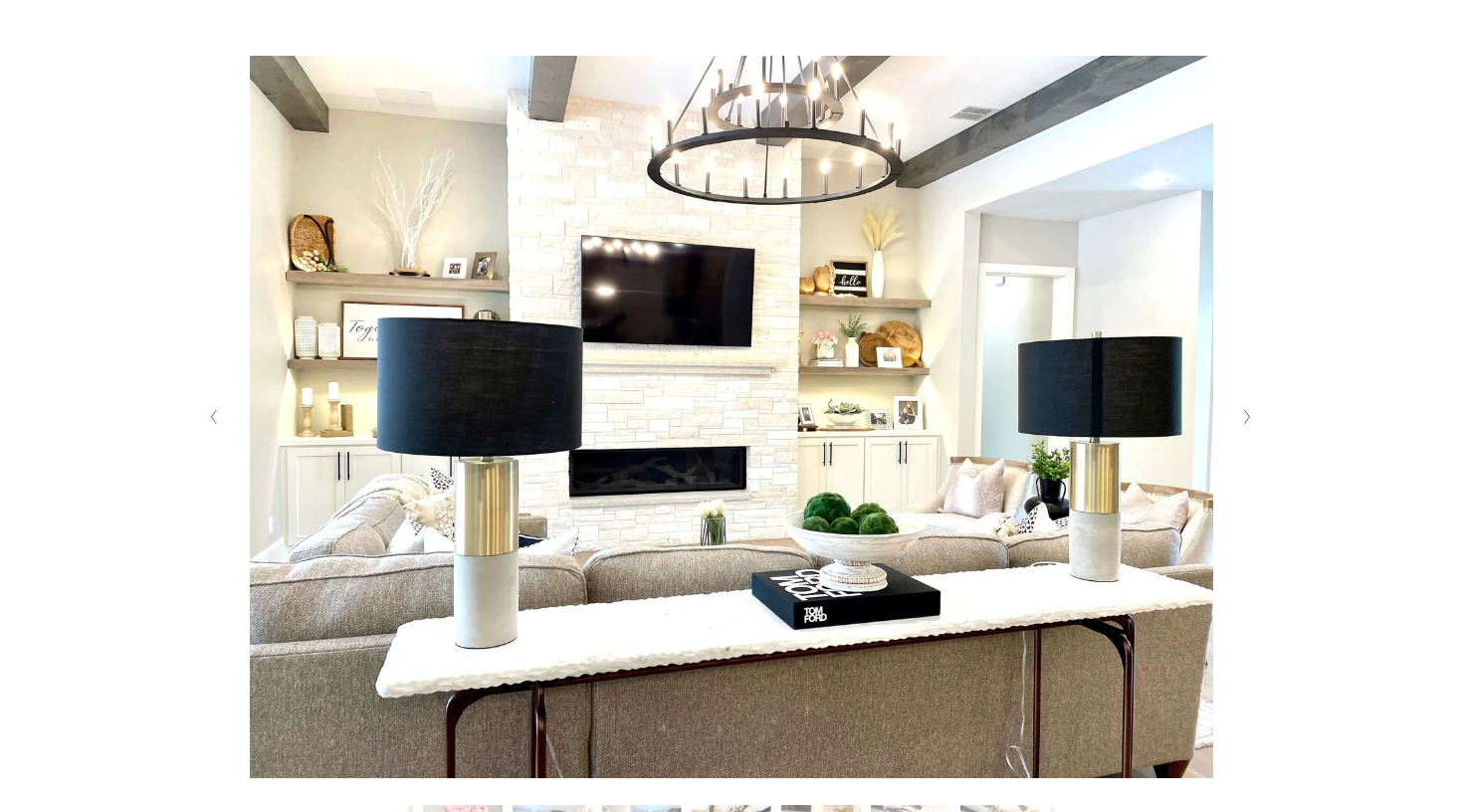 click at bounding box center (1247, 417) 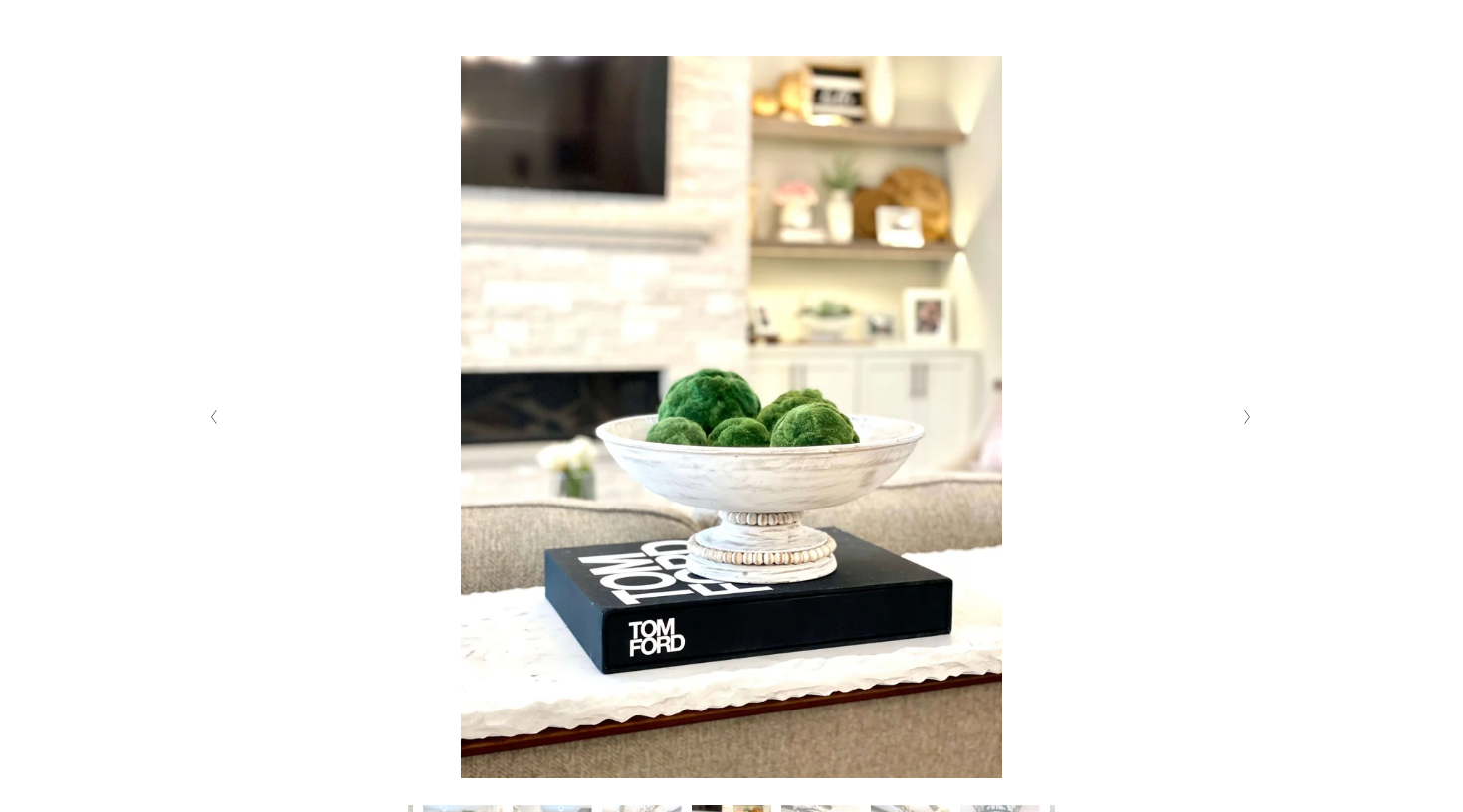 click at bounding box center (1247, 417) 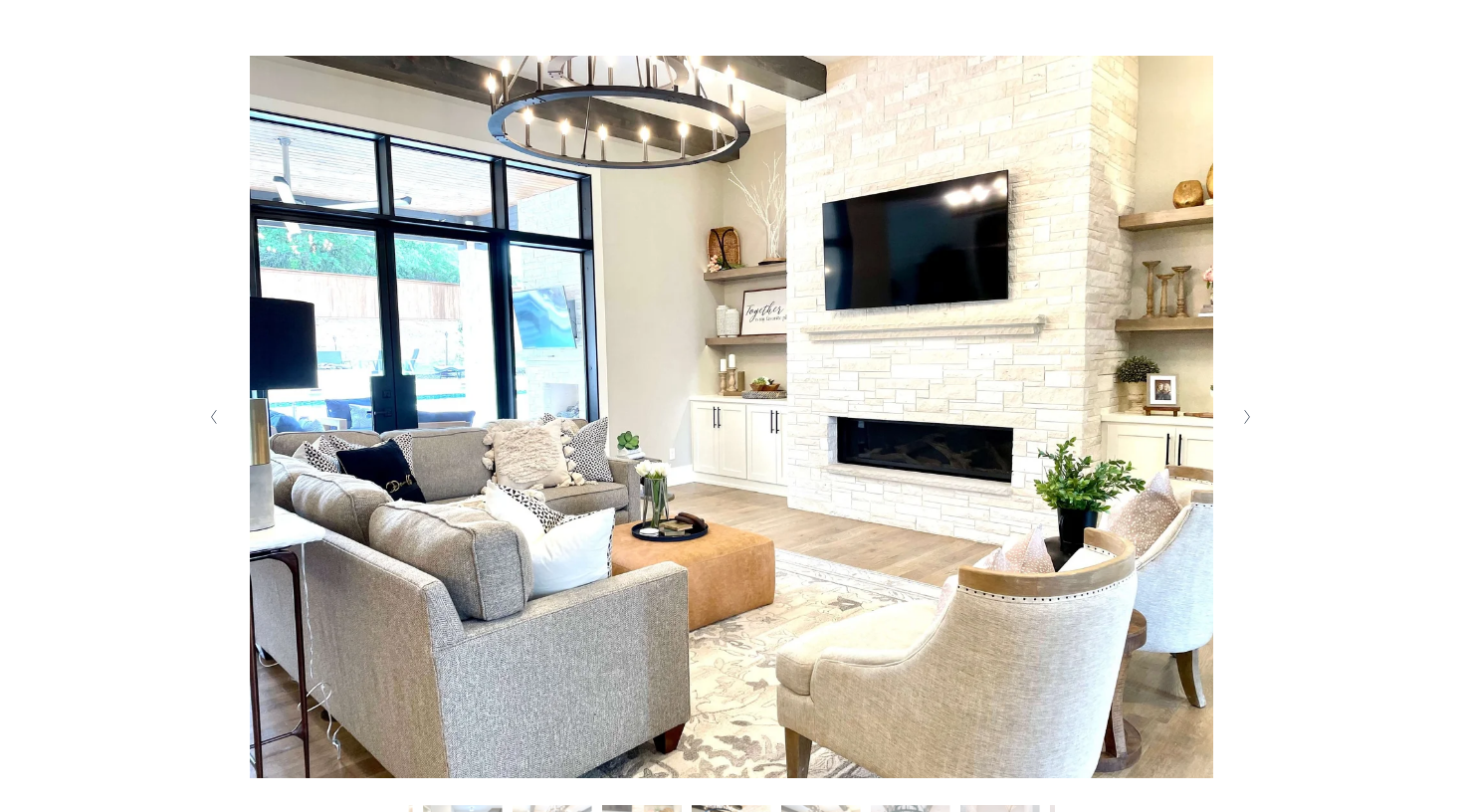 click at bounding box center (1247, 417) 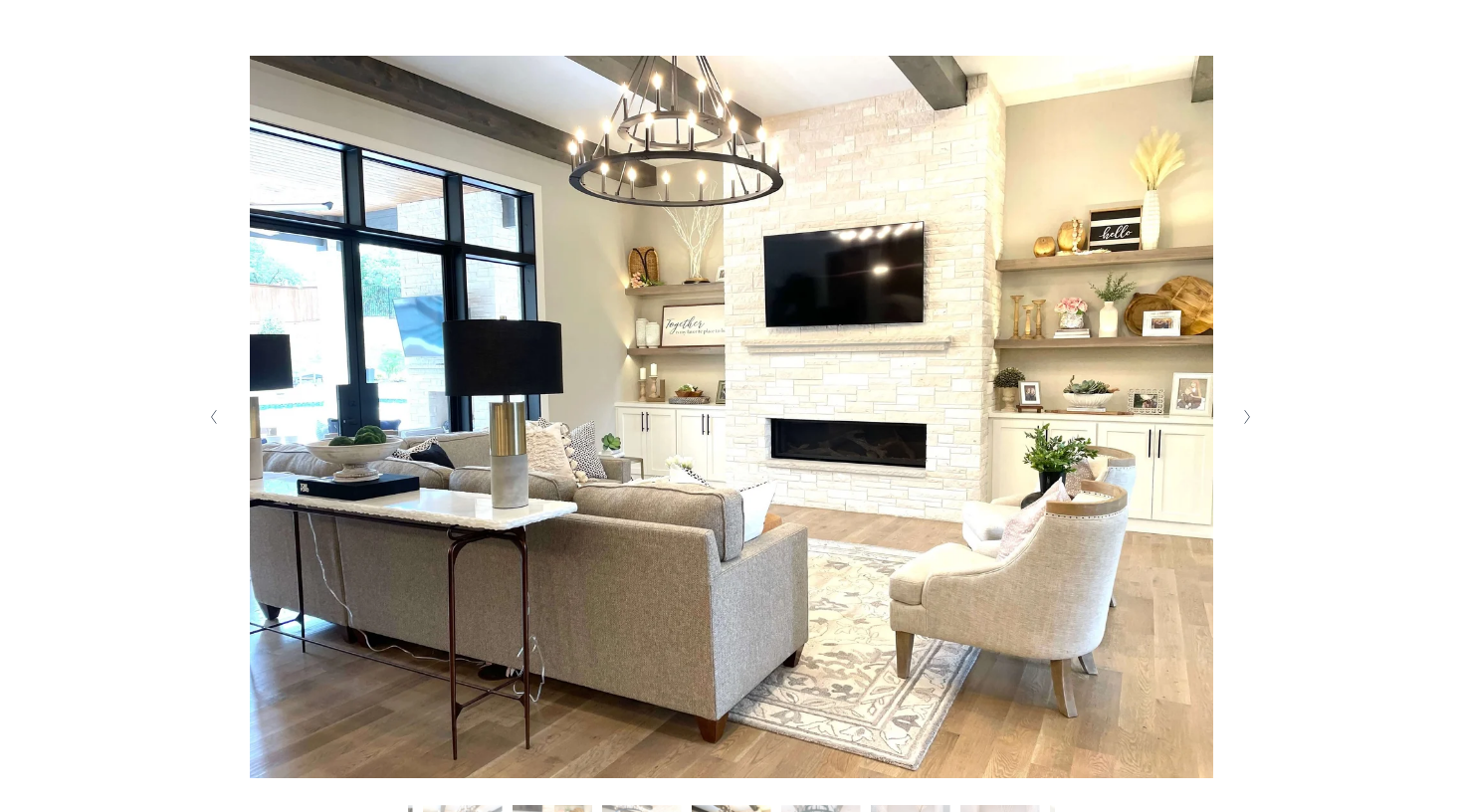 click at bounding box center (1247, 417) 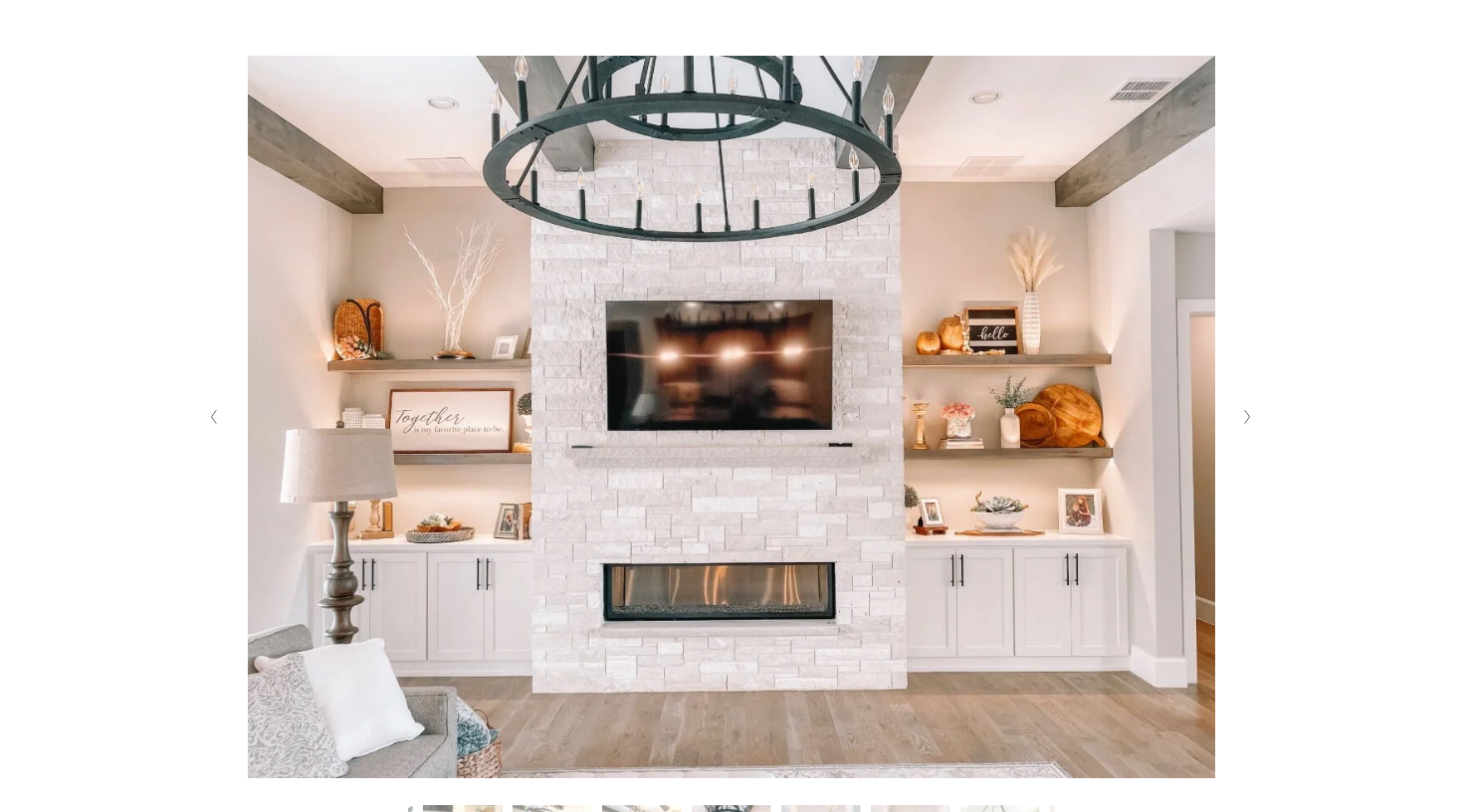click at bounding box center [214, 417] 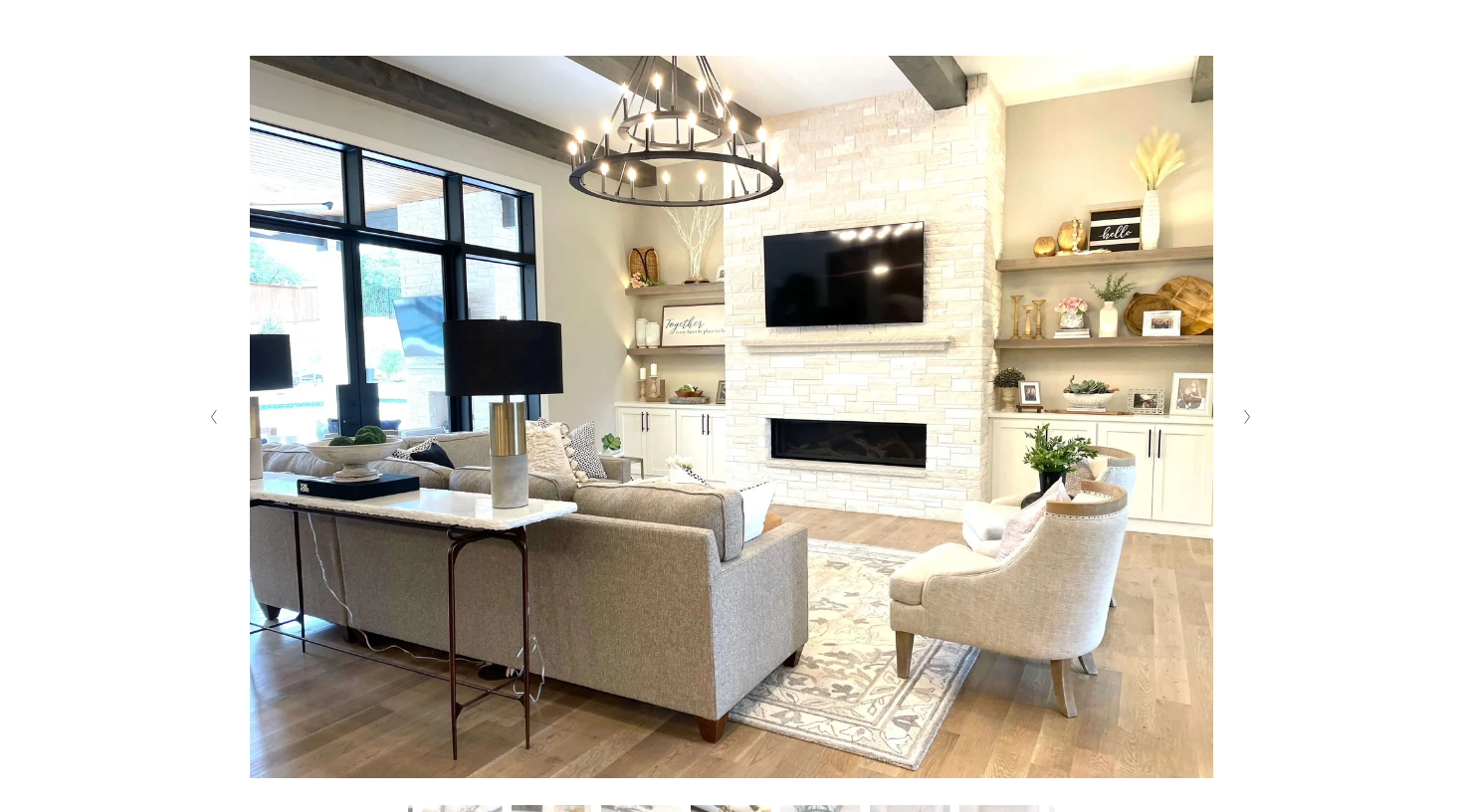 click at bounding box center (1247, 417) 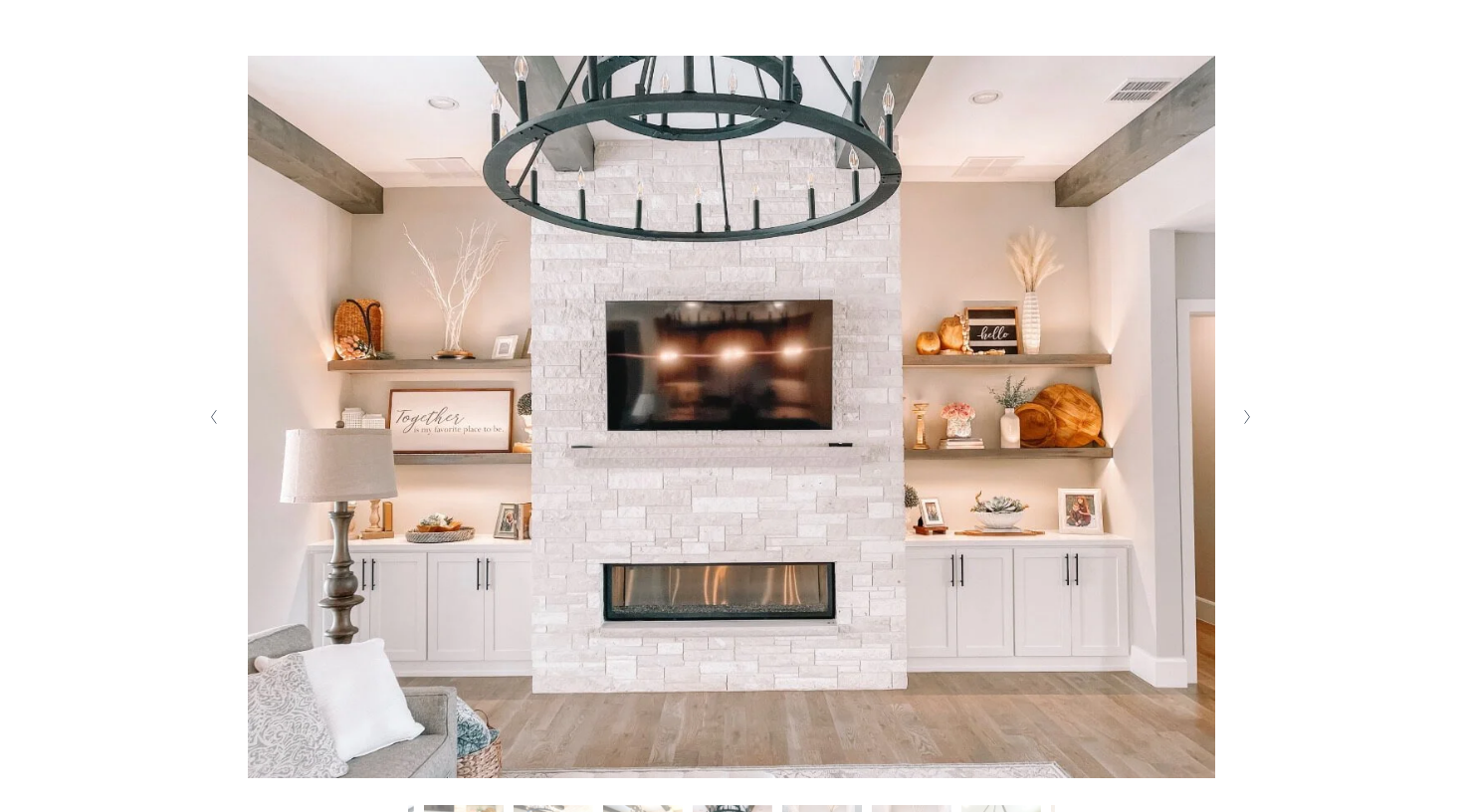 click at bounding box center [1247, 417] 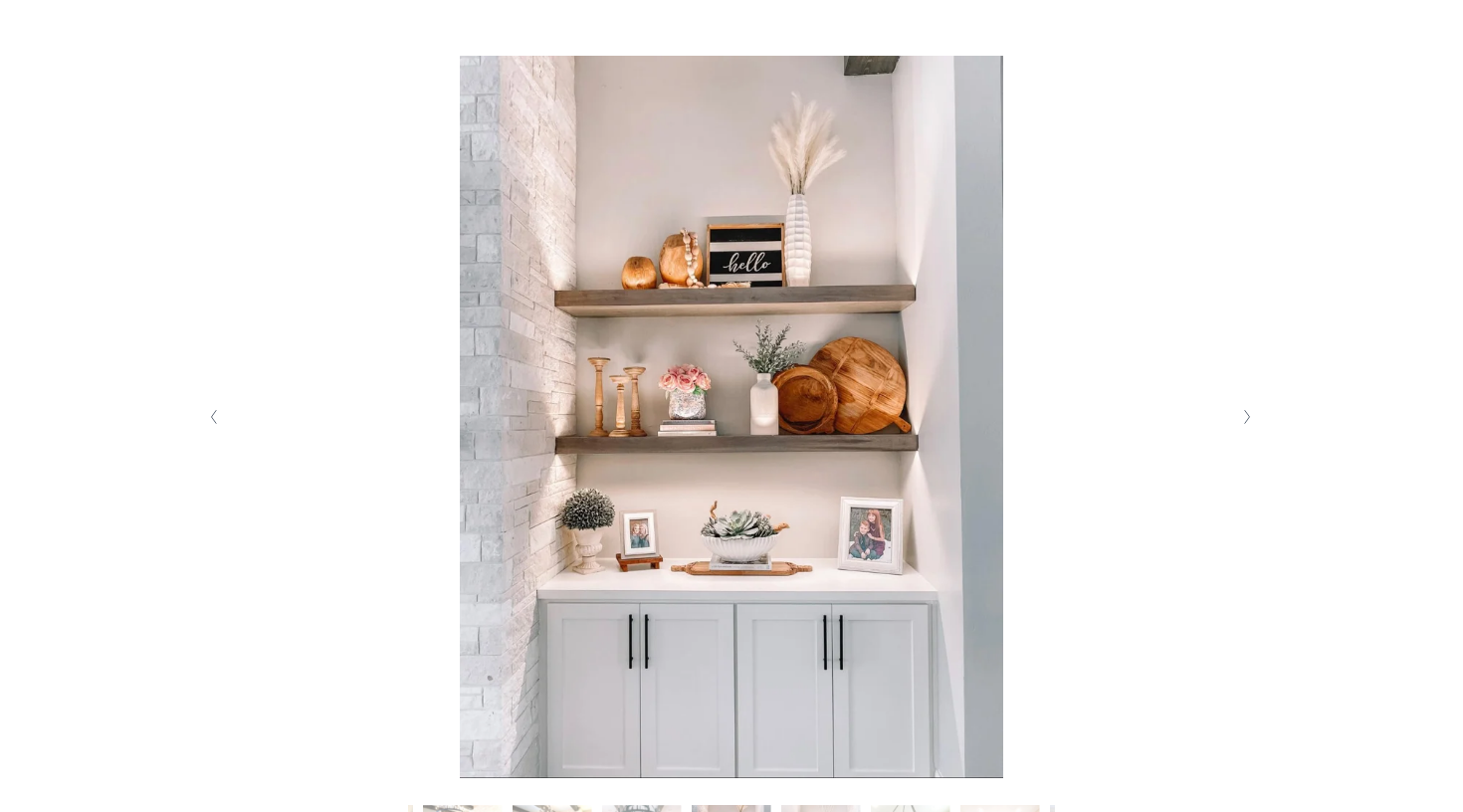 click at bounding box center (1247, 417) 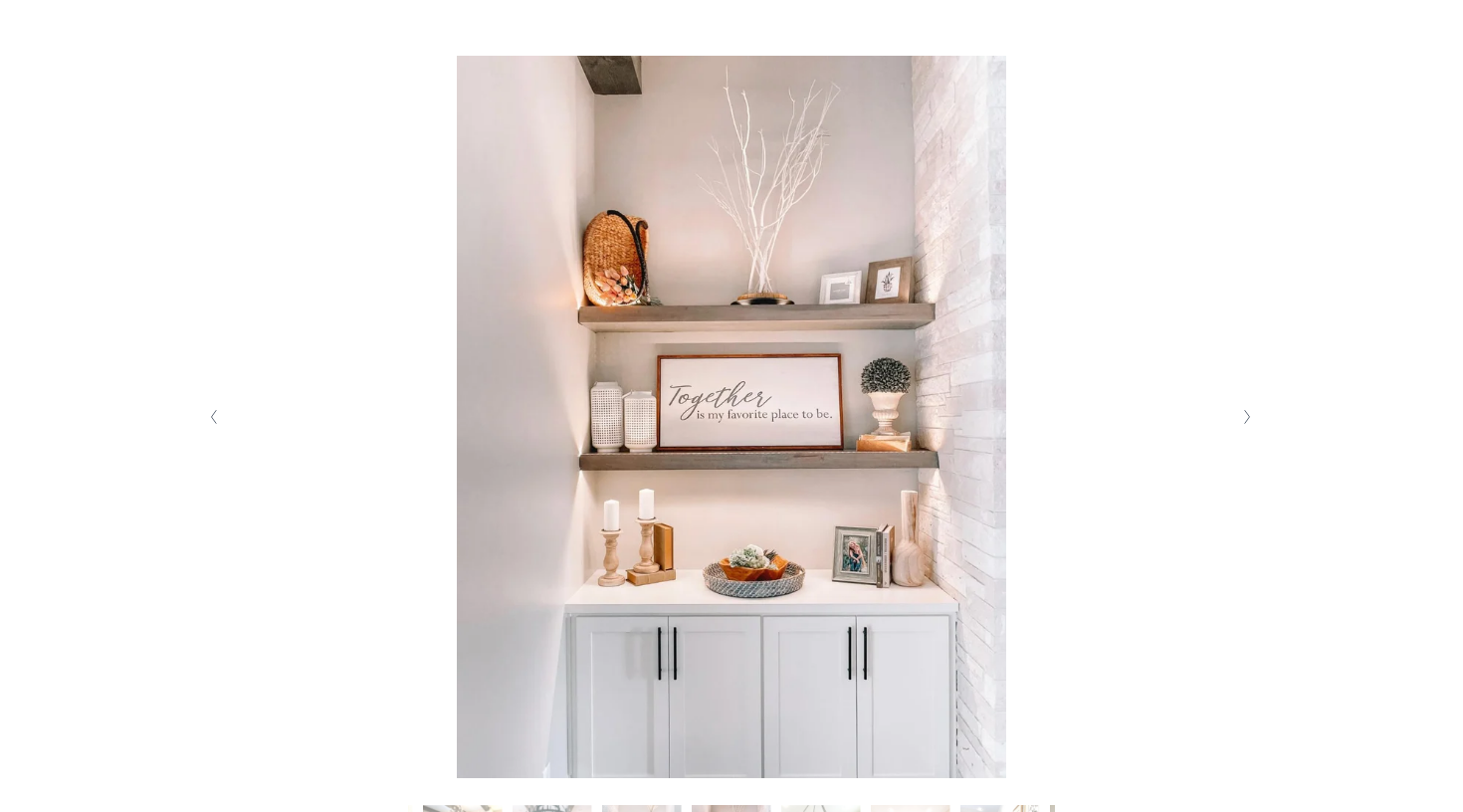 click at bounding box center [1247, 417] 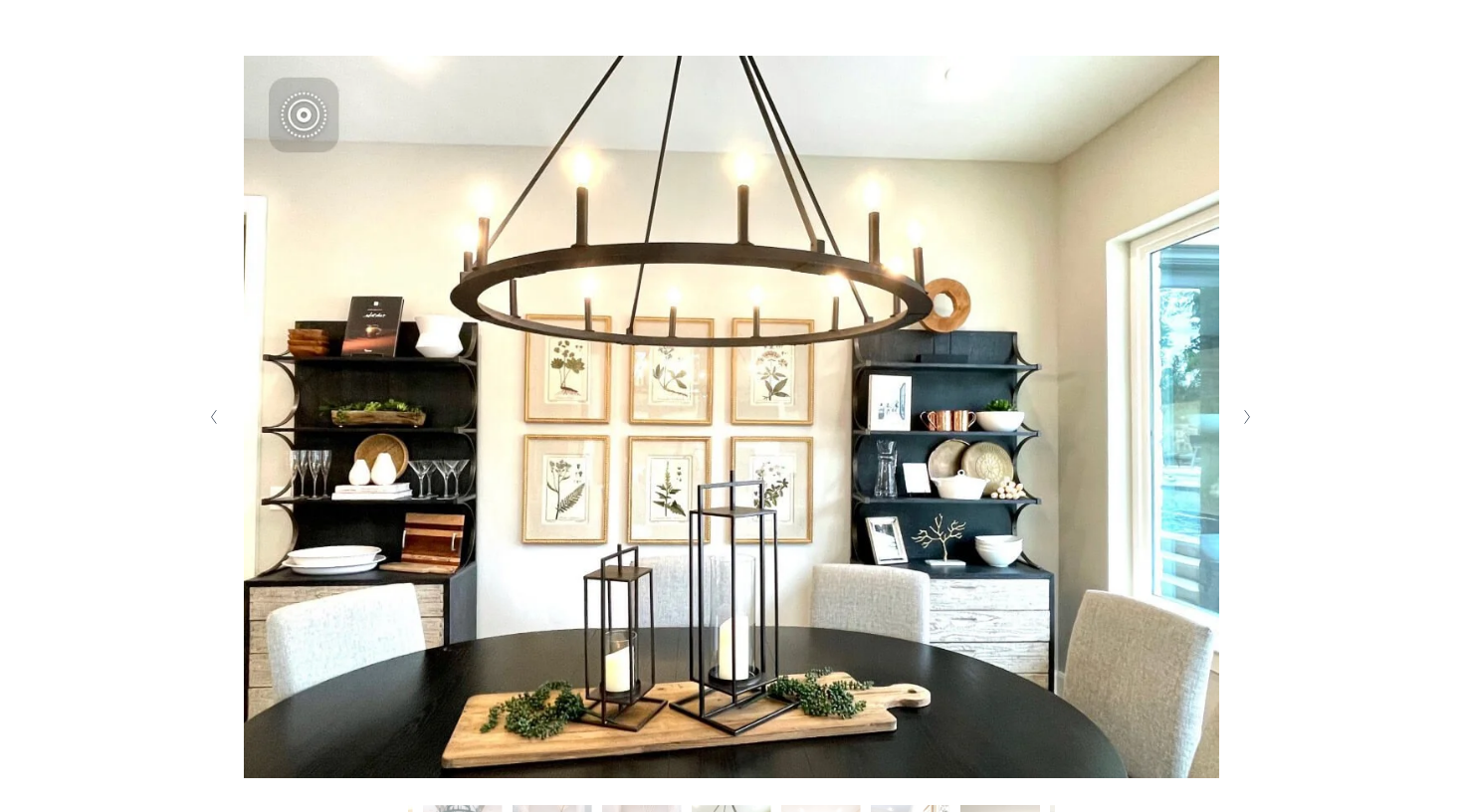 click at bounding box center (1247, 417) 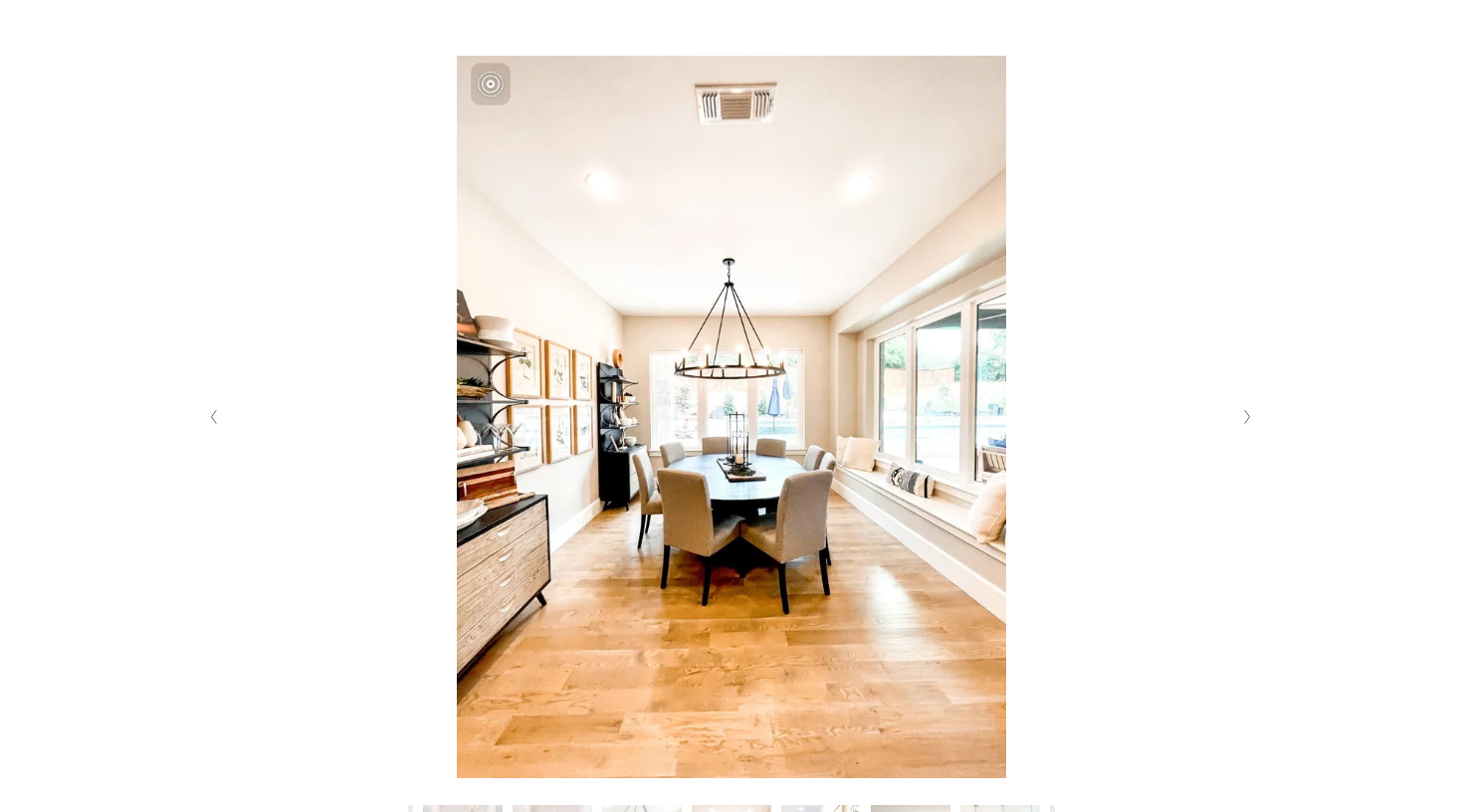 click at bounding box center [1247, 417] 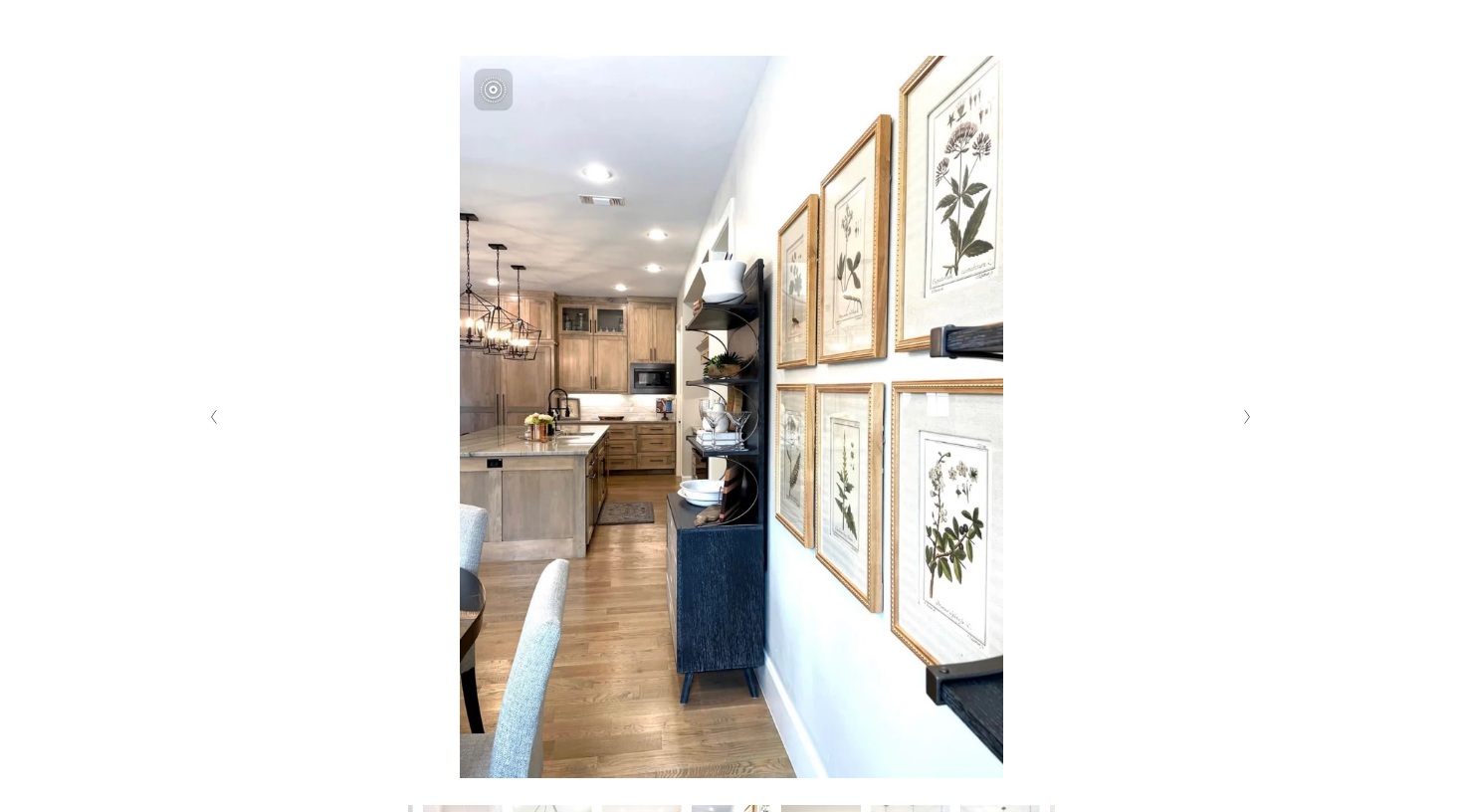 click at bounding box center [1247, 417] 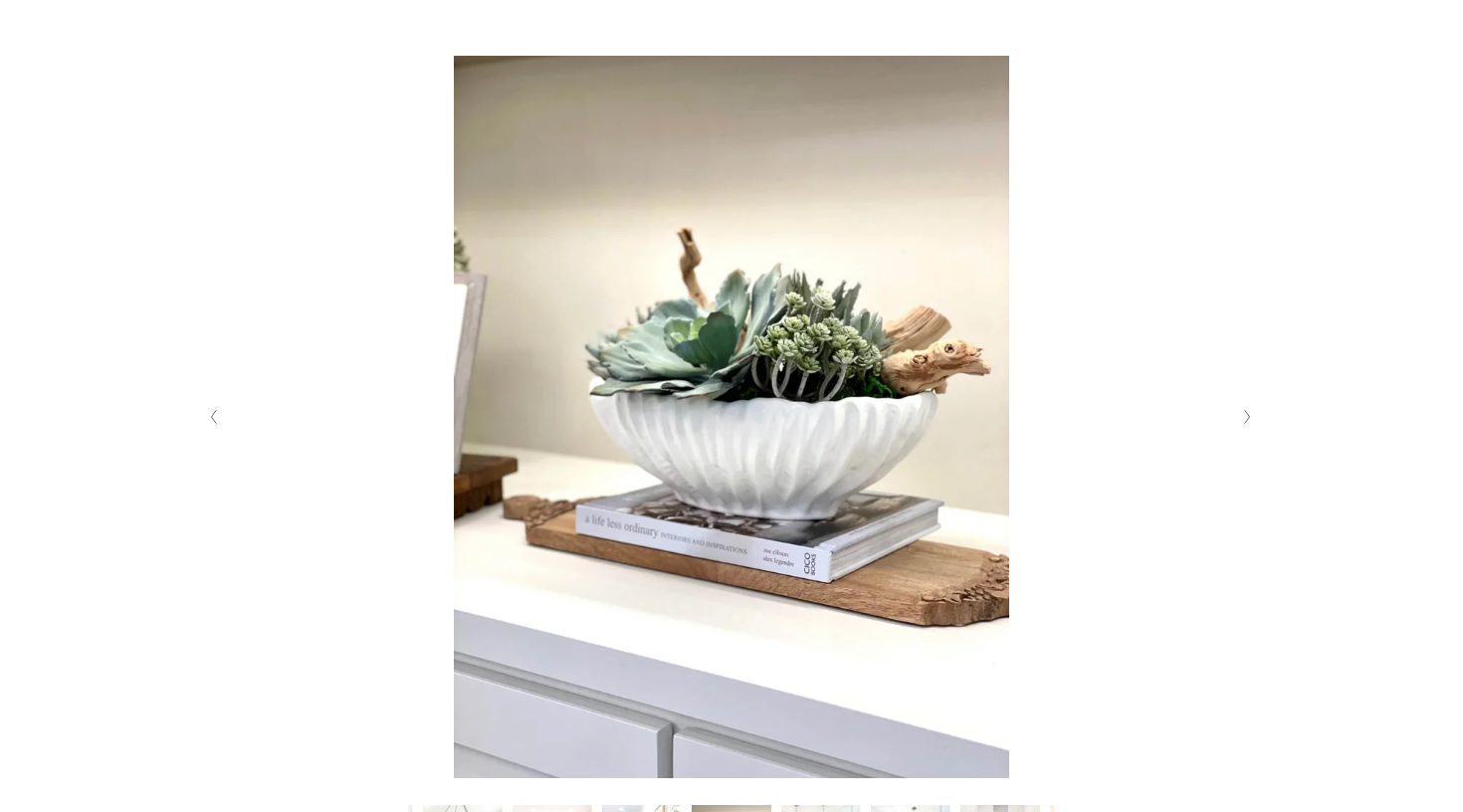 click at bounding box center (1247, 417) 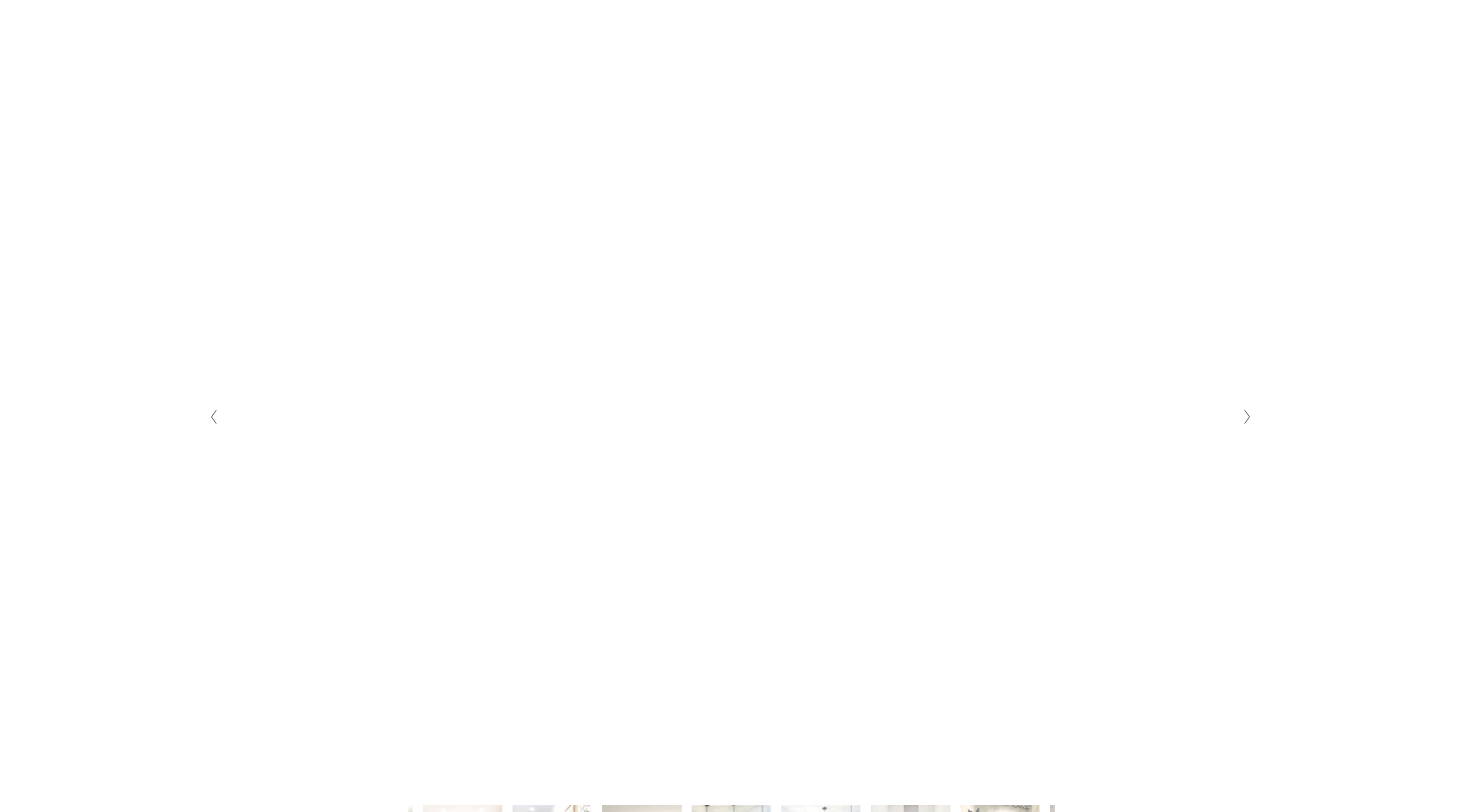 click at bounding box center [1247, 417] 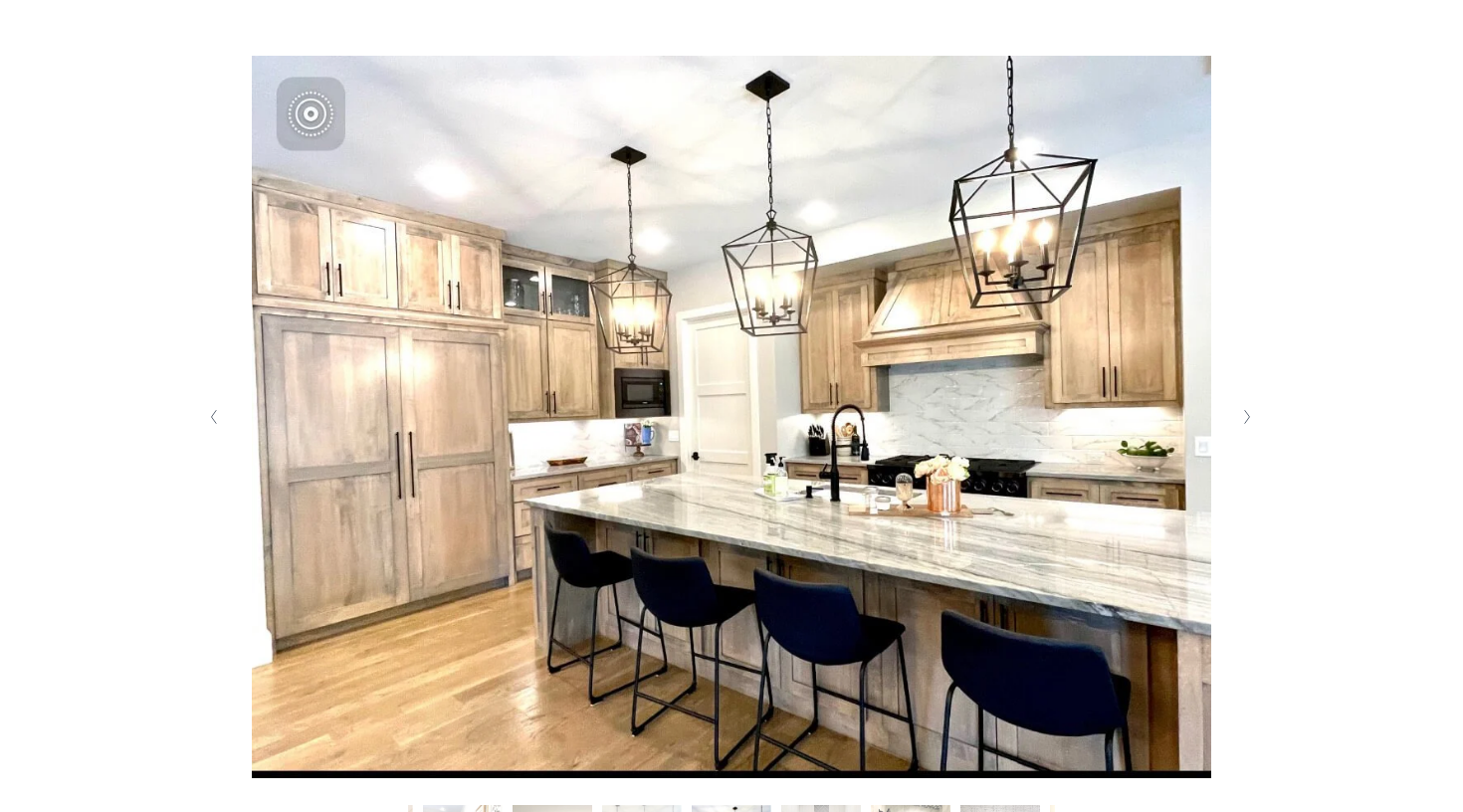 click at bounding box center [1247, 417] 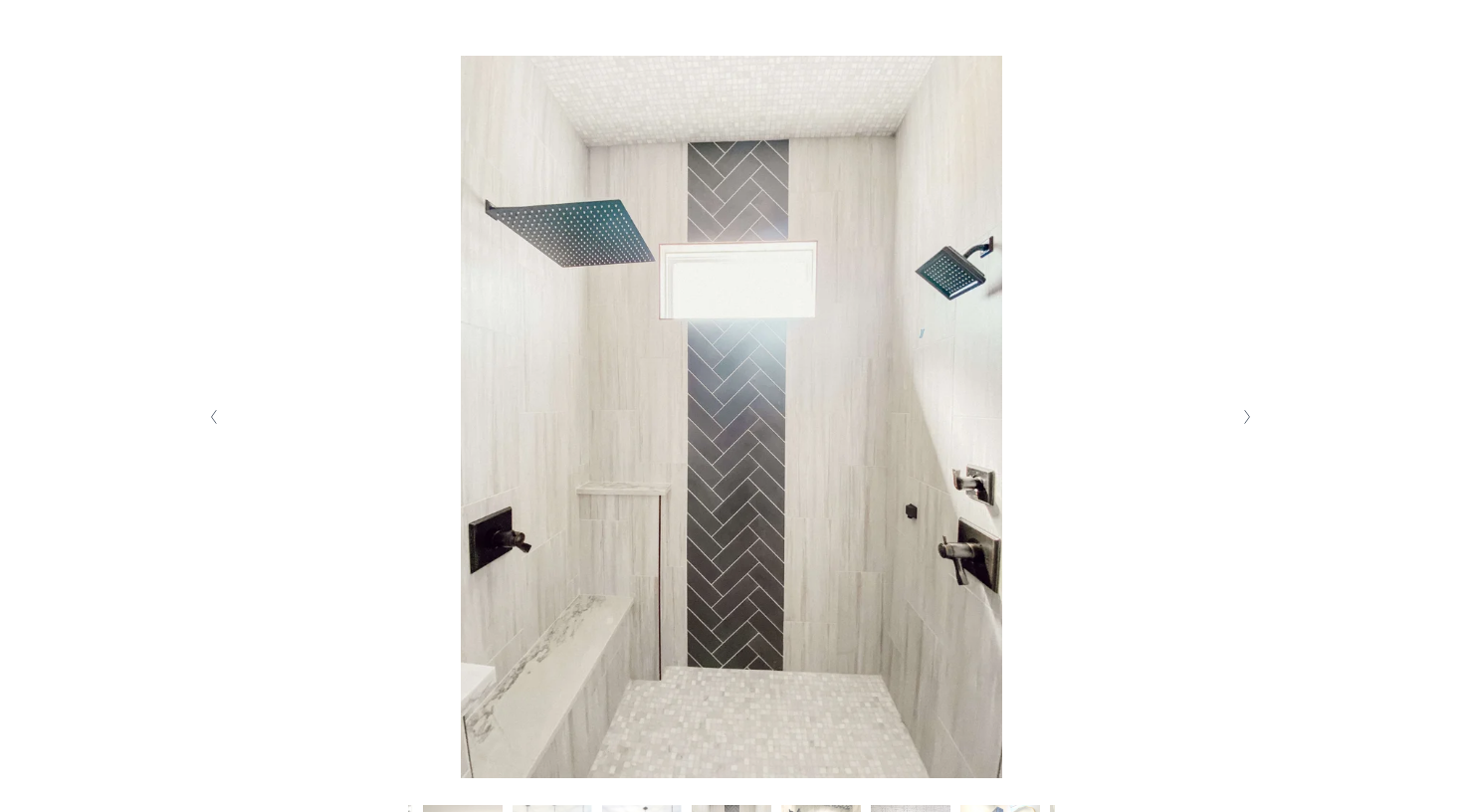 click at bounding box center (1247, 417) 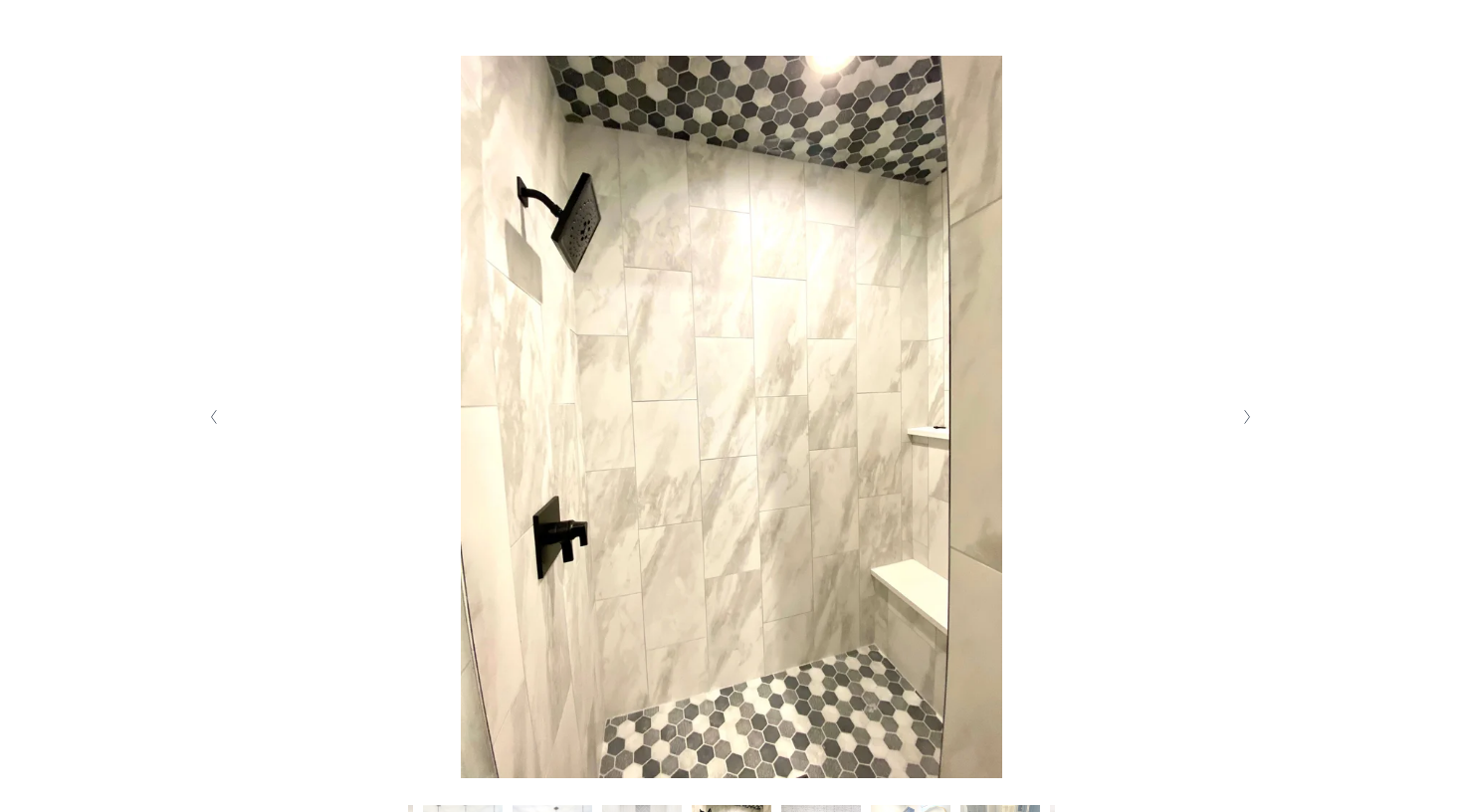 click at bounding box center (1247, 417) 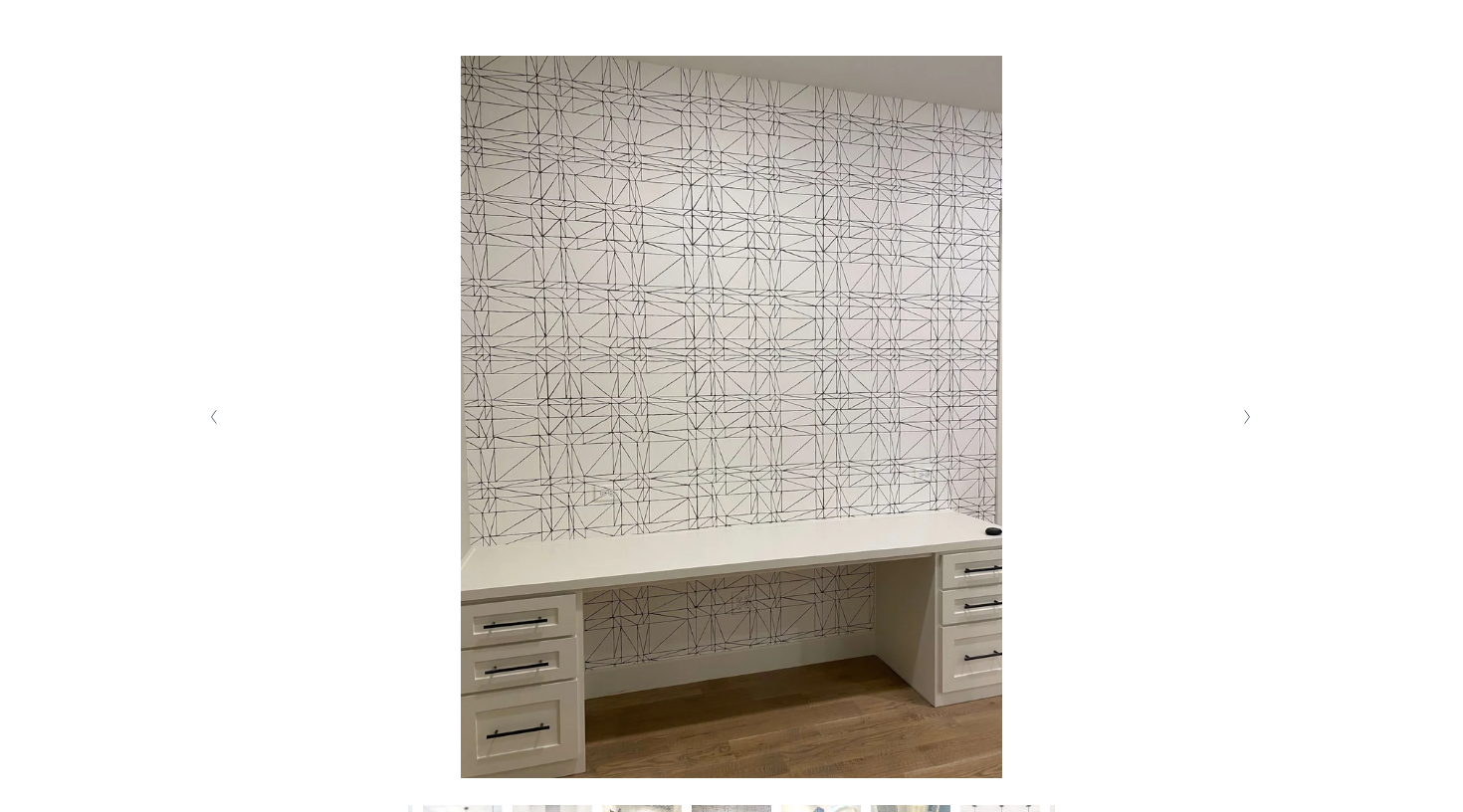 click at bounding box center (1247, 417) 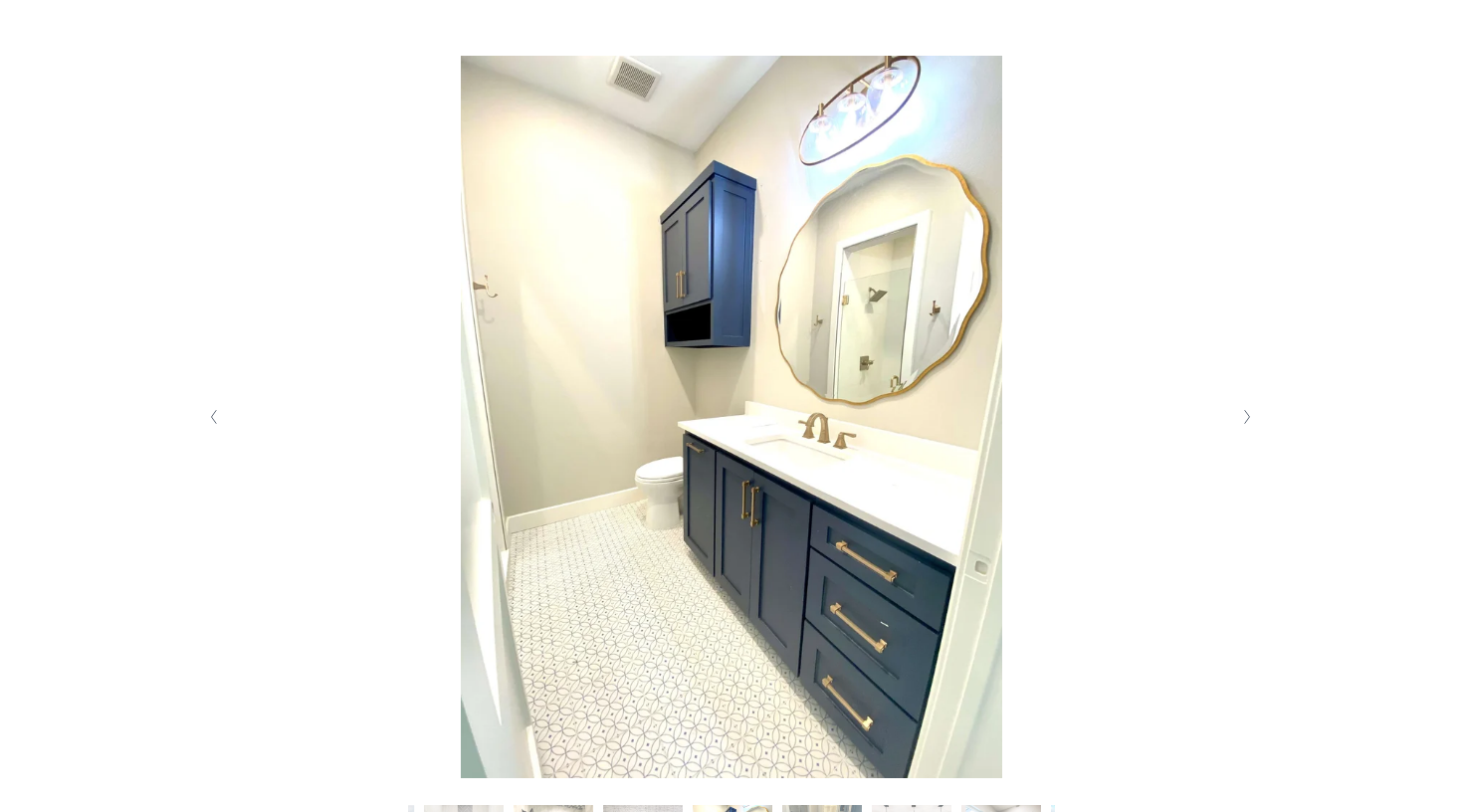 click at bounding box center [1247, 417] 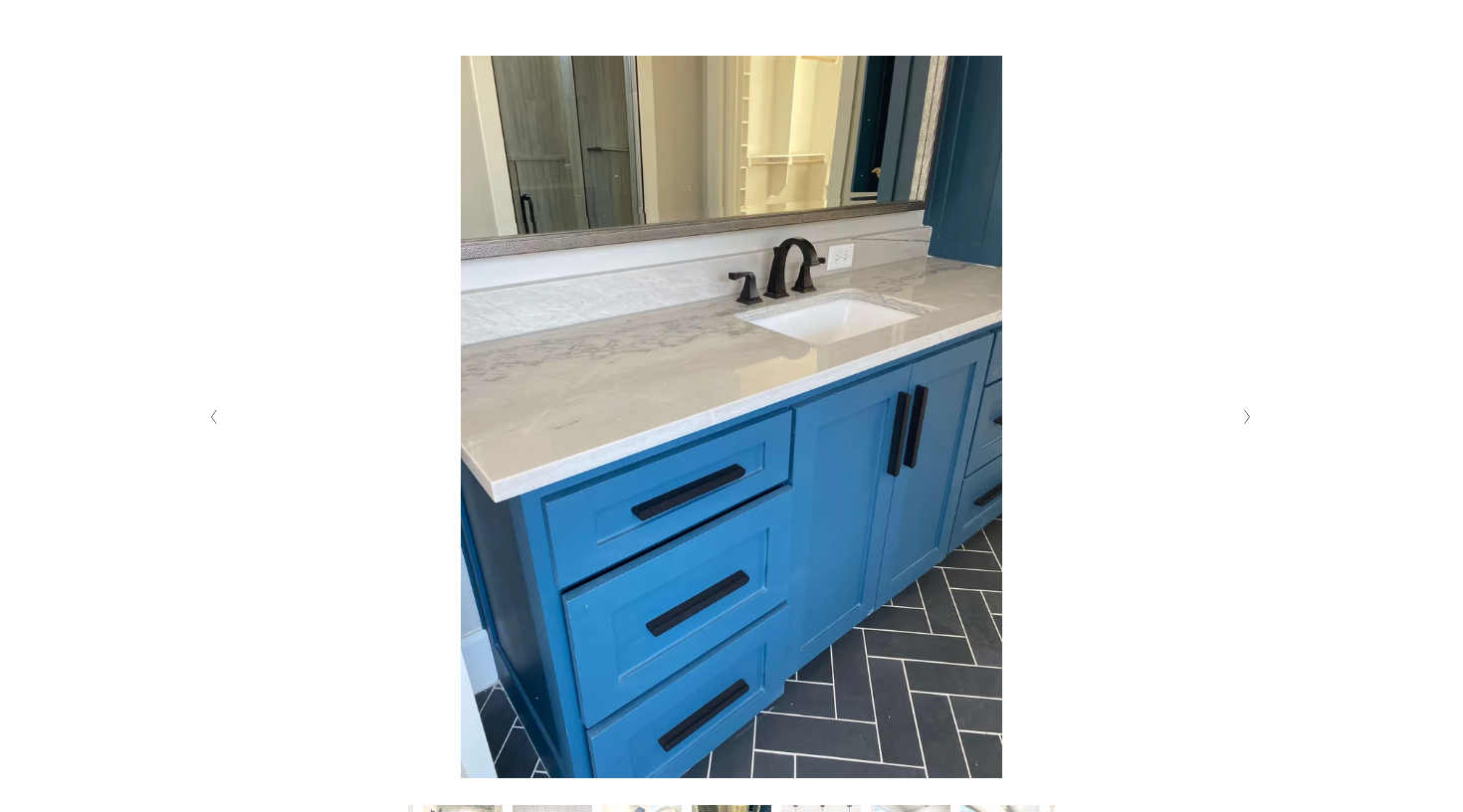 click at bounding box center (1247, 417) 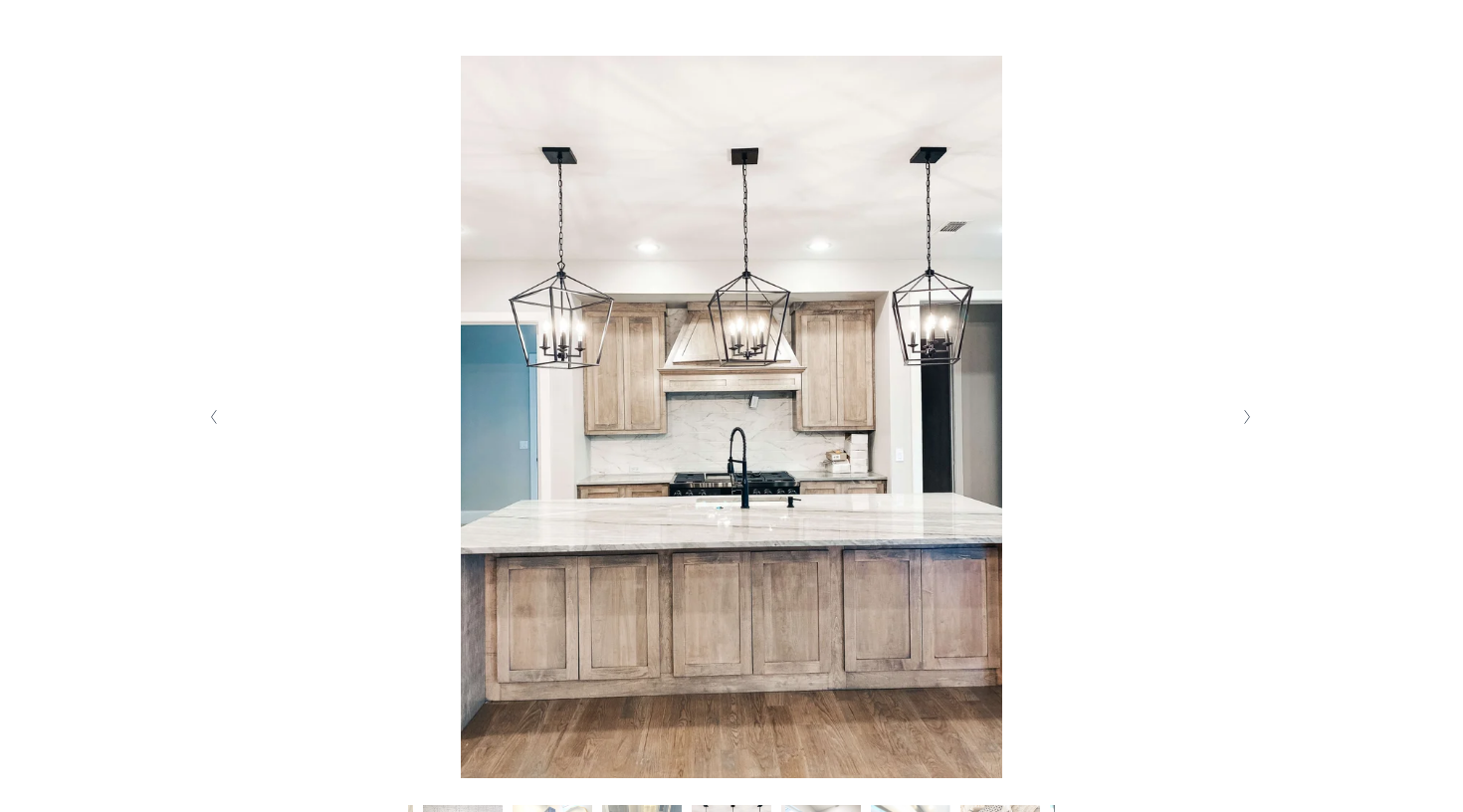 click at bounding box center (1247, 417) 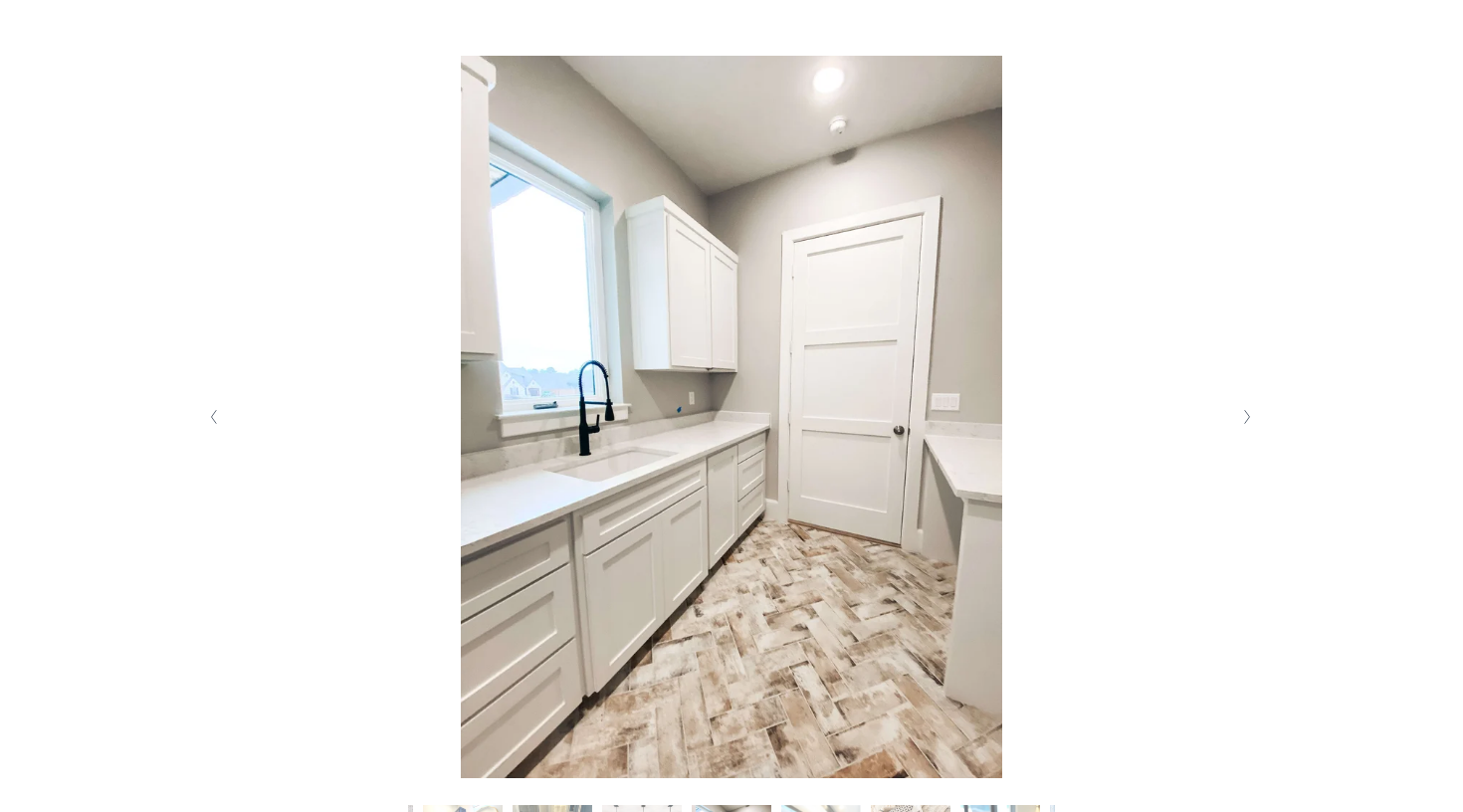 click at bounding box center [1247, 417] 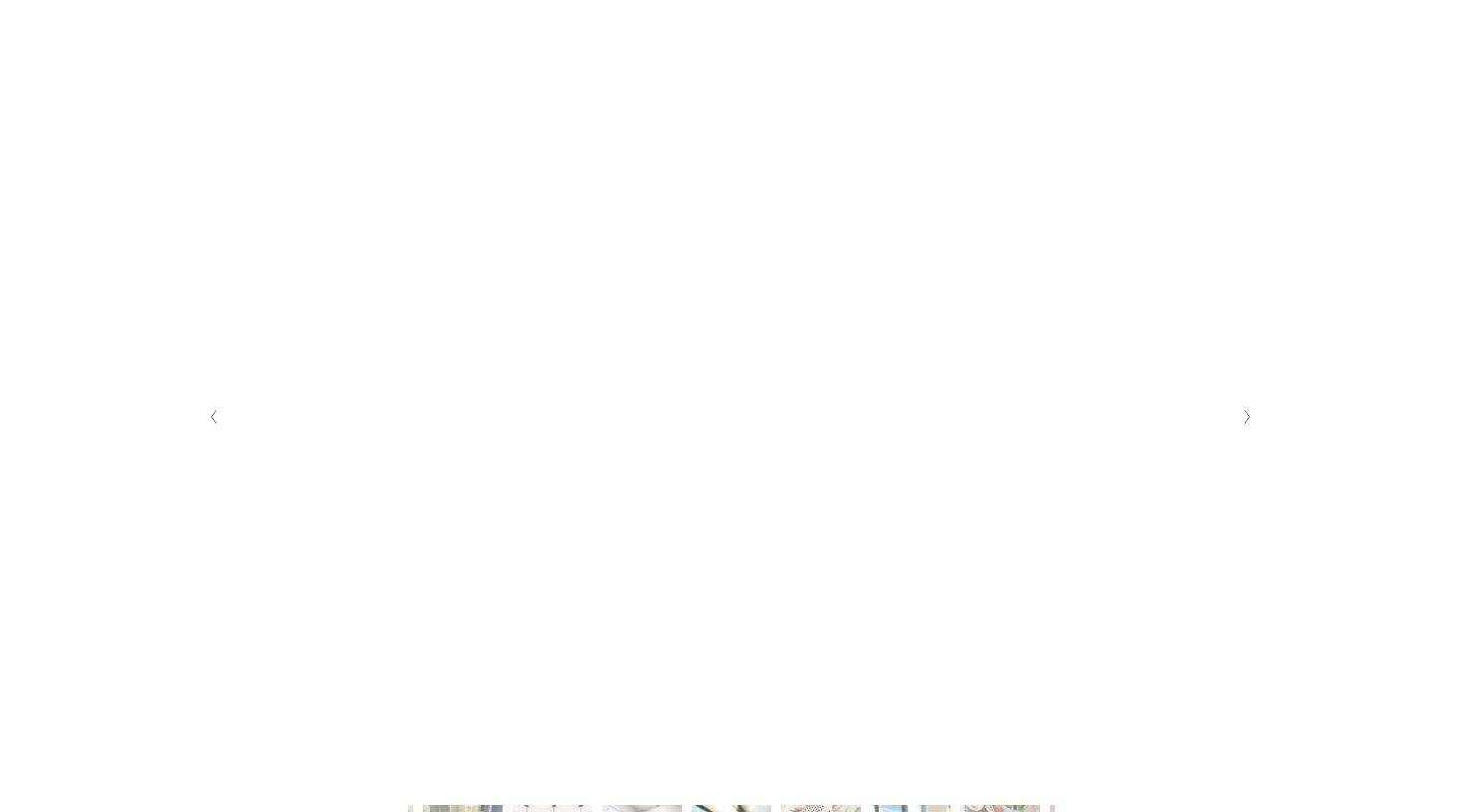 click at bounding box center [1247, 417] 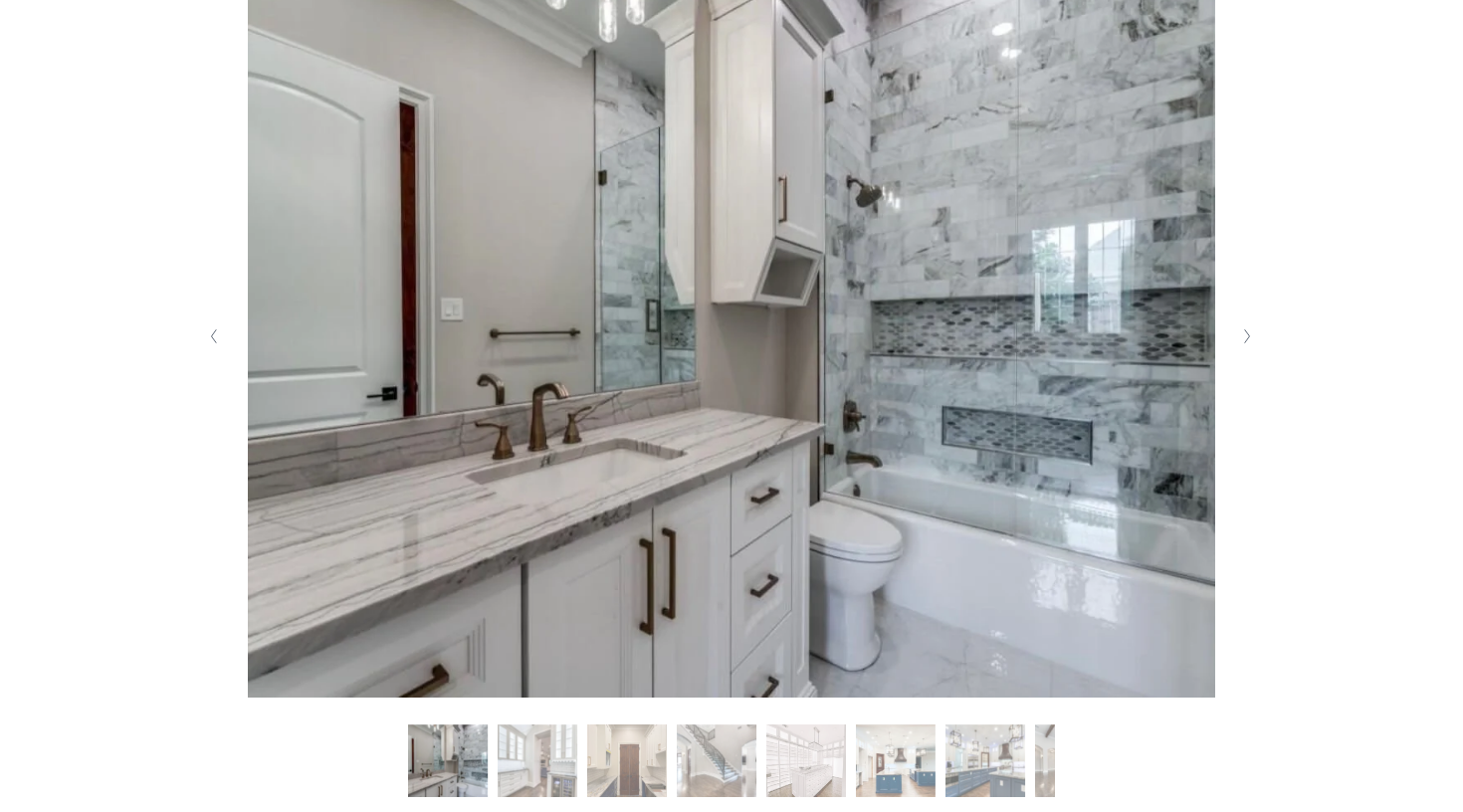 scroll, scrollTop: 374, scrollLeft: 0, axis: vertical 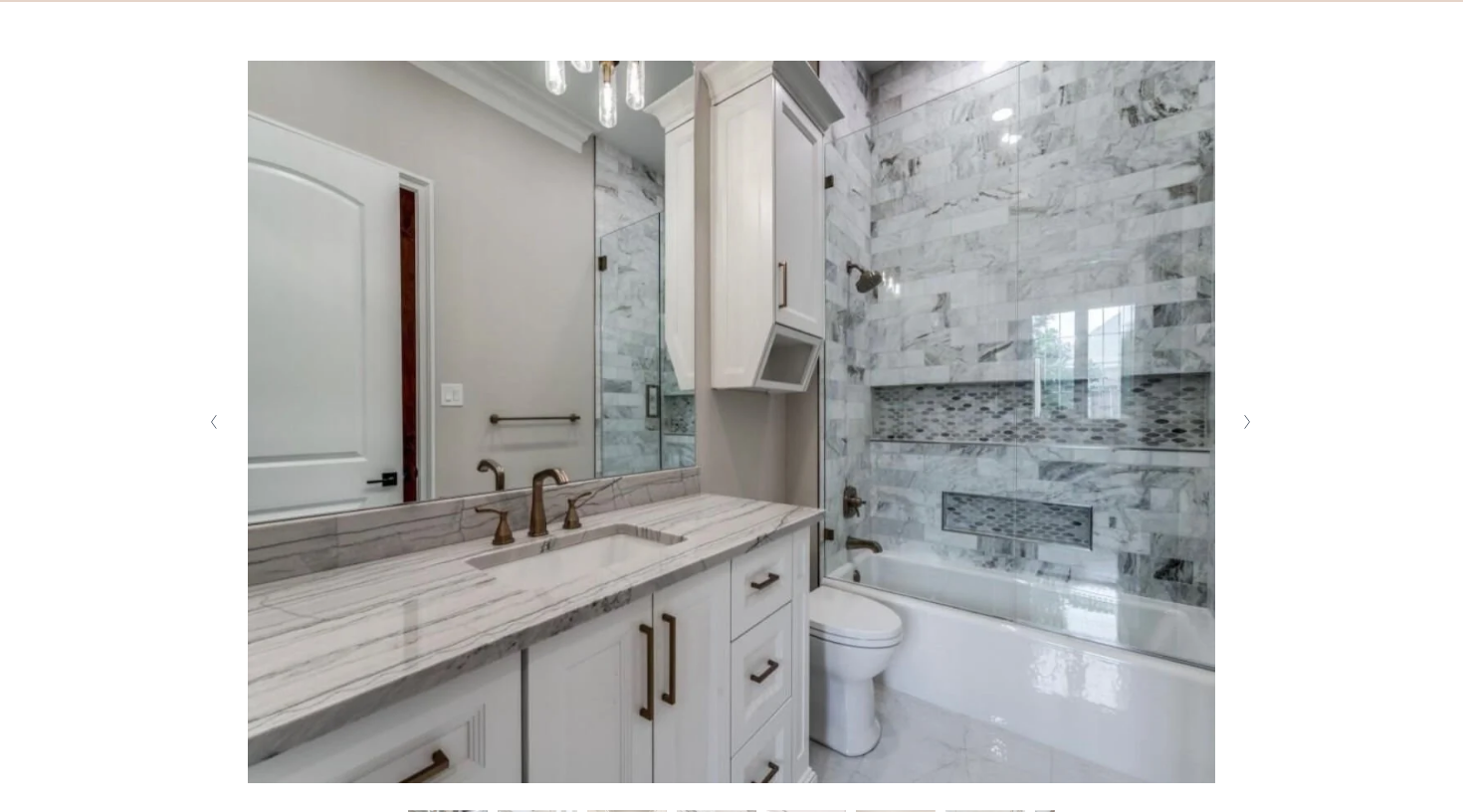 click at bounding box center [1248, 422] 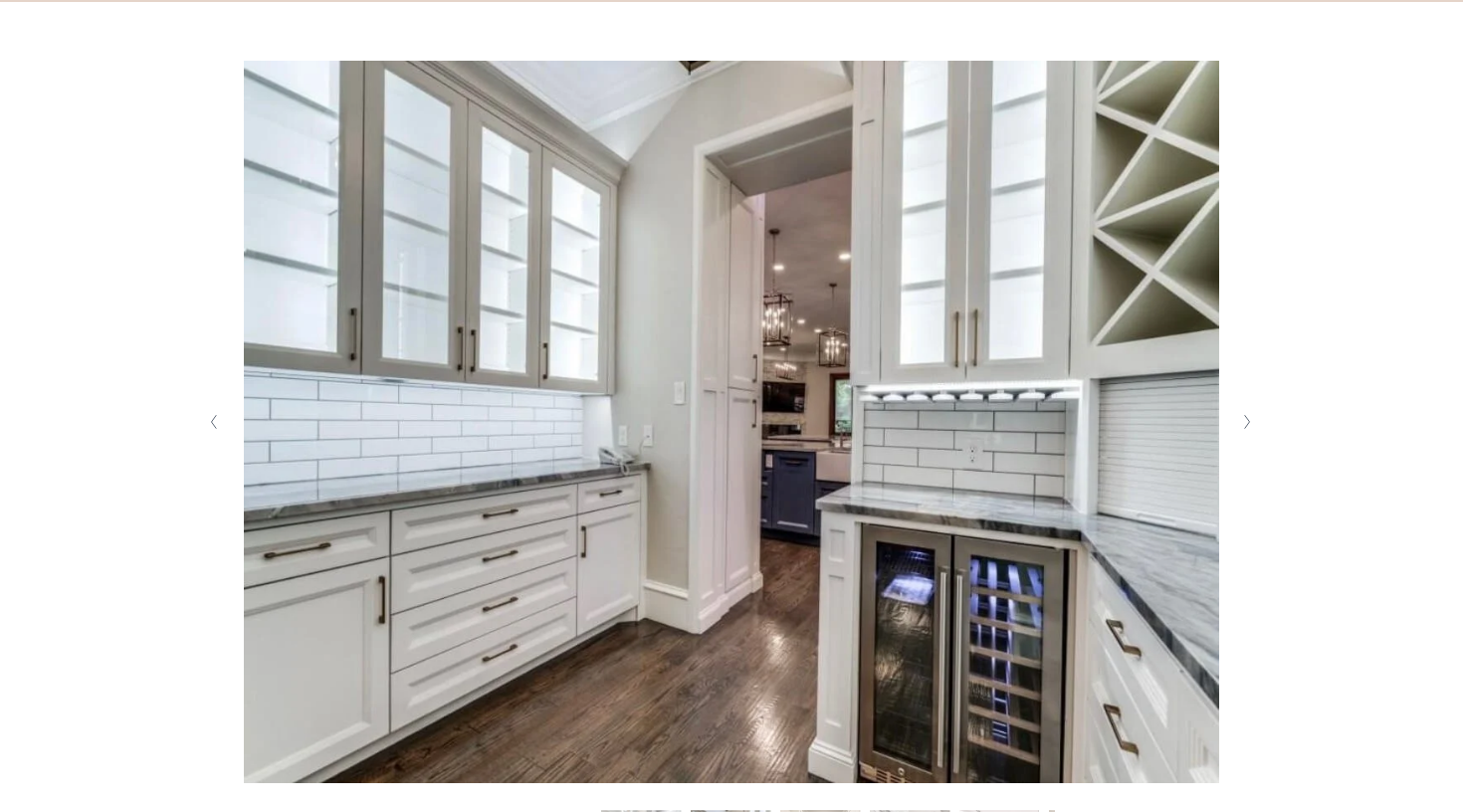 click at bounding box center [1246, 422] 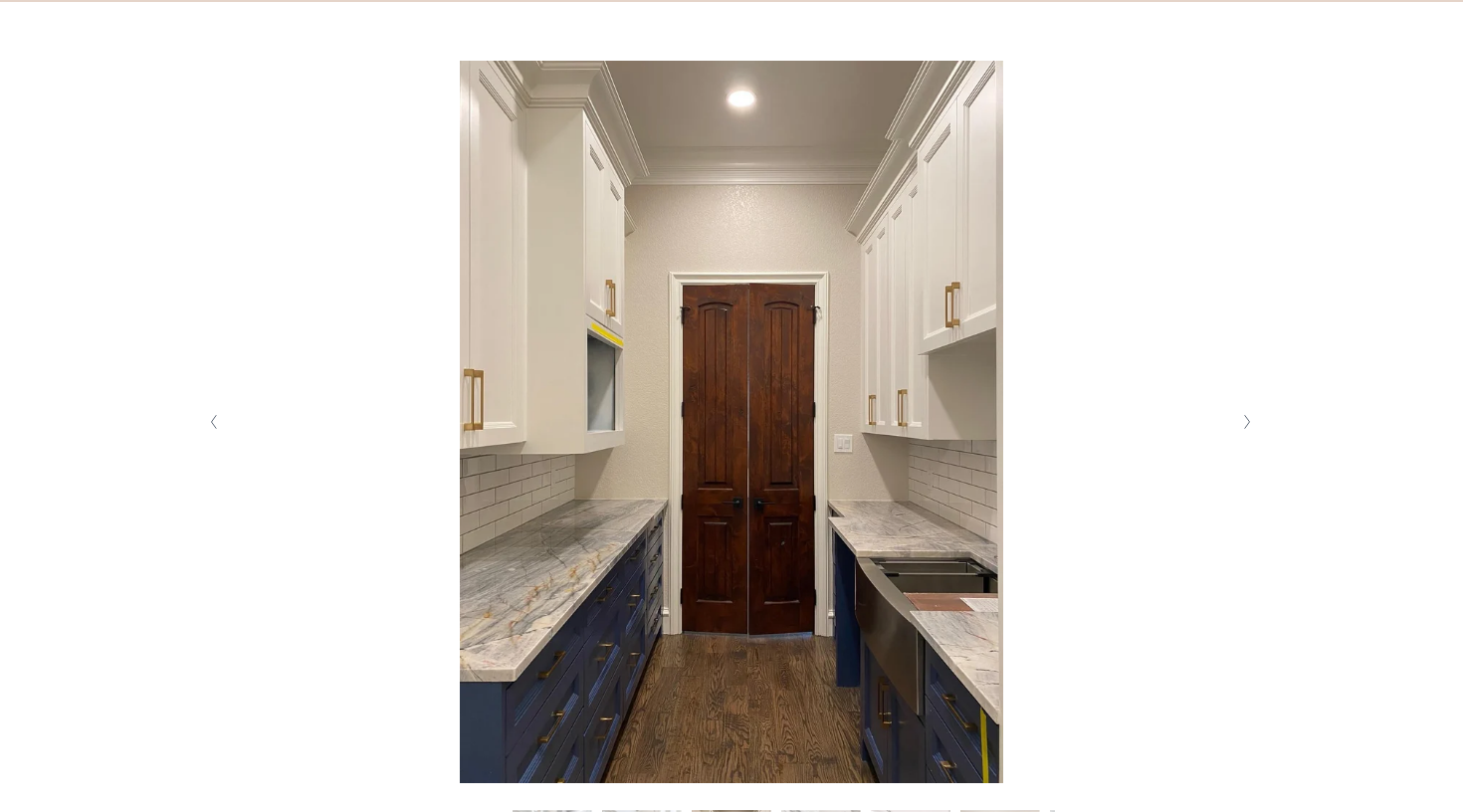 click at bounding box center [1246, 422] 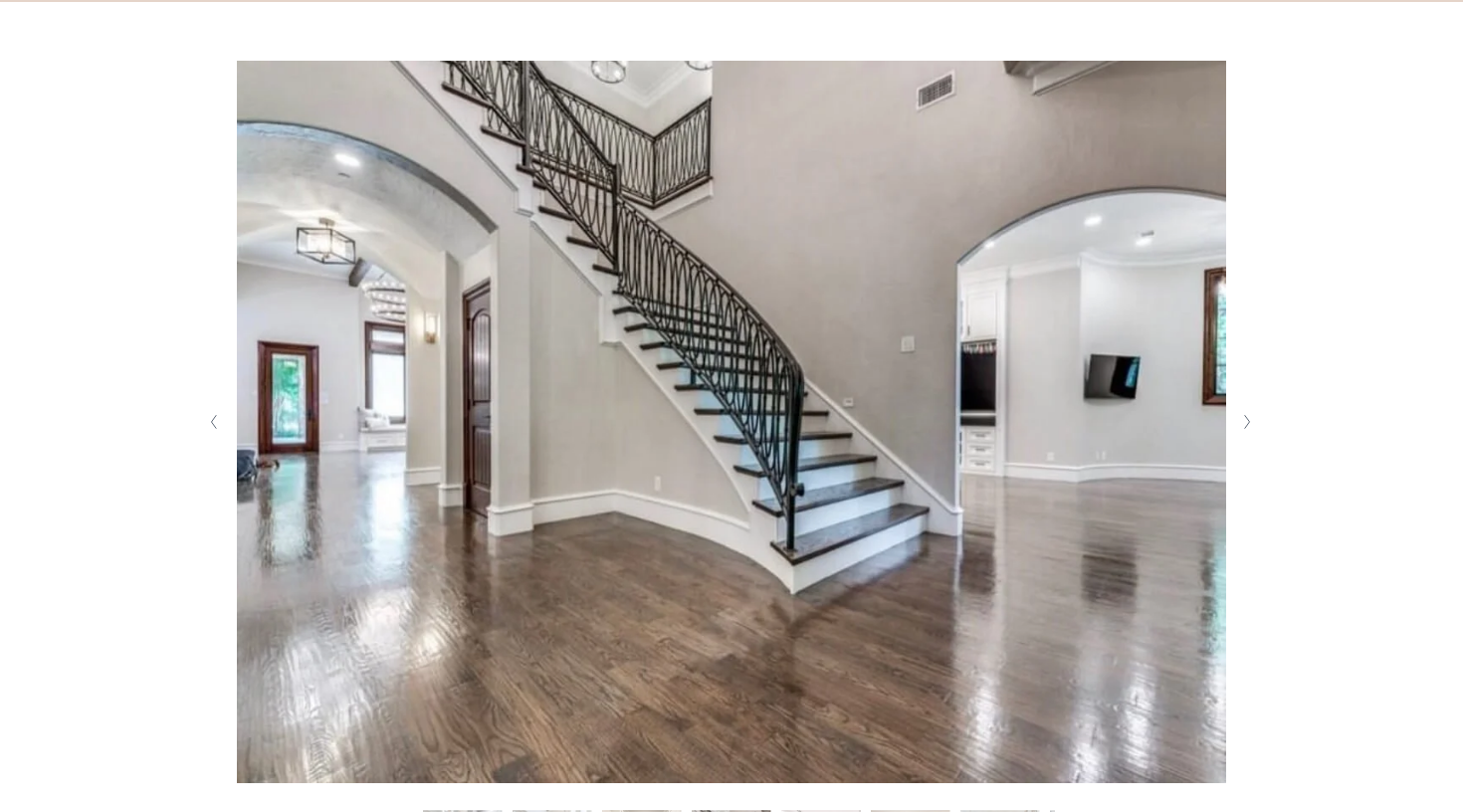 click at bounding box center [1246, 422] 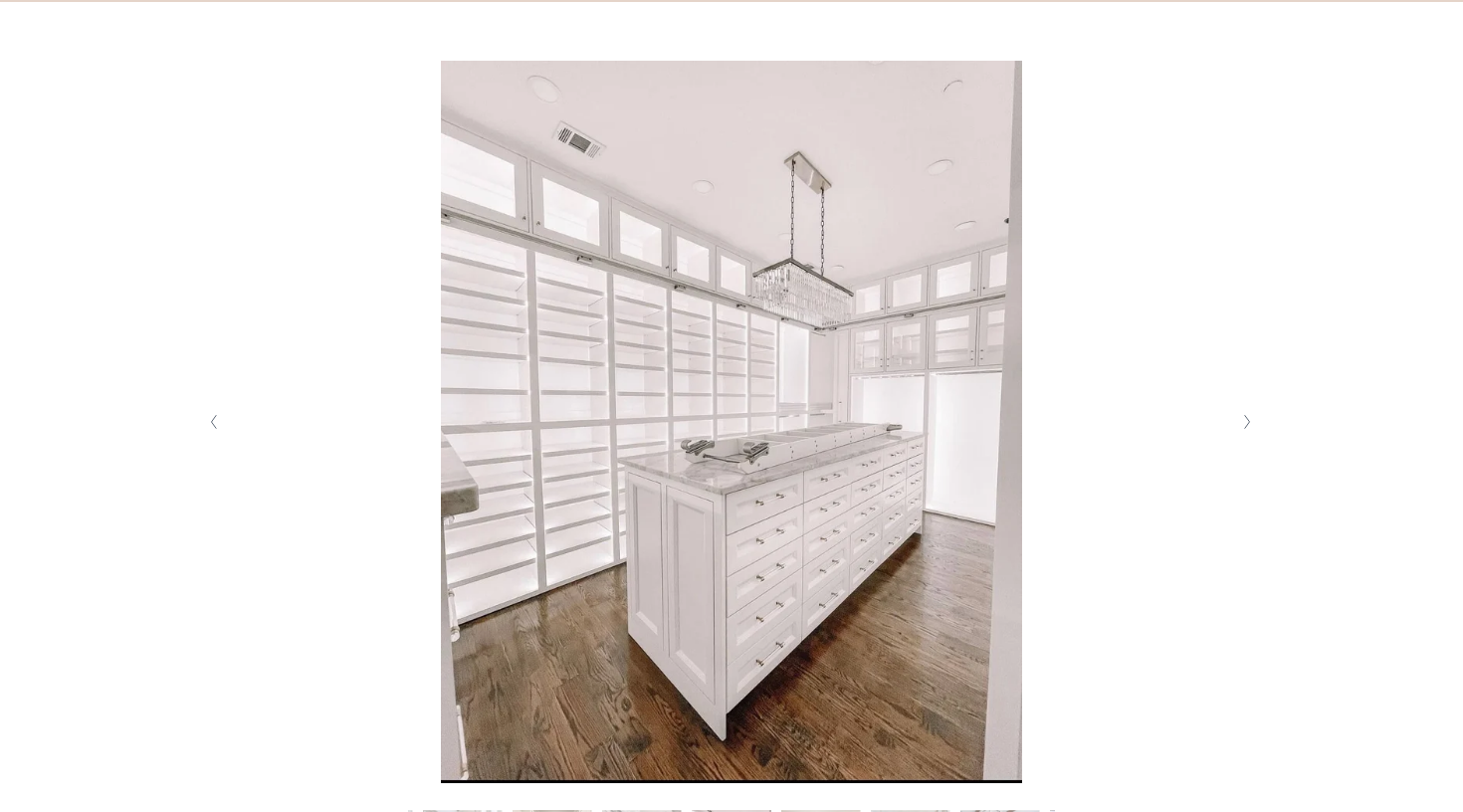 click at bounding box center (1246, 422) 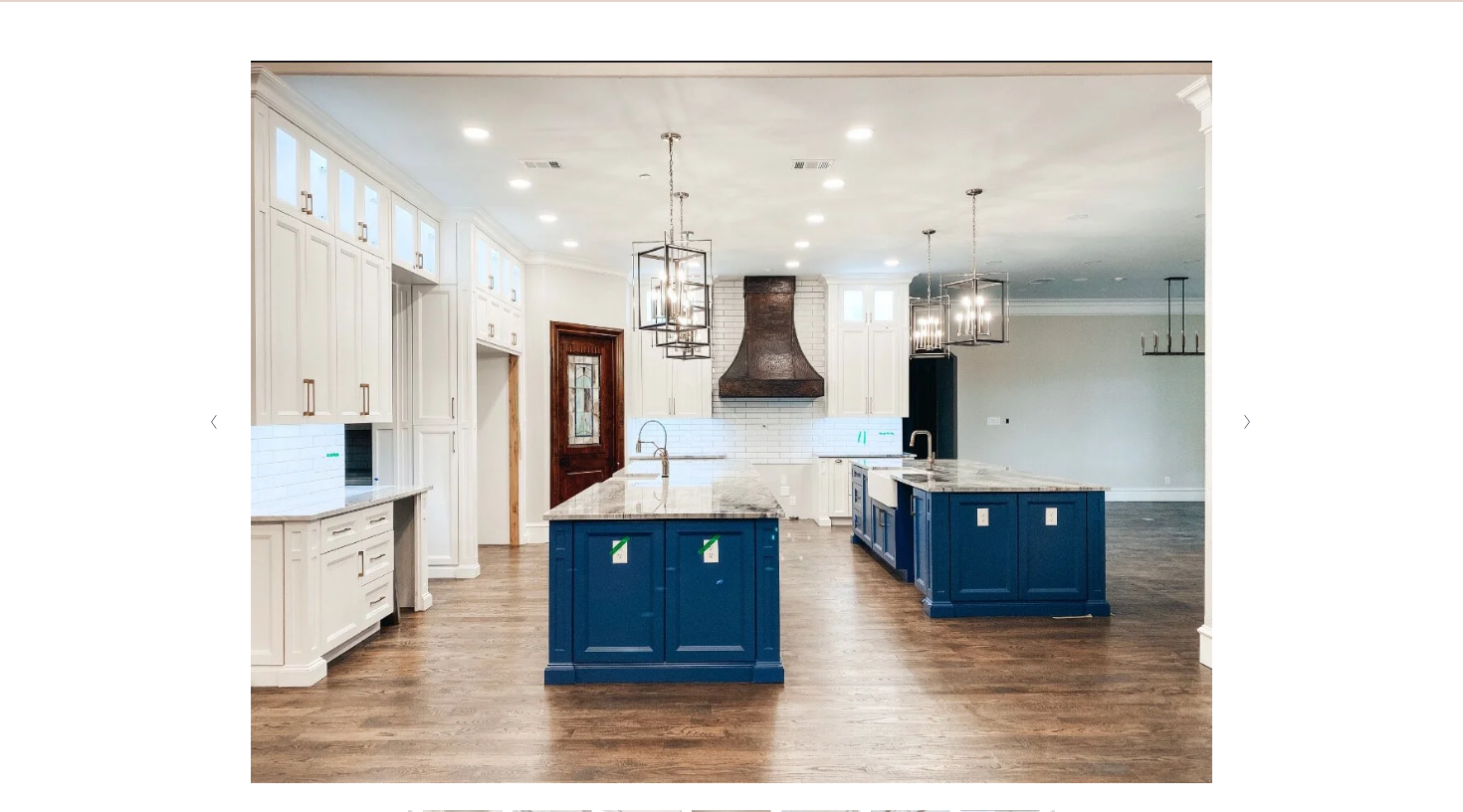 click at bounding box center (1246, 422) 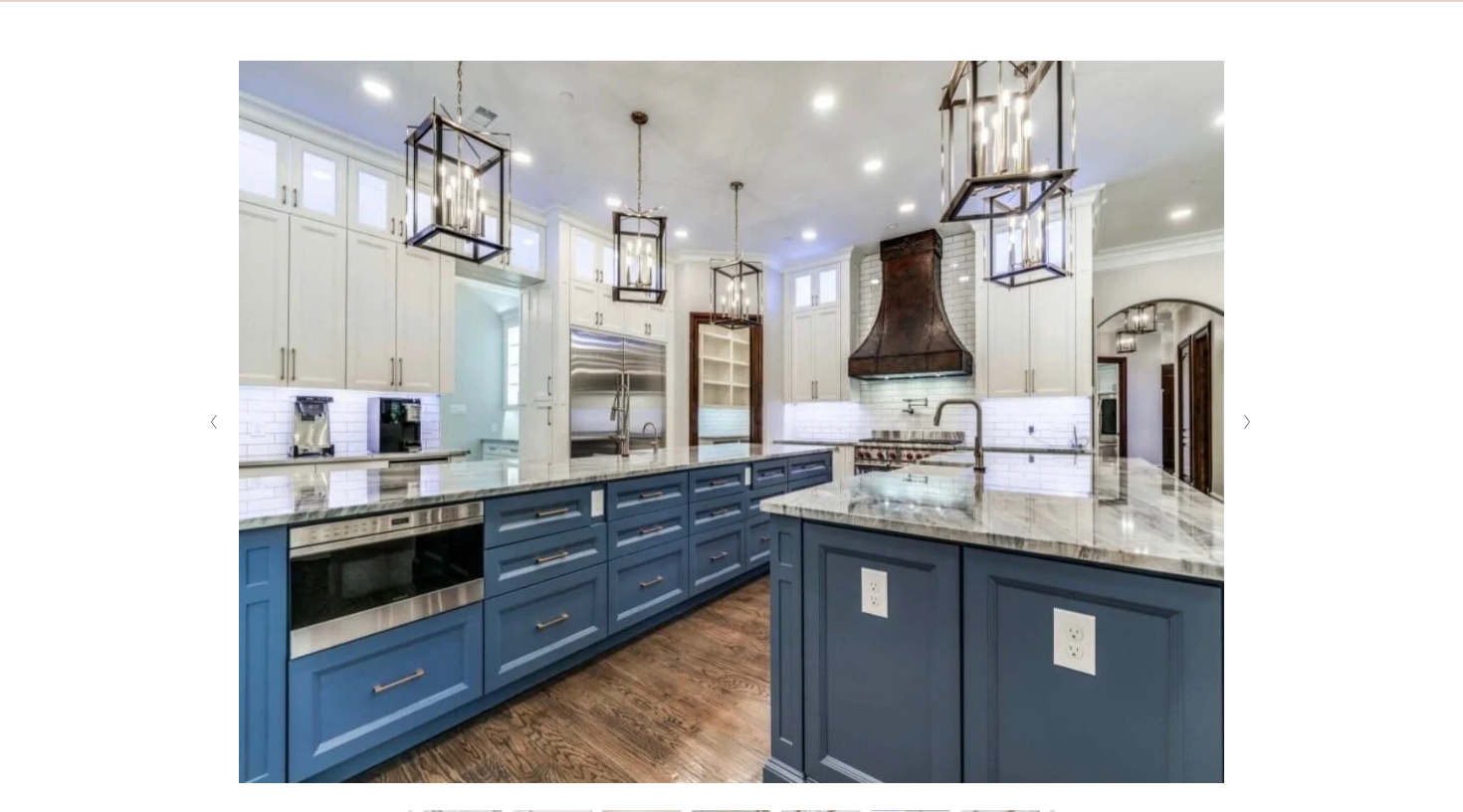click at bounding box center [1246, 422] 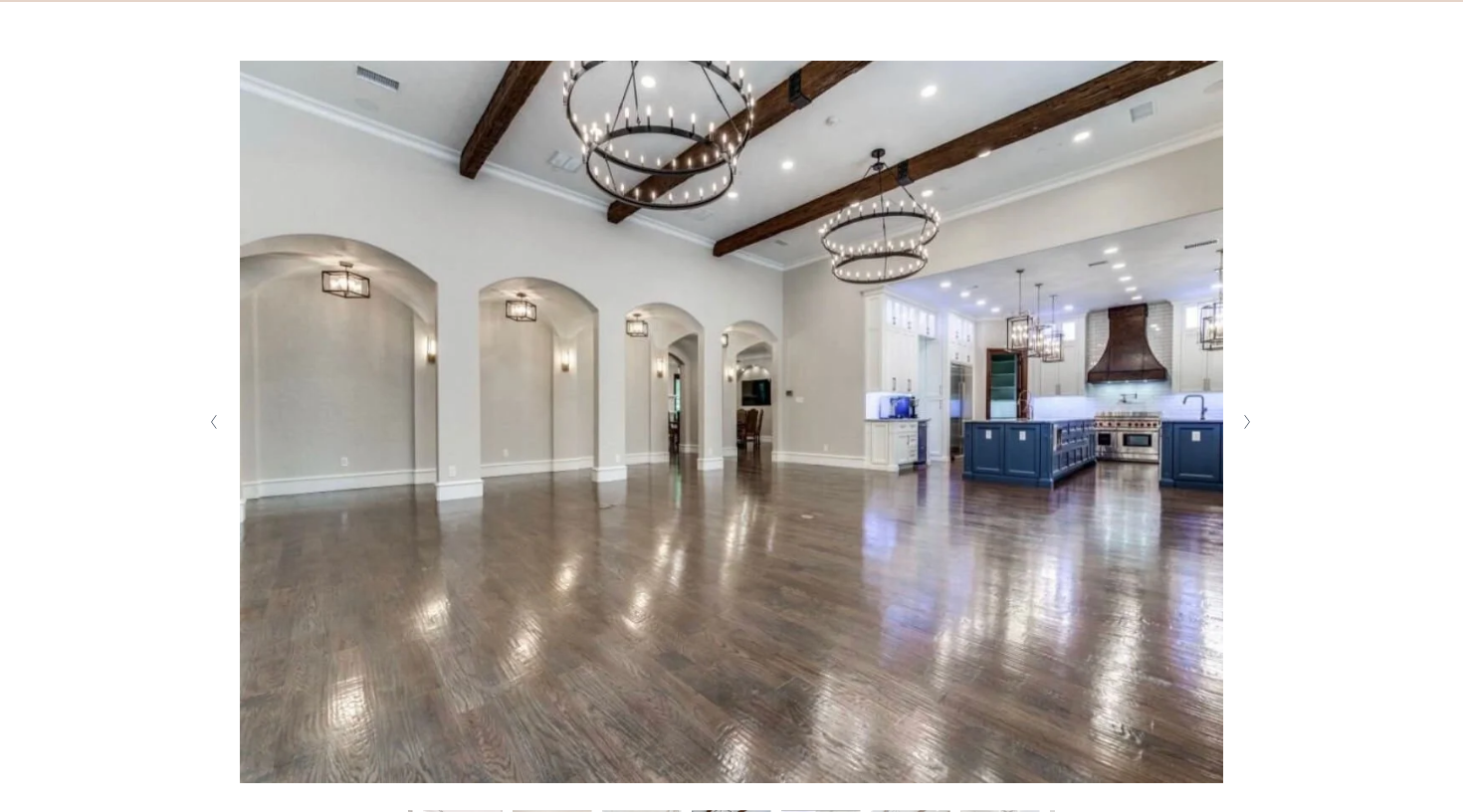 click at bounding box center [1246, 422] 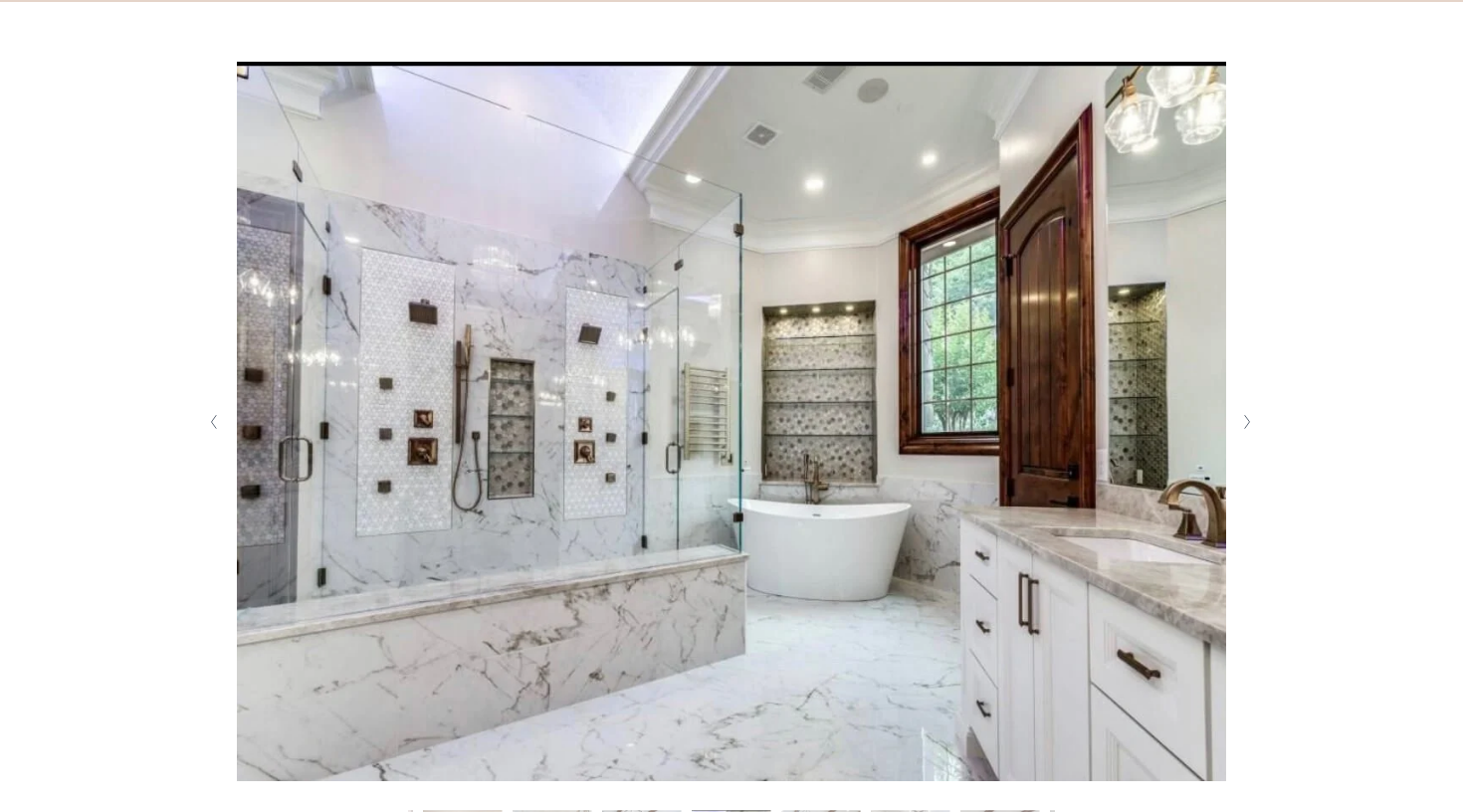 click at bounding box center (1246, 422) 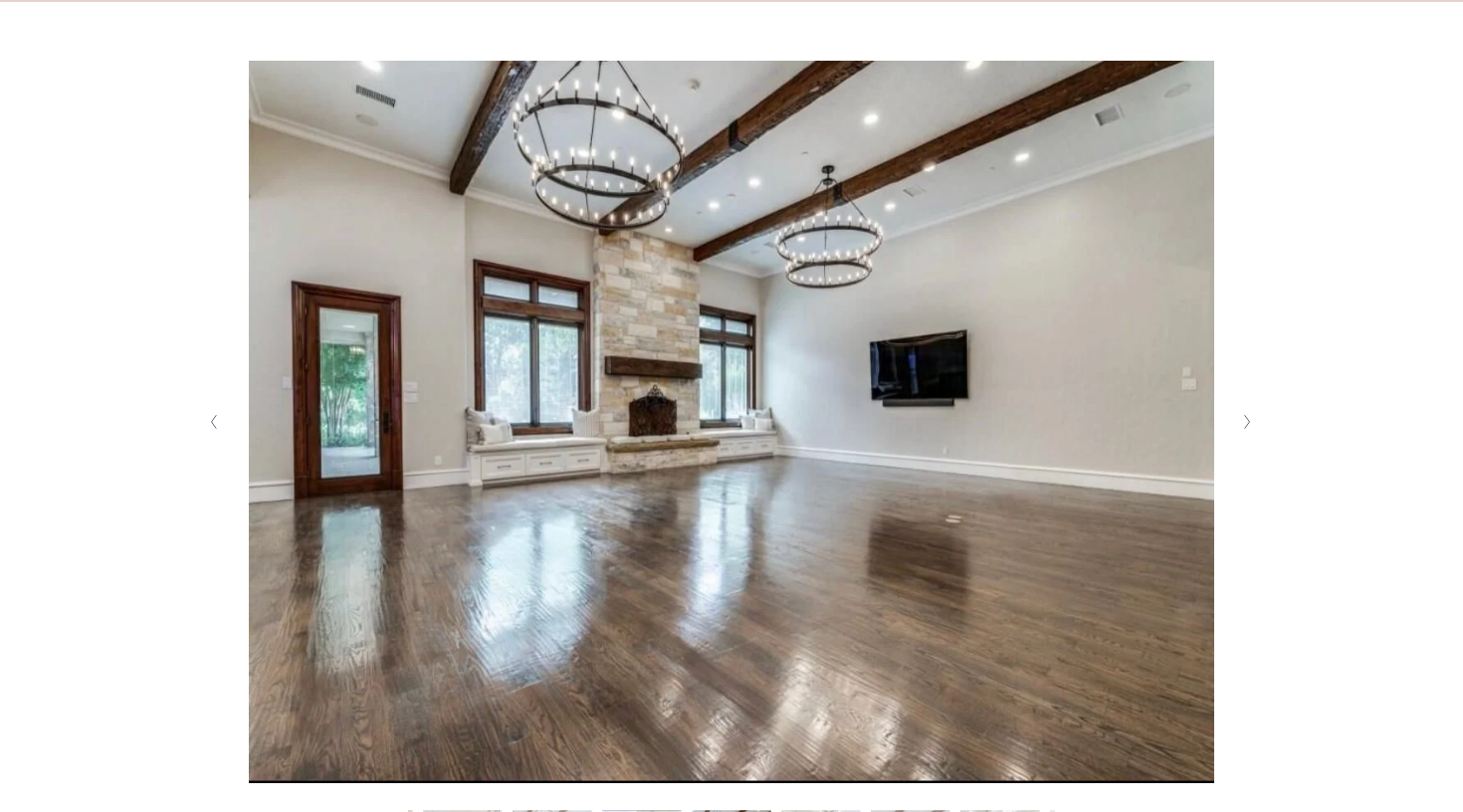 click at bounding box center [1246, 422] 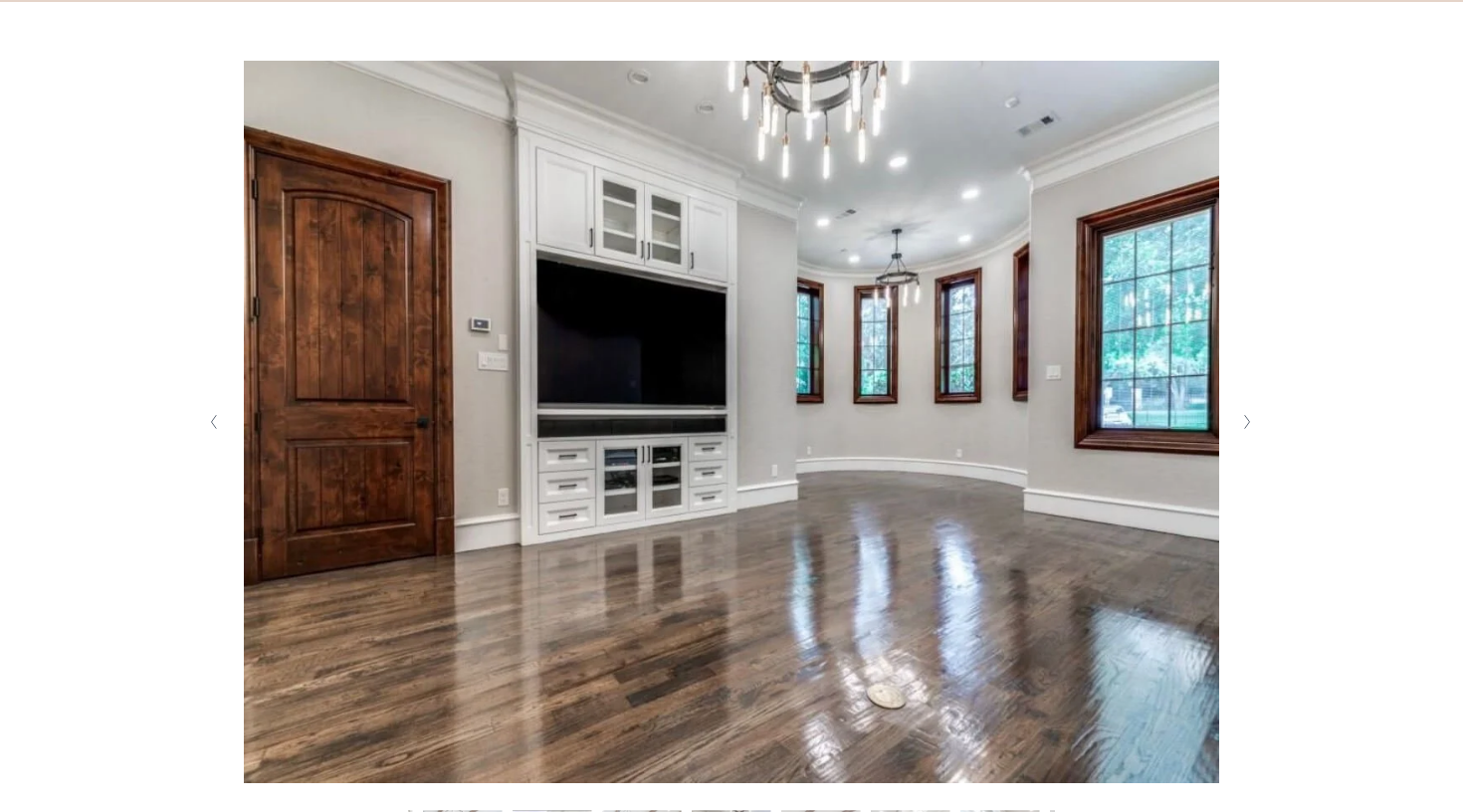 click at bounding box center (1246, 422) 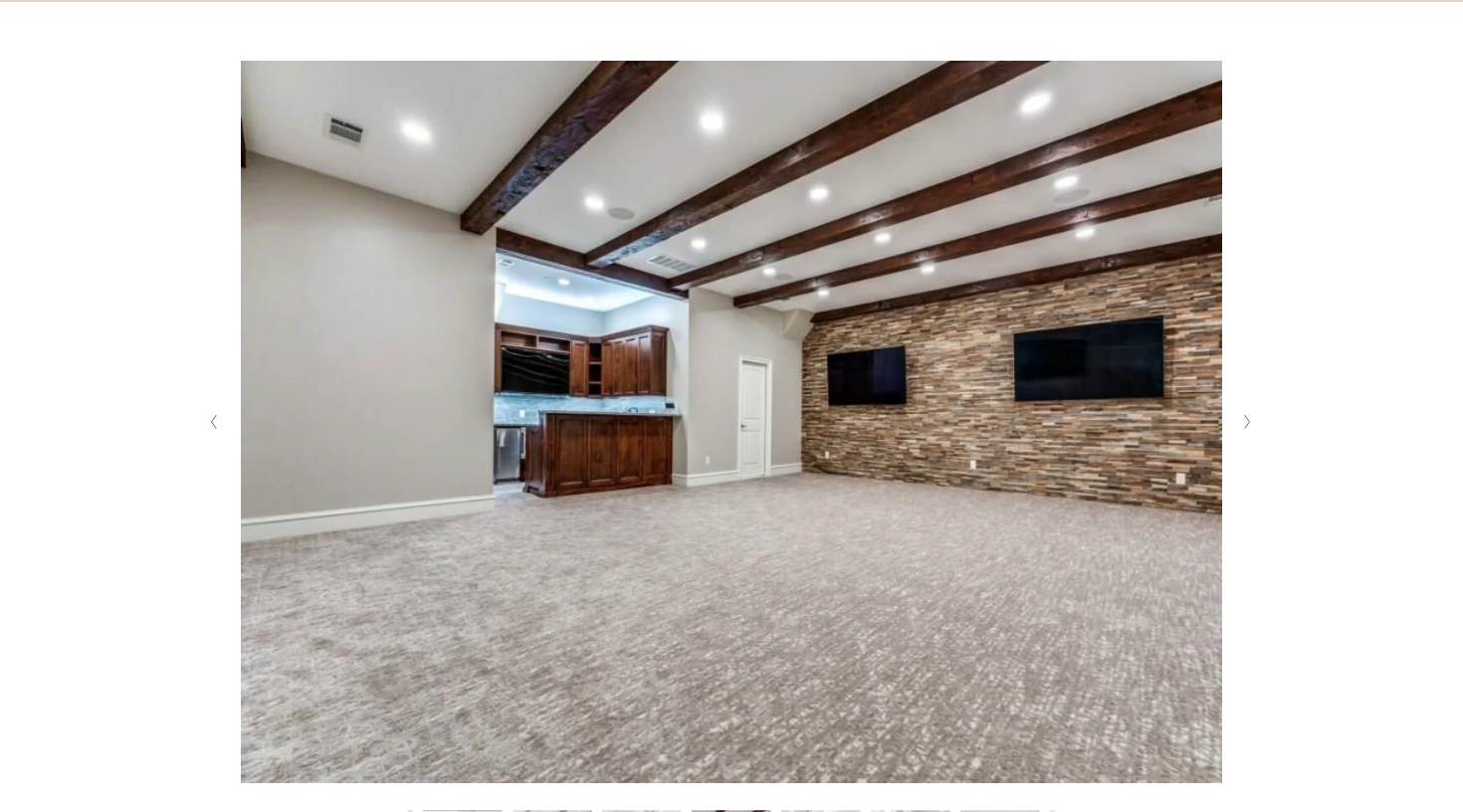 click at bounding box center (1246, 422) 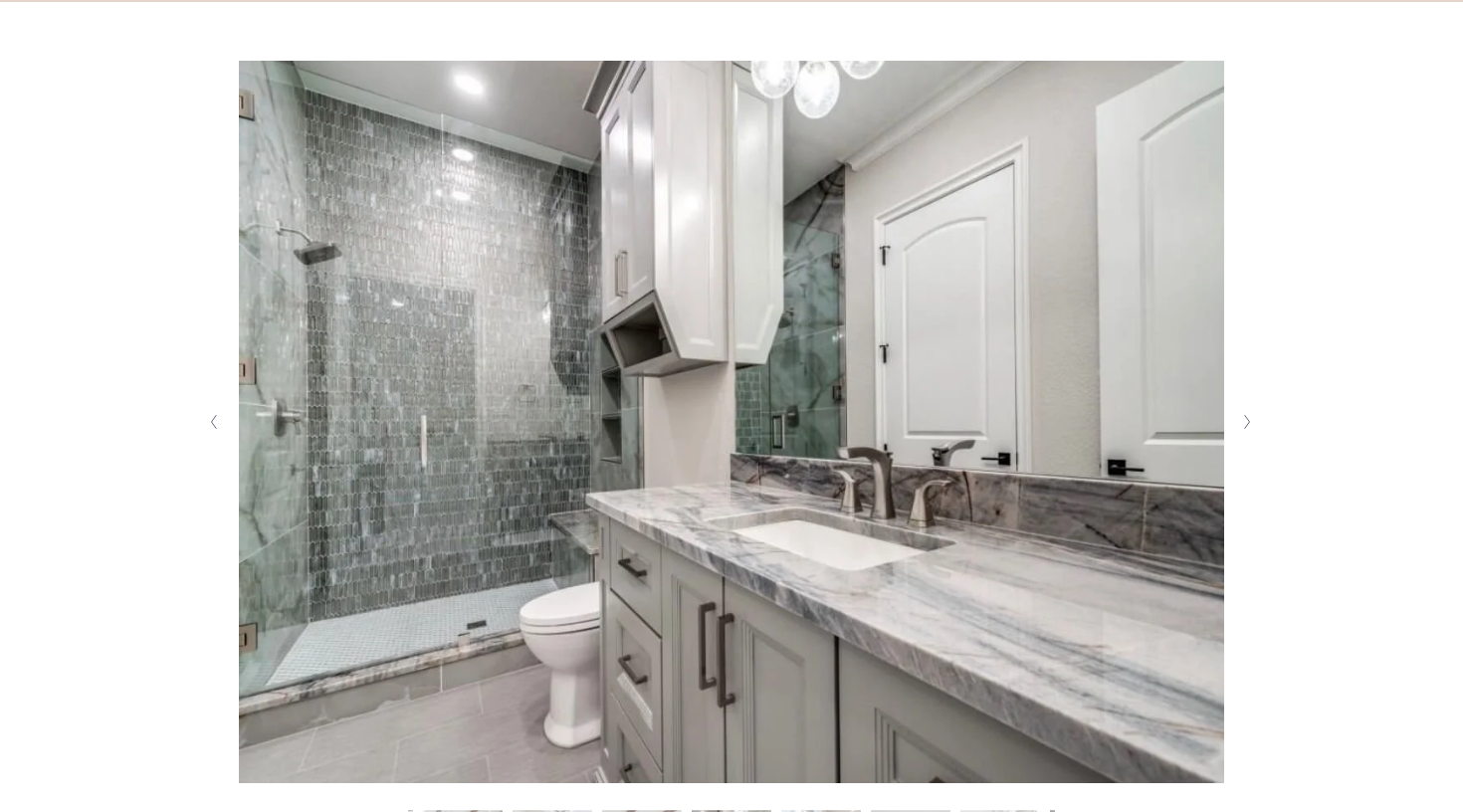 click at bounding box center (1246, 422) 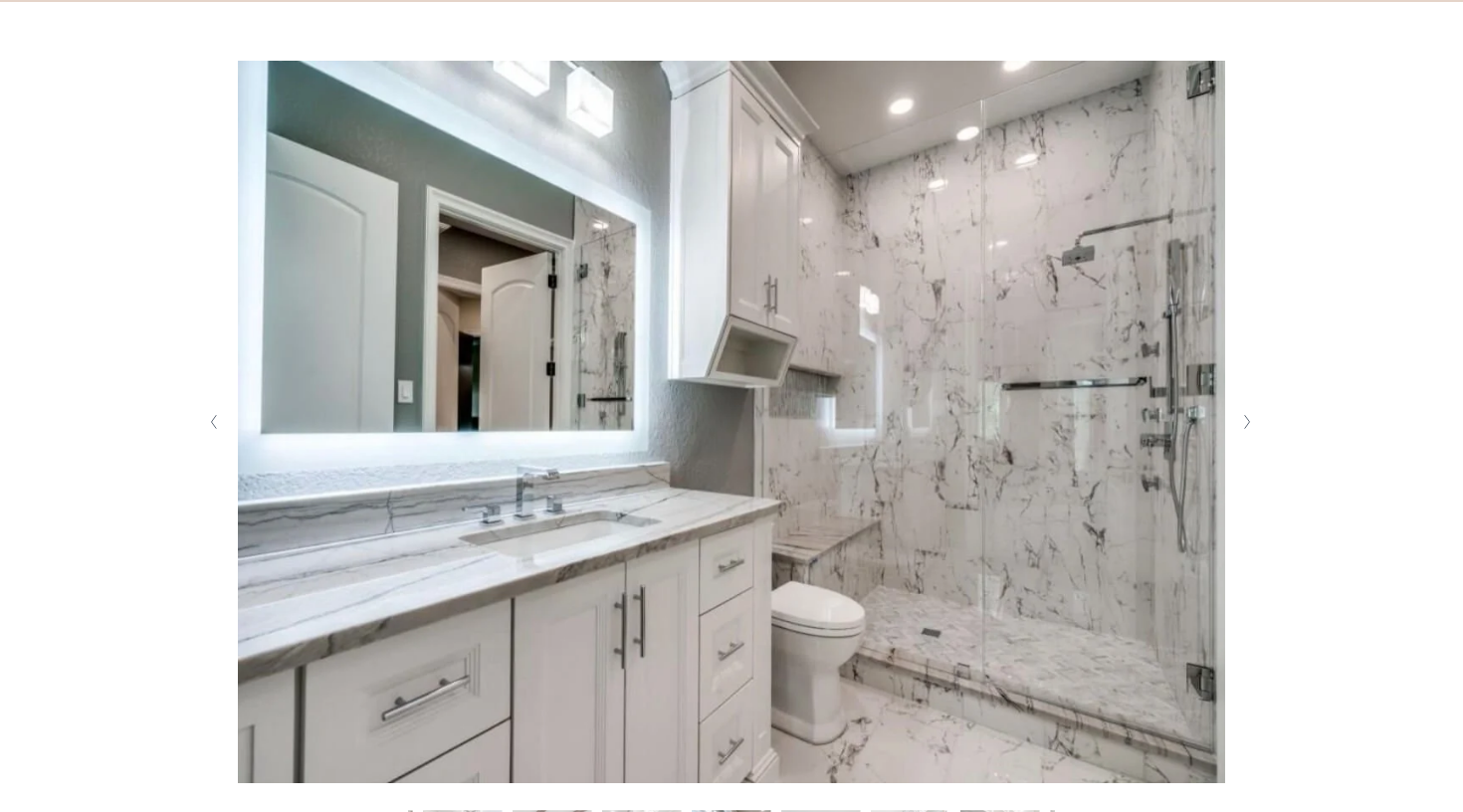 click at bounding box center (1246, 422) 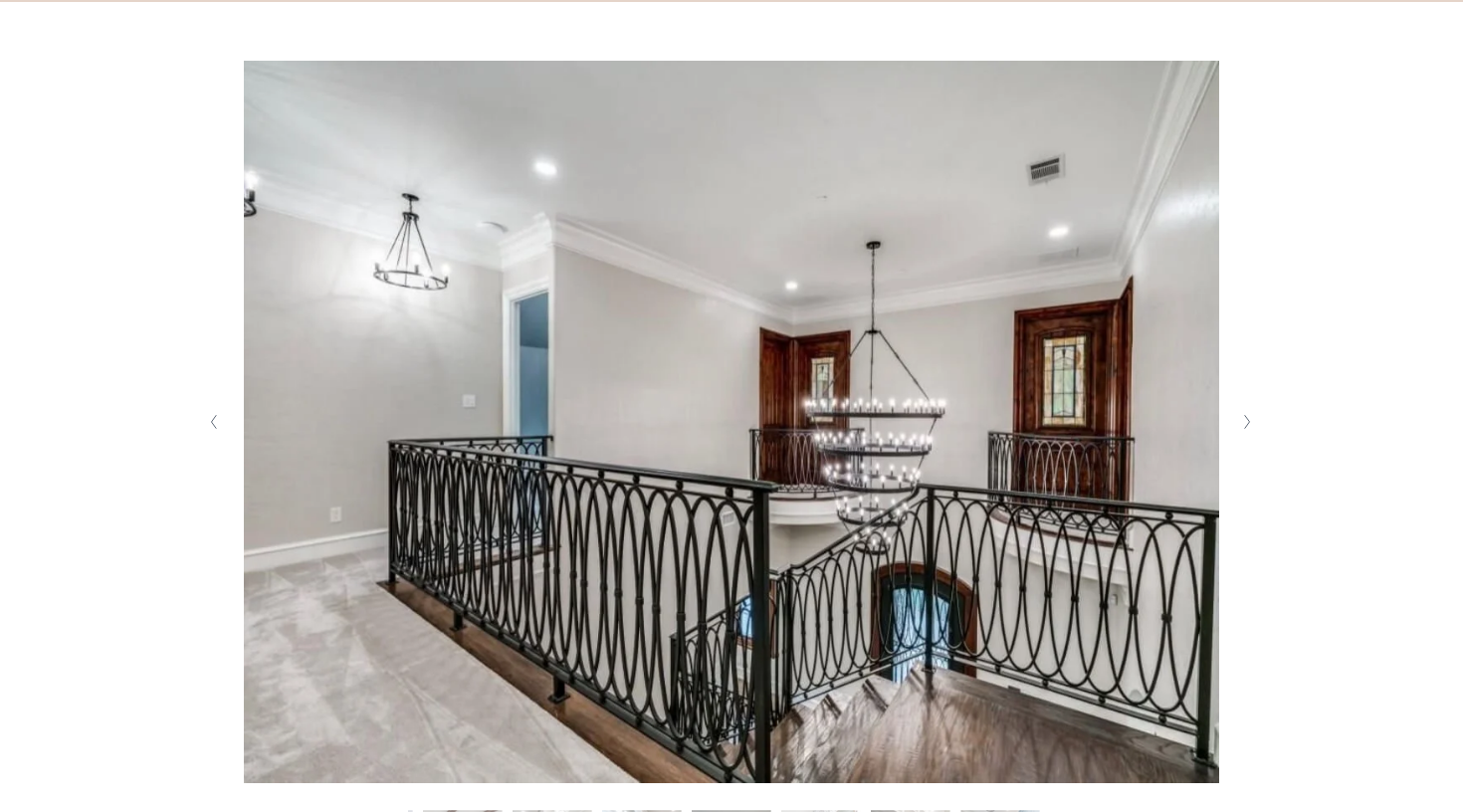 click at bounding box center (1246, 422) 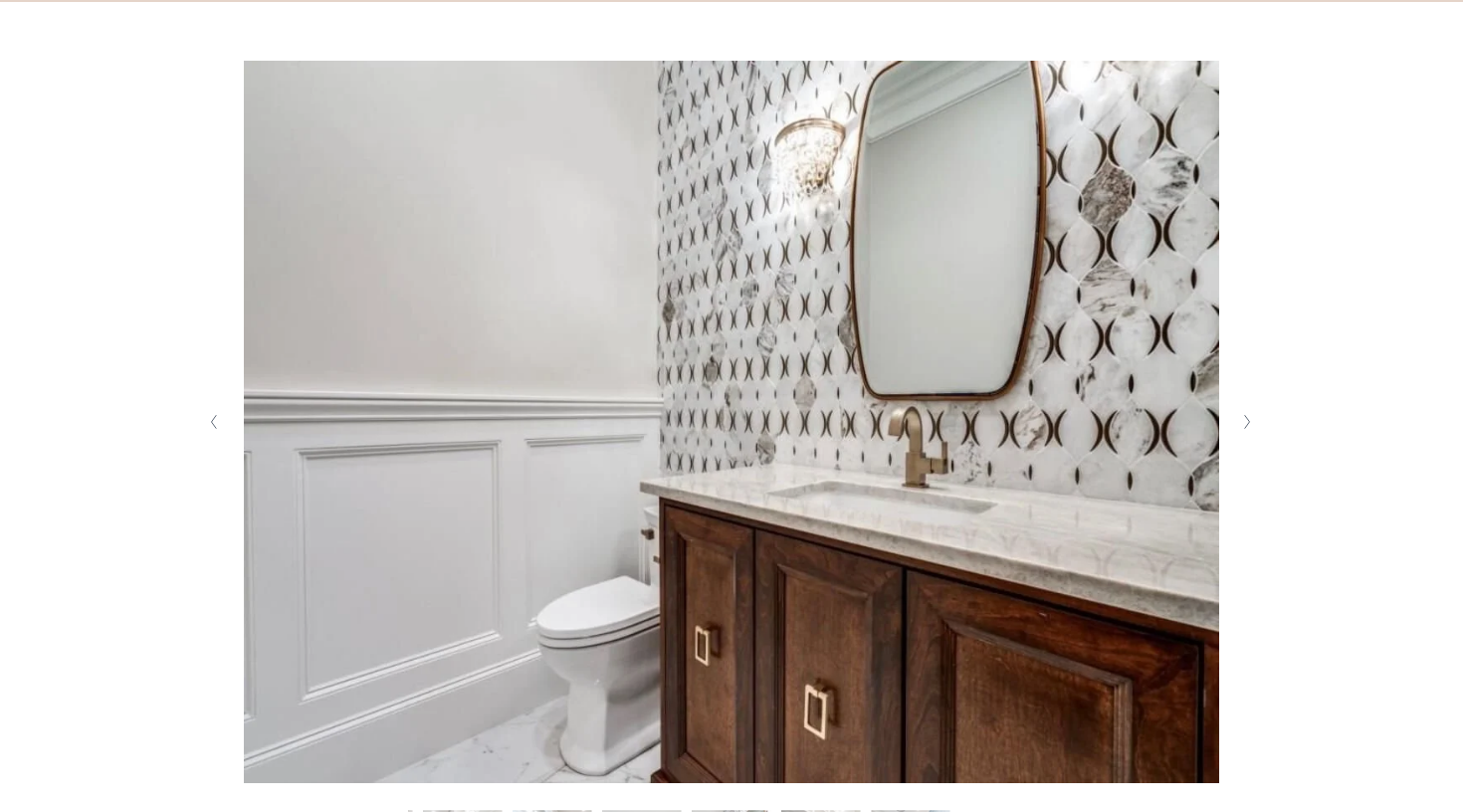 click at bounding box center (1246, 422) 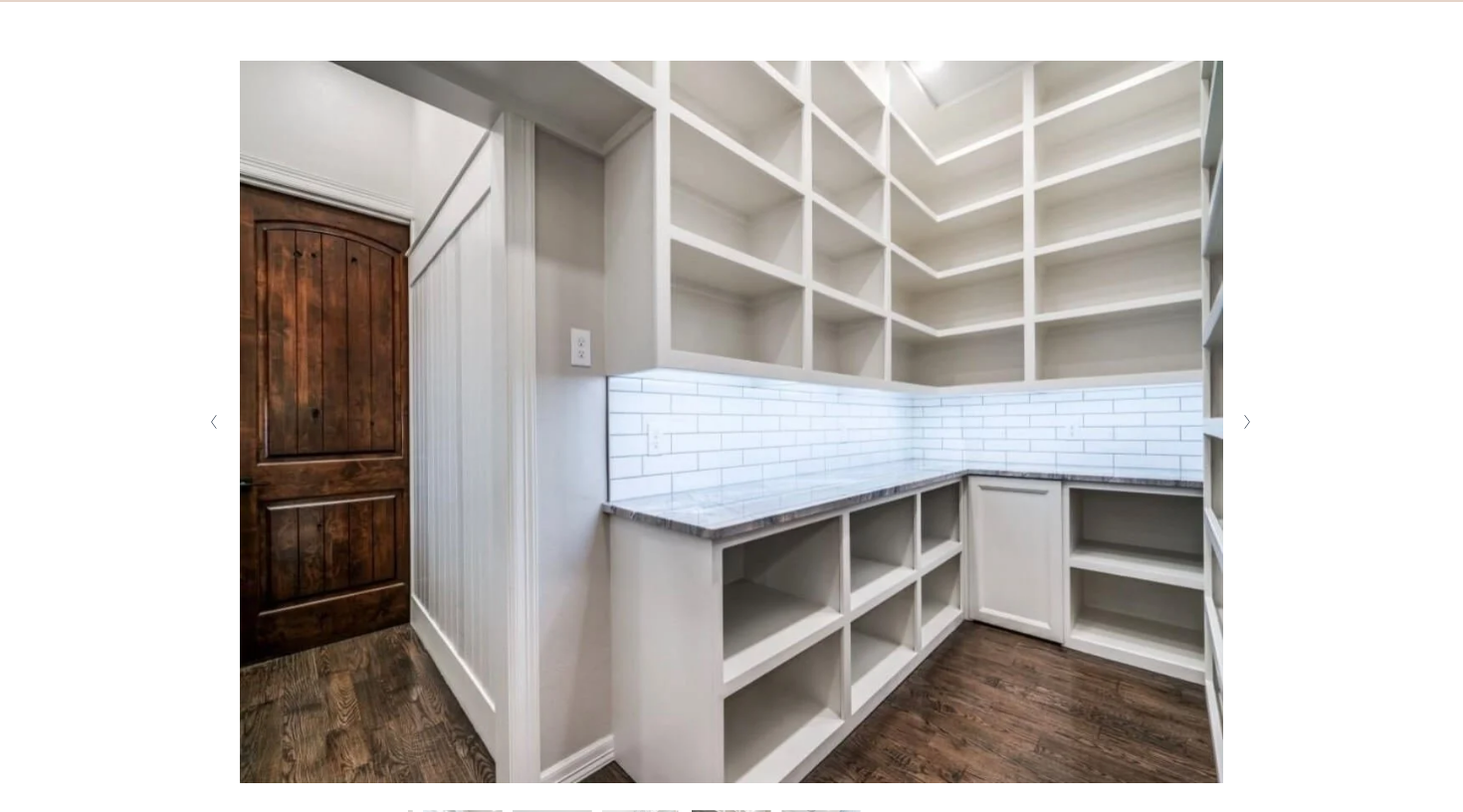 click at bounding box center [1246, 422] 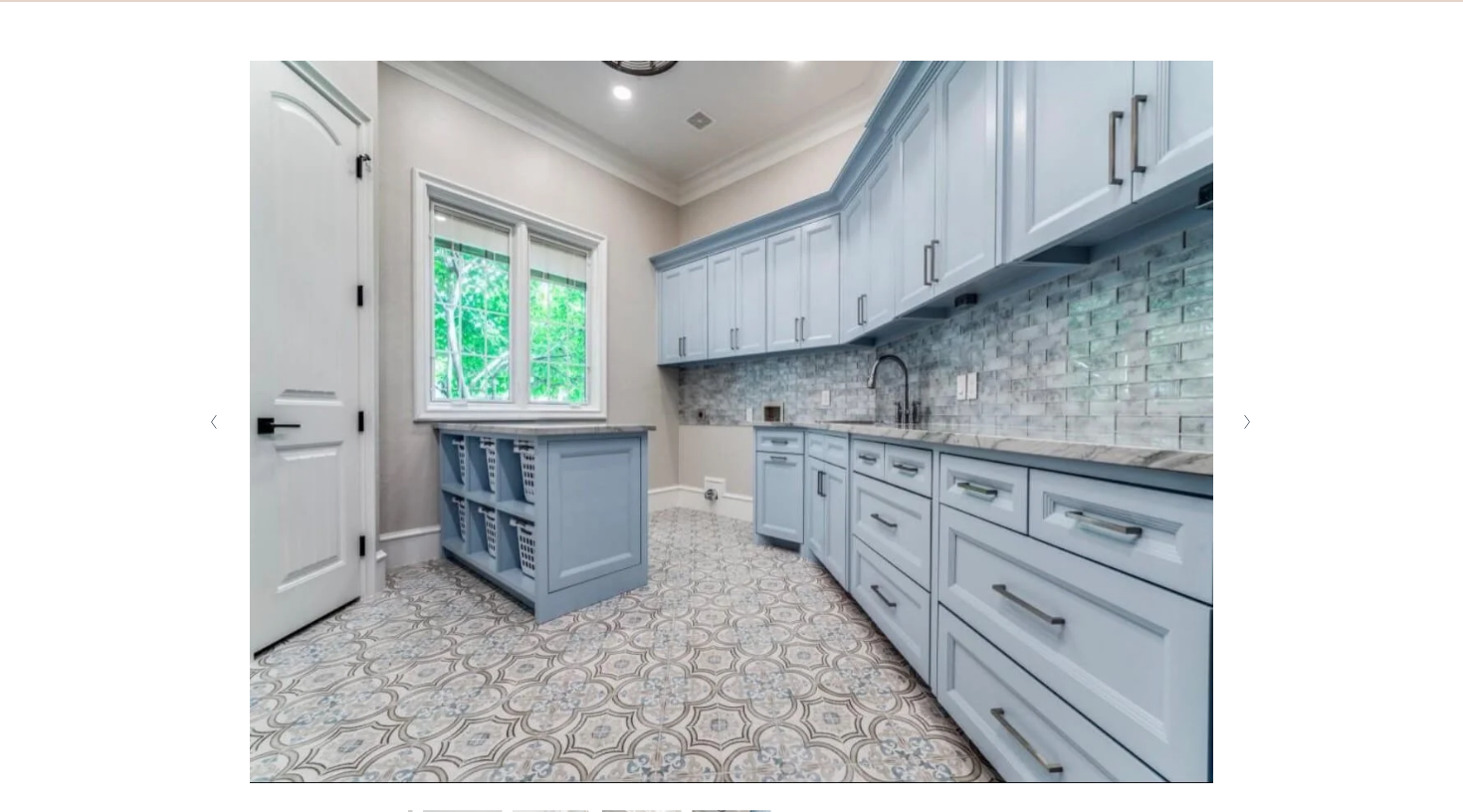 click at bounding box center (1246, 422) 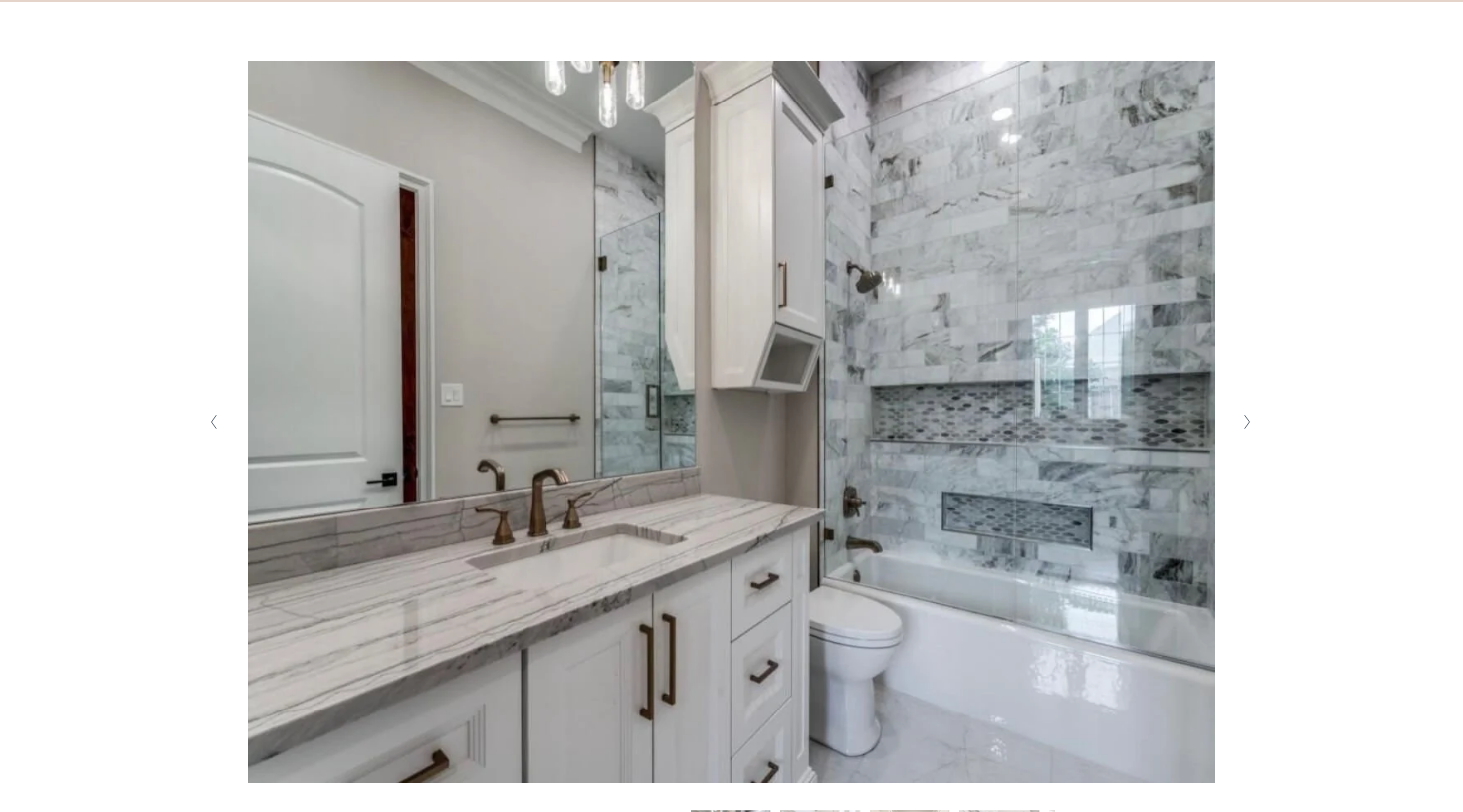 click at bounding box center (1246, 422) 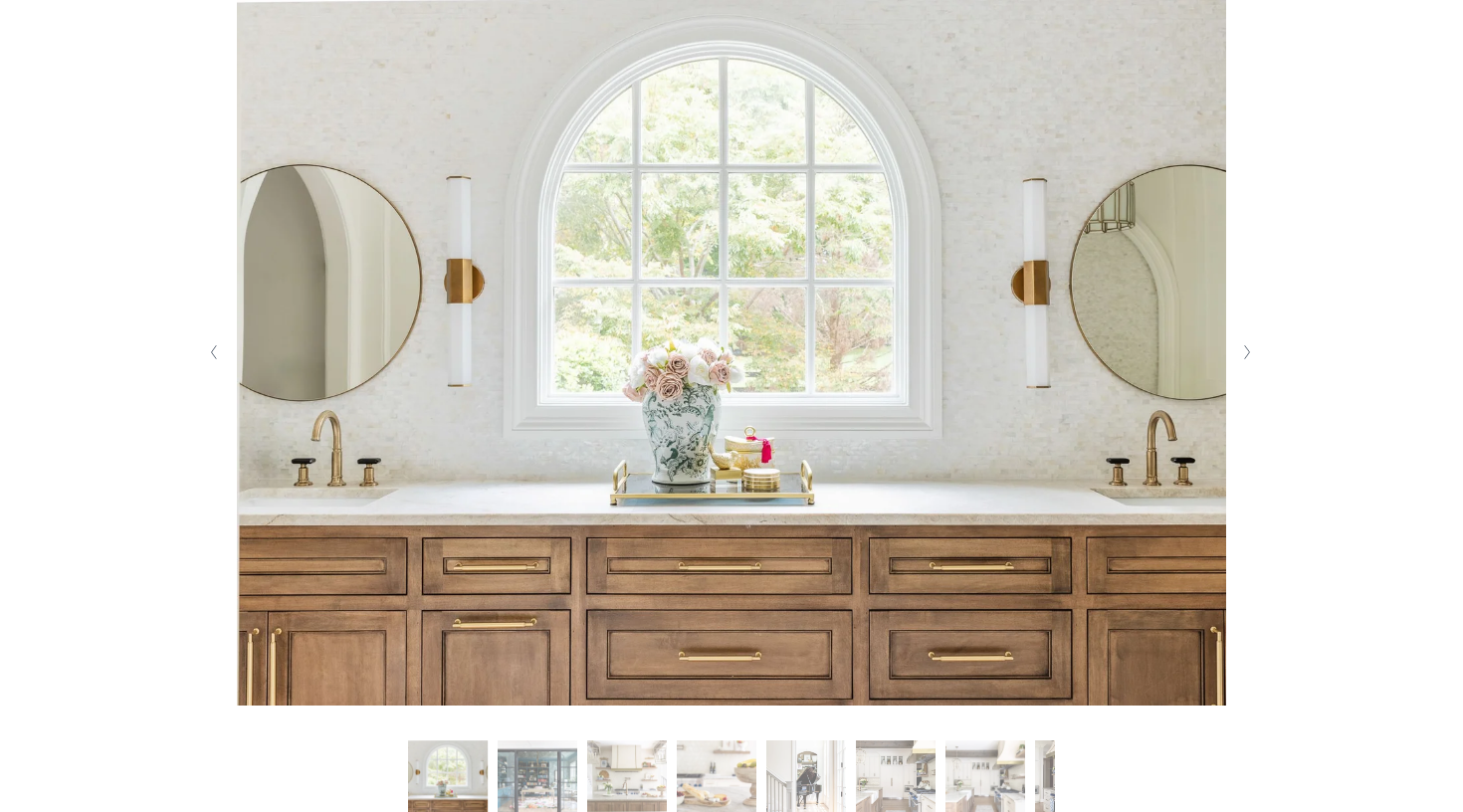 scroll, scrollTop: 445, scrollLeft: 0, axis: vertical 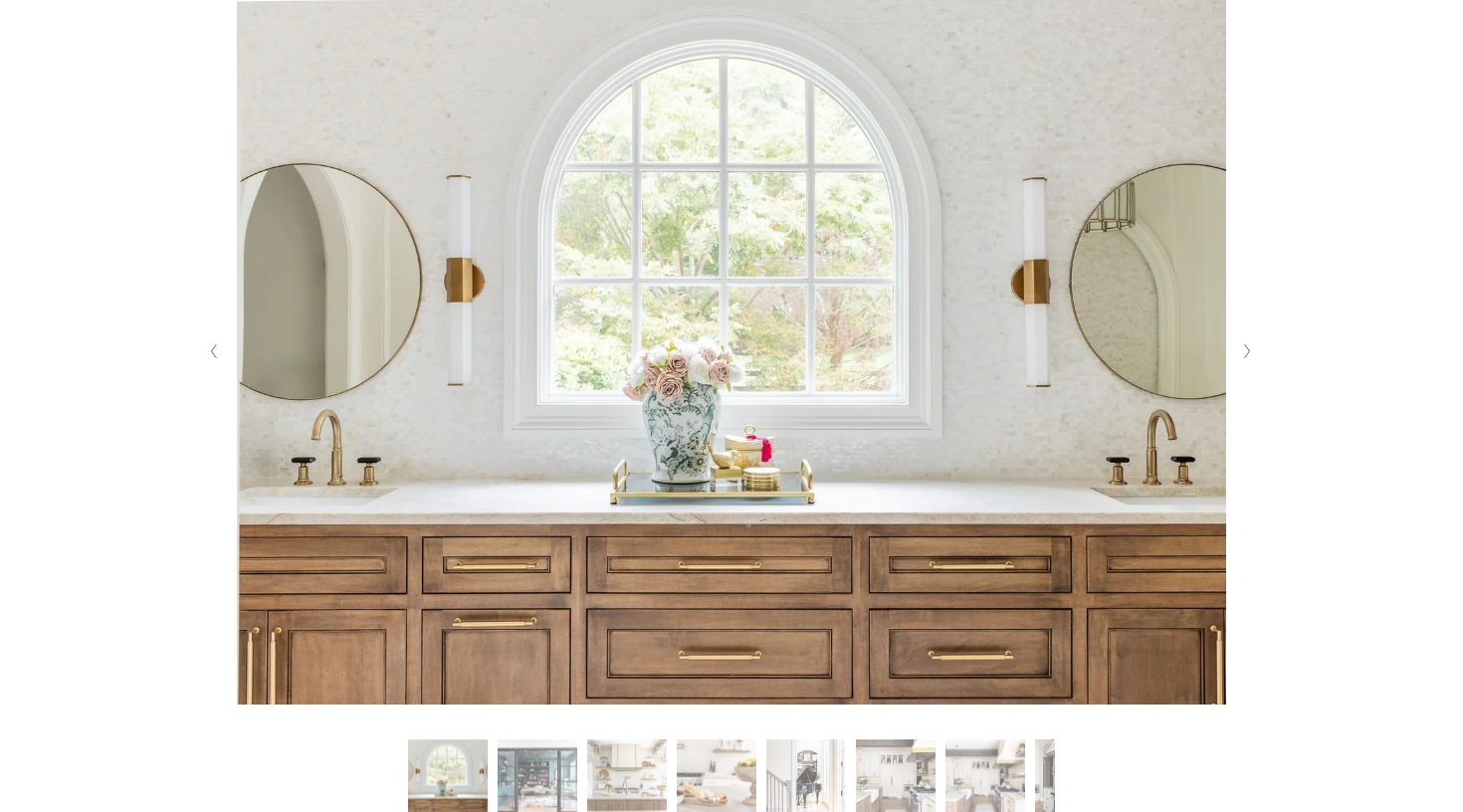 click at bounding box center [1246, 351] 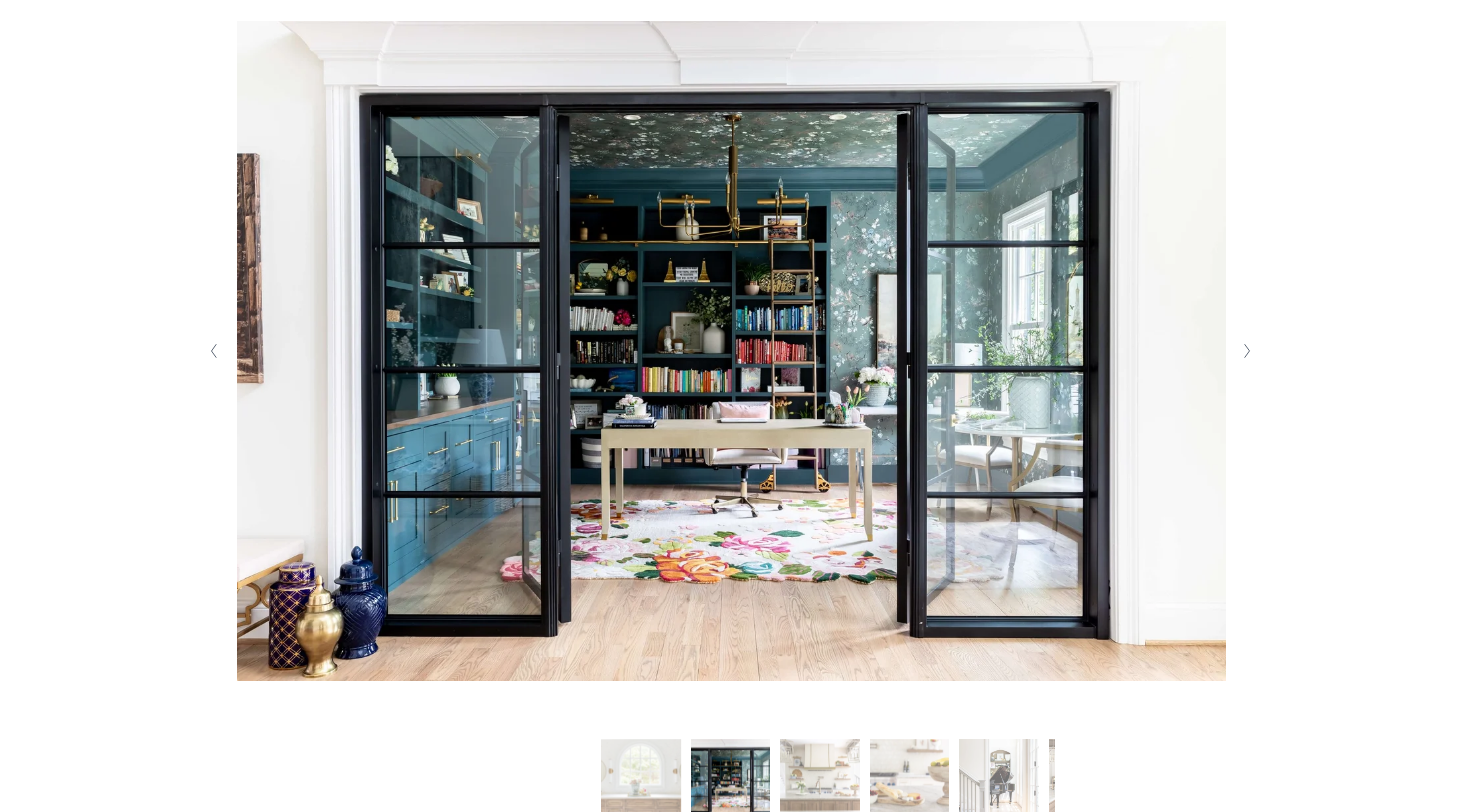 click at bounding box center [1246, 351] 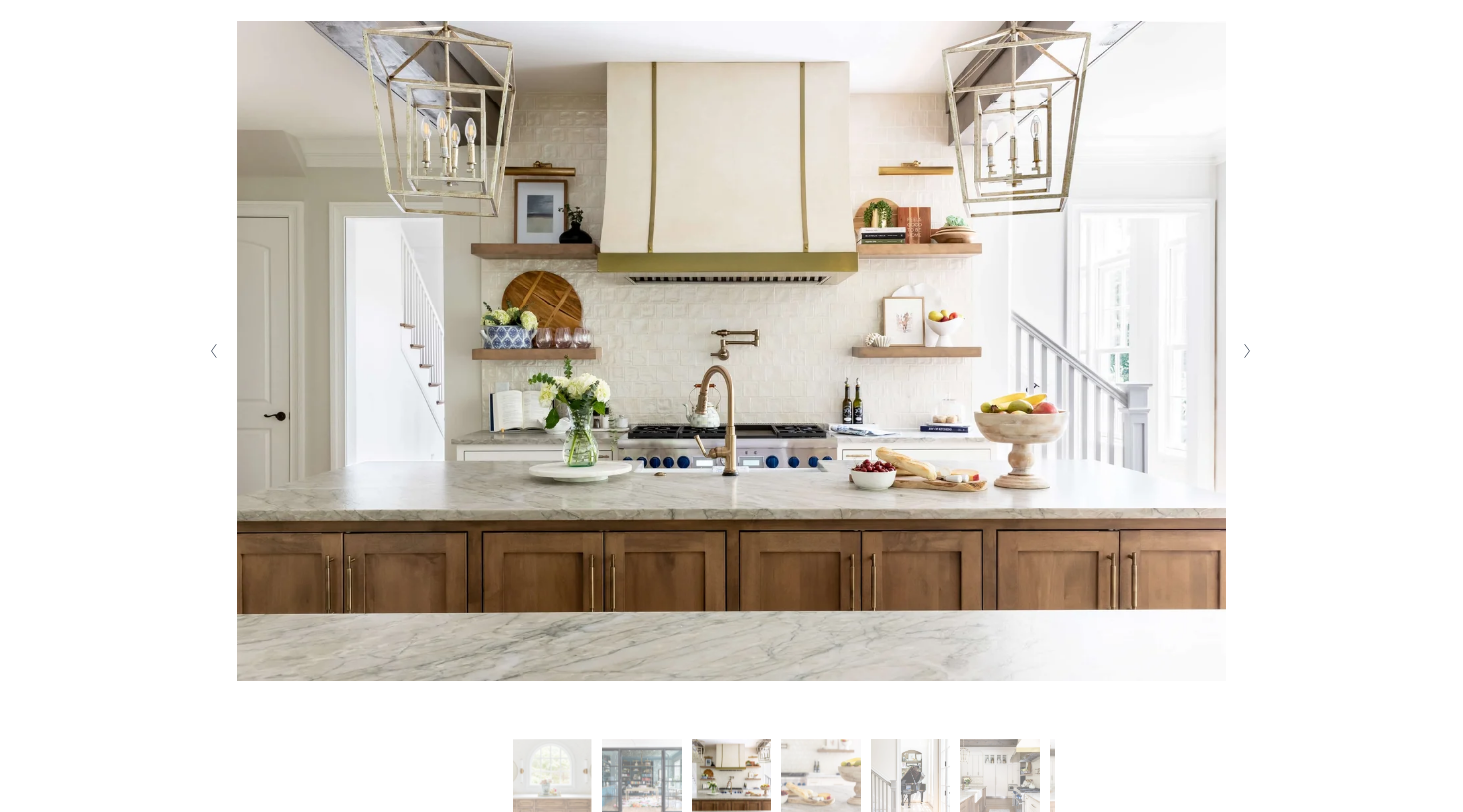 click at bounding box center (214, 351) 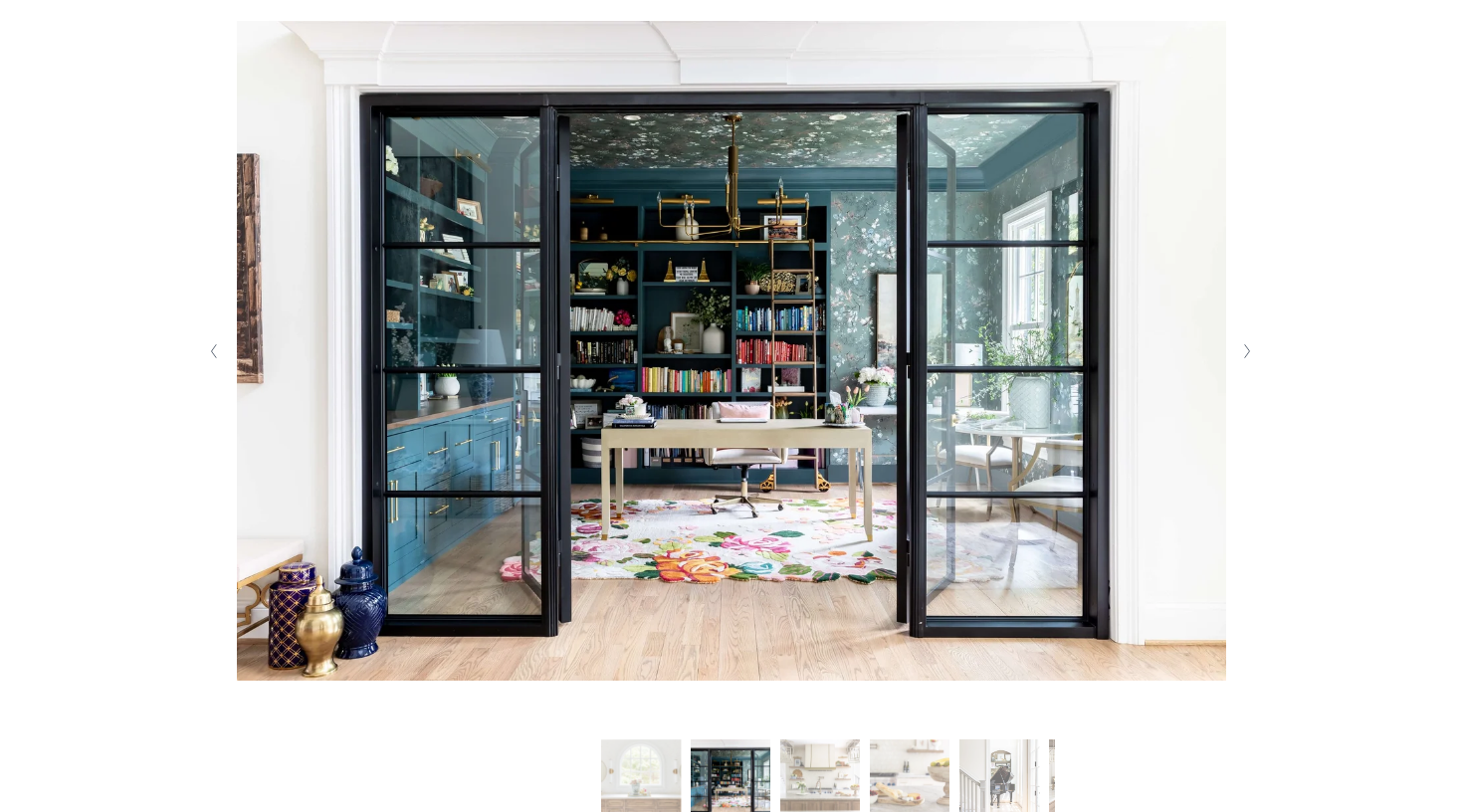 click at bounding box center [1247, 351] 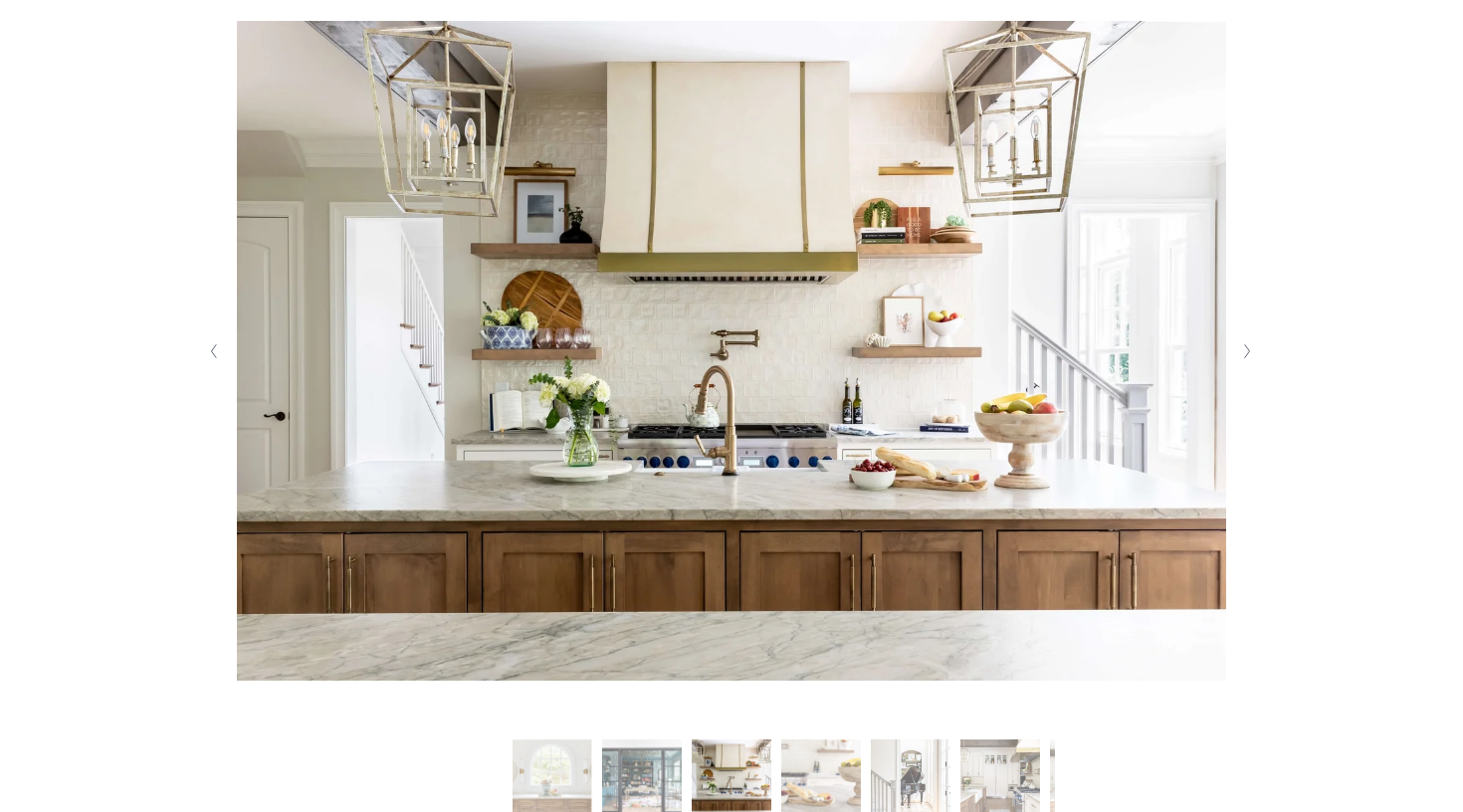 click at bounding box center (1247, 351) 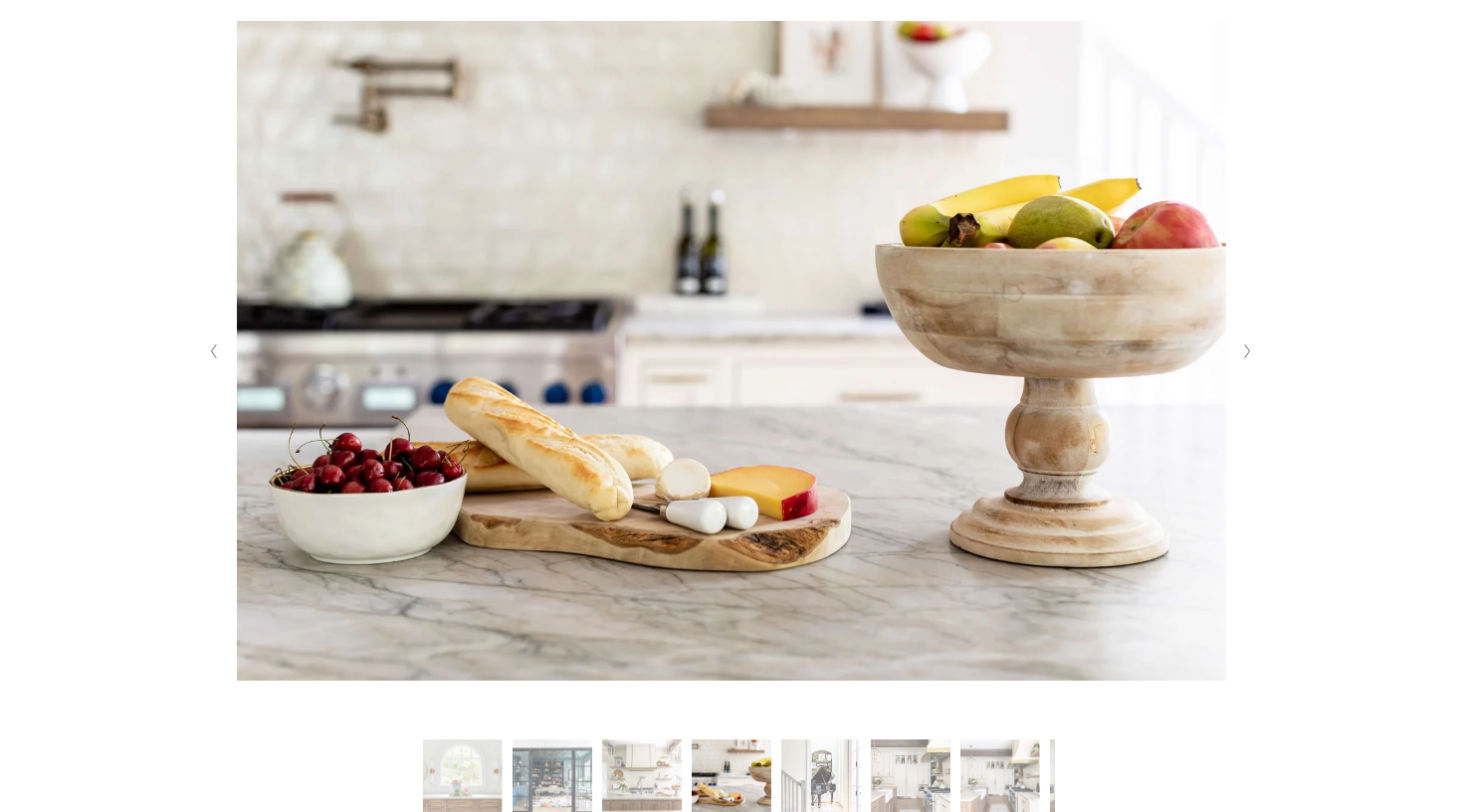 click at bounding box center (1247, 351) 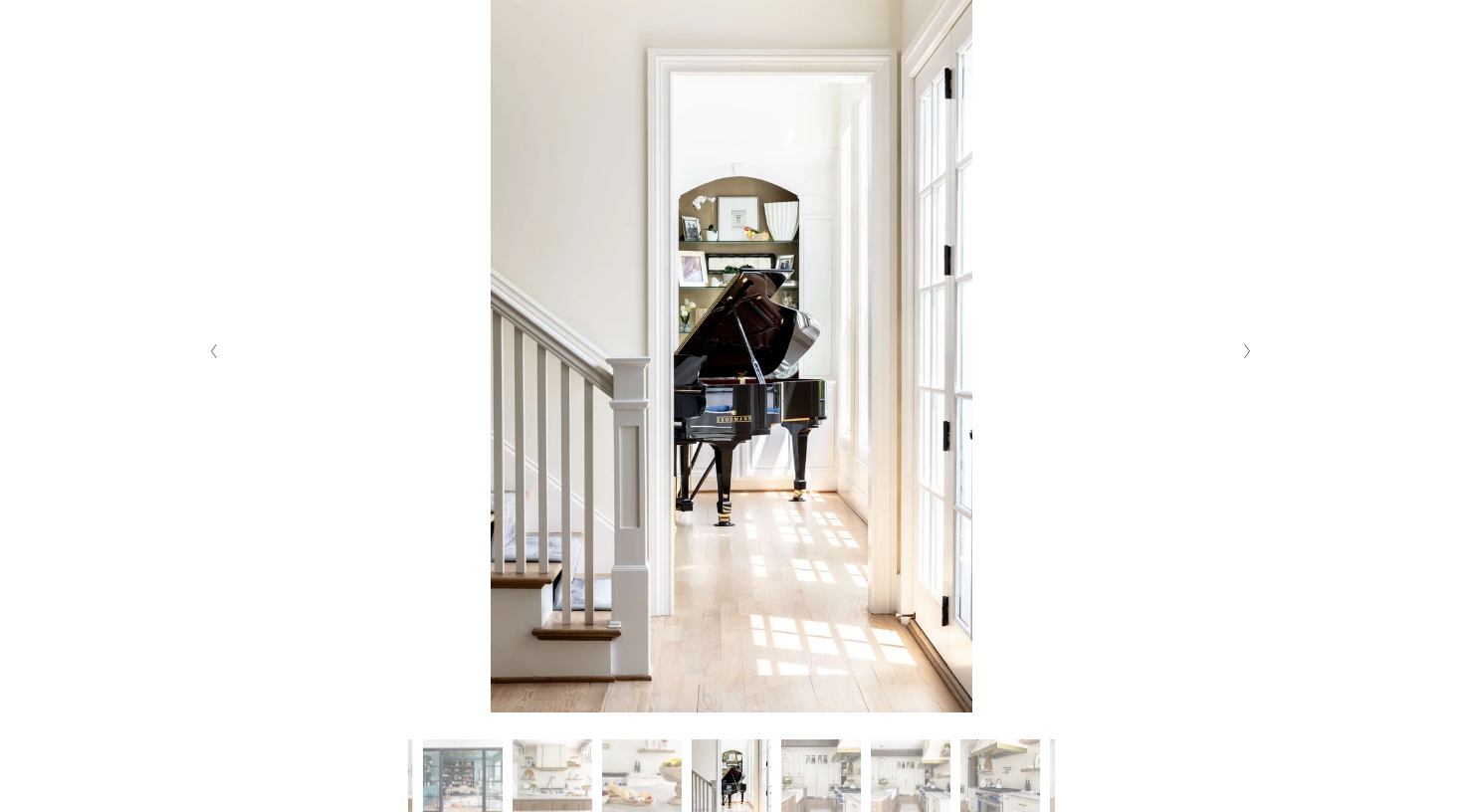 click at bounding box center (1247, 351) 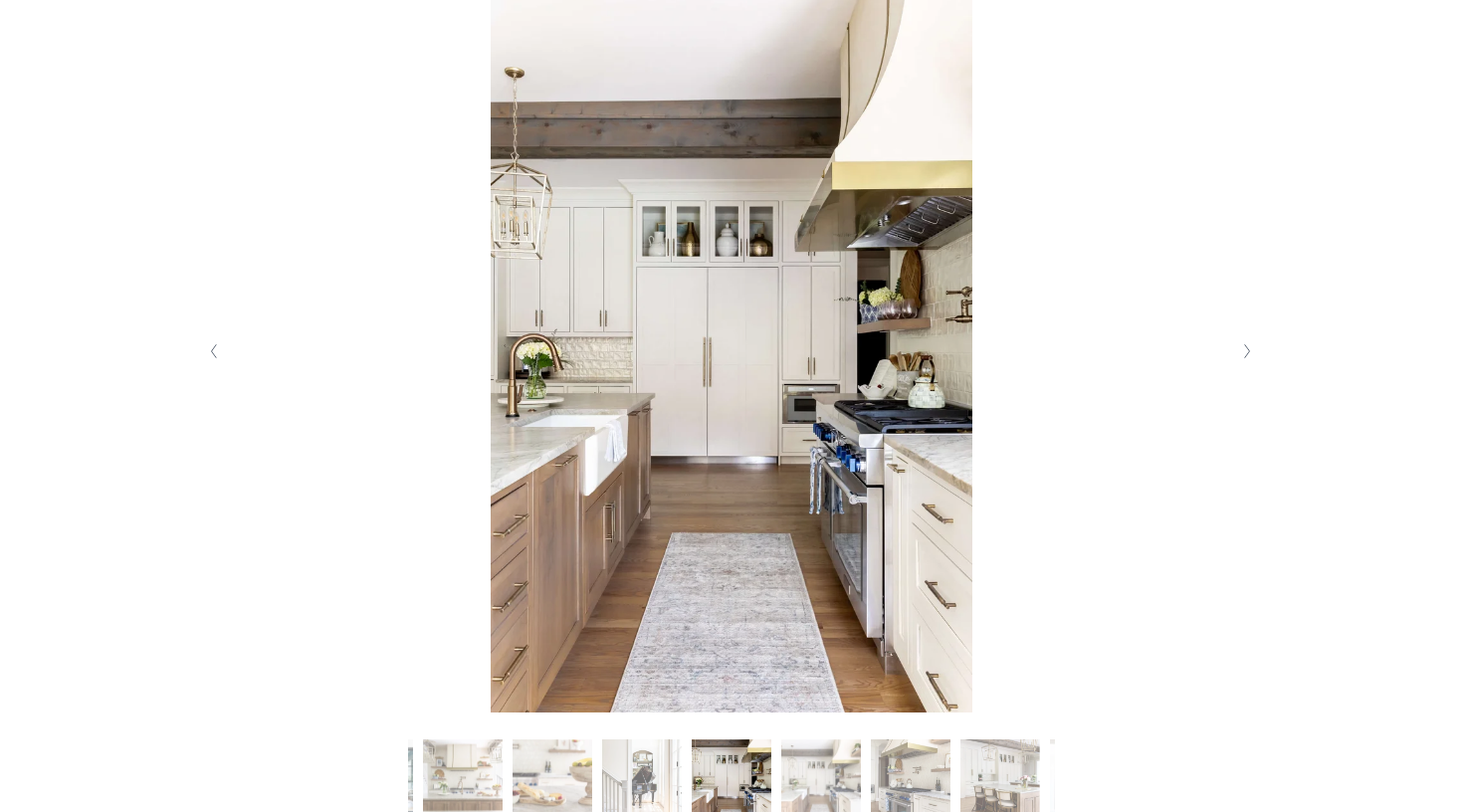 click at bounding box center (1247, 351) 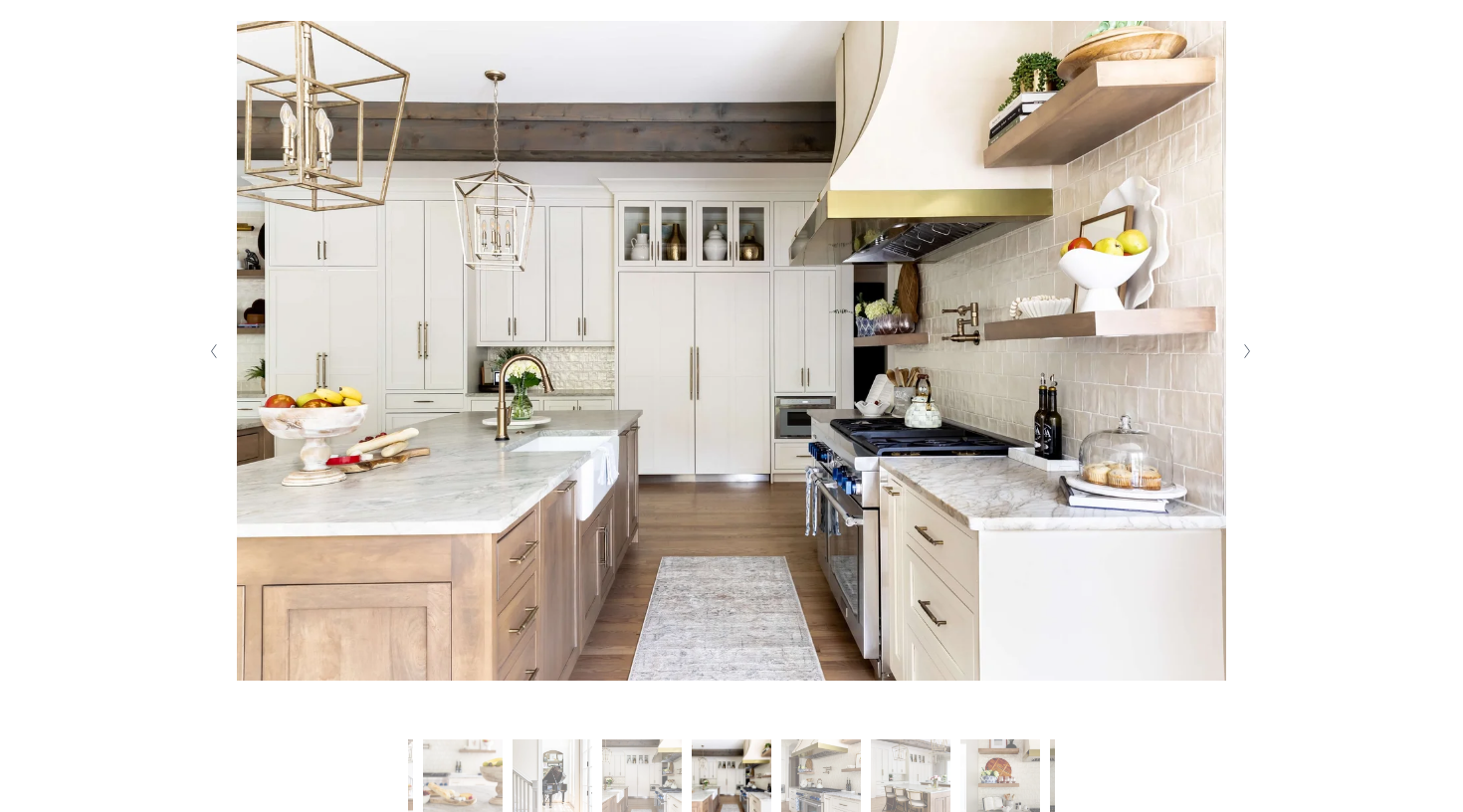 click at bounding box center (1247, 351) 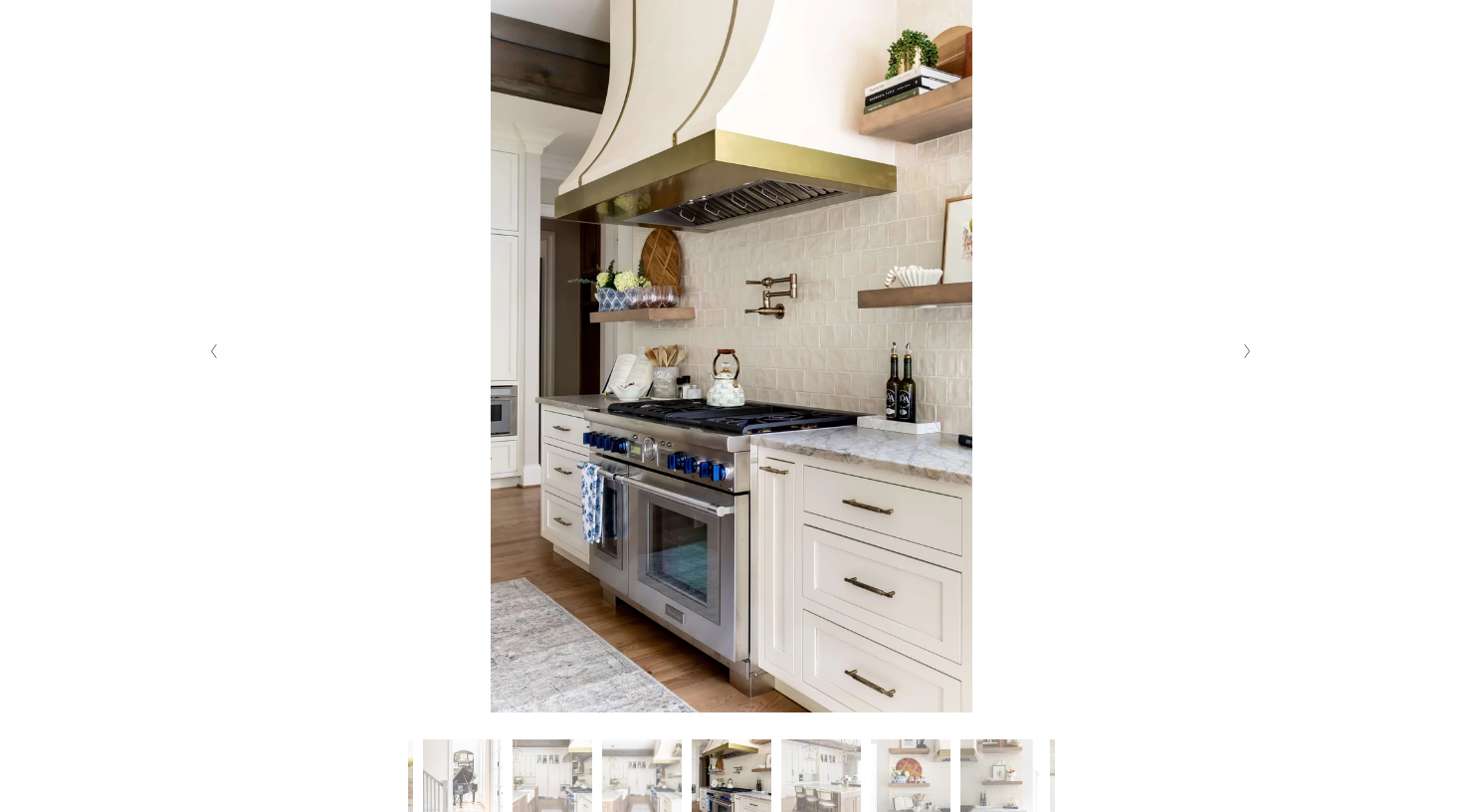 click at bounding box center [1247, 351] 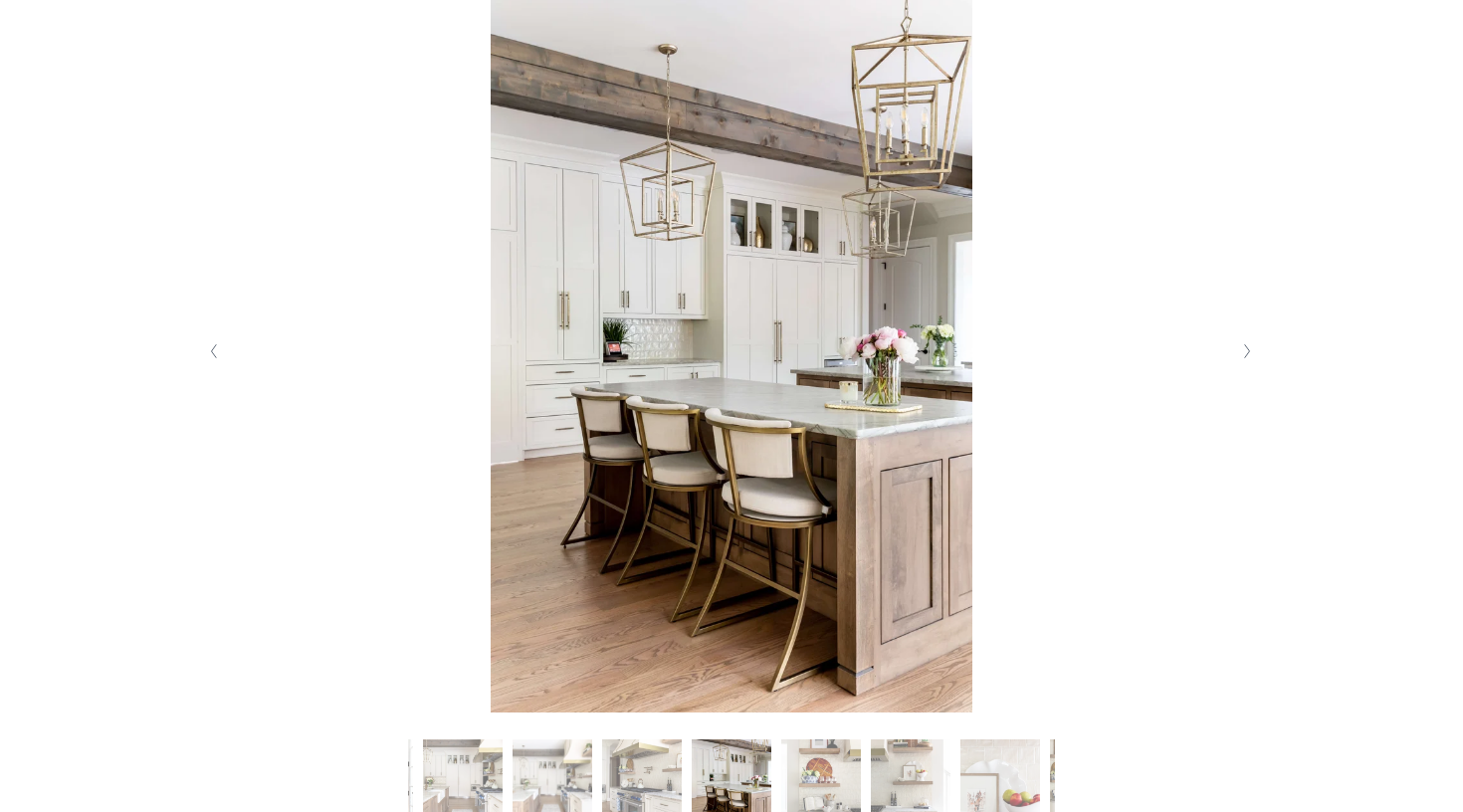 click at bounding box center [1247, 351] 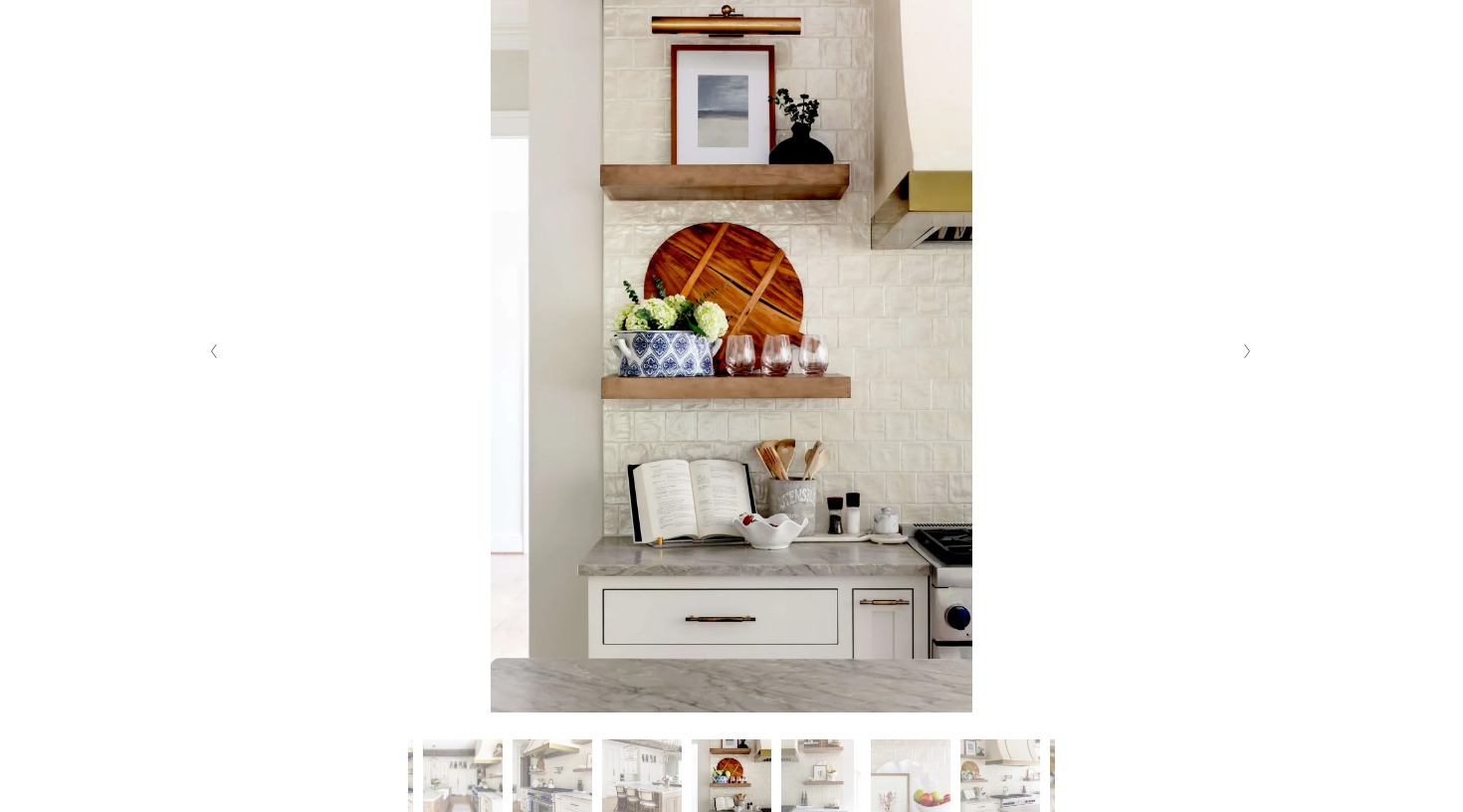 click at bounding box center (1247, 351) 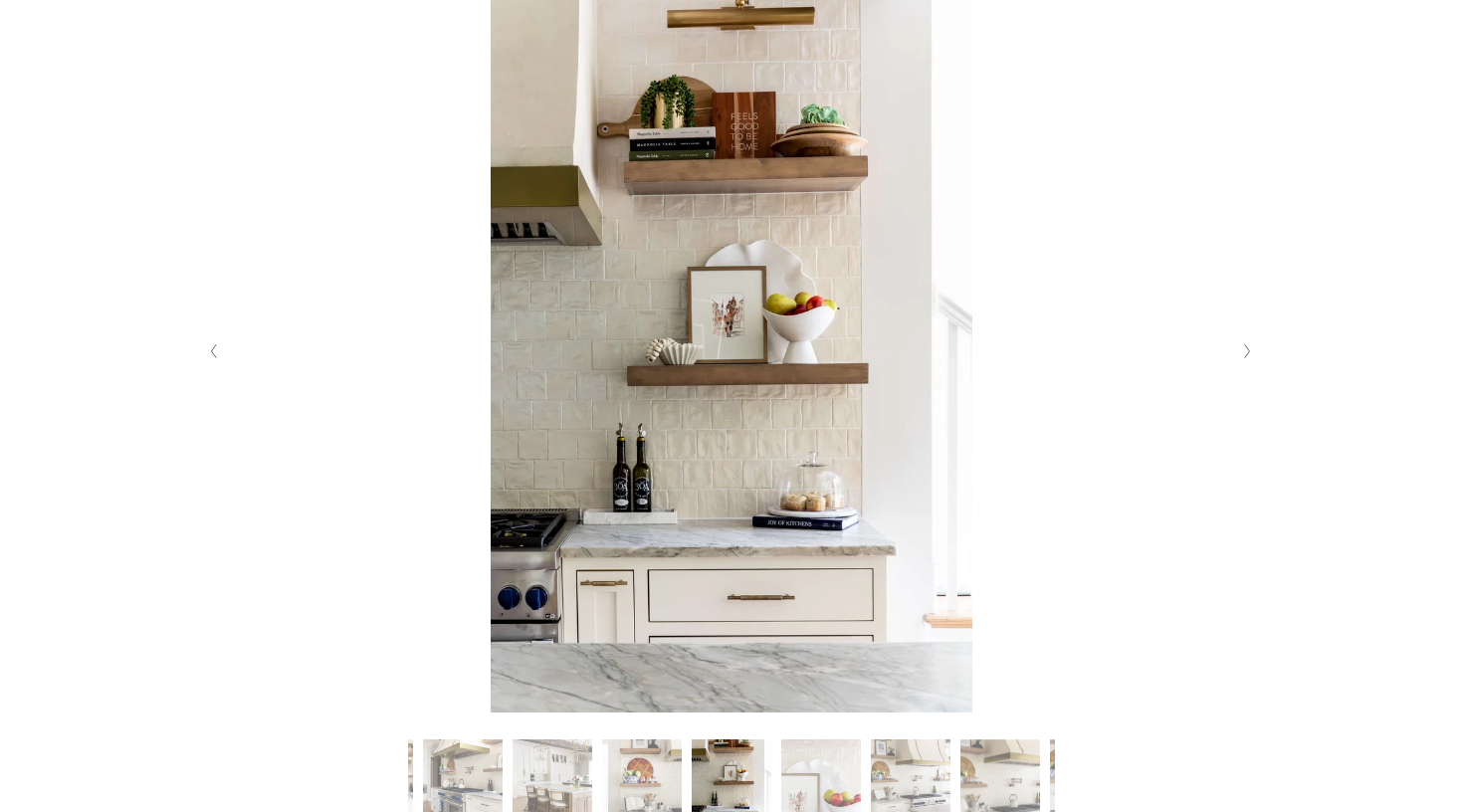 click at bounding box center (1247, 351) 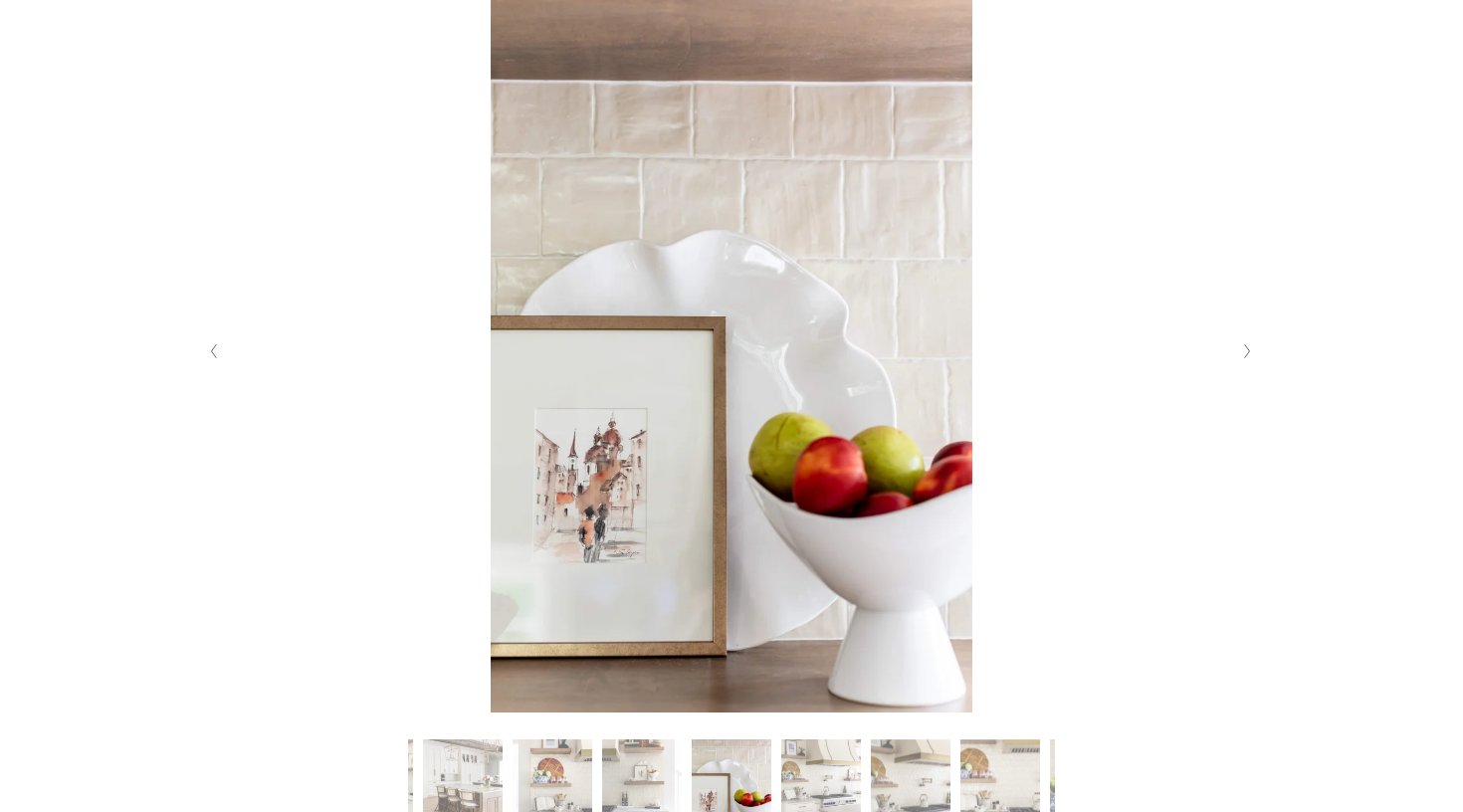click at bounding box center (1247, 351) 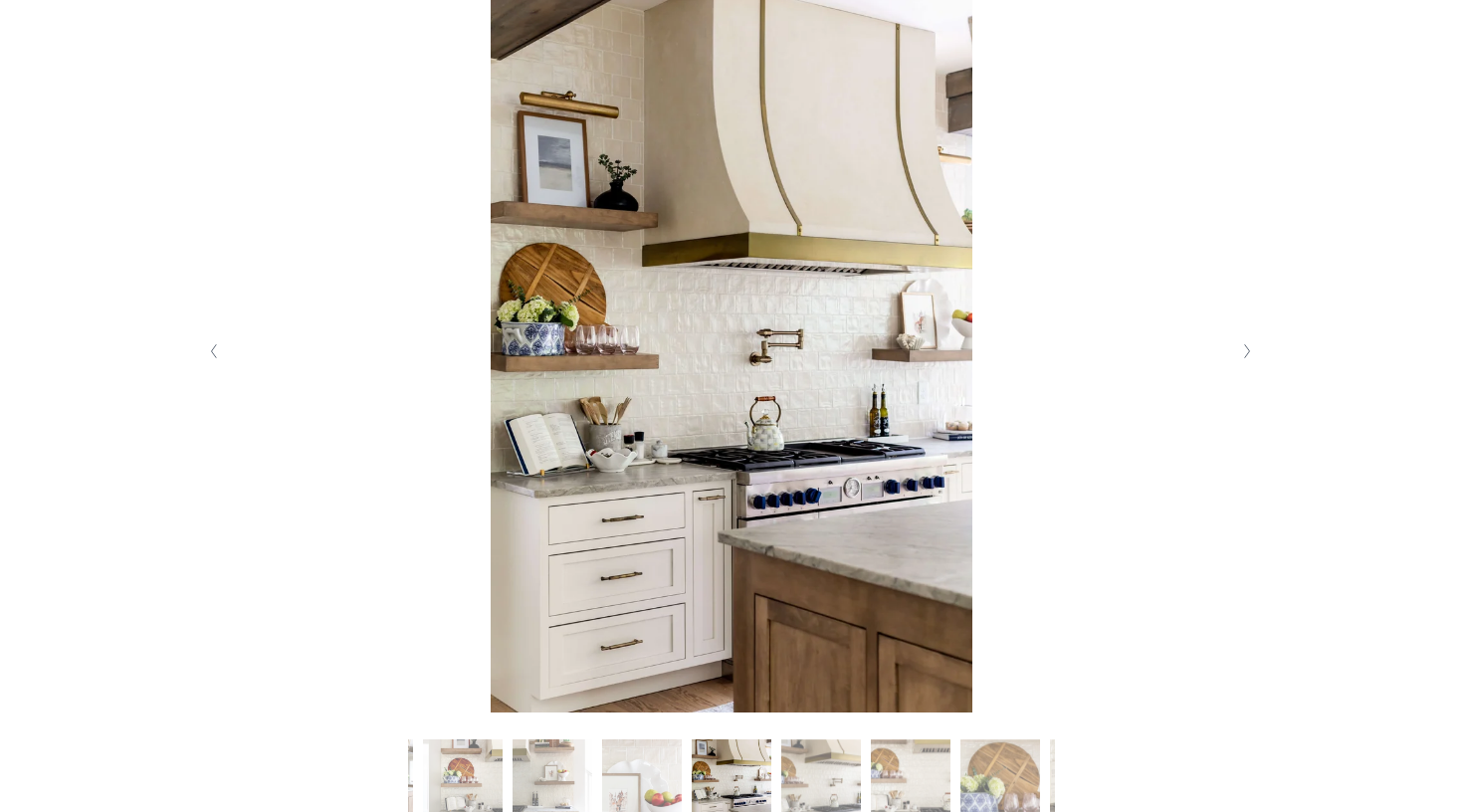 click at bounding box center (1247, 351) 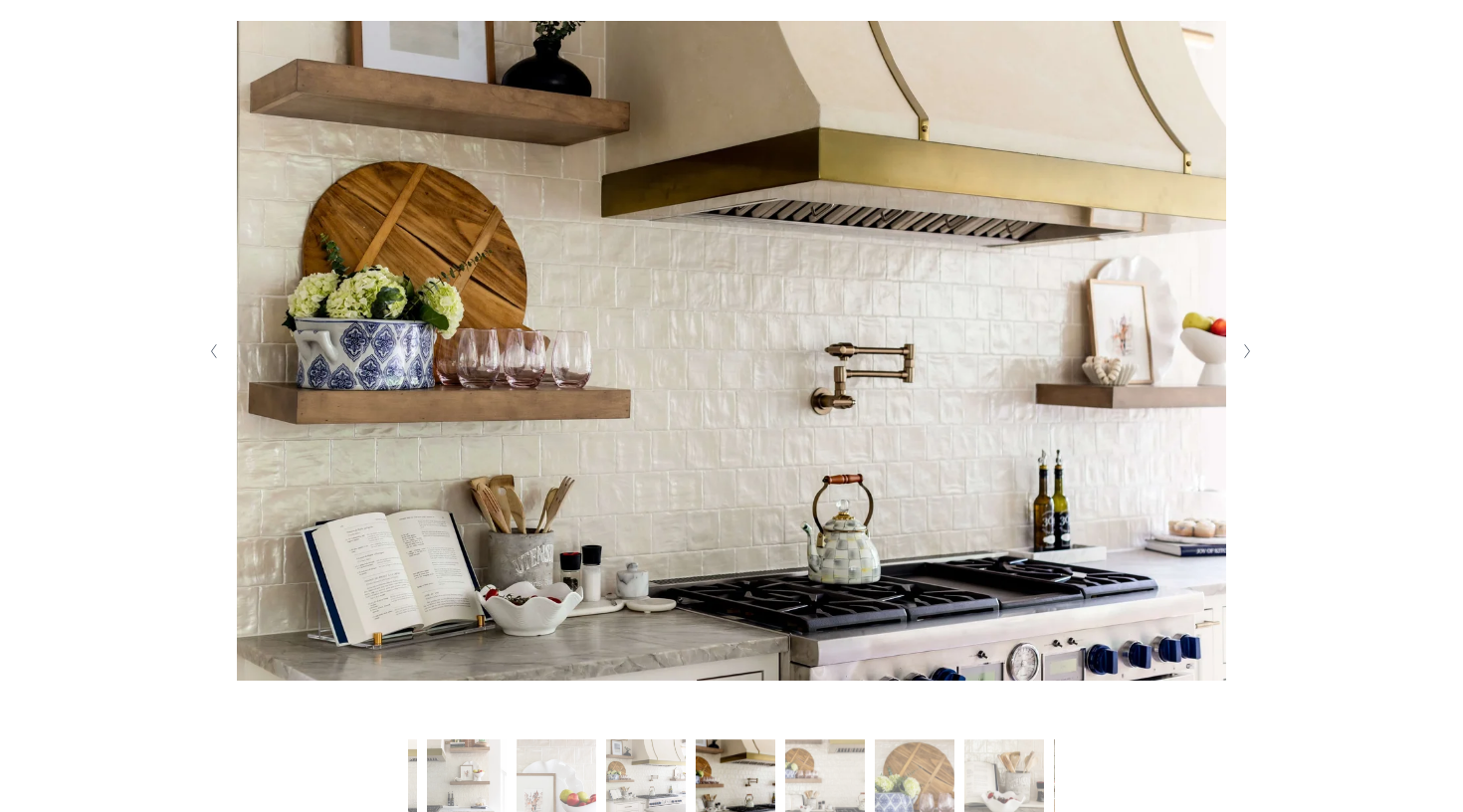 click at bounding box center [1247, 351] 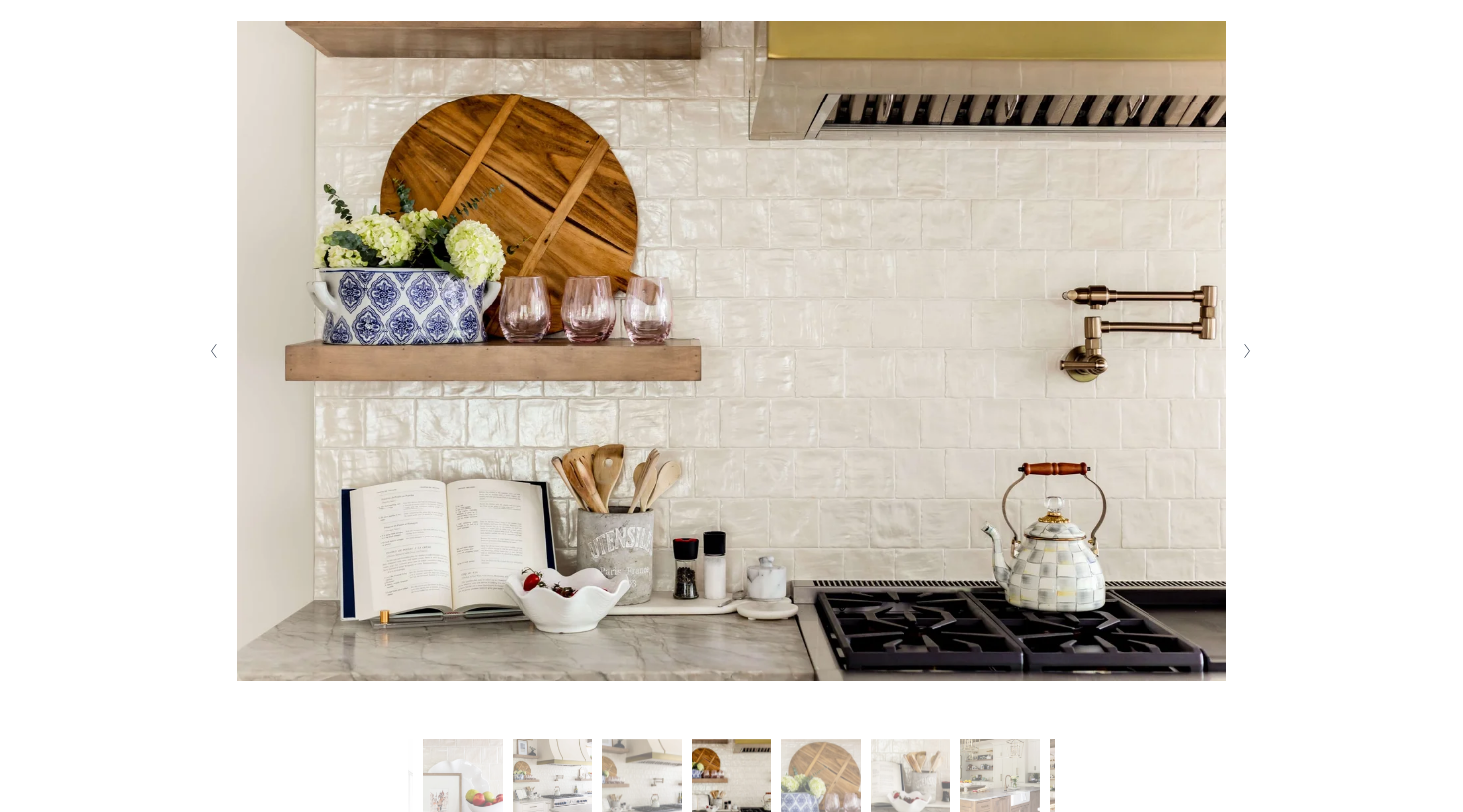 click at bounding box center [1247, 351] 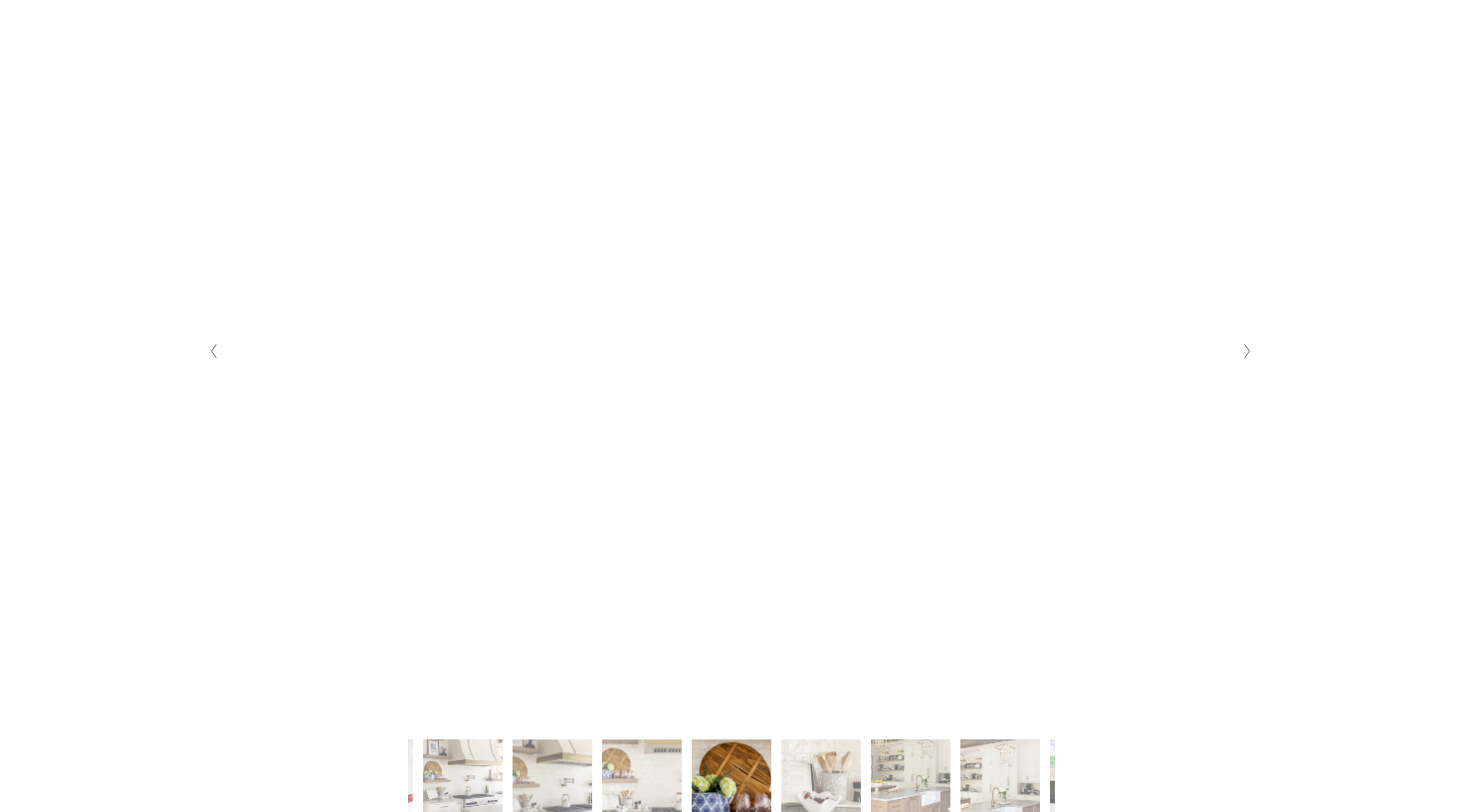 click at bounding box center [1247, 351] 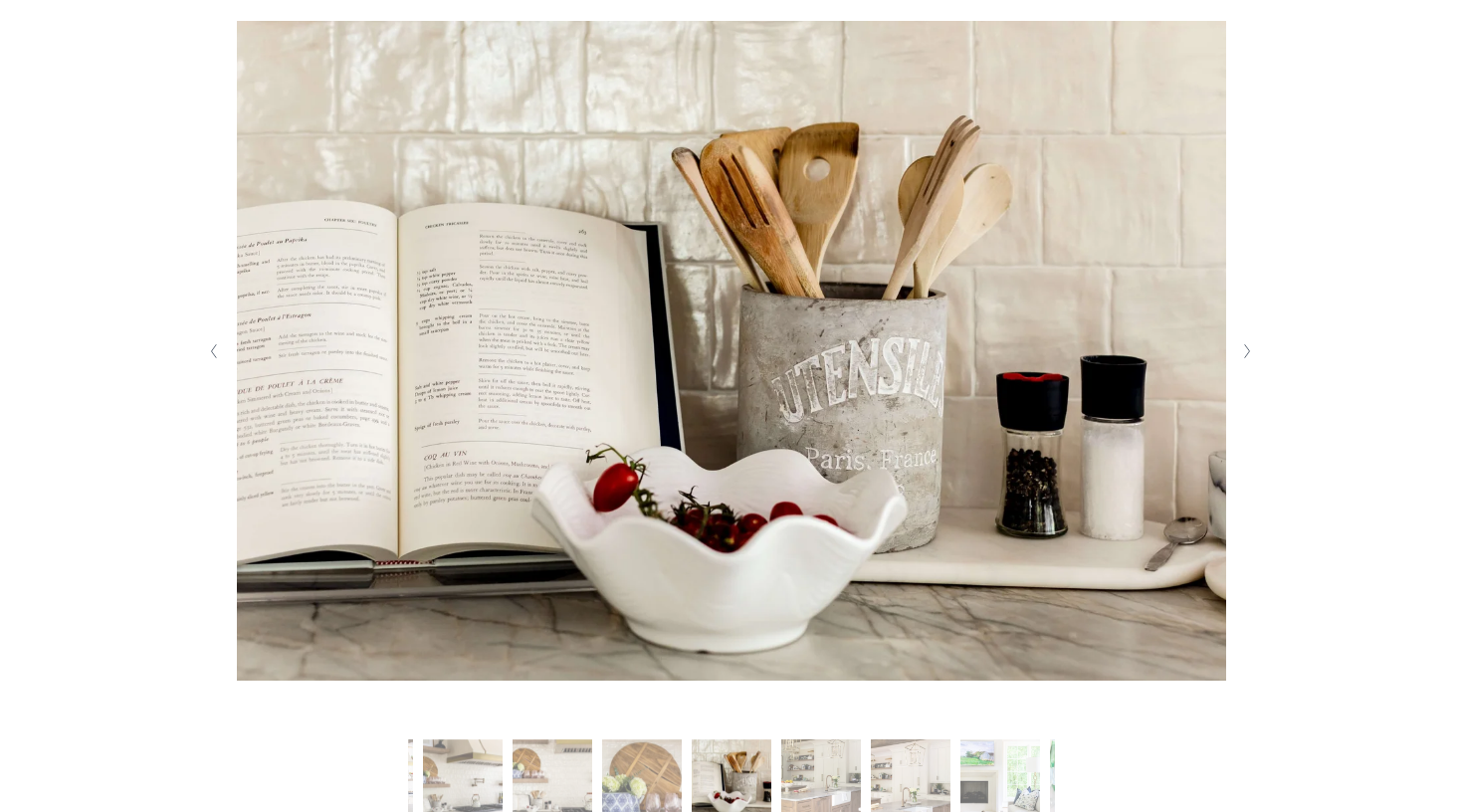 click at bounding box center (1247, 351) 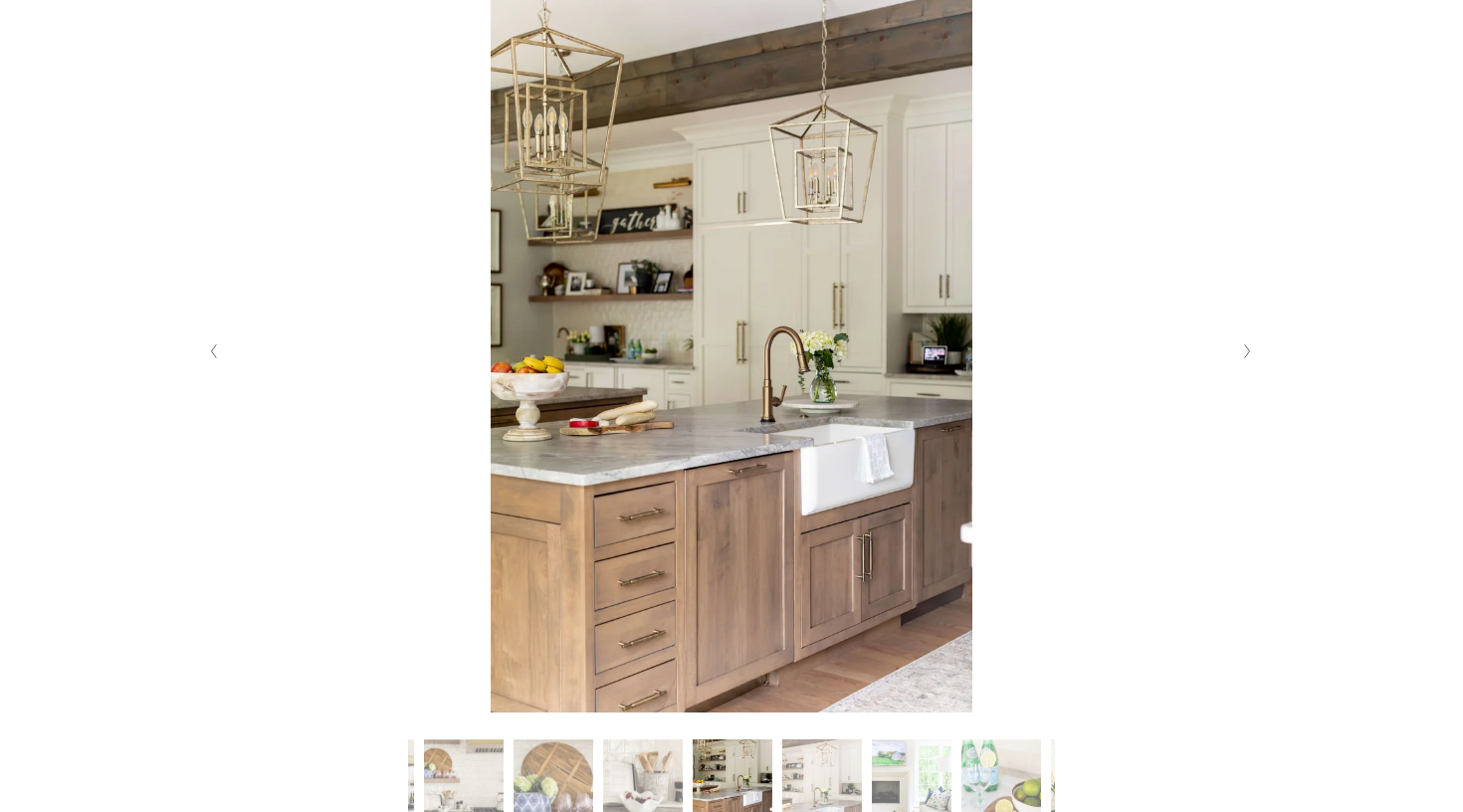 click at bounding box center (1247, 351) 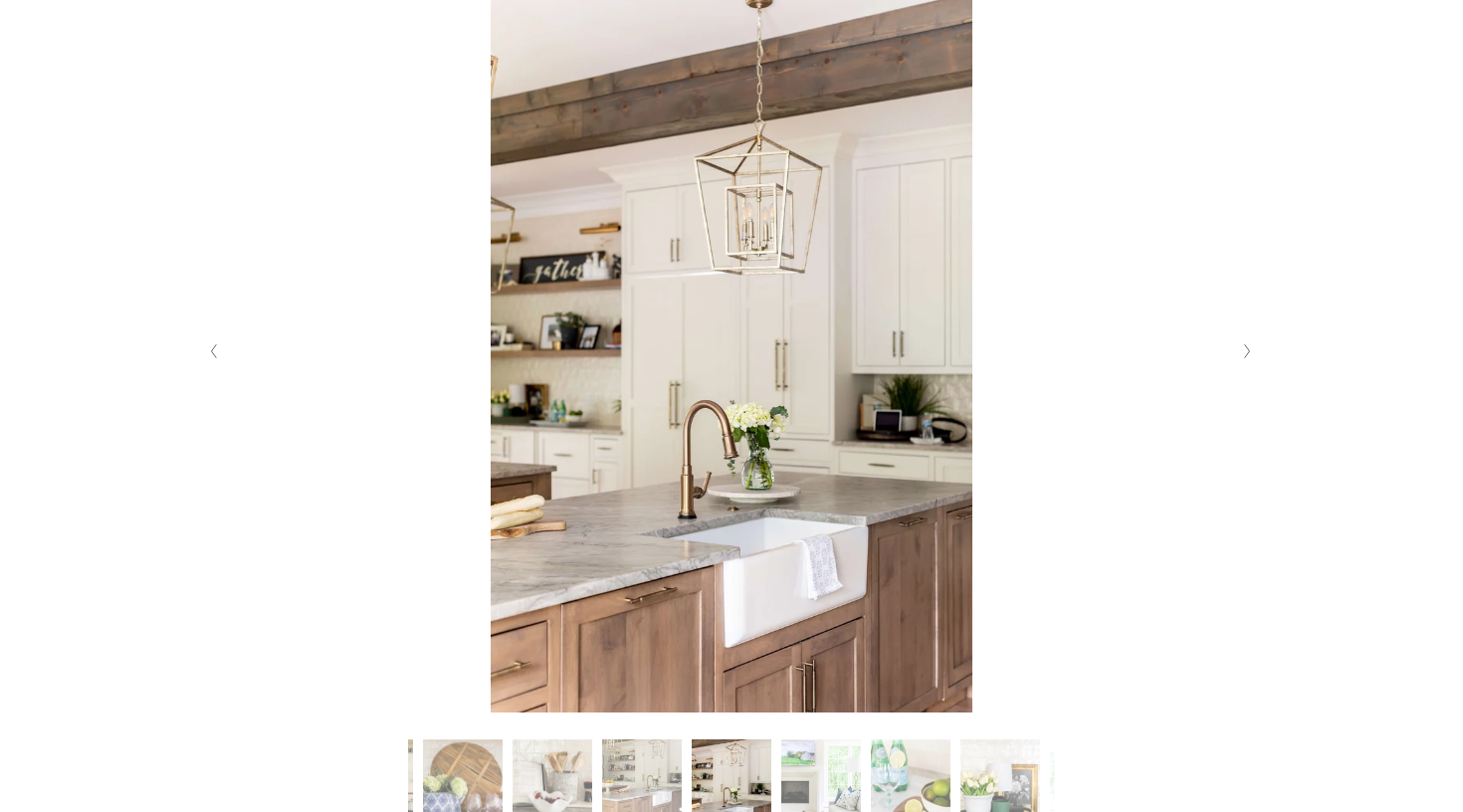 click at bounding box center (1247, 351) 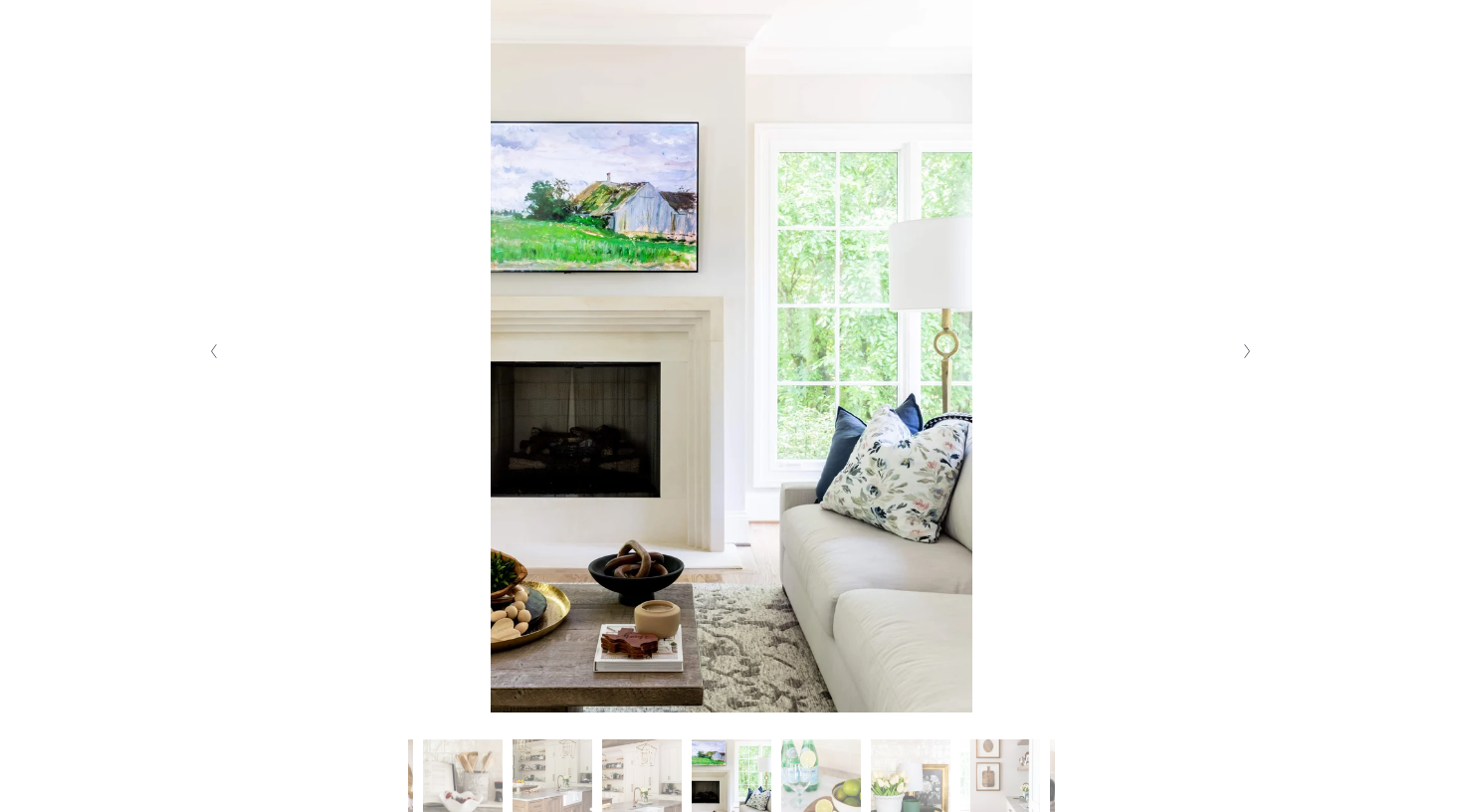 click at bounding box center (1247, 351) 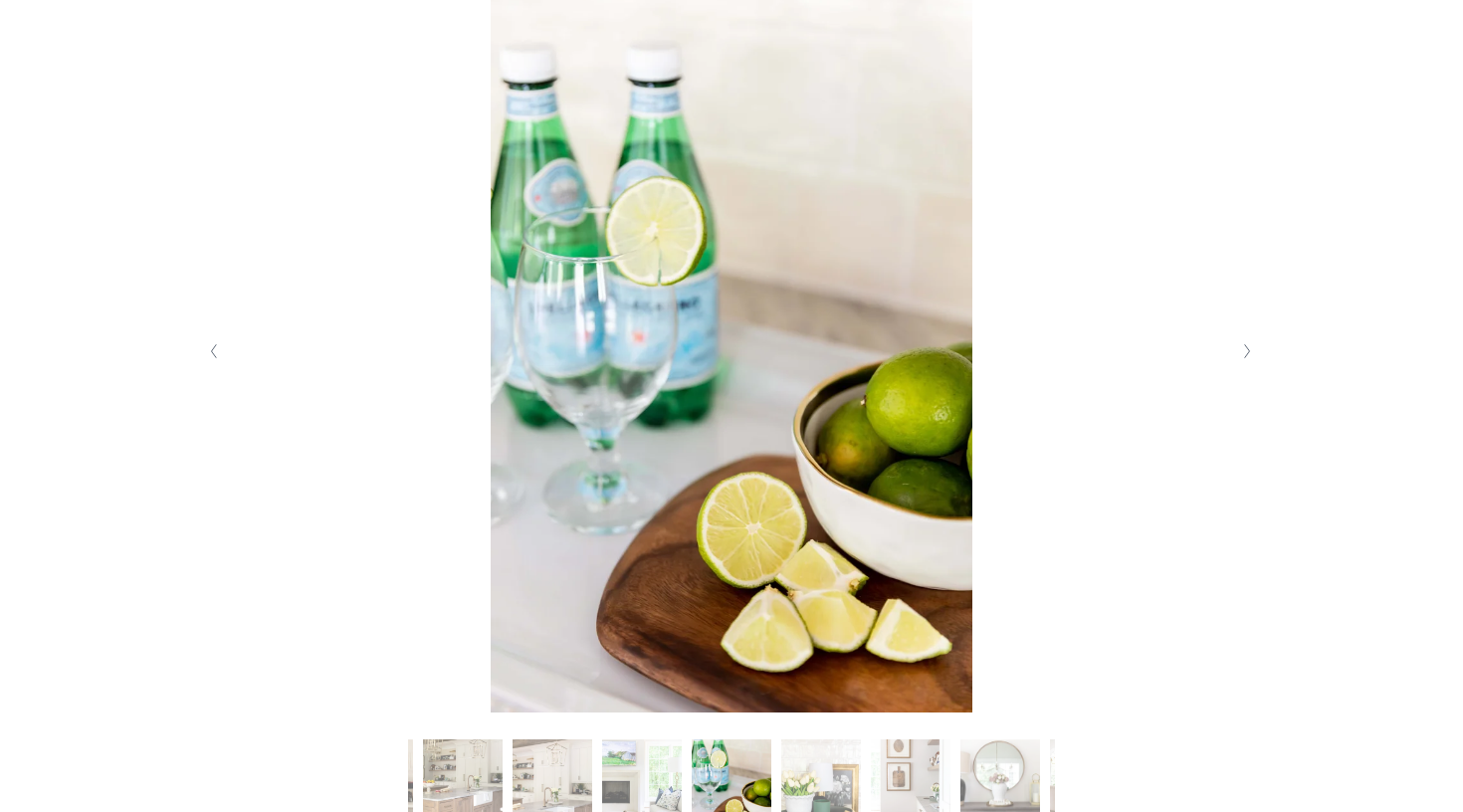 click at bounding box center [1247, 351] 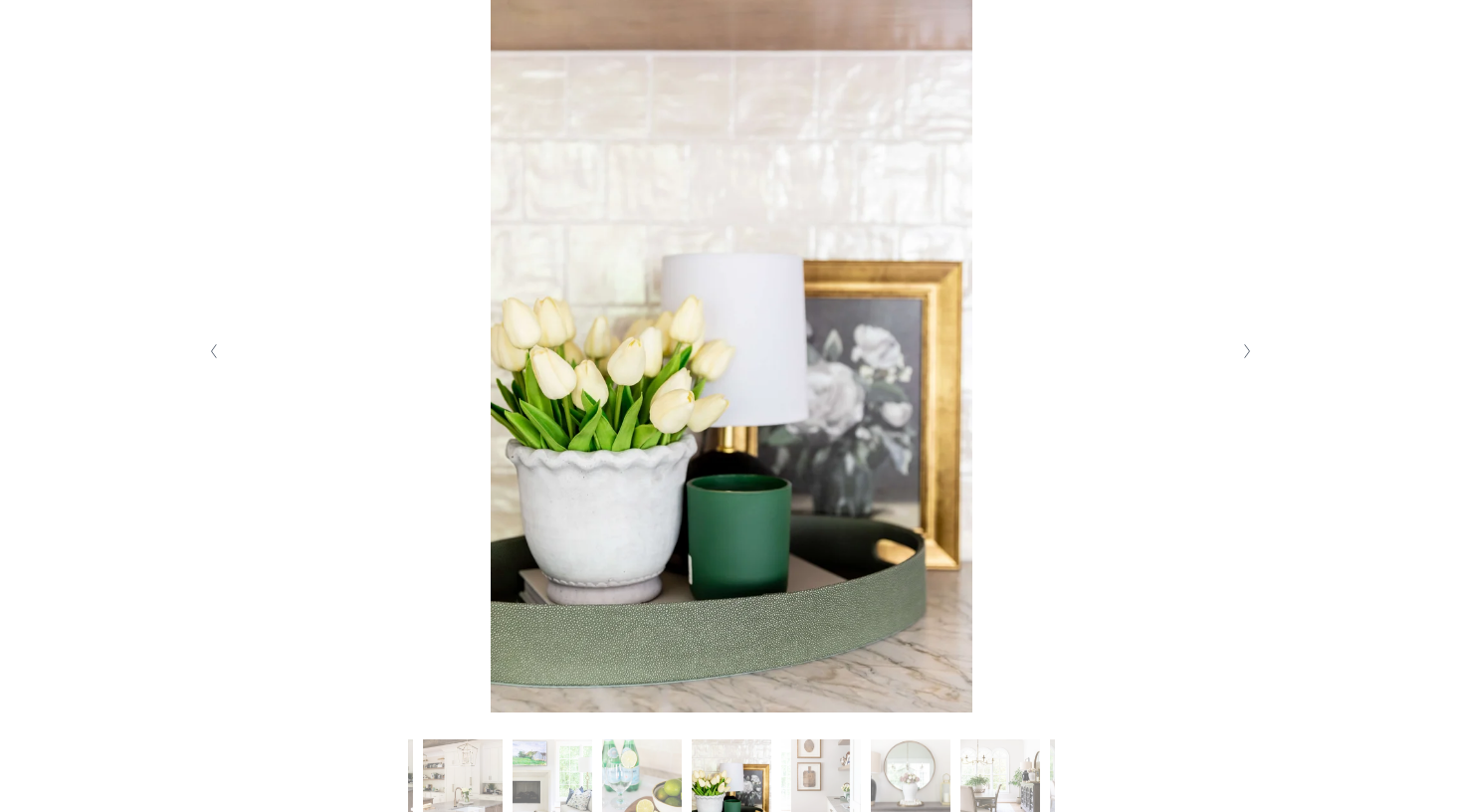 click at bounding box center (1247, 351) 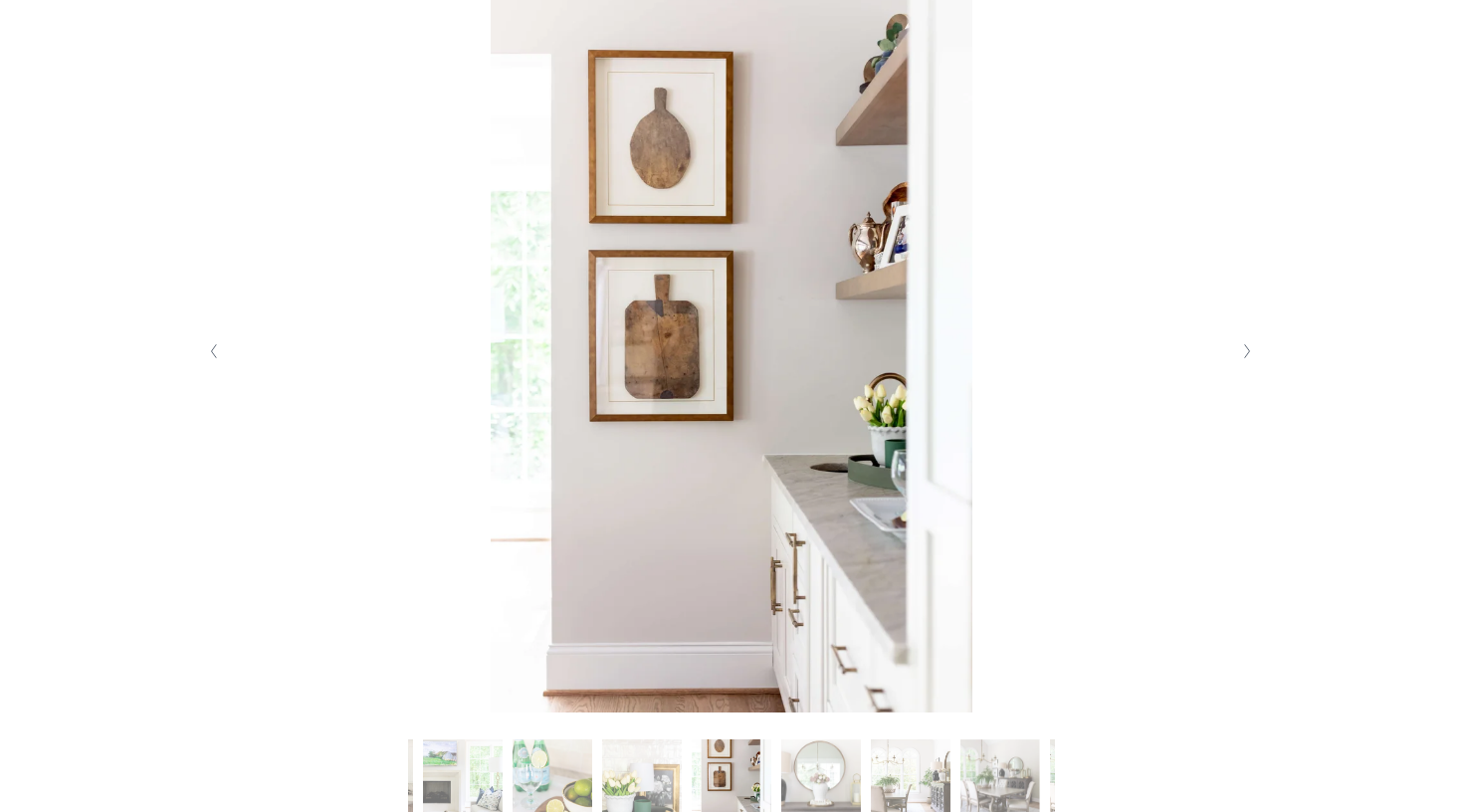 click at bounding box center (1247, 351) 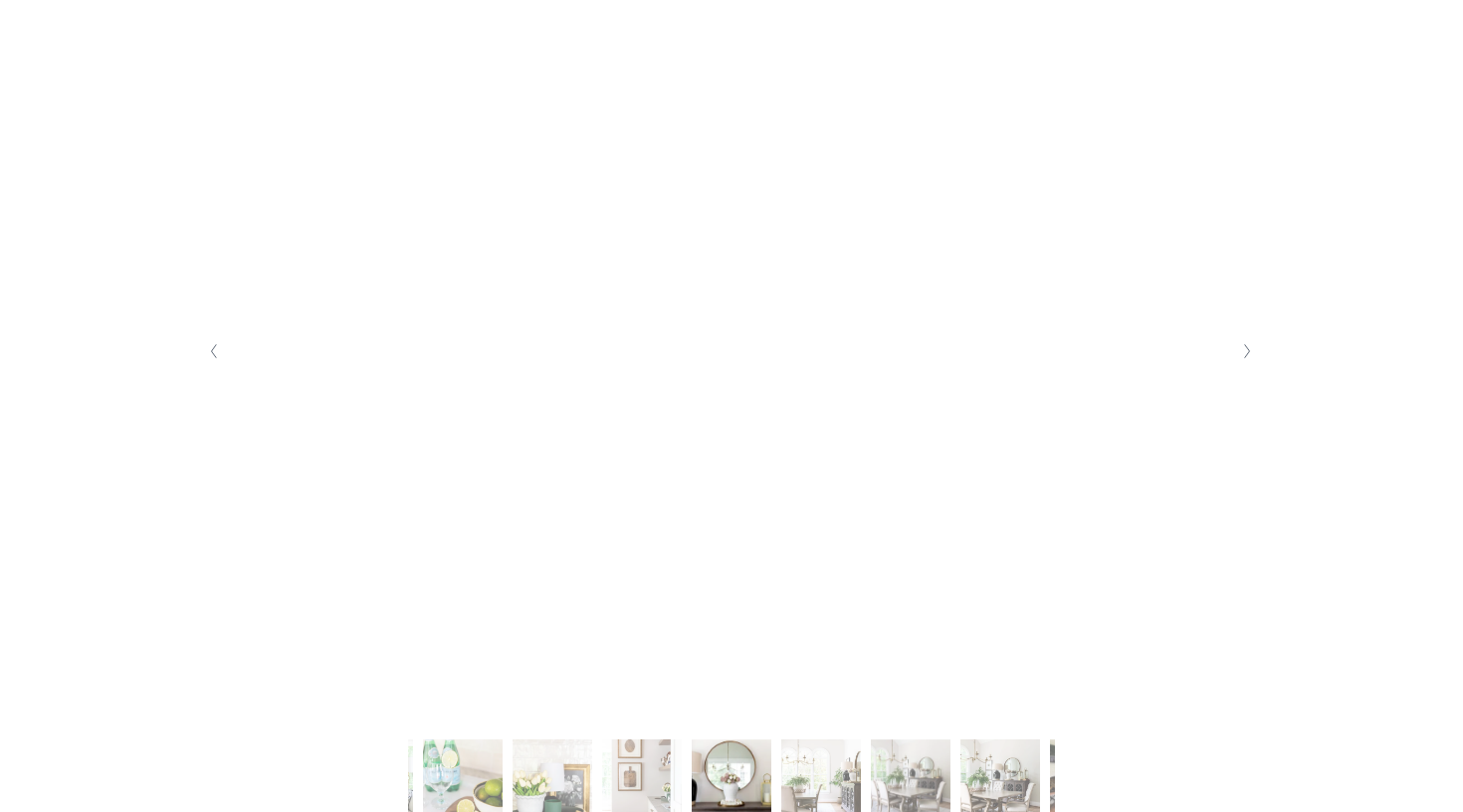 click at bounding box center [1247, 351] 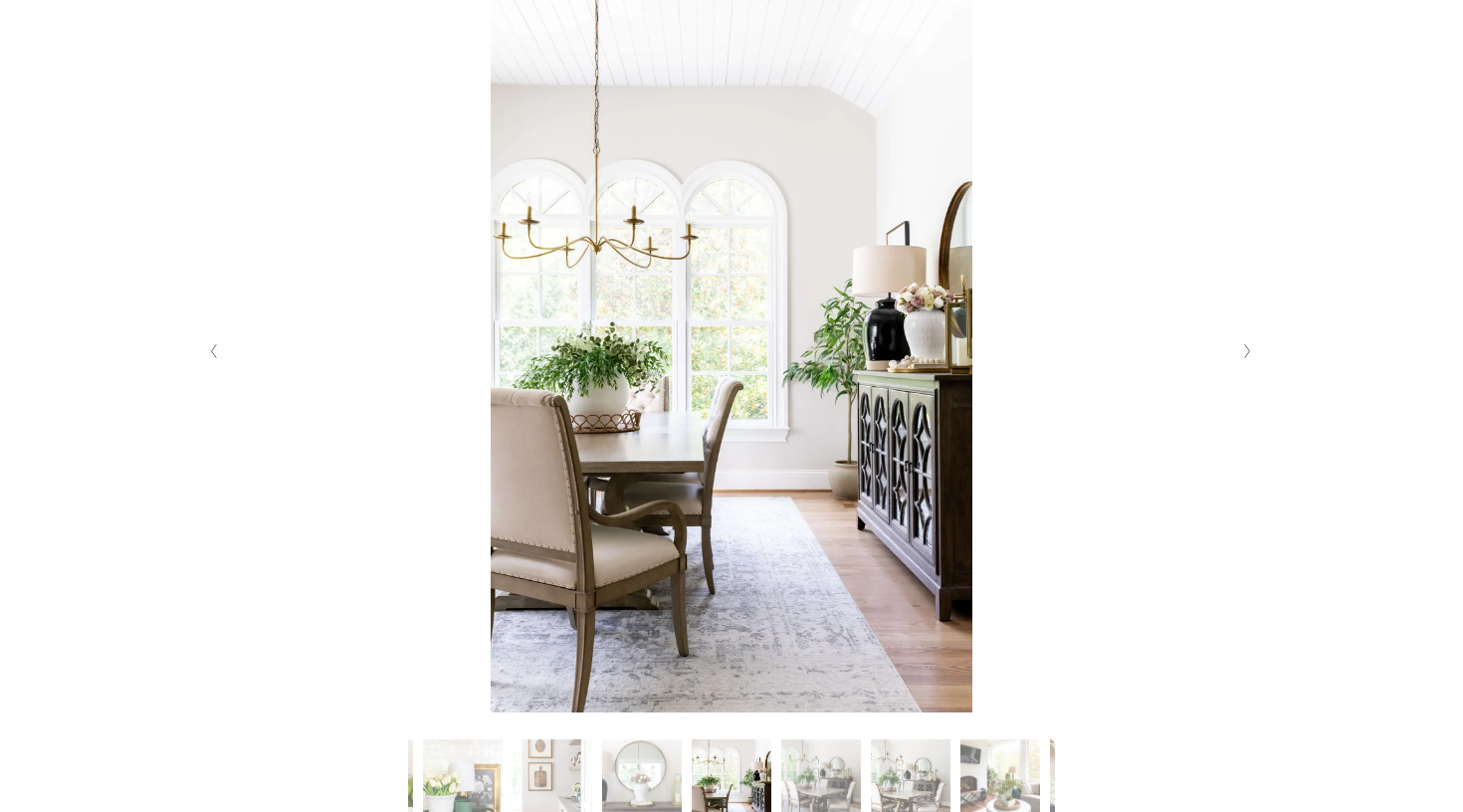 click at bounding box center [1247, 351] 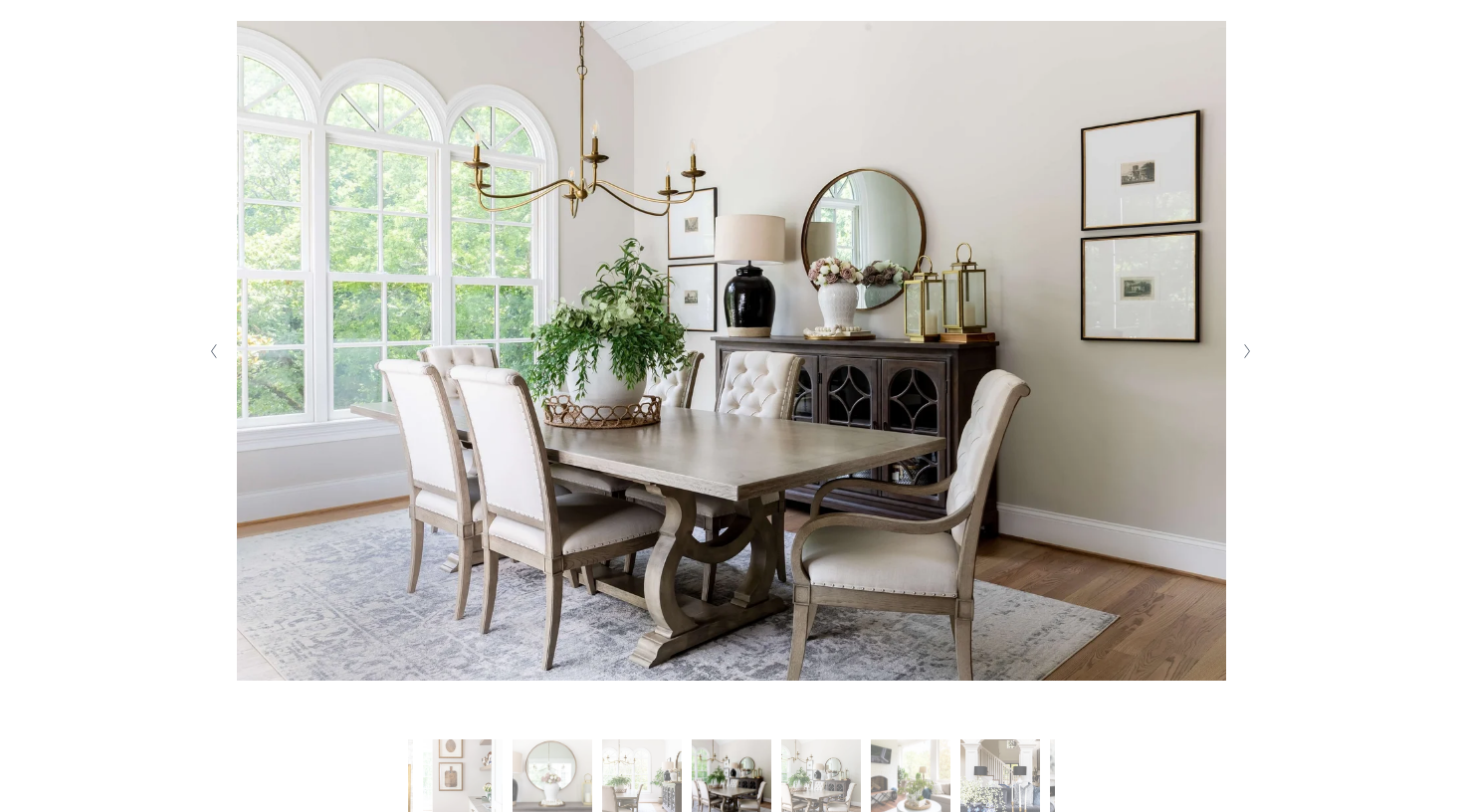 click at bounding box center [1248, 351] 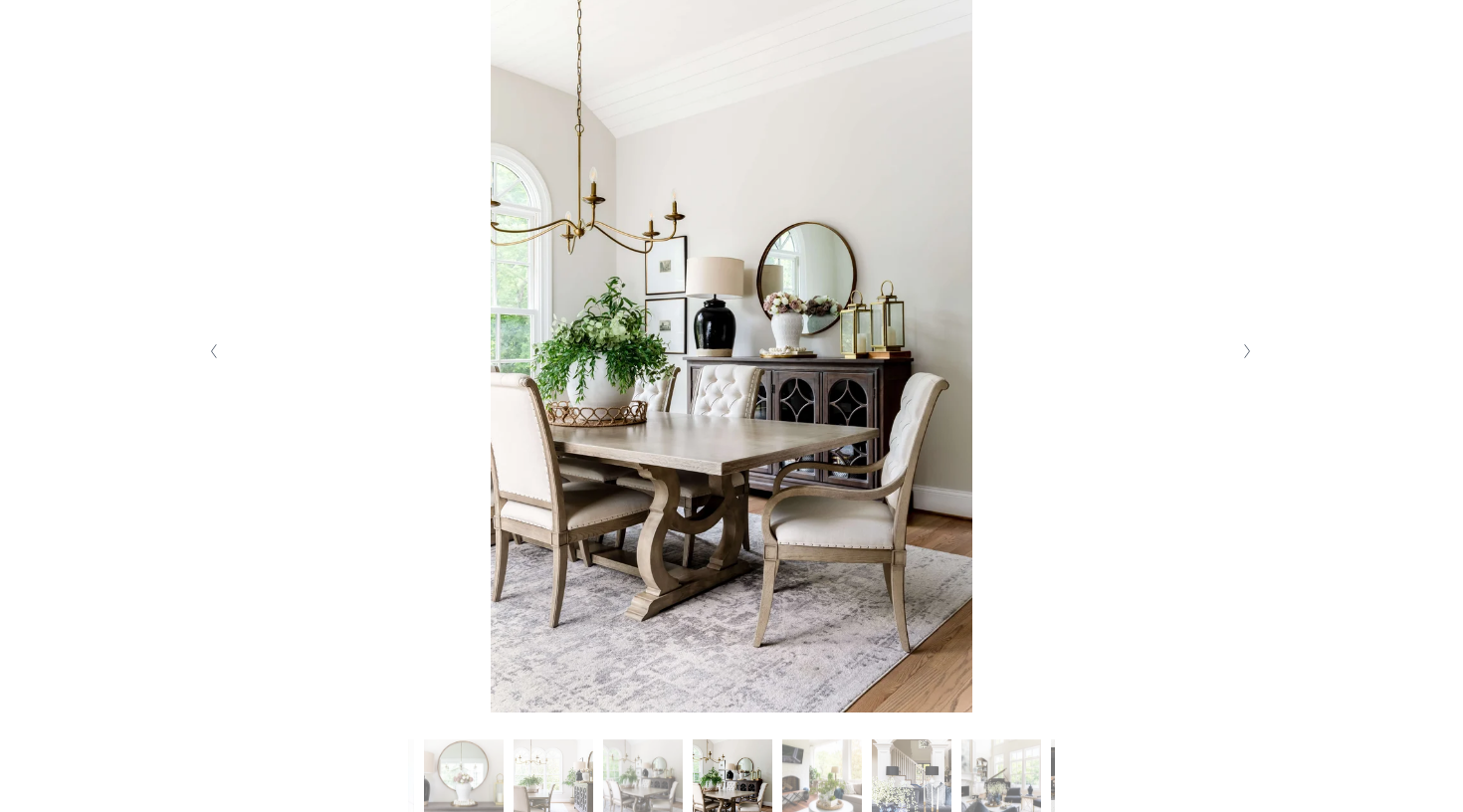 click at bounding box center (1248, 351) 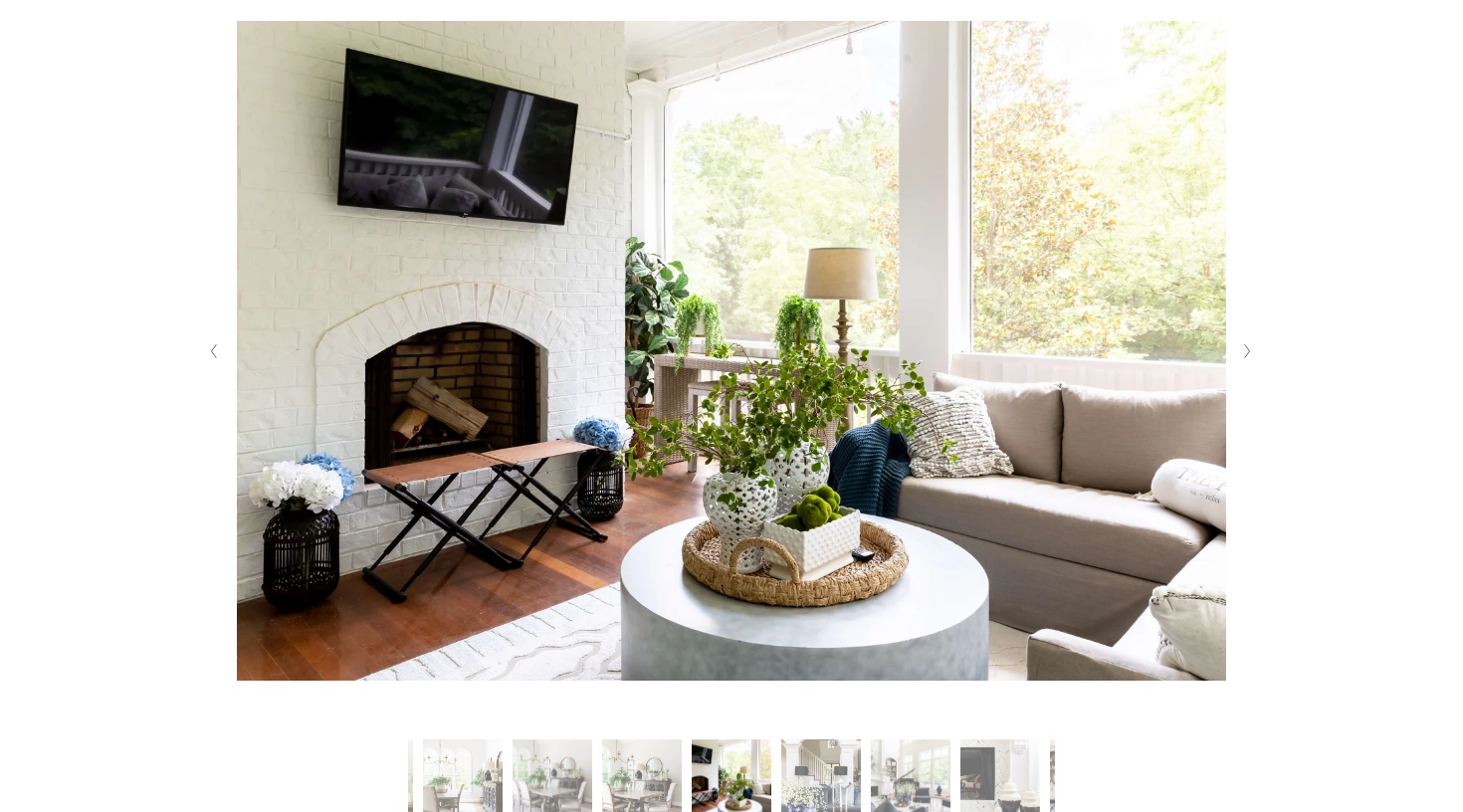 click at bounding box center [1248, 351] 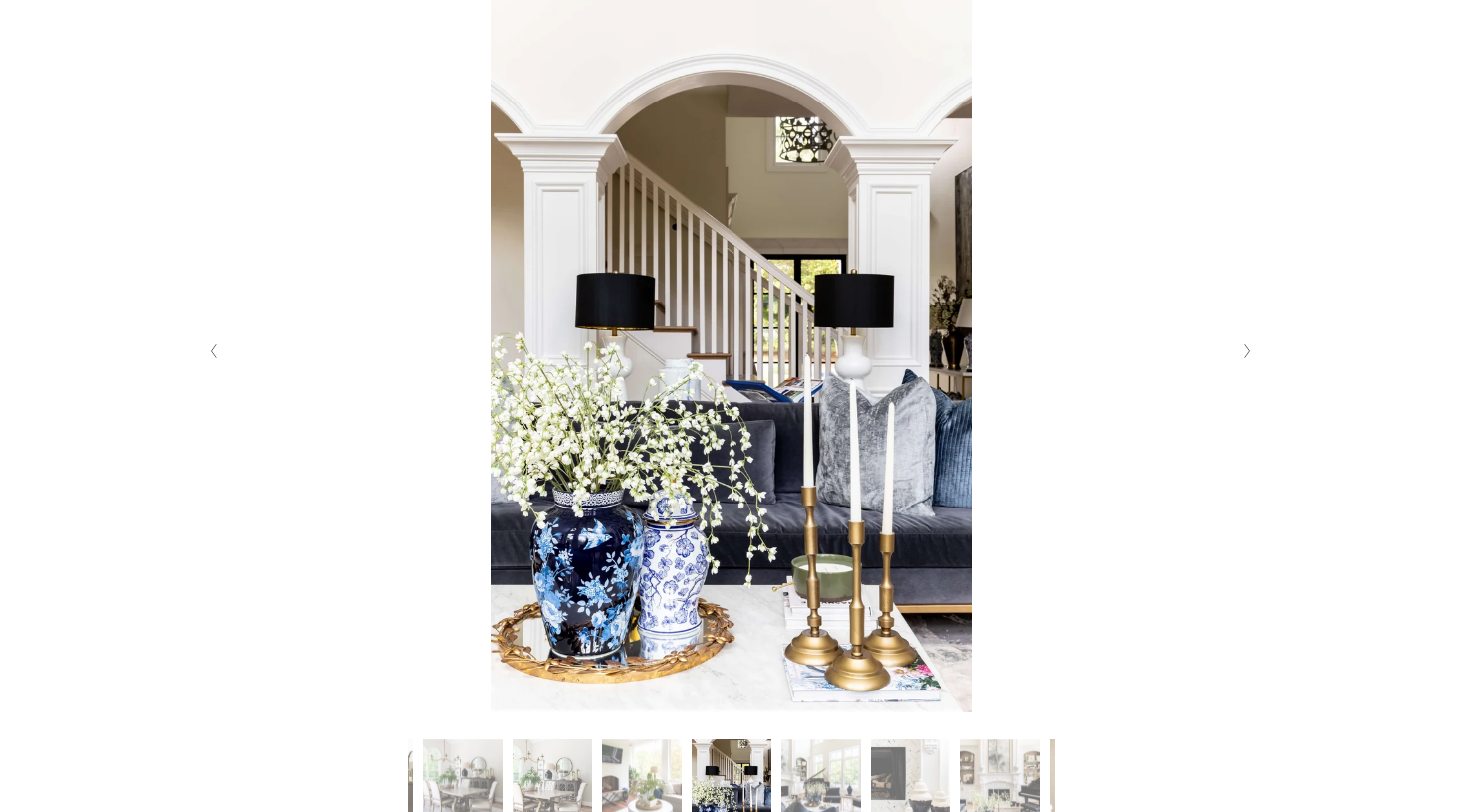 click at bounding box center (214, 351) 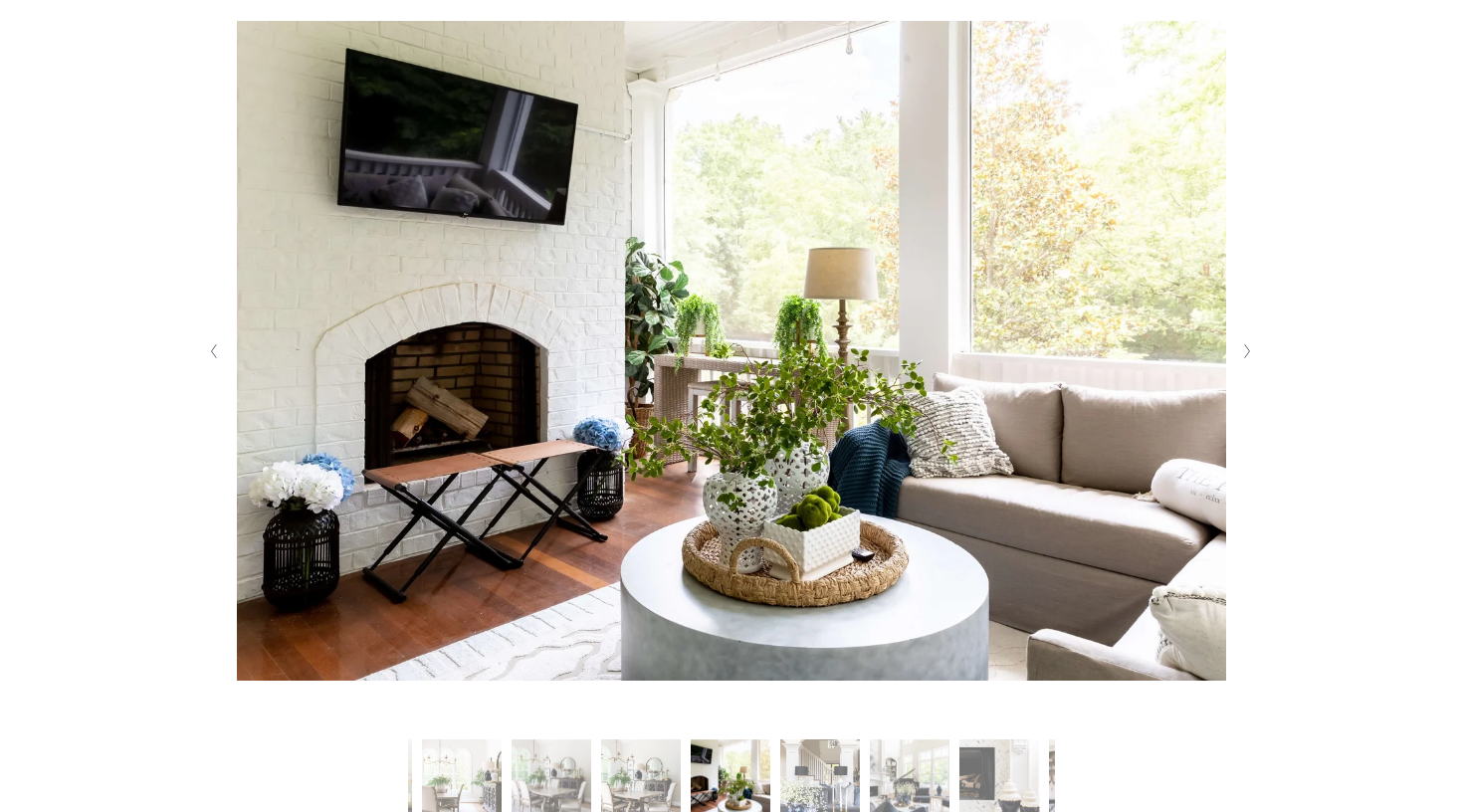 click at bounding box center [1247, 351] 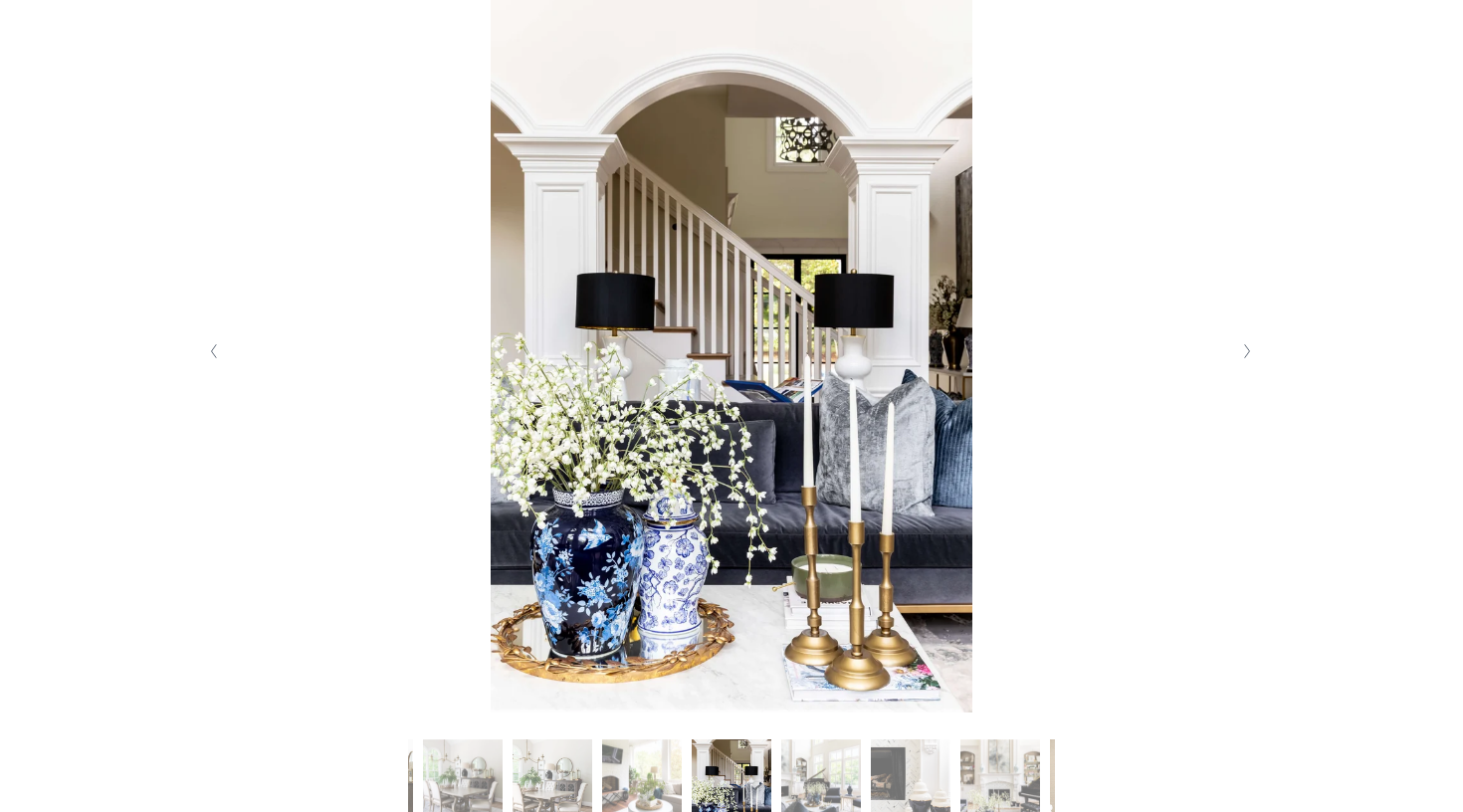 click at bounding box center (1247, 351) 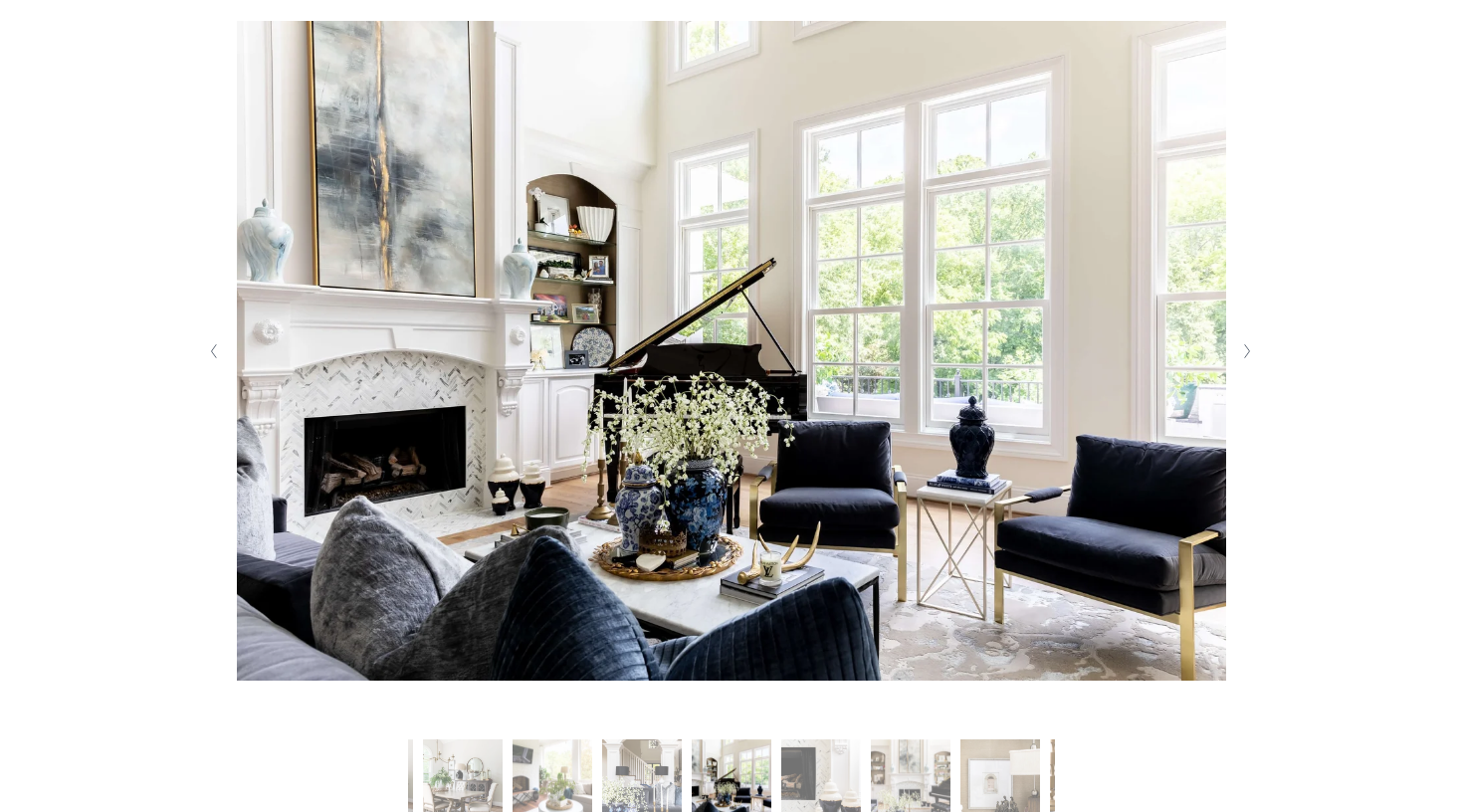 click at bounding box center [1246, 351] 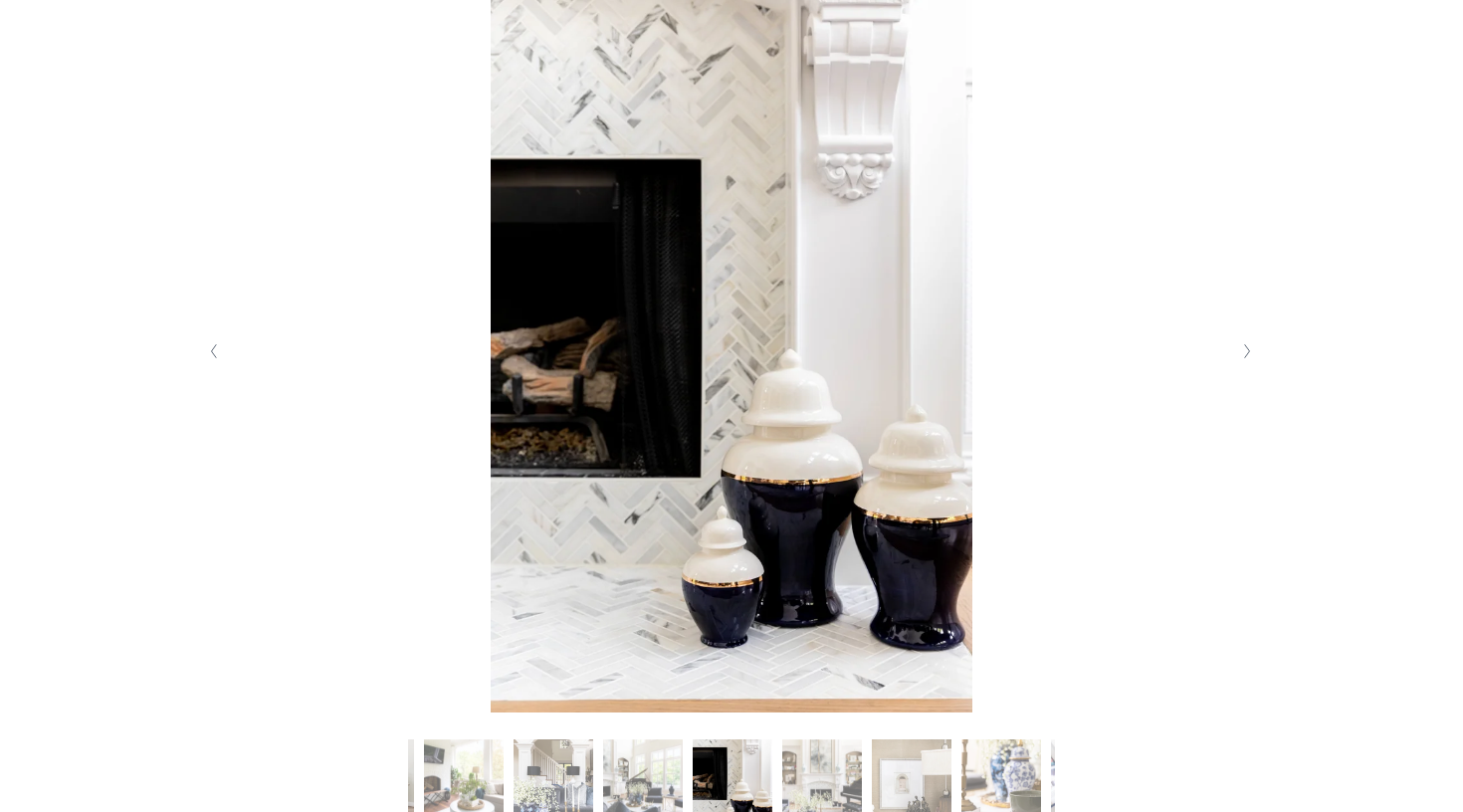 click at bounding box center [1246, 351] 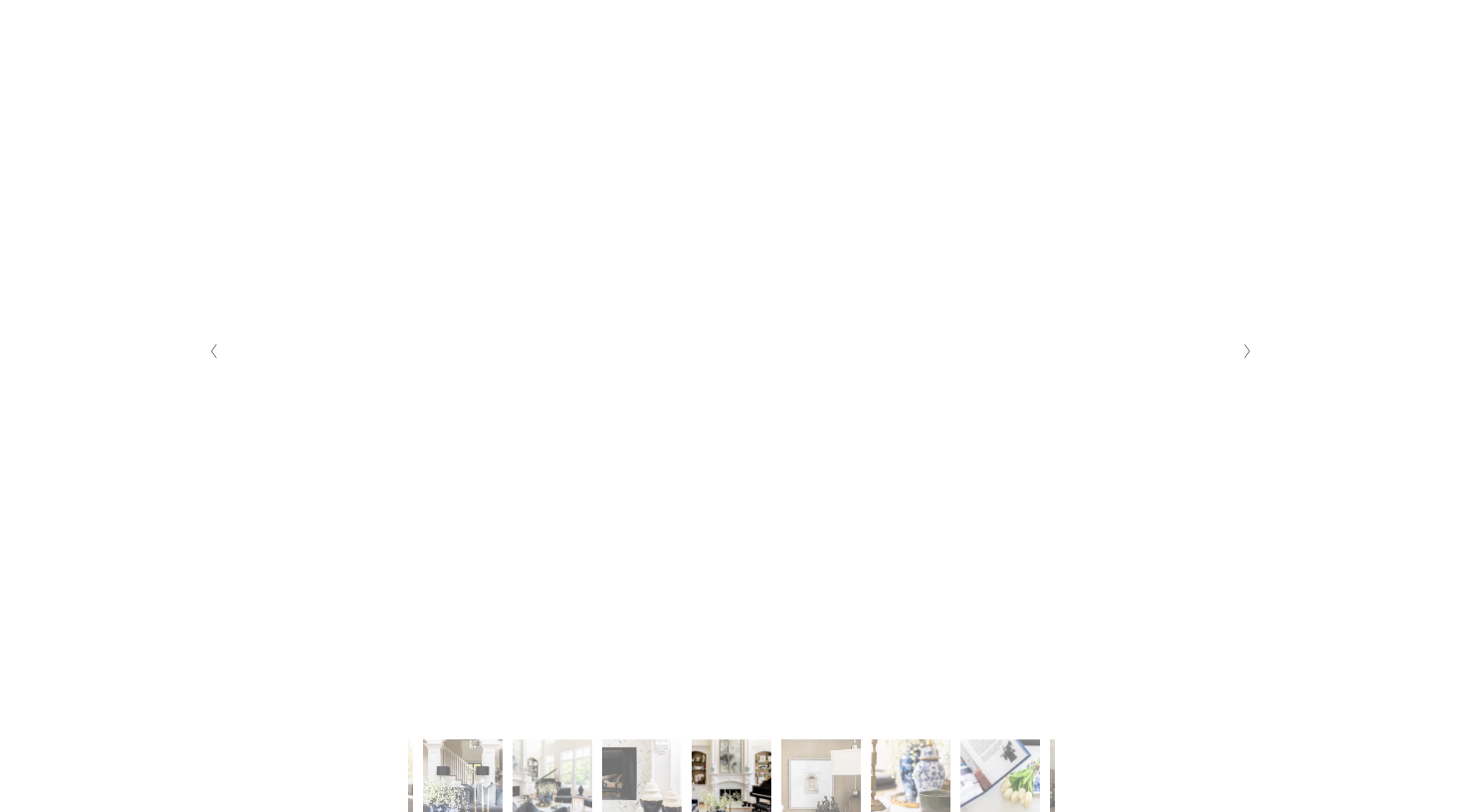 click at bounding box center [1246, 351] 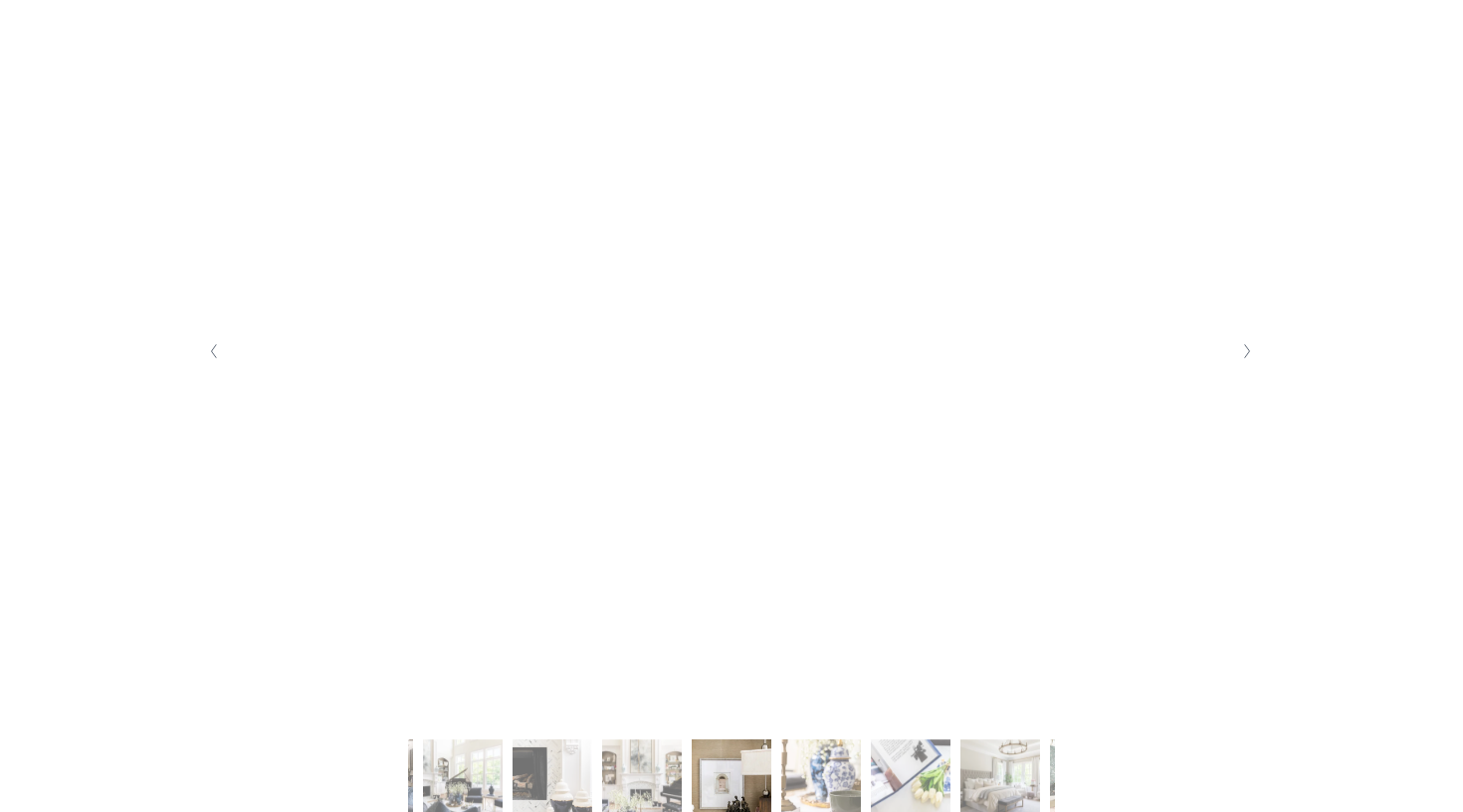 click at bounding box center (1246, 351) 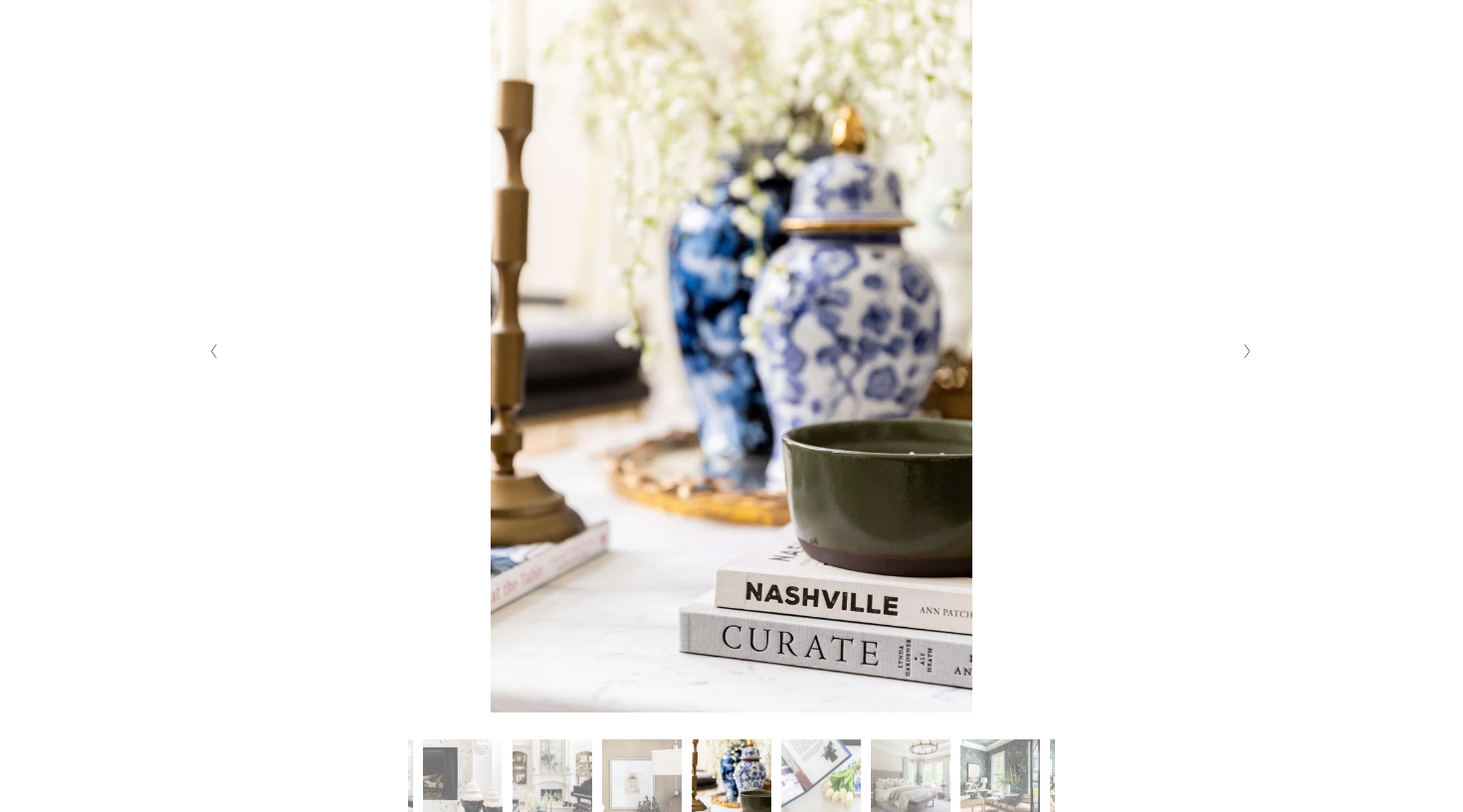 click at bounding box center [1246, 351] 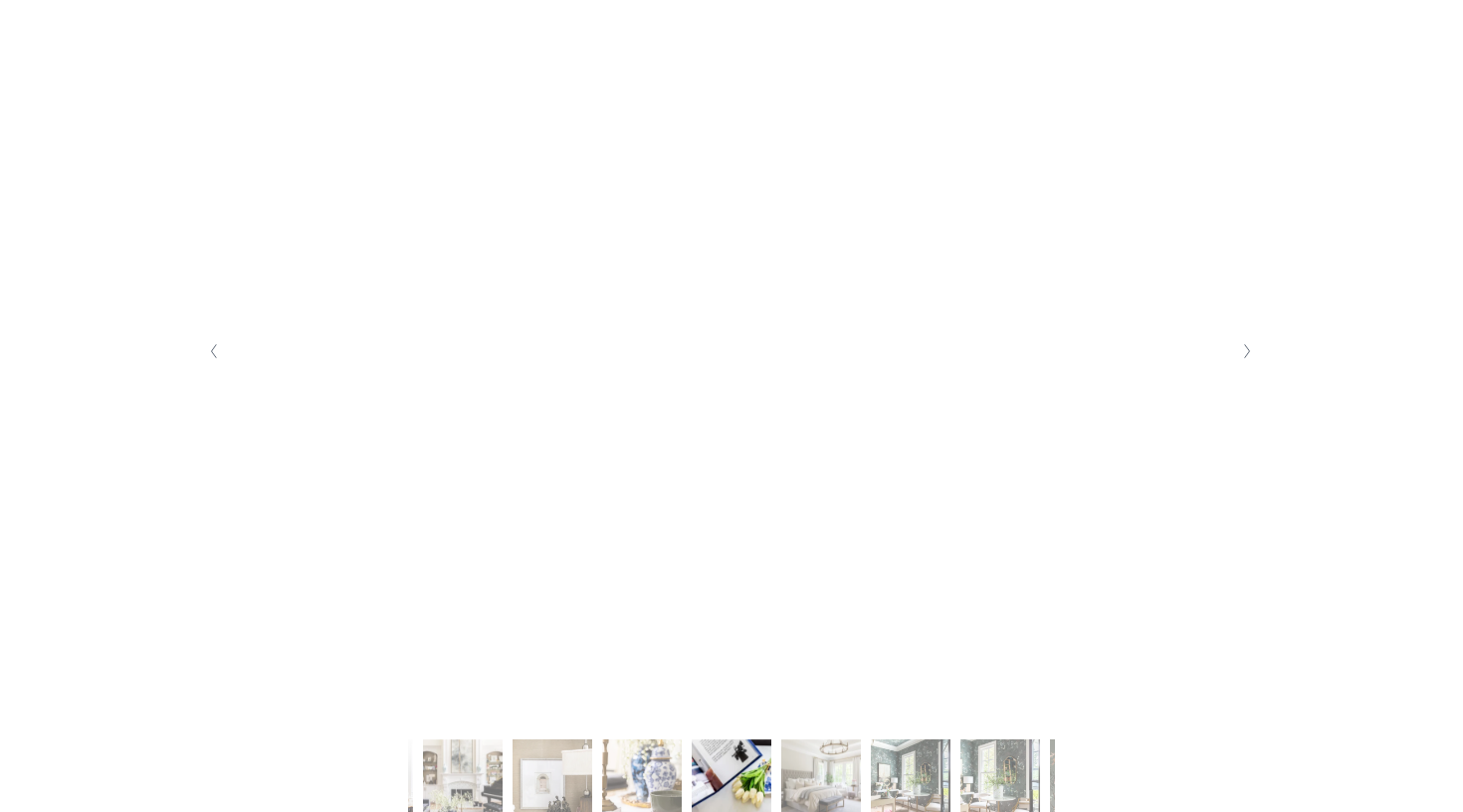 click at bounding box center (1246, 351) 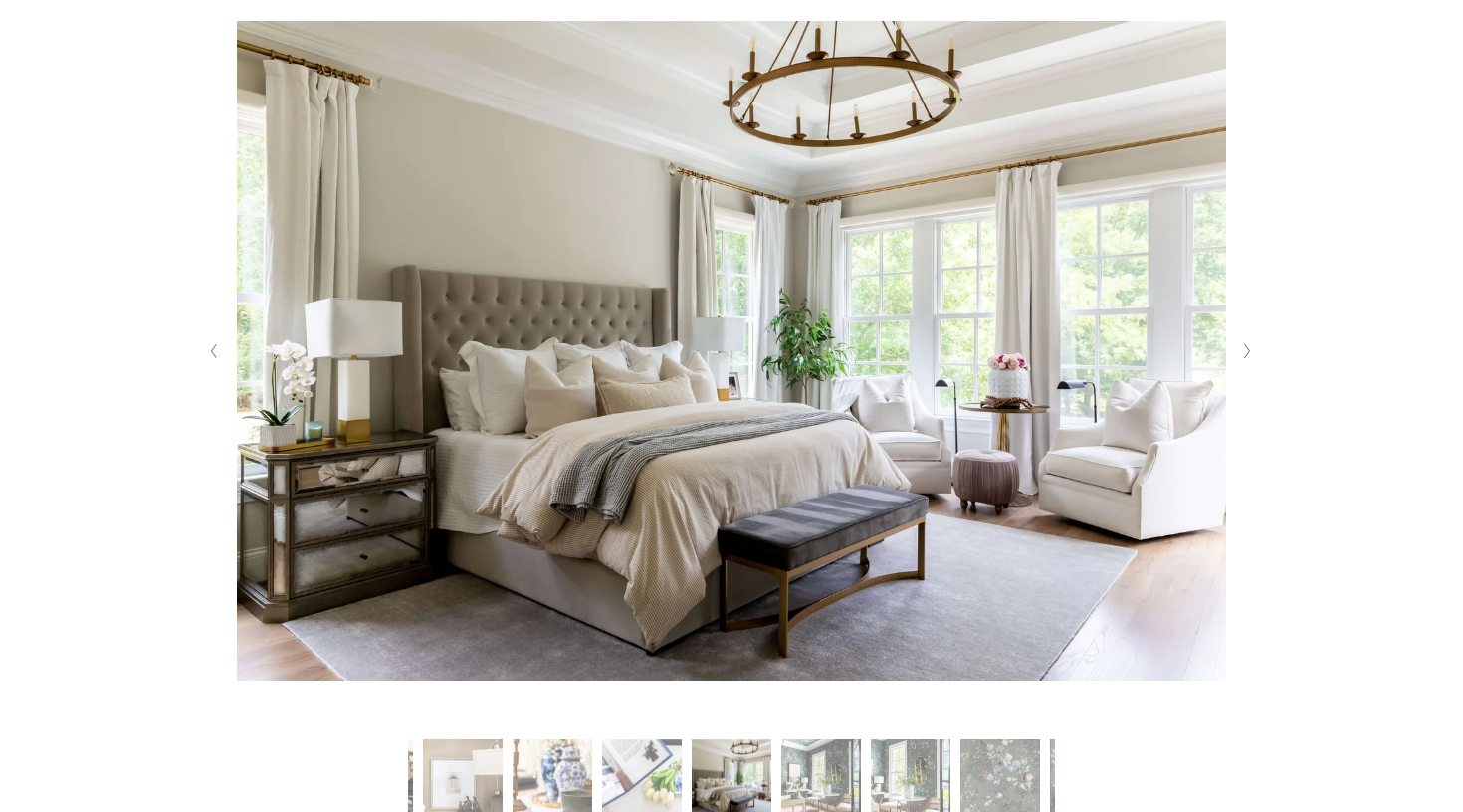 click at bounding box center [1247, 351] 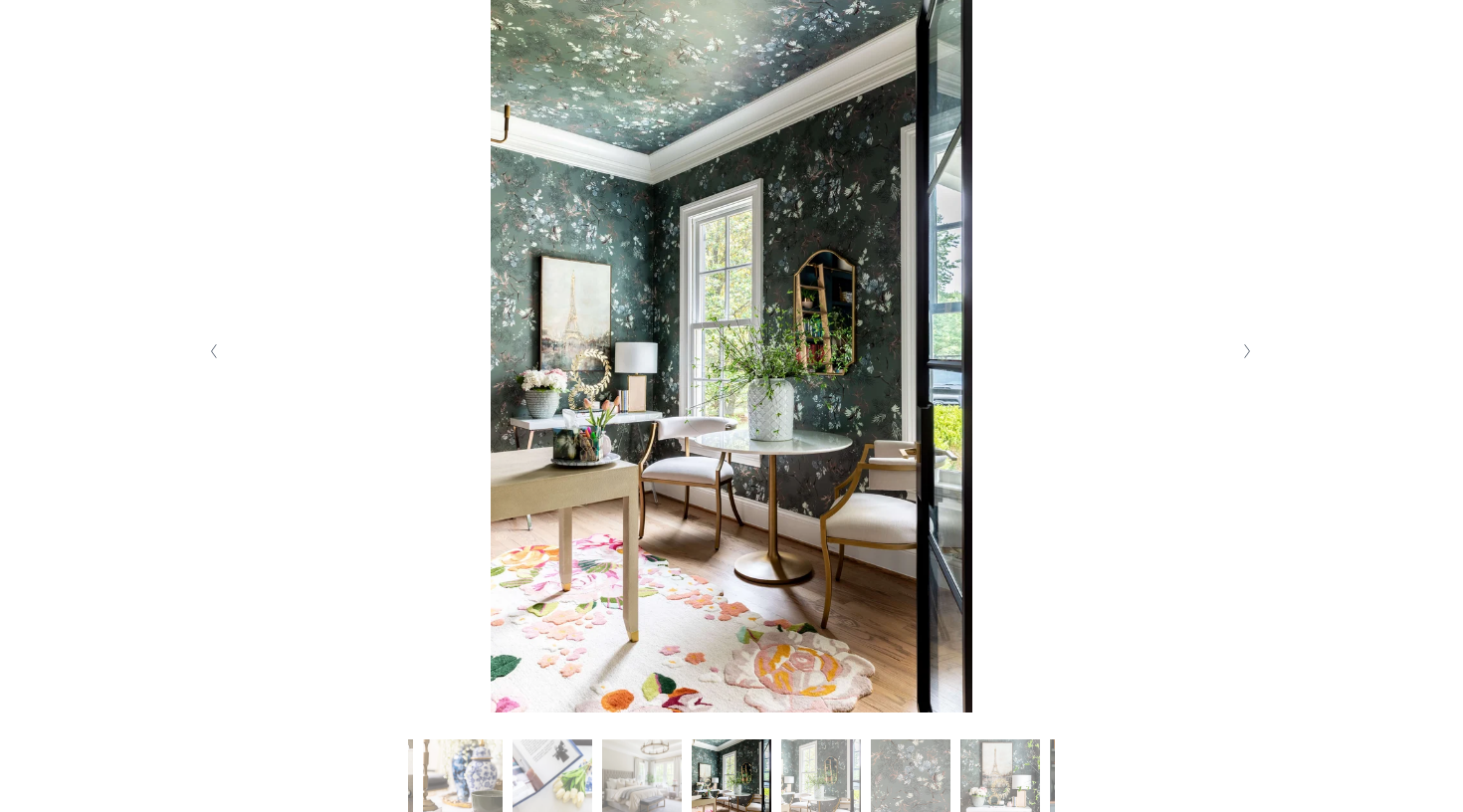 click at bounding box center [1247, 351] 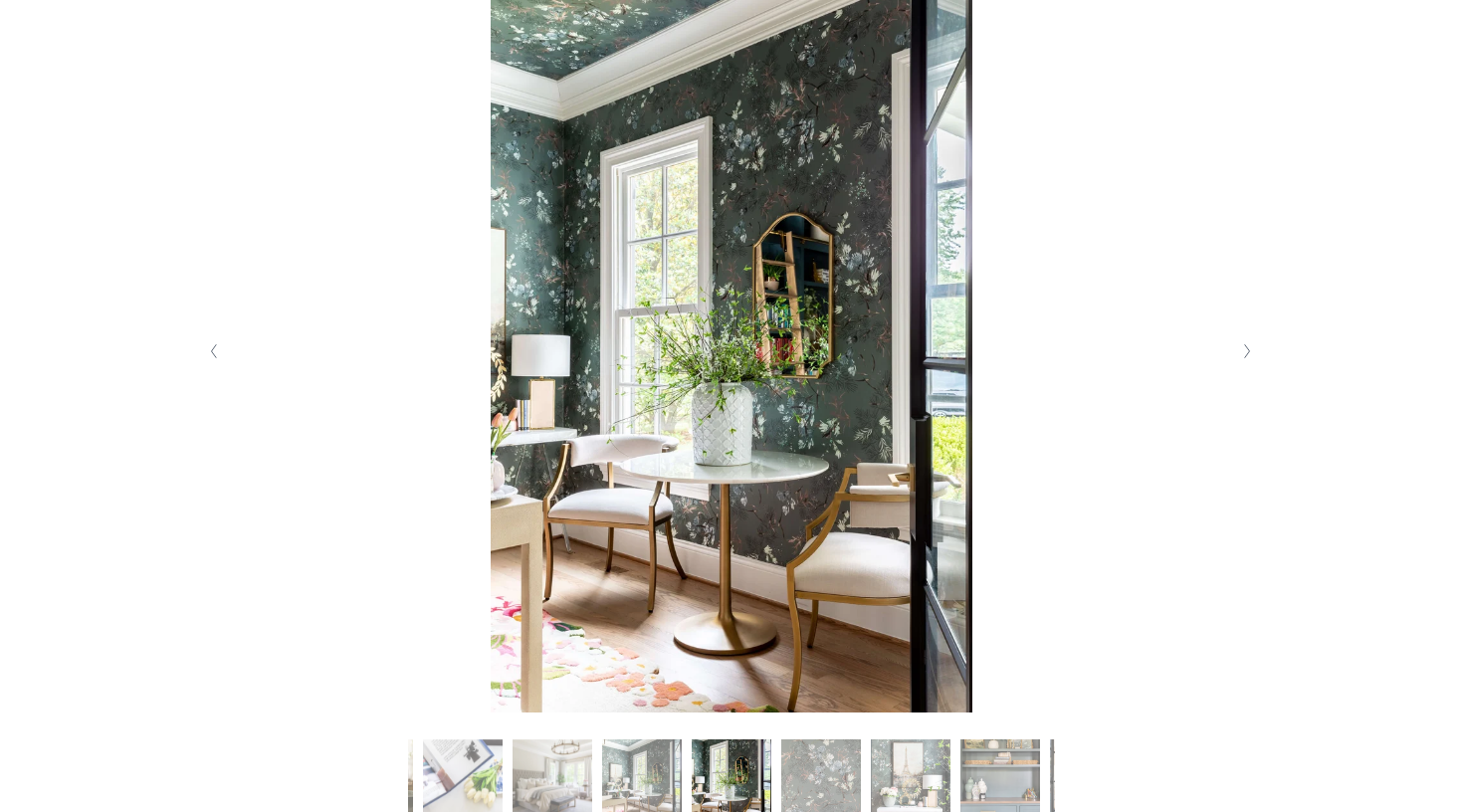 click at bounding box center (1247, 351) 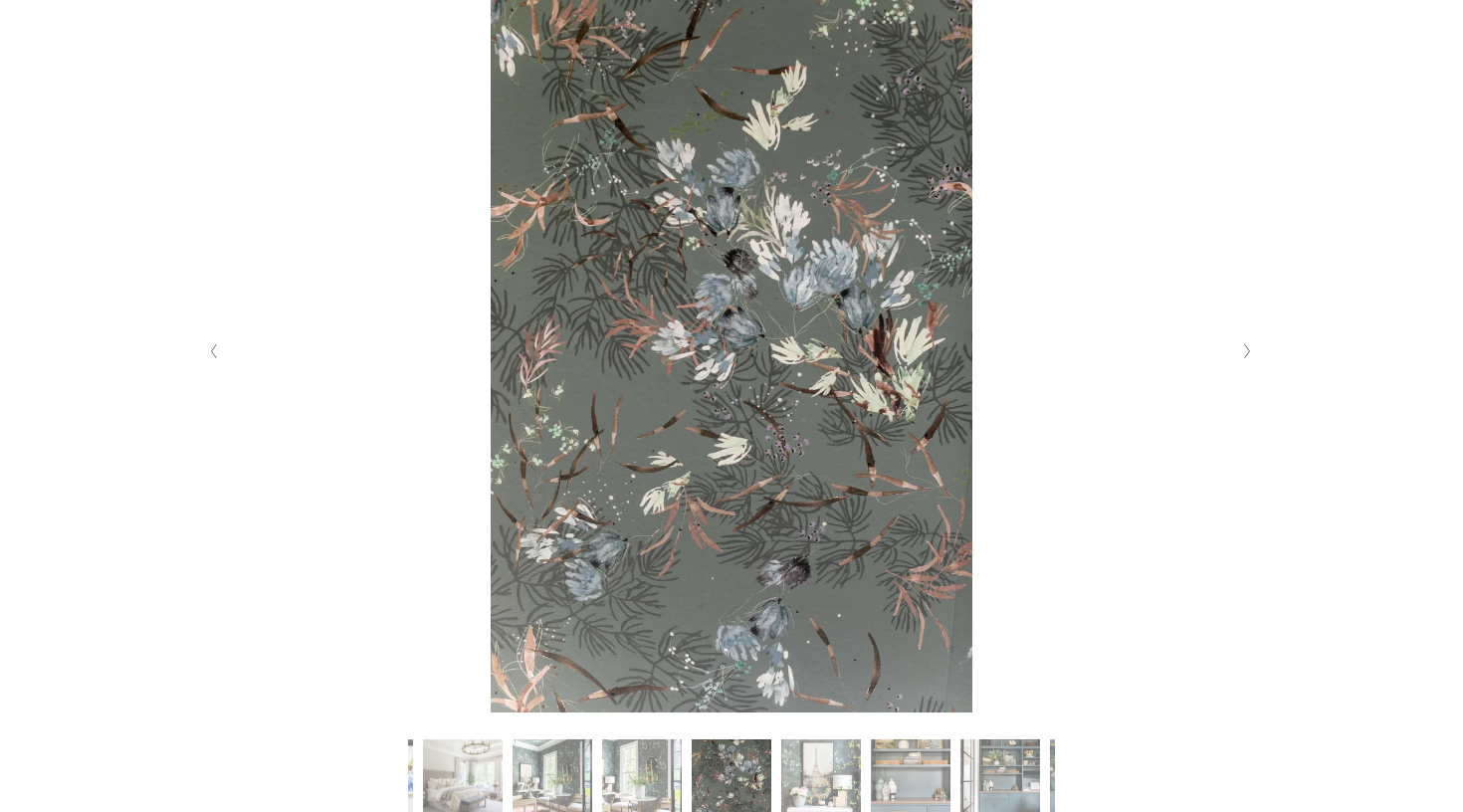 click at bounding box center [1247, 351] 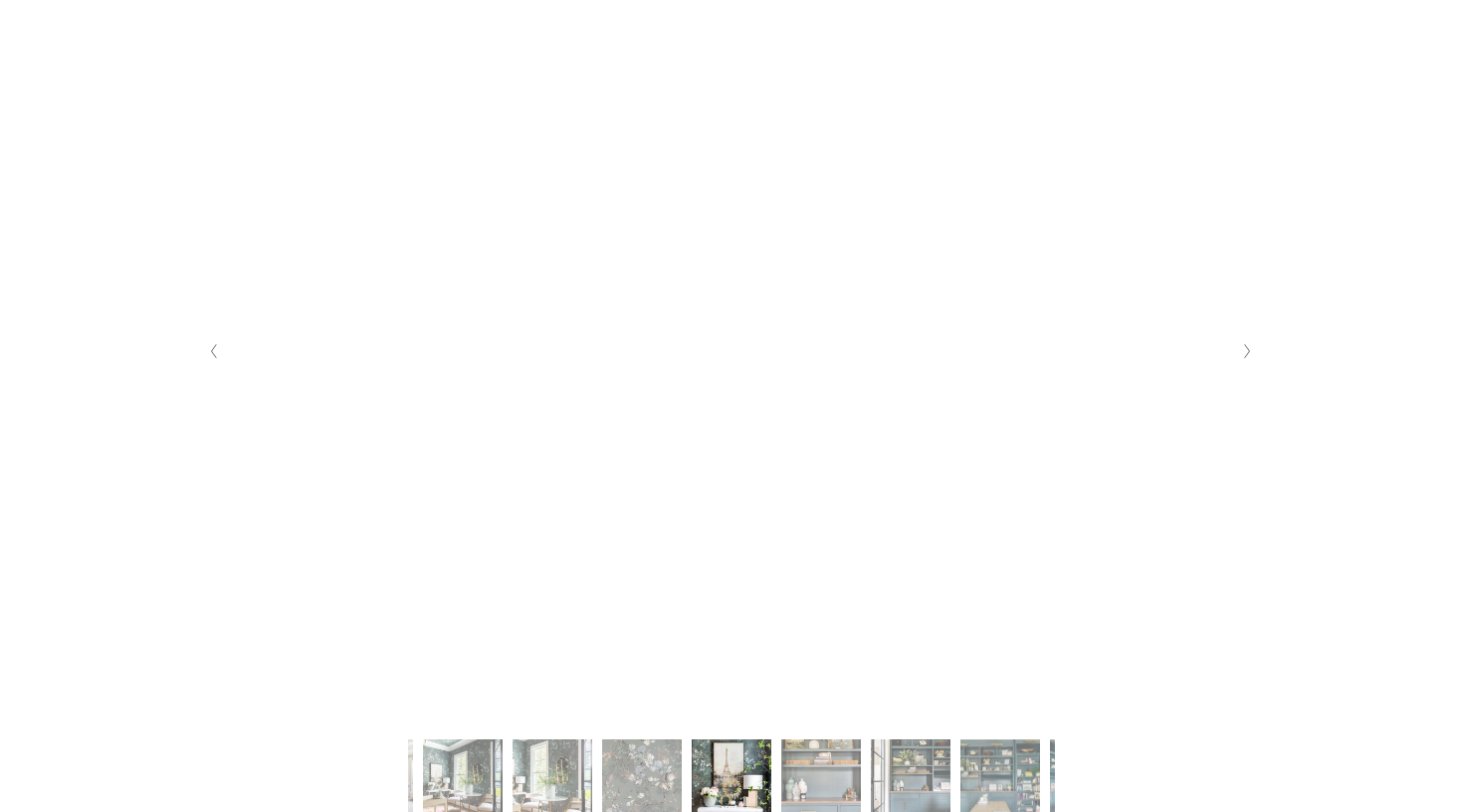 click at bounding box center (1247, 351) 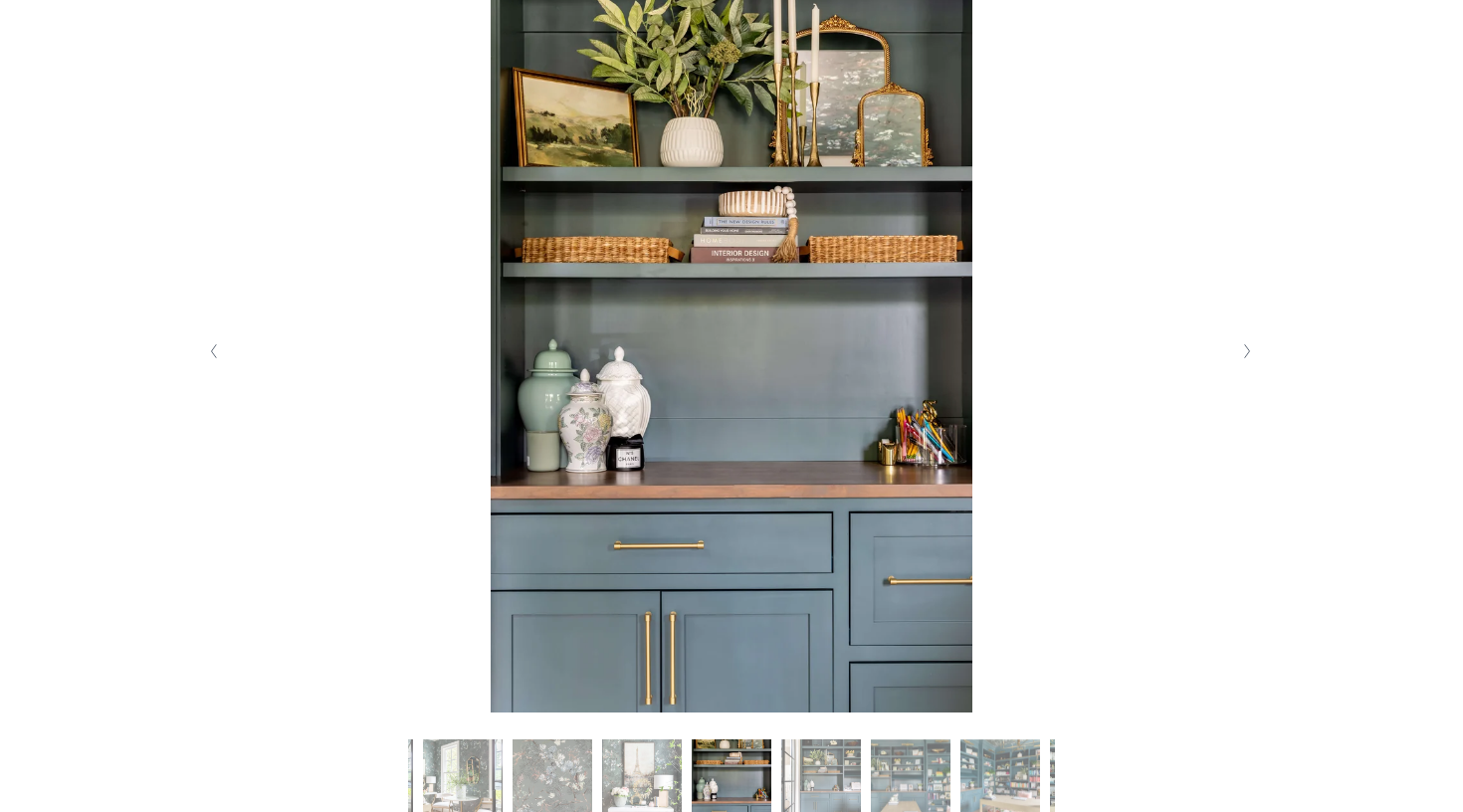 click at bounding box center (1247, 351) 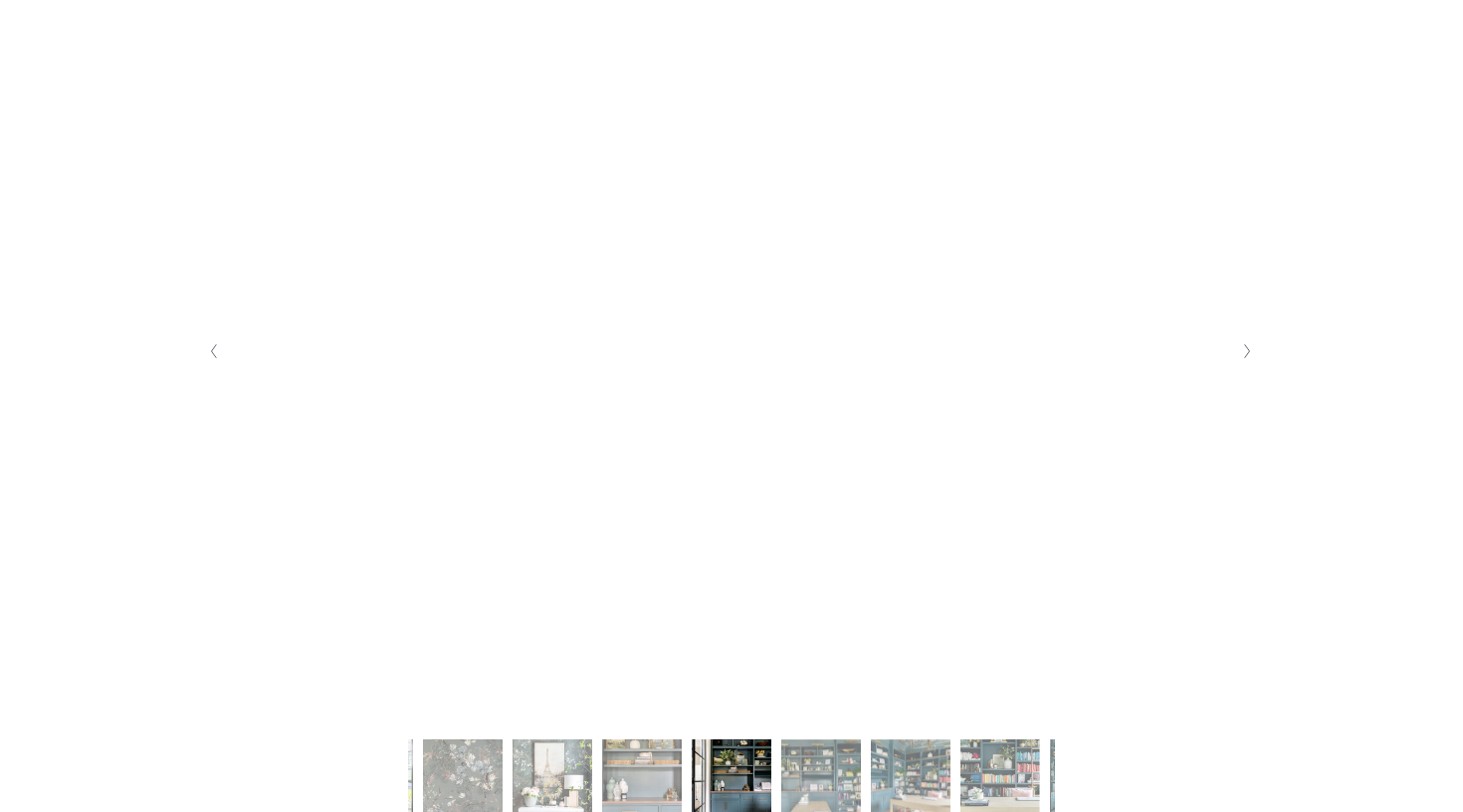 click at bounding box center (1247, 351) 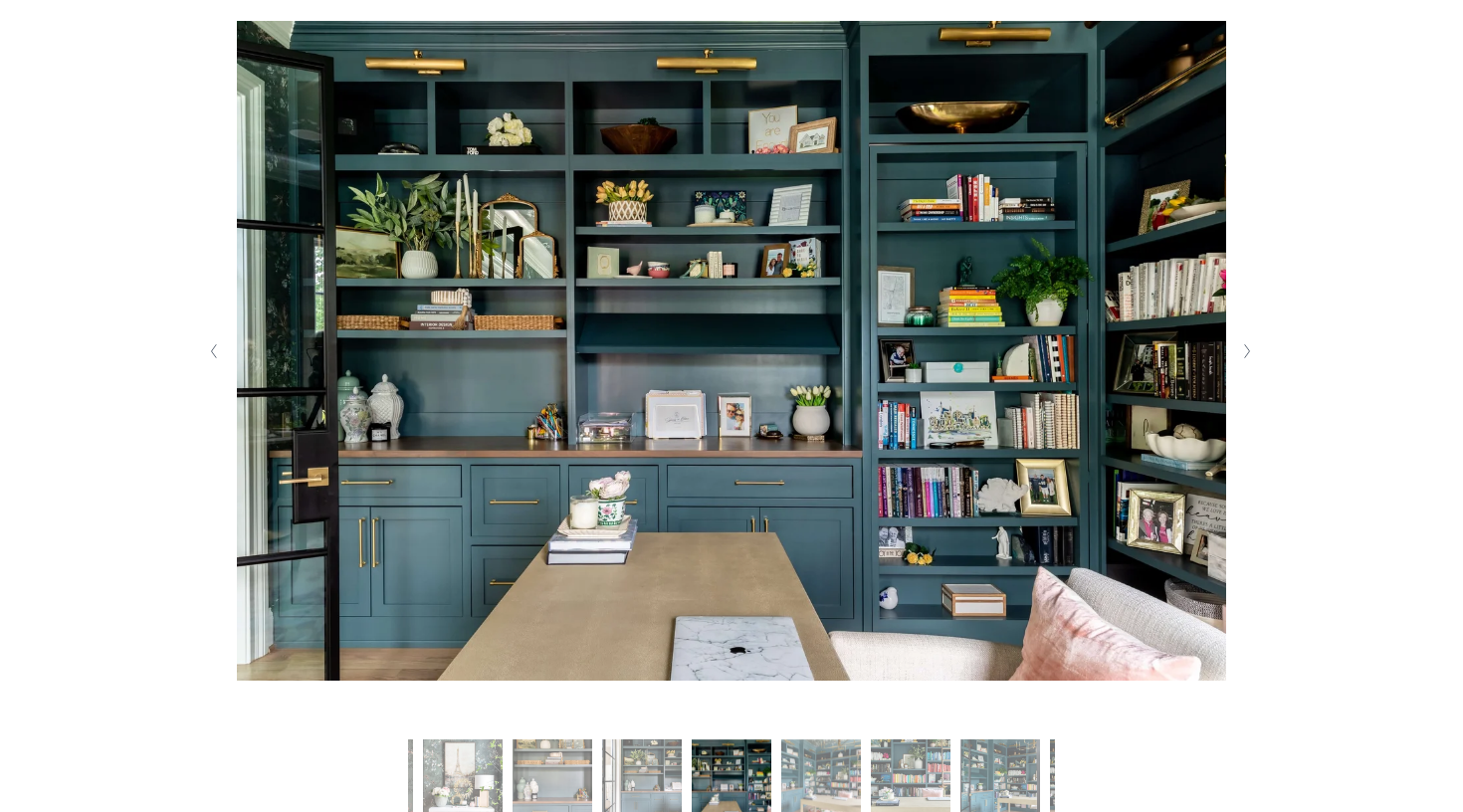 click at bounding box center (1247, 351) 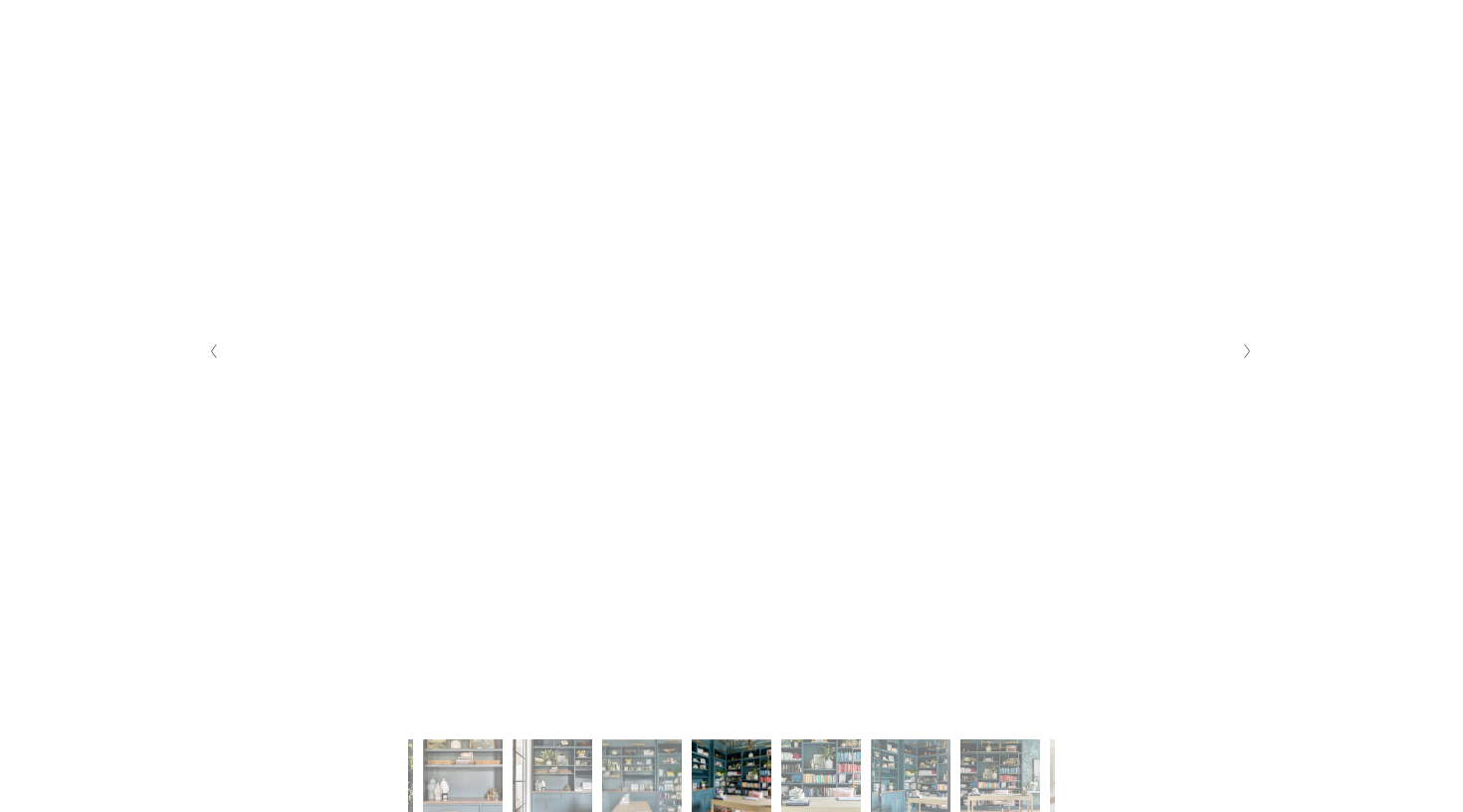 click at bounding box center [1247, 351] 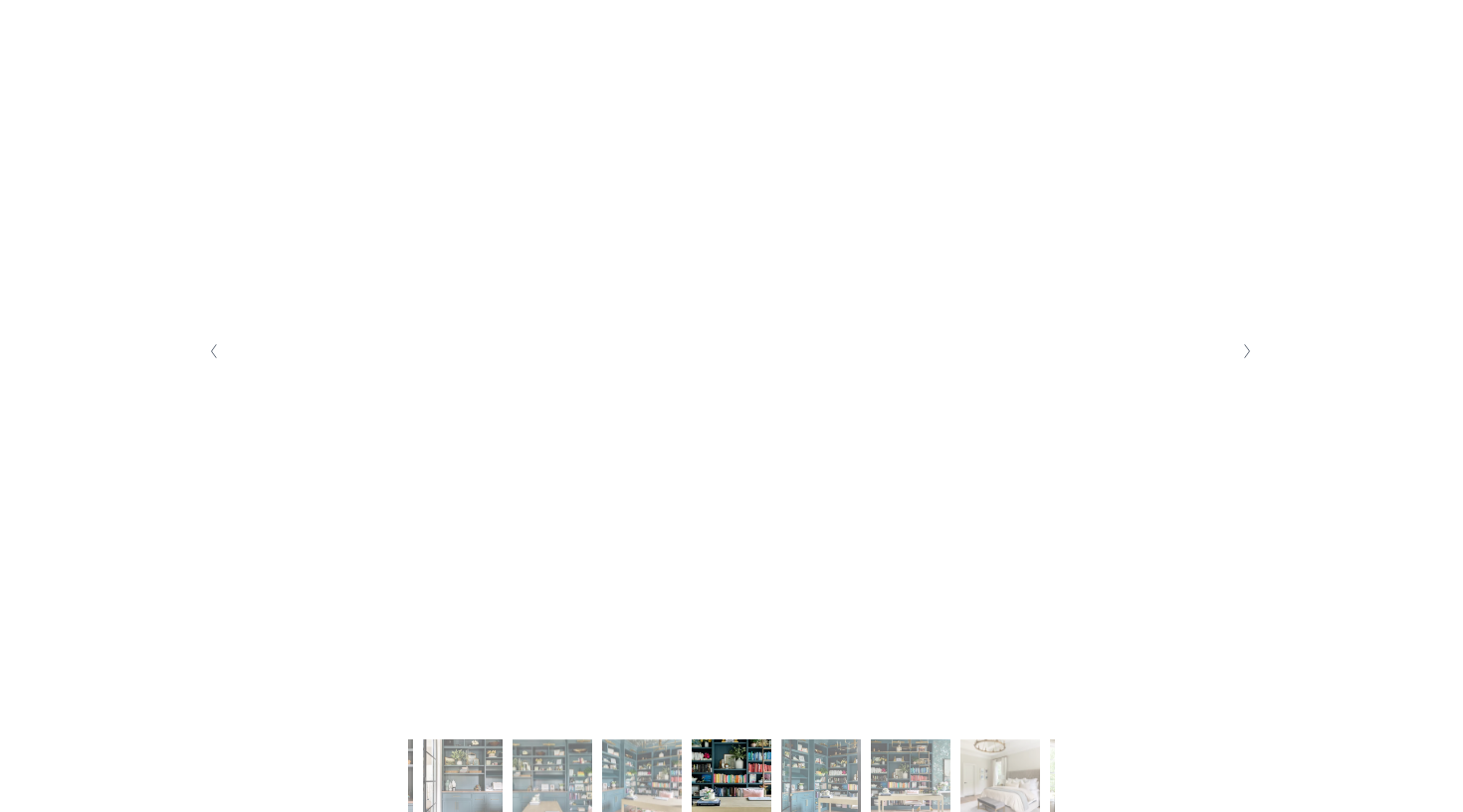 click at bounding box center (1247, 351) 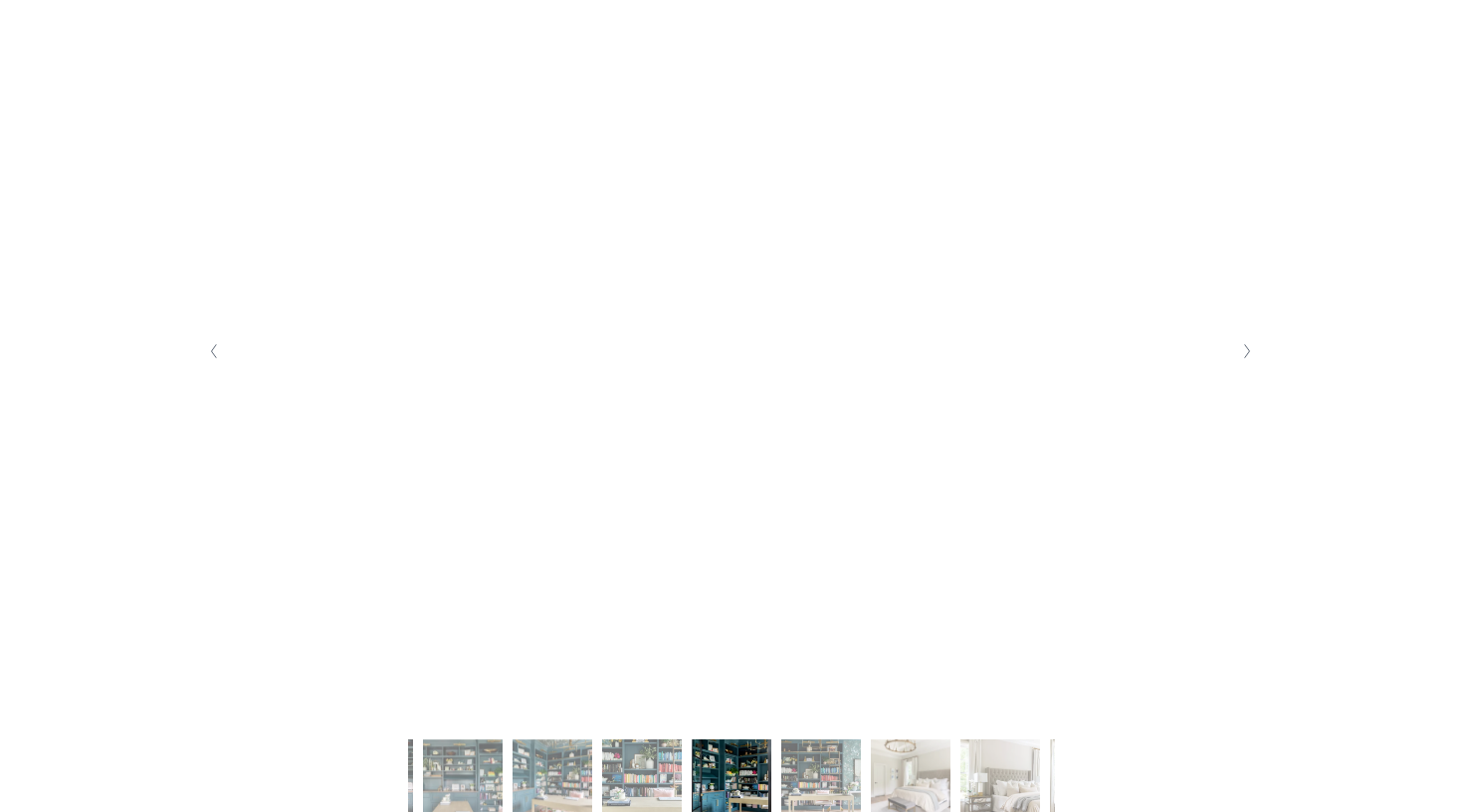 click at bounding box center [1247, 351] 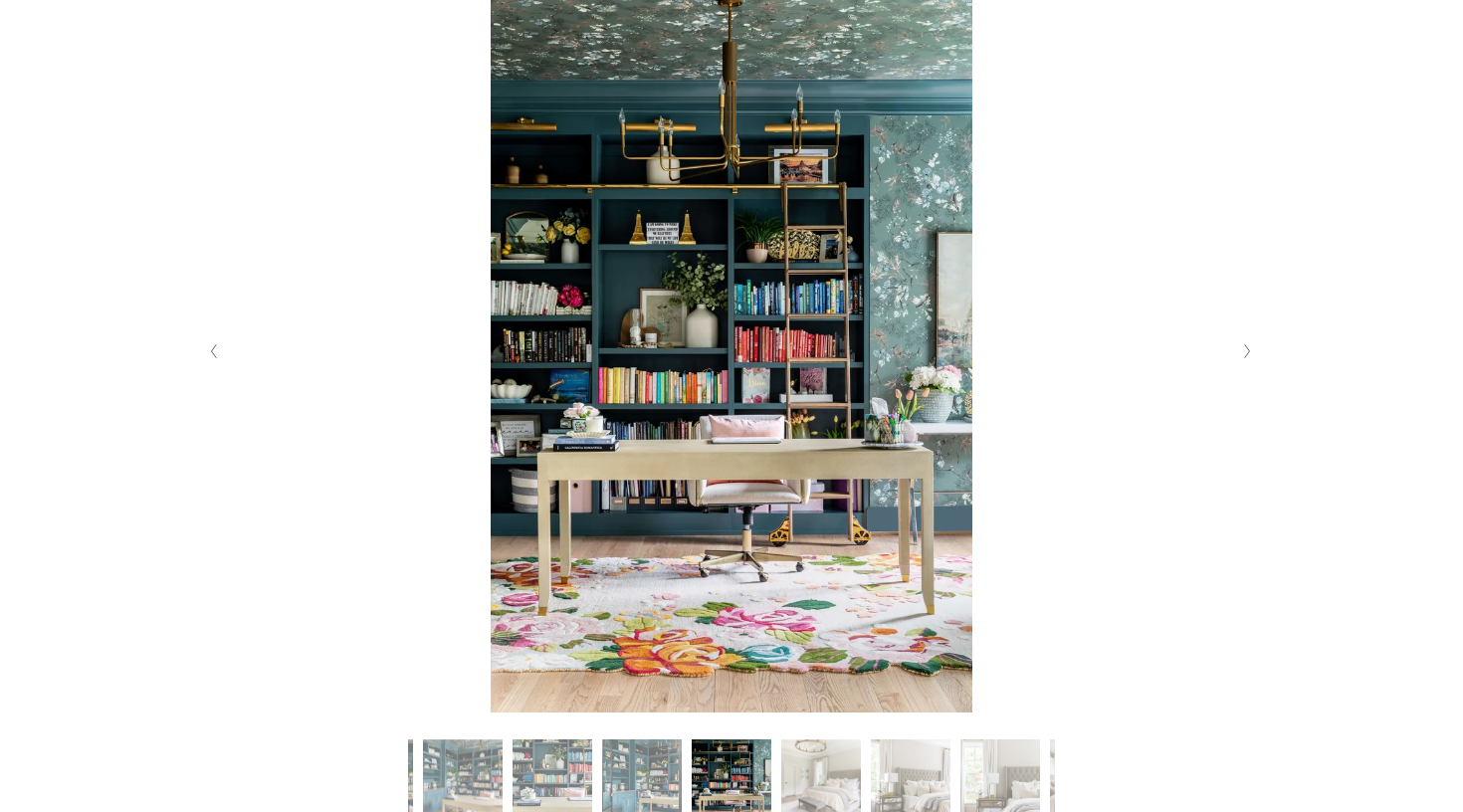 click at bounding box center (1247, 351) 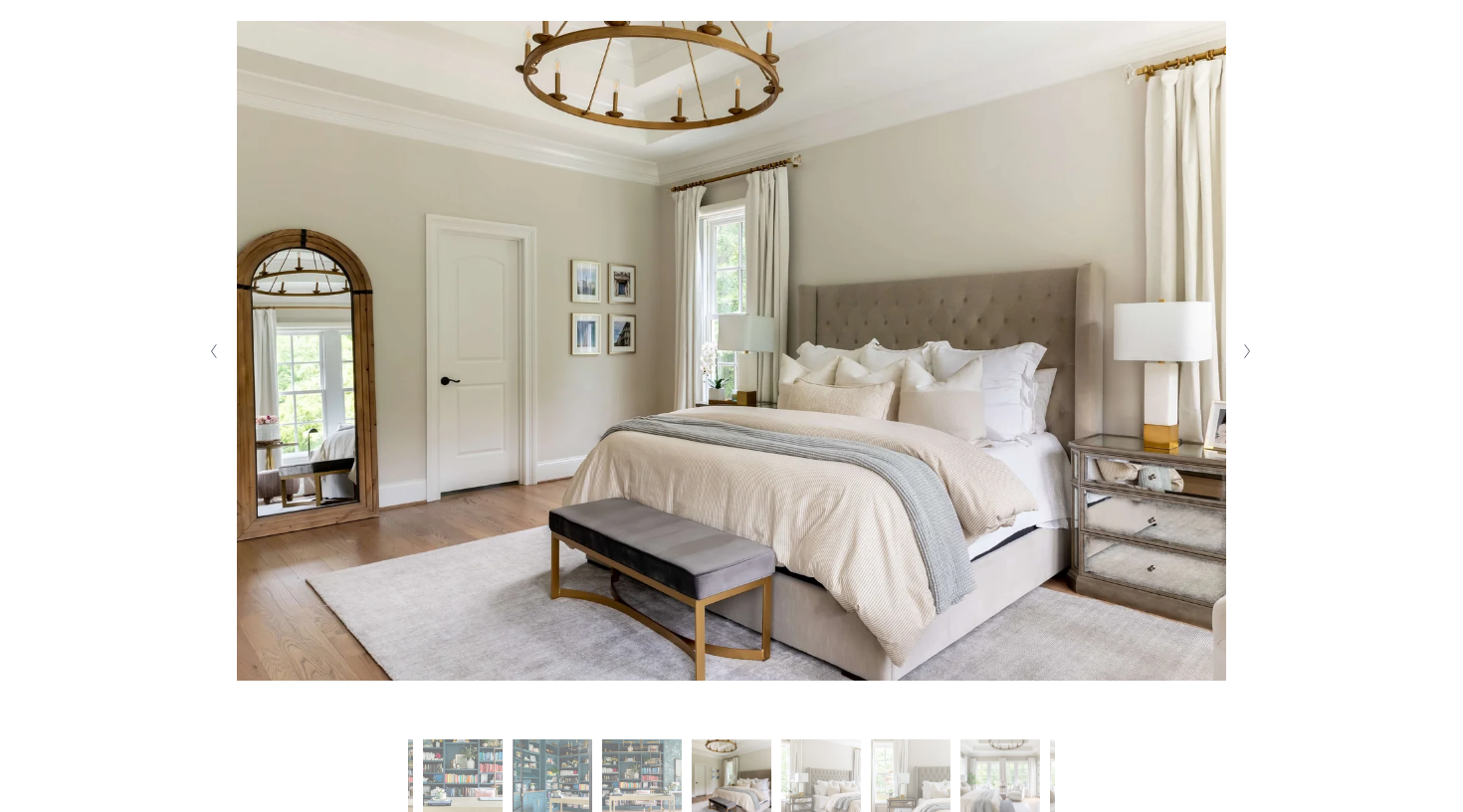 click at bounding box center (1247, 351) 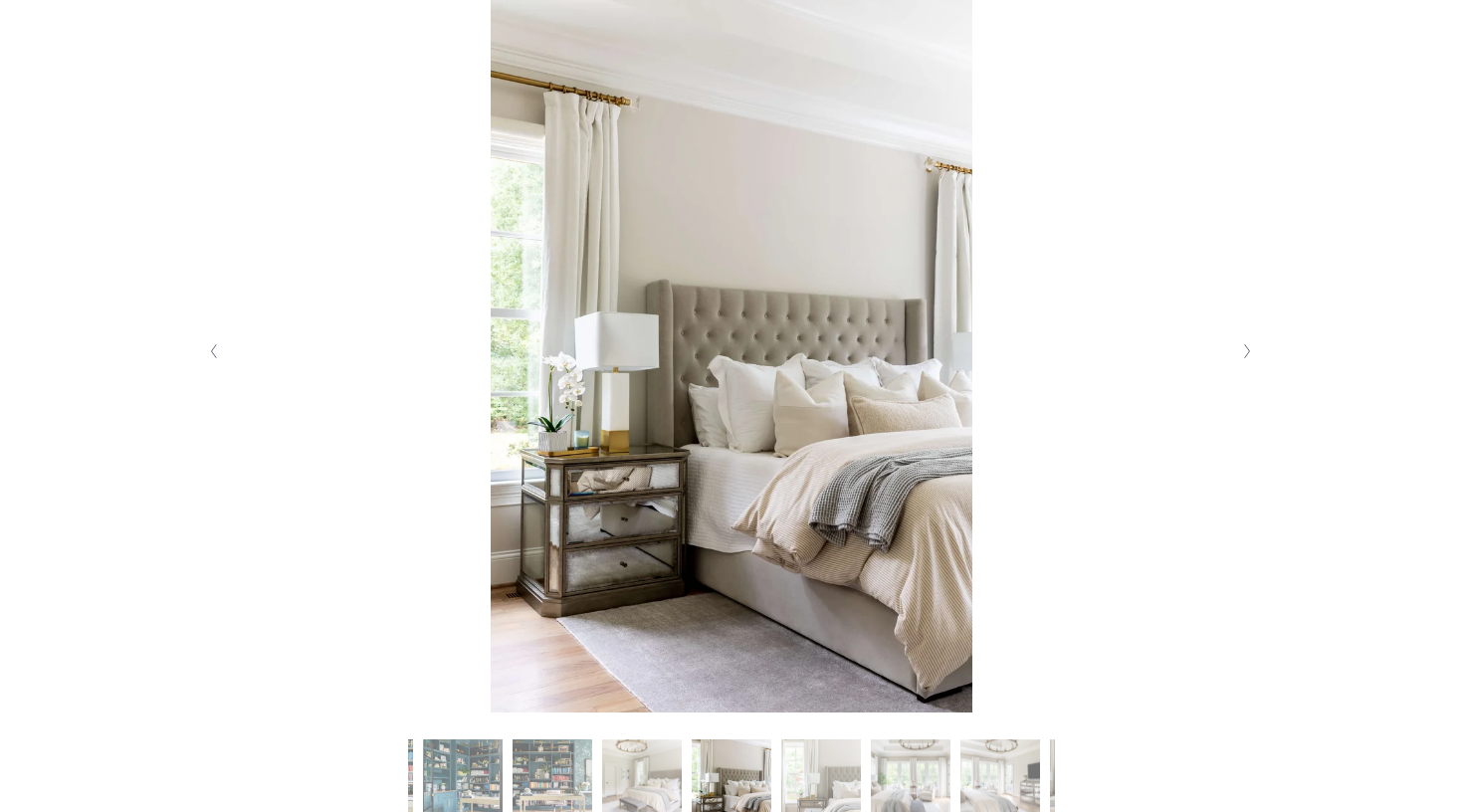 click at bounding box center [1247, 351] 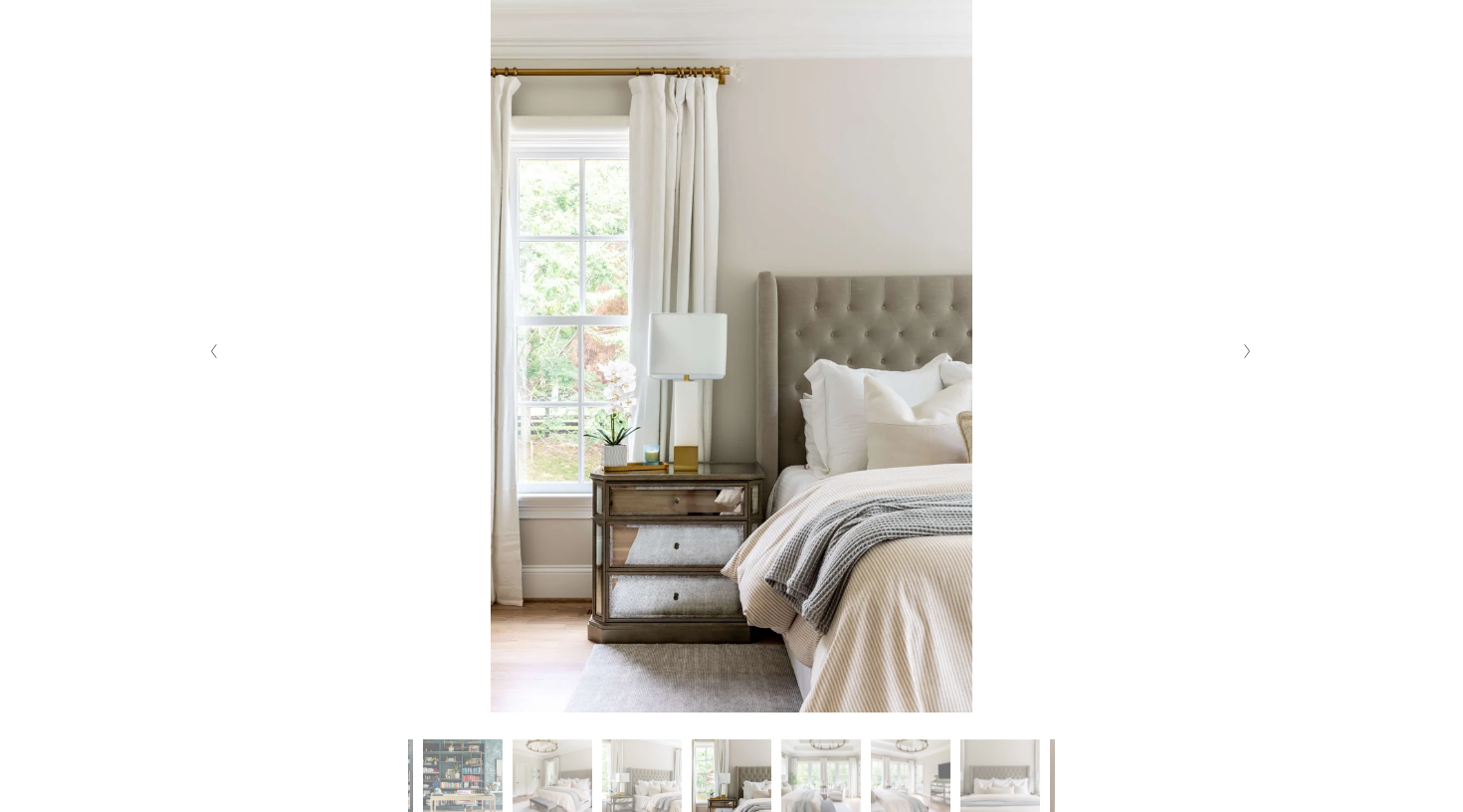 click at bounding box center [1247, 351] 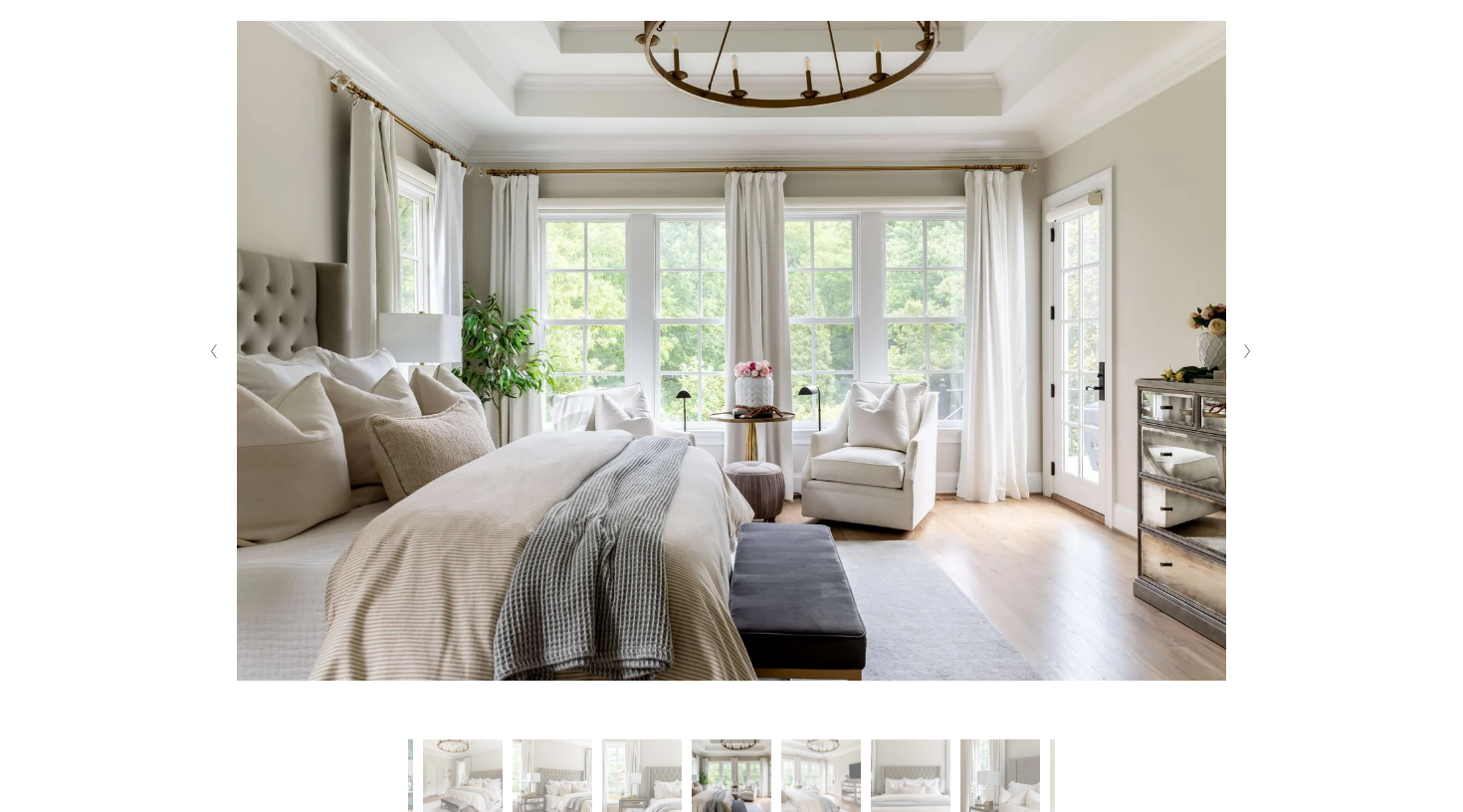 click at bounding box center [1247, 351] 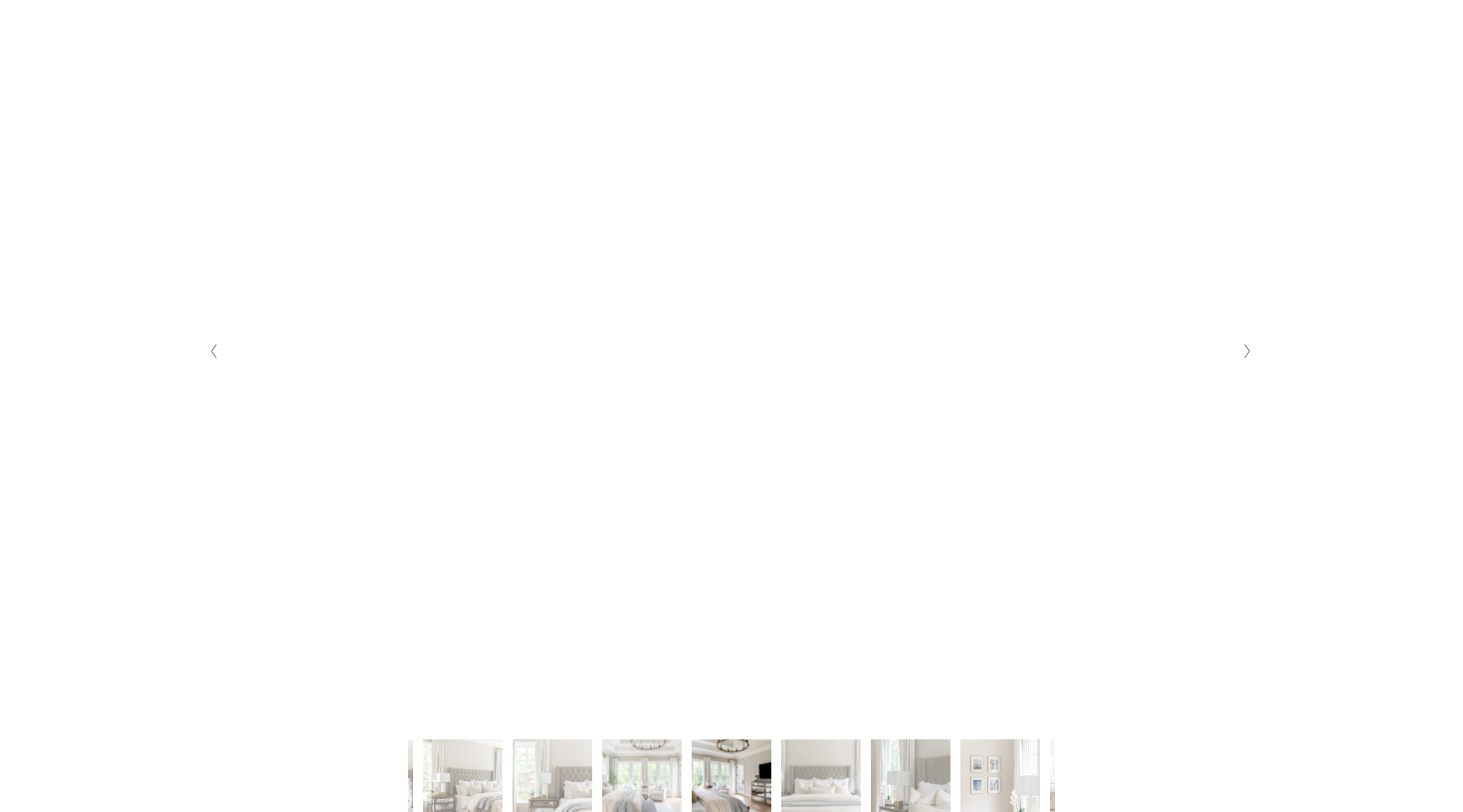 click at bounding box center [1247, 351] 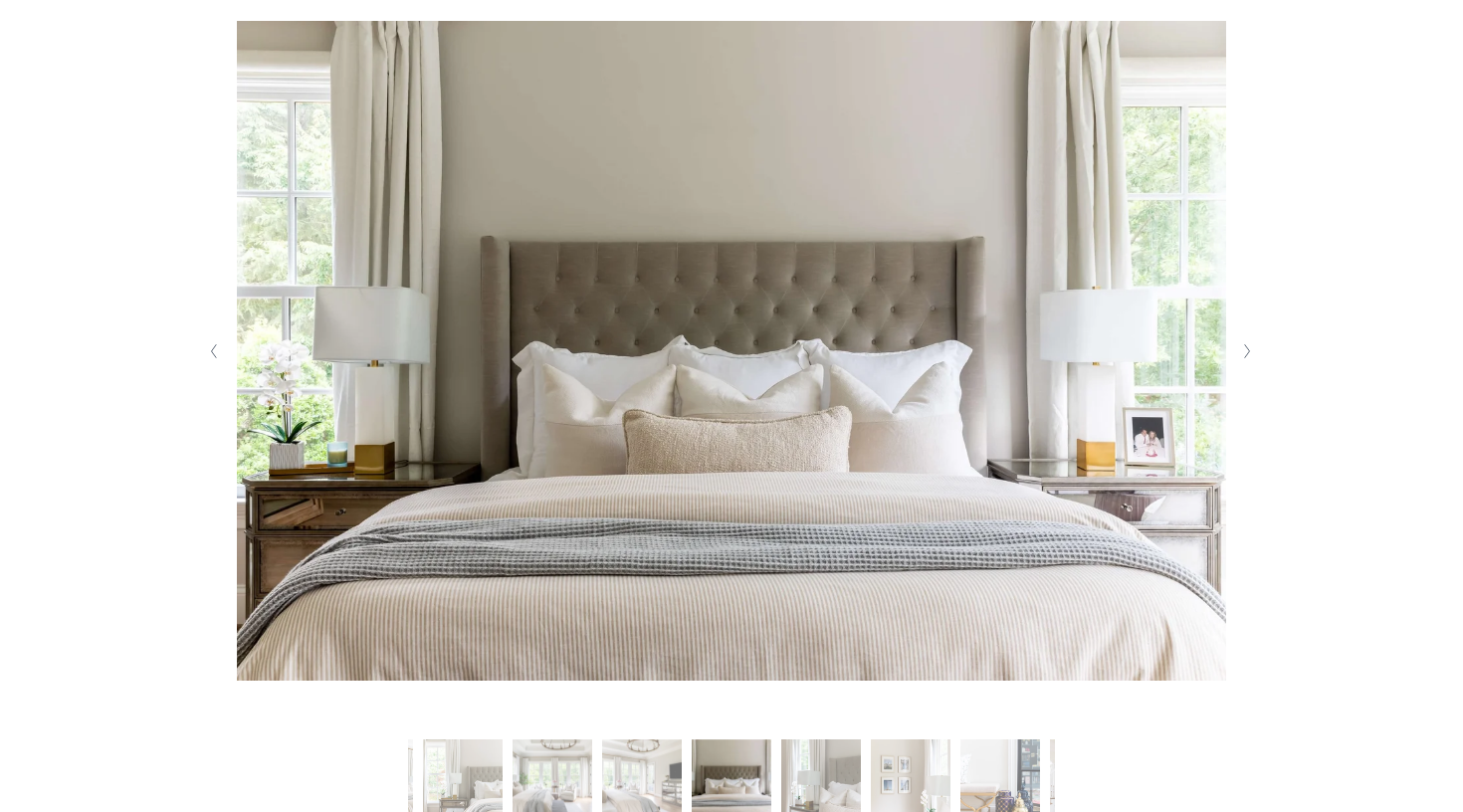 click at bounding box center [1247, 351] 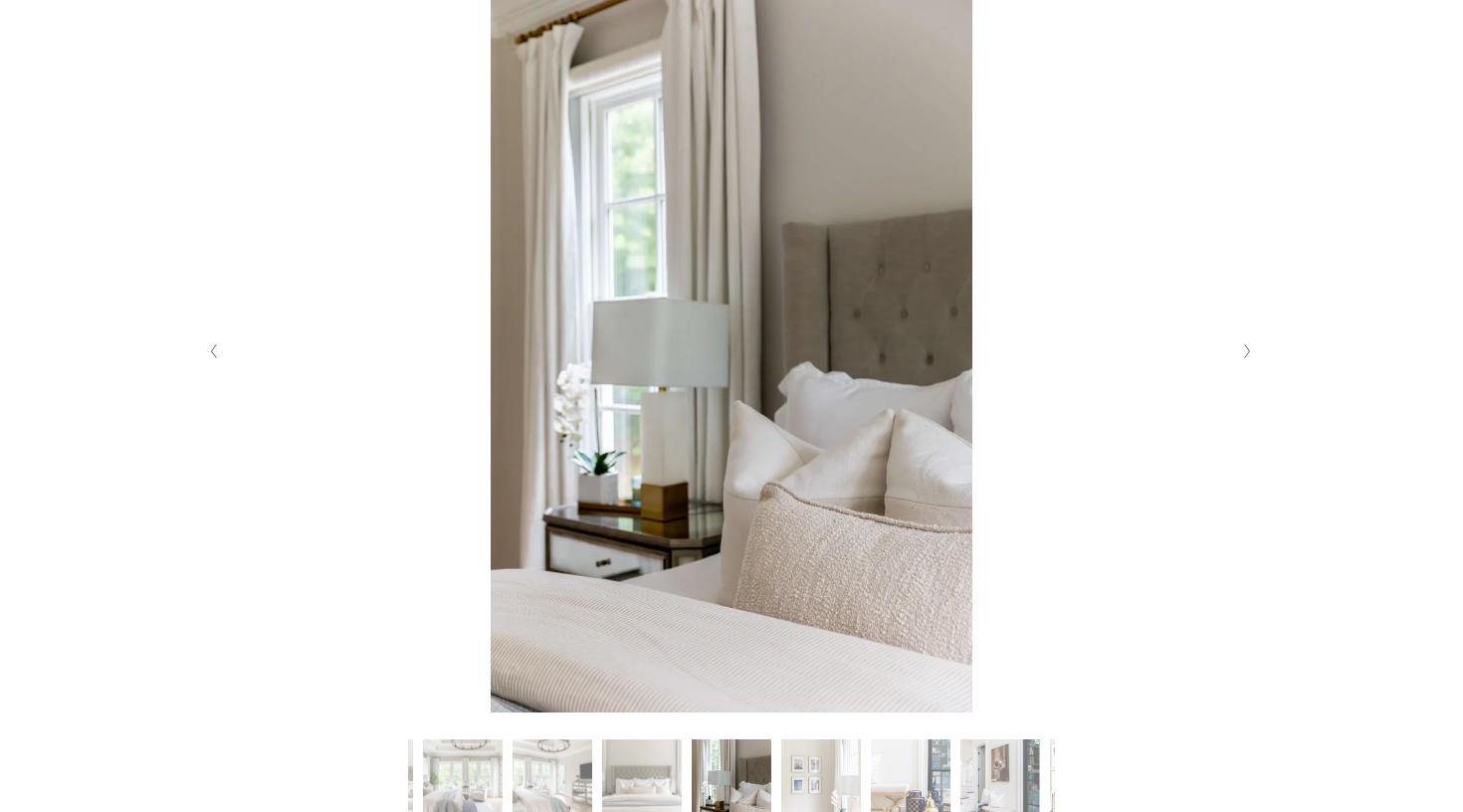 click at bounding box center (1247, 351) 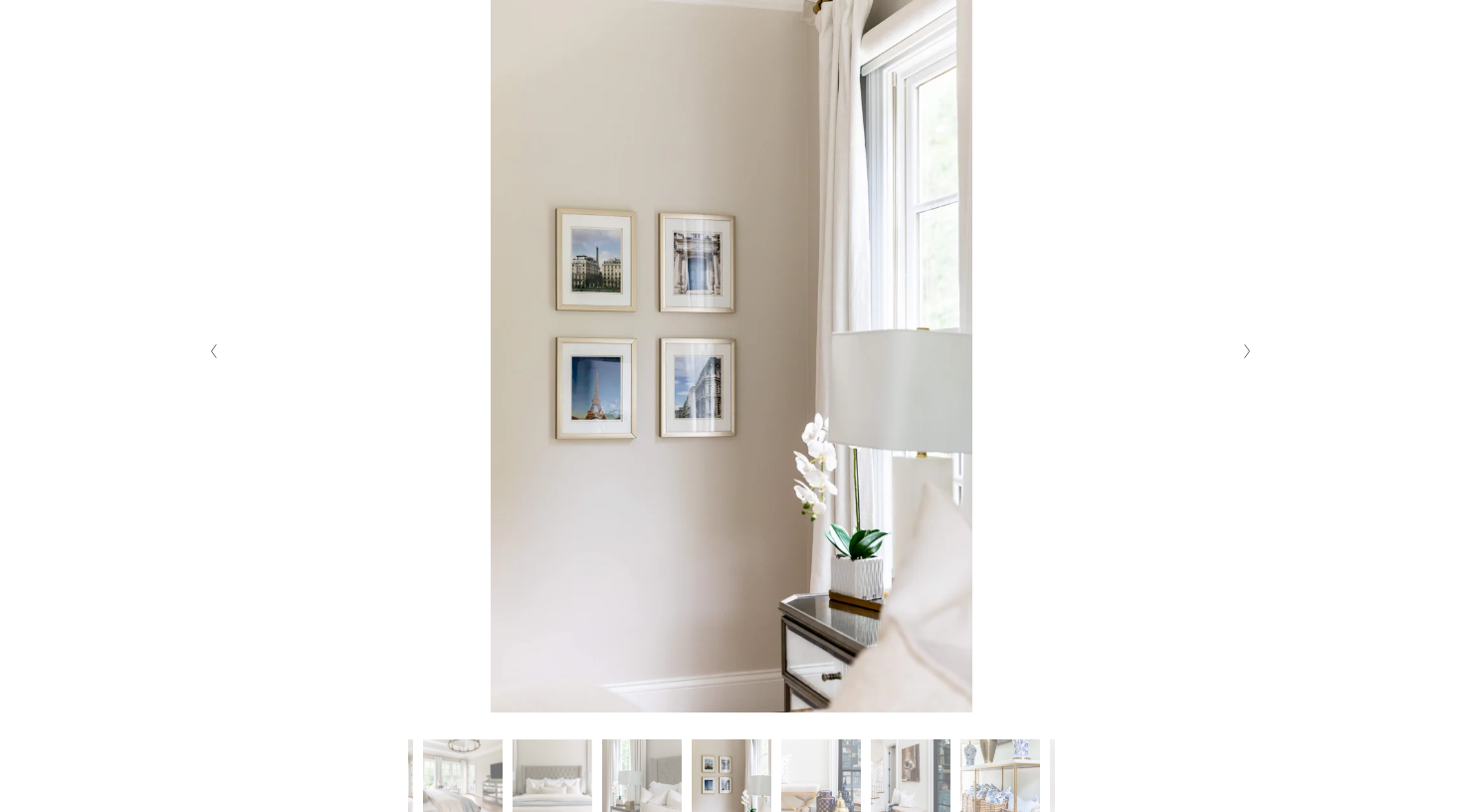 click at bounding box center (1247, 351) 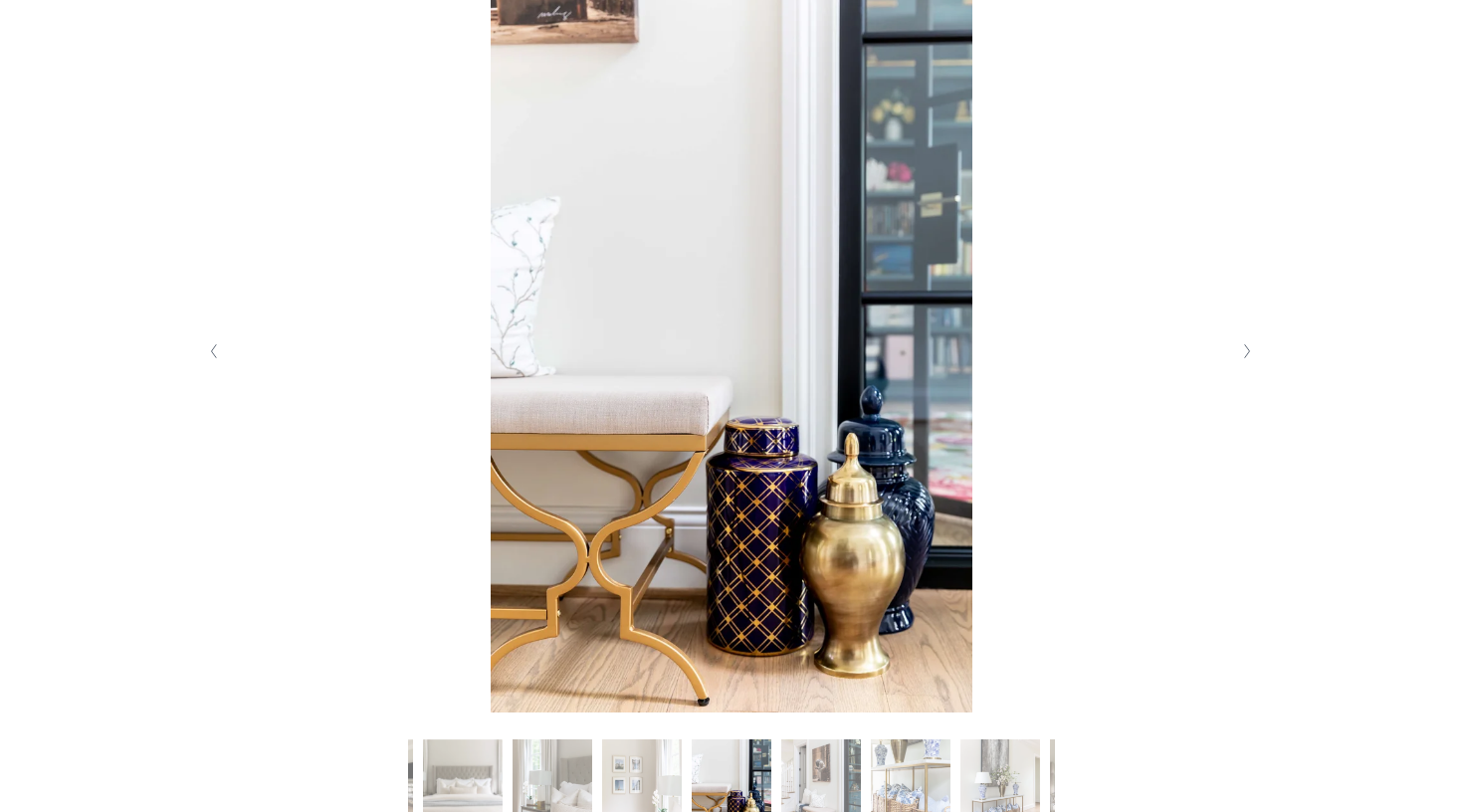 click at bounding box center (1247, 351) 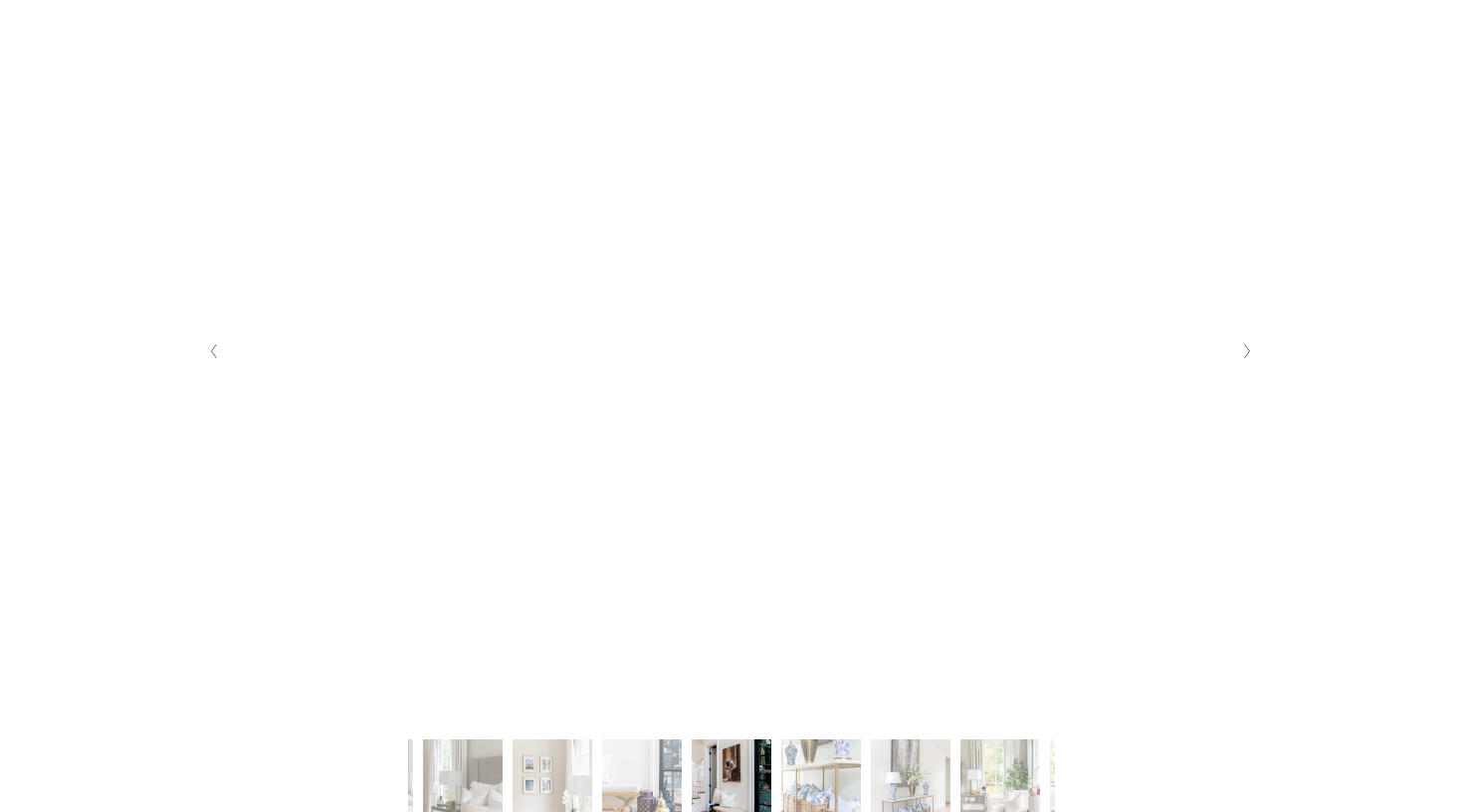 click at bounding box center [1247, 351] 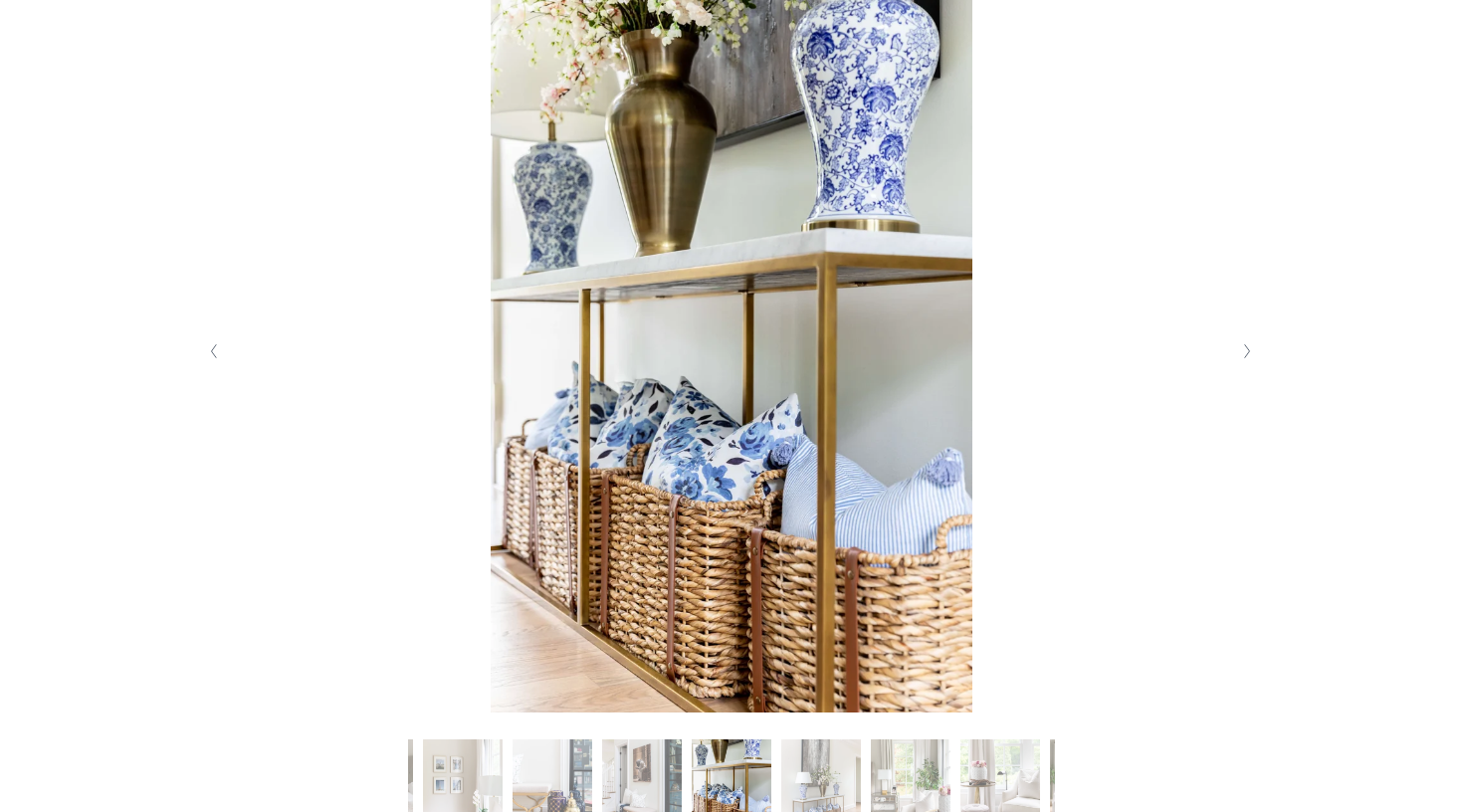 click at bounding box center [214, 351] 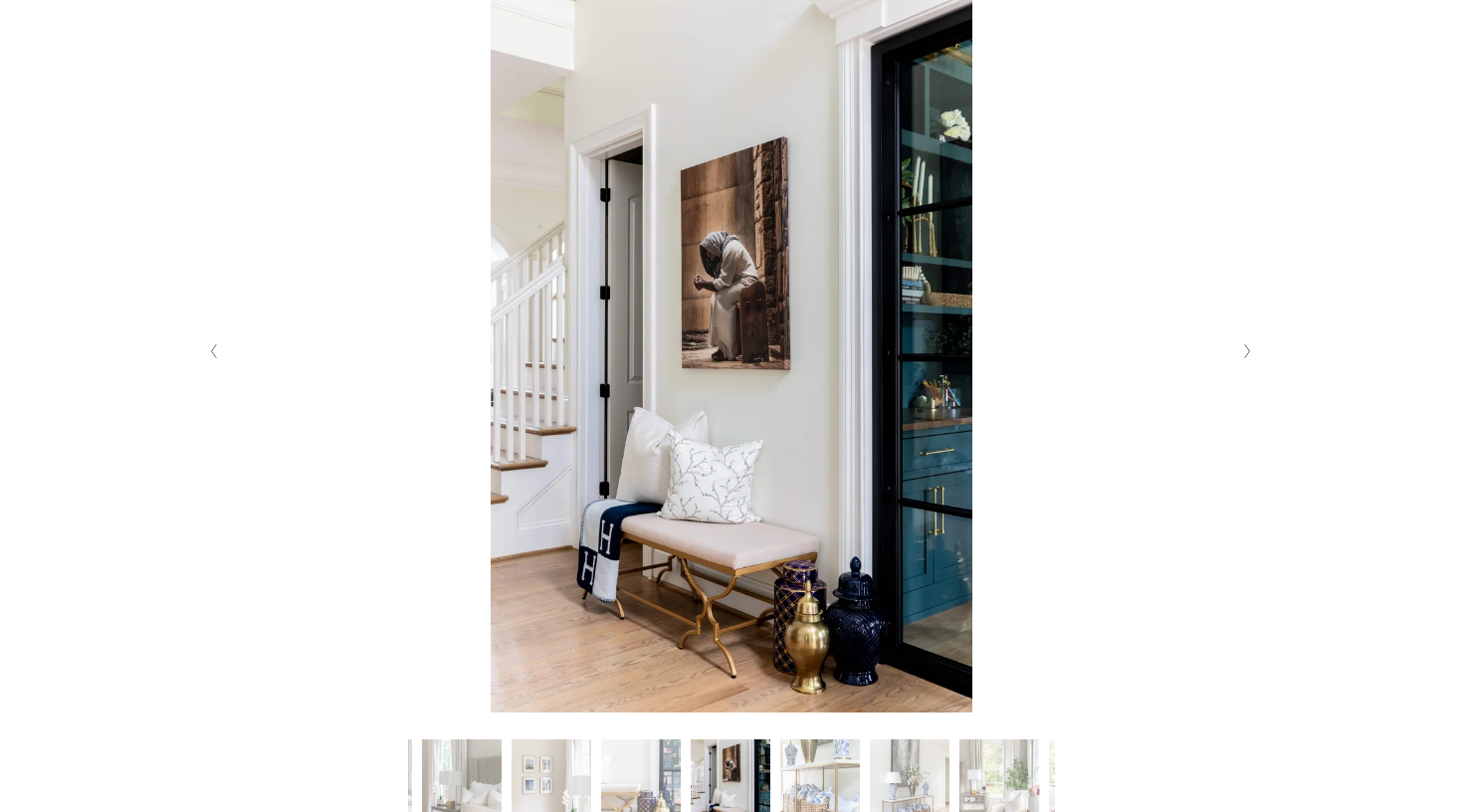 click at bounding box center [1247, 351] 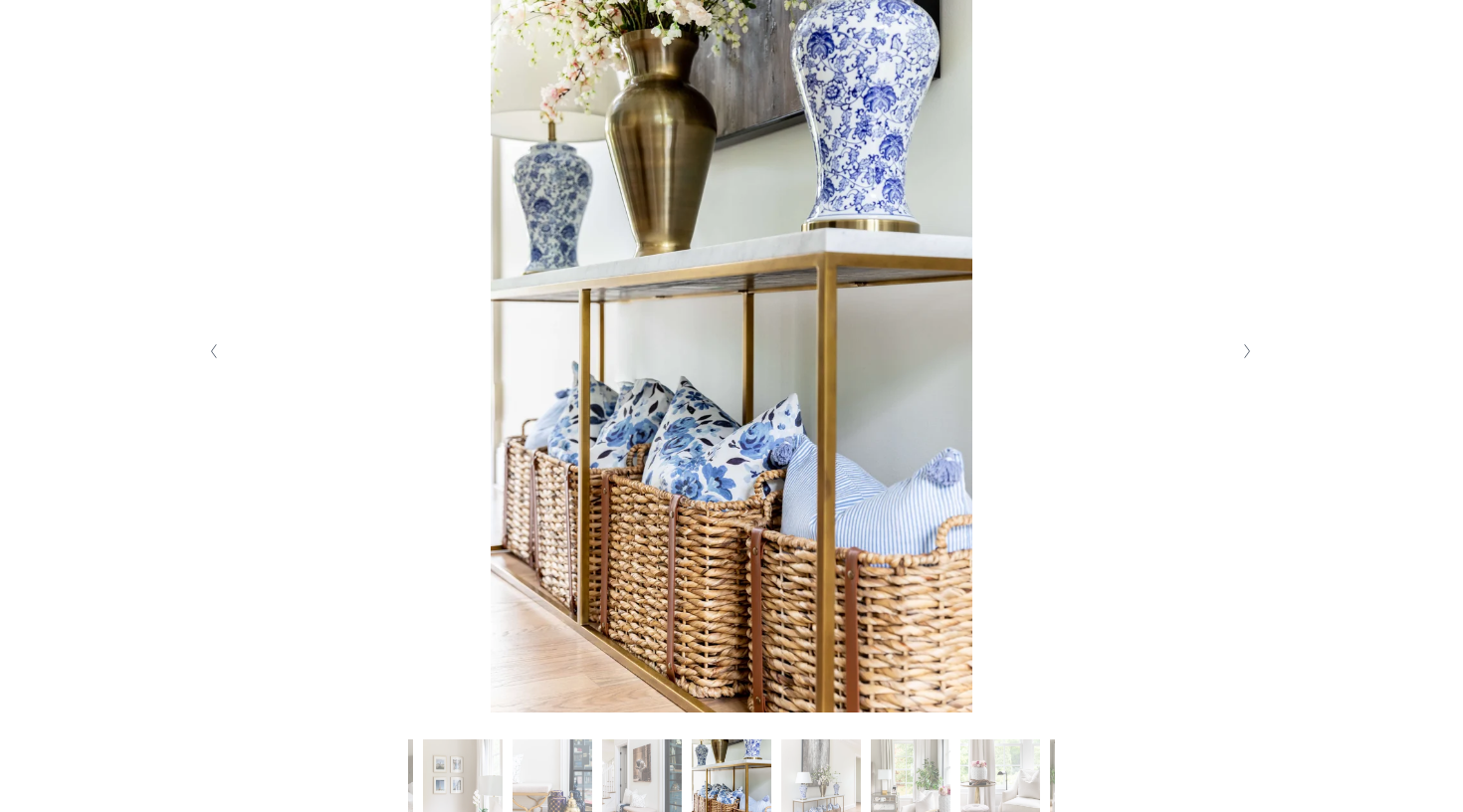 click at bounding box center [1247, 351] 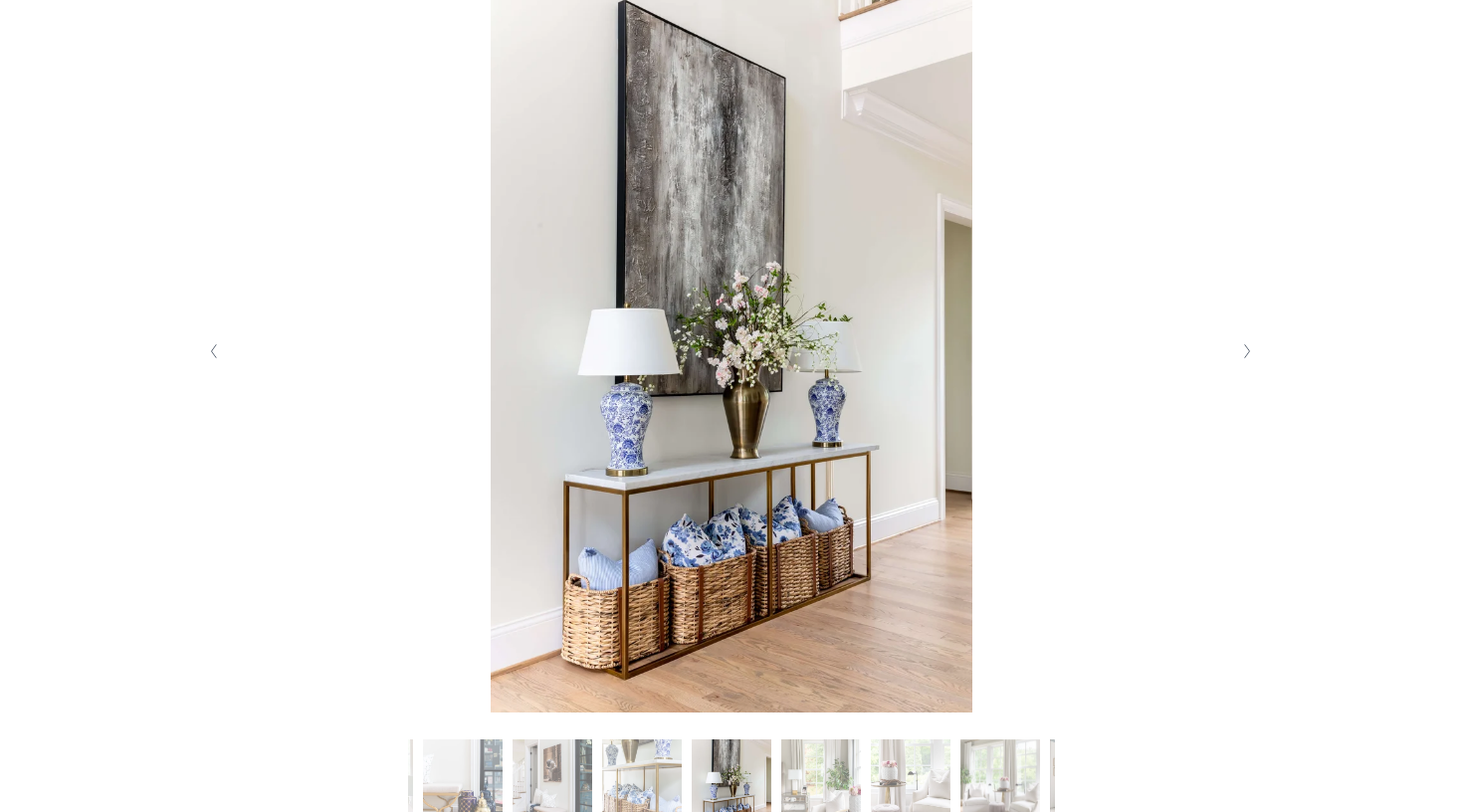 click at bounding box center [1247, 351] 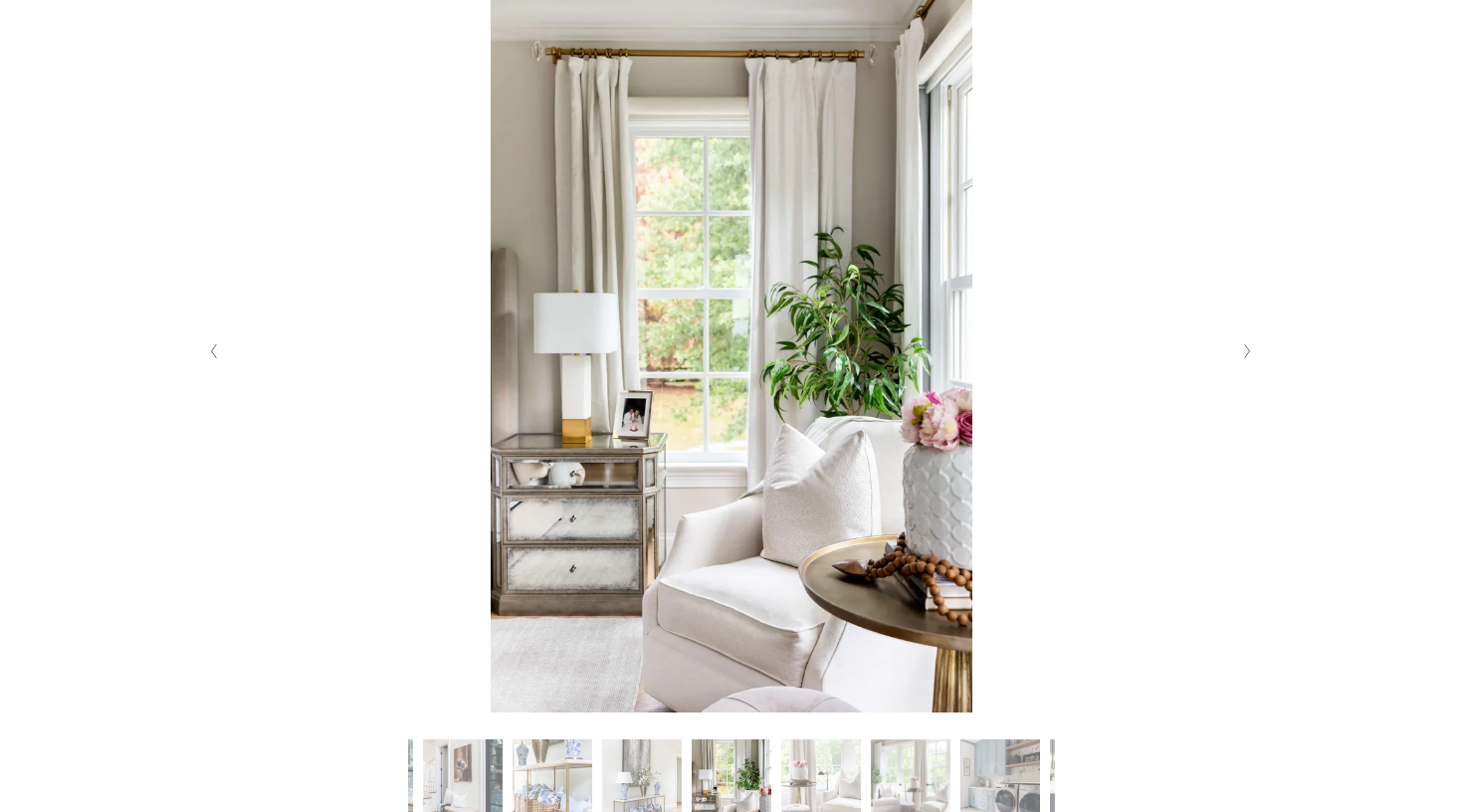 click at bounding box center [1247, 351] 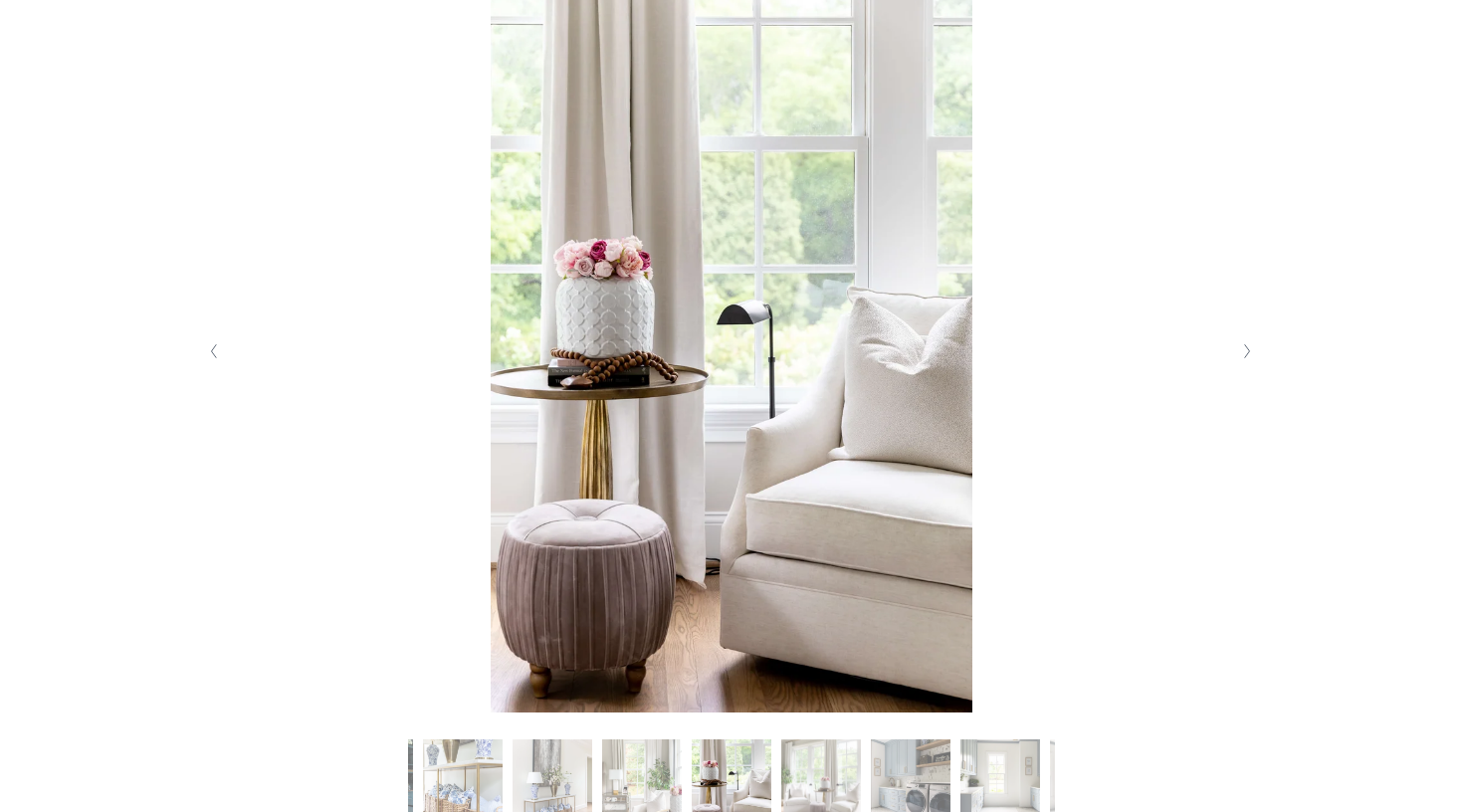 click at bounding box center (1247, 351) 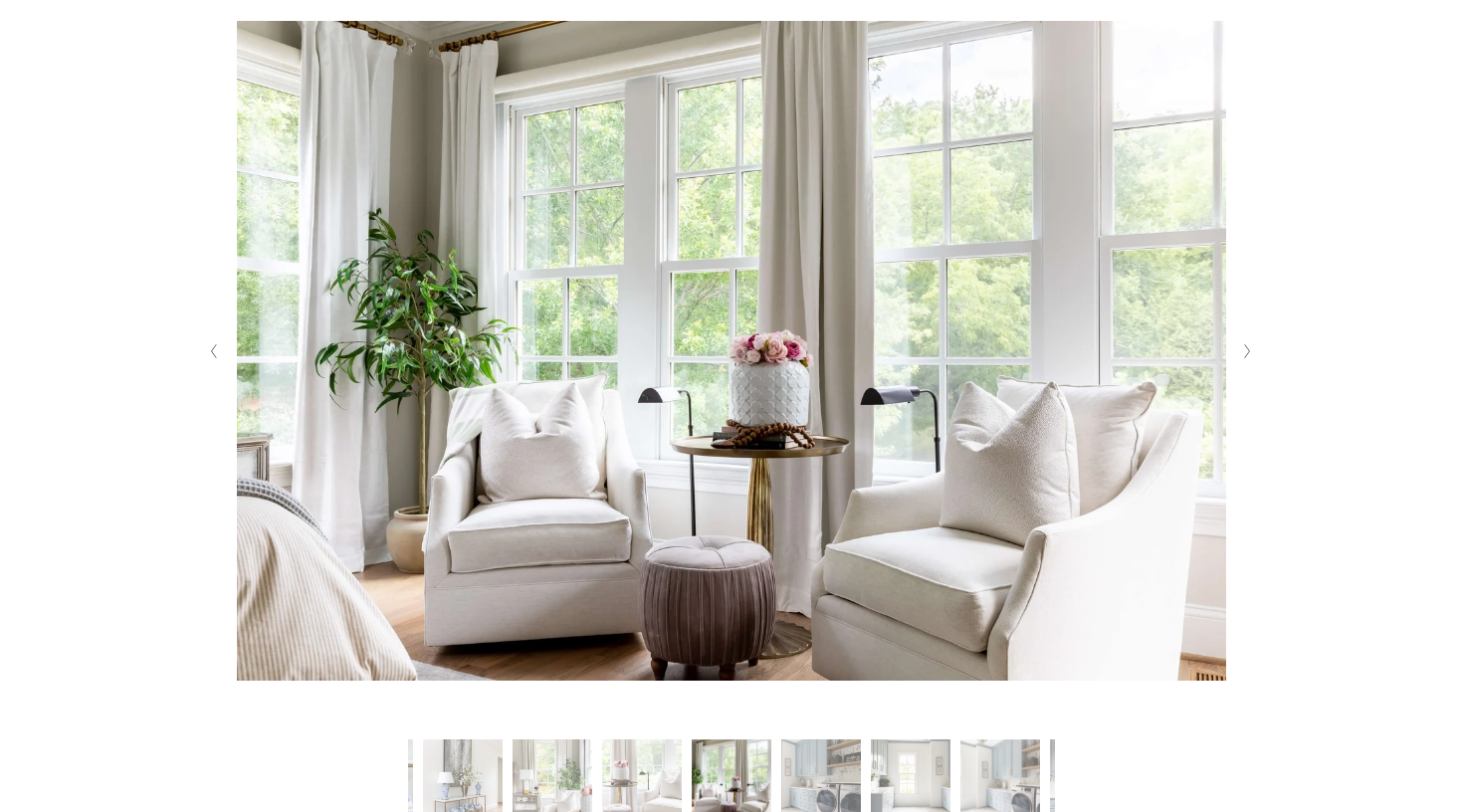 click at bounding box center (1247, 351) 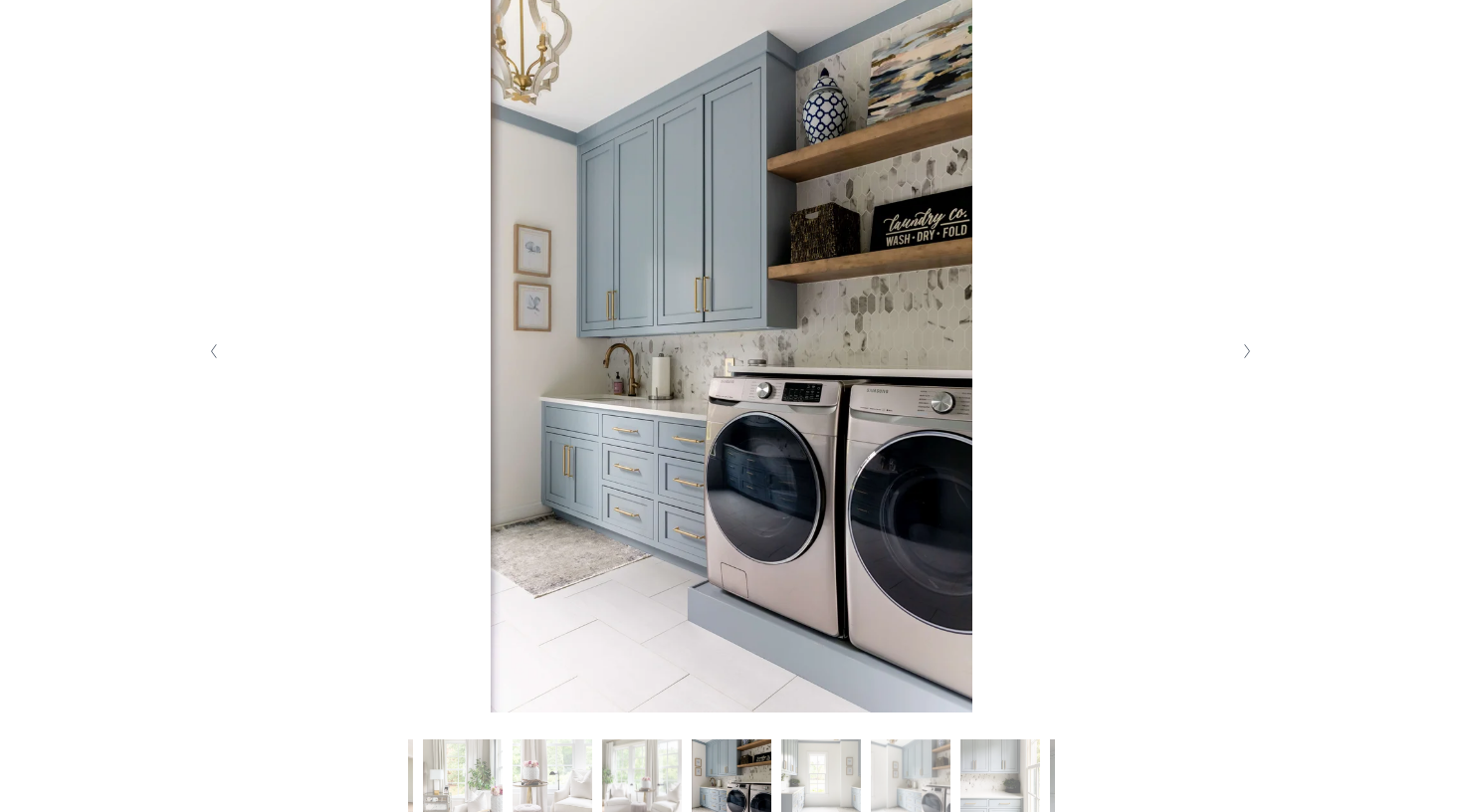 click at bounding box center [1247, 351] 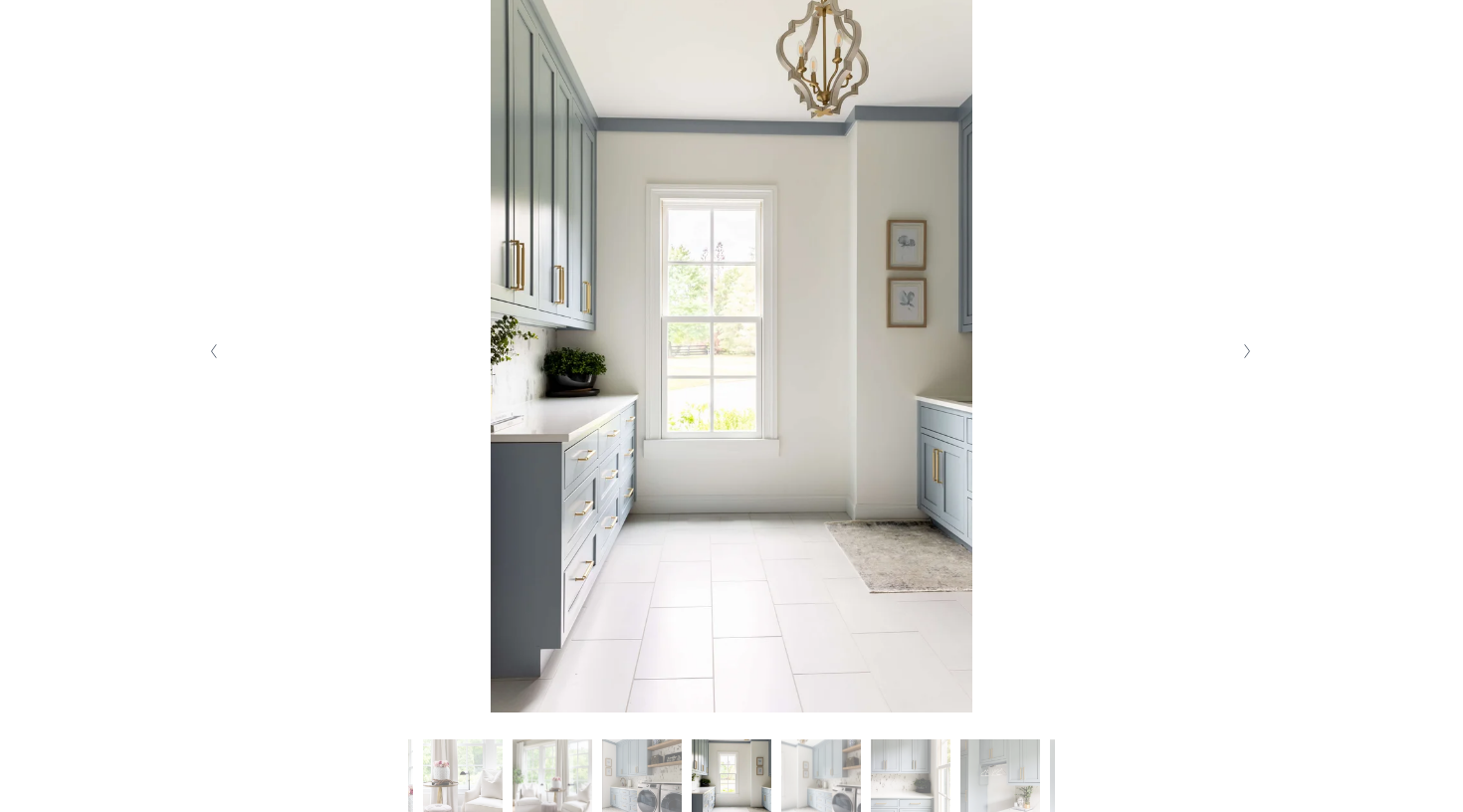 click at bounding box center (213, 351) 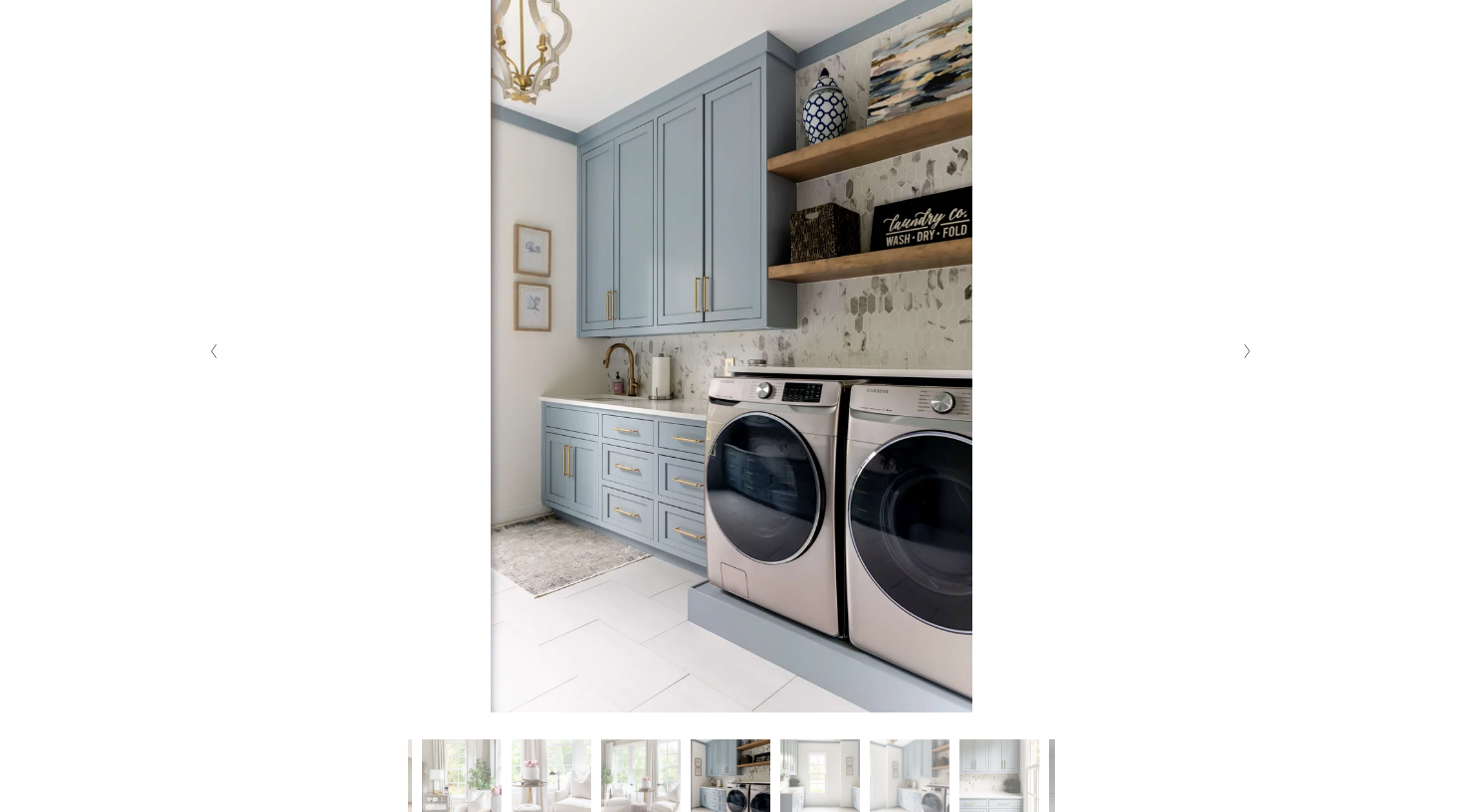 click at bounding box center (1247, 351) 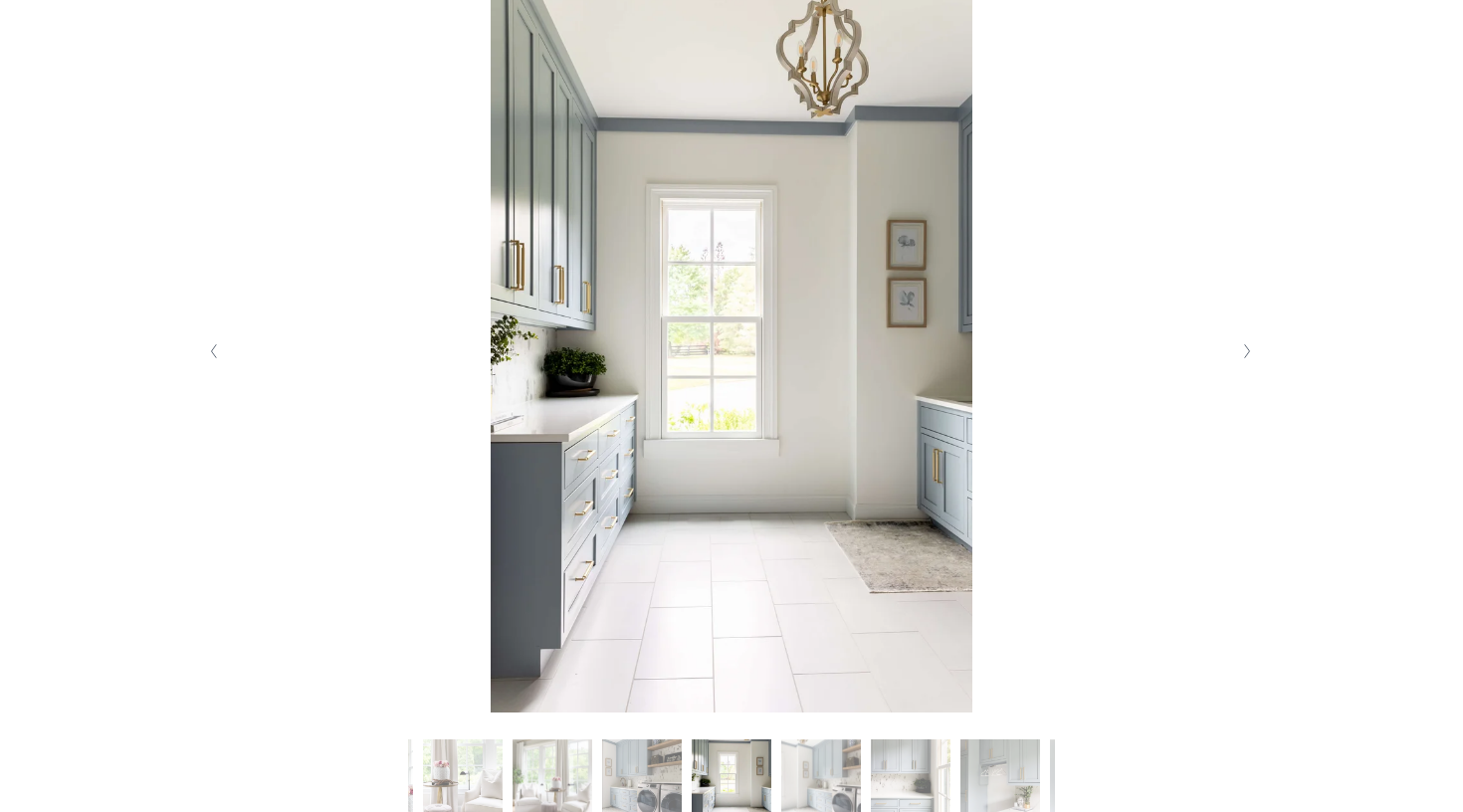 click at bounding box center (1247, 351) 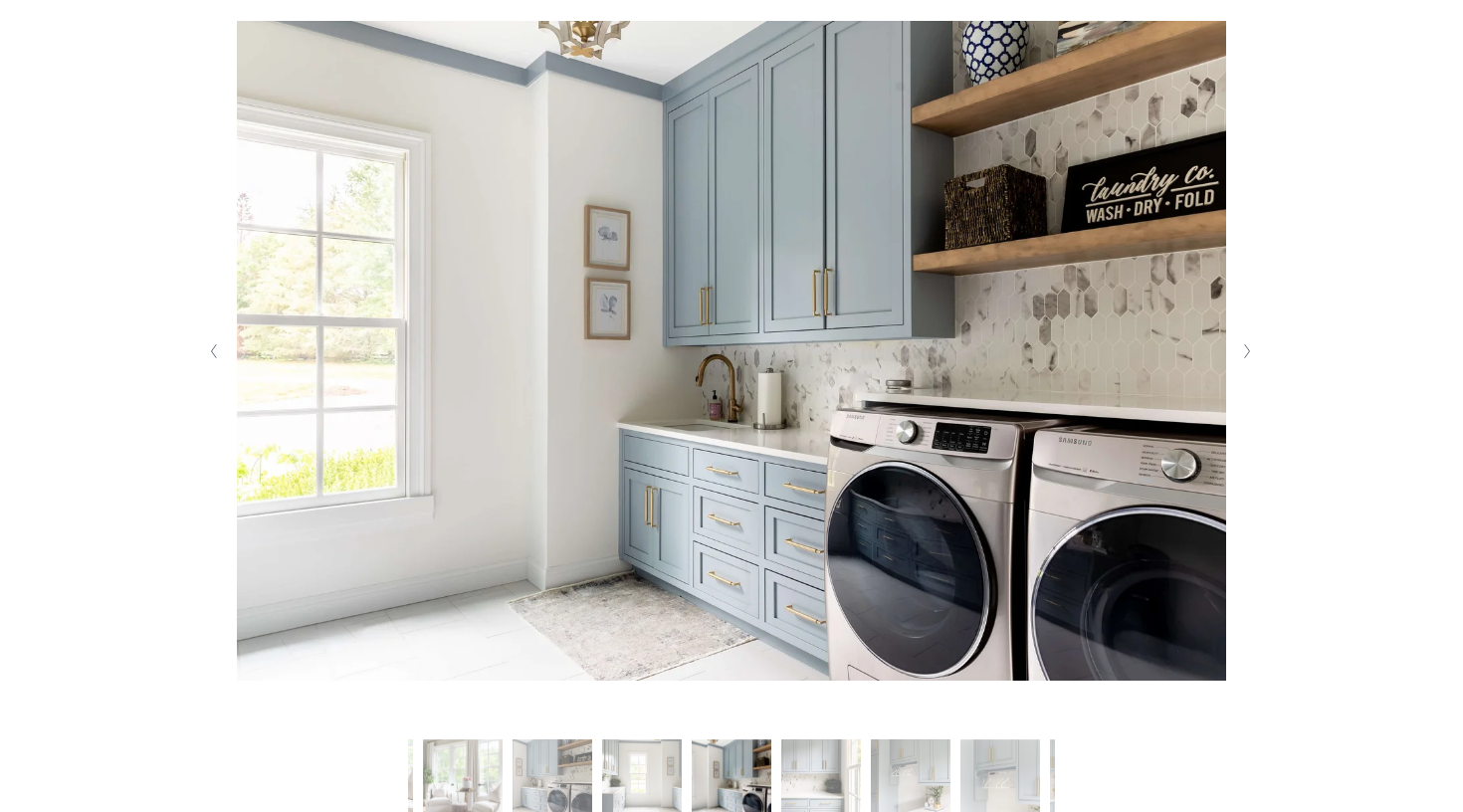 click at bounding box center (1247, 351) 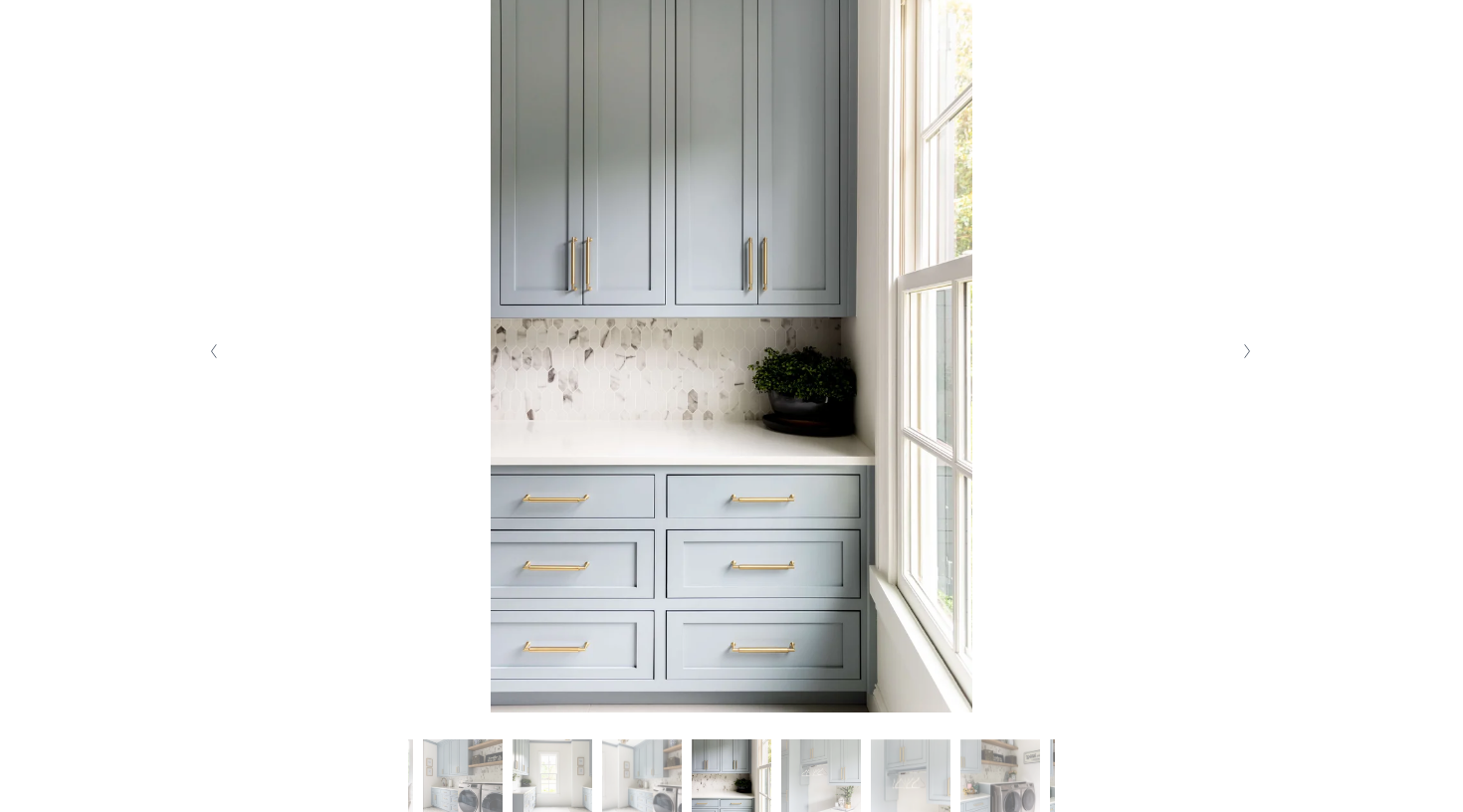 click at bounding box center (1247, 351) 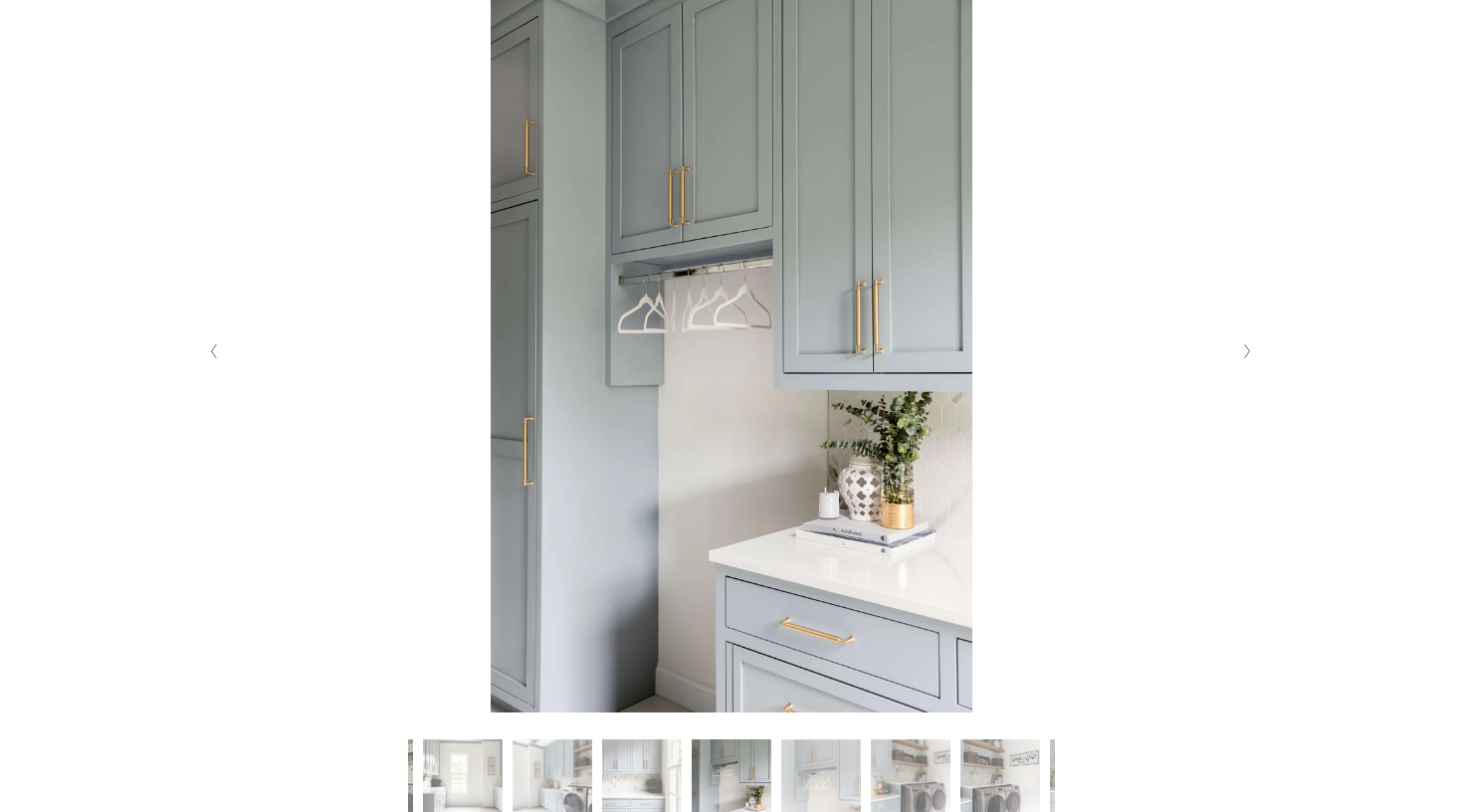 click at bounding box center [1247, 351] 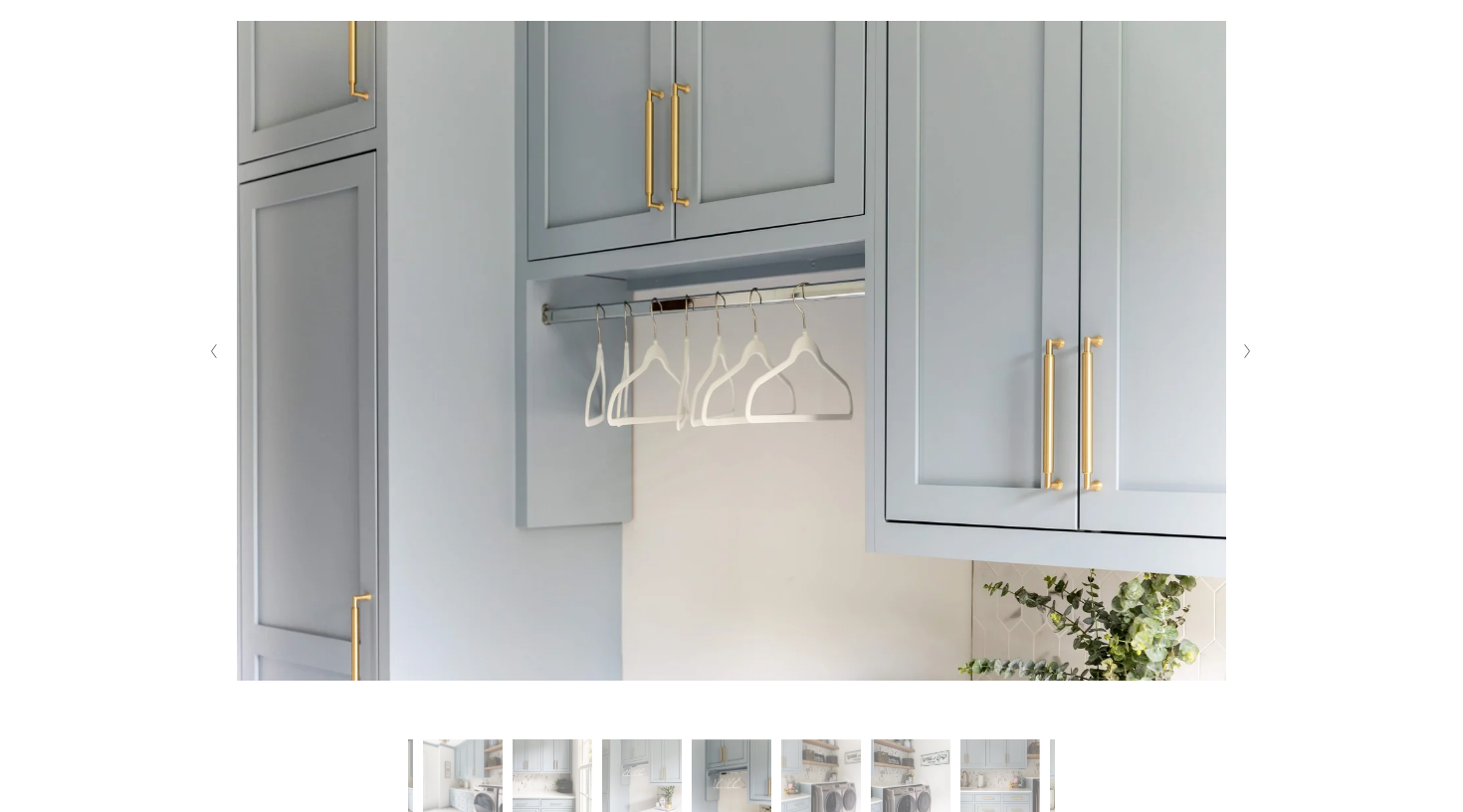 click at bounding box center [1247, 351] 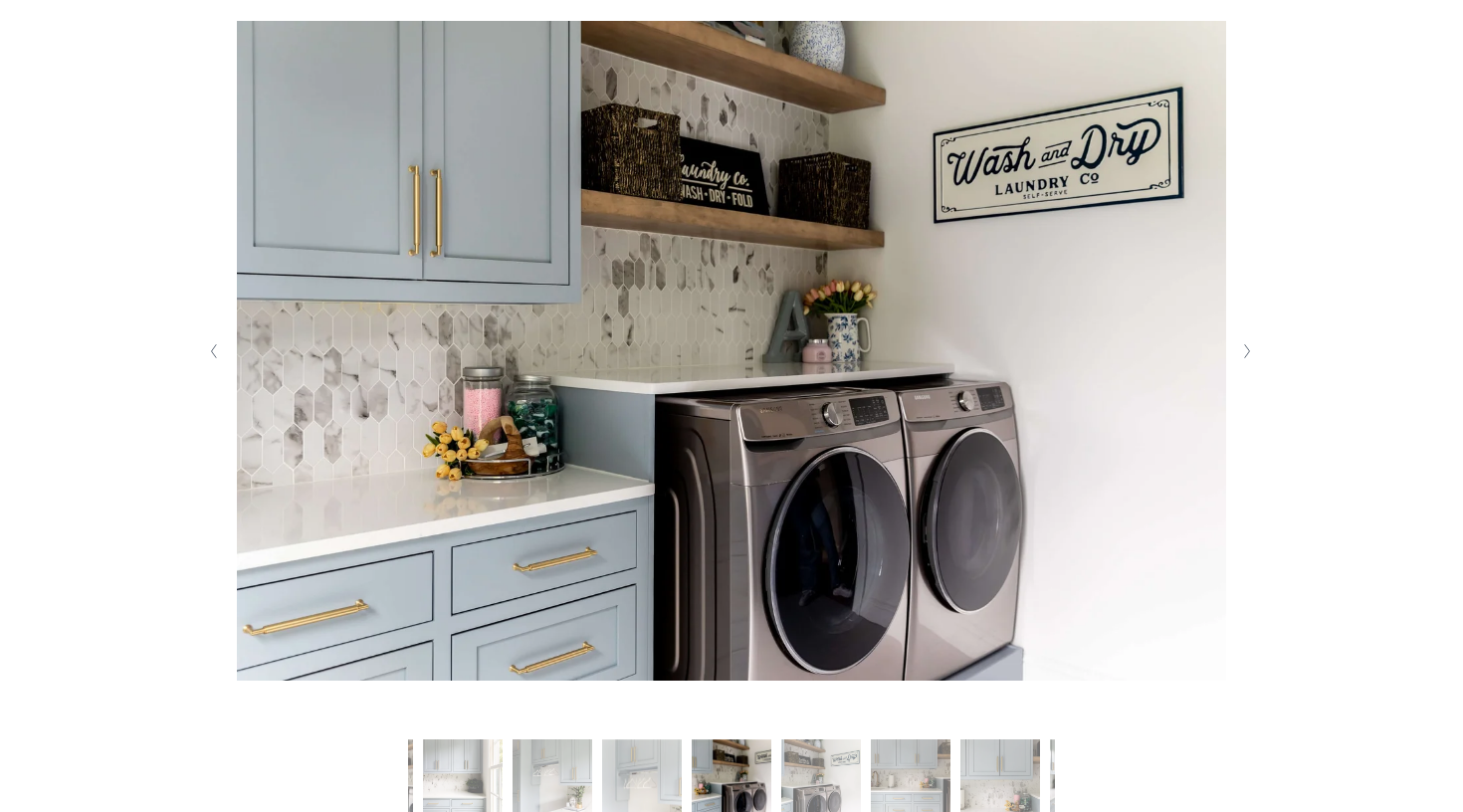 click at bounding box center (1247, 351) 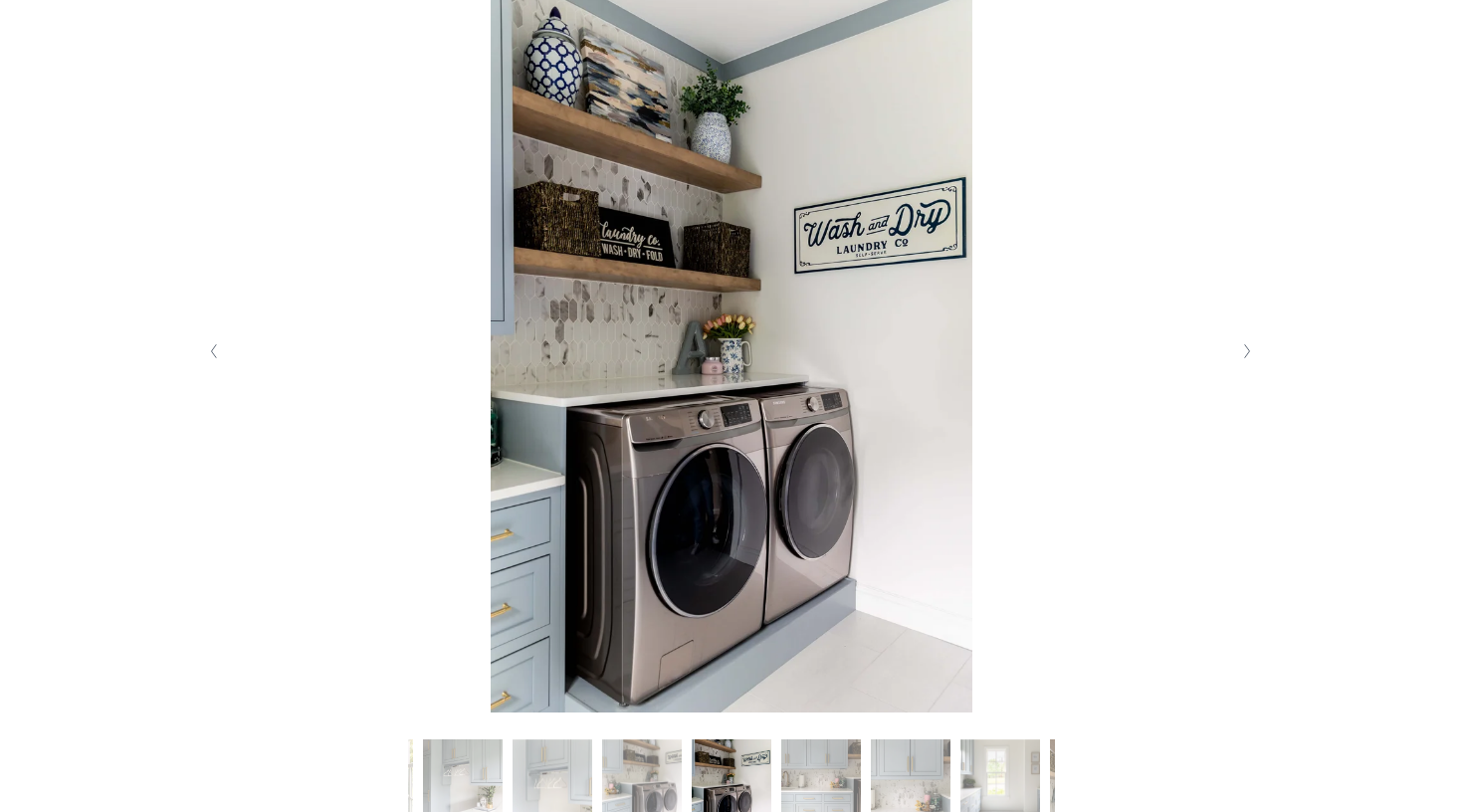 click at bounding box center (1247, 351) 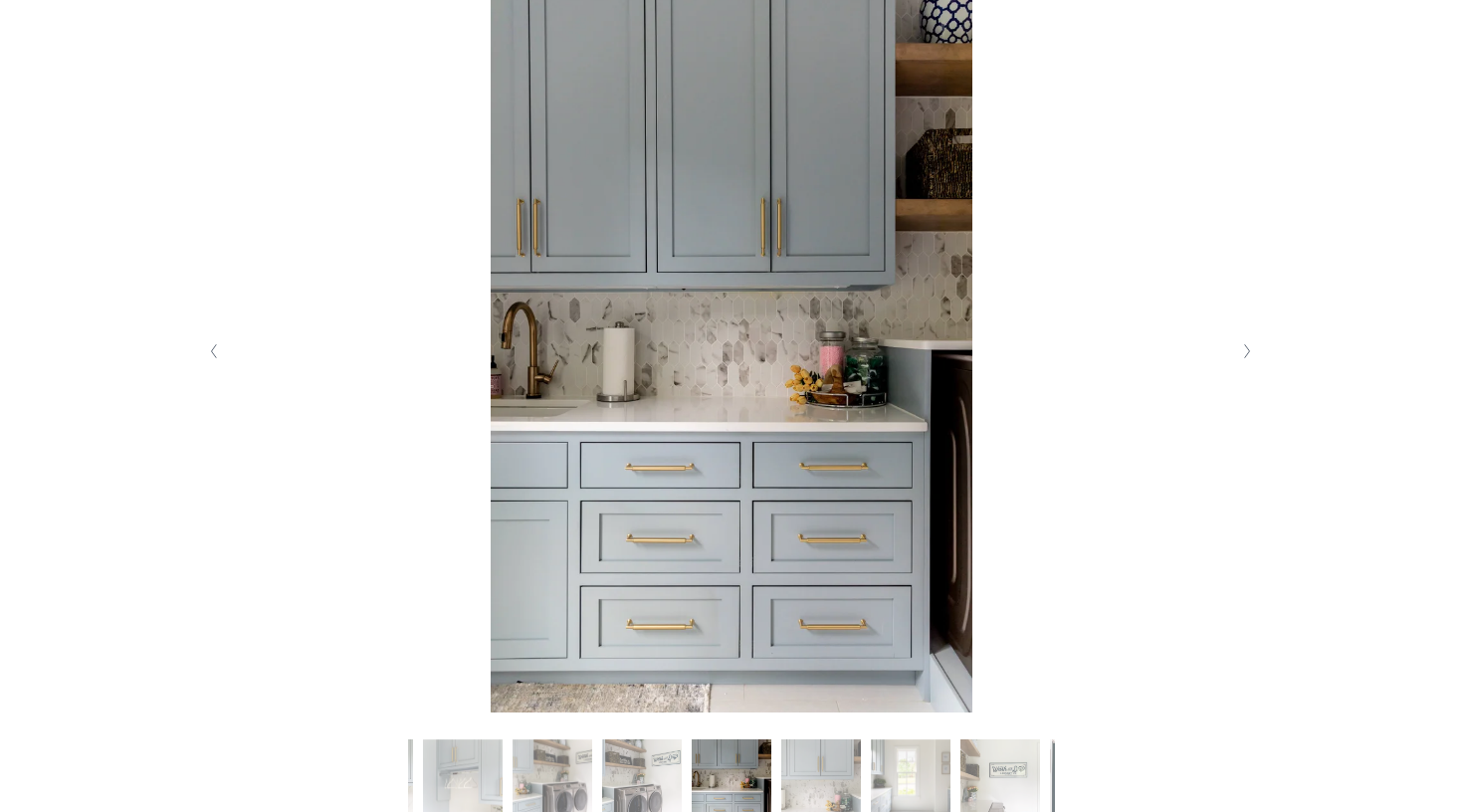 click at bounding box center [1247, 351] 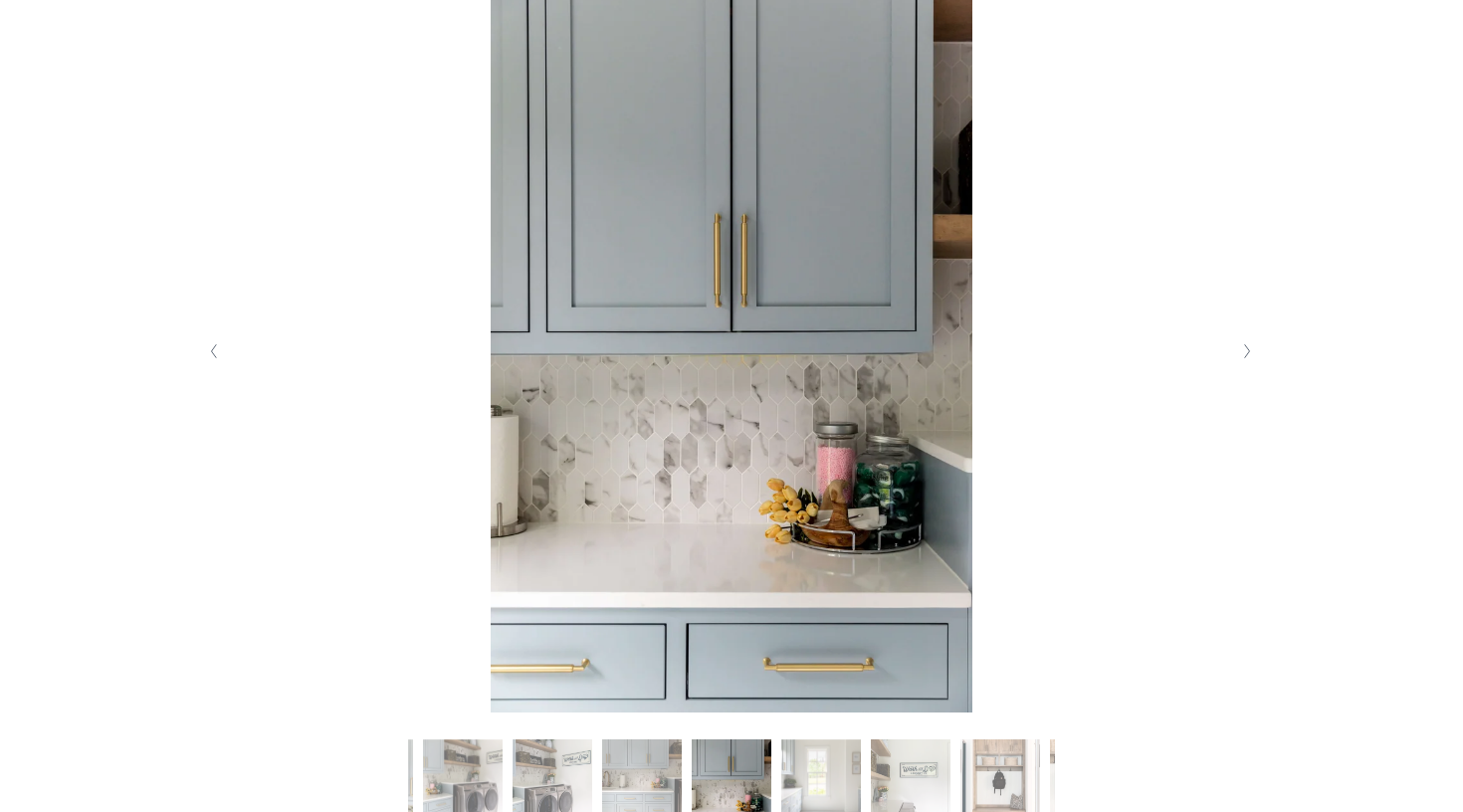 click at bounding box center (1247, 351) 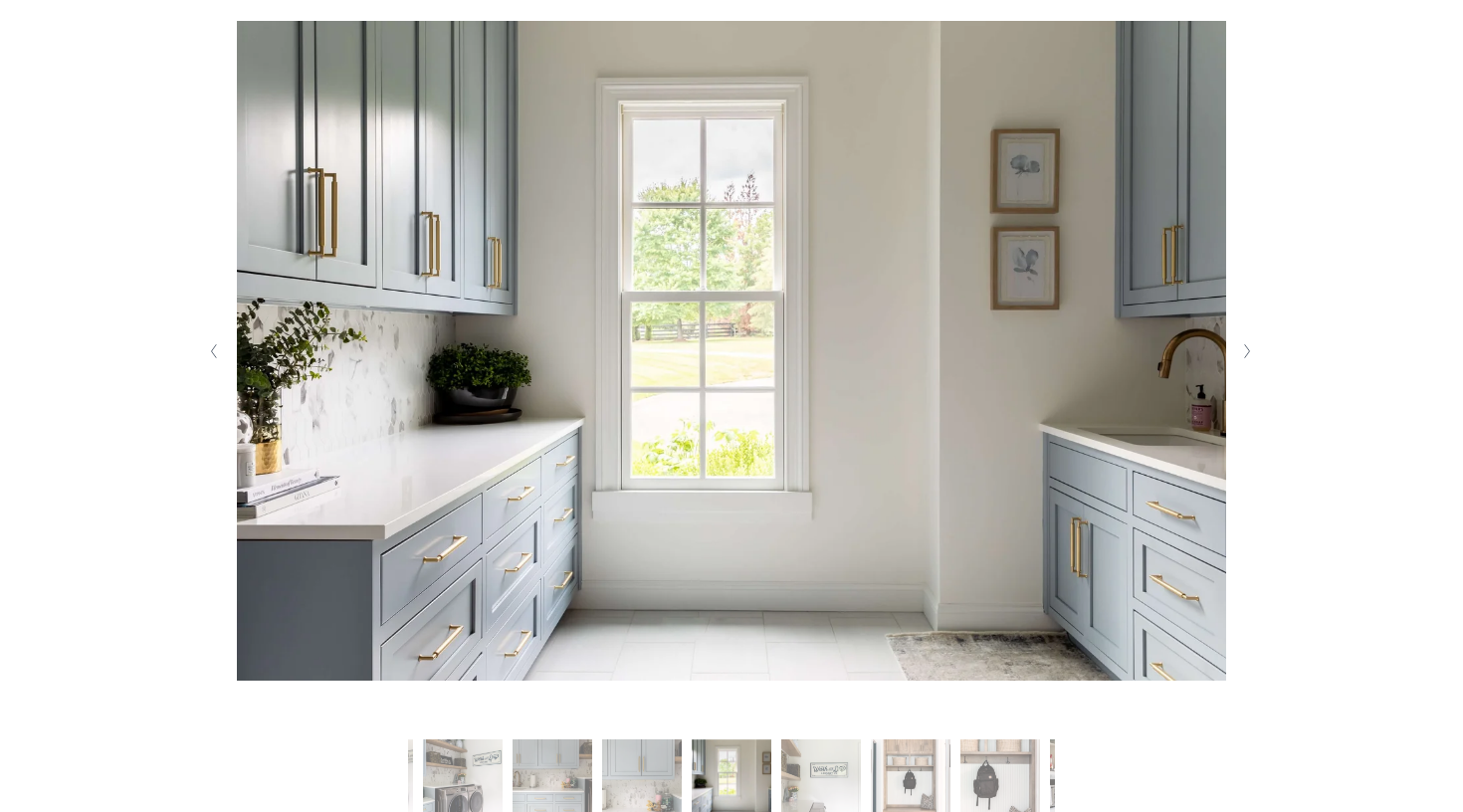 click at bounding box center (1247, 351) 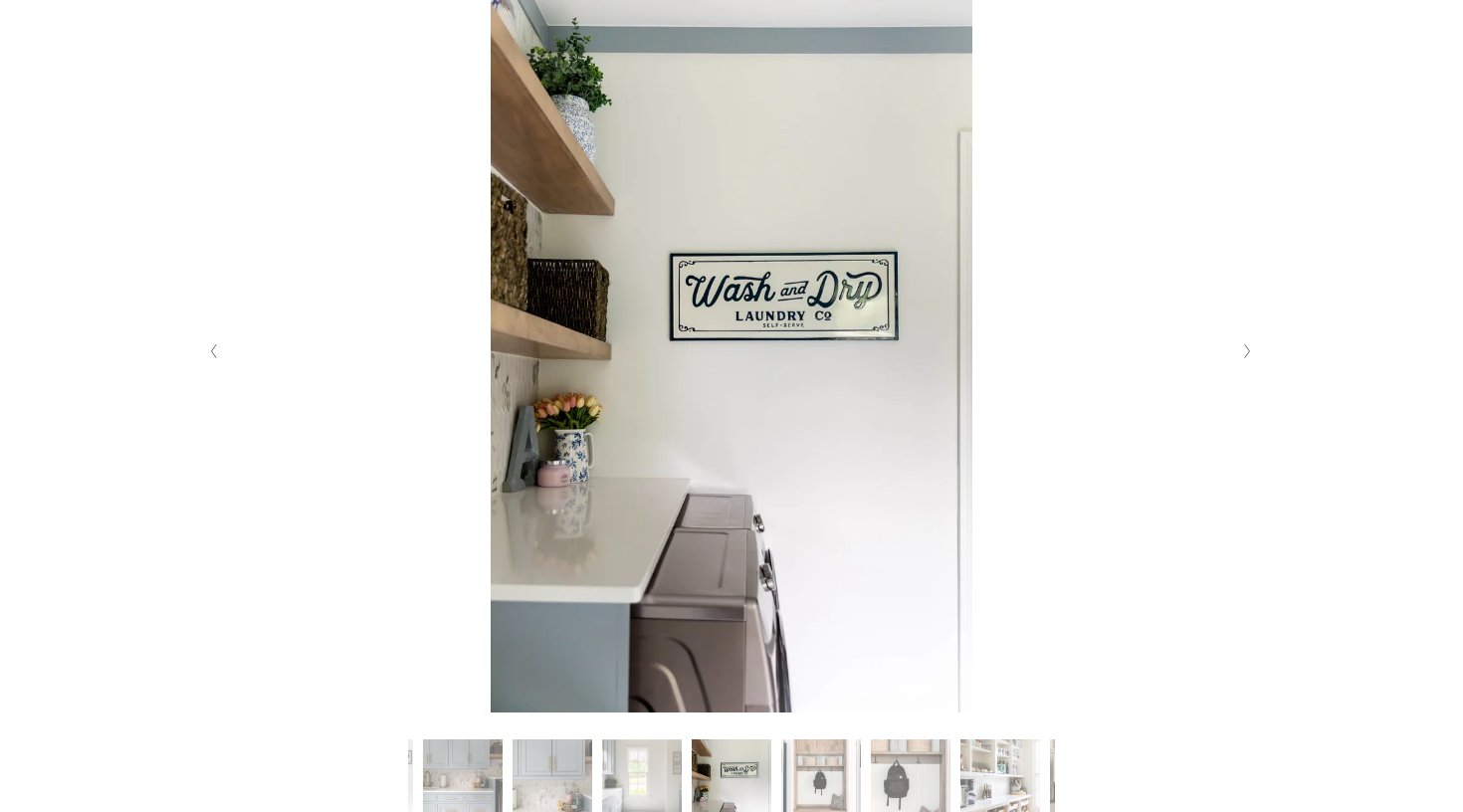 click at bounding box center (1247, 351) 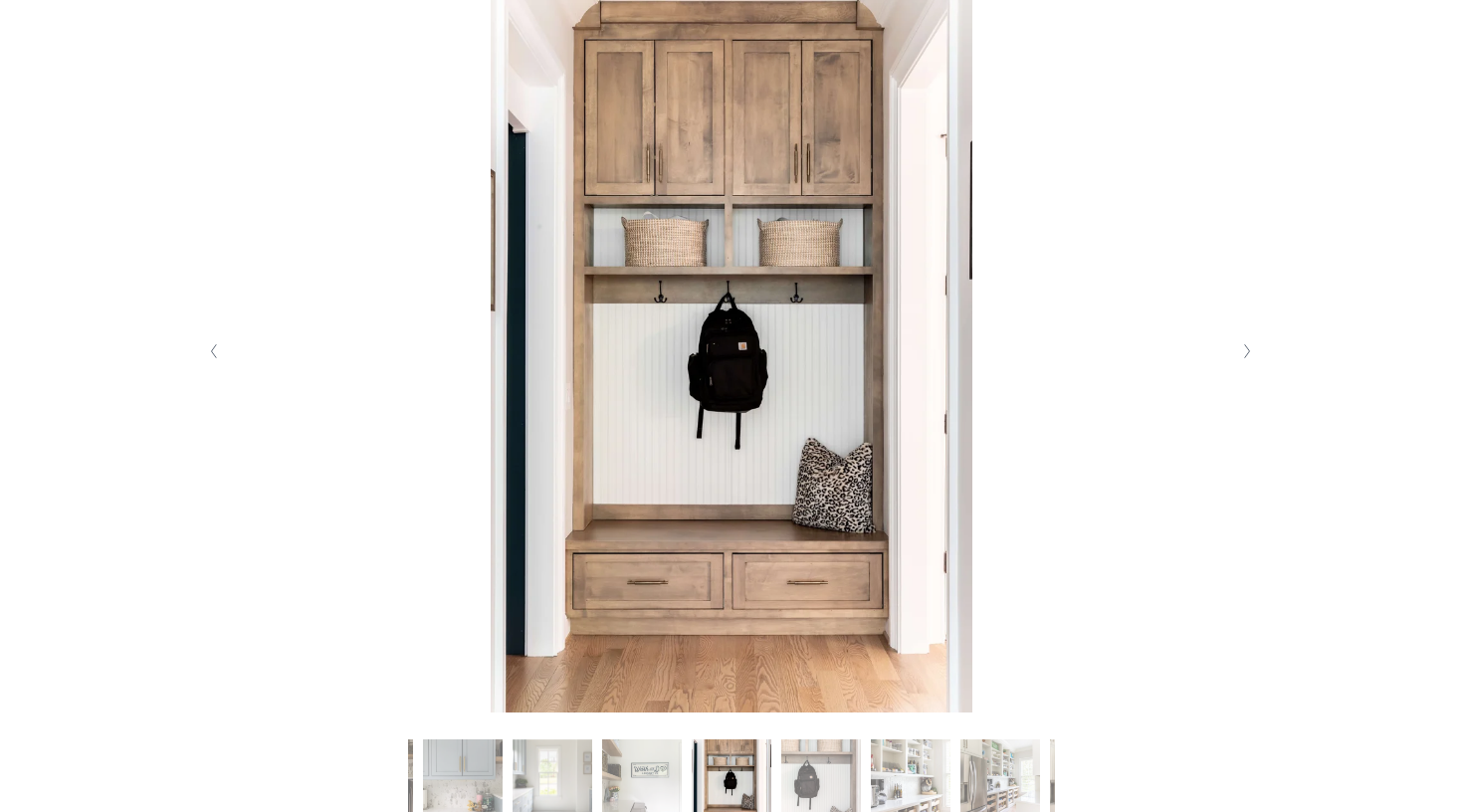 click at bounding box center [1247, 351] 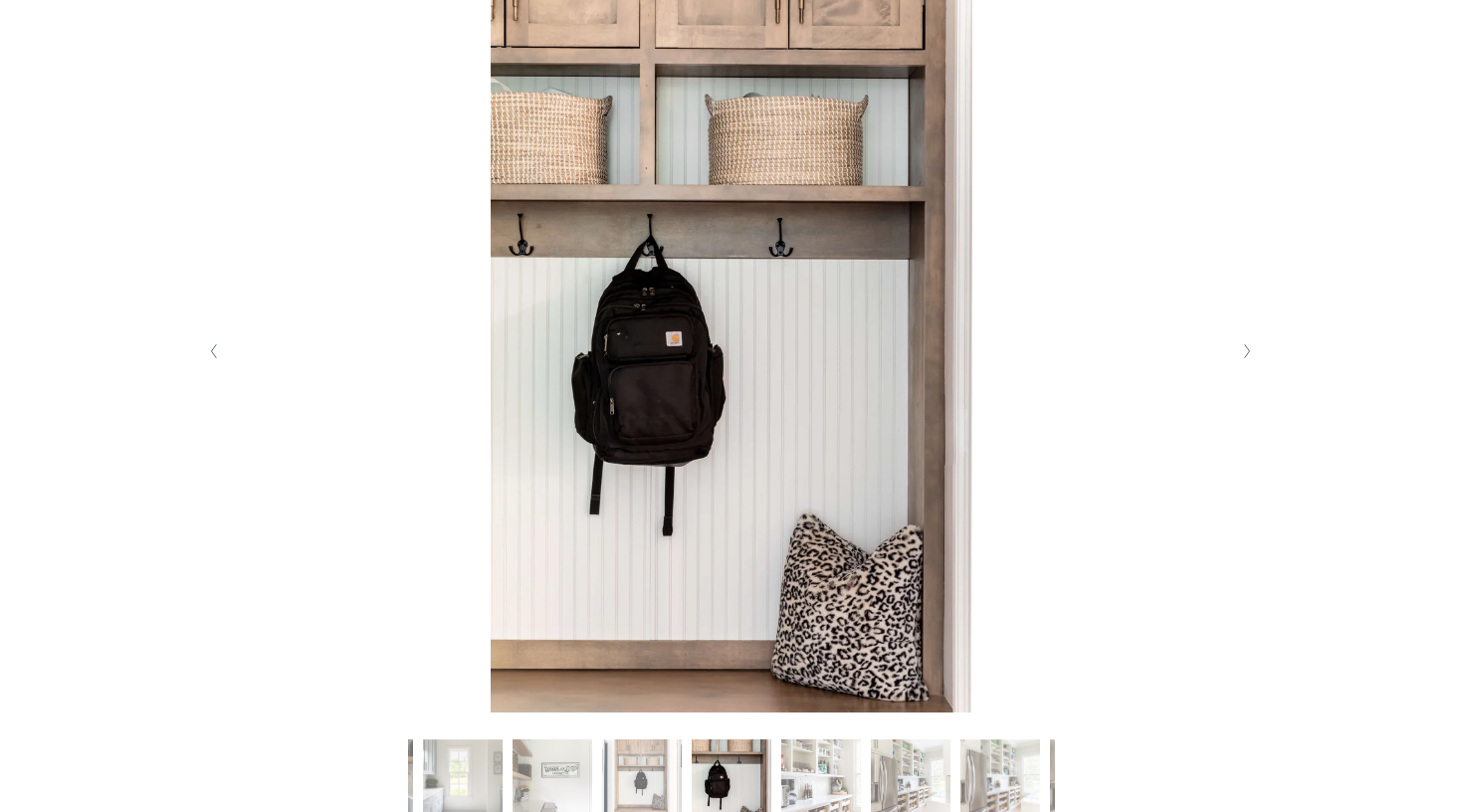 click at bounding box center (1247, 351) 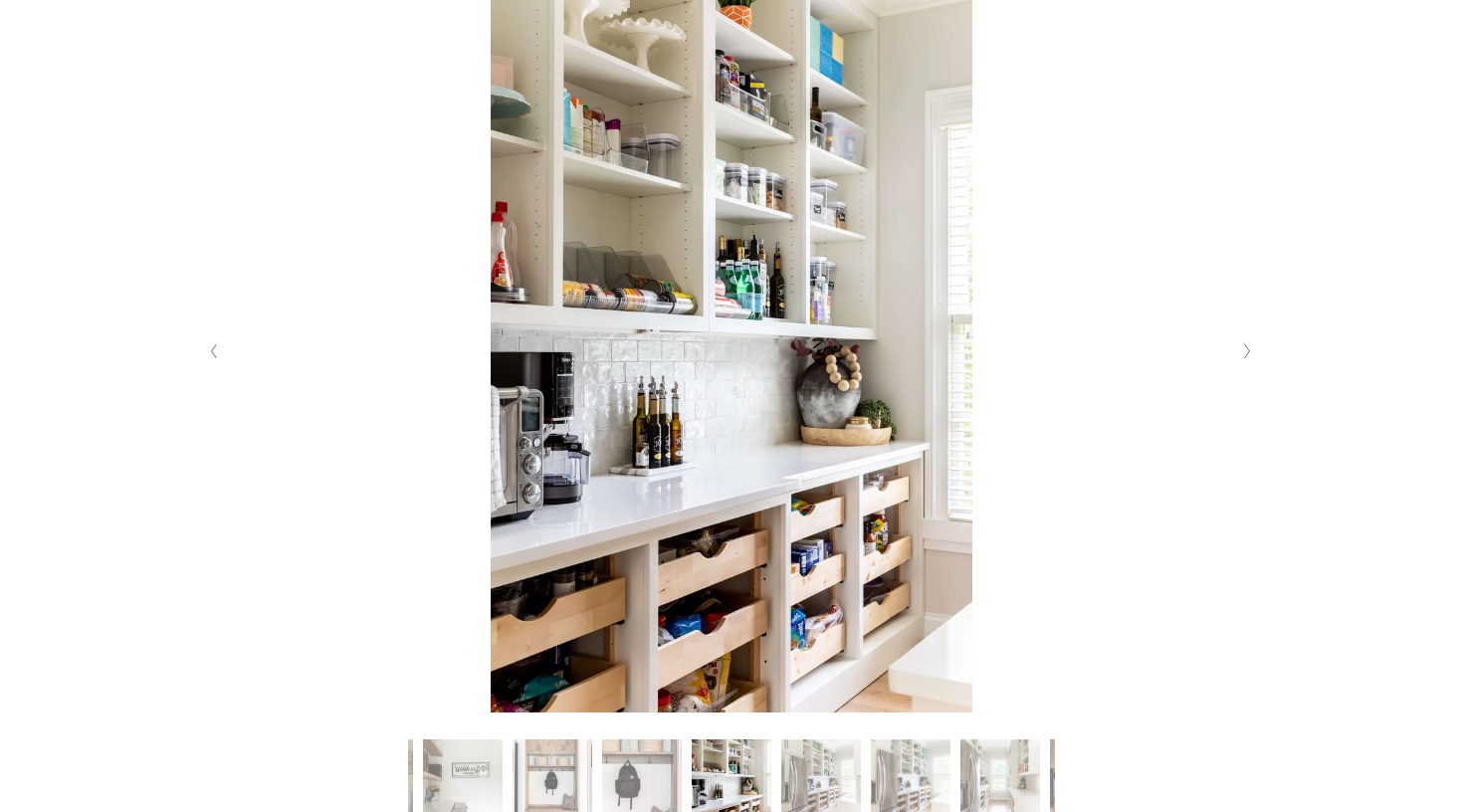 click at bounding box center [1247, 351] 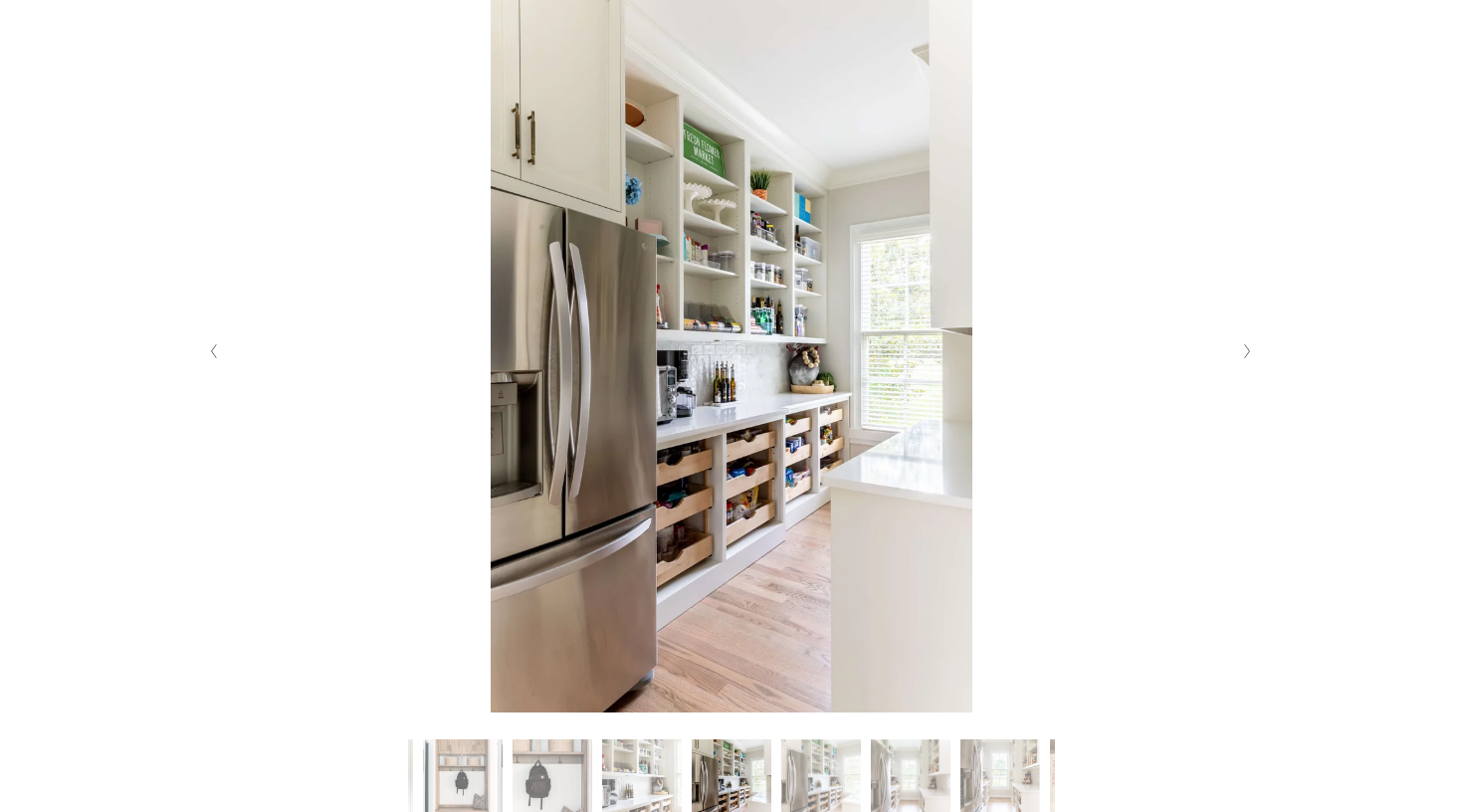 click at bounding box center (1247, 351) 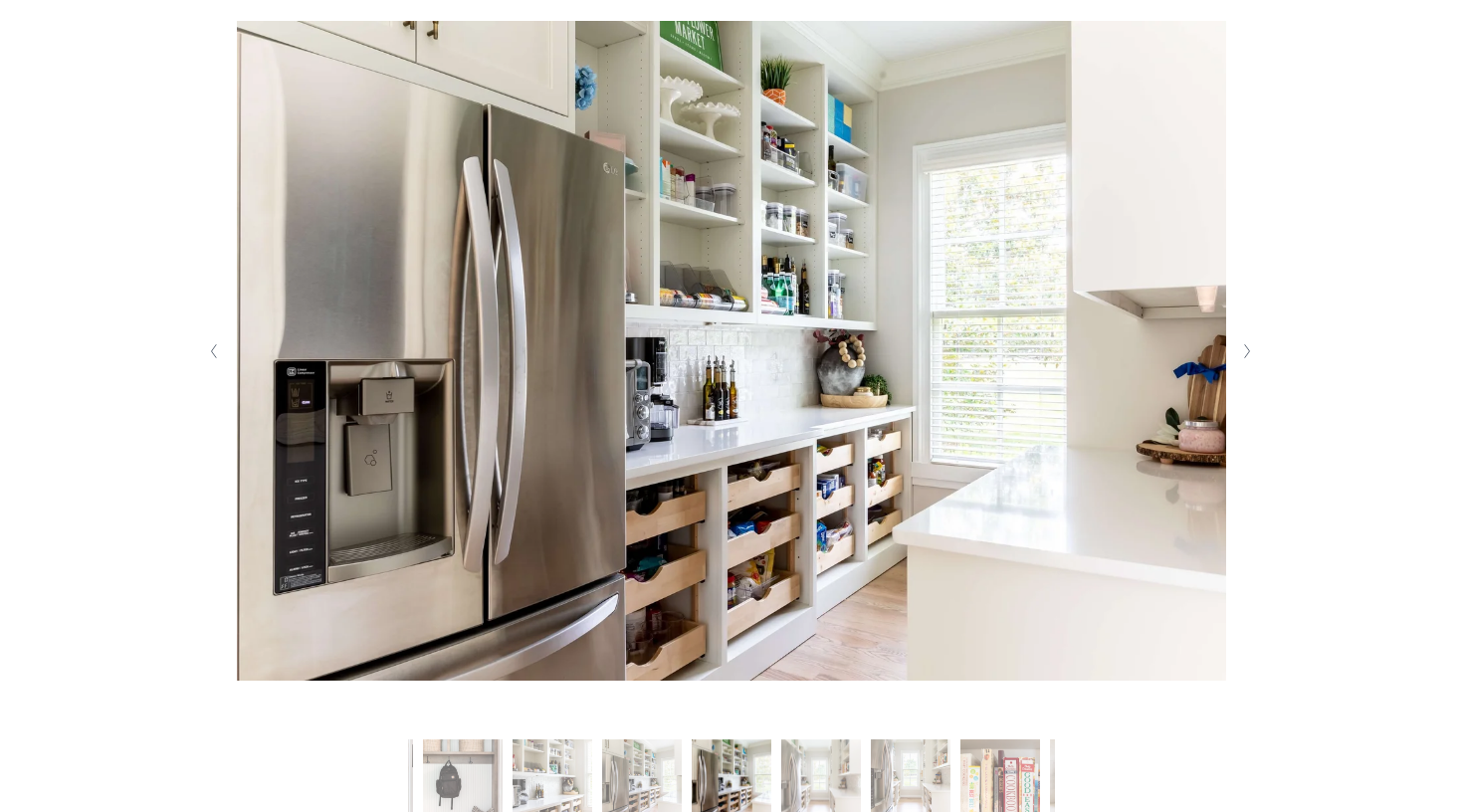 click at bounding box center (1247, 351) 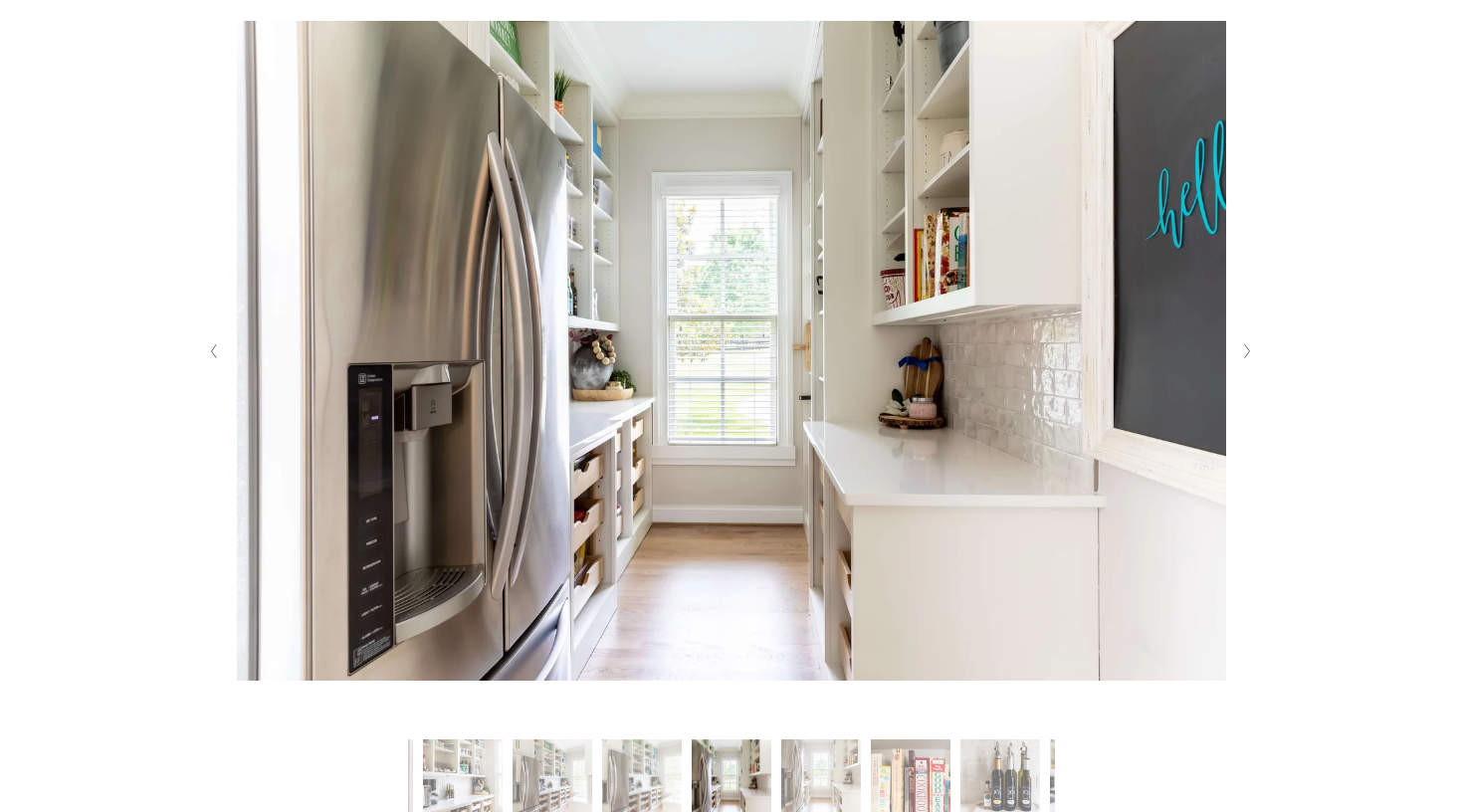 click at bounding box center [1247, 351] 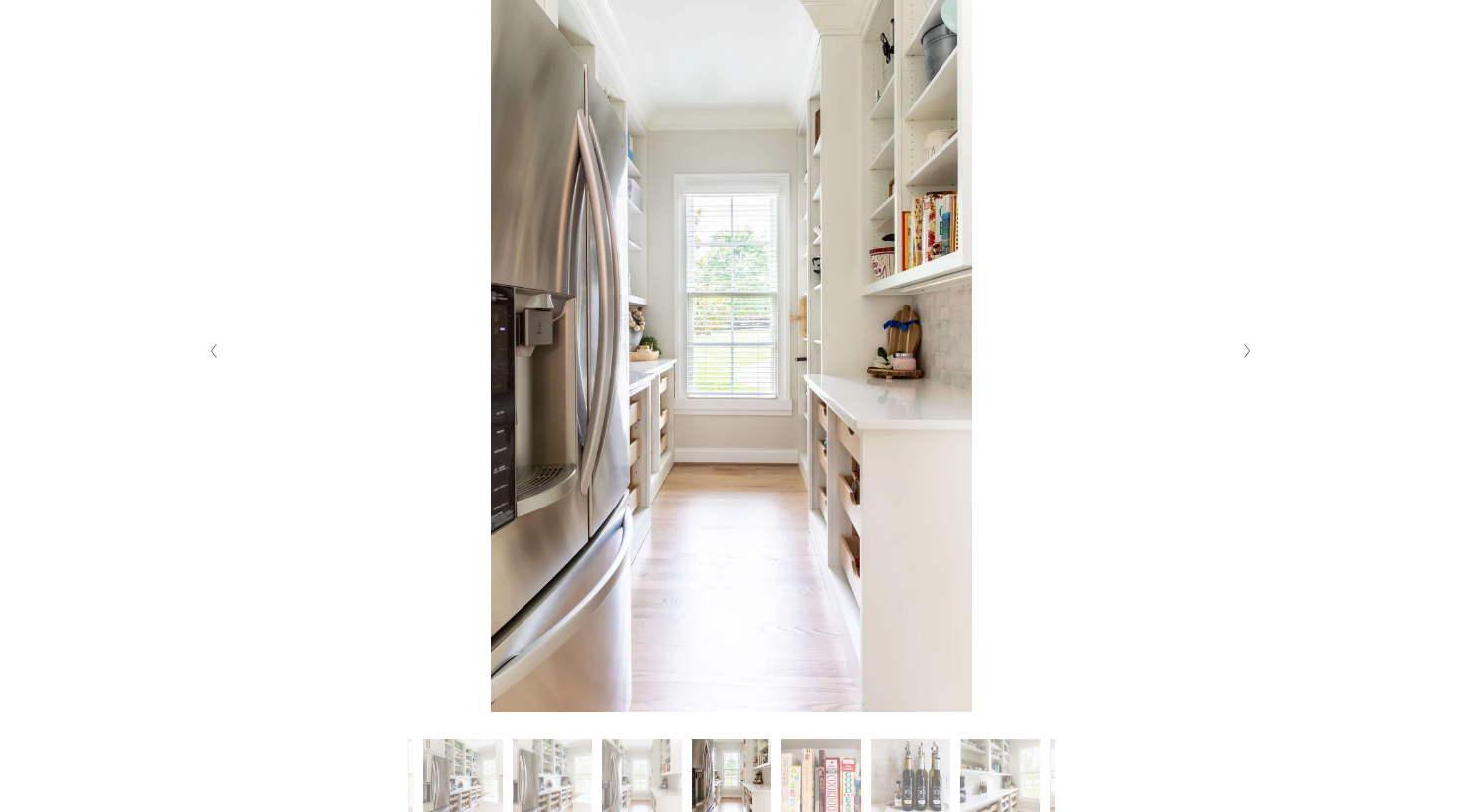 click at bounding box center (1247, 351) 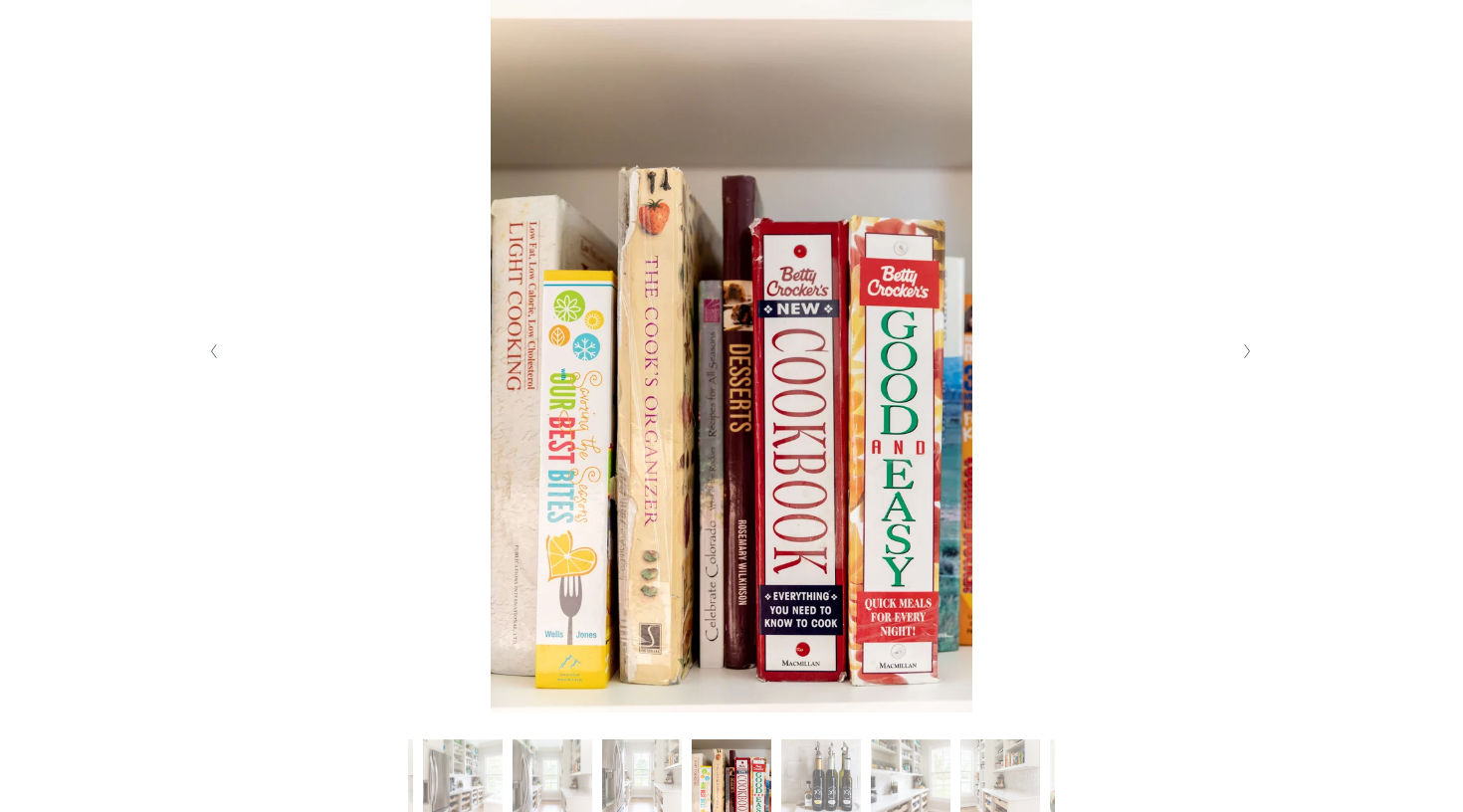 click at bounding box center (1247, 351) 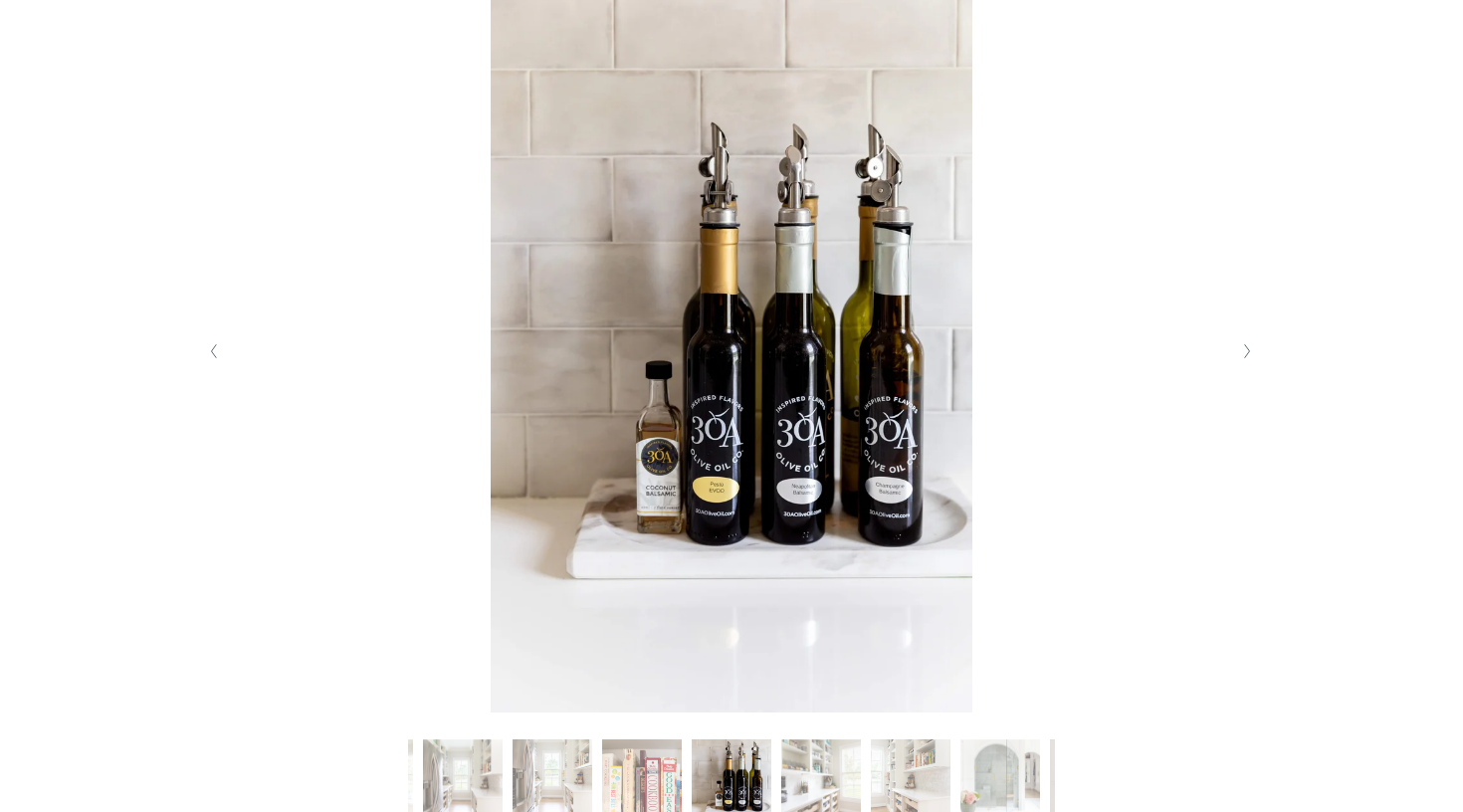 click at bounding box center [1247, 351] 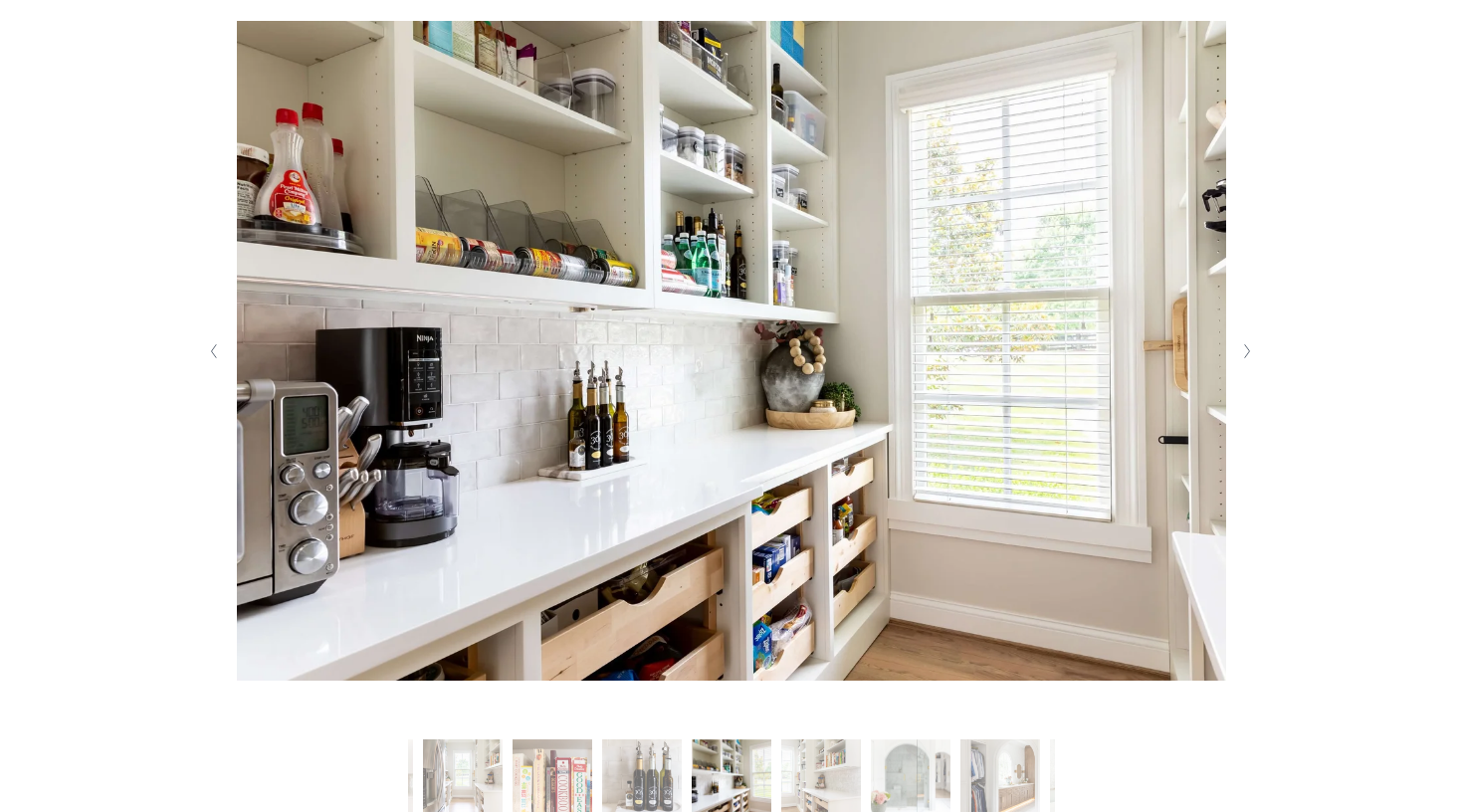 click at bounding box center [1247, 351] 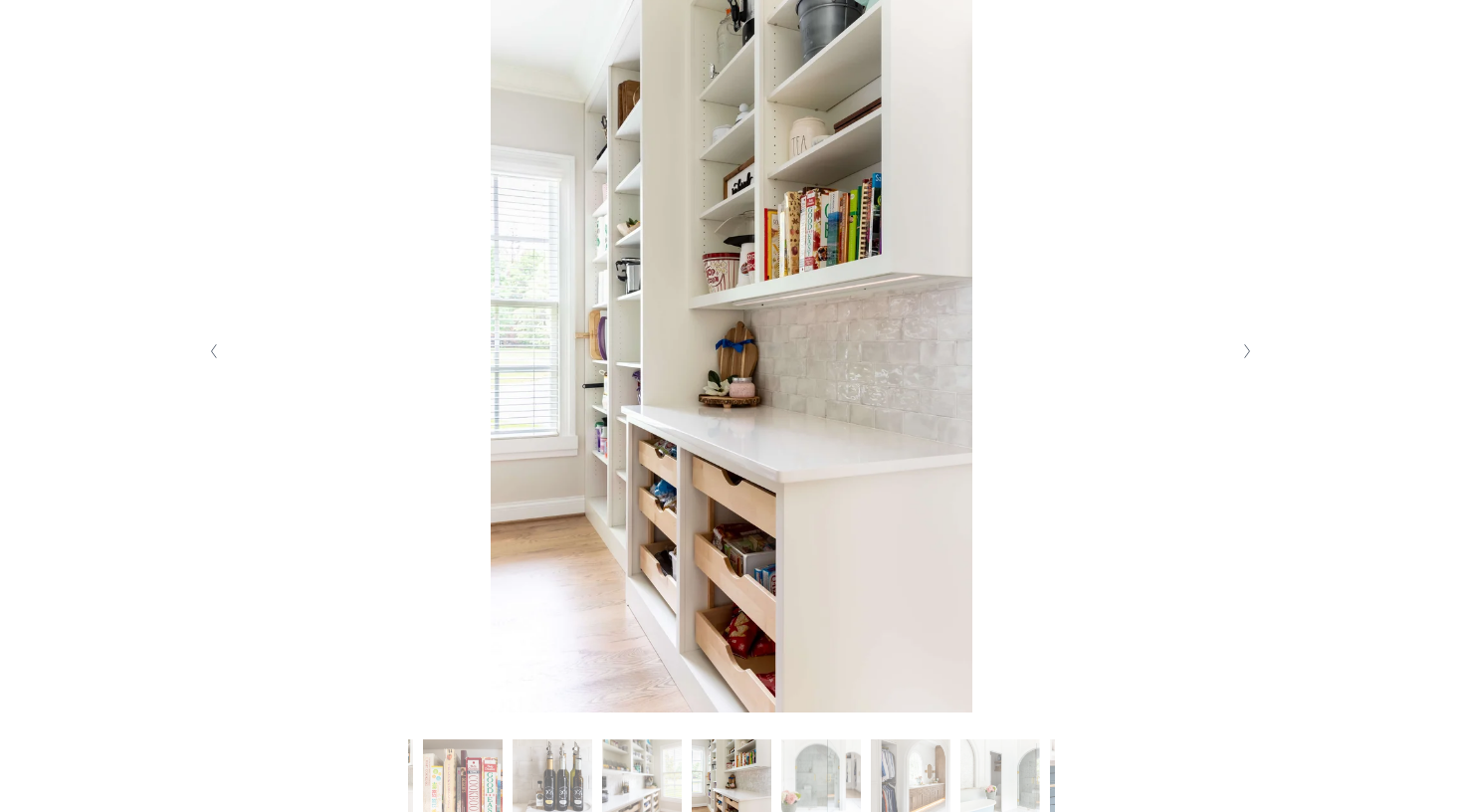 click at bounding box center (1247, 351) 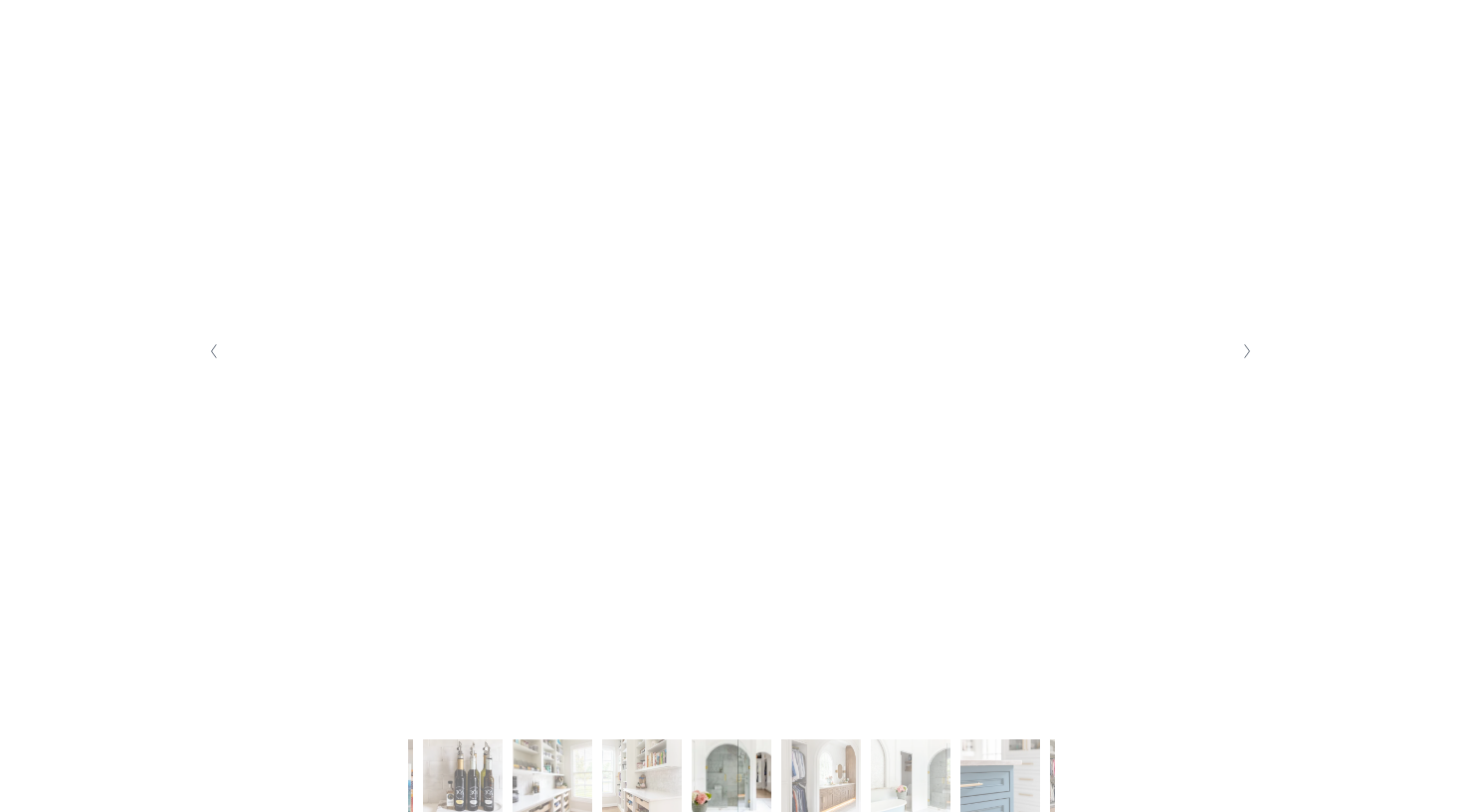 click at bounding box center [1247, 351] 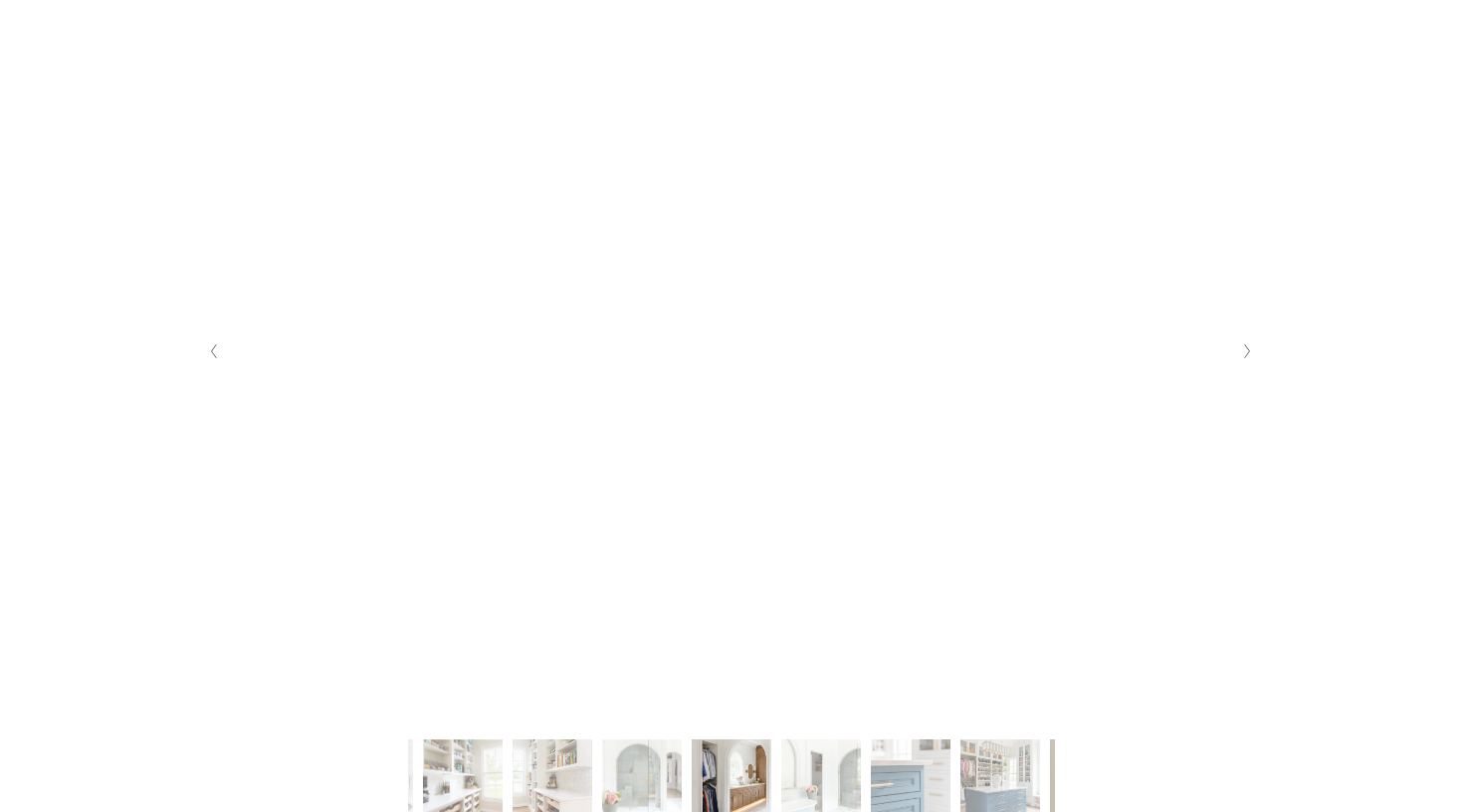 click at bounding box center (1247, 351) 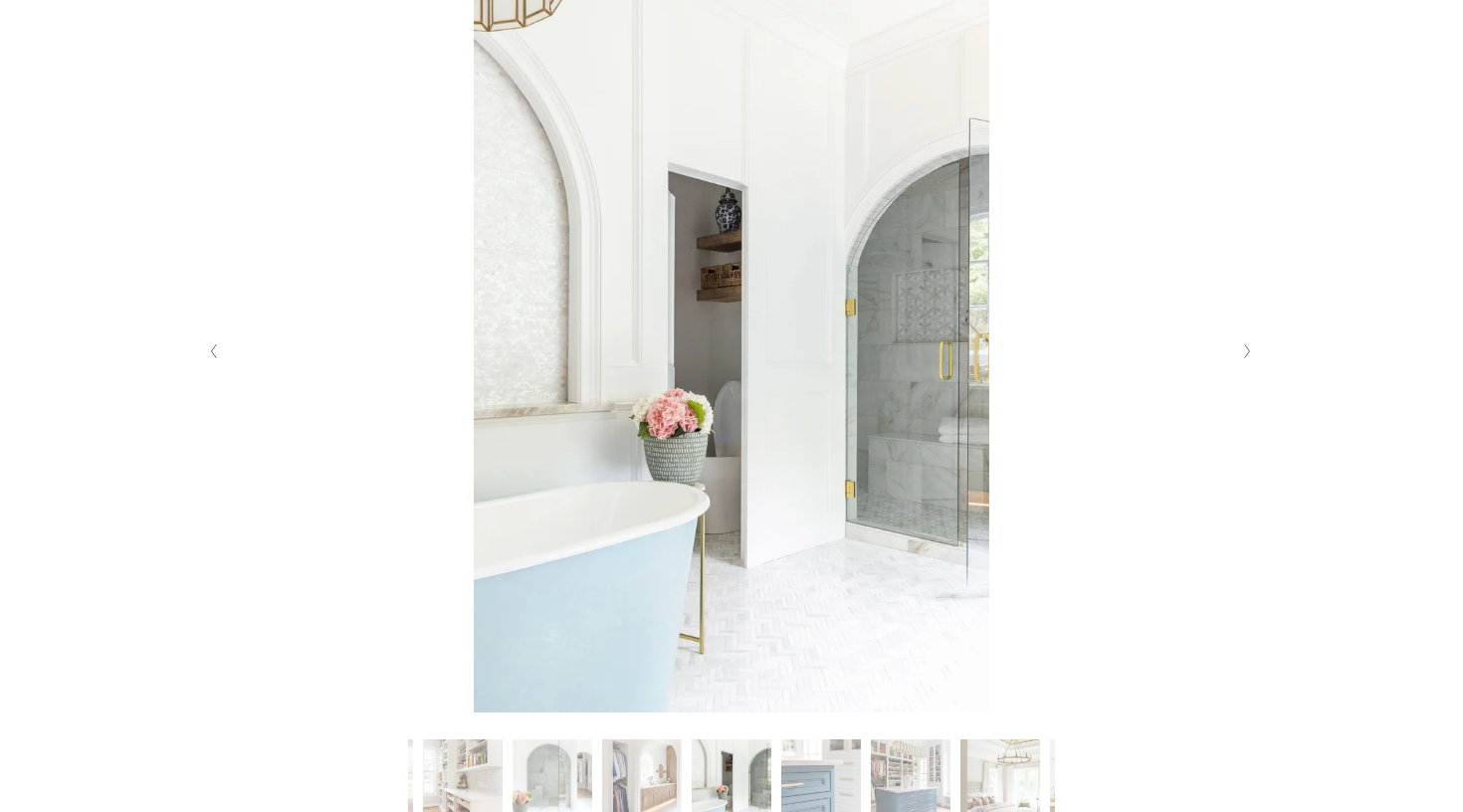 click at bounding box center (1247, 351) 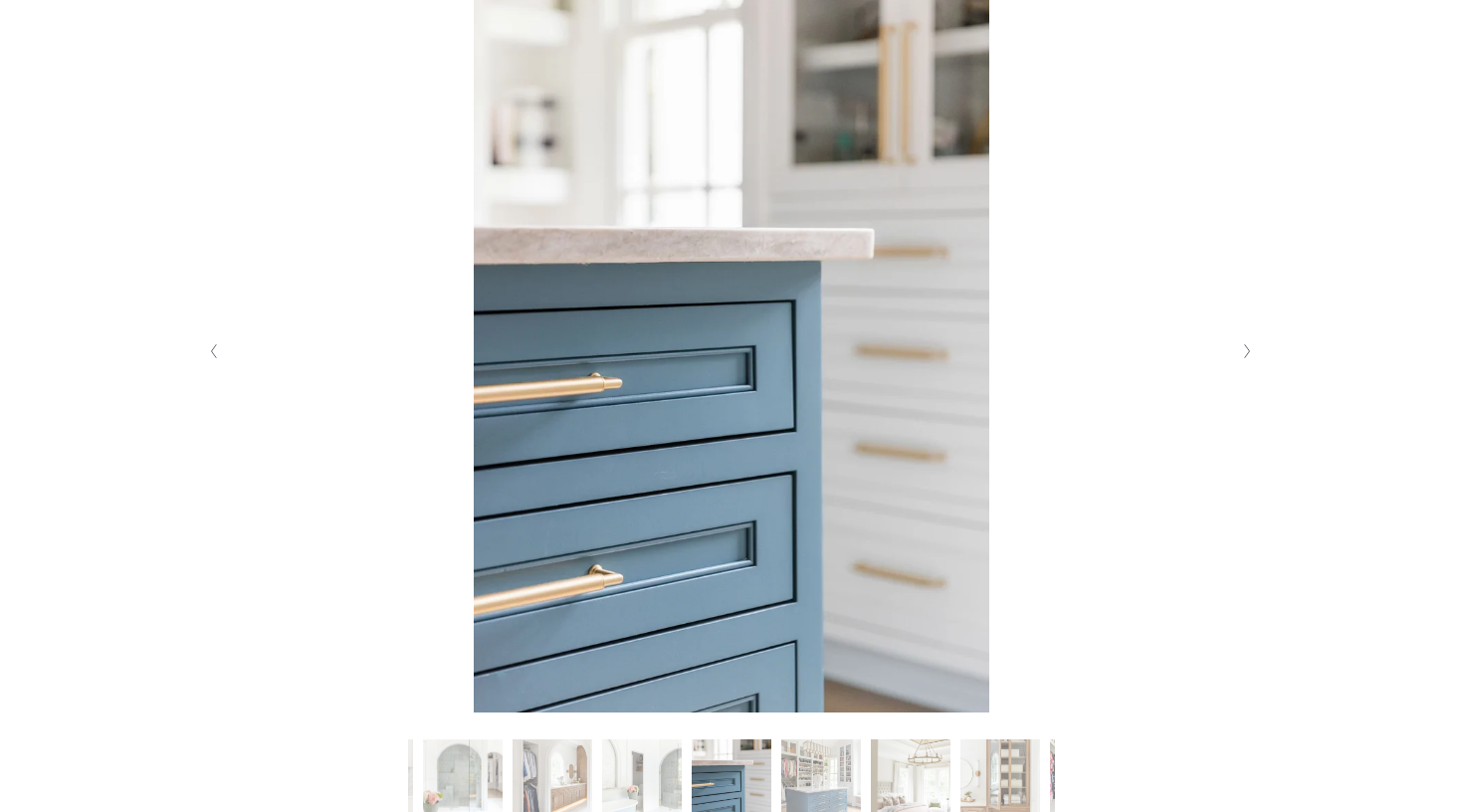 click at bounding box center (1247, 351) 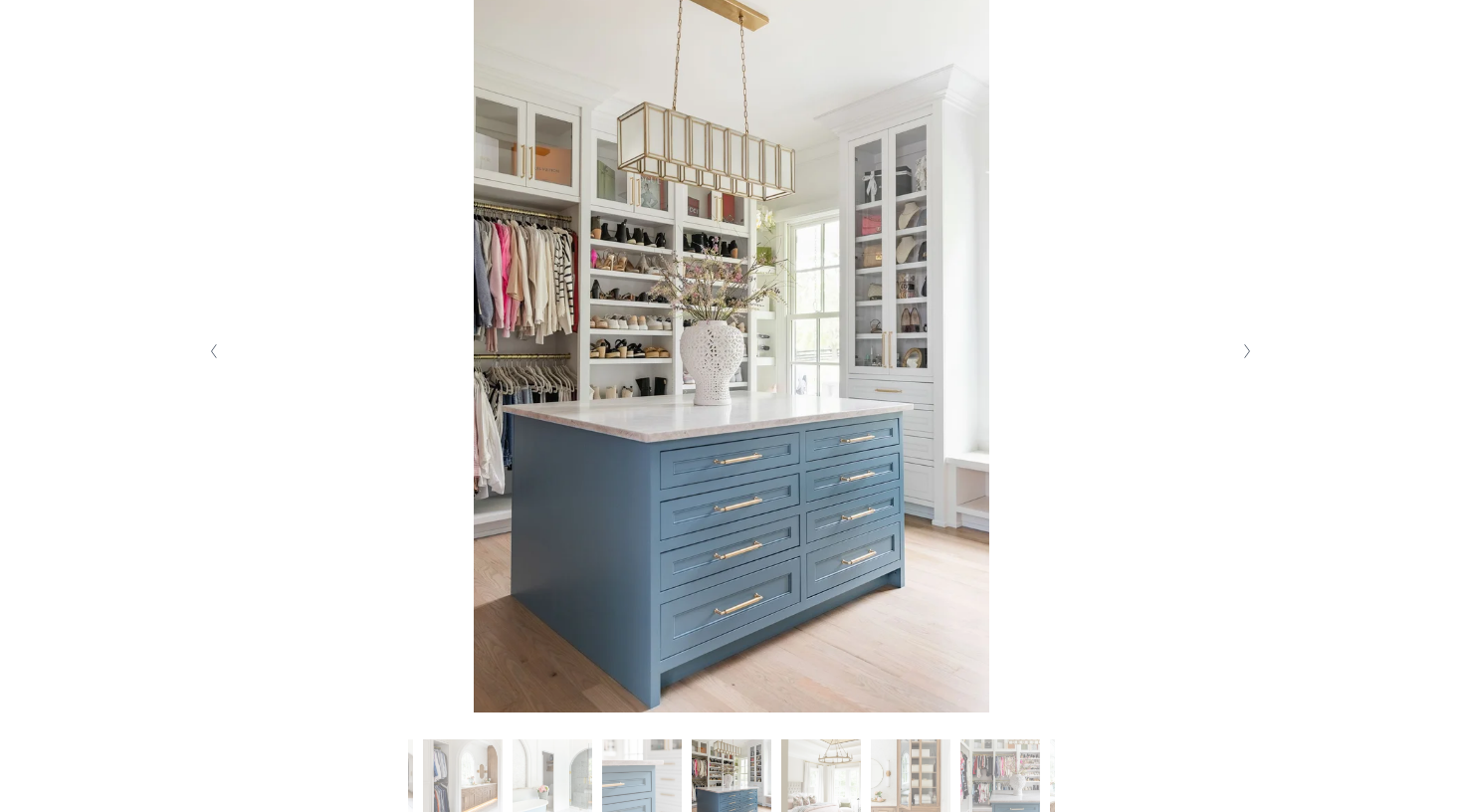 click at bounding box center (1247, 351) 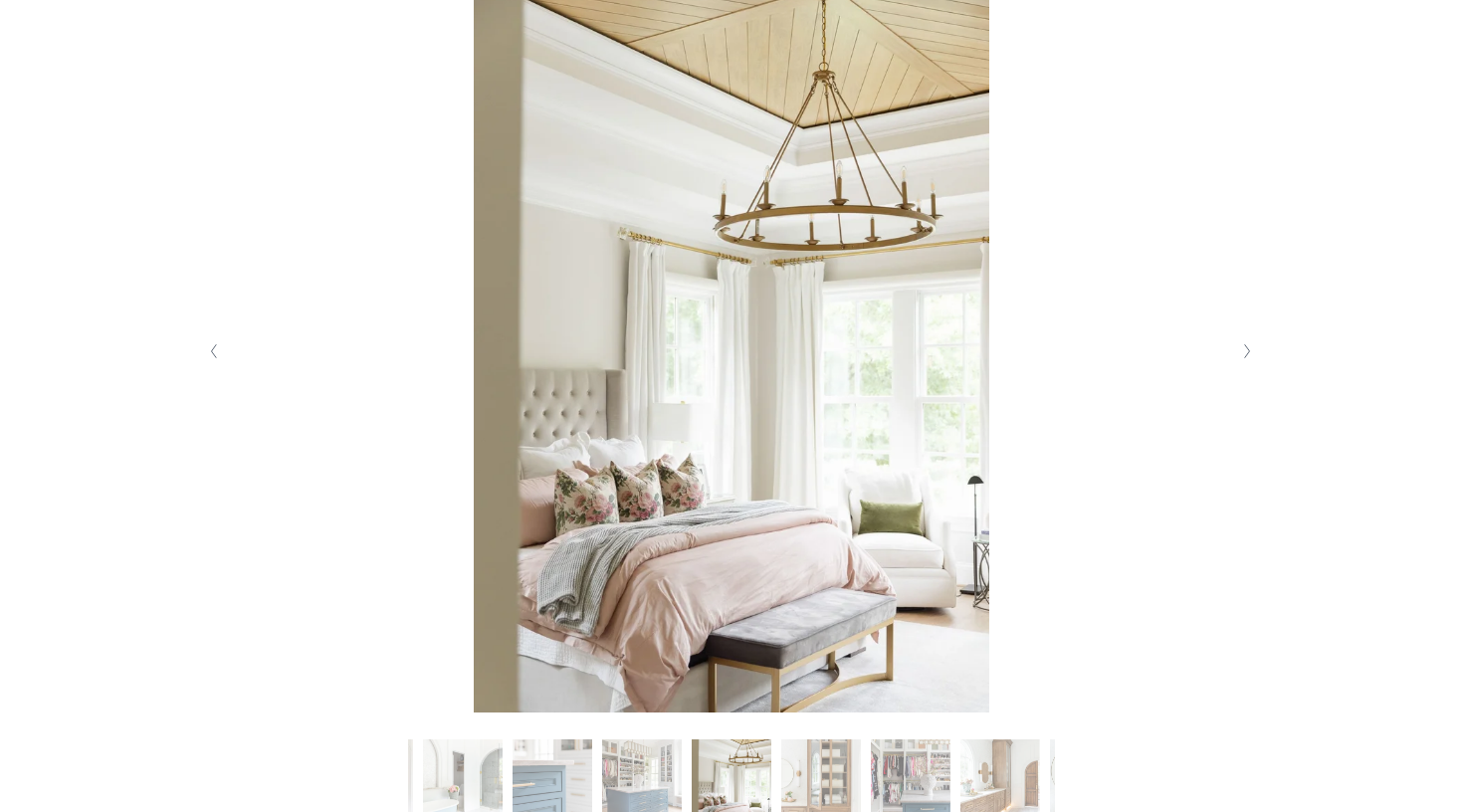 click at bounding box center [1247, 351] 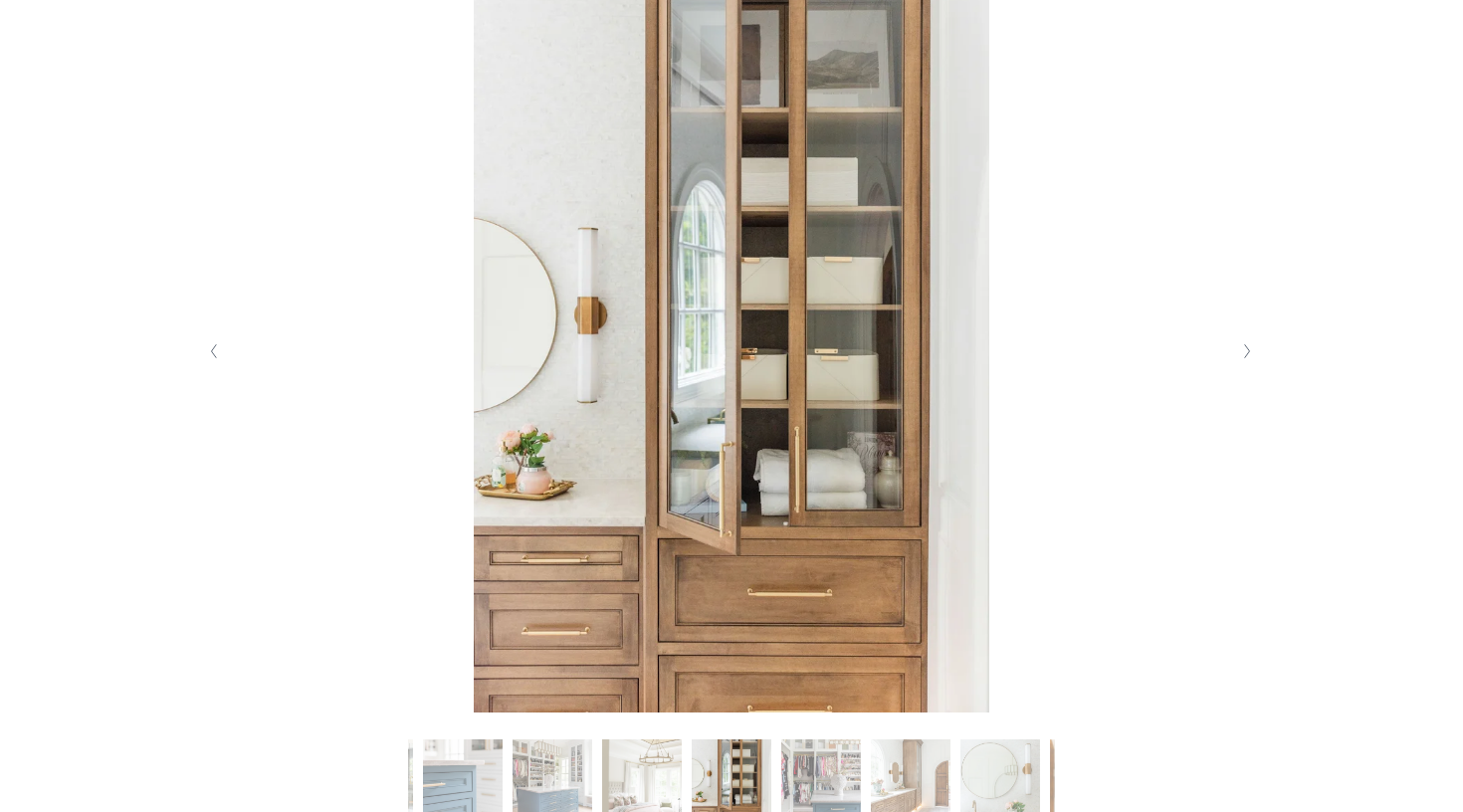 click at bounding box center [1247, 351] 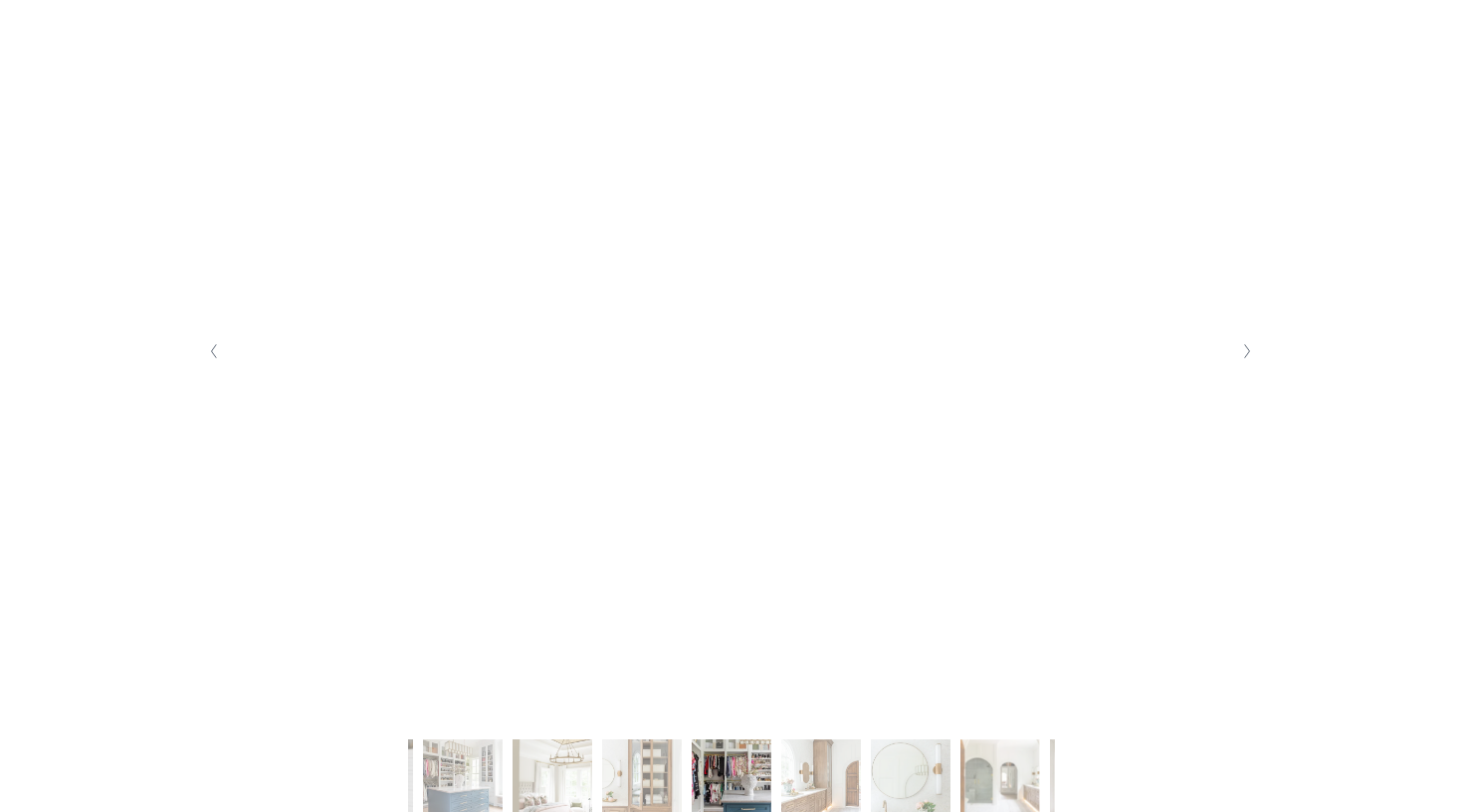 click at bounding box center (1247, 351) 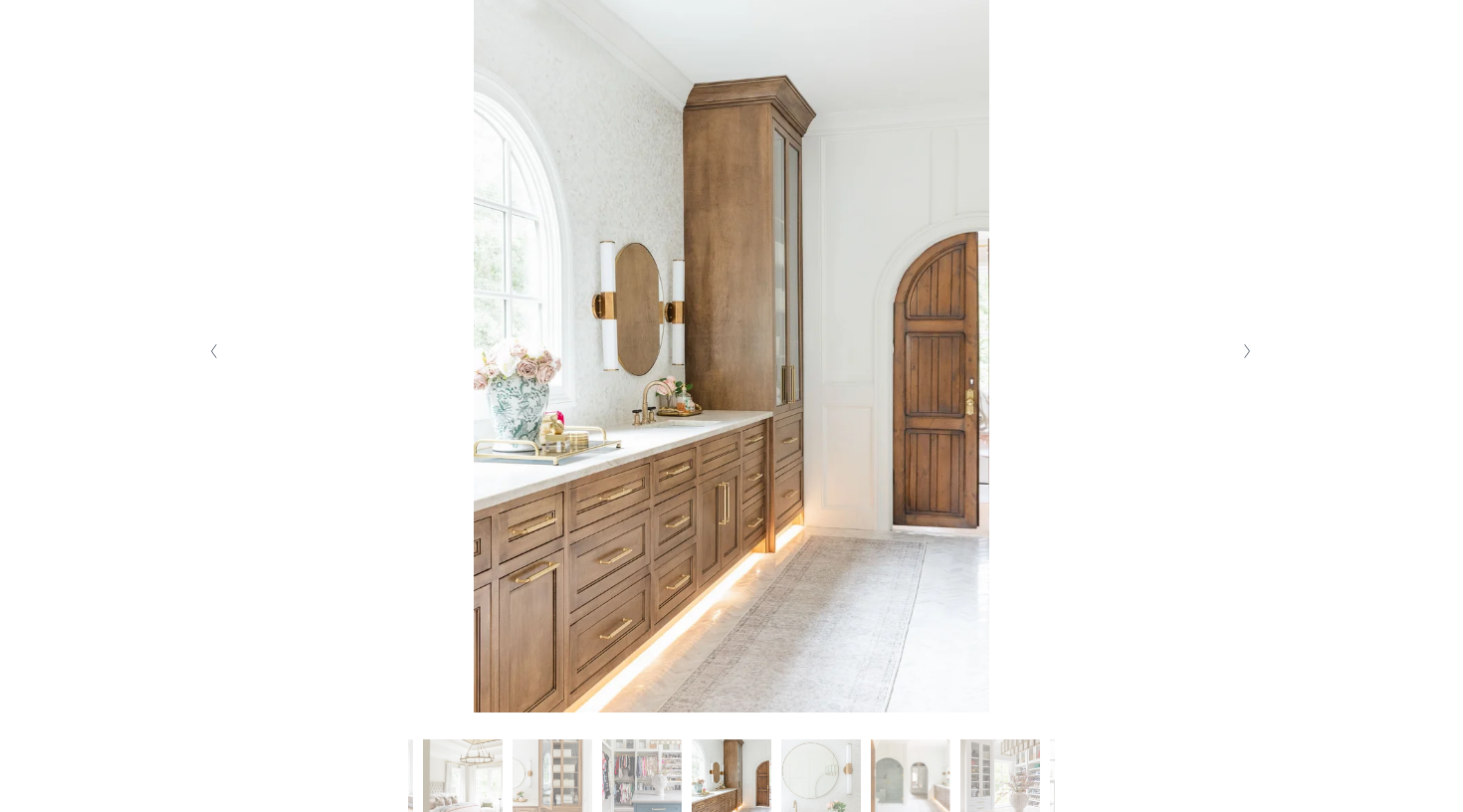 click at bounding box center [1247, 351] 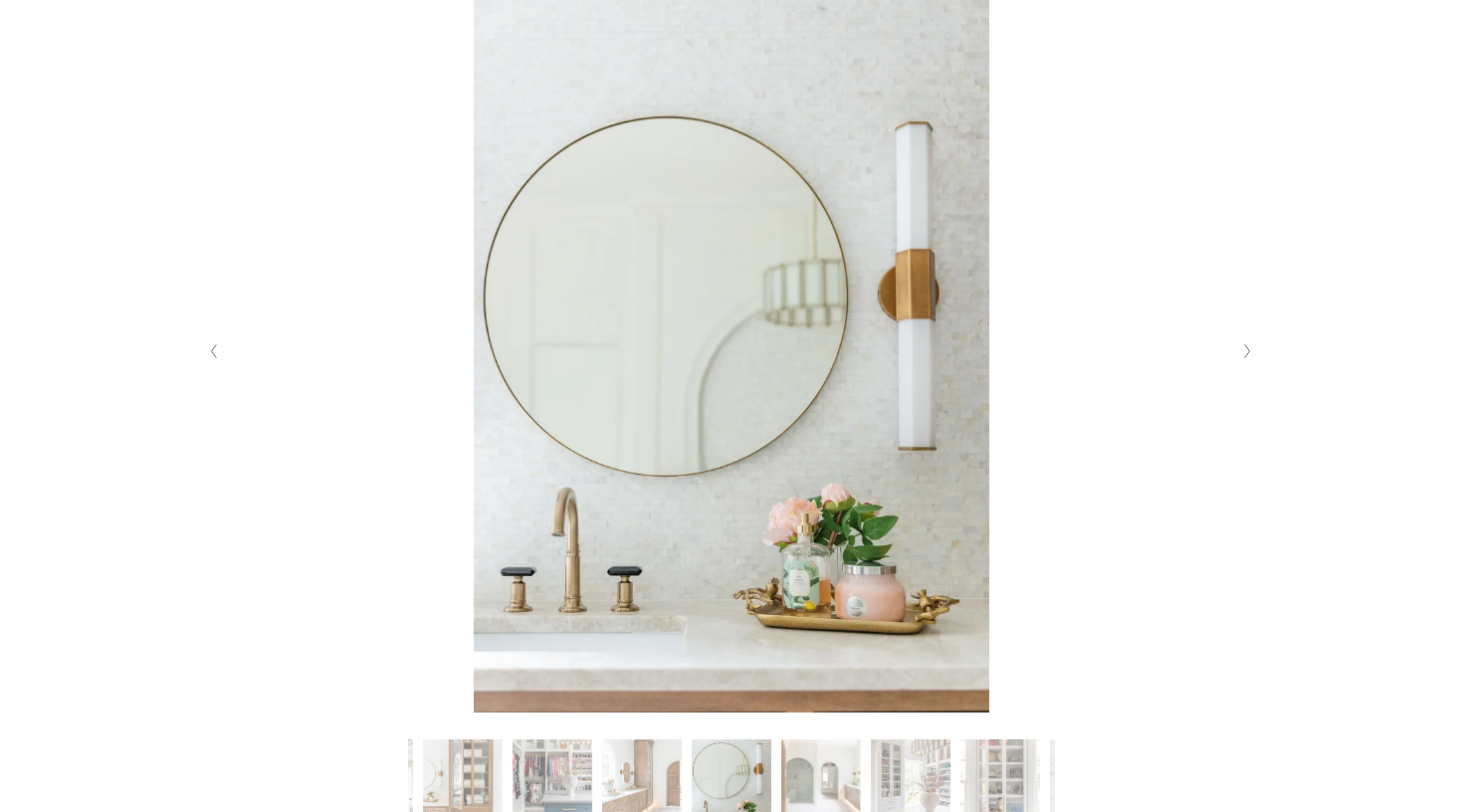 click at bounding box center (1247, 351) 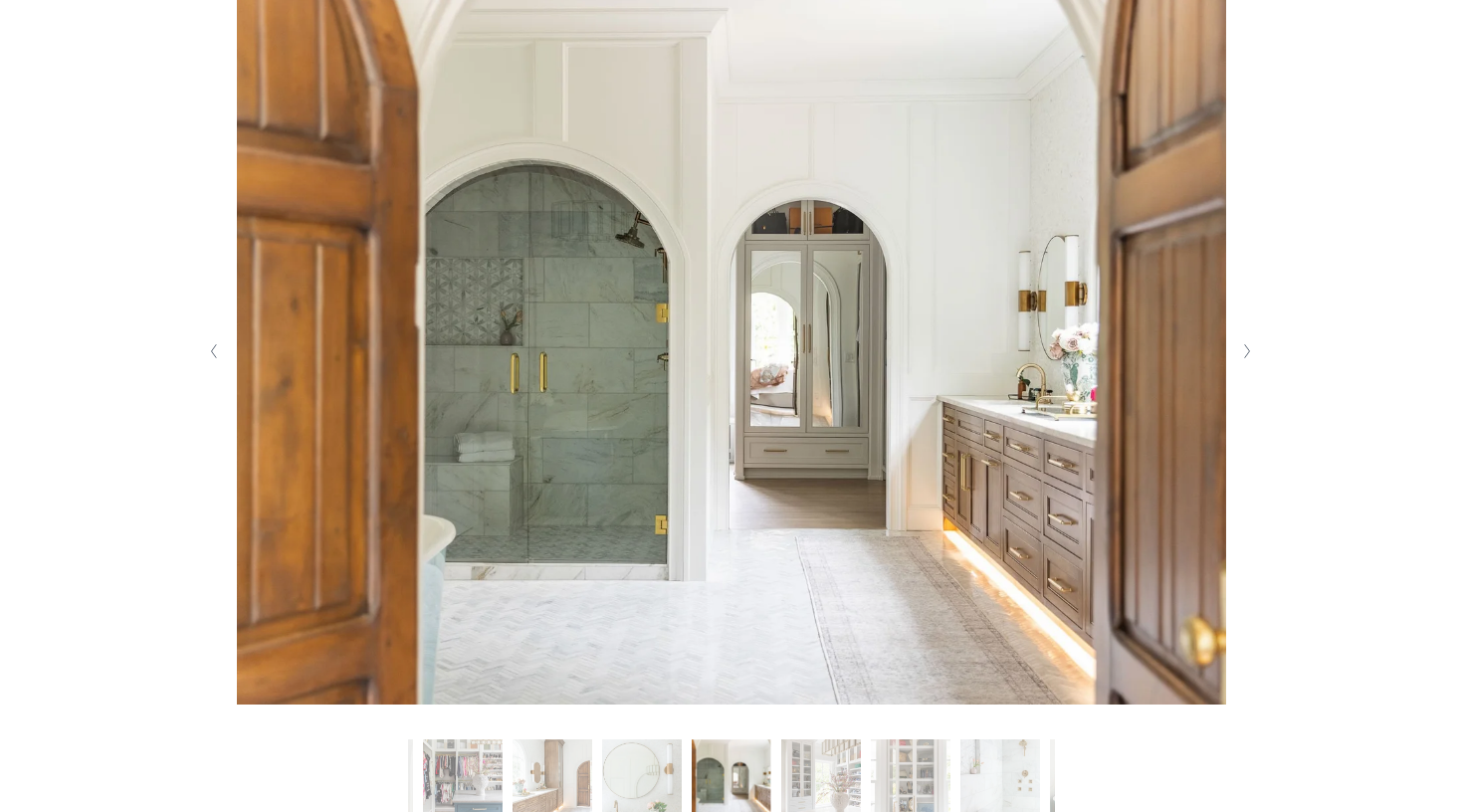 click at bounding box center (1247, 351) 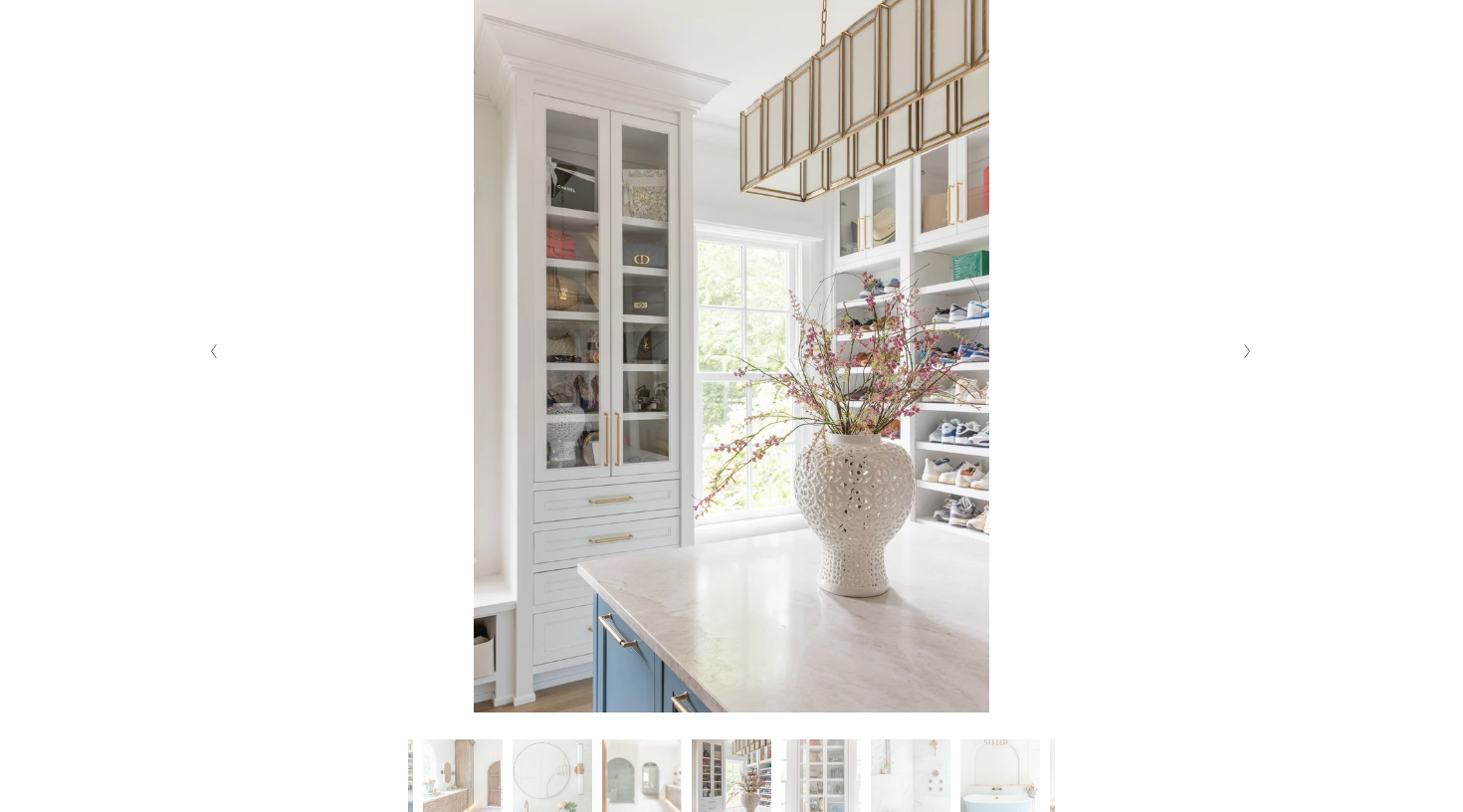 click at bounding box center [1247, 351] 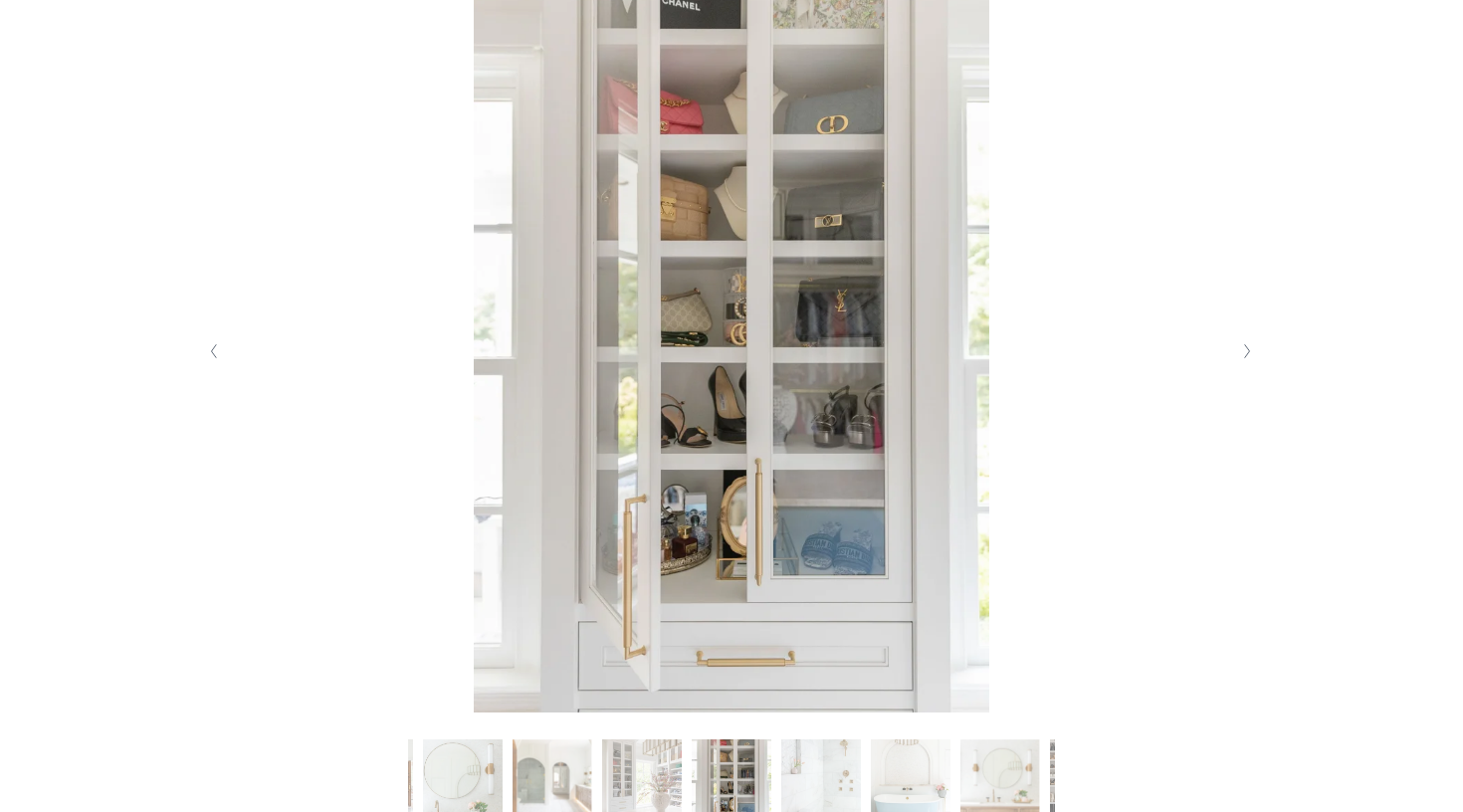 click at bounding box center (1247, 351) 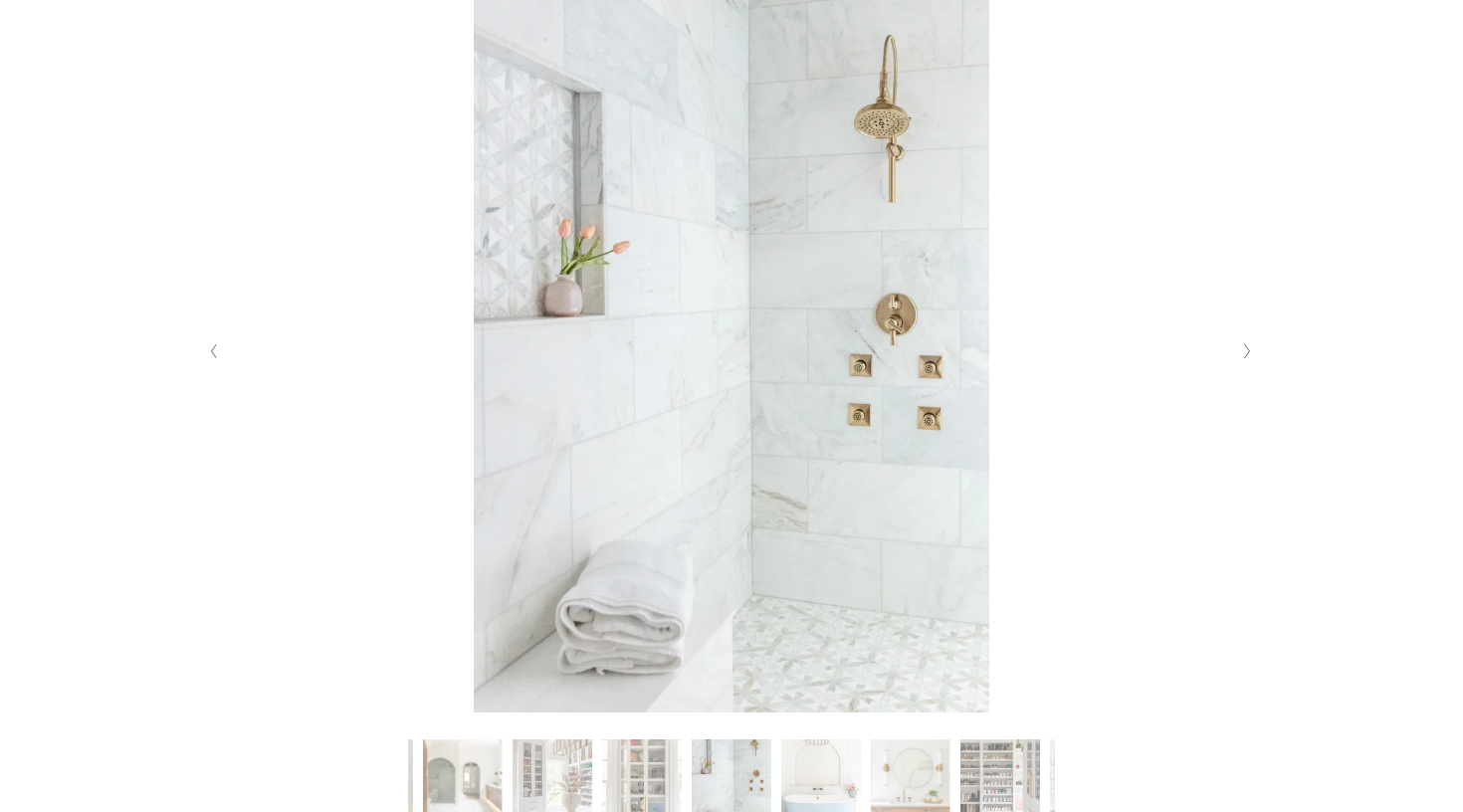 click at bounding box center (1247, 351) 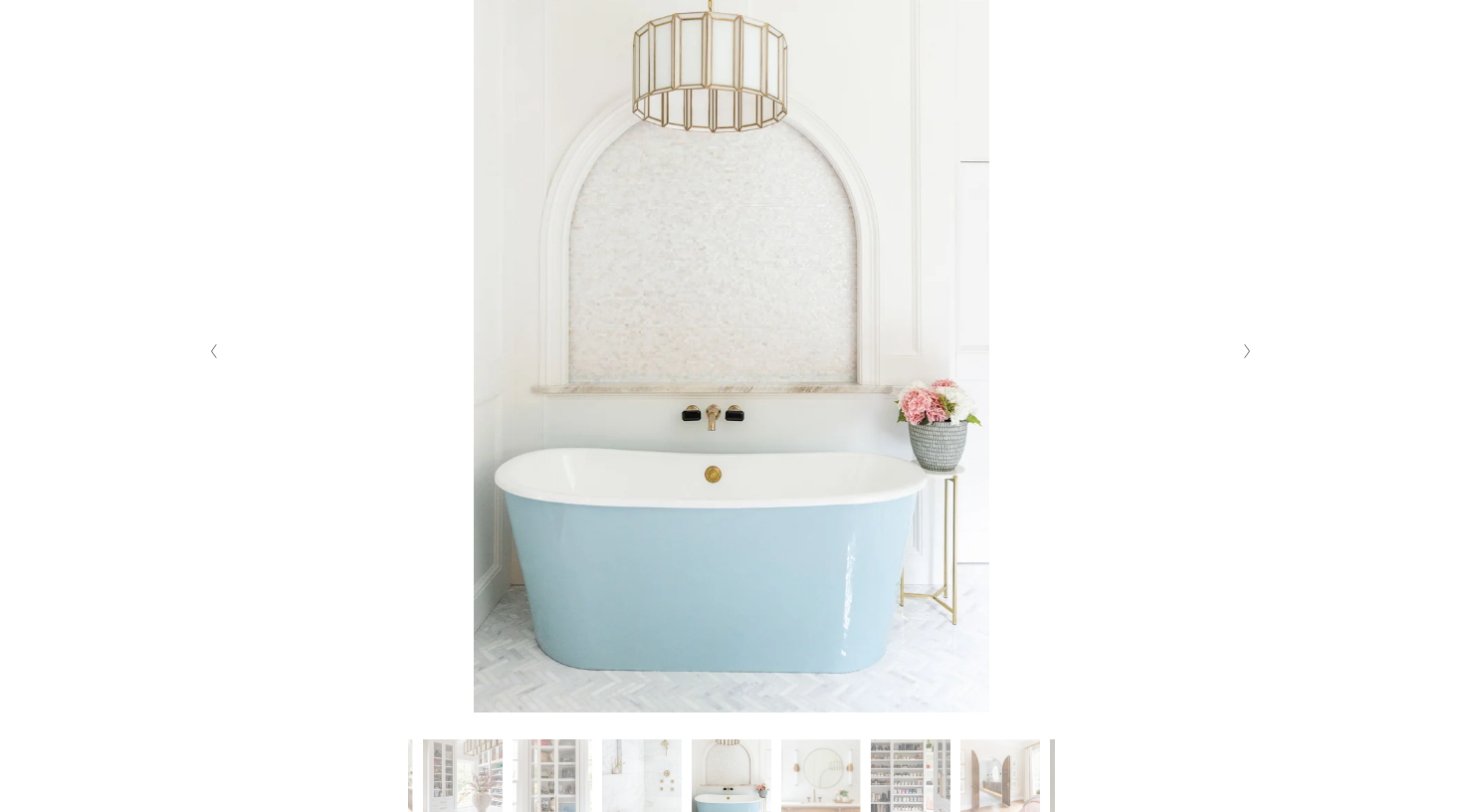click at bounding box center [1247, 351] 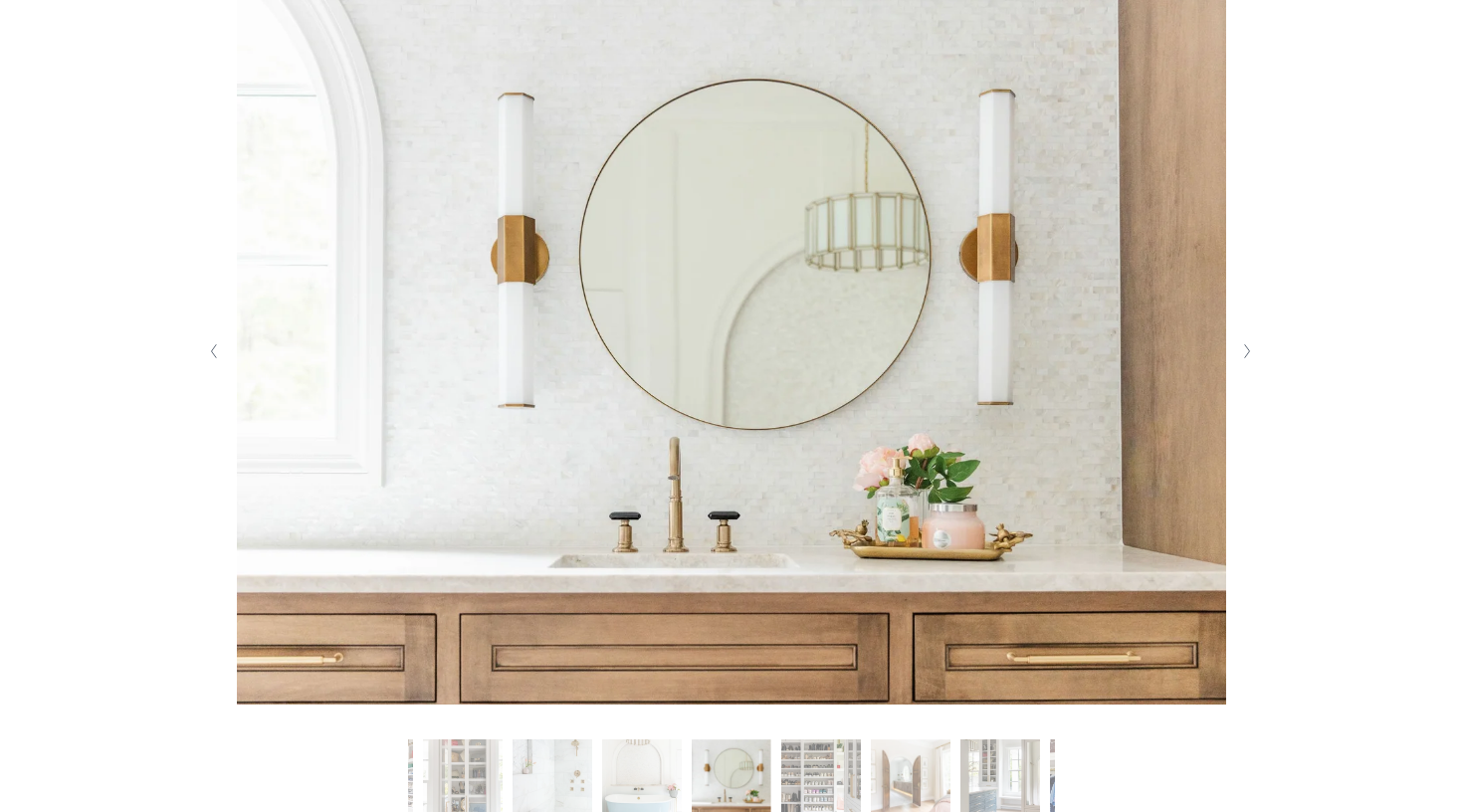 click at bounding box center [1247, 351] 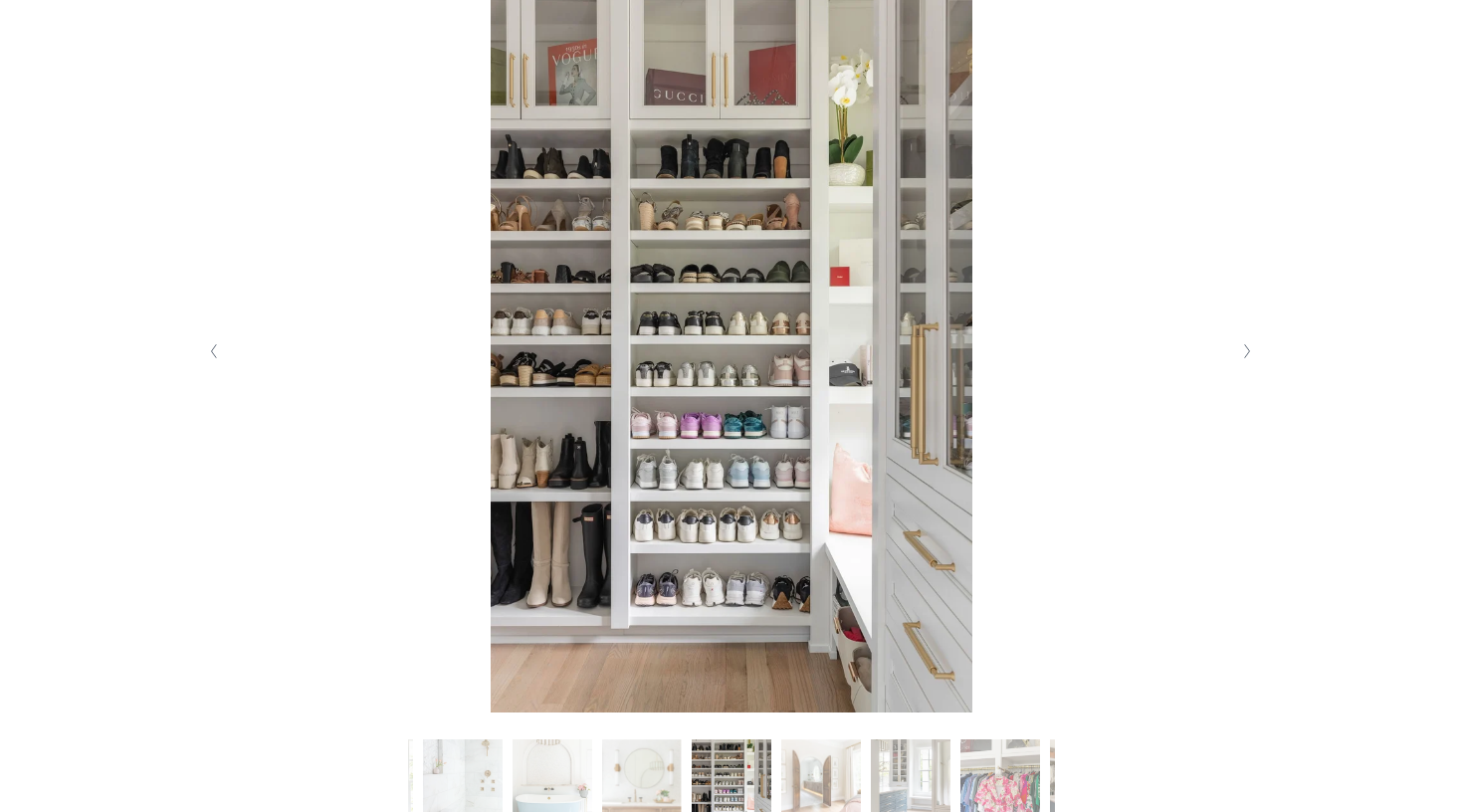 click at bounding box center [1247, 351] 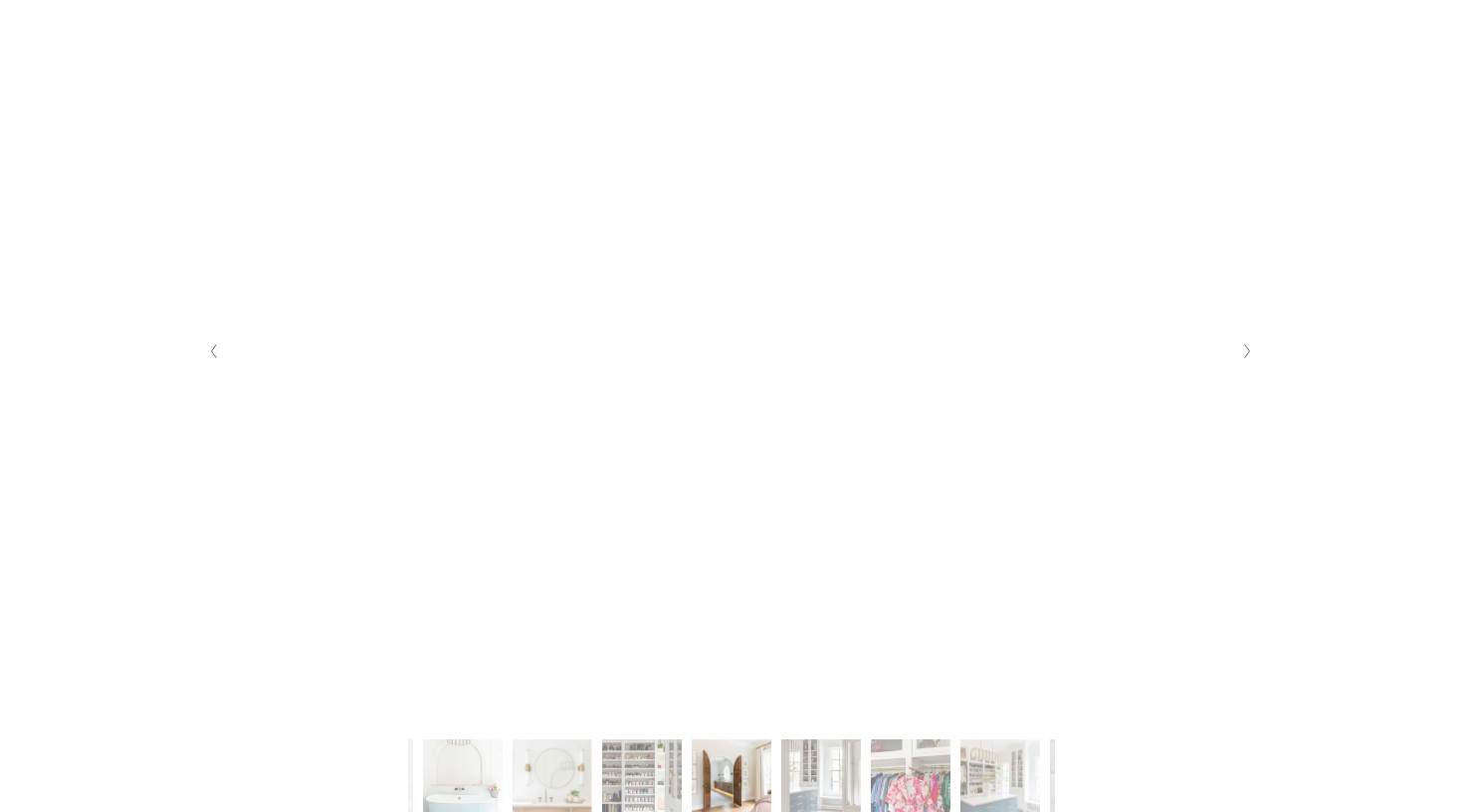 click at bounding box center (1247, 351) 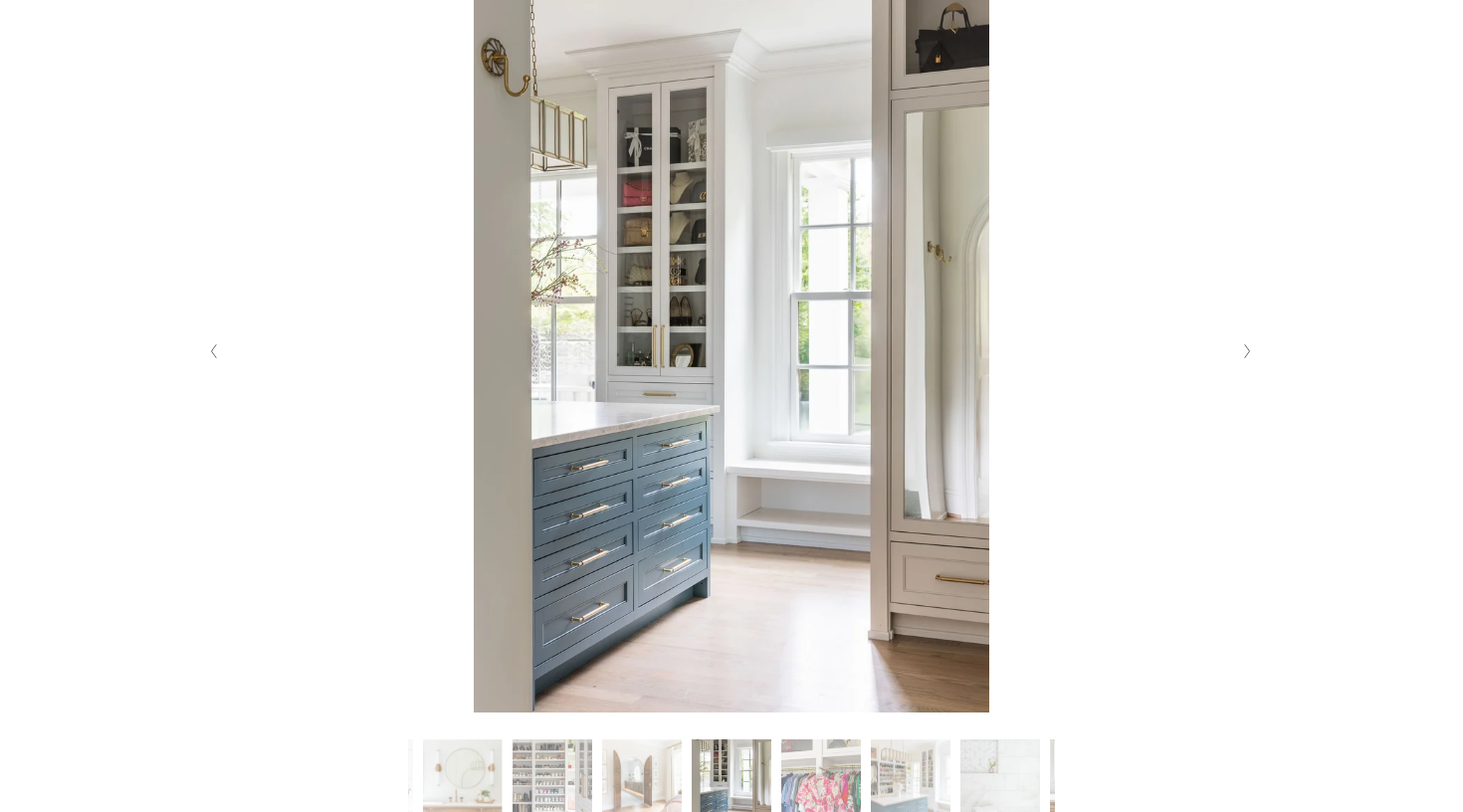 click at bounding box center (1247, 351) 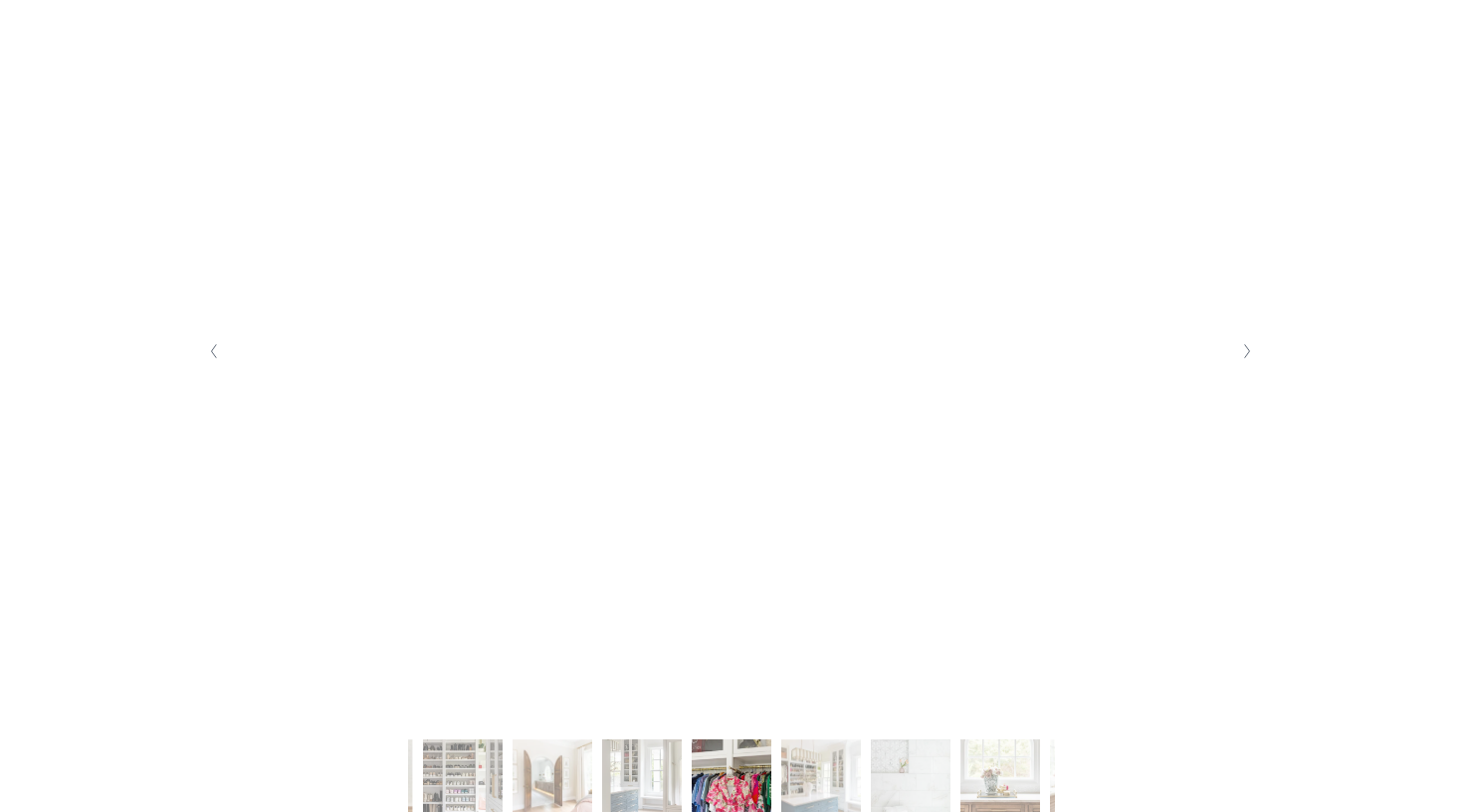 click at bounding box center [1247, 351] 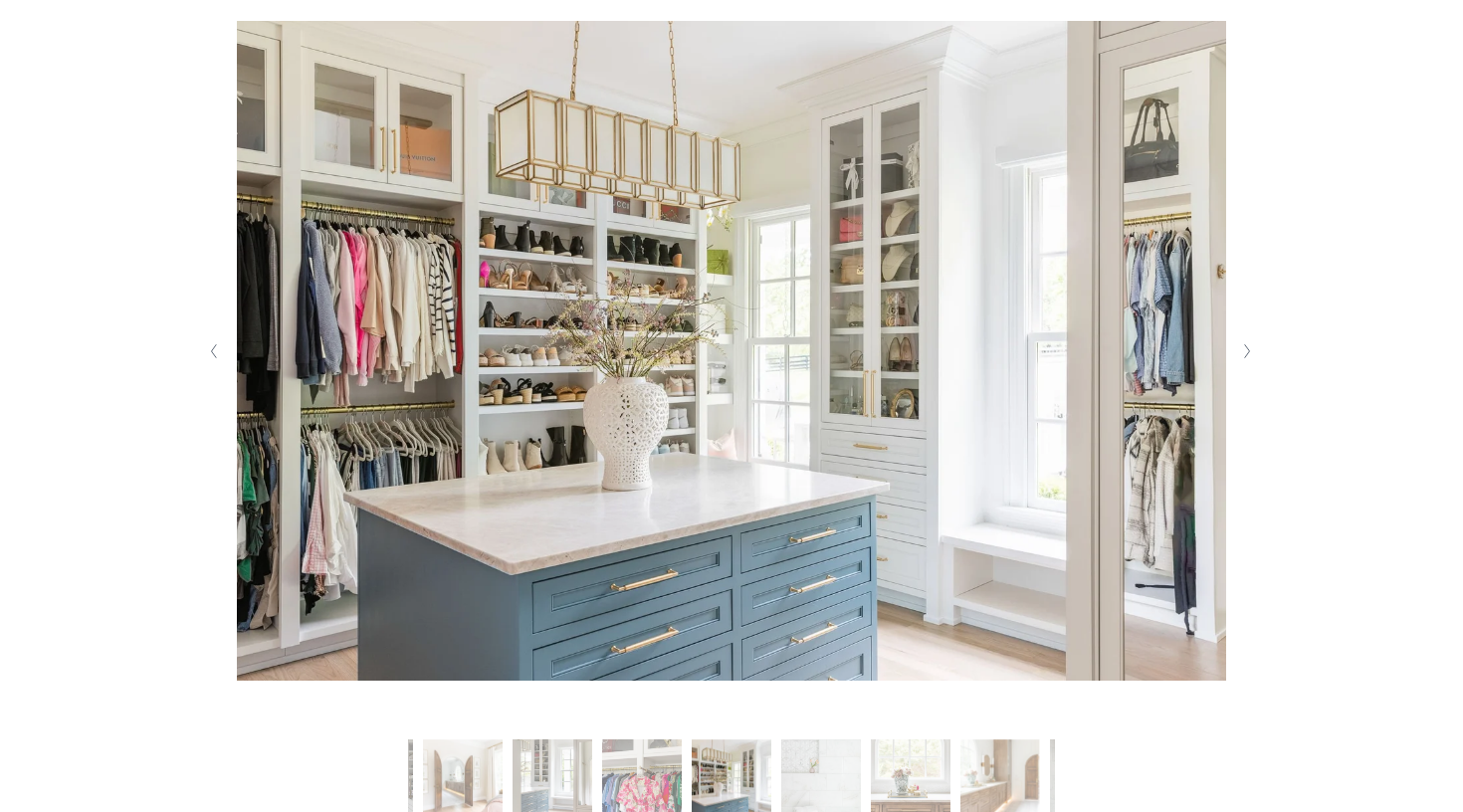 click at bounding box center (1248, 351) 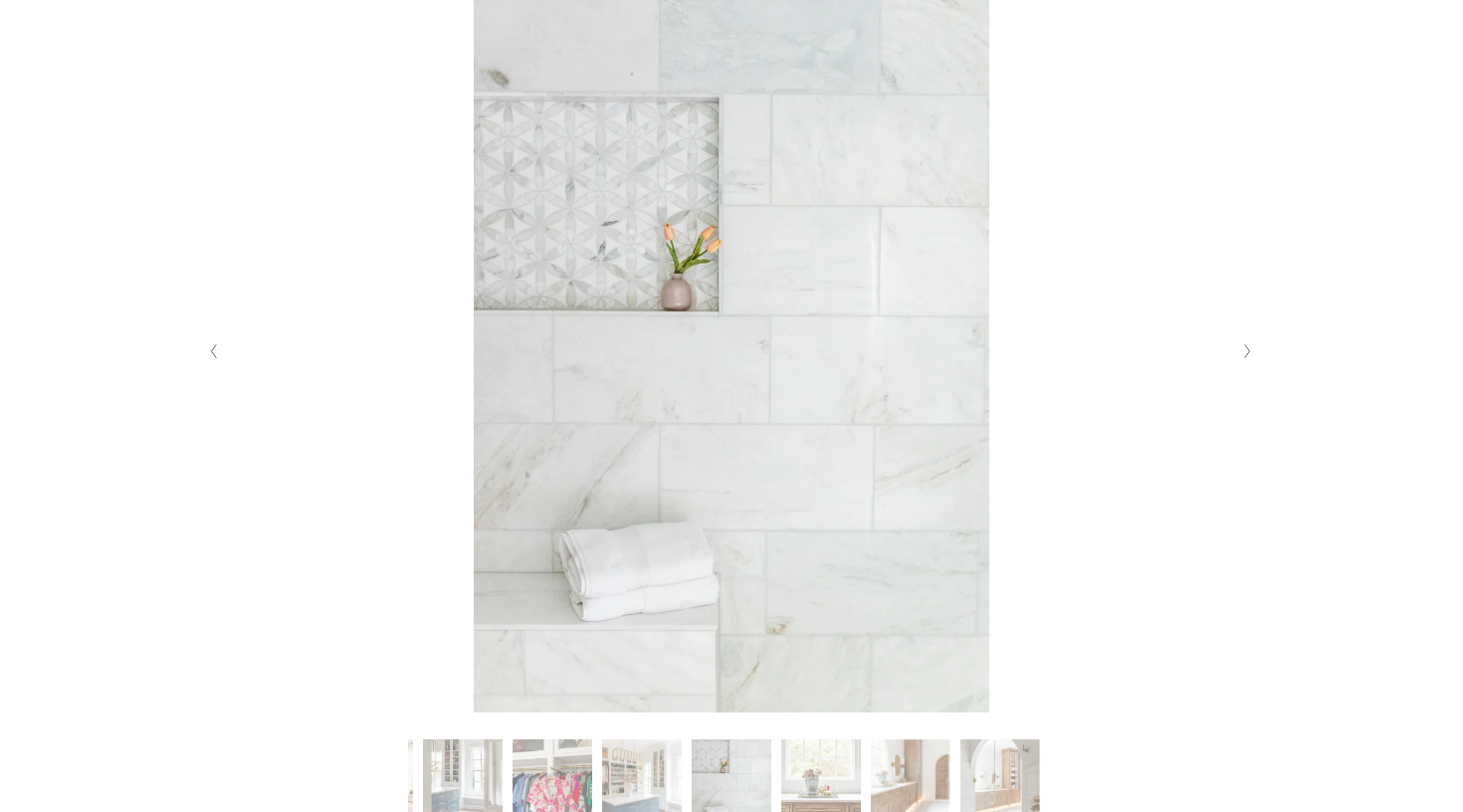 click at bounding box center [1248, 351] 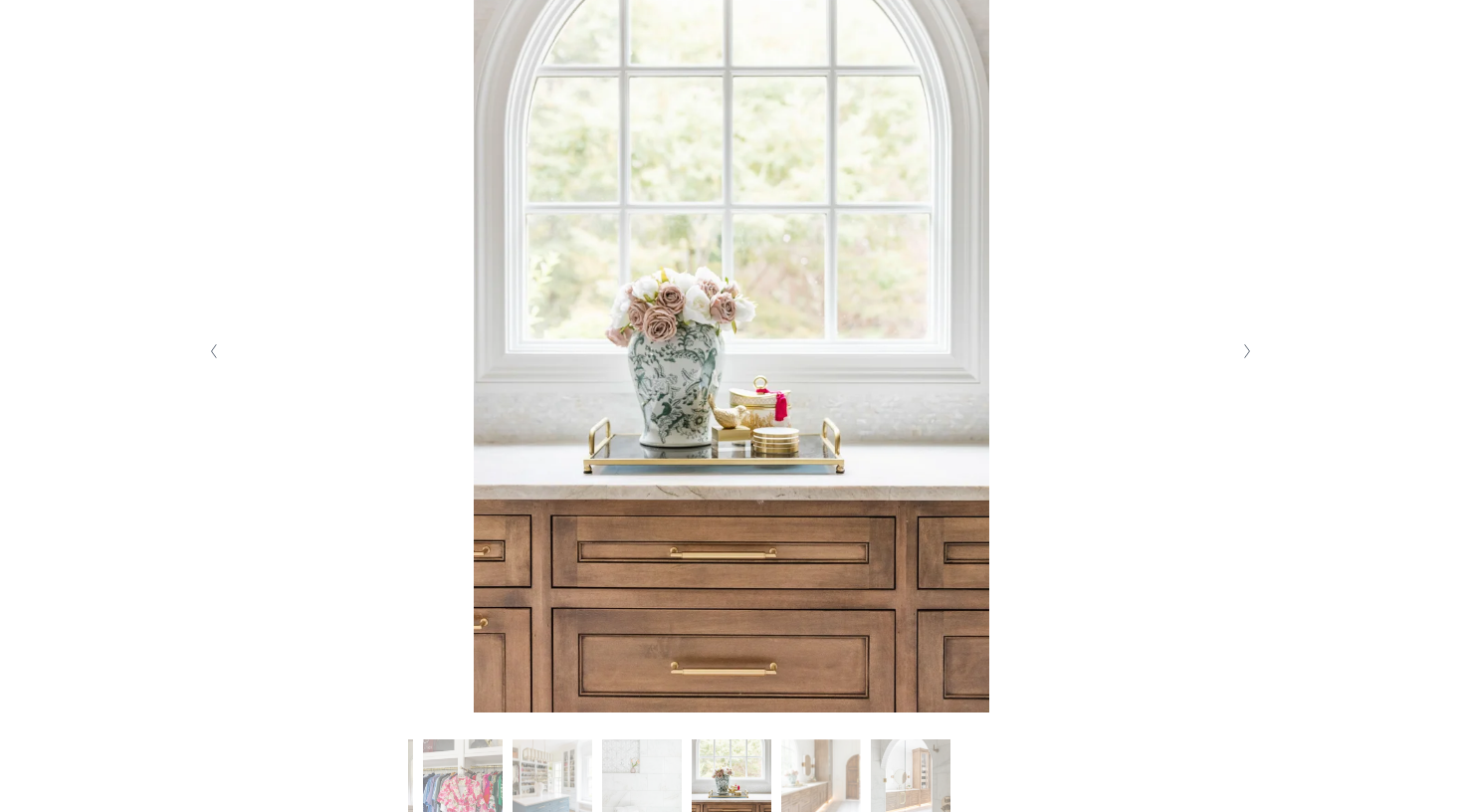 click at bounding box center [1248, 351] 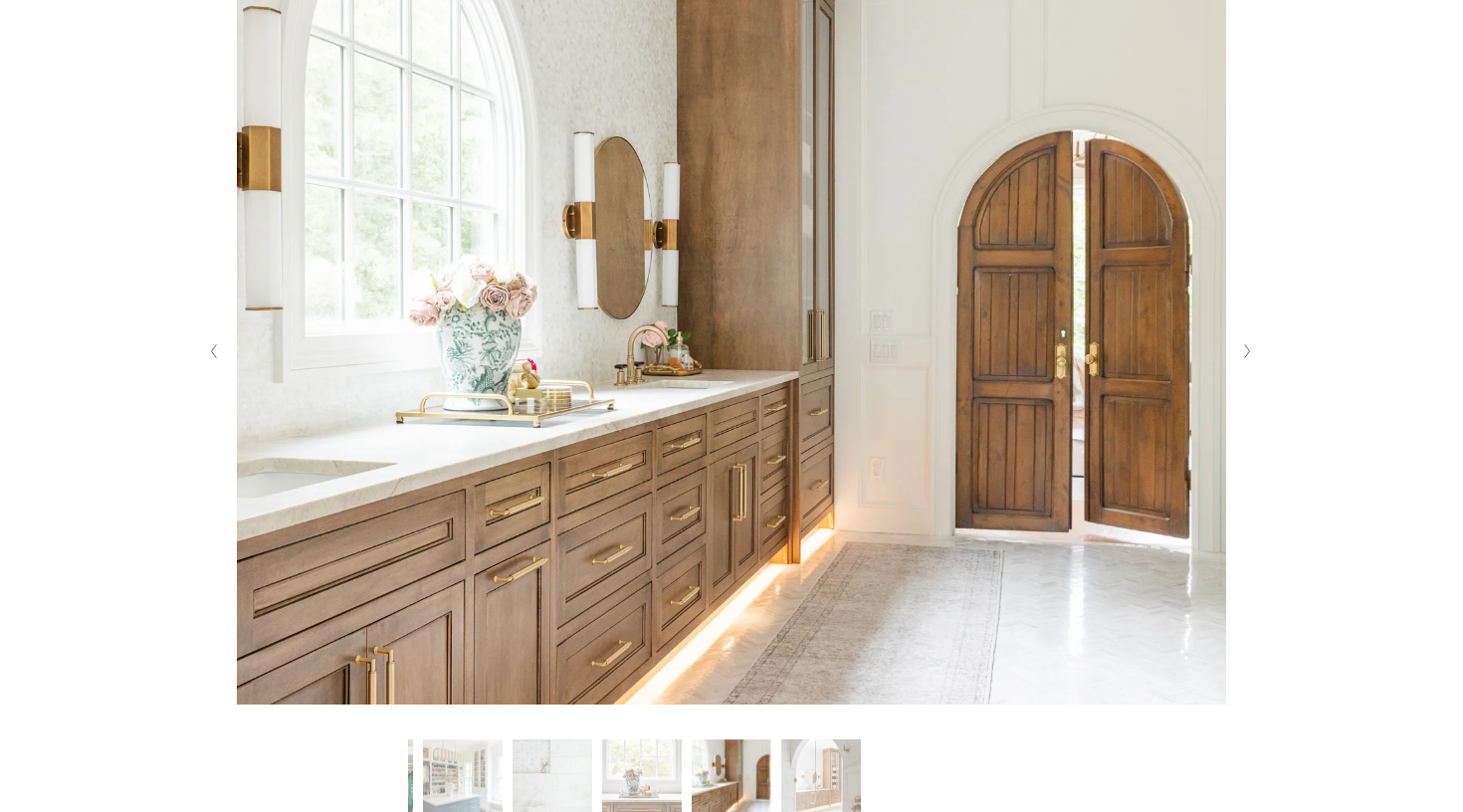 click at bounding box center [1248, 351] 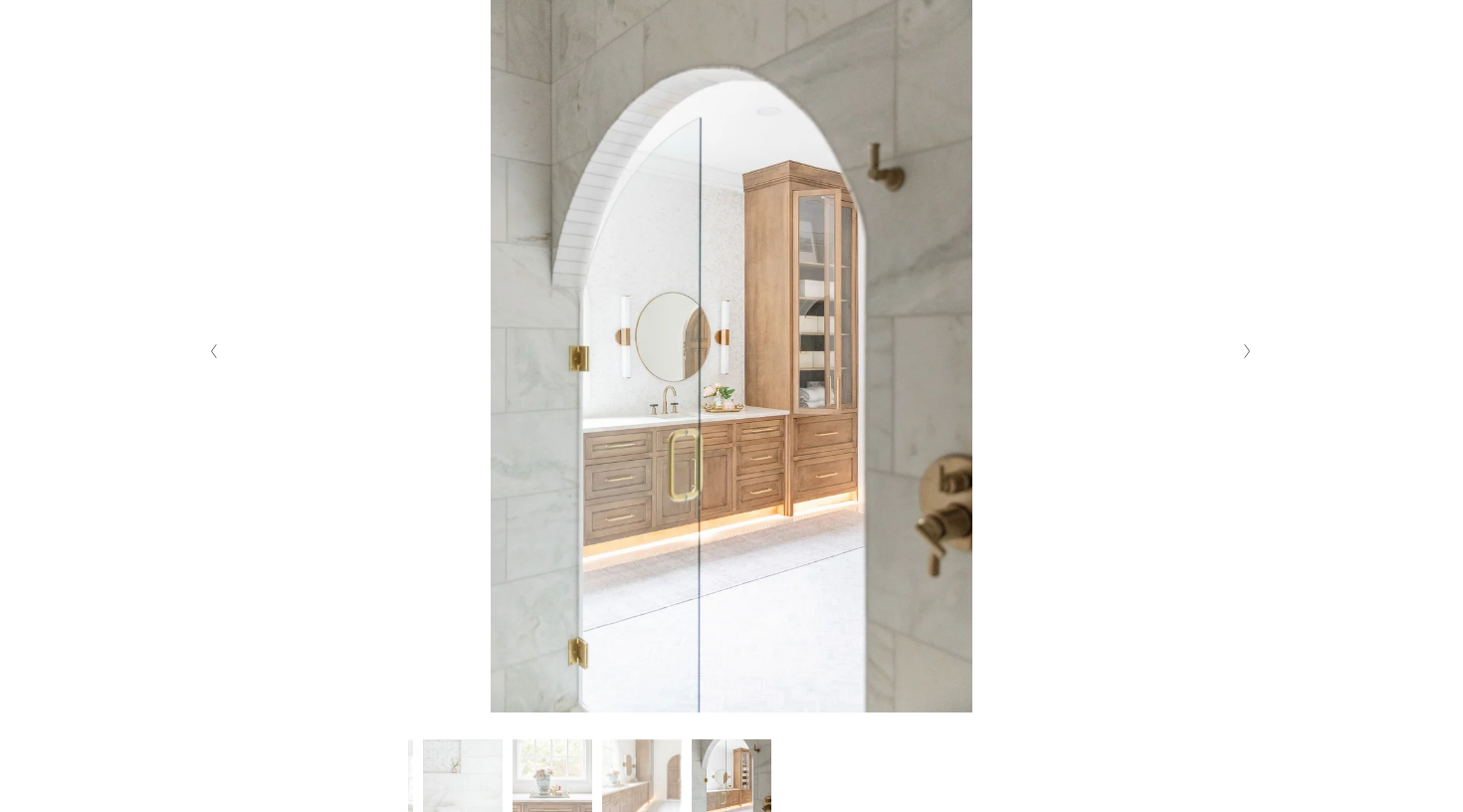 click at bounding box center (1248, 351) 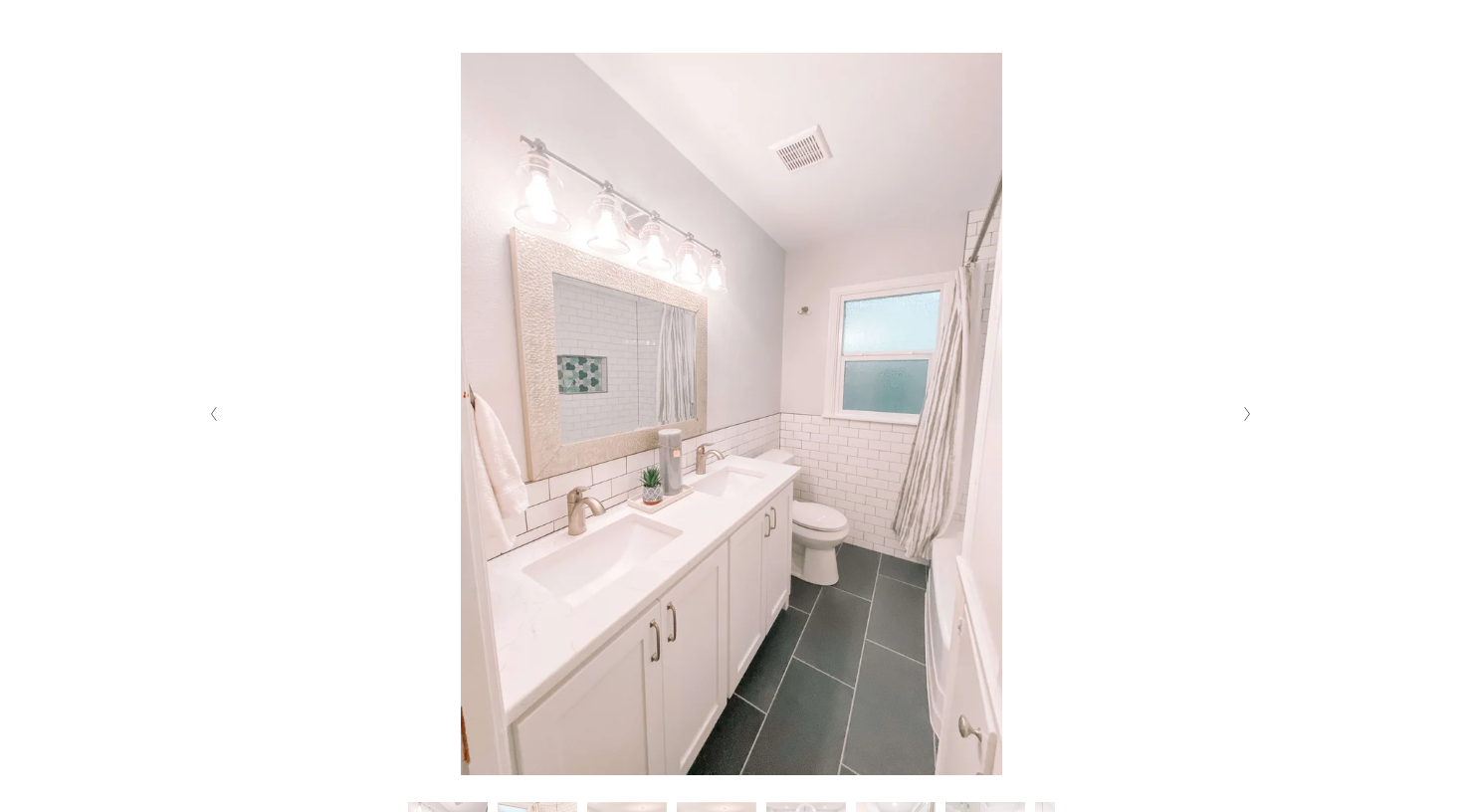scroll, scrollTop: 389, scrollLeft: 0, axis: vertical 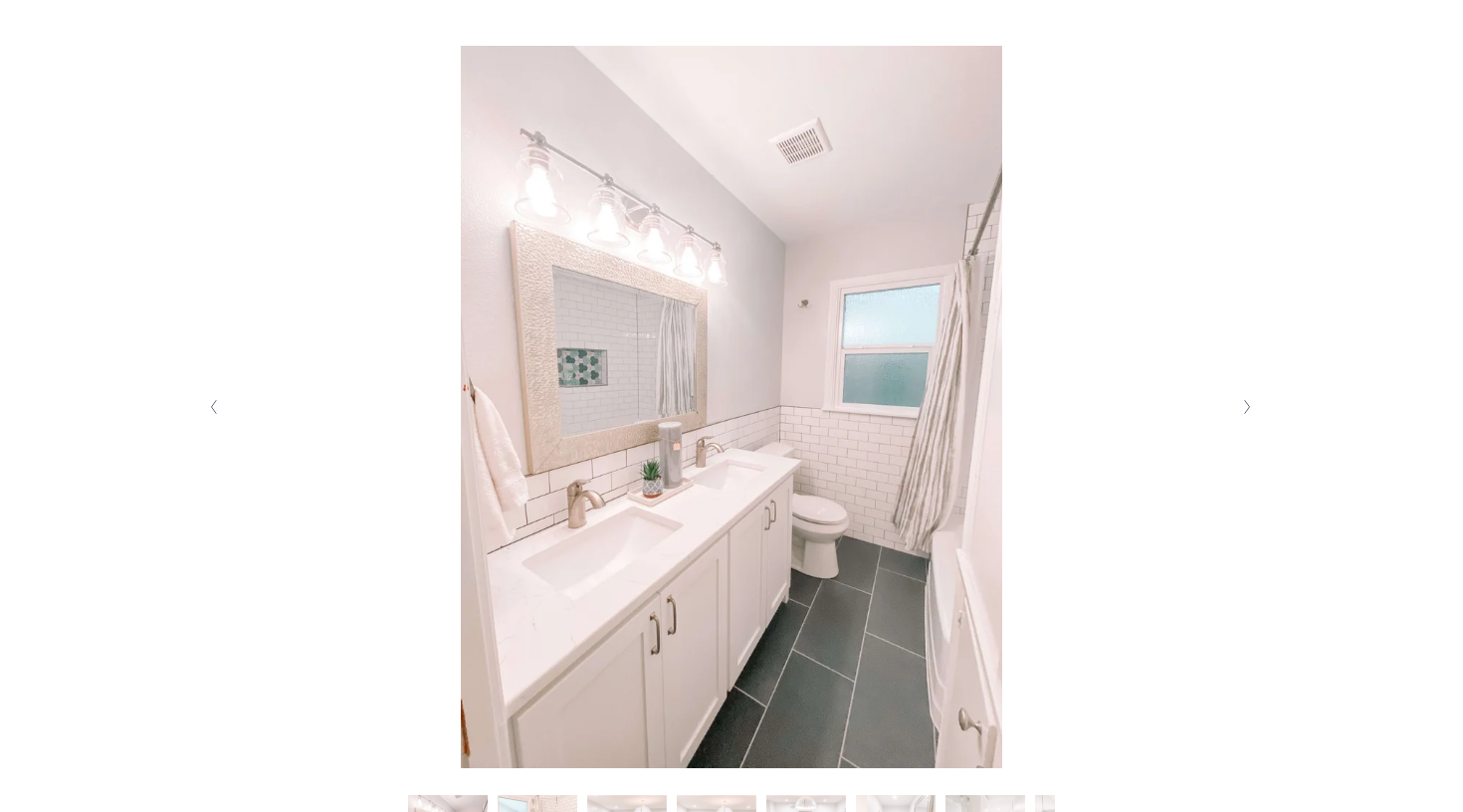 click at bounding box center (1248, 407) 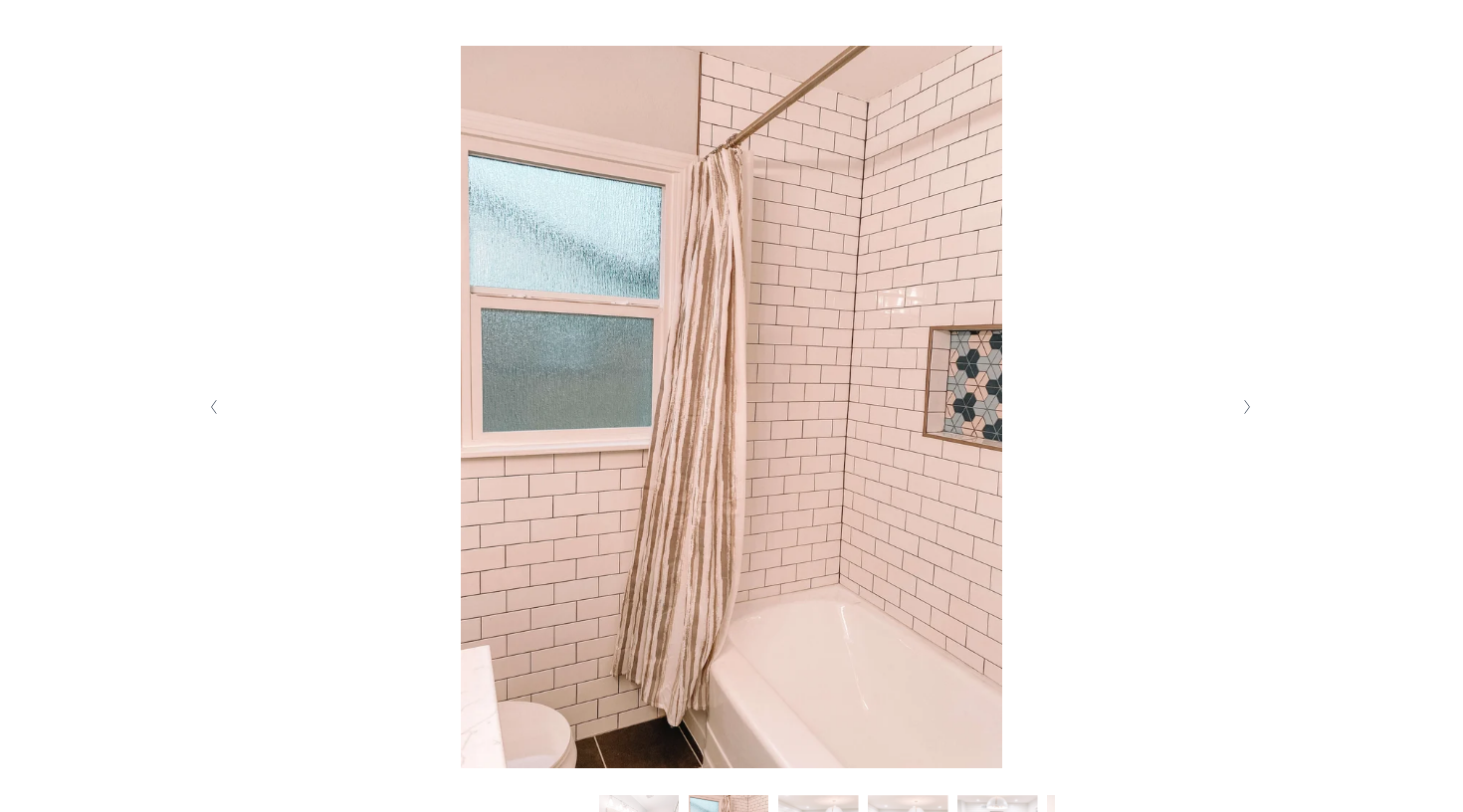 click at bounding box center [1248, 407] 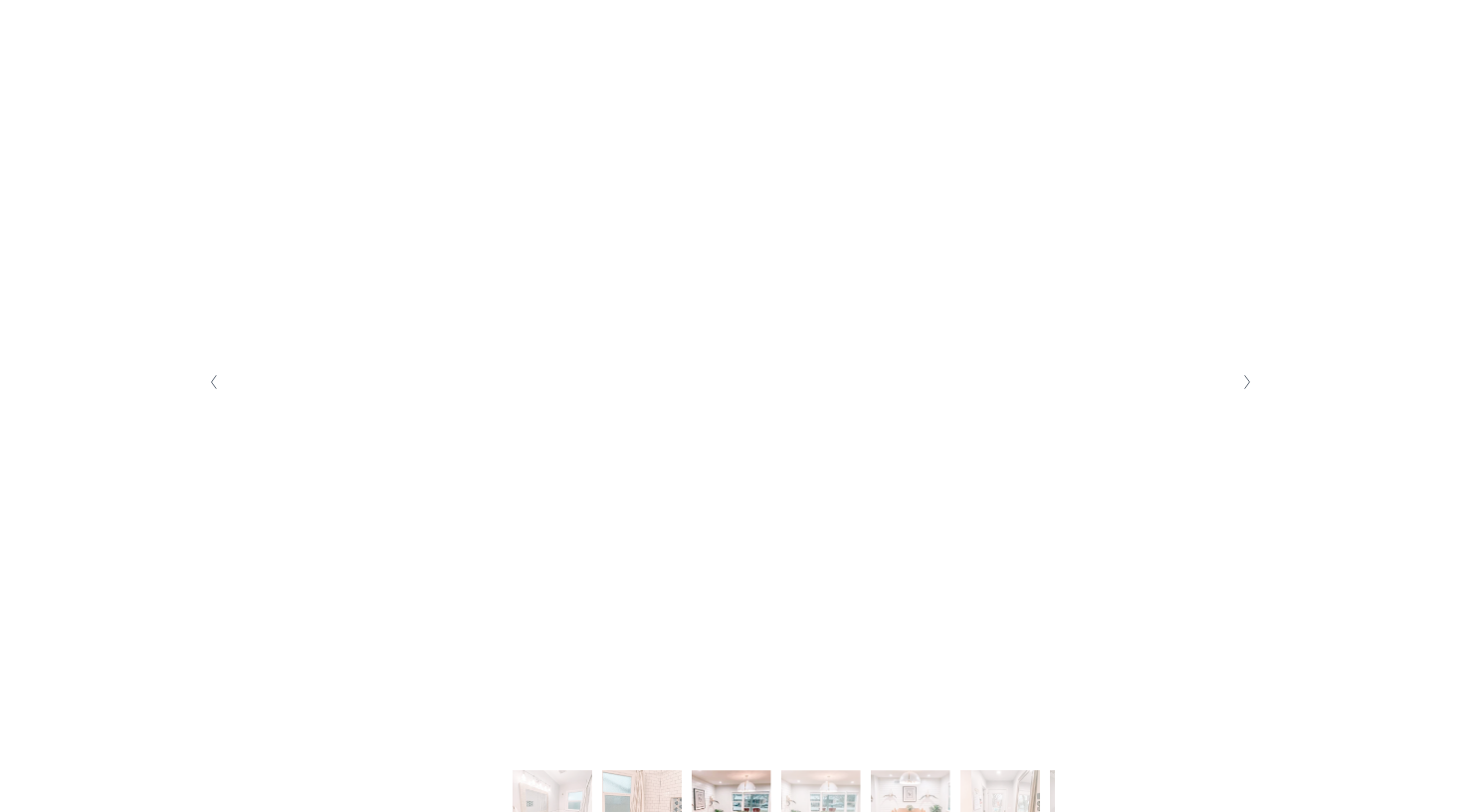 scroll, scrollTop: 431, scrollLeft: 0, axis: vertical 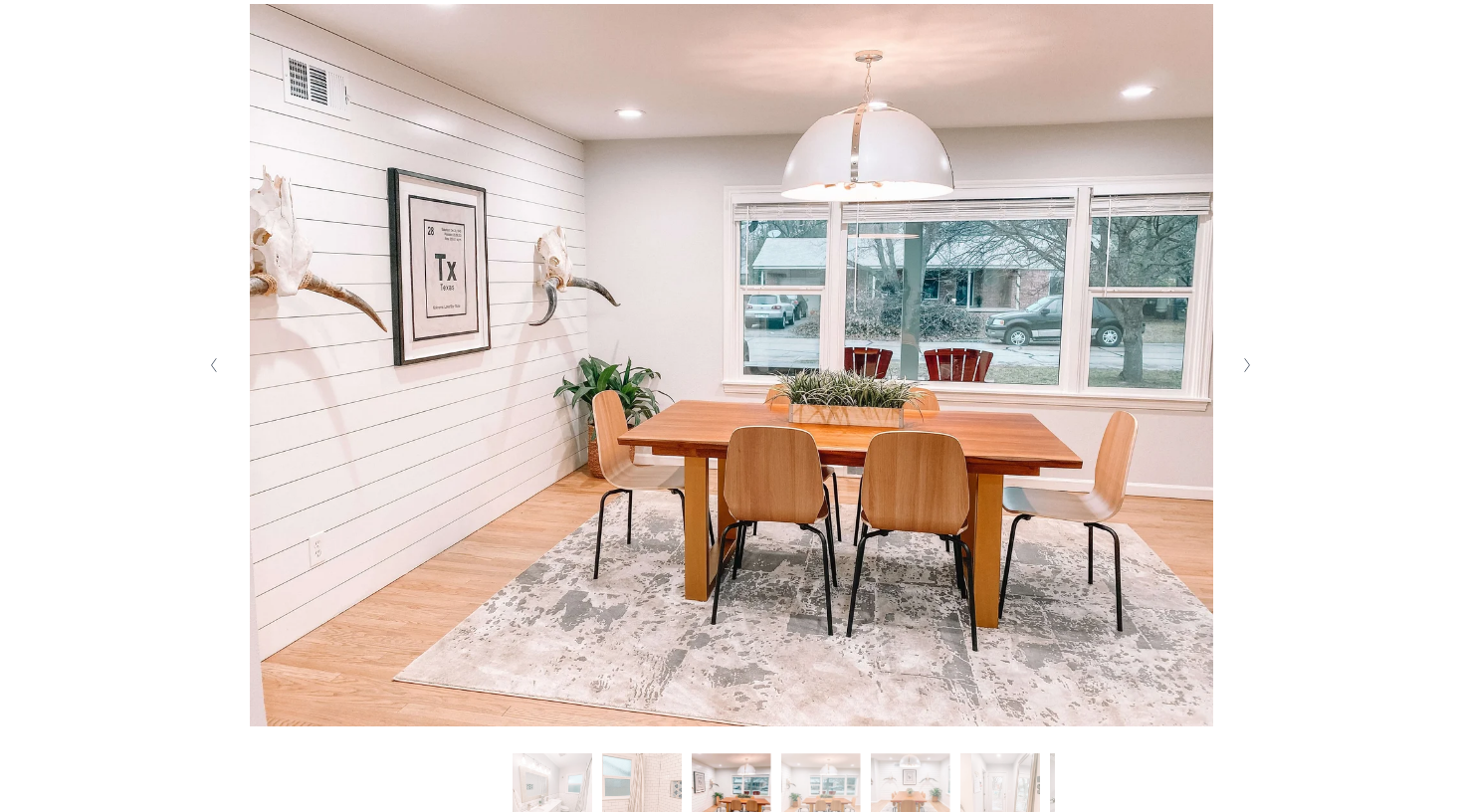 click at bounding box center [1248, 365] 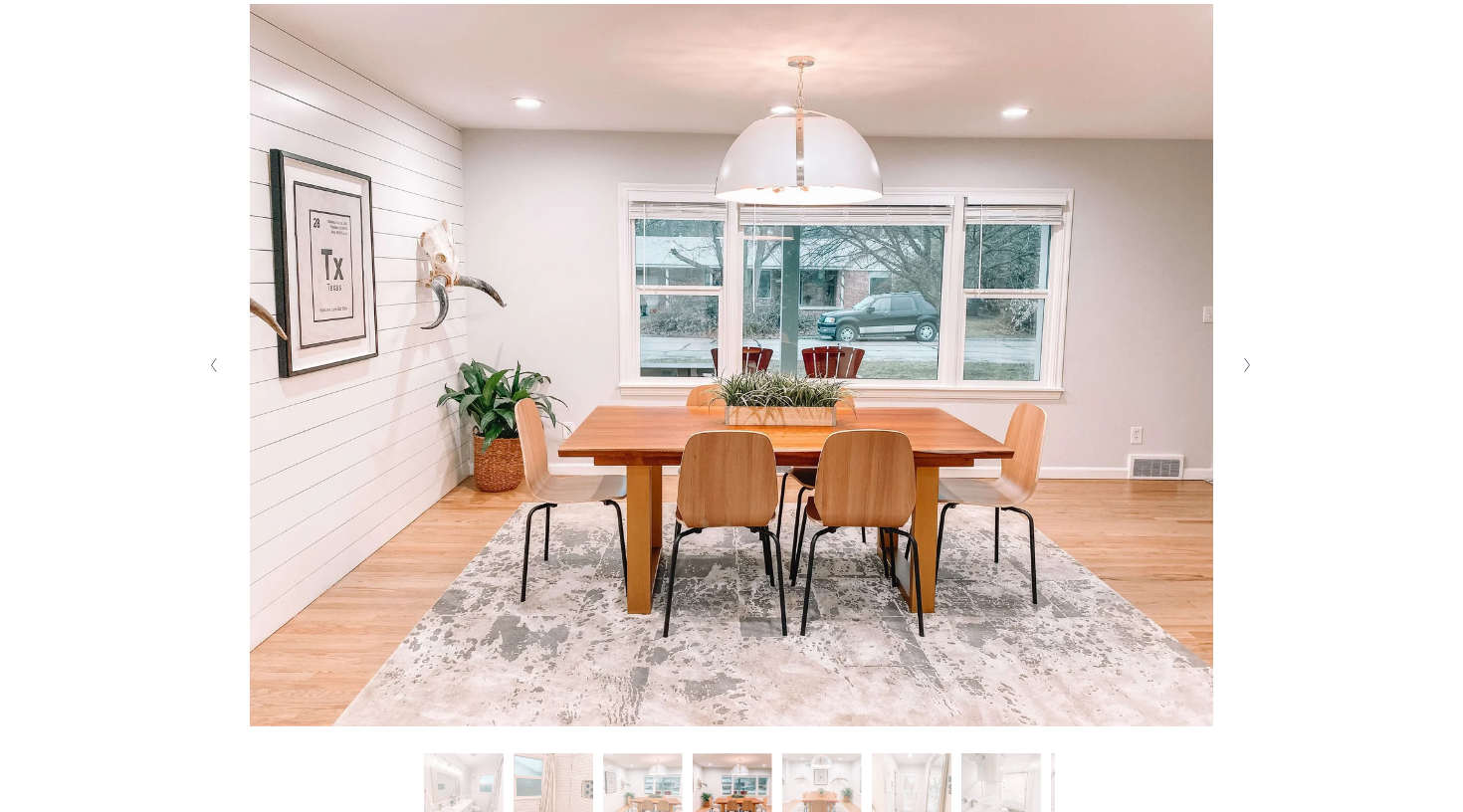 click at bounding box center (1248, 365) 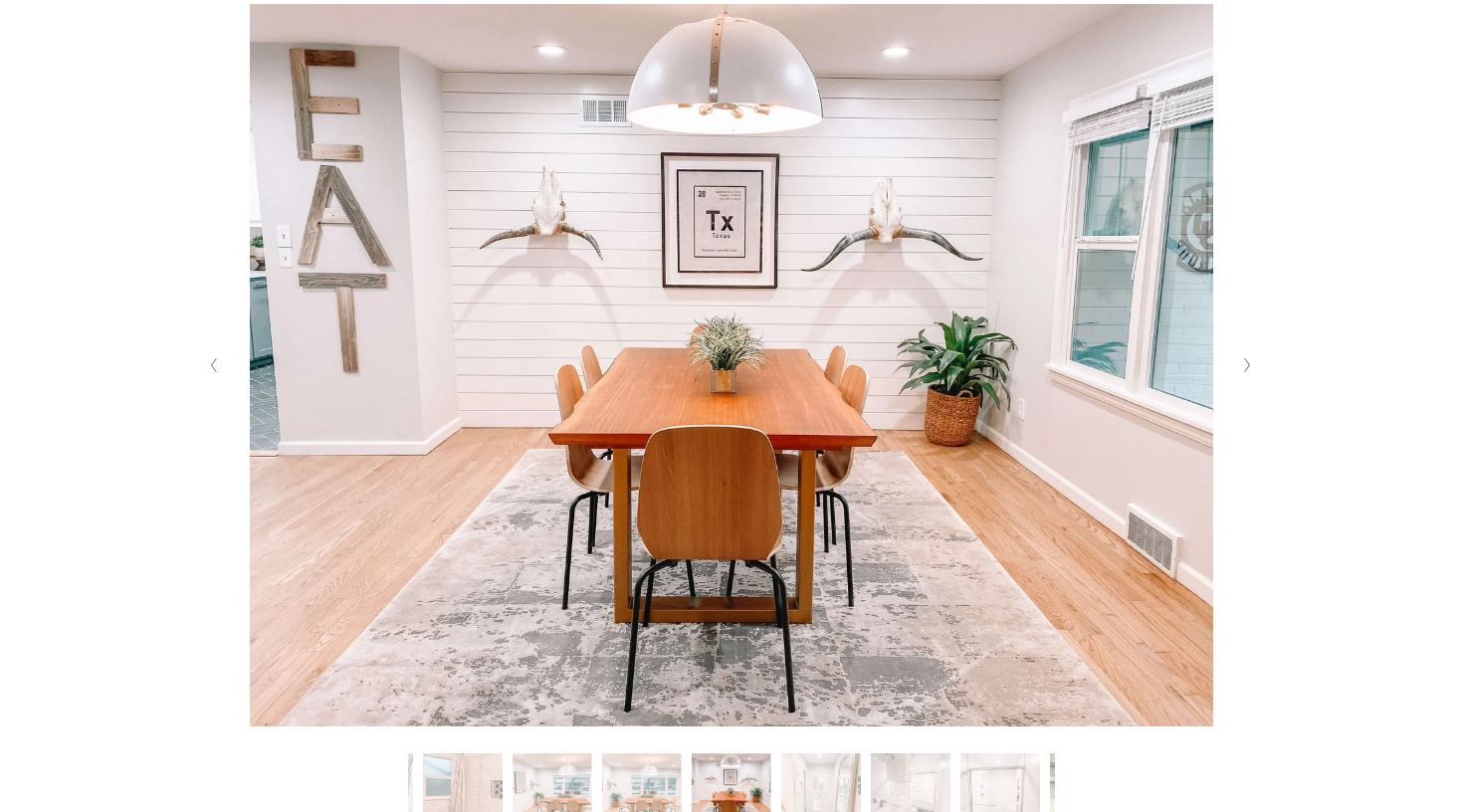click at bounding box center [1248, 365] 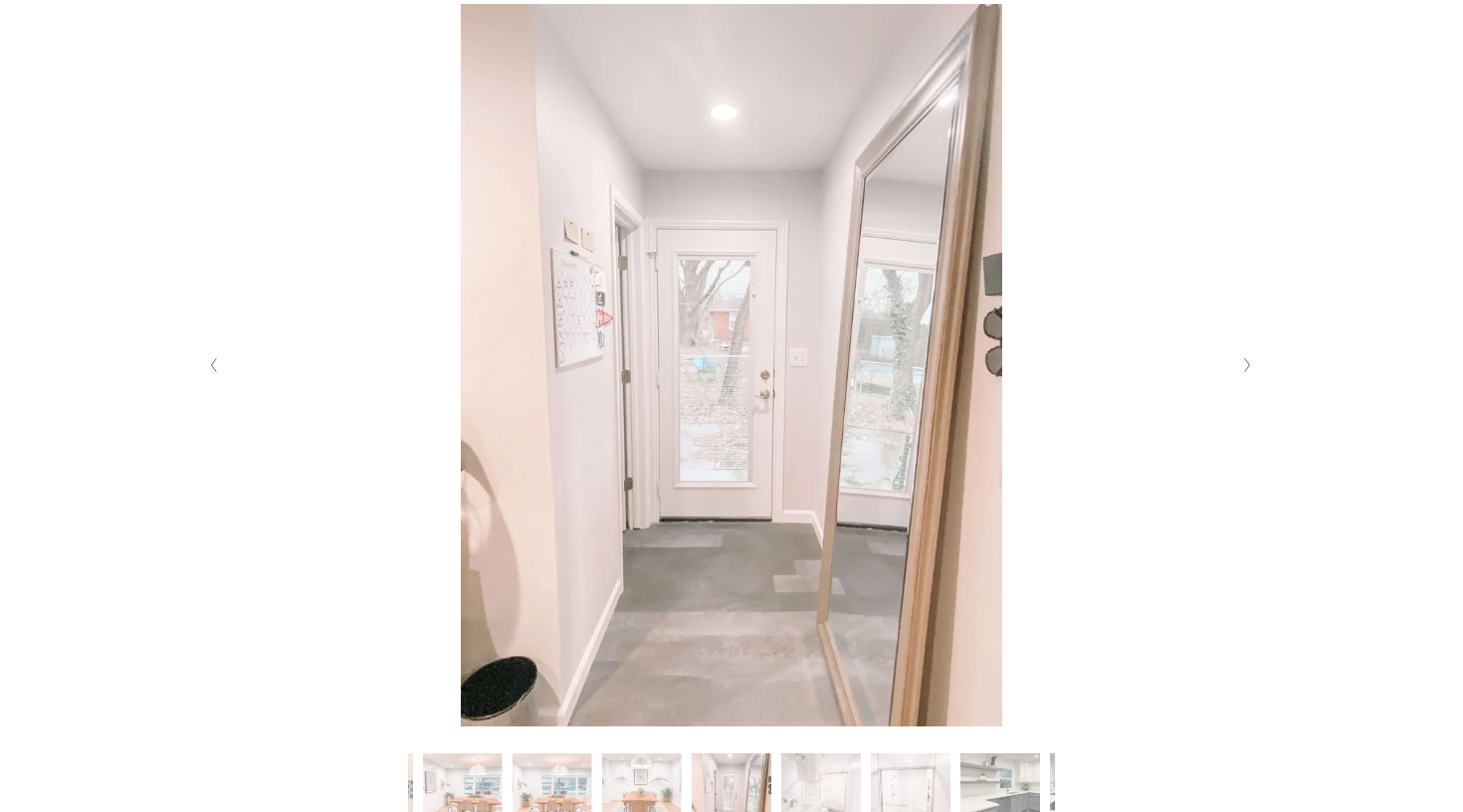 click at bounding box center [1248, 365] 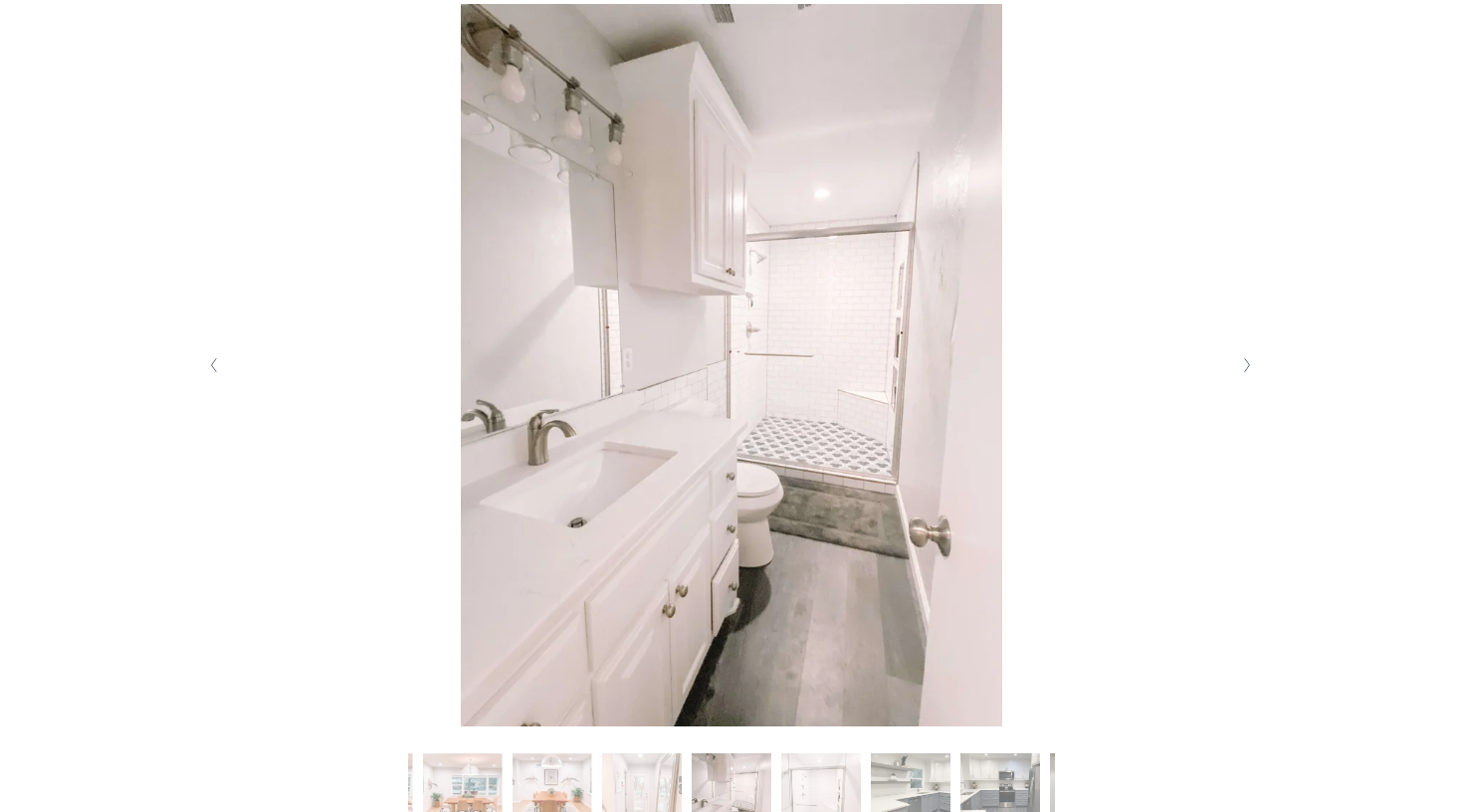 click at bounding box center (1248, 365) 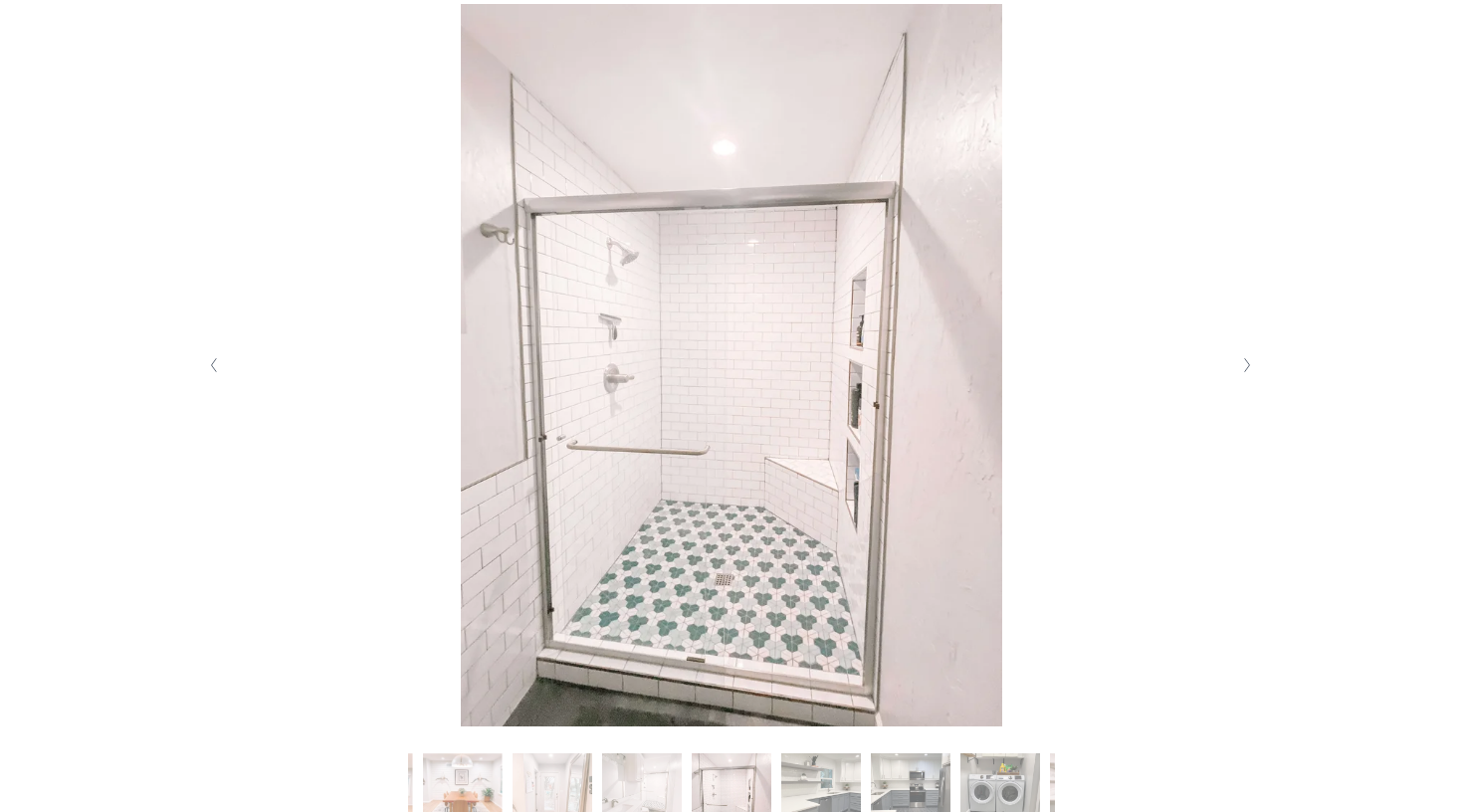 click at bounding box center [1248, 365] 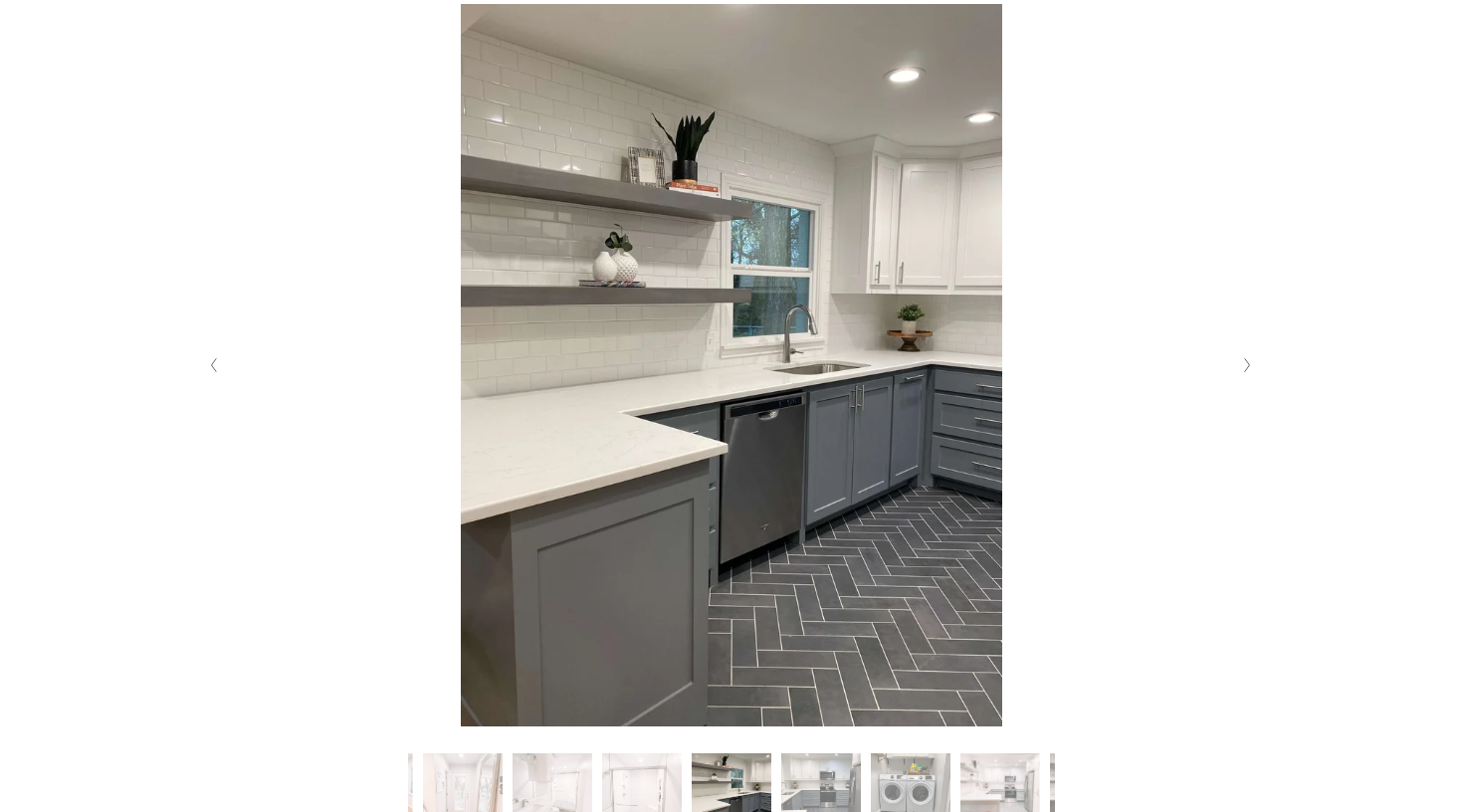 click at bounding box center [1248, 365] 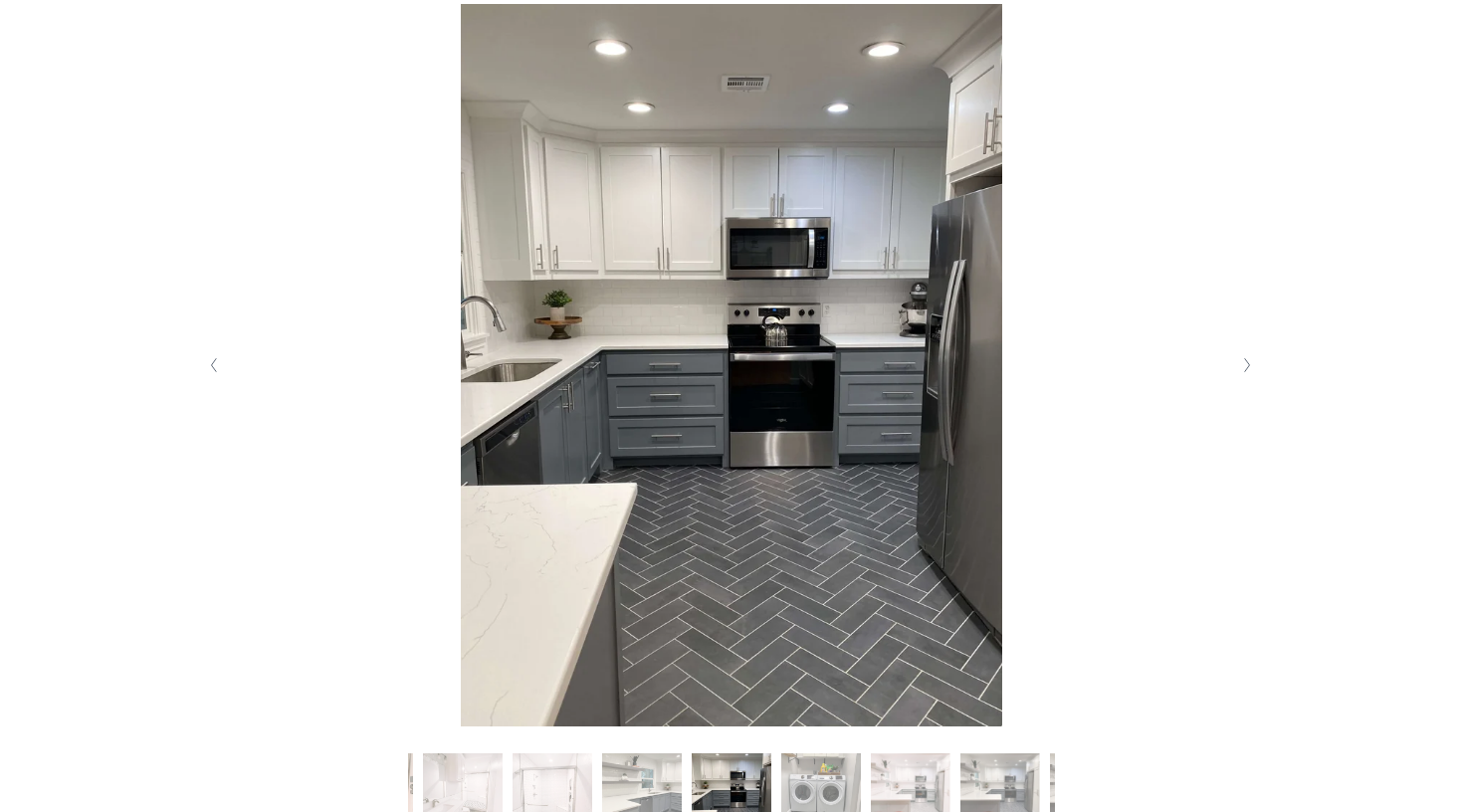 click at bounding box center (1248, 365) 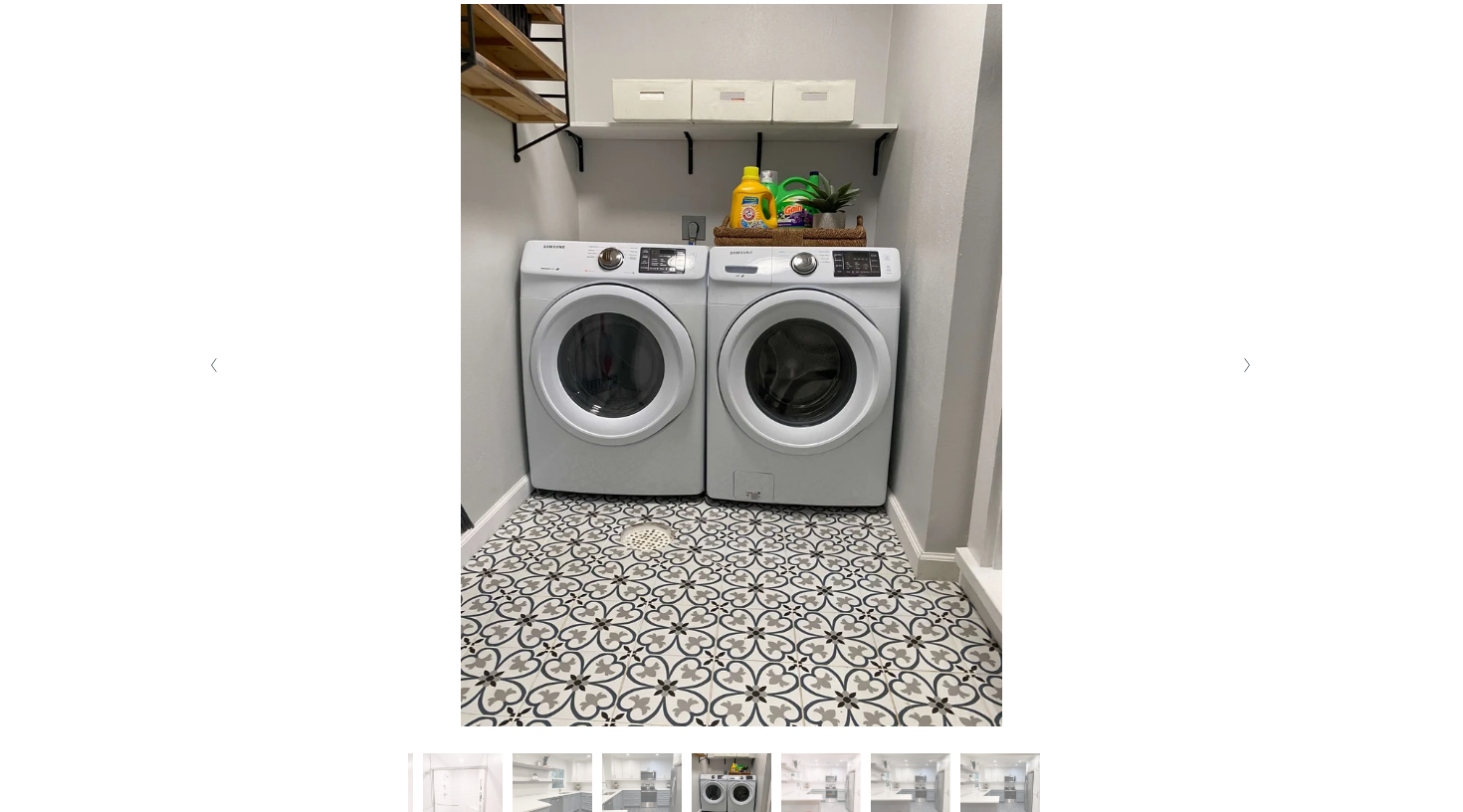 click at bounding box center [1248, 365] 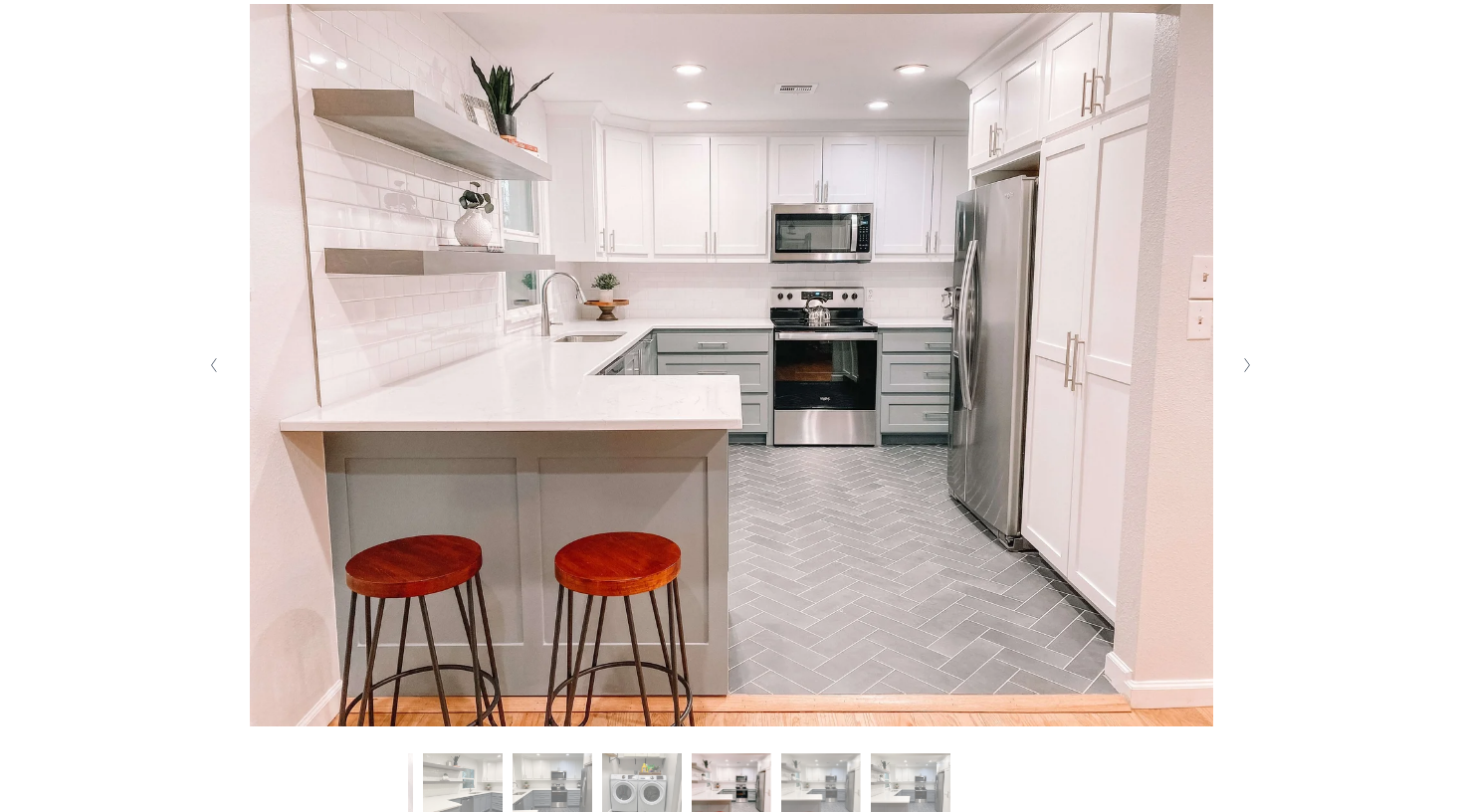 click at bounding box center (1248, 365) 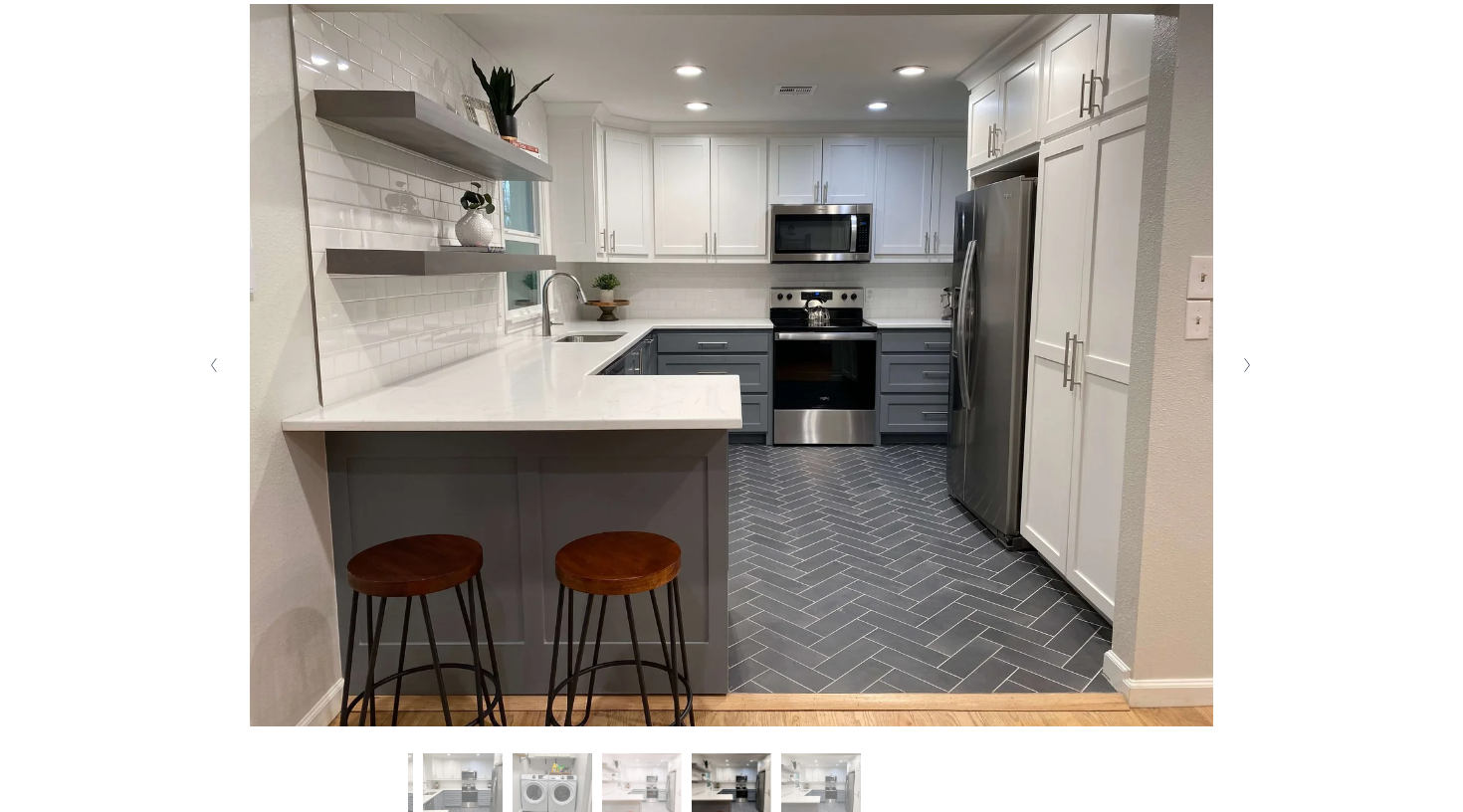click at bounding box center [1248, 365] 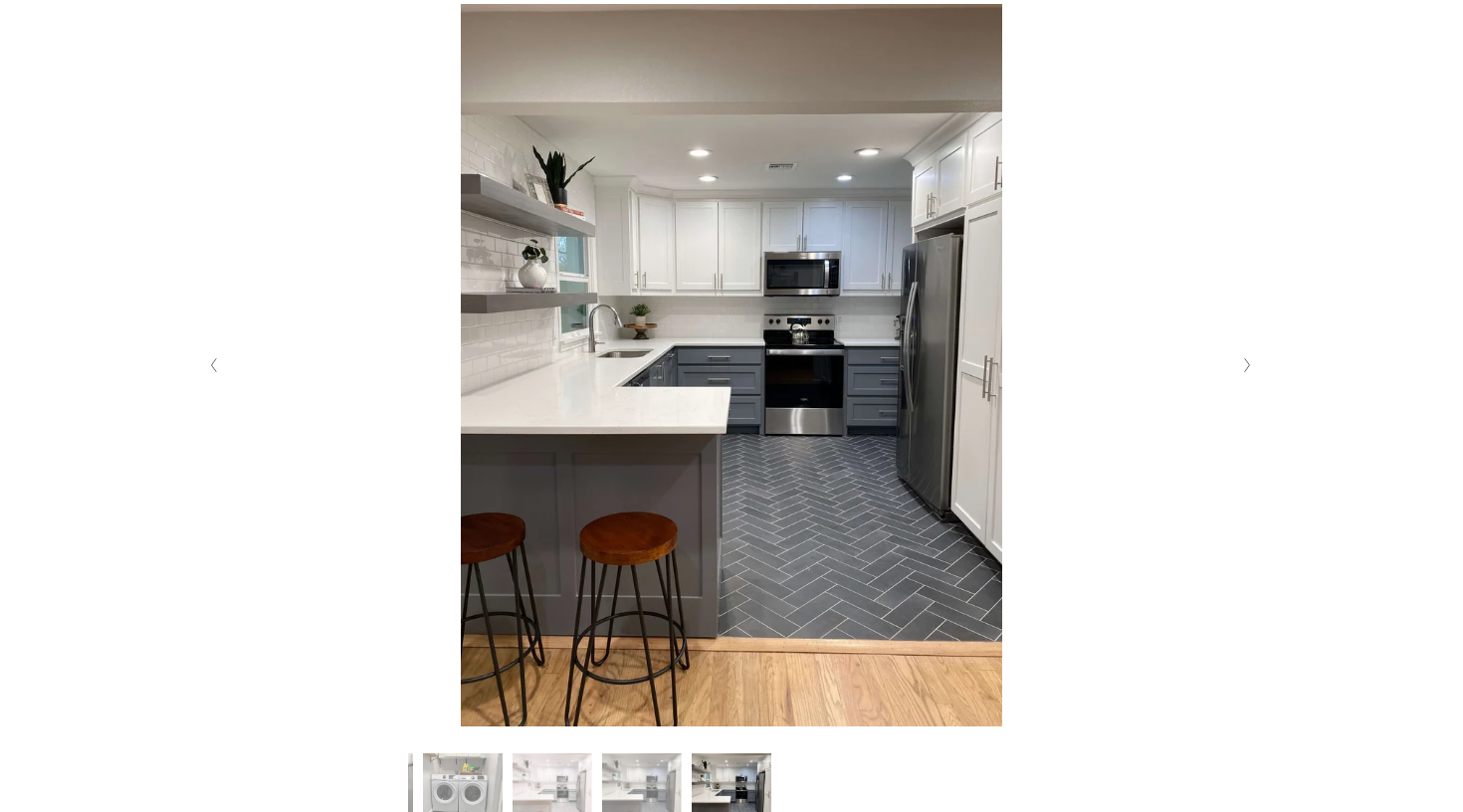 click at bounding box center (1248, 365) 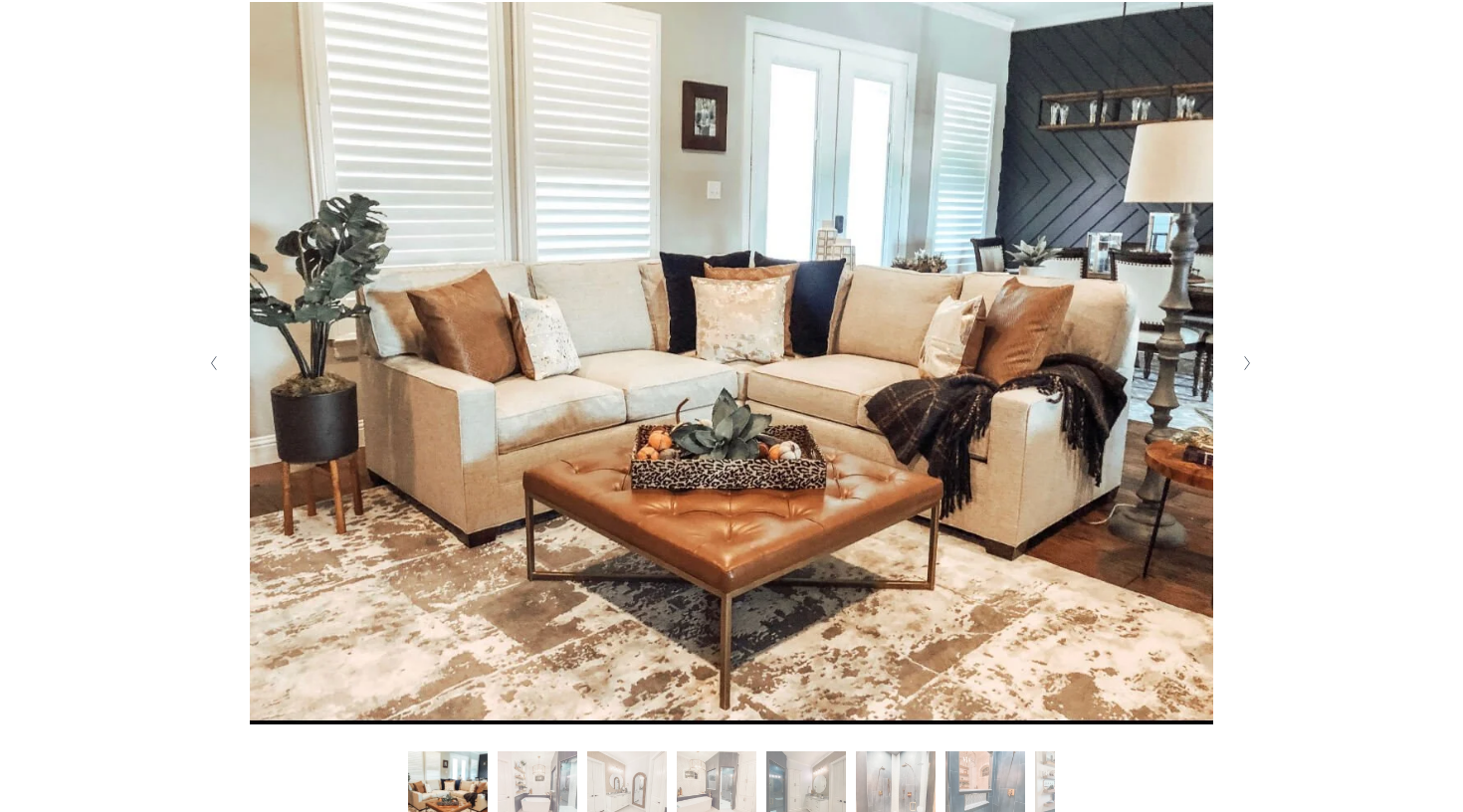 scroll, scrollTop: 439, scrollLeft: 0, axis: vertical 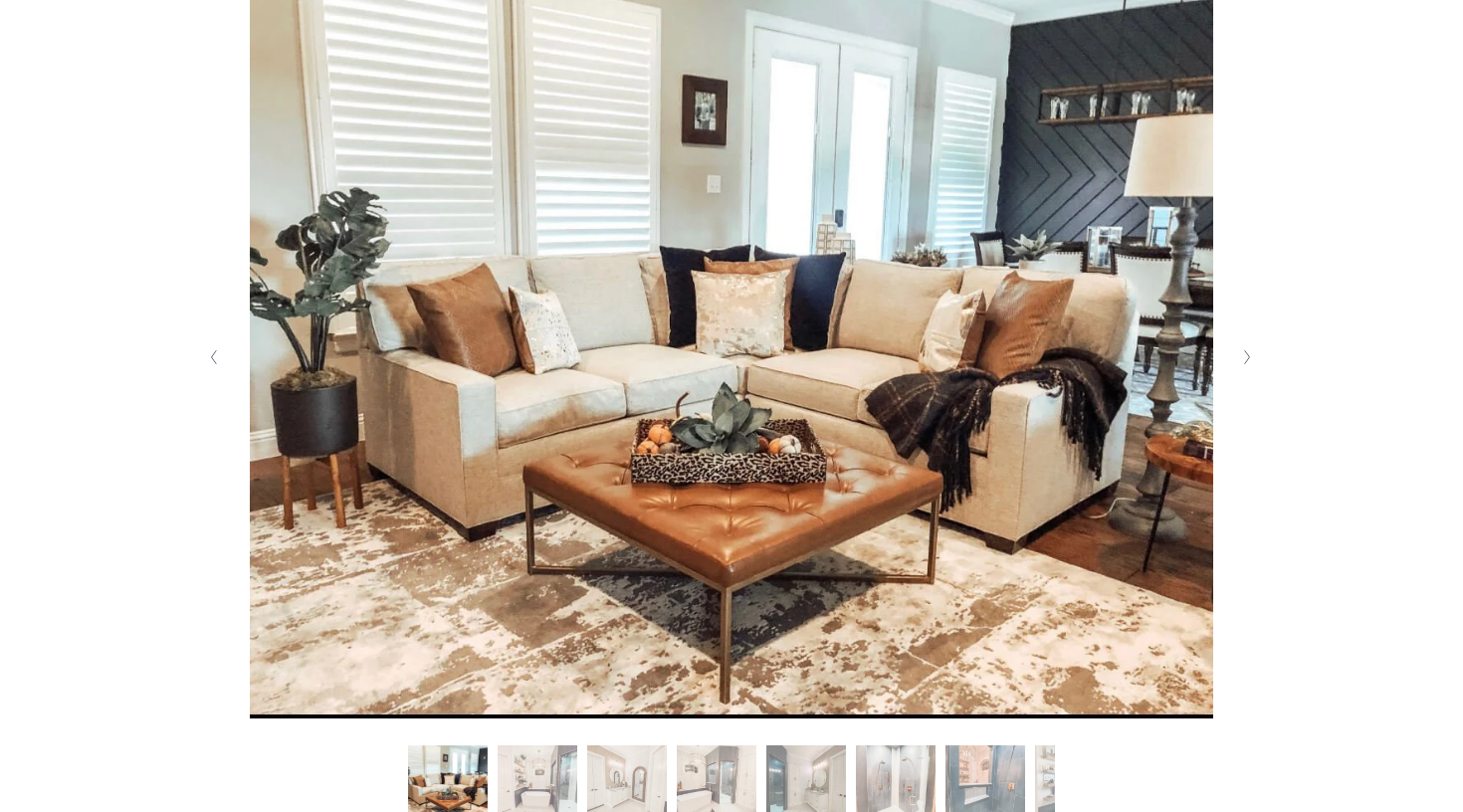 click at bounding box center (1247, 357) 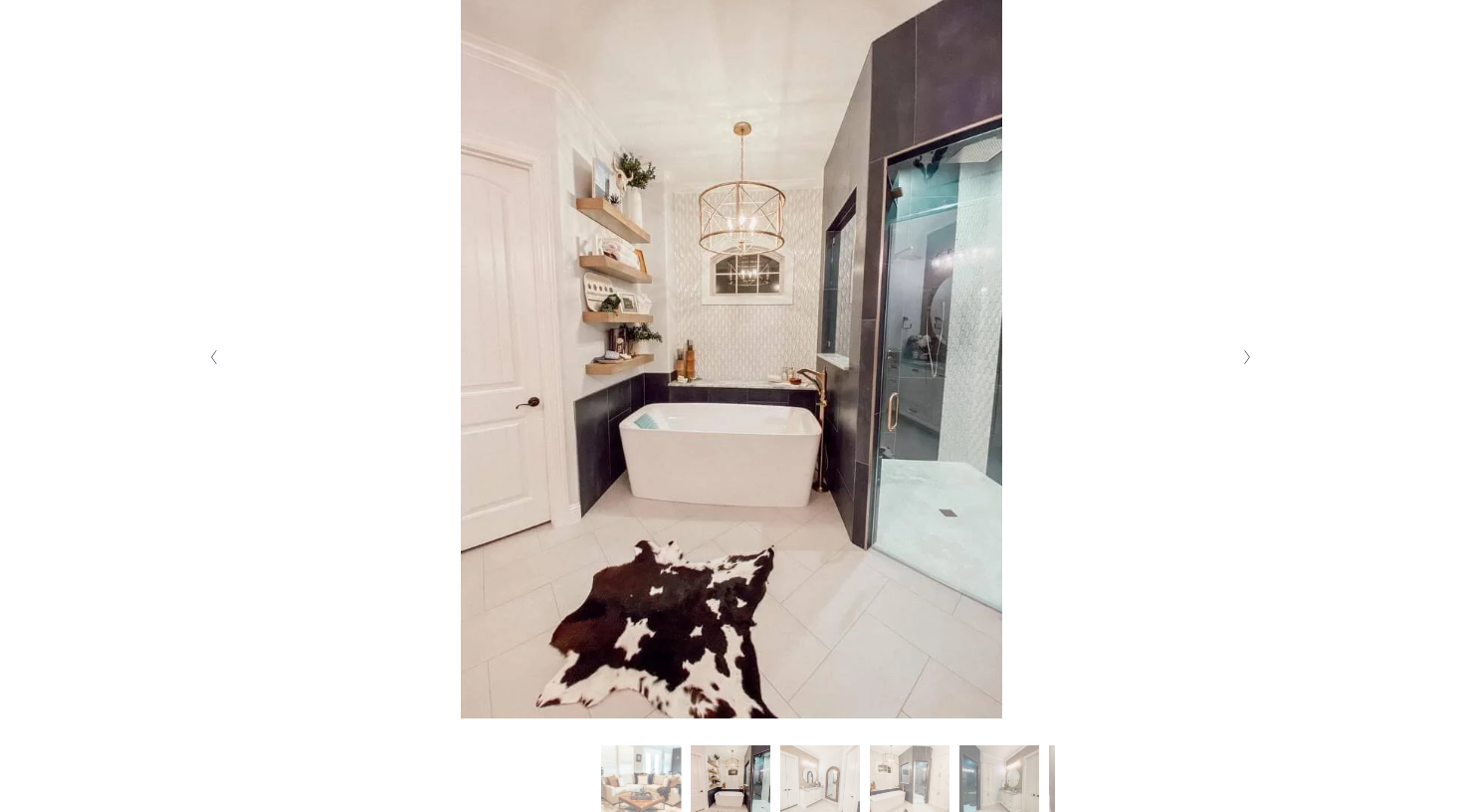 click at bounding box center (1247, 357) 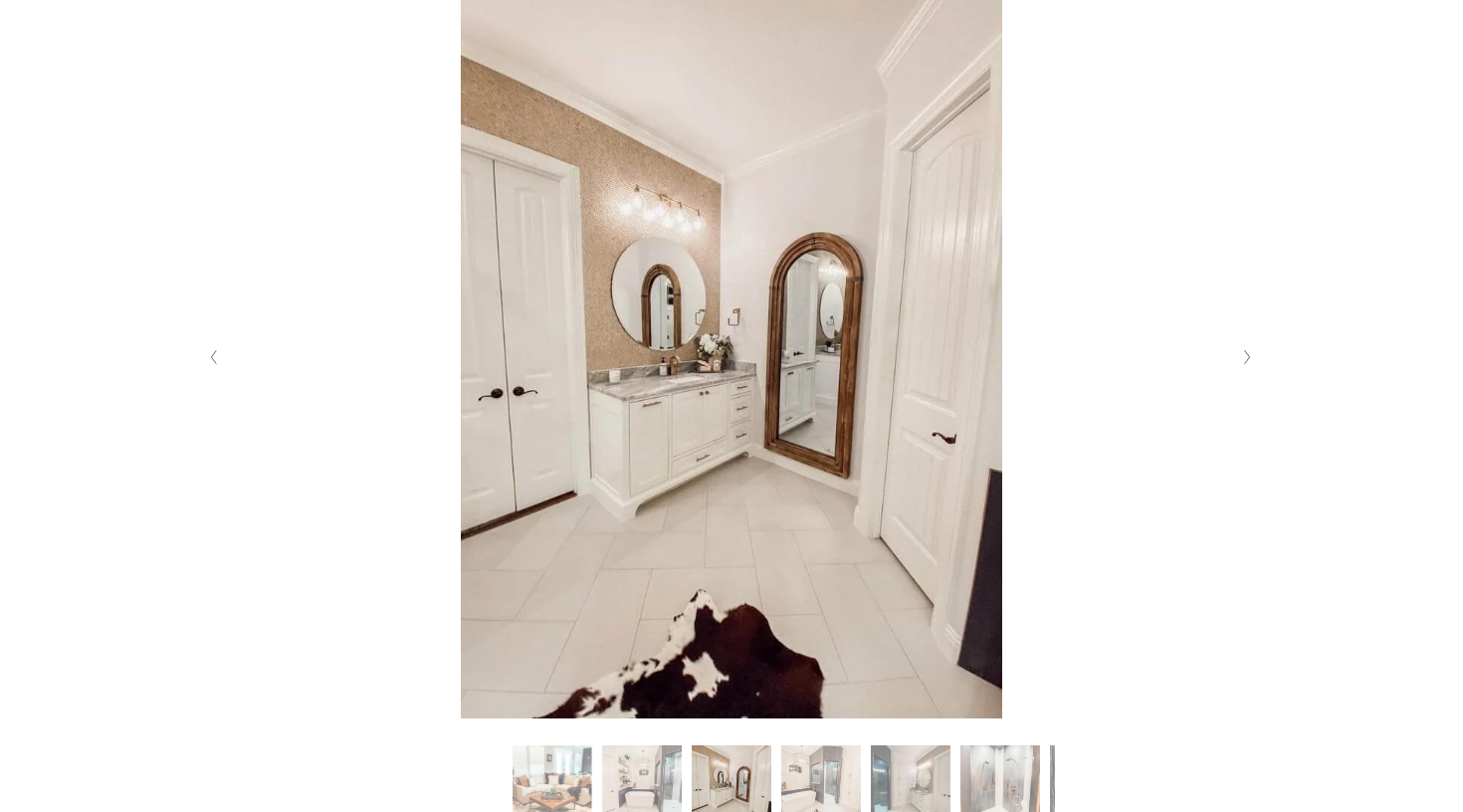 click at bounding box center [1247, 357] 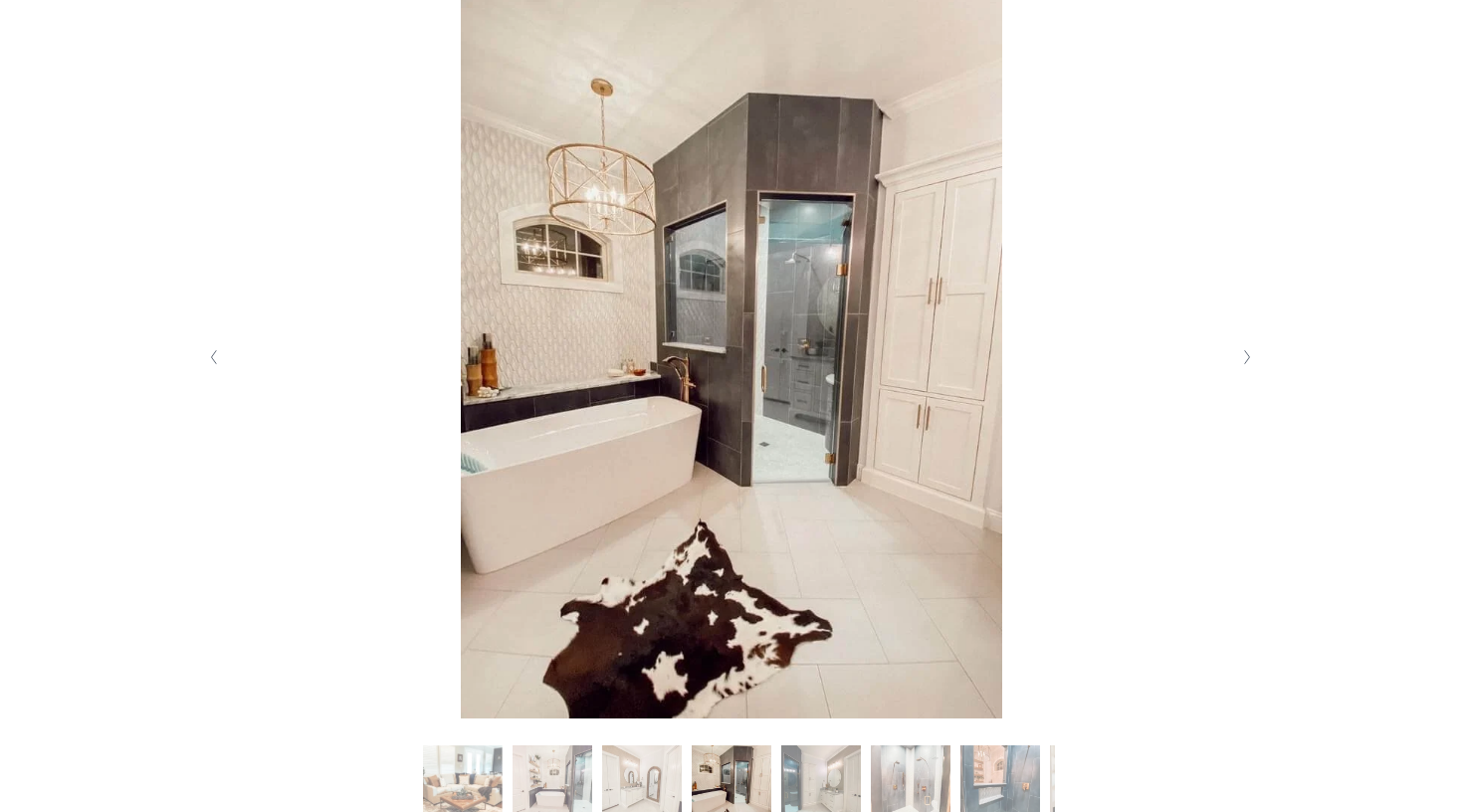 click at bounding box center [1247, 357] 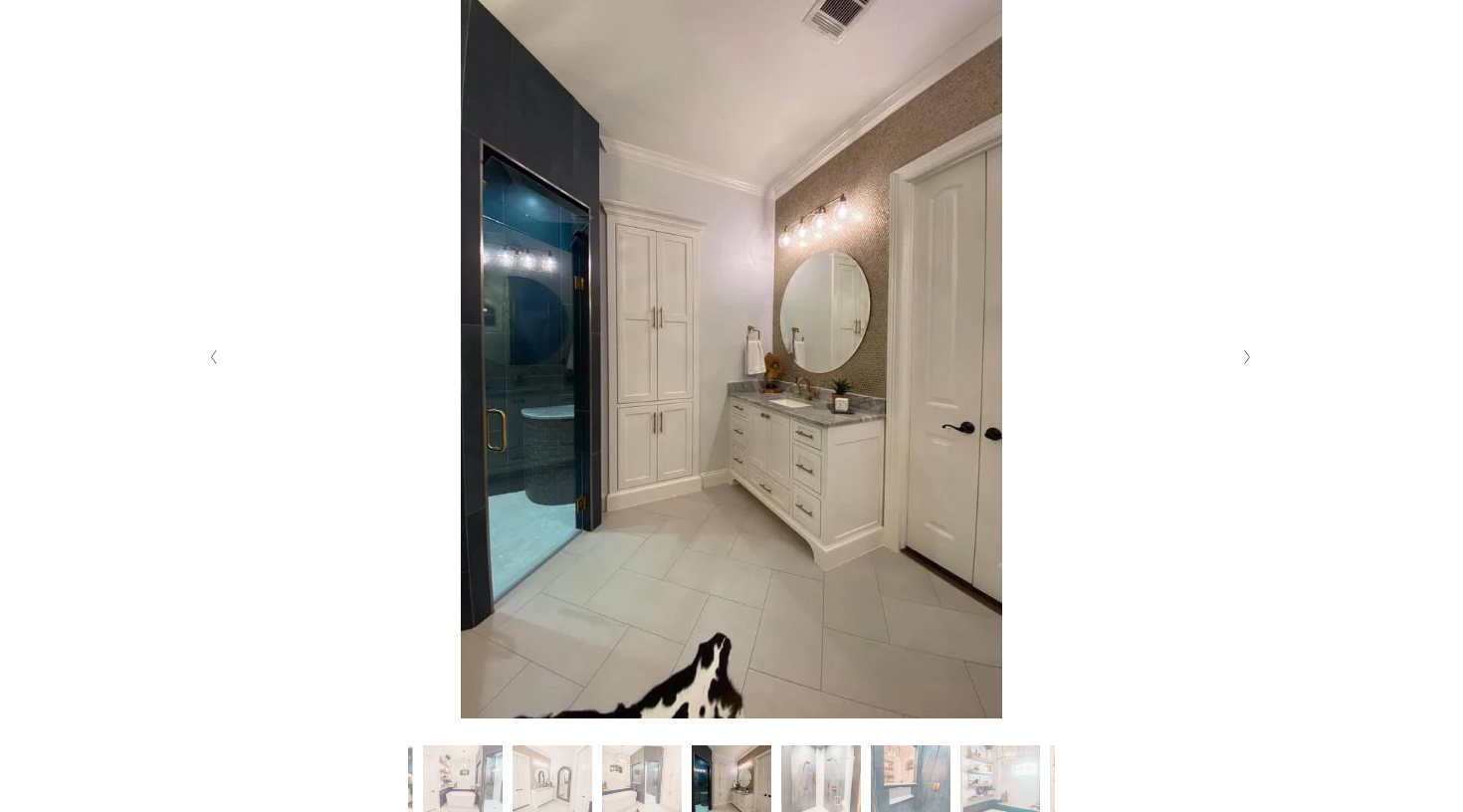 click at bounding box center (1247, 357) 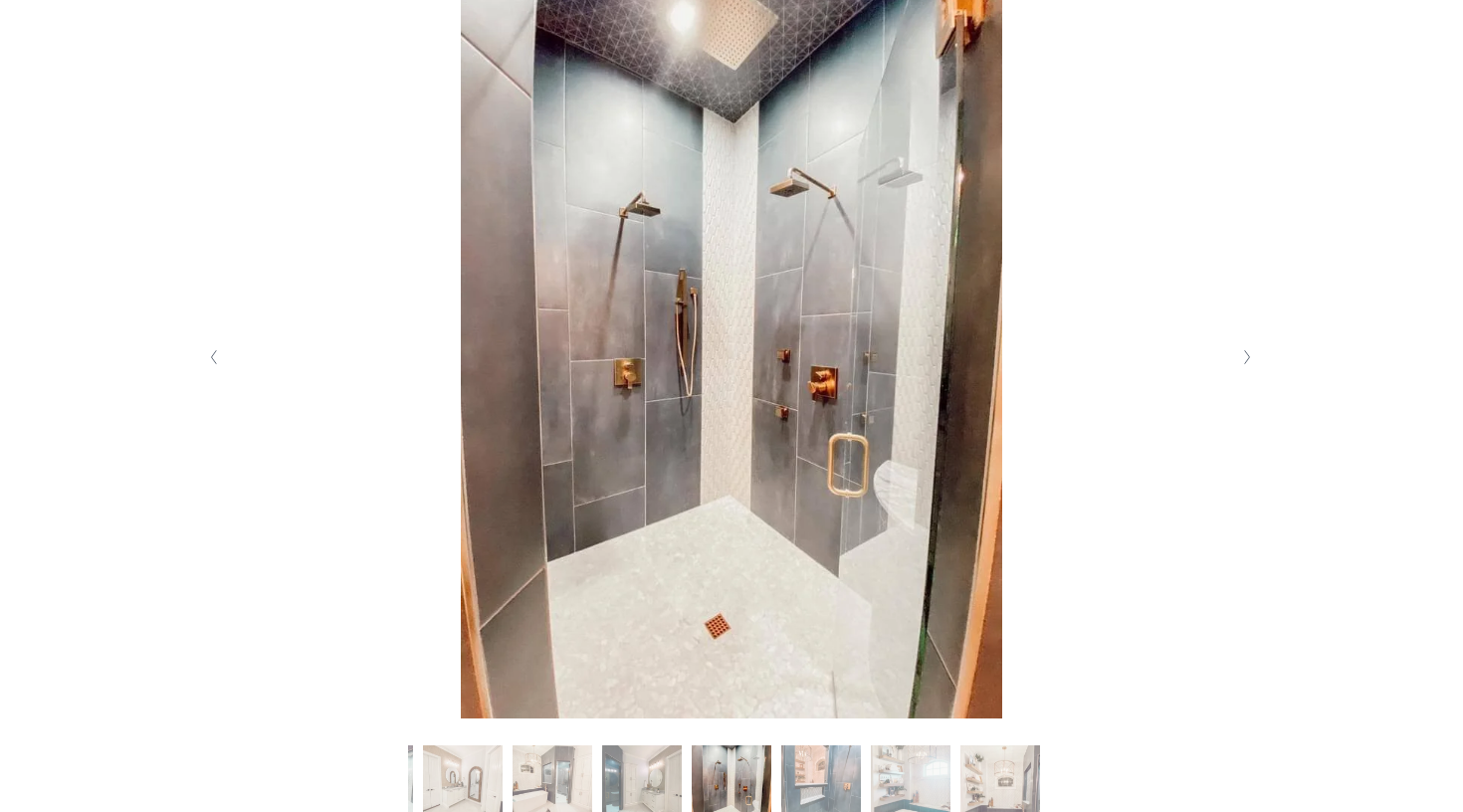 click at bounding box center (1247, 357) 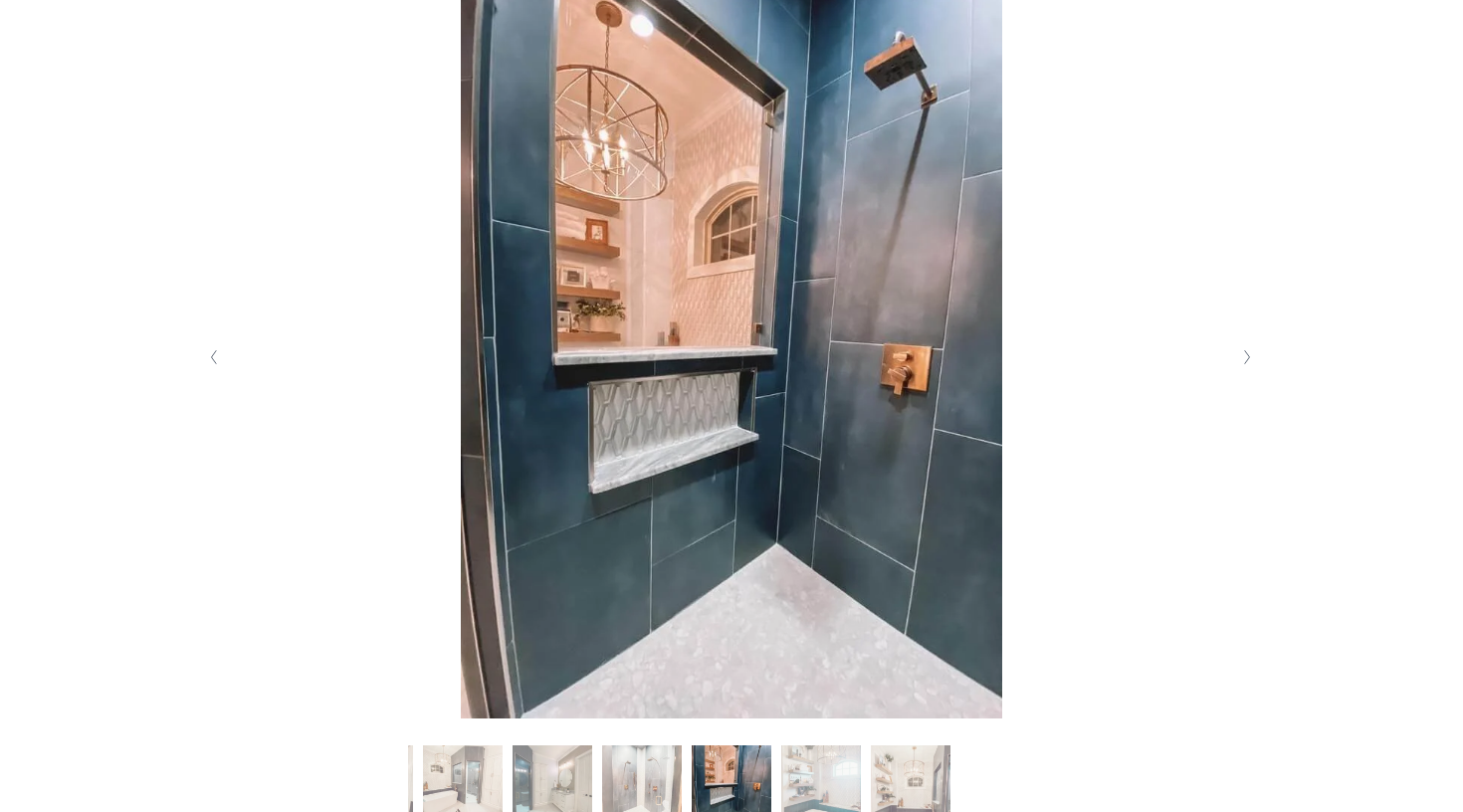 click at bounding box center (1247, 357) 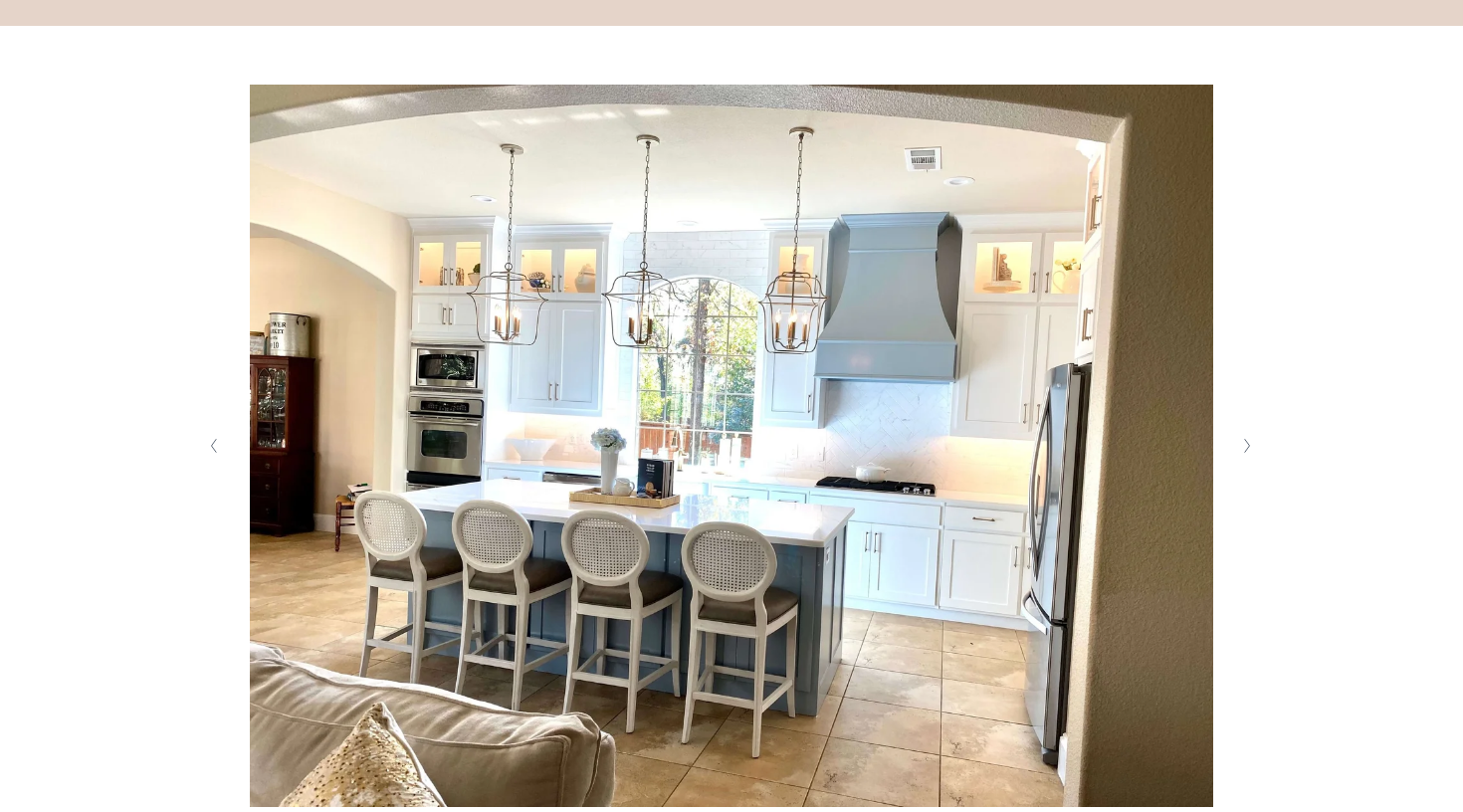 scroll, scrollTop: 352, scrollLeft: 0, axis: vertical 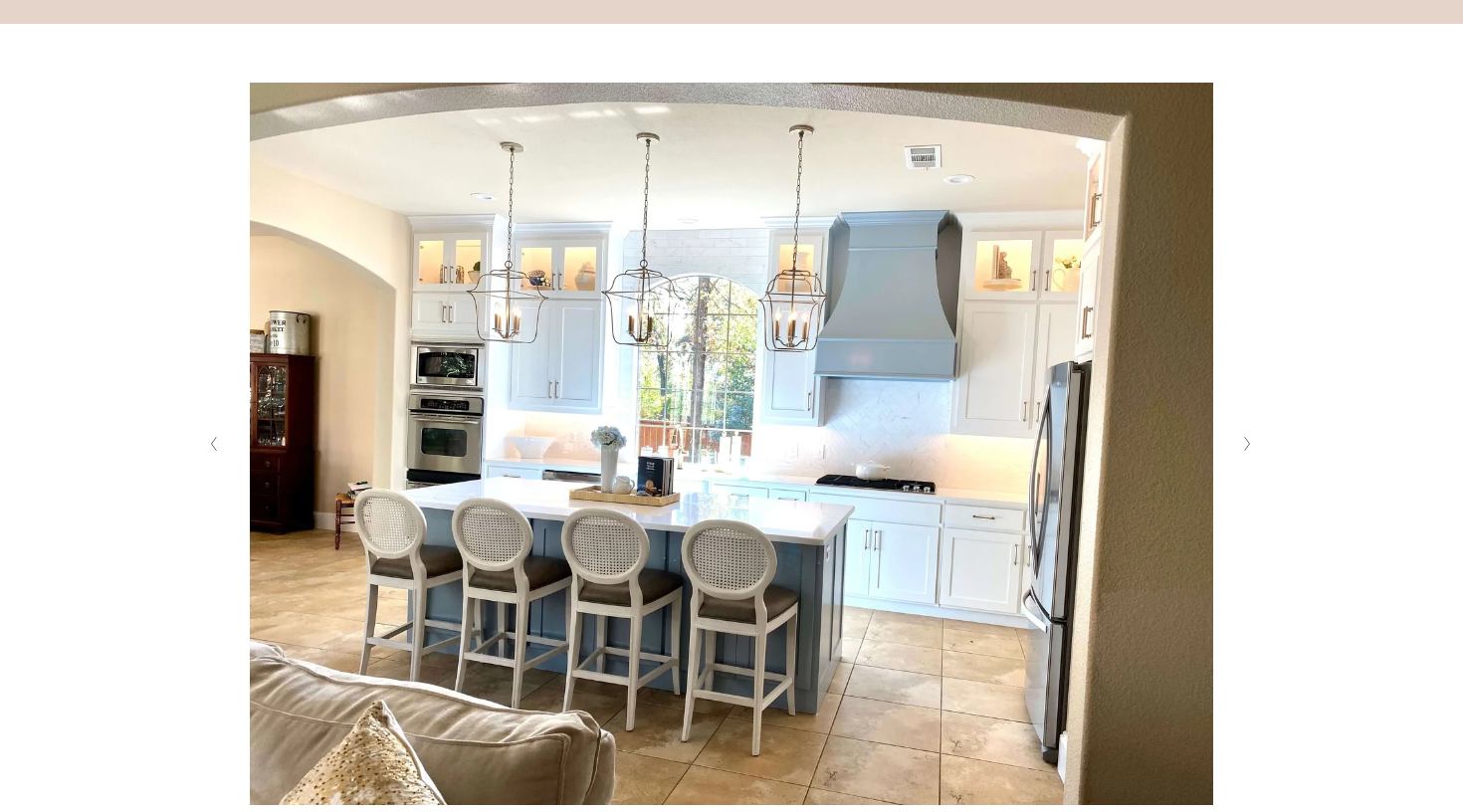 click at bounding box center [1246, 444] 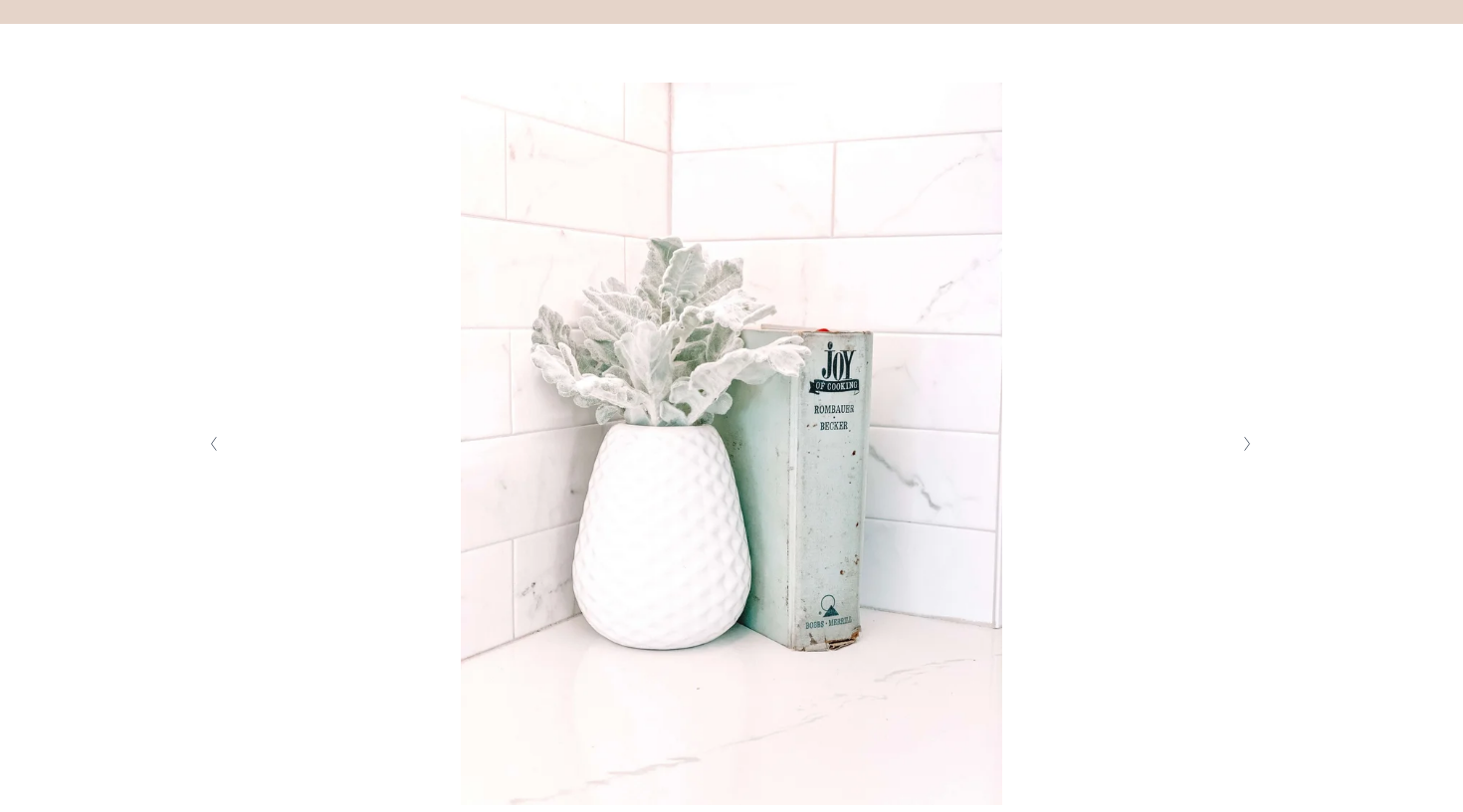 click at bounding box center [1246, 444] 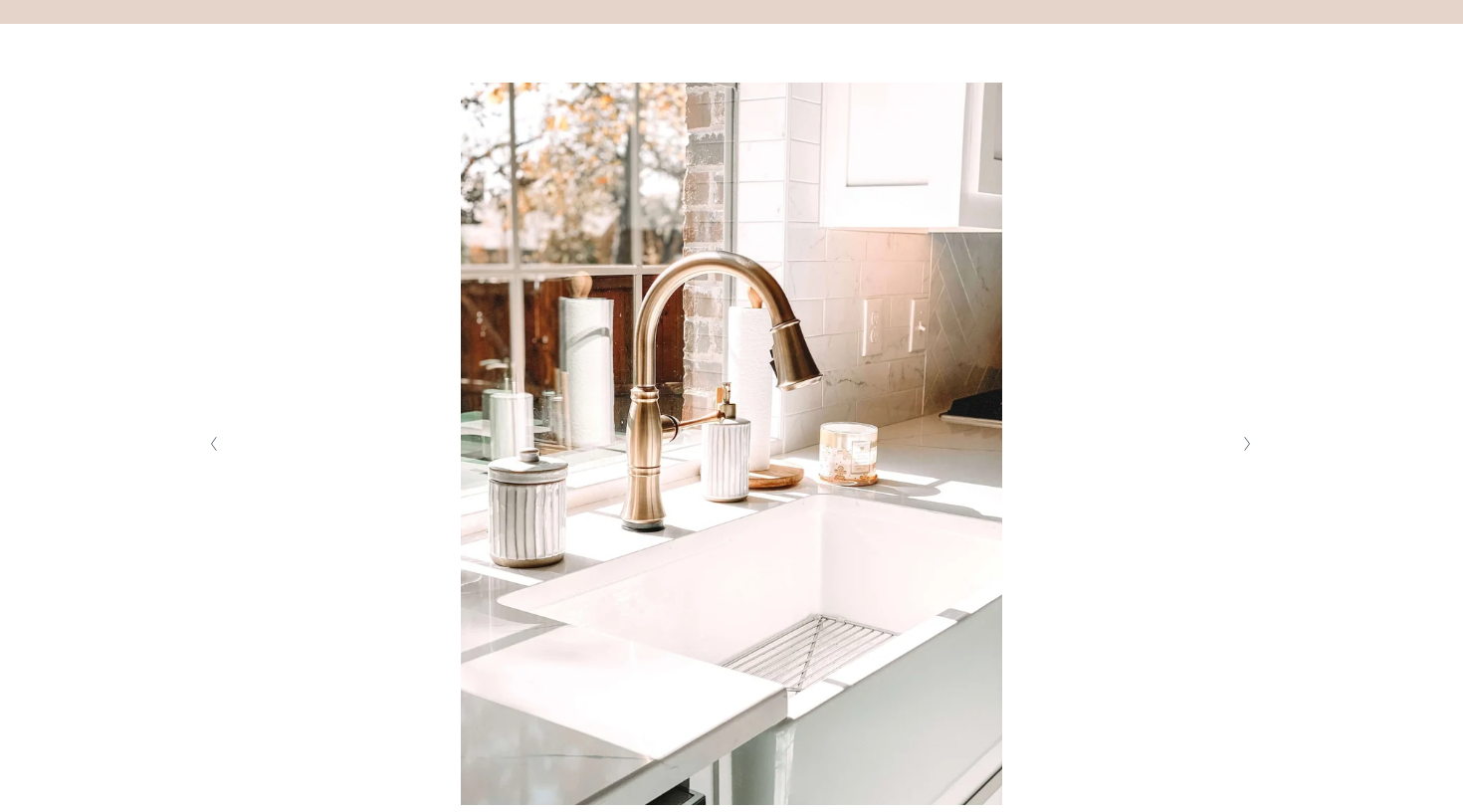 click at bounding box center [1246, 444] 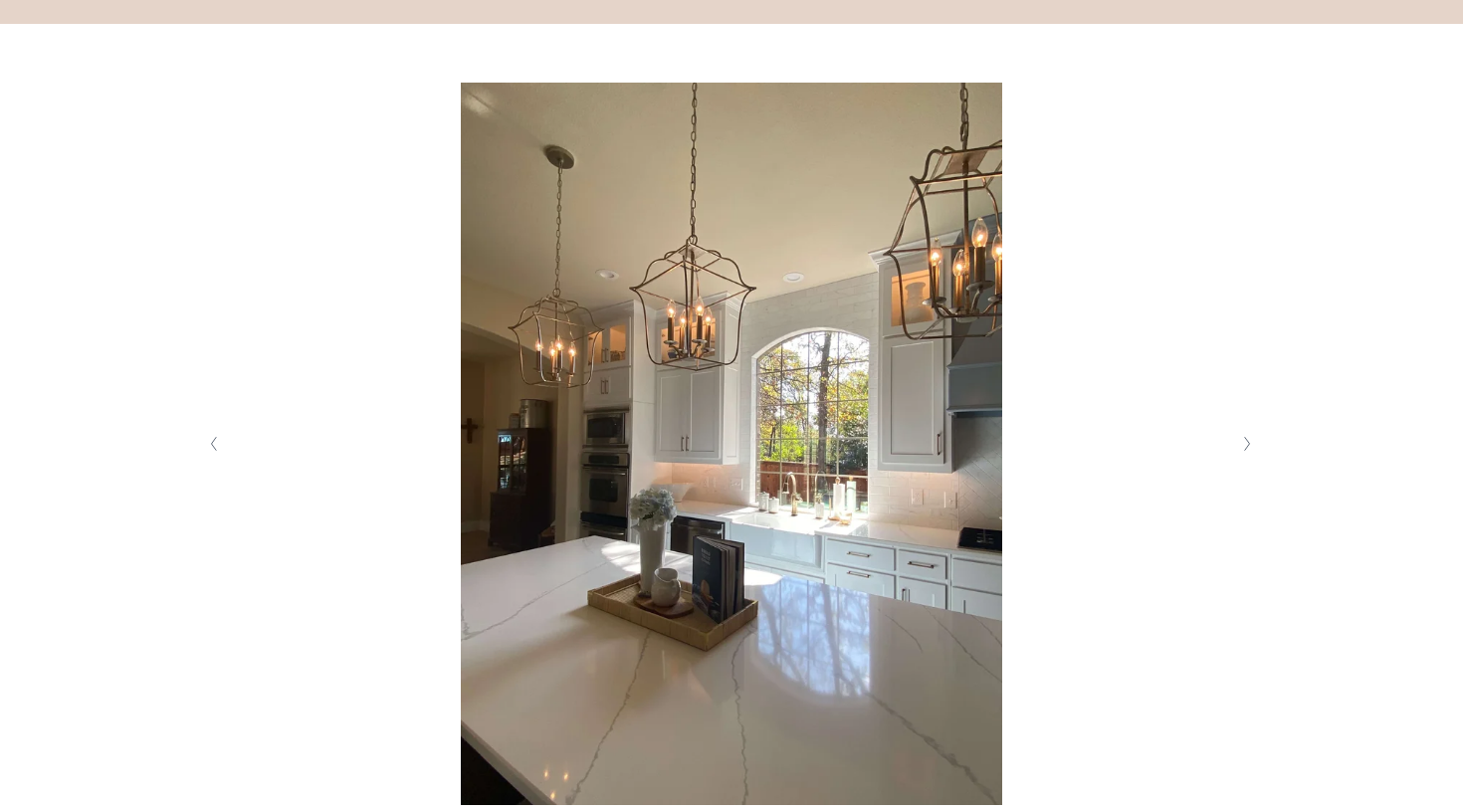 click at bounding box center [1246, 444] 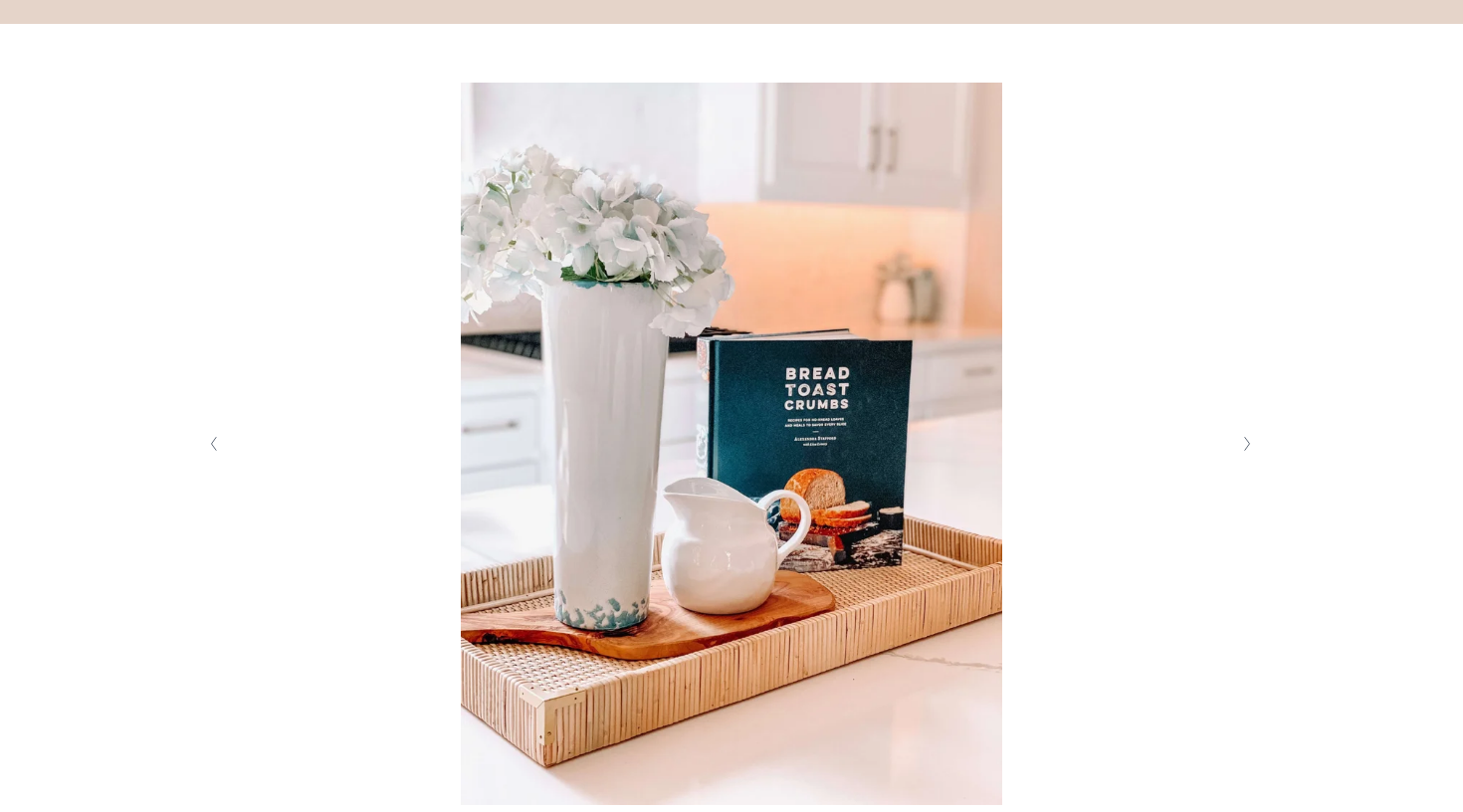 click at bounding box center (1246, 444) 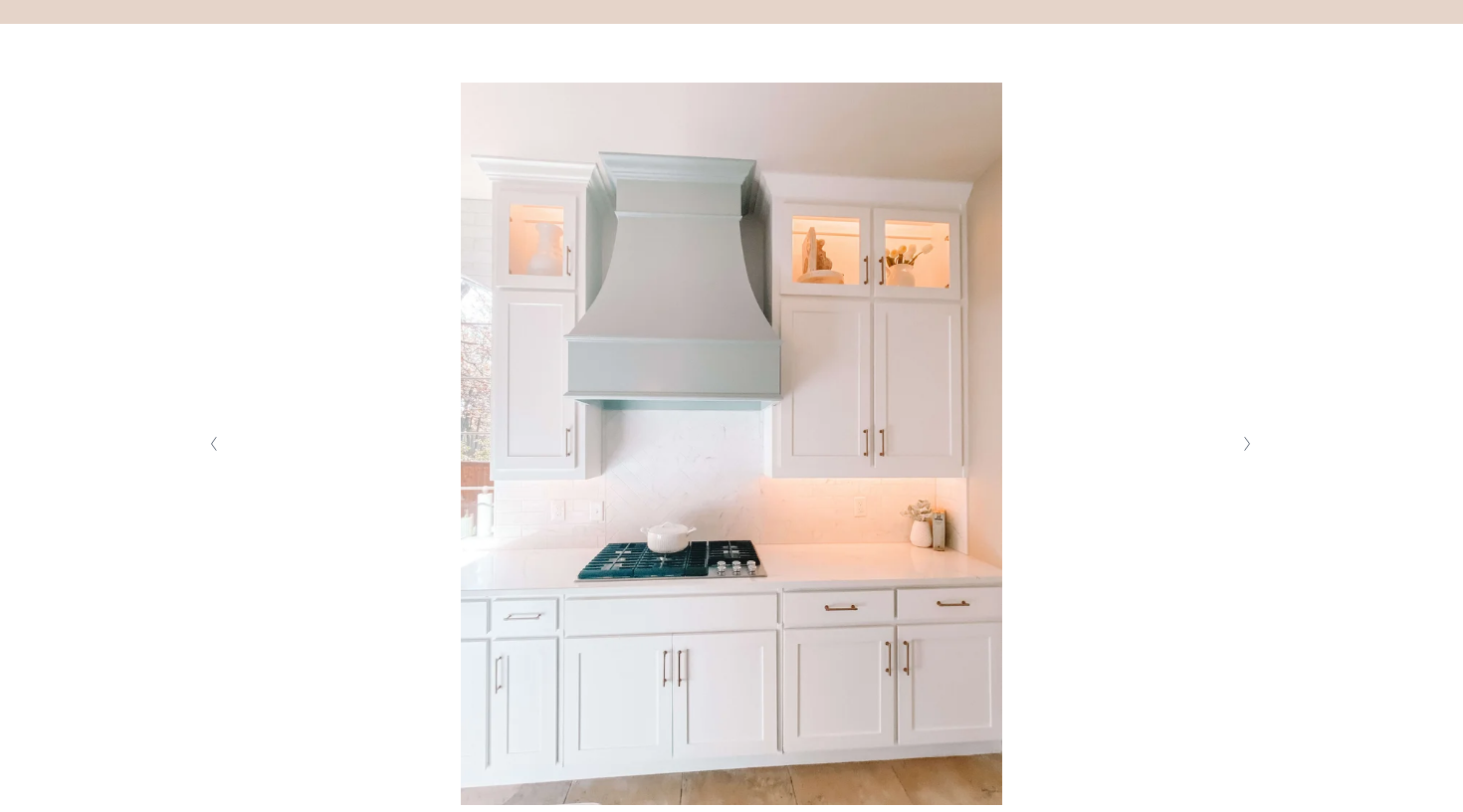 click at bounding box center (1246, 444) 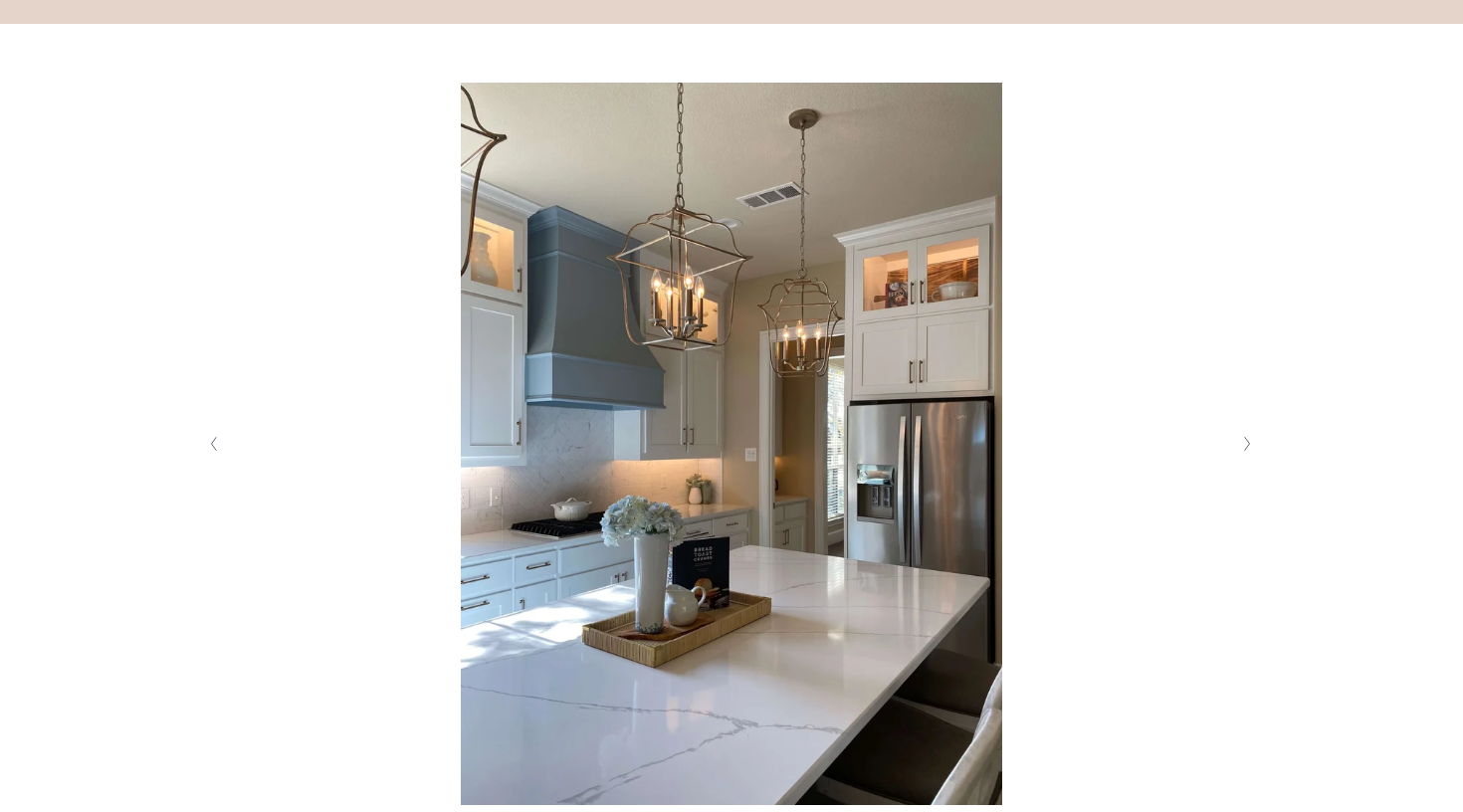 click at bounding box center (1246, 444) 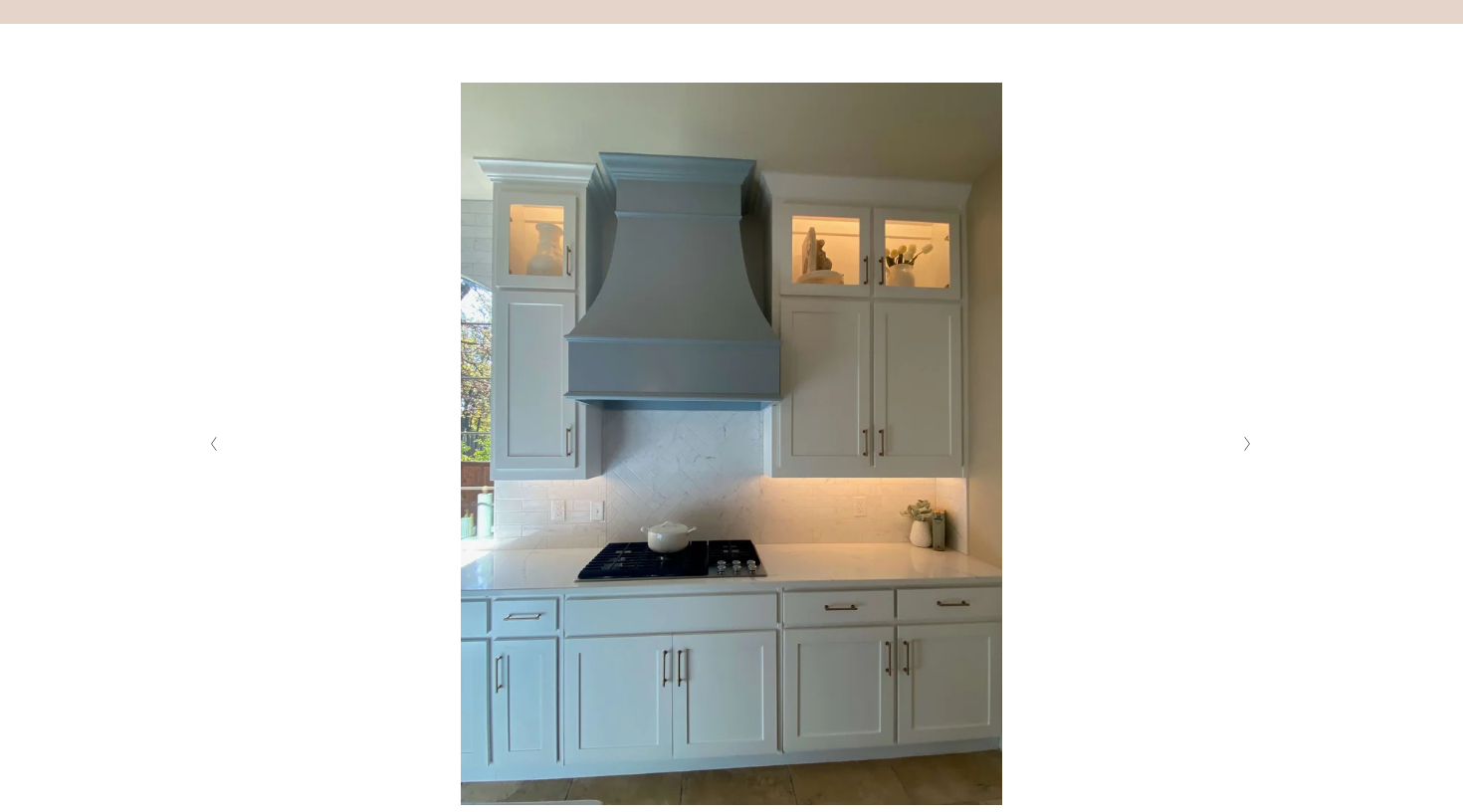 click at bounding box center (1246, 444) 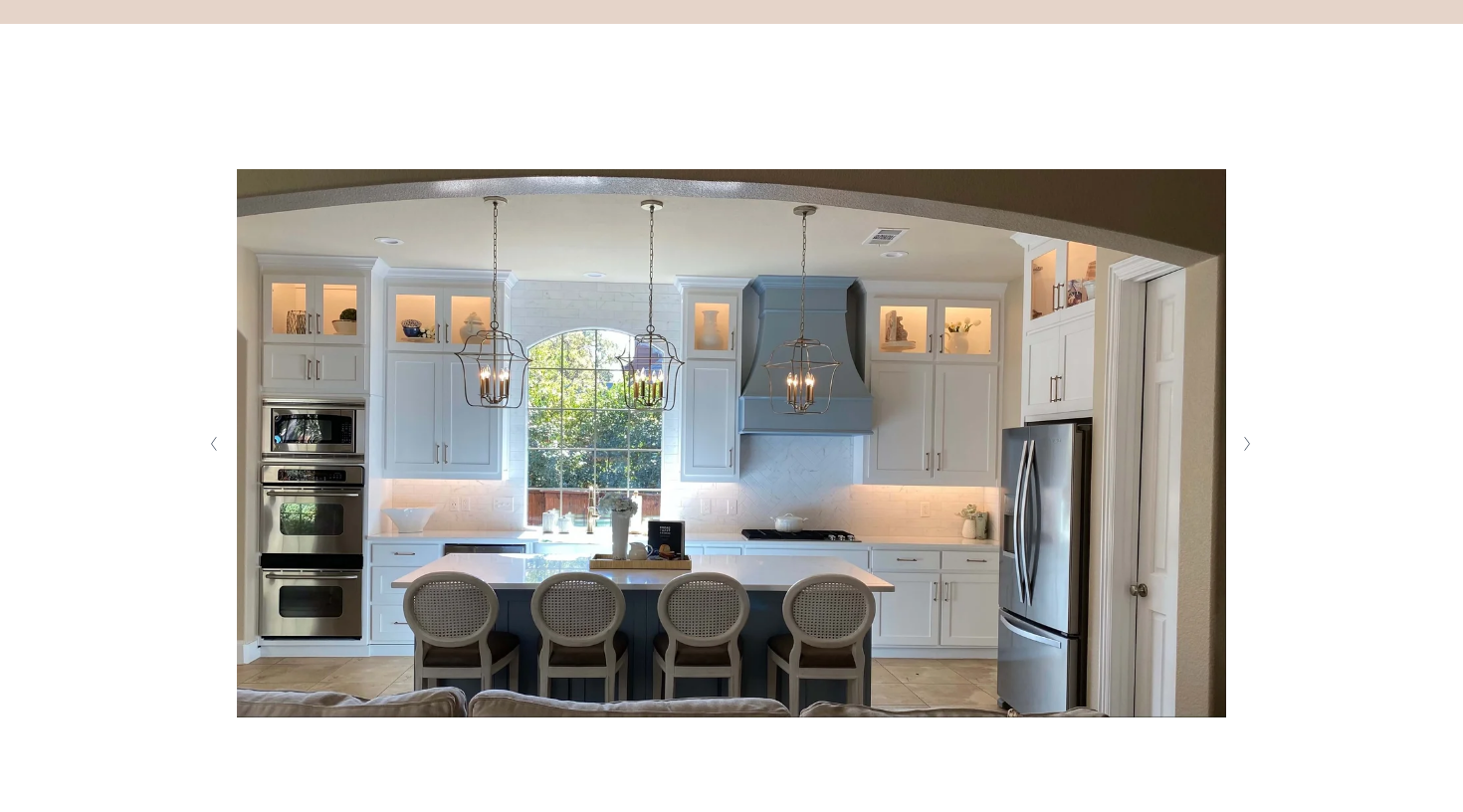 click at bounding box center [1246, 444] 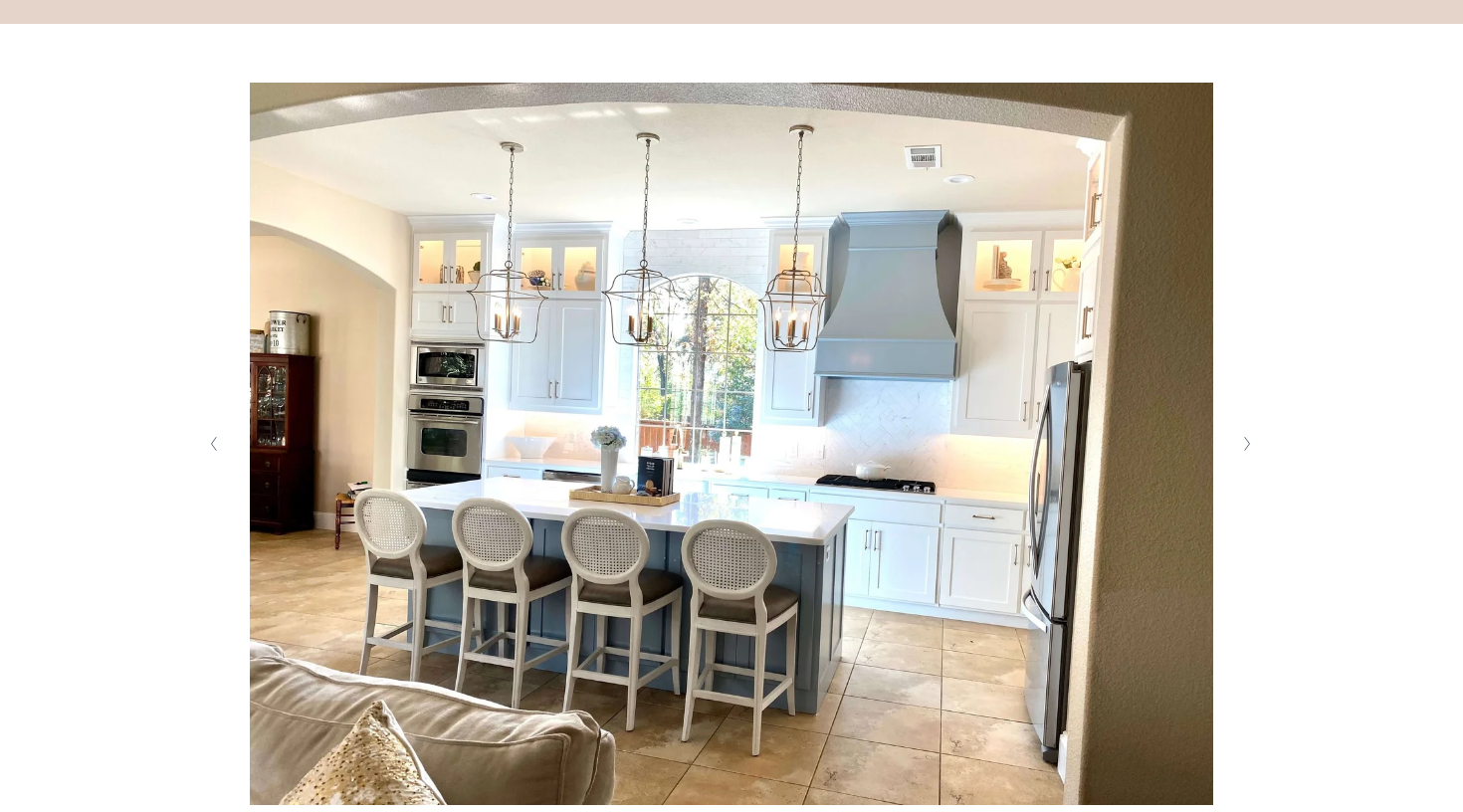 click at bounding box center [1246, 444] 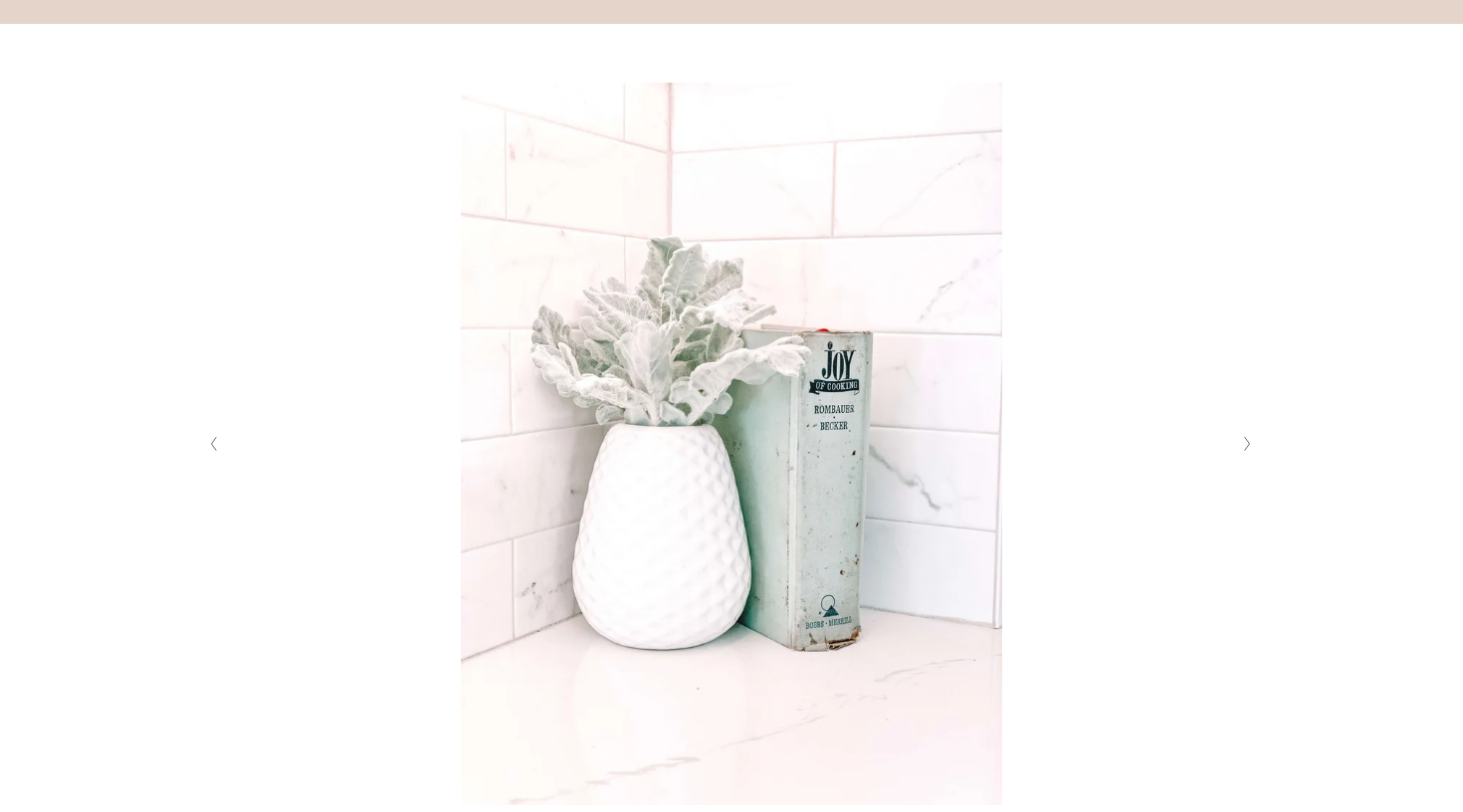 click at bounding box center [1246, 444] 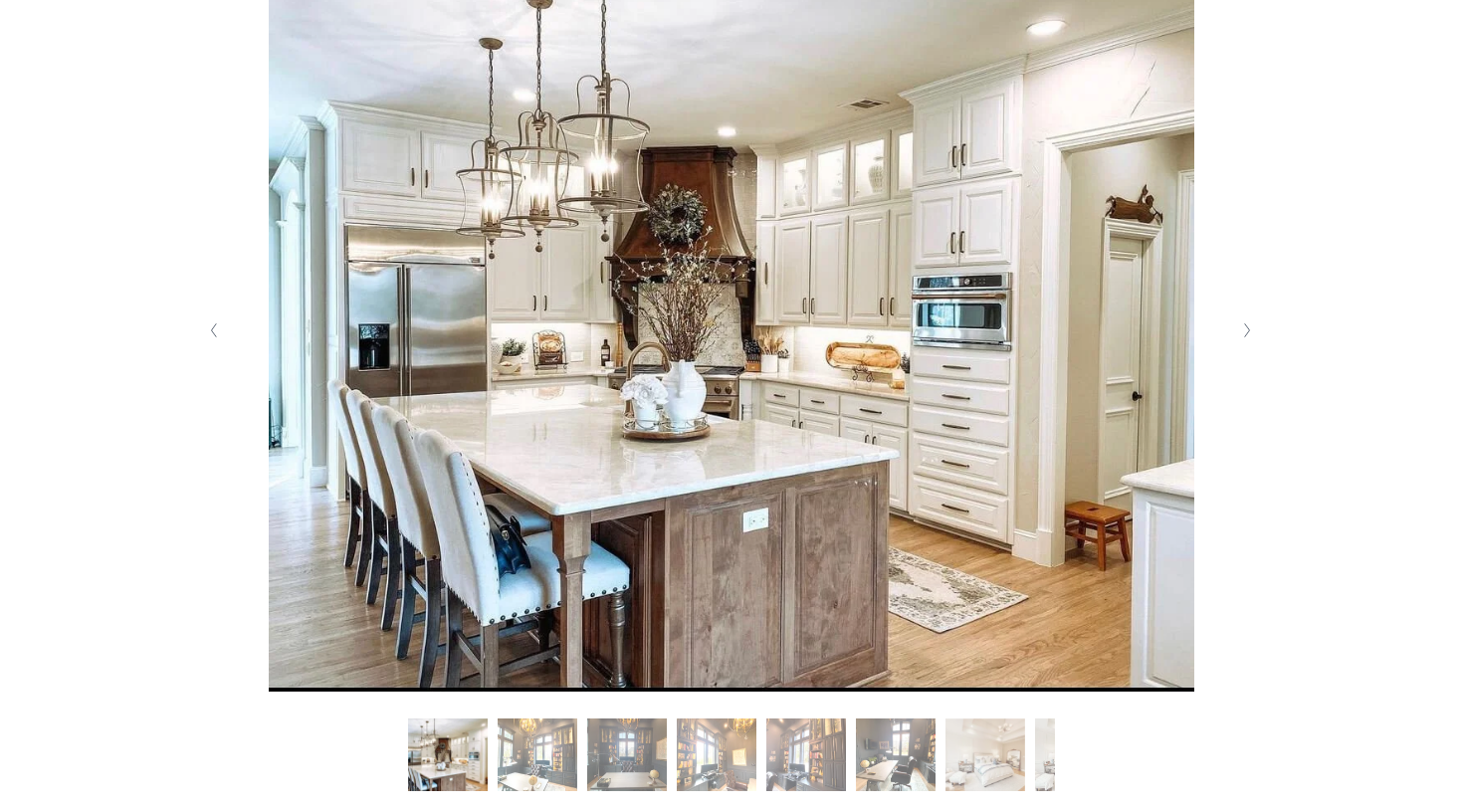 scroll, scrollTop: 475, scrollLeft: 0, axis: vertical 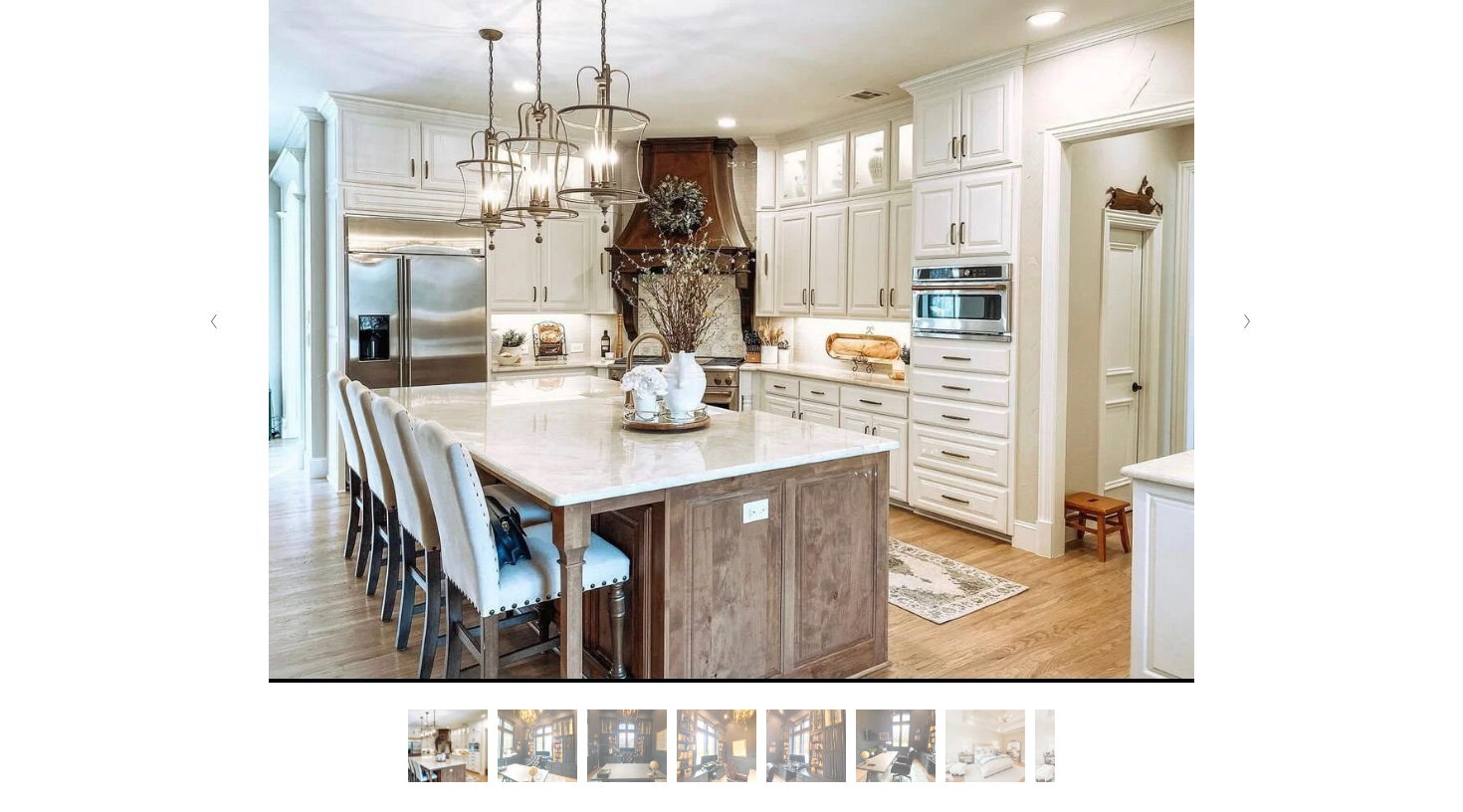 click at bounding box center [1247, 321] 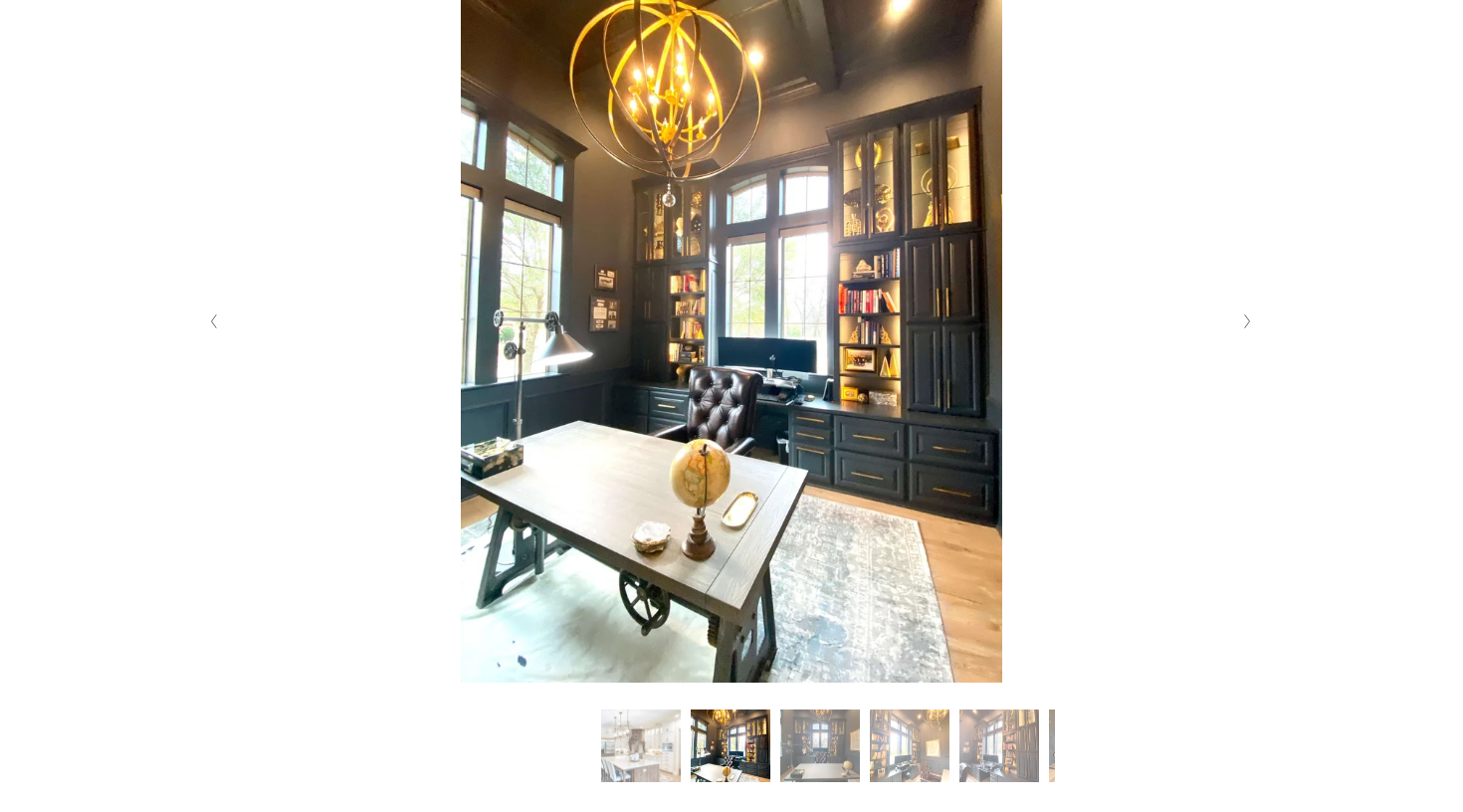 click at bounding box center [1247, 321] 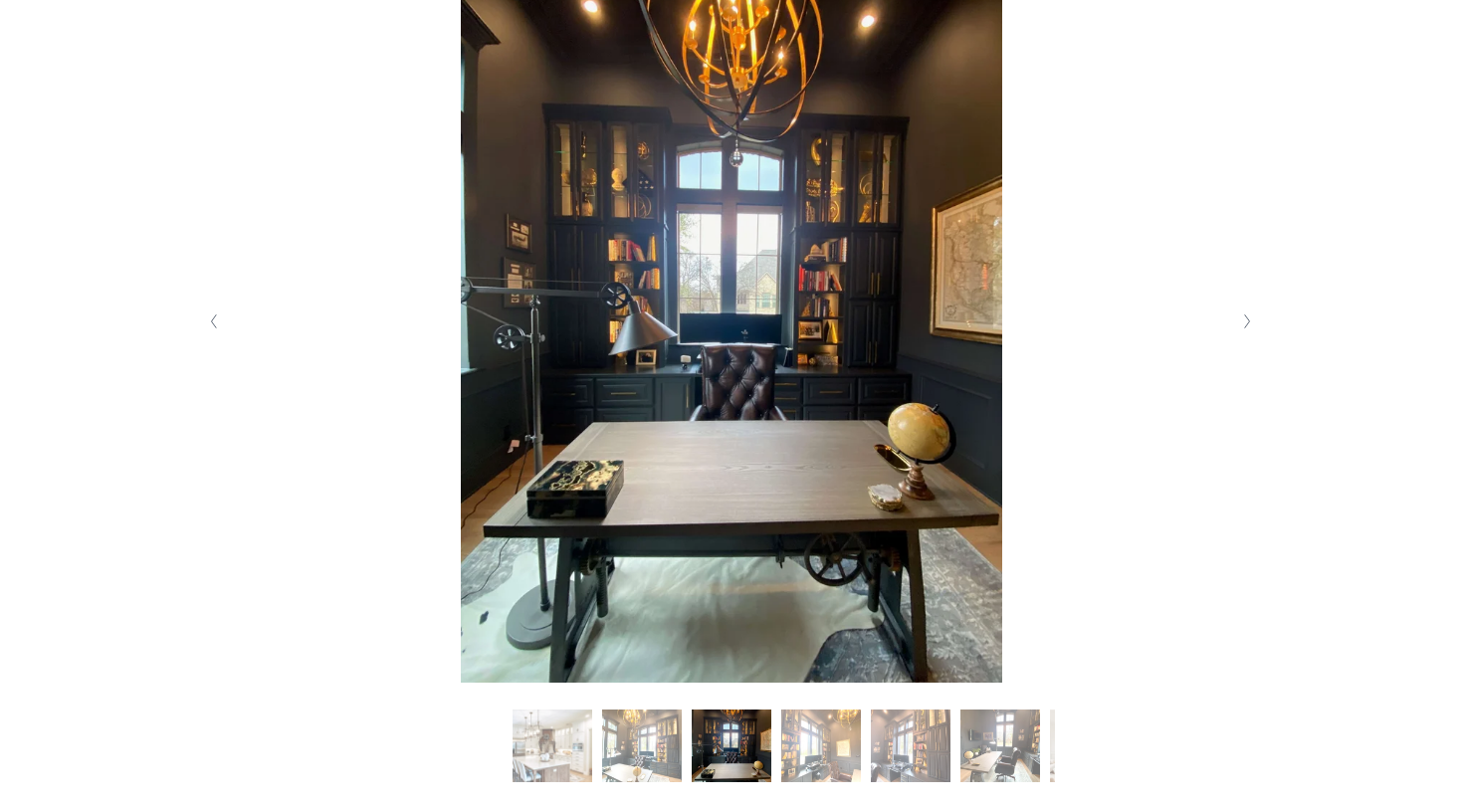click at bounding box center [1247, 321] 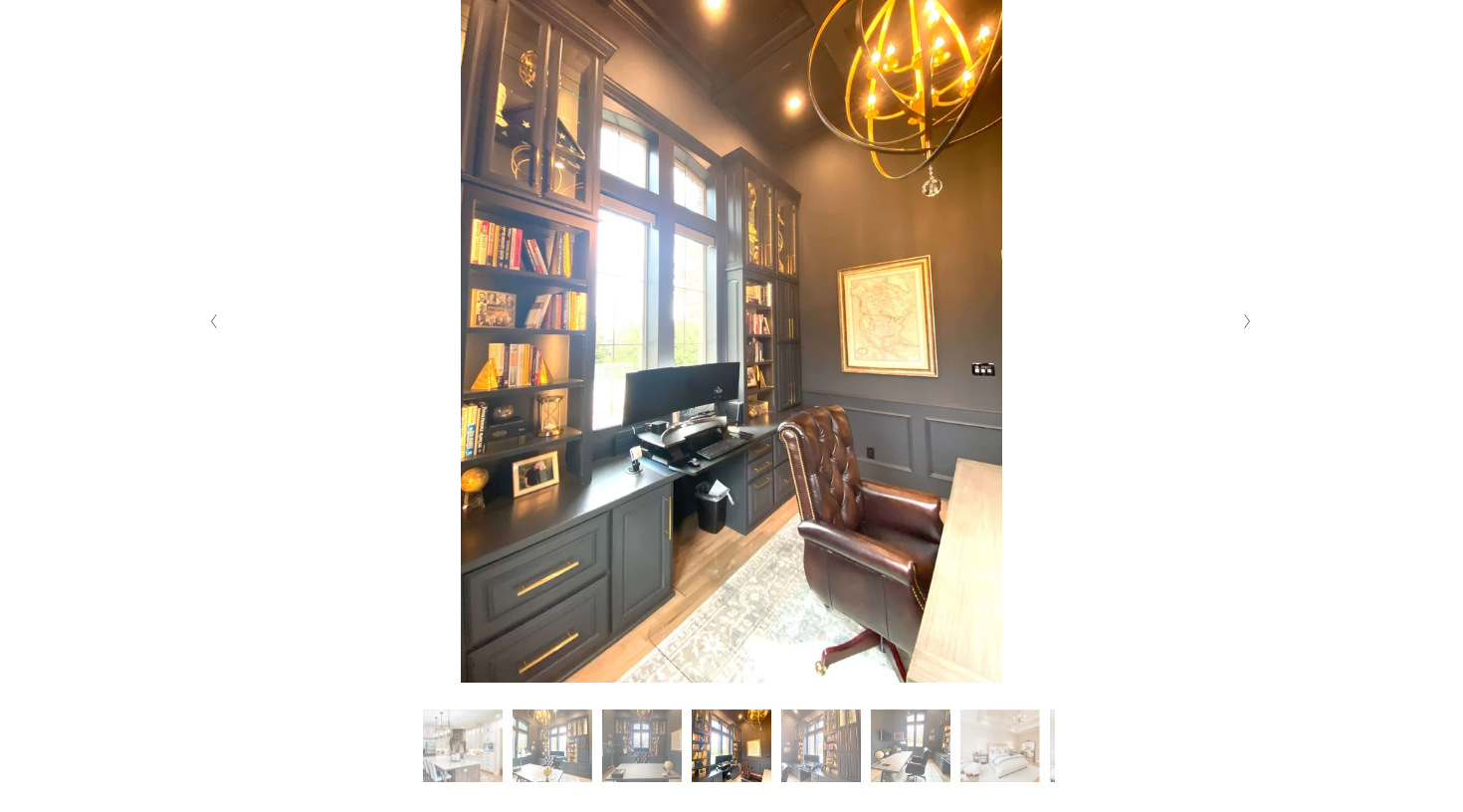 click at bounding box center (213, 321) 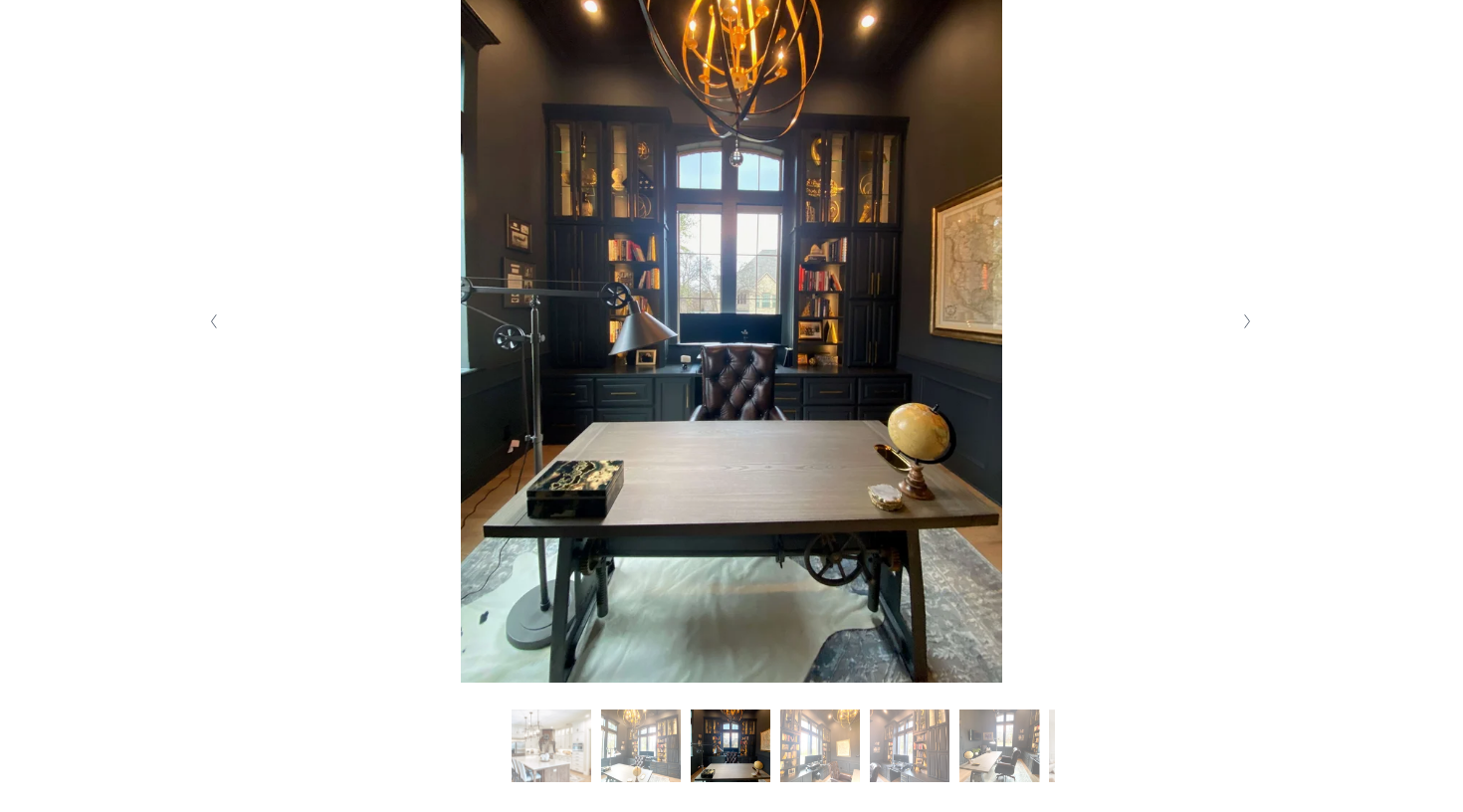 click at bounding box center (1247, 321) 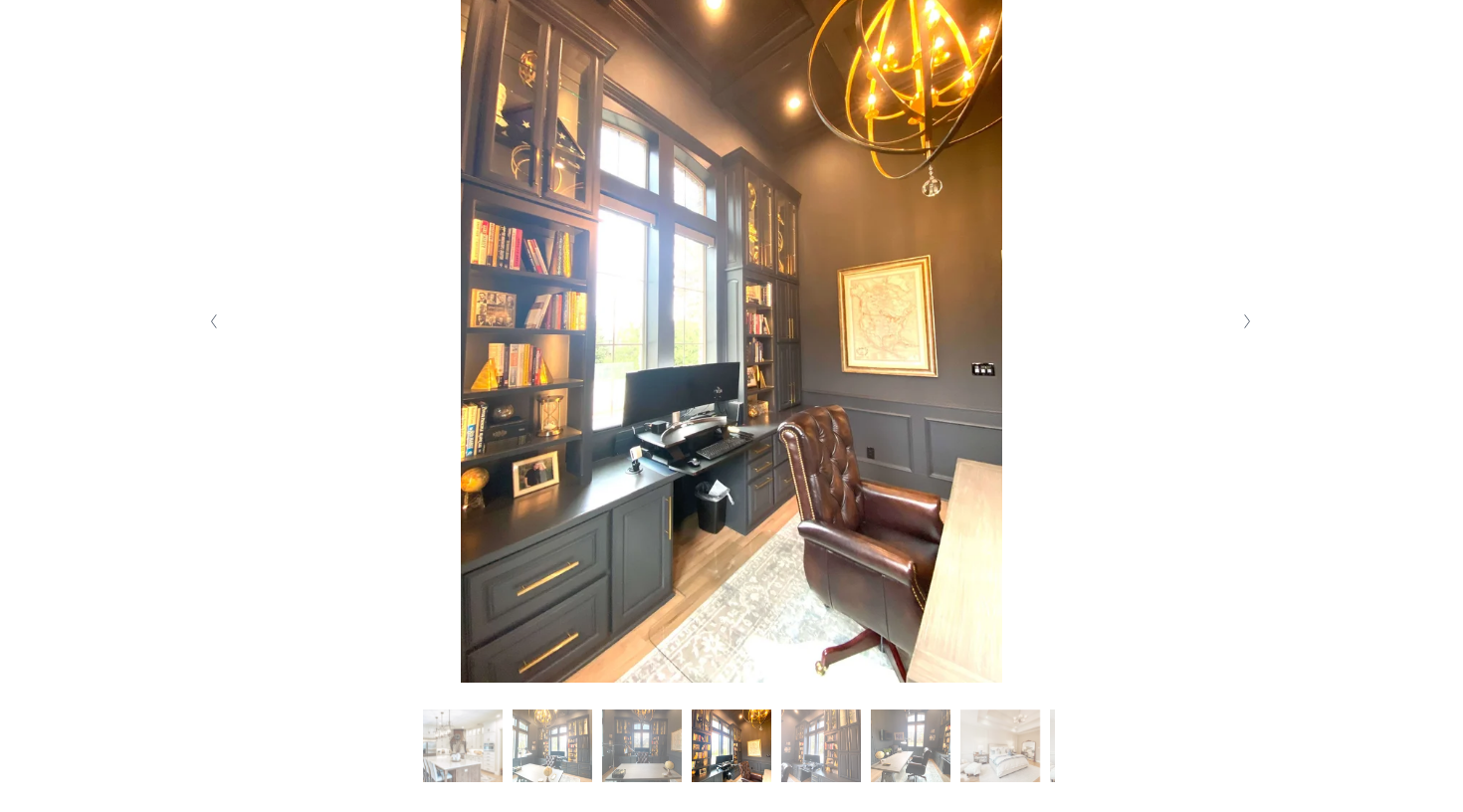click at bounding box center (1247, 321) 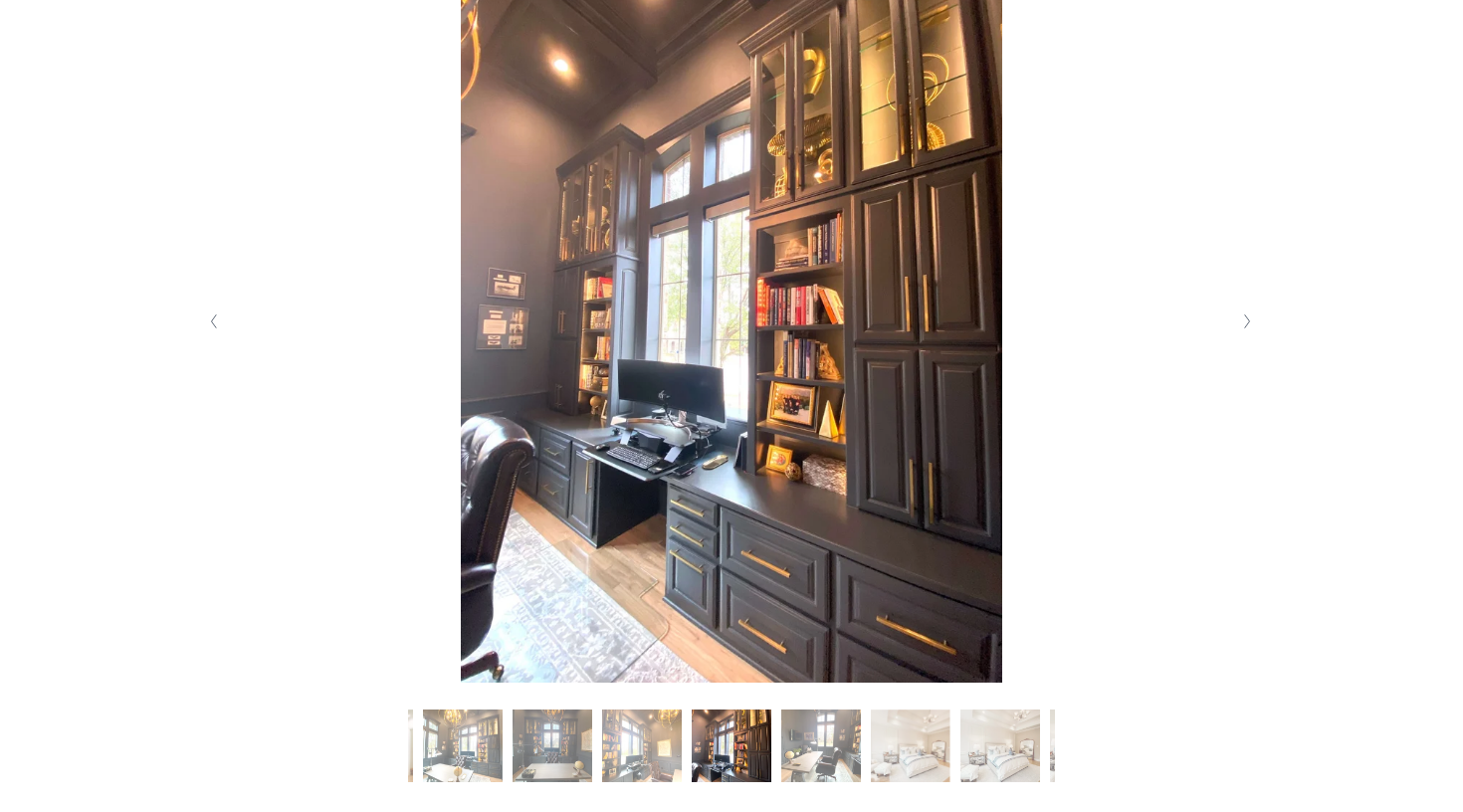 click at bounding box center [1247, 321] 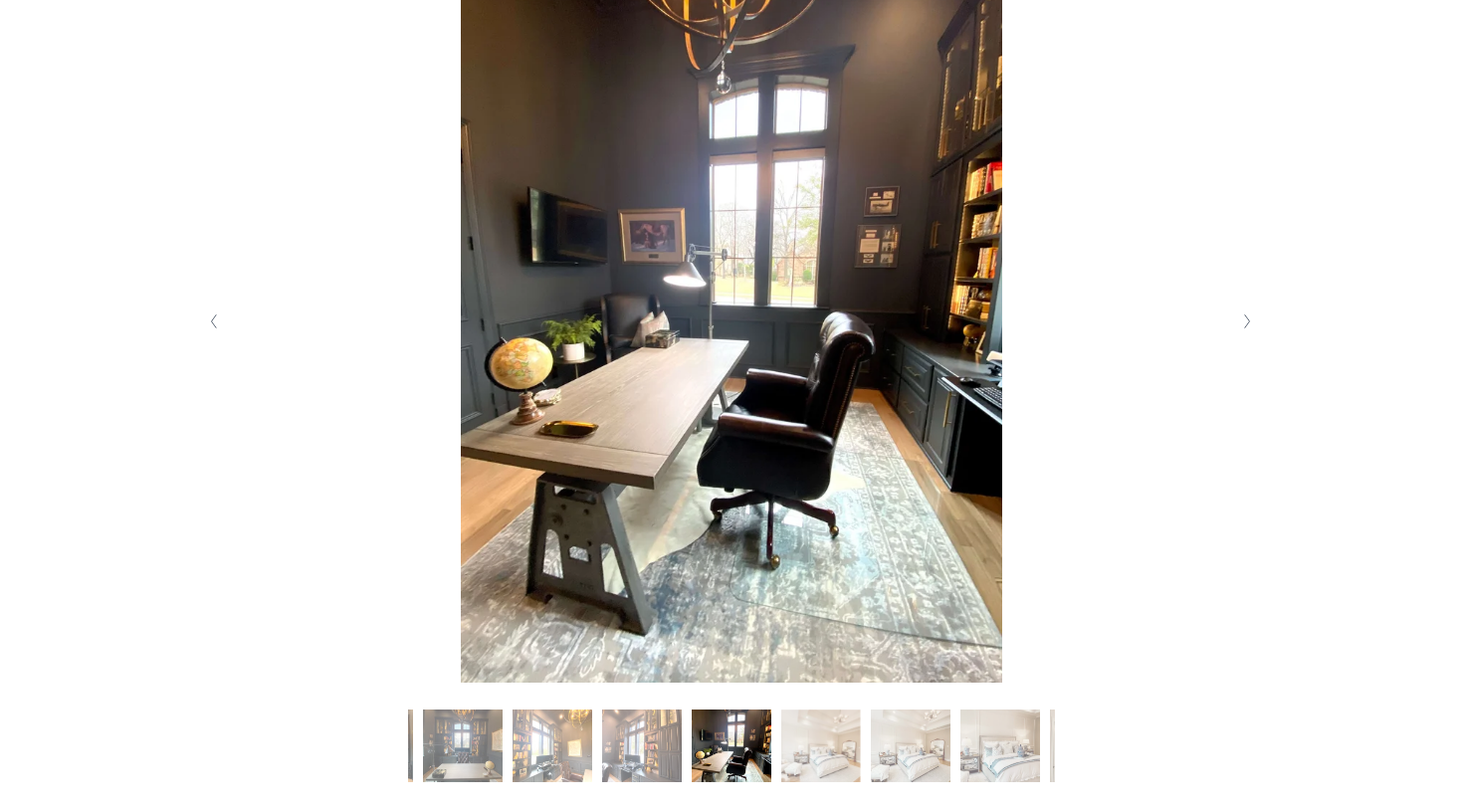 click at bounding box center (1247, 321) 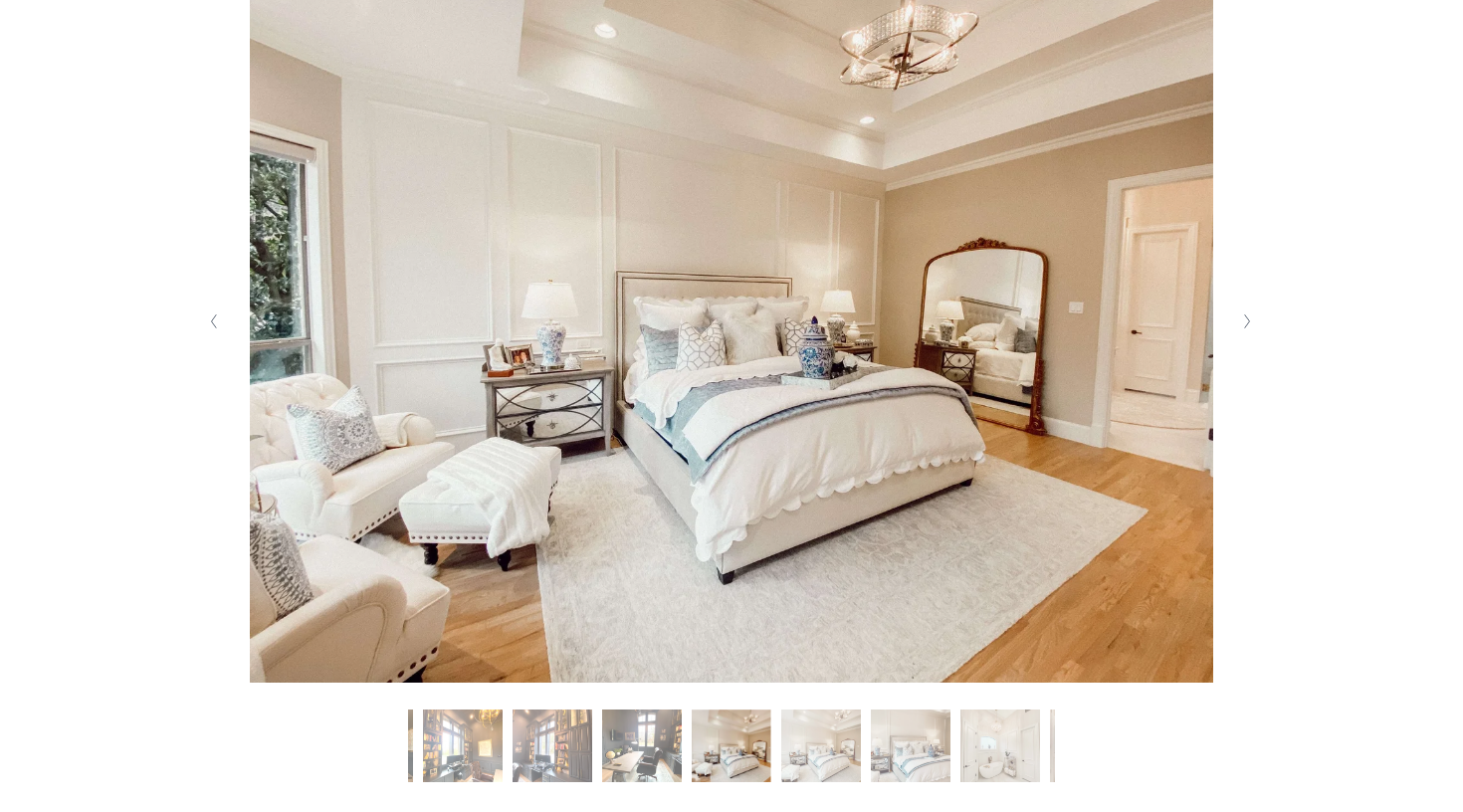 click at bounding box center [1247, 321] 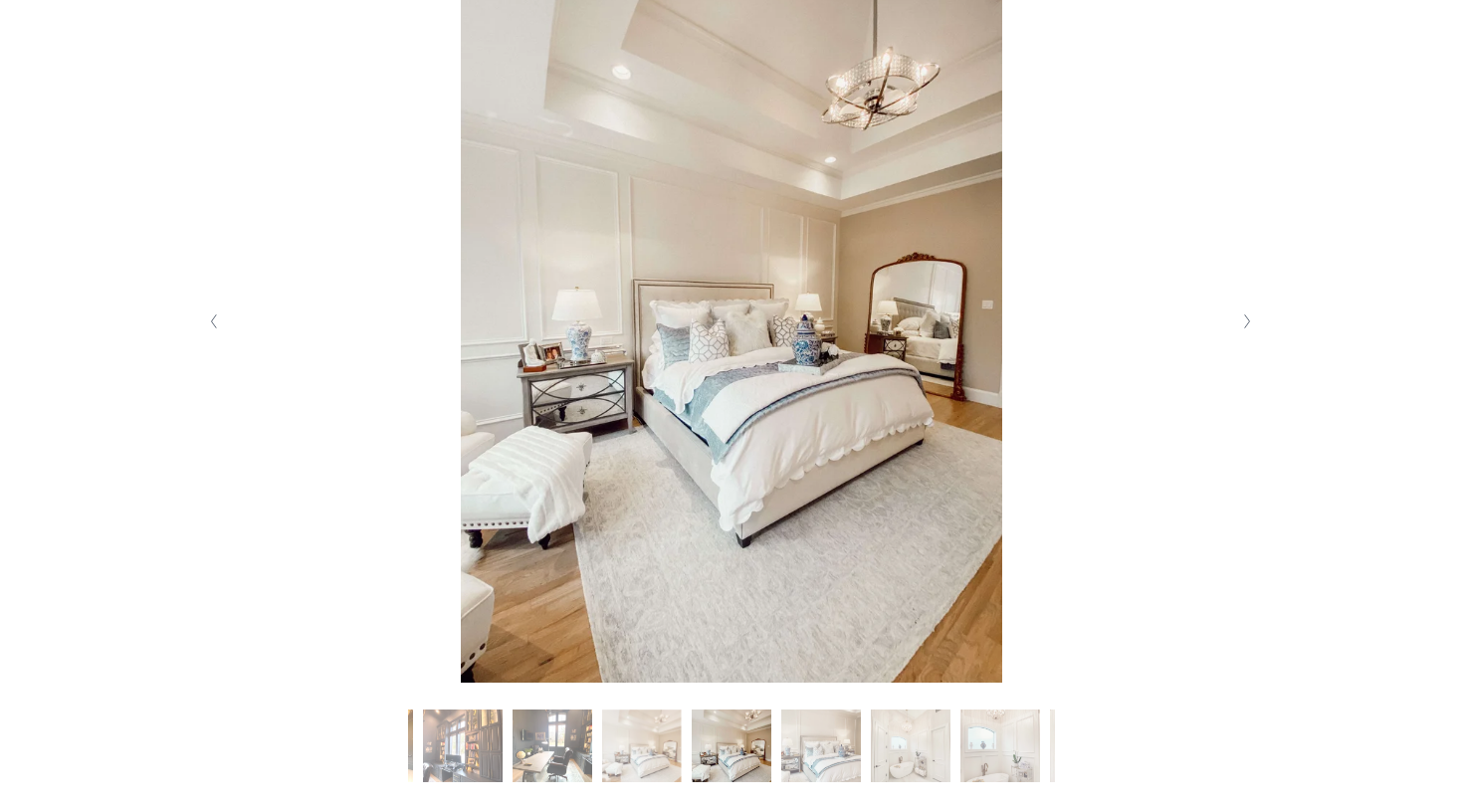 click at bounding box center (1247, 321) 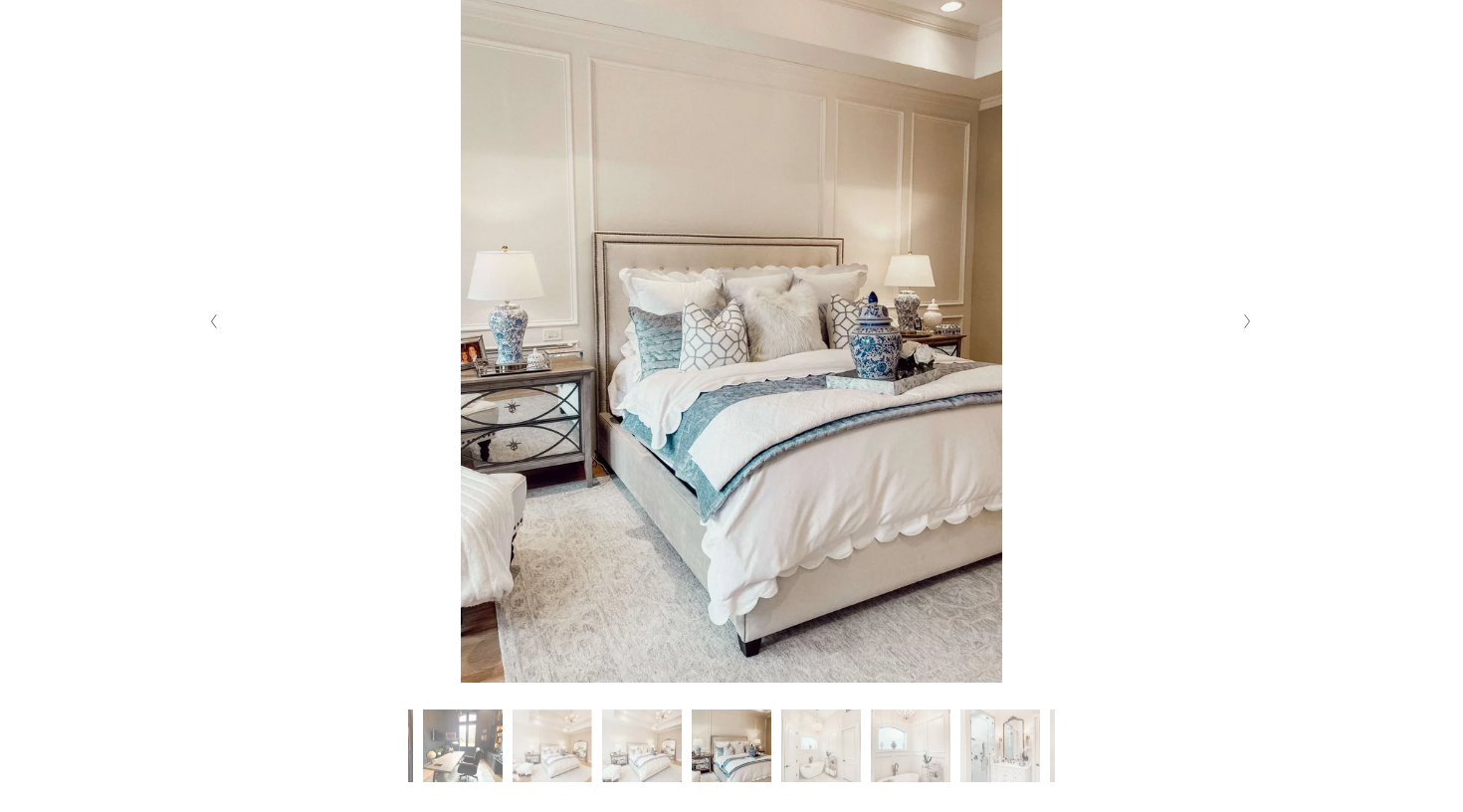 click at bounding box center [1247, 321] 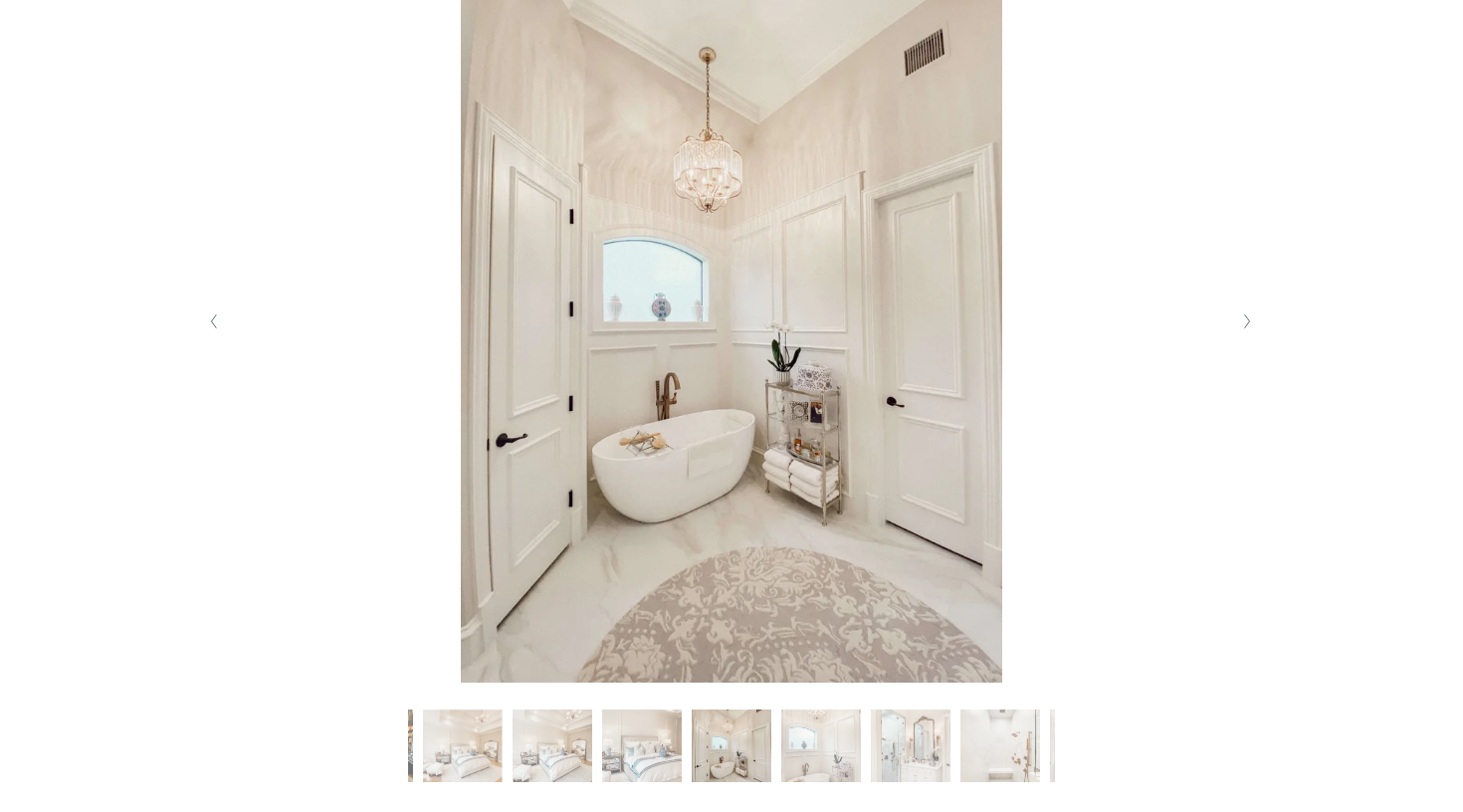 click at bounding box center [1247, 321] 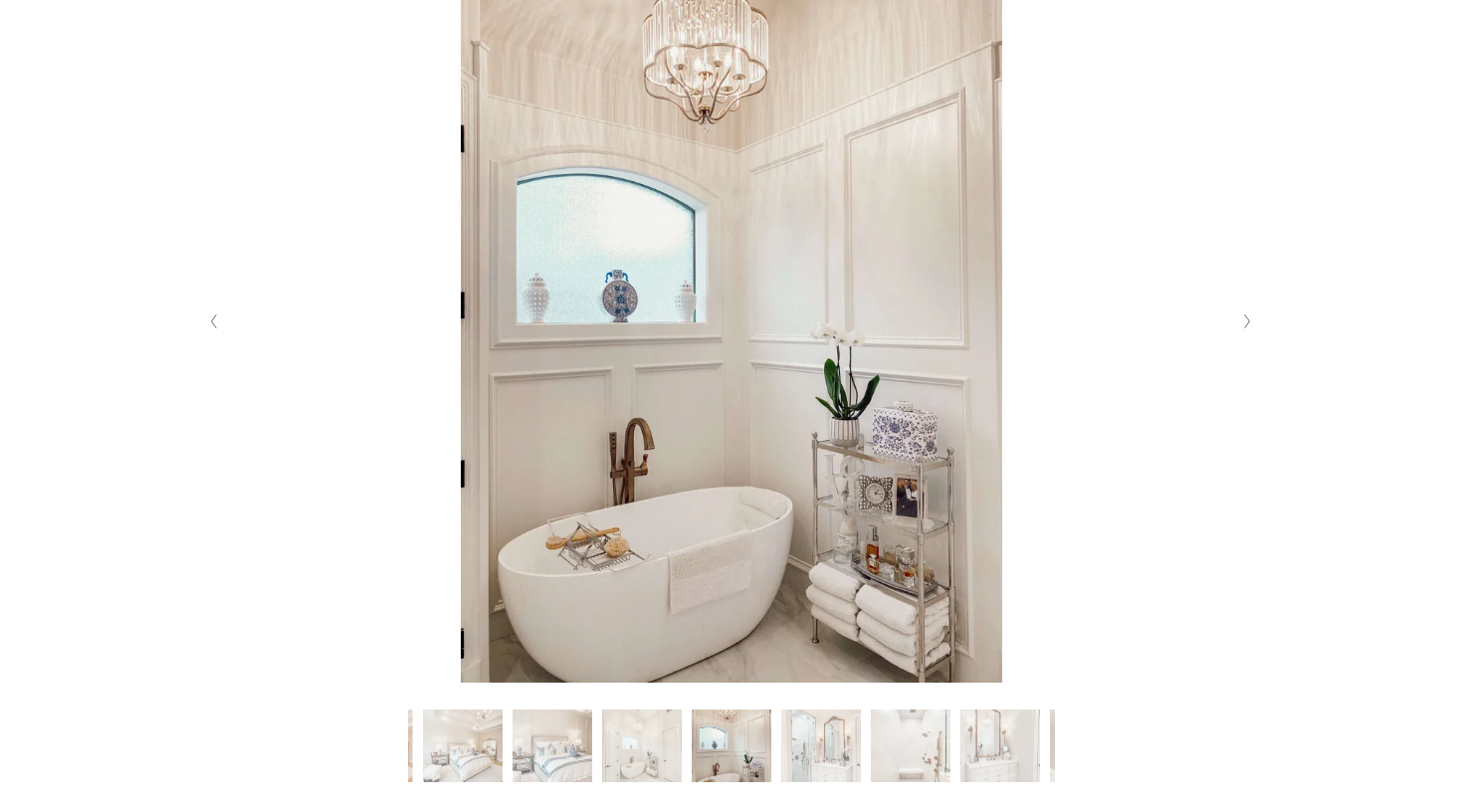 click at bounding box center [1247, 321] 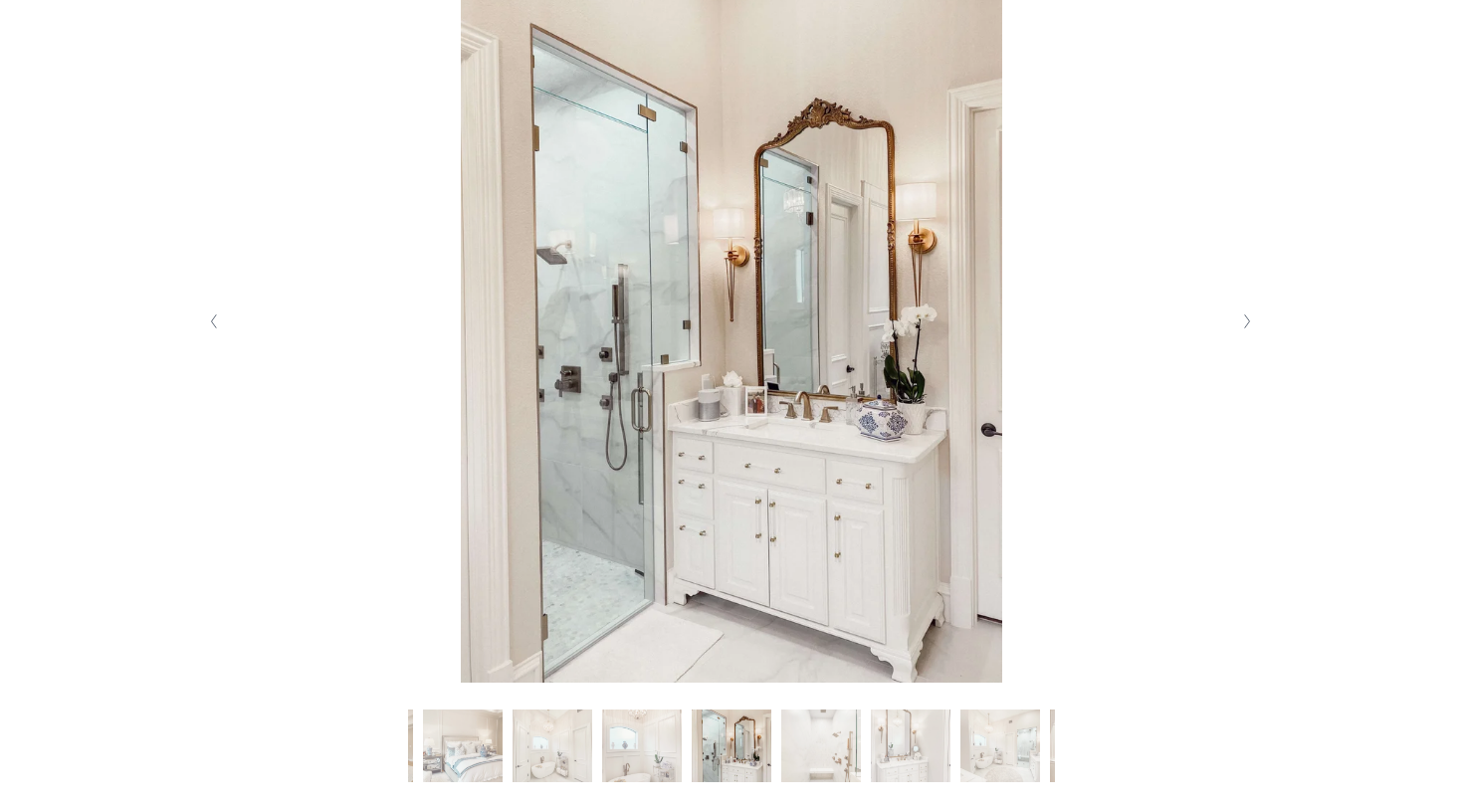 click at bounding box center [1247, 321] 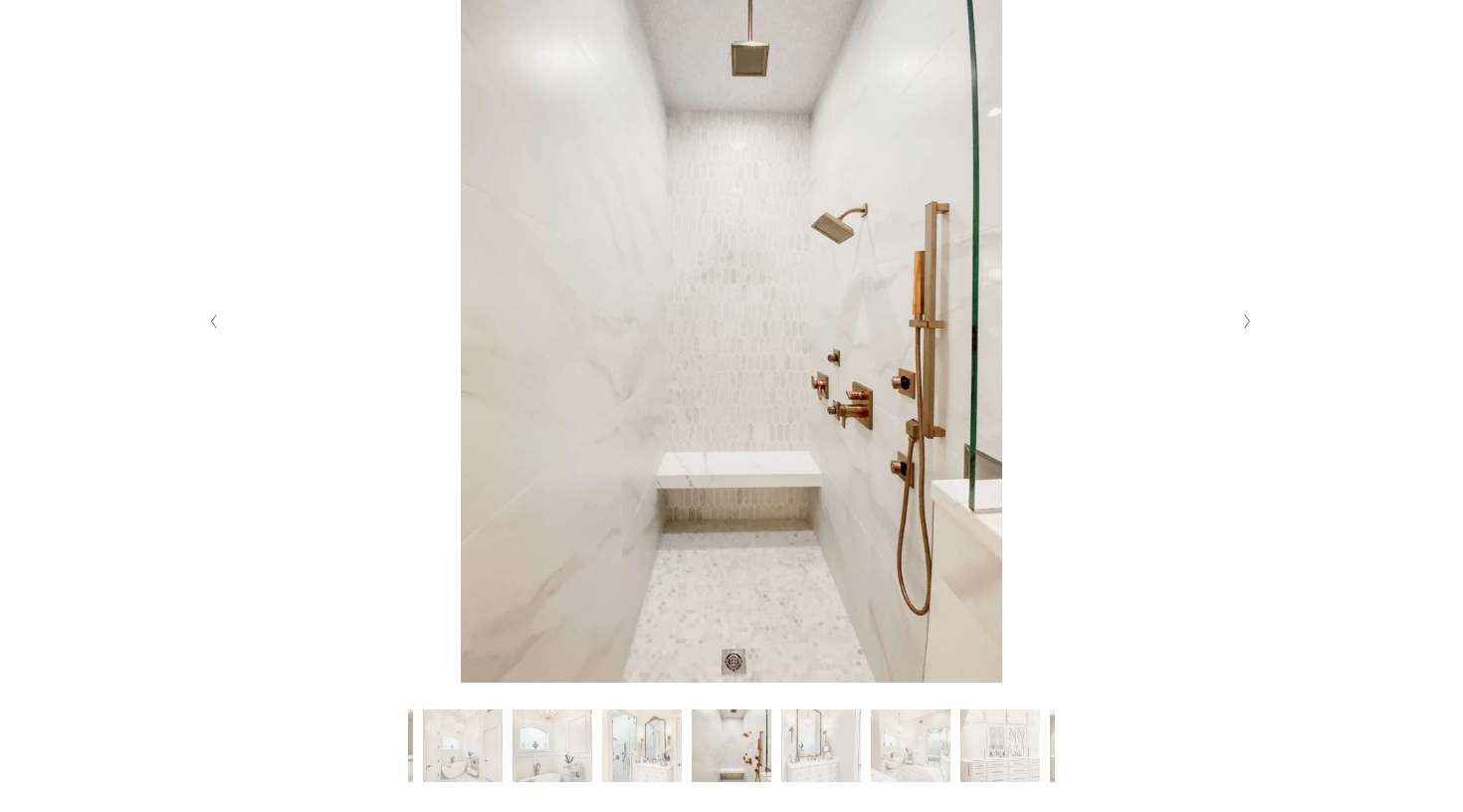 click at bounding box center [1247, 321] 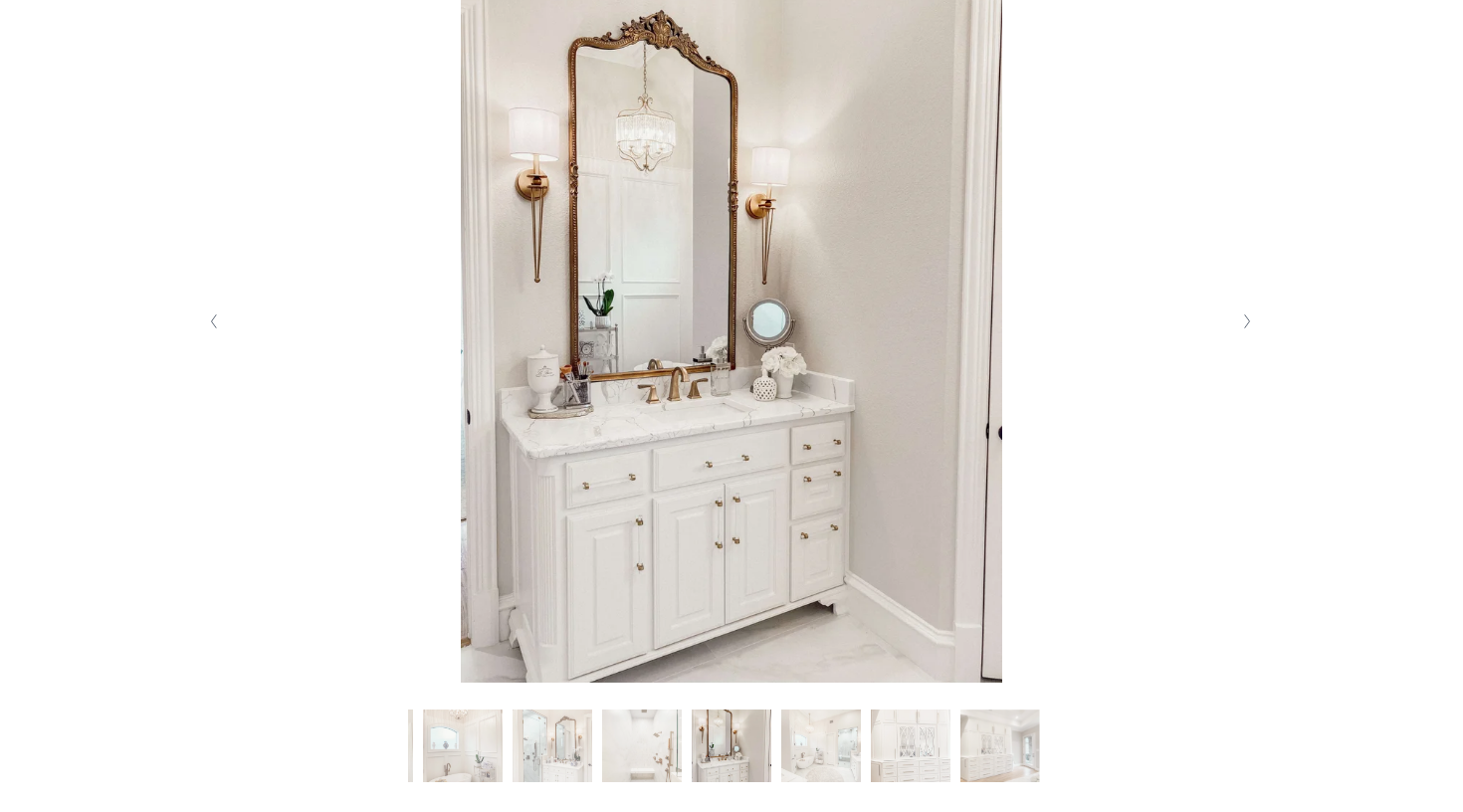 click at bounding box center [1248, 321] 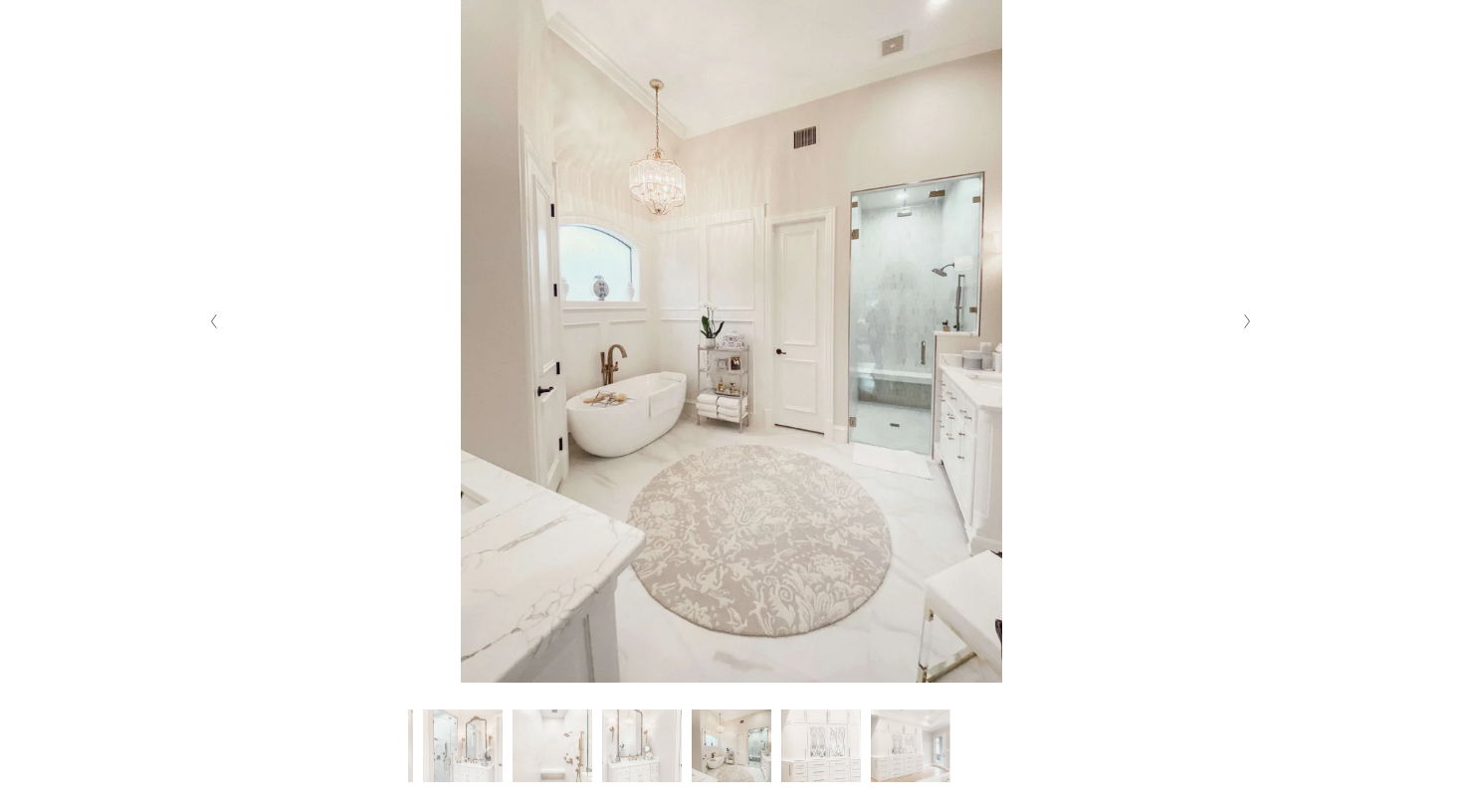 click at bounding box center (1248, 321) 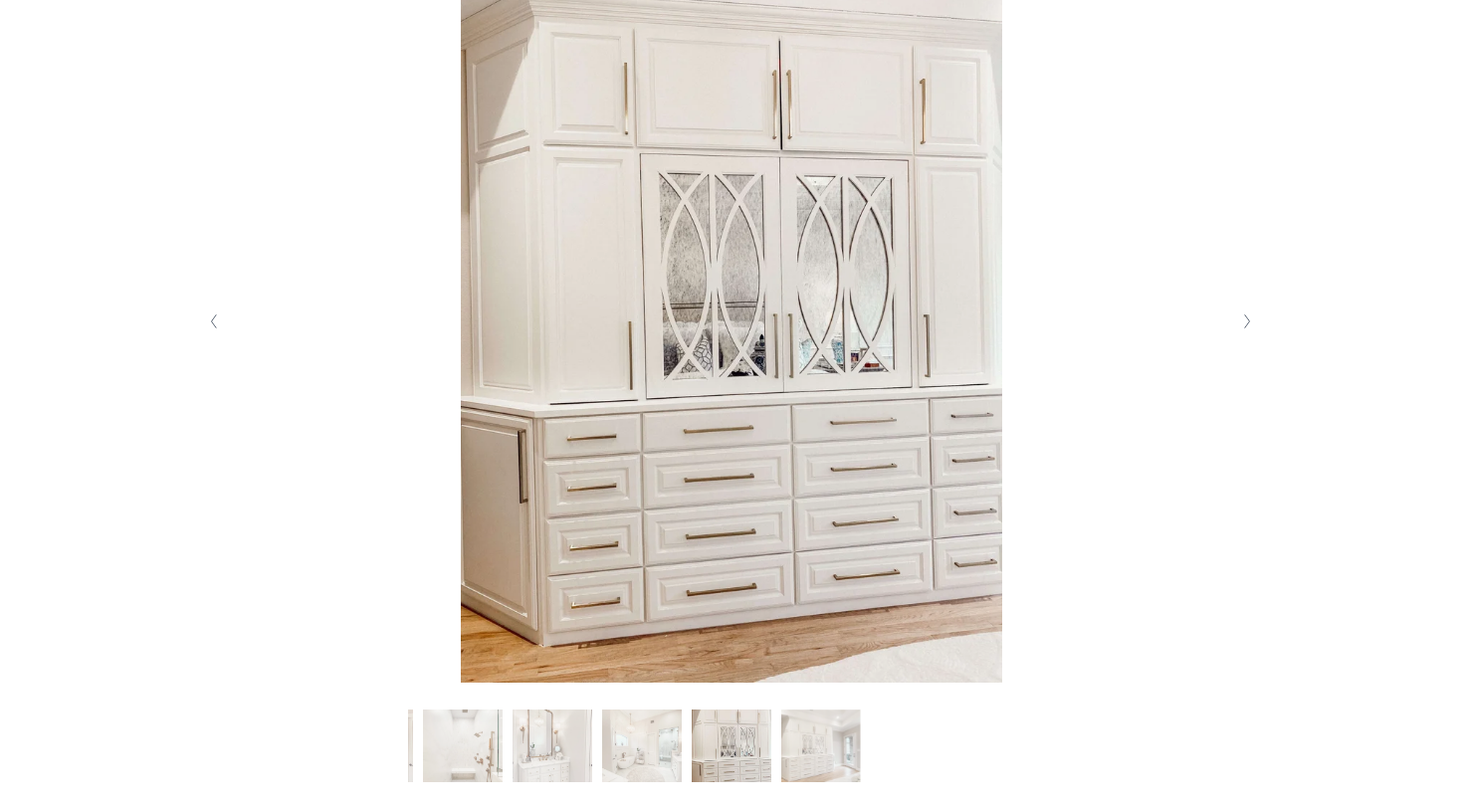 click at bounding box center (1248, 321) 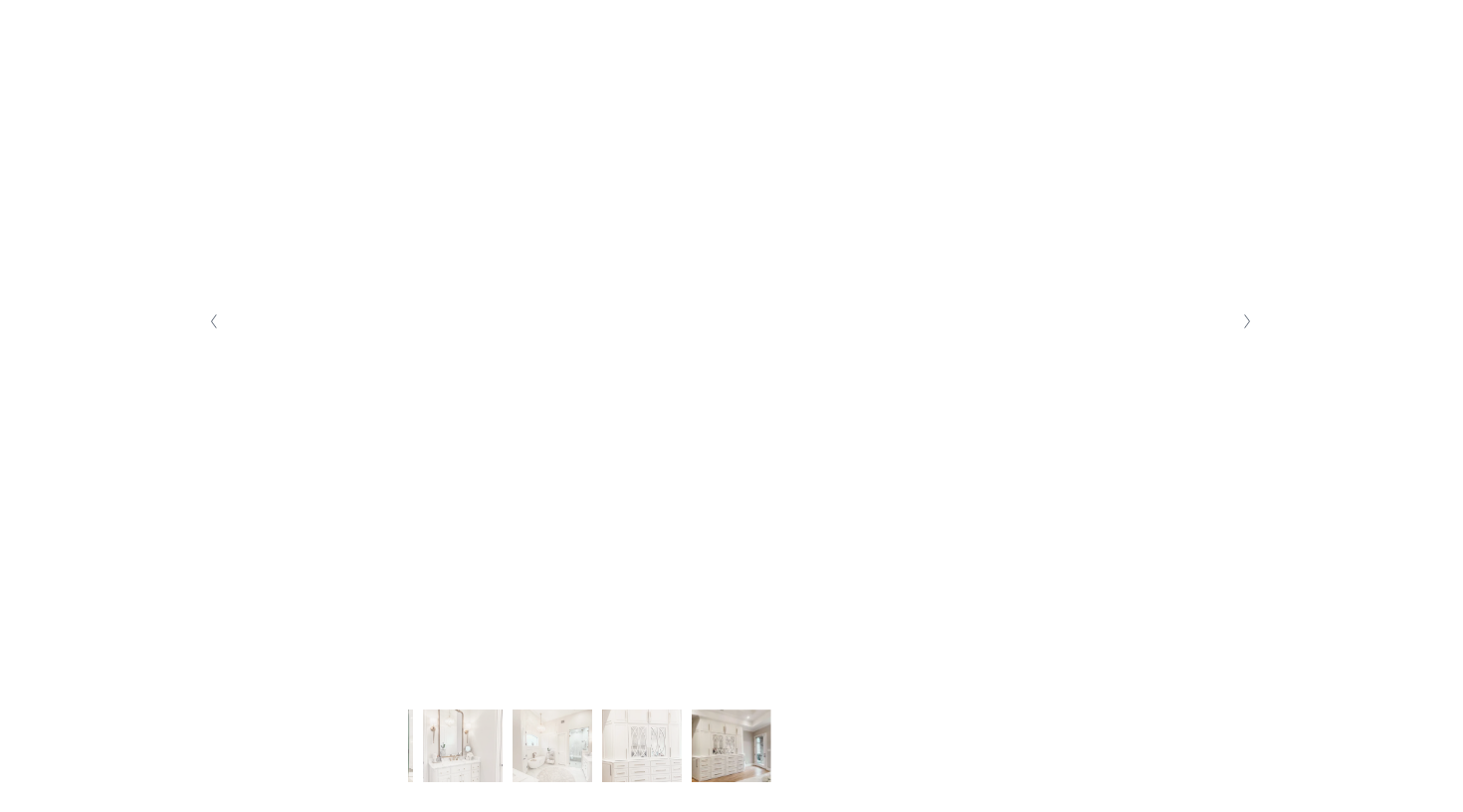 click at bounding box center [1248, 321] 